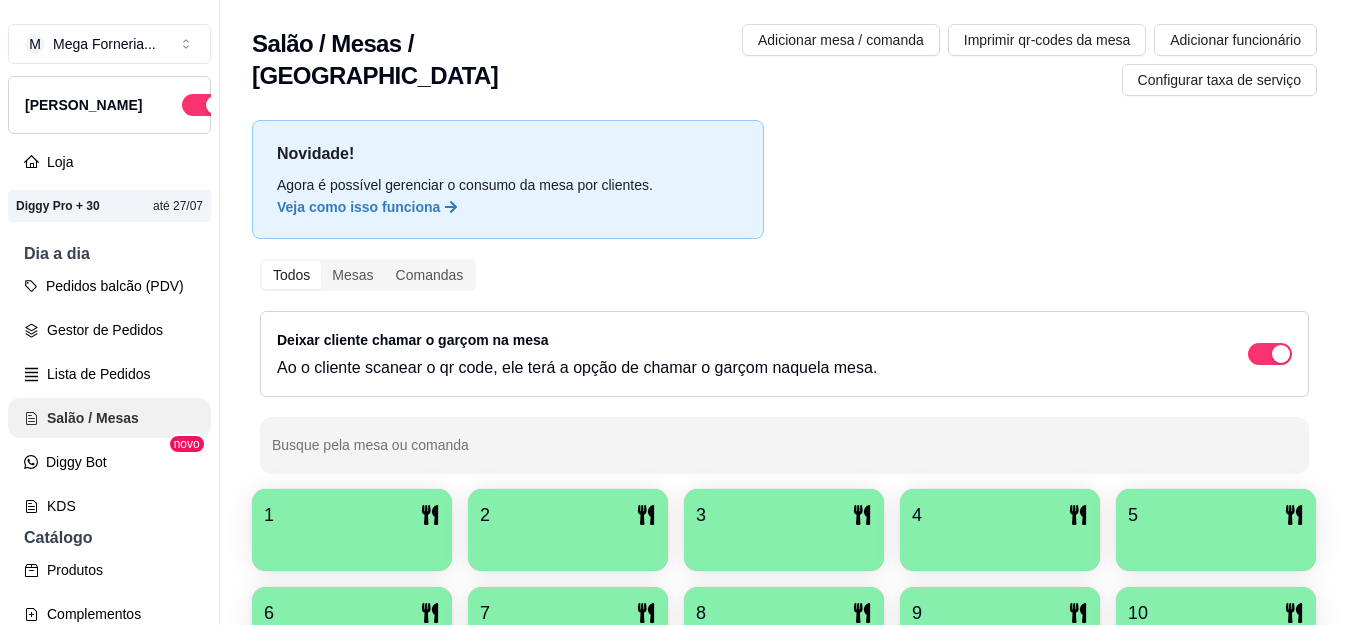 scroll, scrollTop: 0, scrollLeft: 0, axis: both 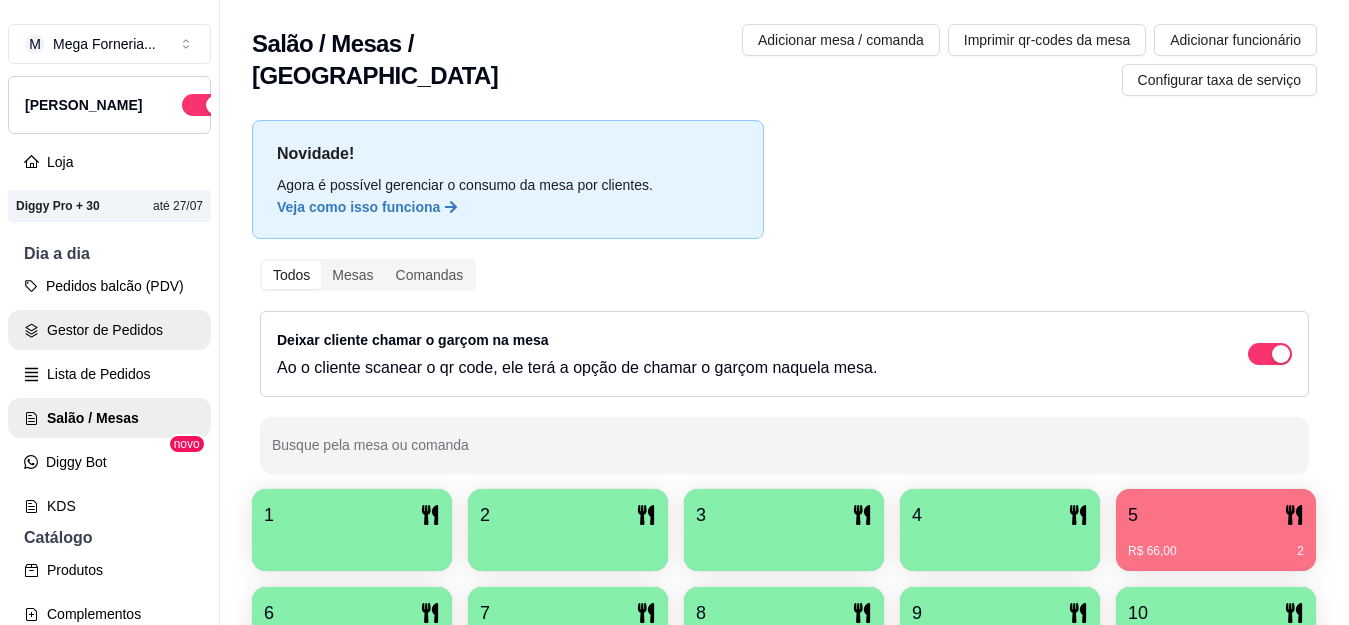 click on "Gestor de Pedidos" at bounding box center [109, 330] 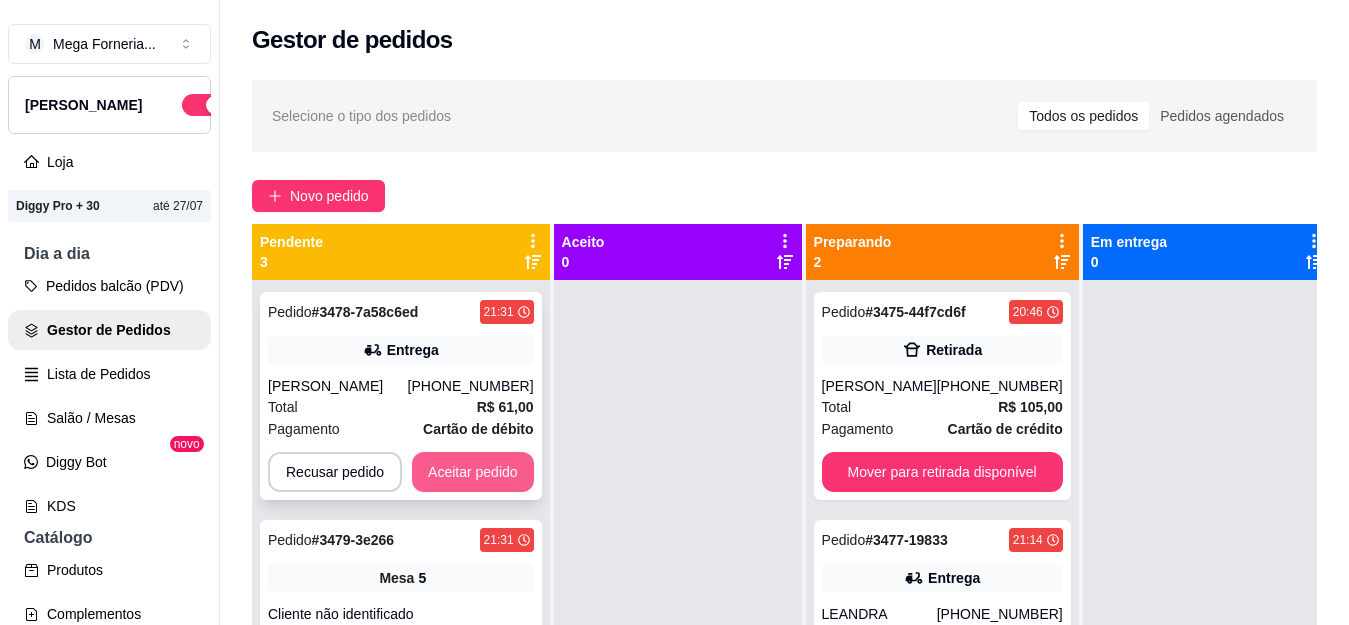 click on "Aceitar pedido" at bounding box center [473, 472] 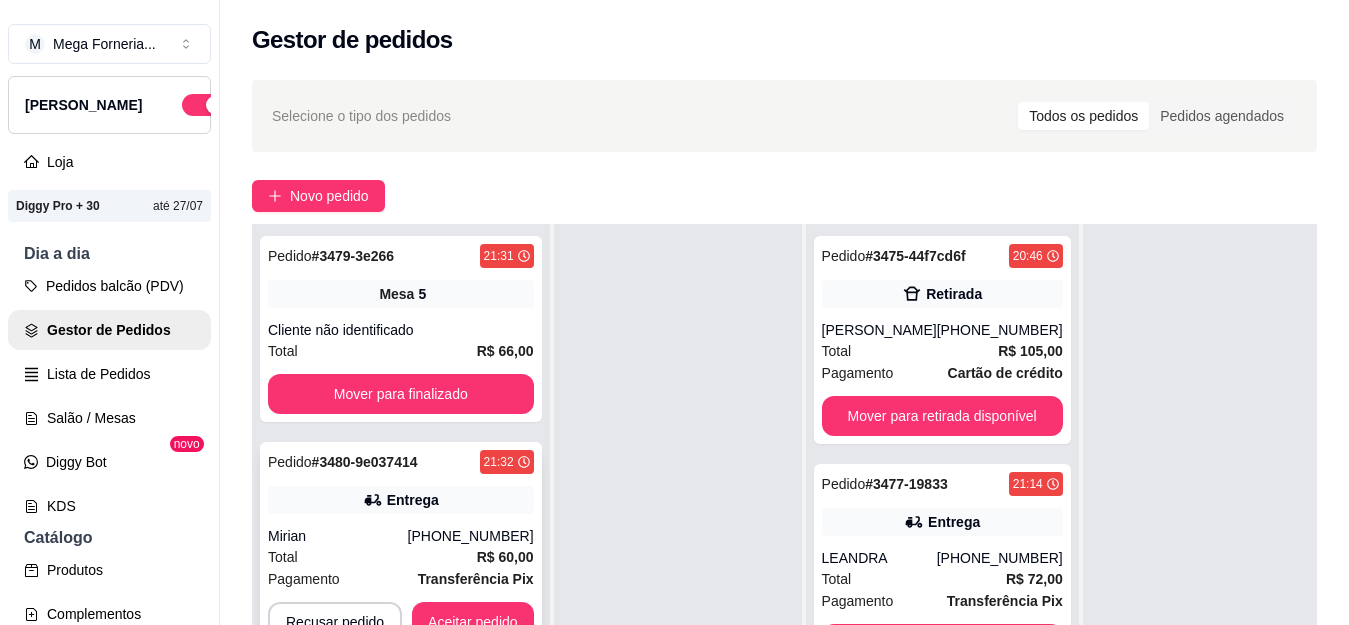 scroll, scrollTop: 73, scrollLeft: 0, axis: vertical 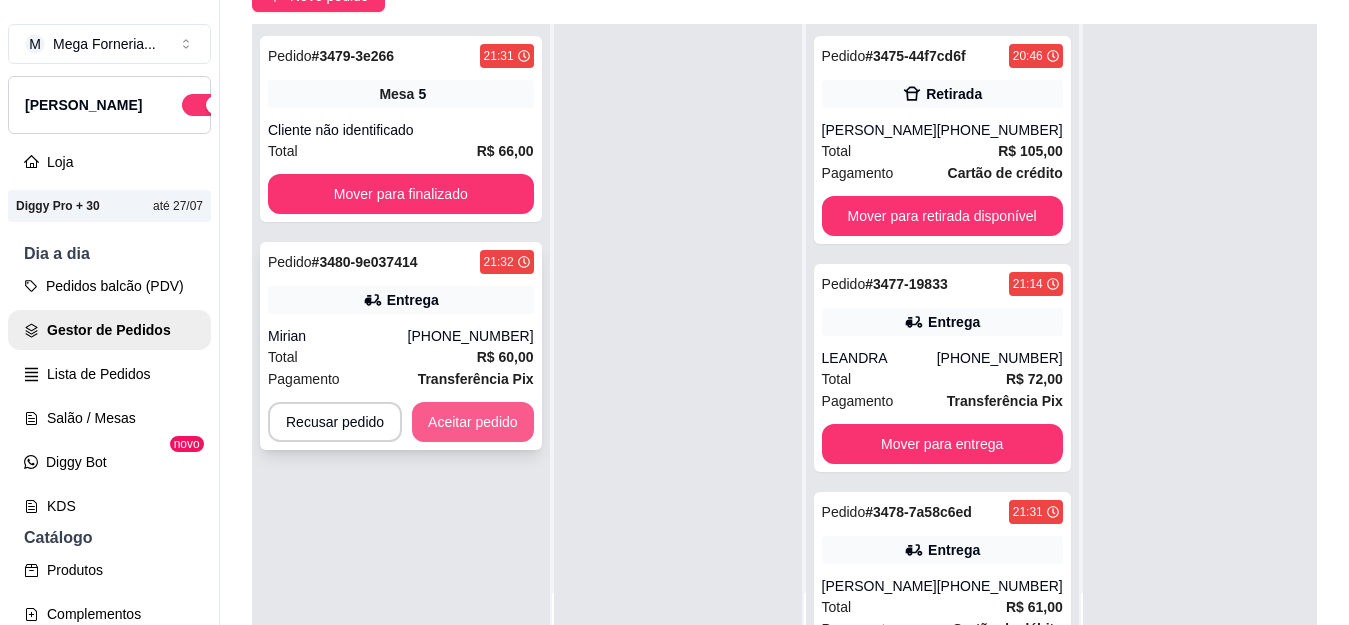 click on "Aceitar pedido" at bounding box center [473, 422] 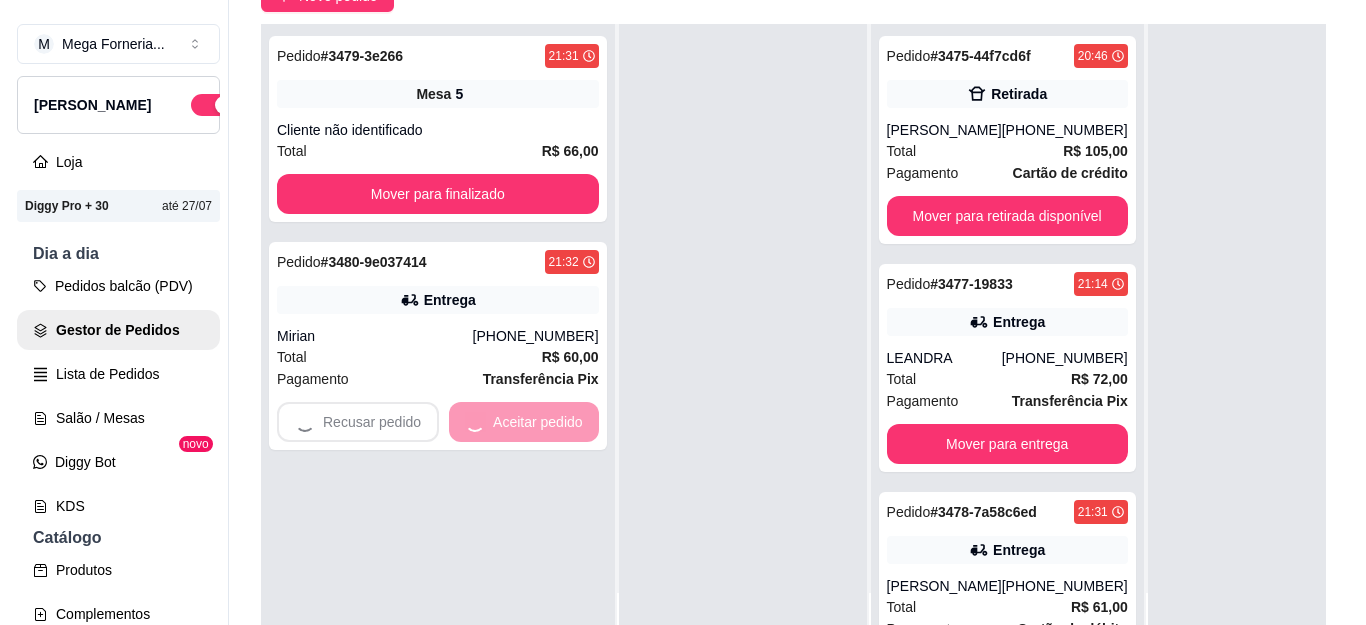 scroll, scrollTop: 56, scrollLeft: 0, axis: vertical 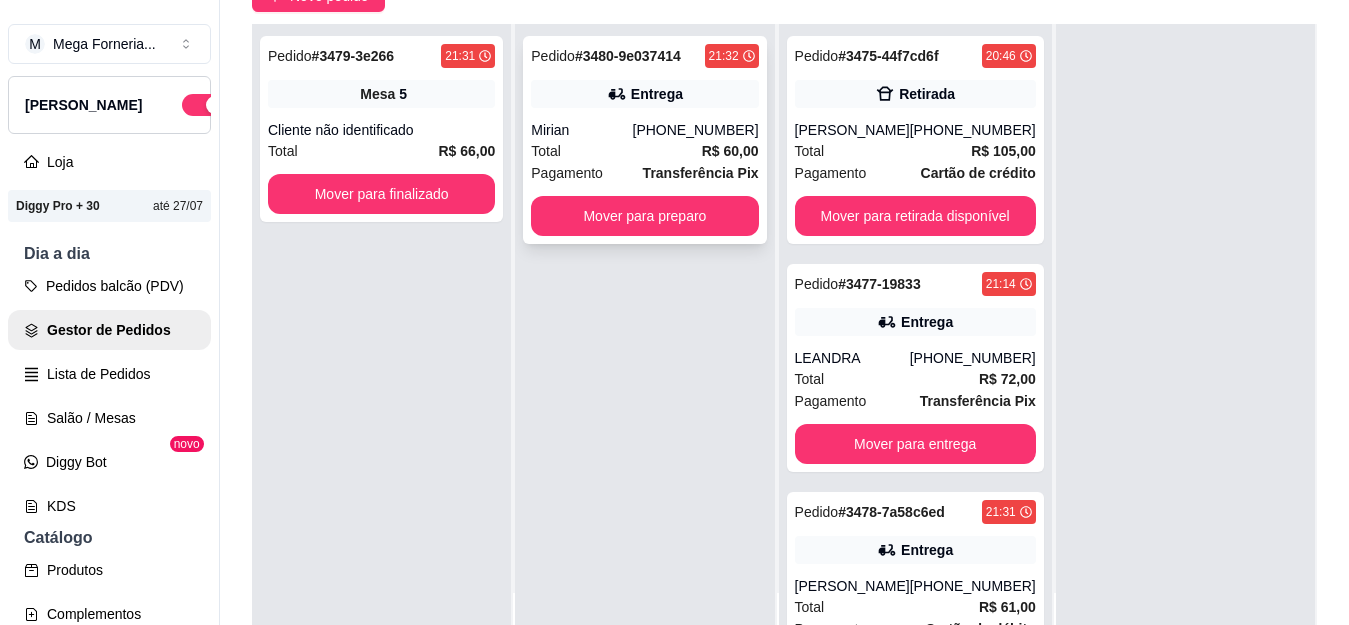 click on "21:32" at bounding box center [732, 56] 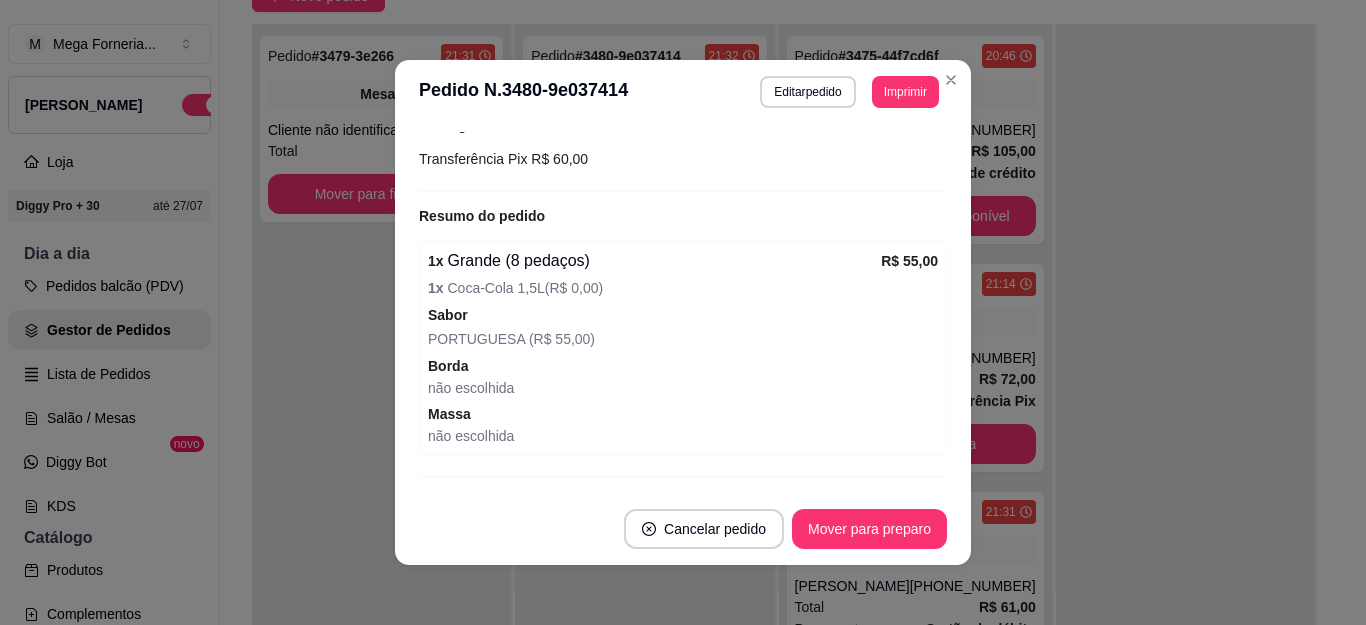 scroll, scrollTop: 644, scrollLeft: 0, axis: vertical 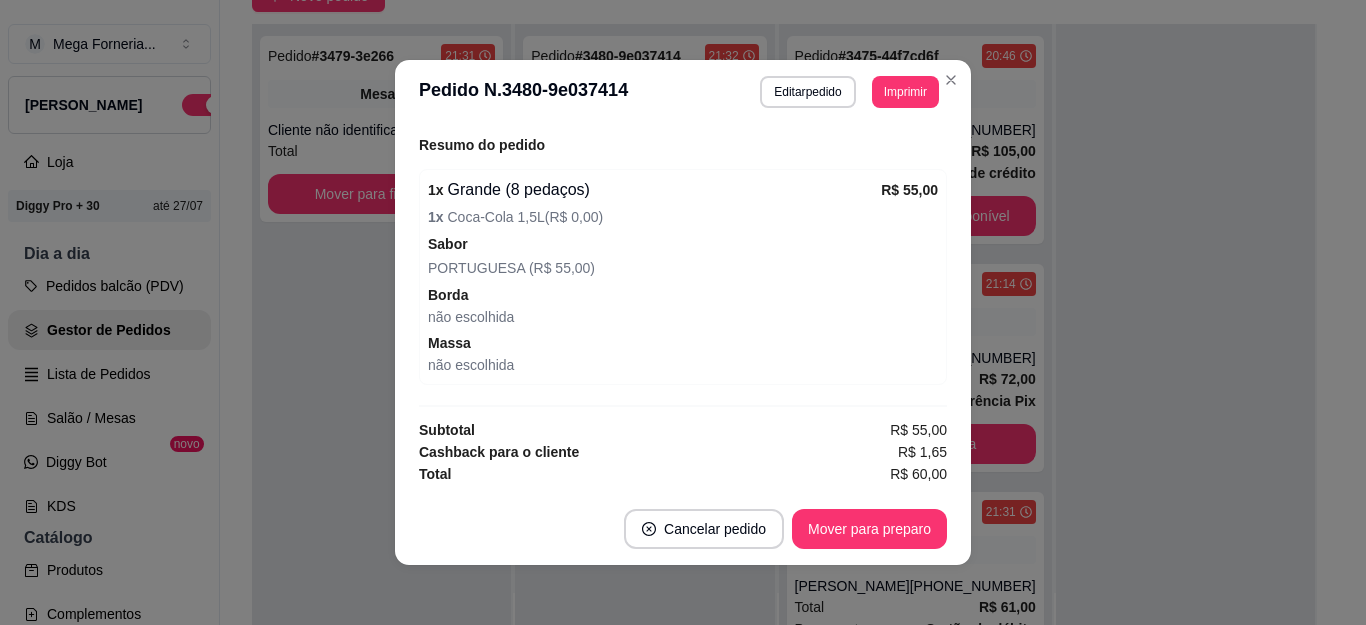 click on "**********" at bounding box center [683, 92] 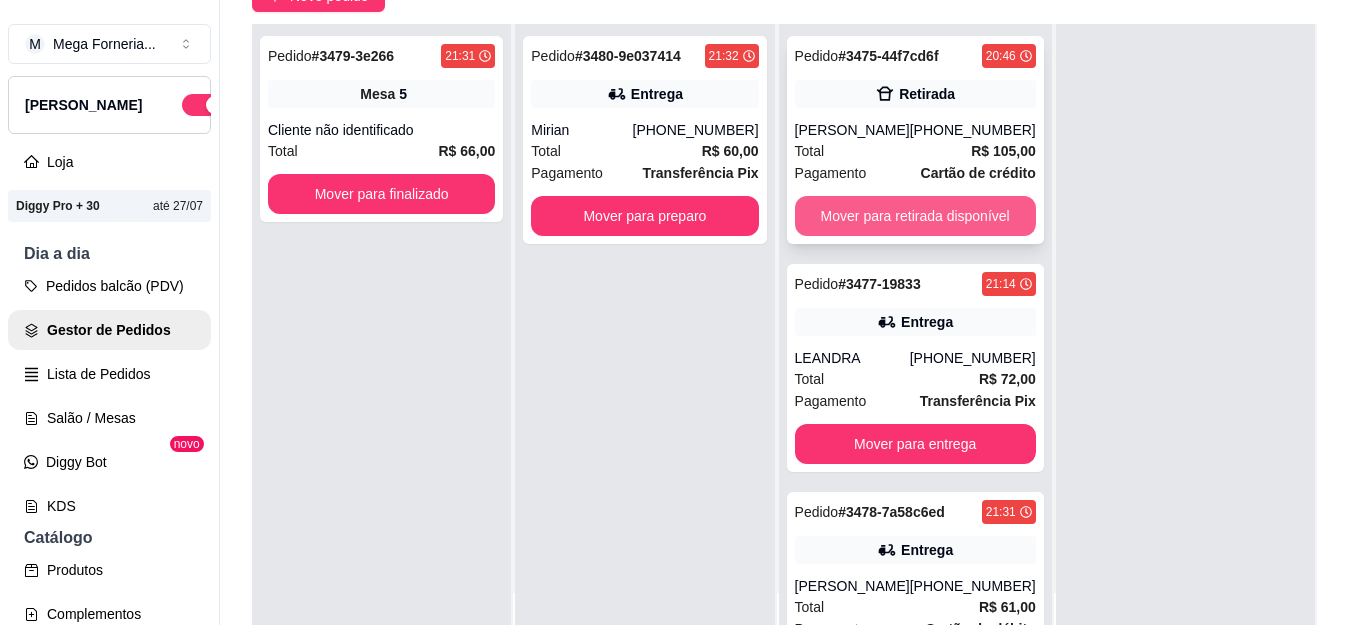 click on "Mover para retirada disponível" at bounding box center [915, 216] 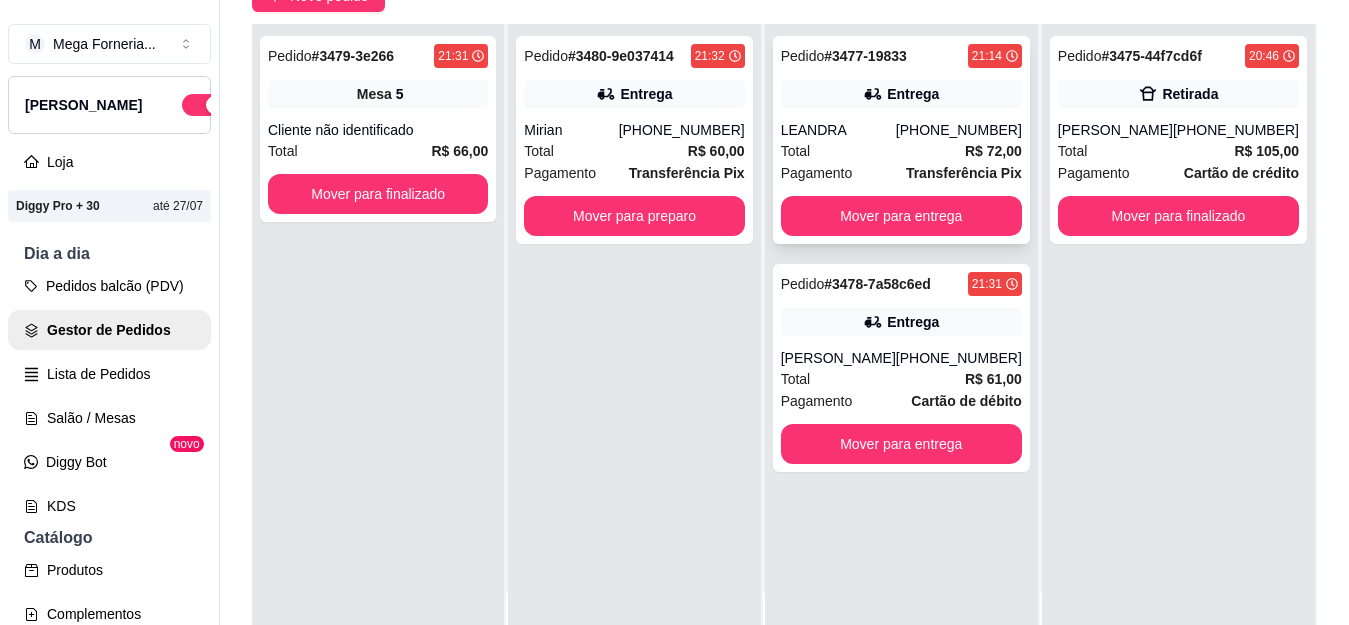 click on "Entrega" at bounding box center (913, 94) 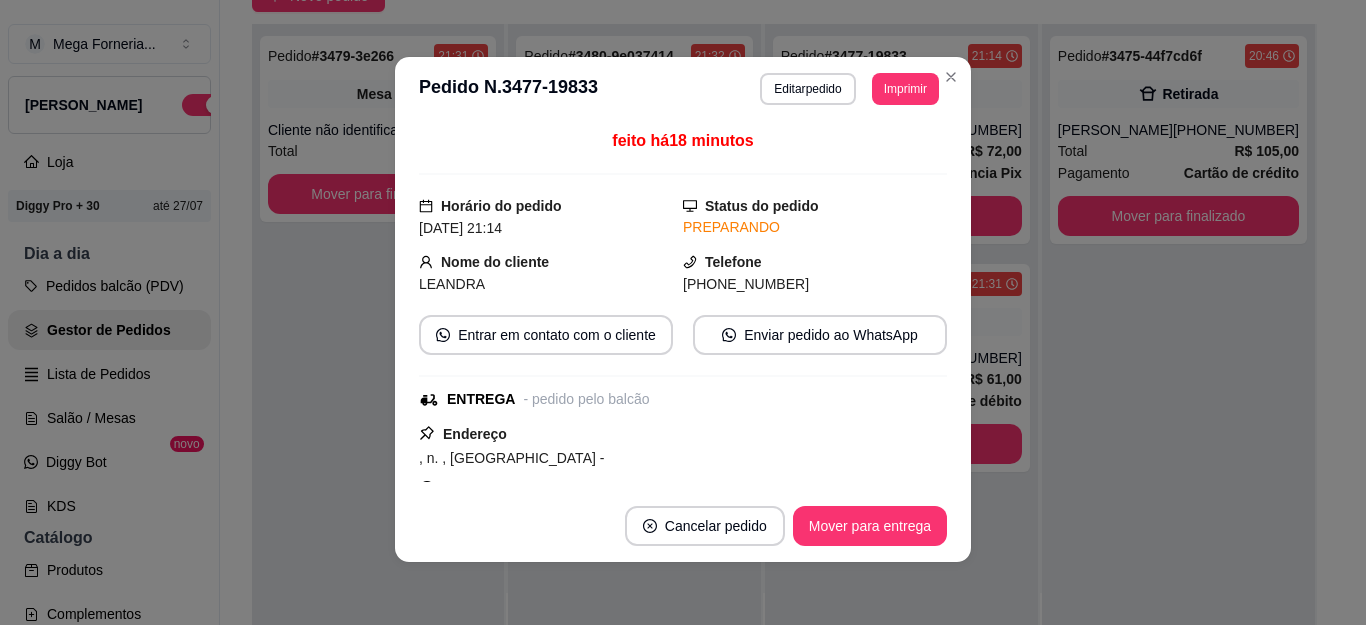 scroll, scrollTop: 4, scrollLeft: 0, axis: vertical 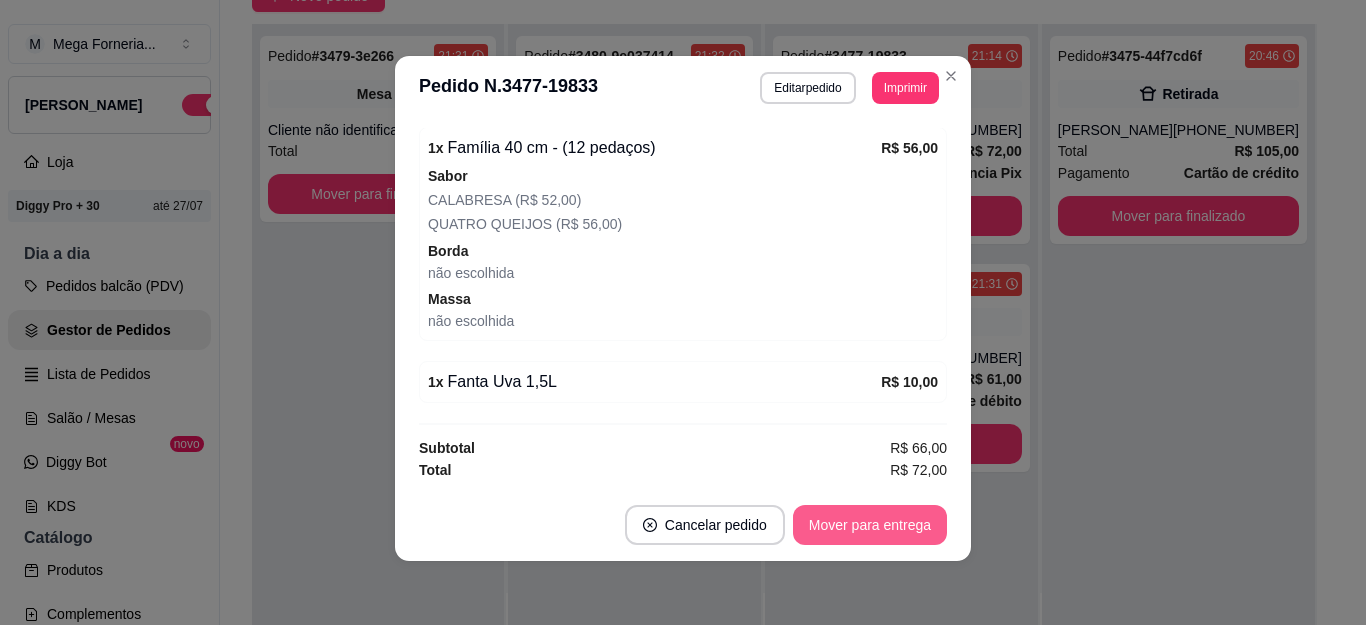 click on "Mover para entrega" at bounding box center [870, 525] 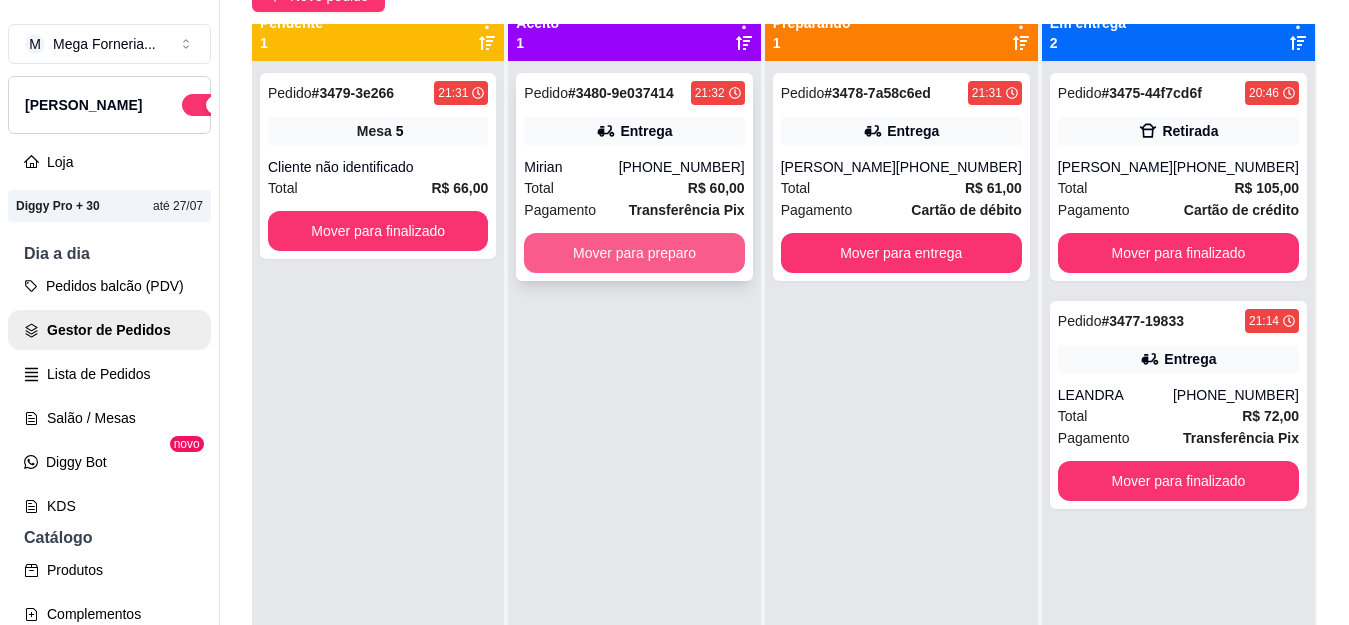scroll, scrollTop: 0, scrollLeft: 0, axis: both 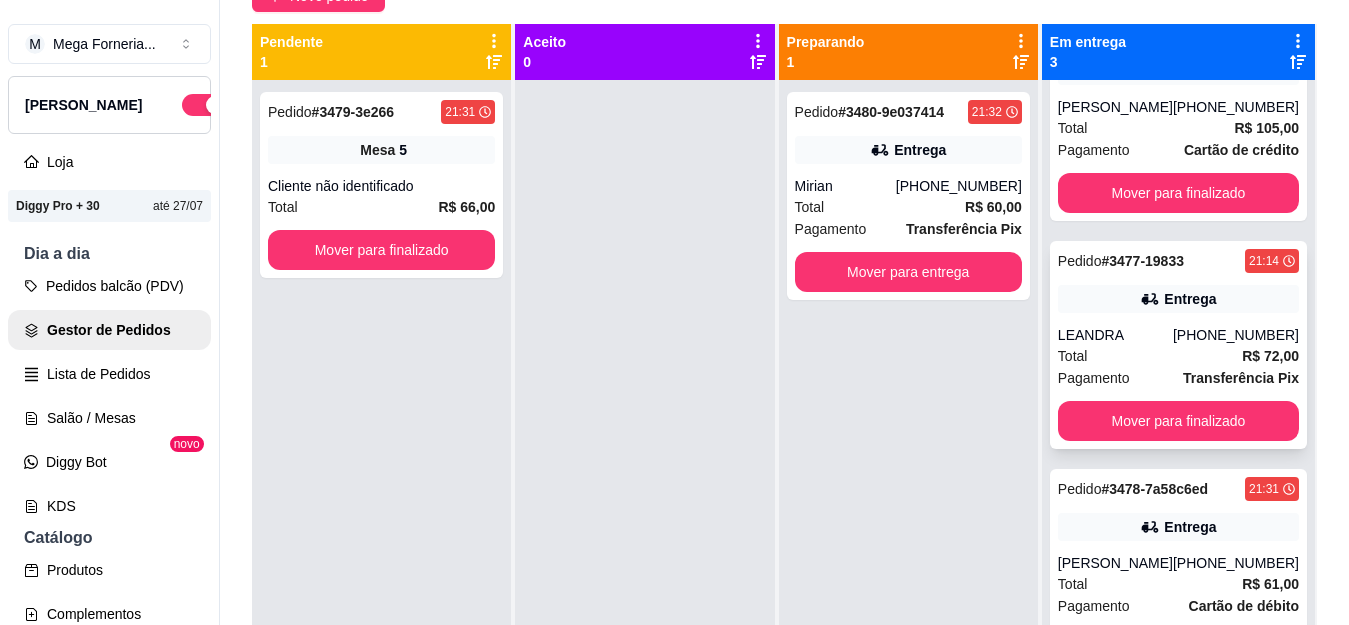 click on "Total R$ 72,00" at bounding box center [1178, 356] 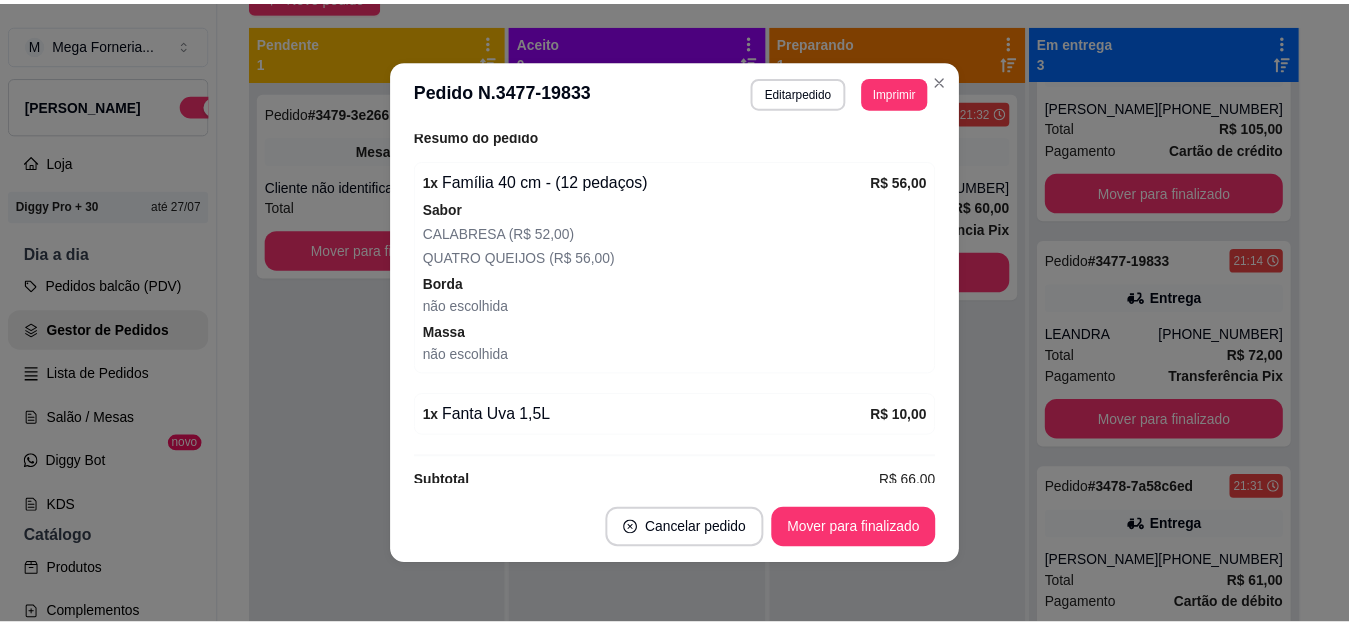 scroll, scrollTop: 598, scrollLeft: 0, axis: vertical 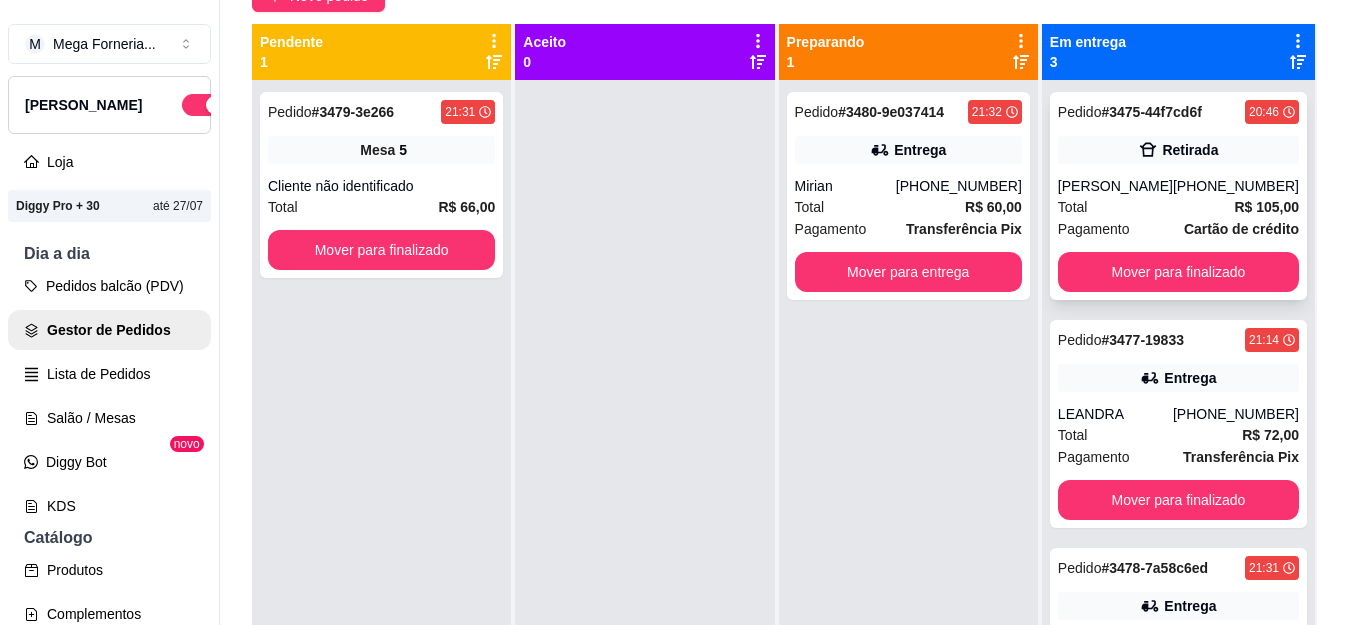 click on "[PERSON_NAME]" at bounding box center (1115, 186) 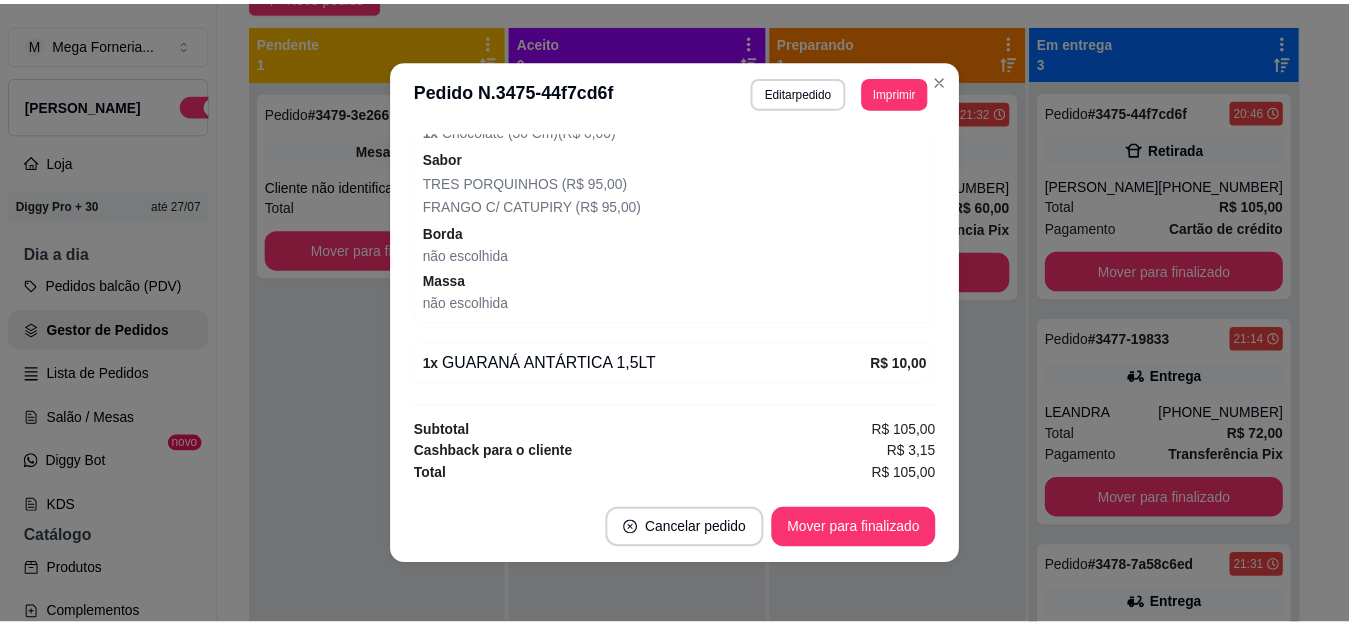 scroll, scrollTop: 450, scrollLeft: 0, axis: vertical 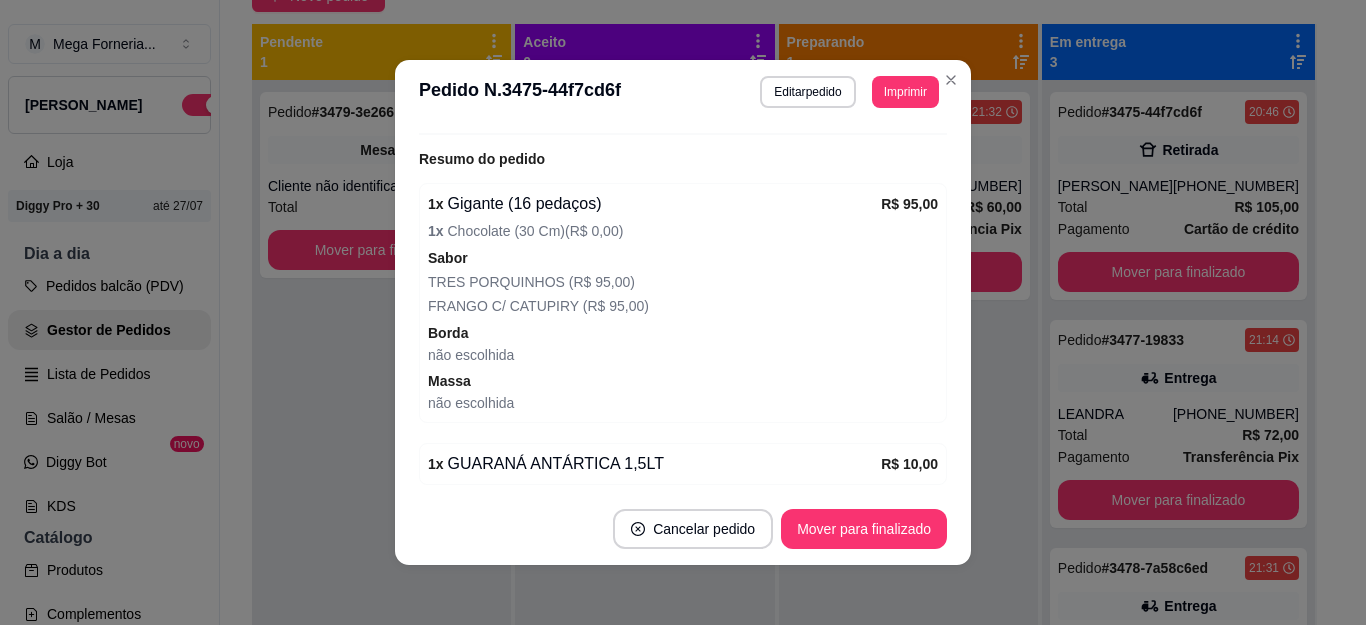 click on "**********" at bounding box center [683, 92] 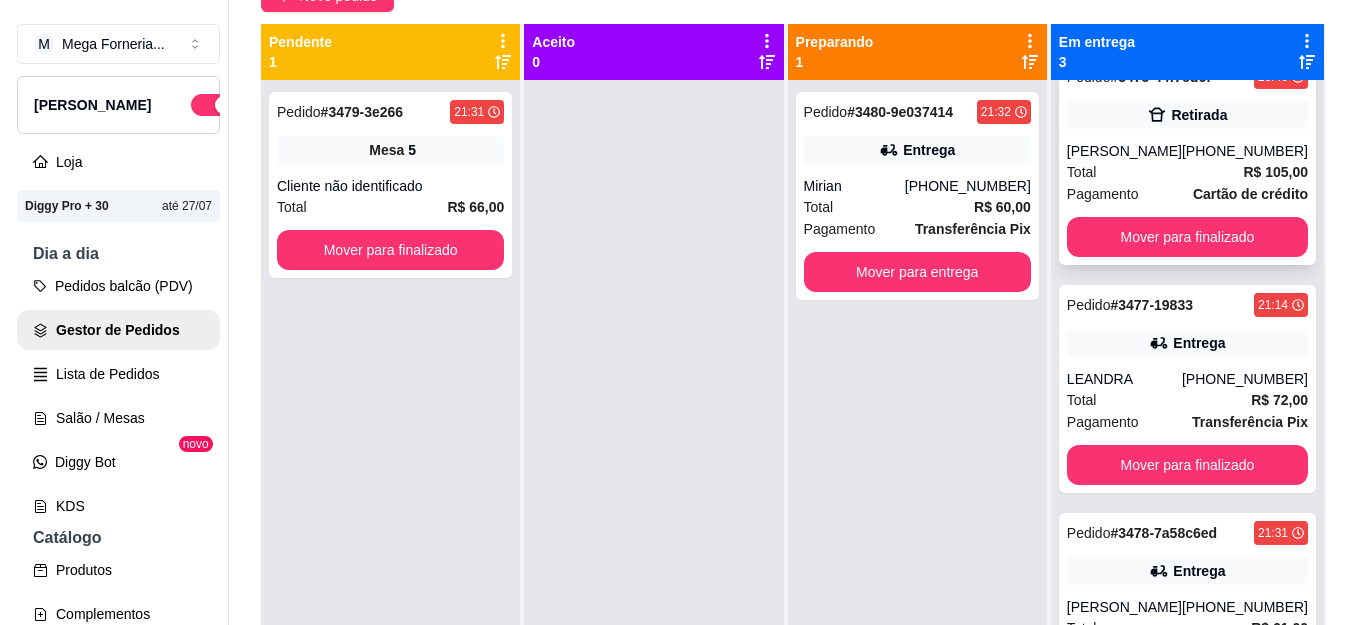 scroll, scrollTop: 0, scrollLeft: 0, axis: both 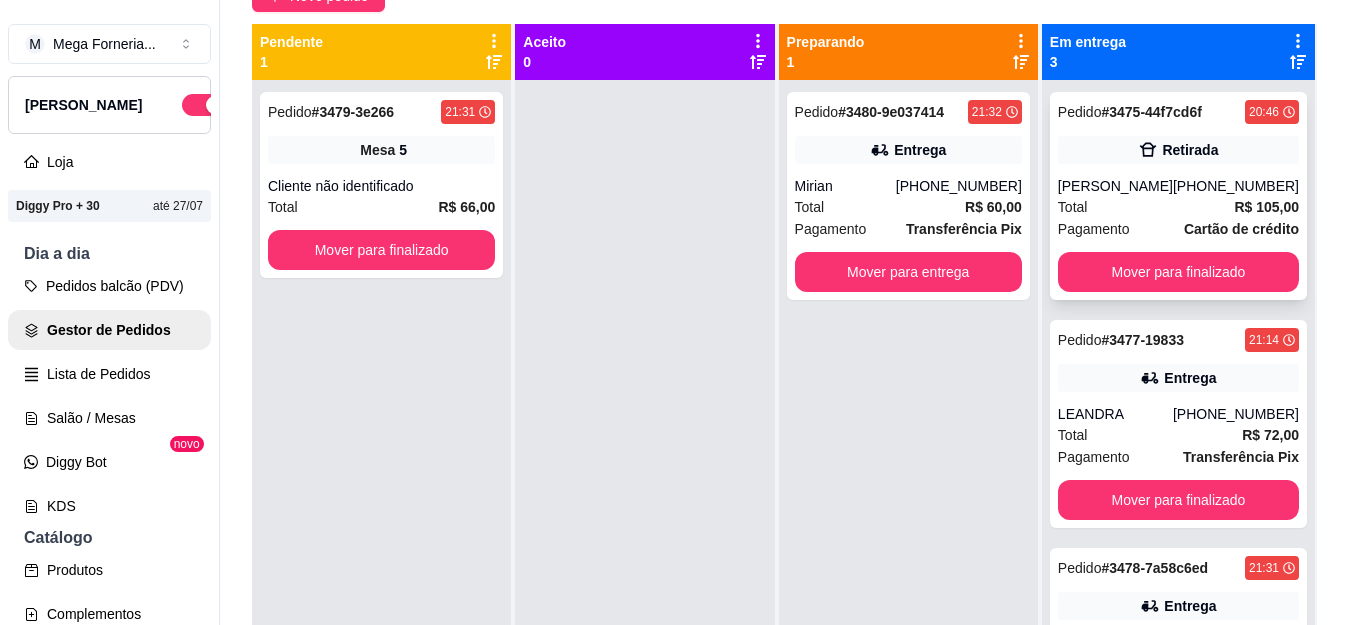 click on "[PERSON_NAME]" at bounding box center (1115, 186) 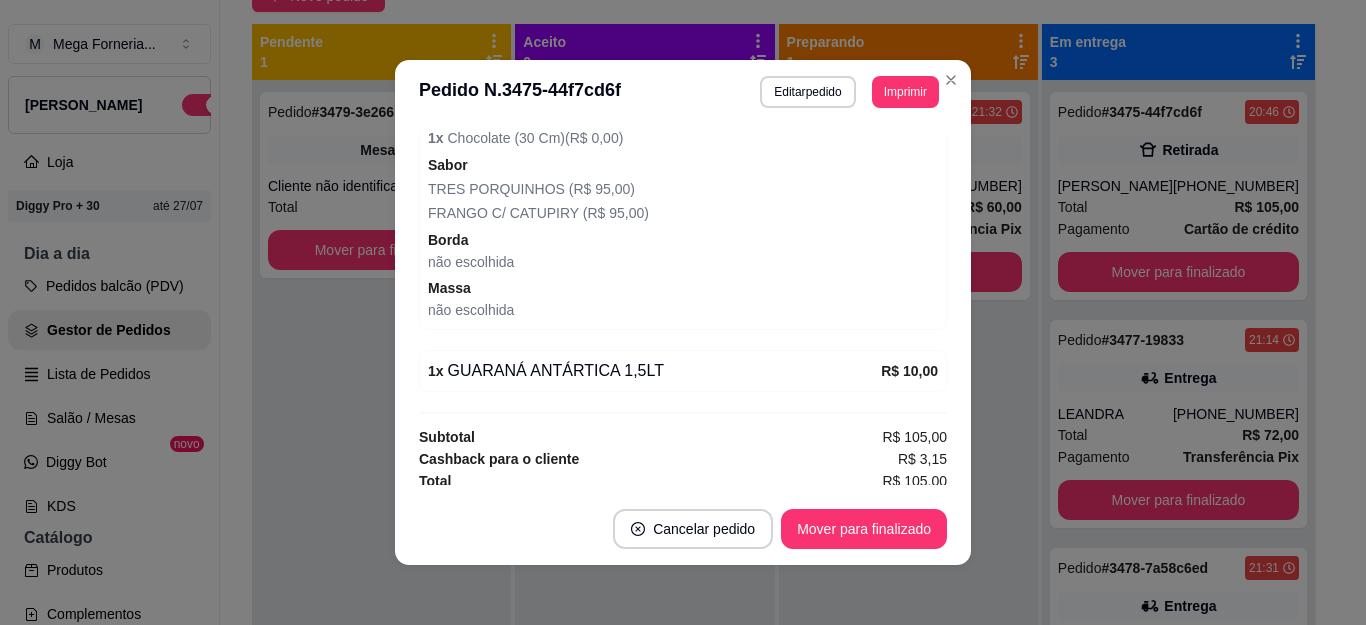 scroll, scrollTop: 550, scrollLeft: 0, axis: vertical 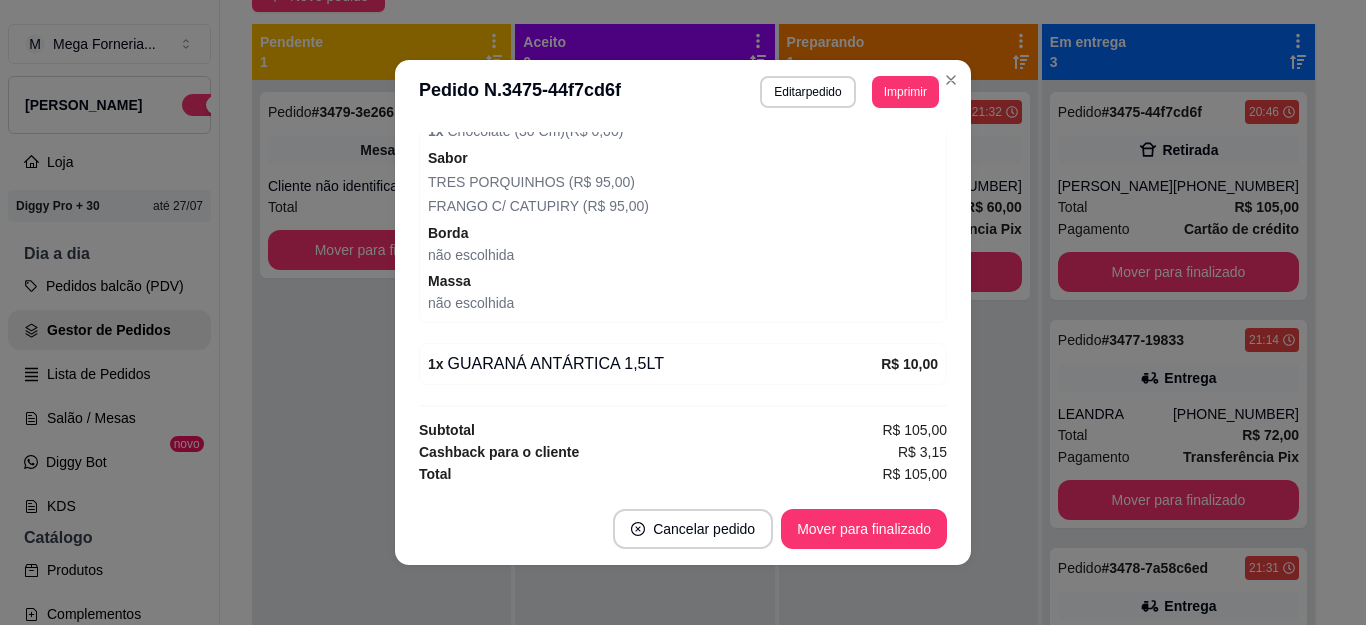 click on "1 x     GUARANÁ ANTÁRTICA 1,5LT" at bounding box center [654, 364] 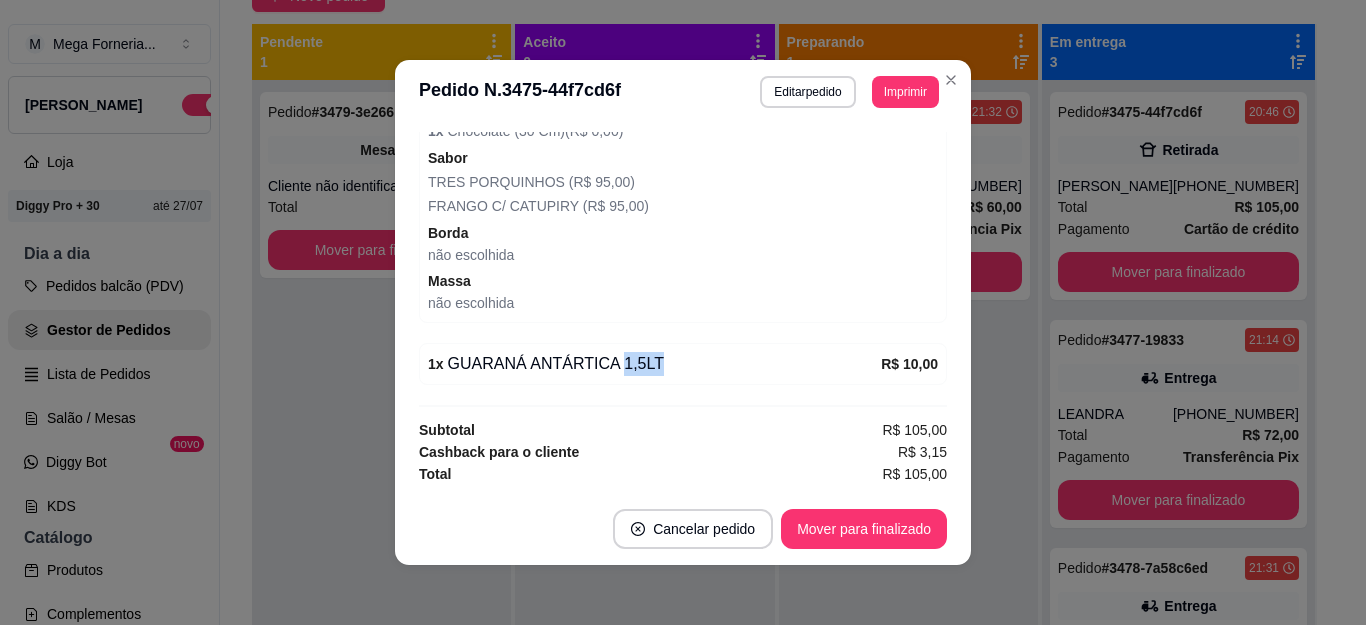 click on "1 x     GUARANÁ ANTÁRTICA 1,5LT" at bounding box center (654, 364) 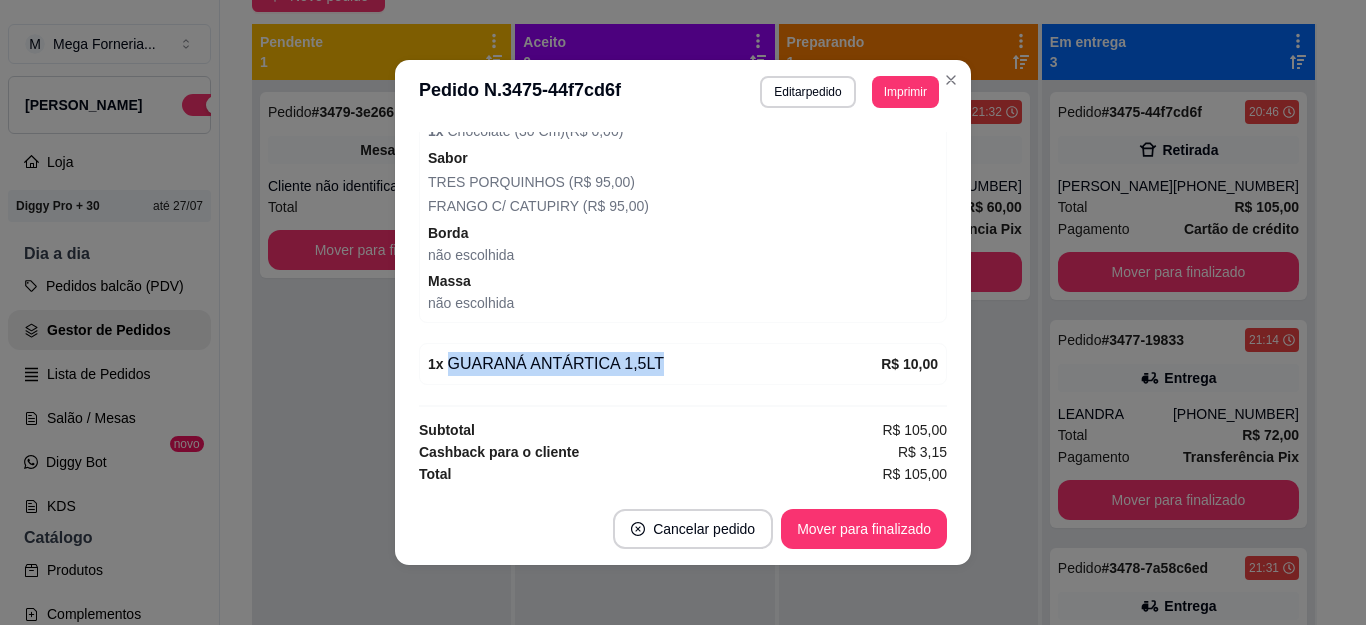 click on "1 x     GUARANÁ ANTÁRTICA 1,5LT" at bounding box center (654, 364) 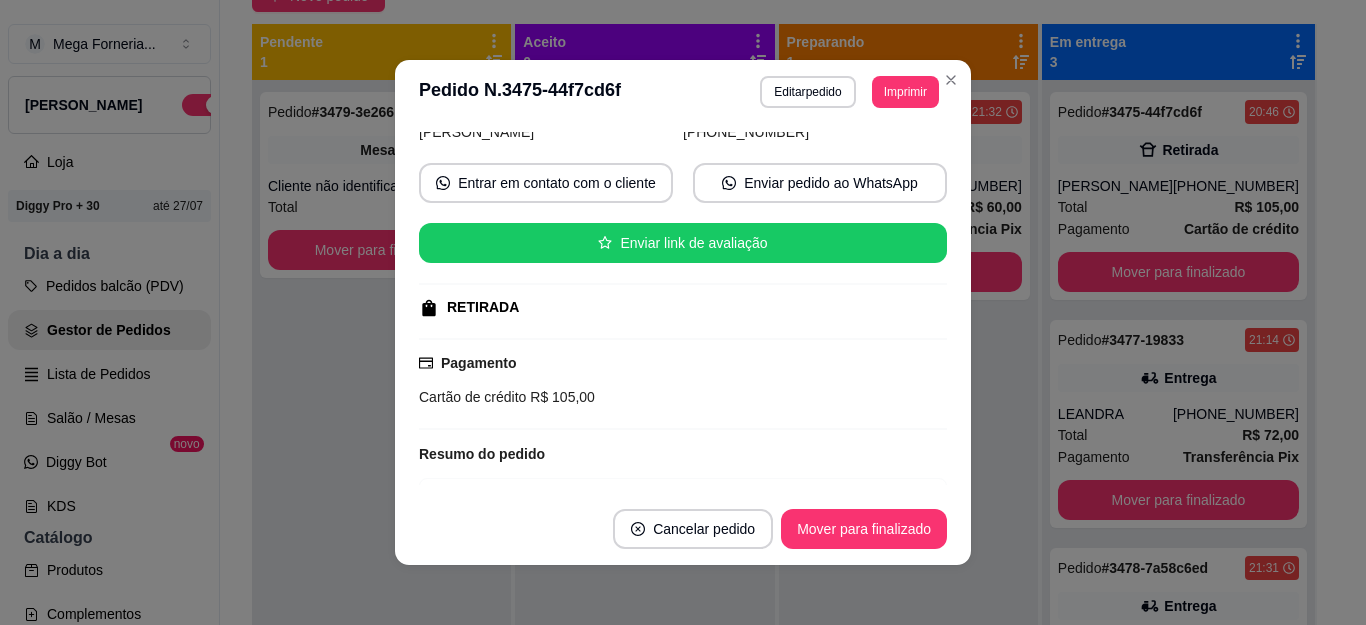 scroll, scrollTop: 150, scrollLeft: 0, axis: vertical 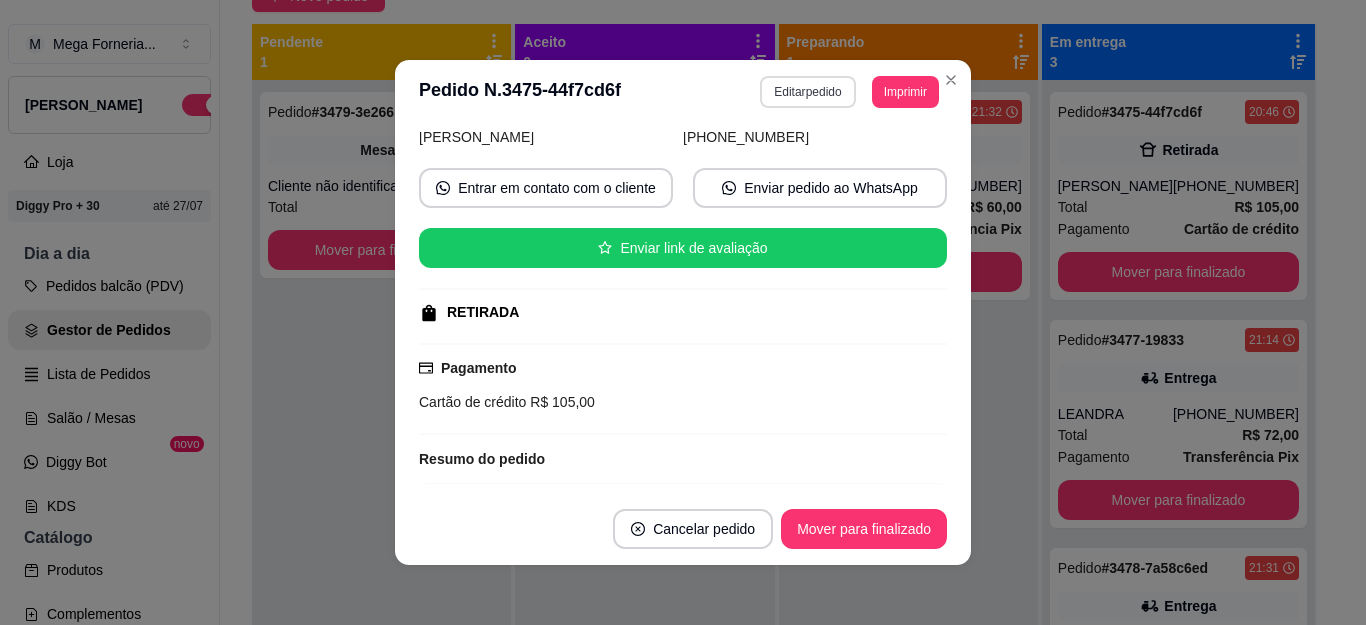 click on "Editar  pedido" at bounding box center [807, 92] 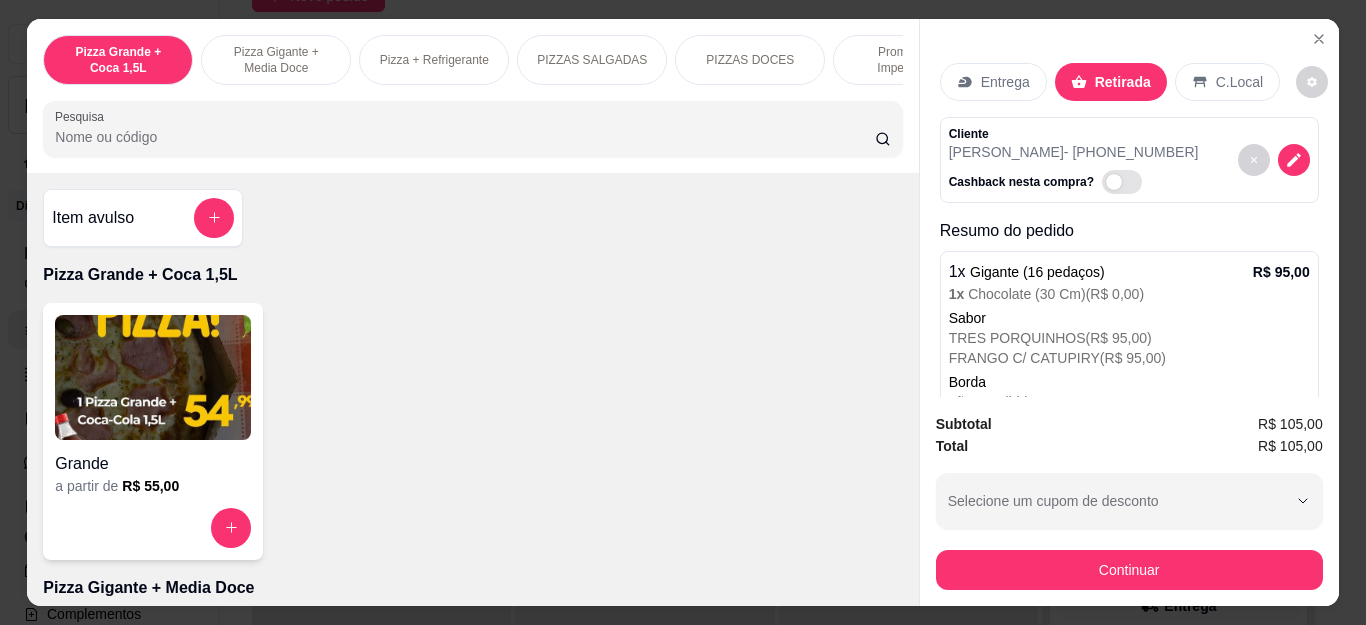 scroll, scrollTop: 300, scrollLeft: 0, axis: vertical 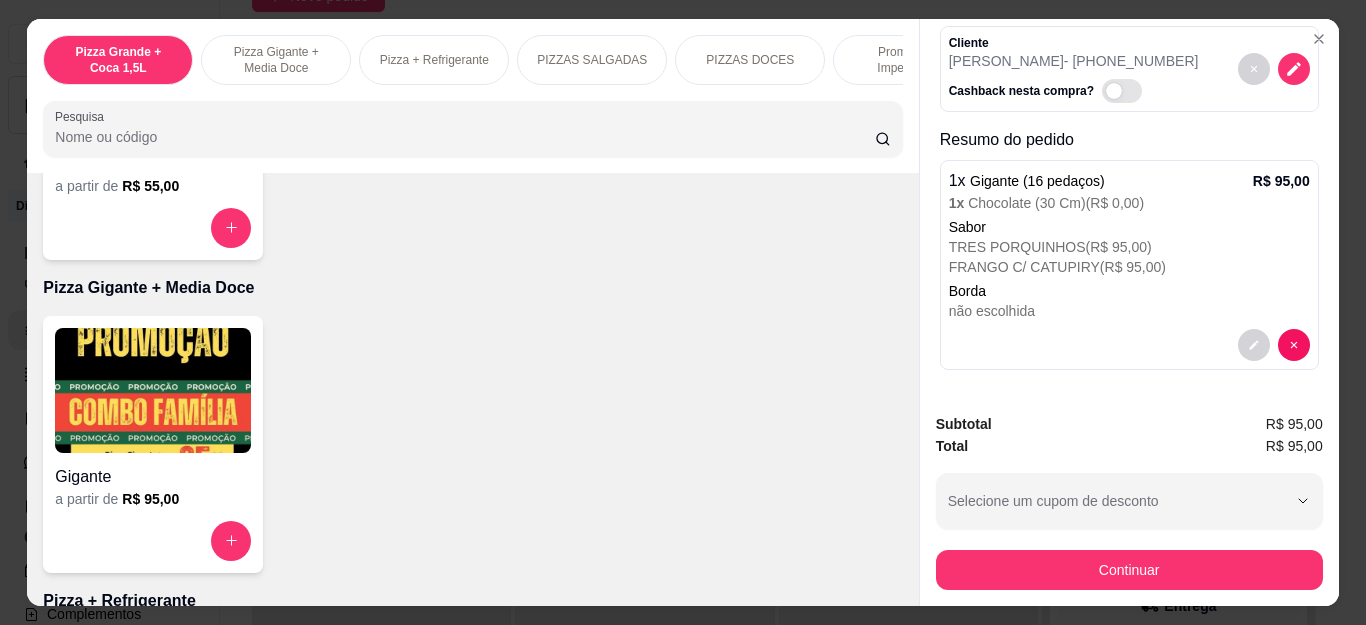 type on "0" 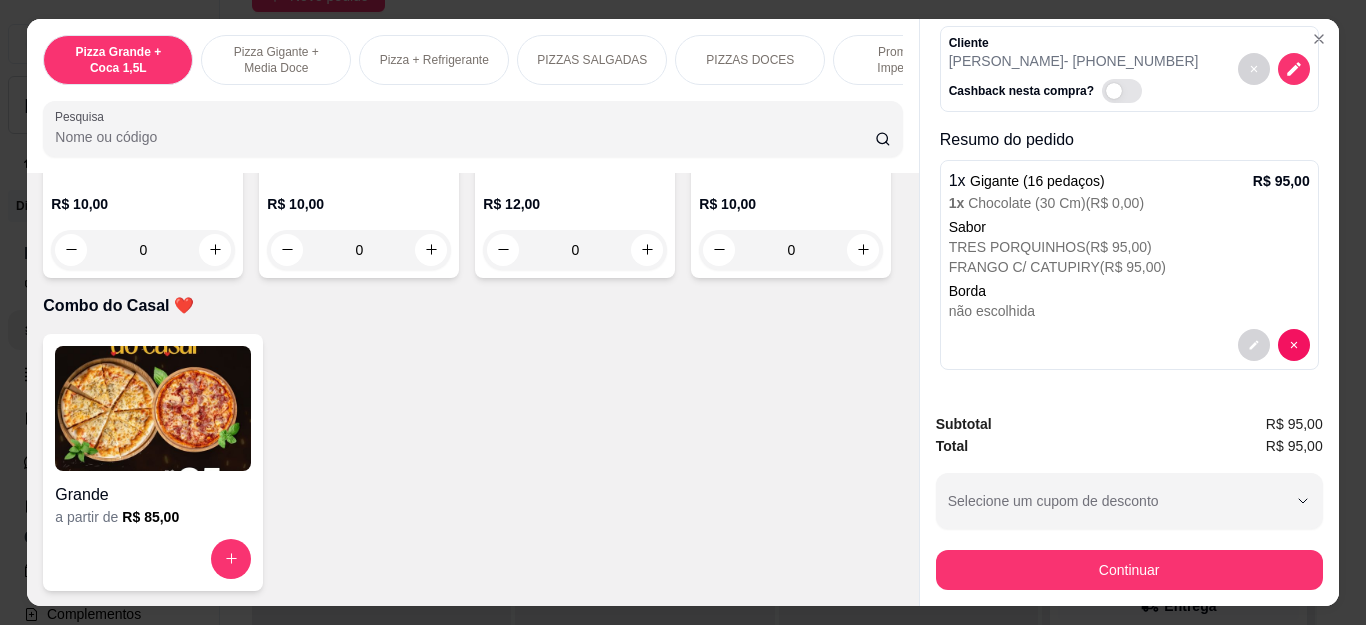 scroll, scrollTop: 4900, scrollLeft: 0, axis: vertical 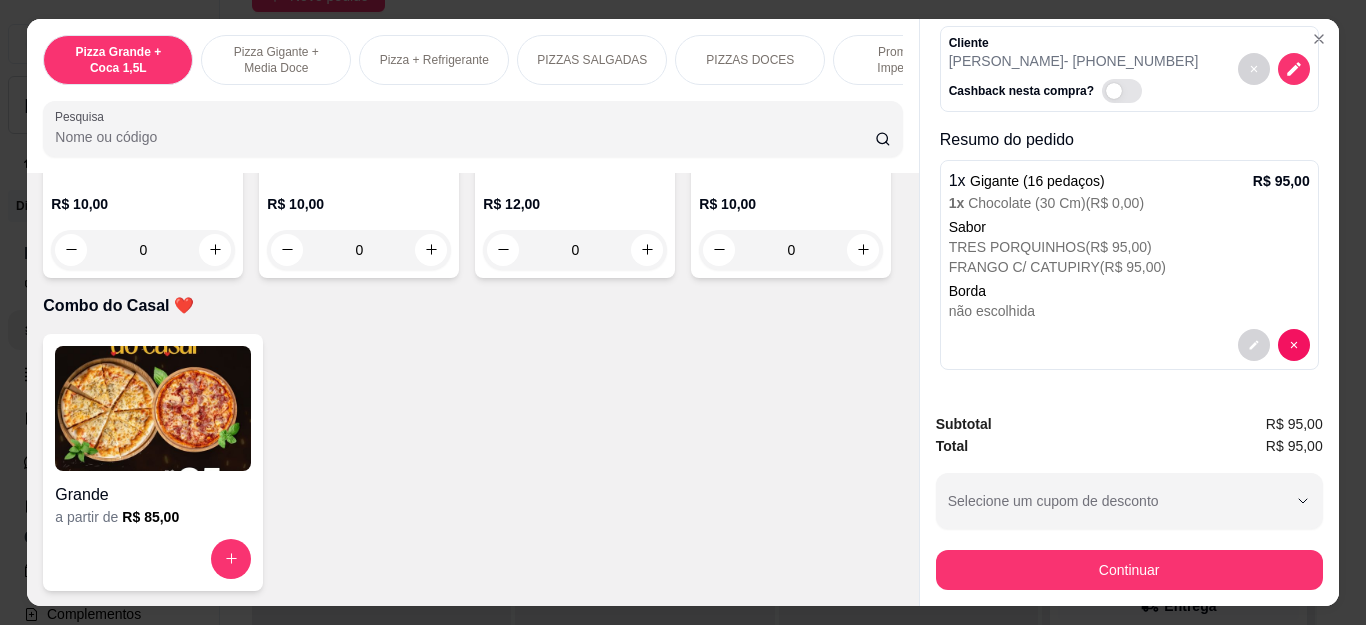 type on "1" 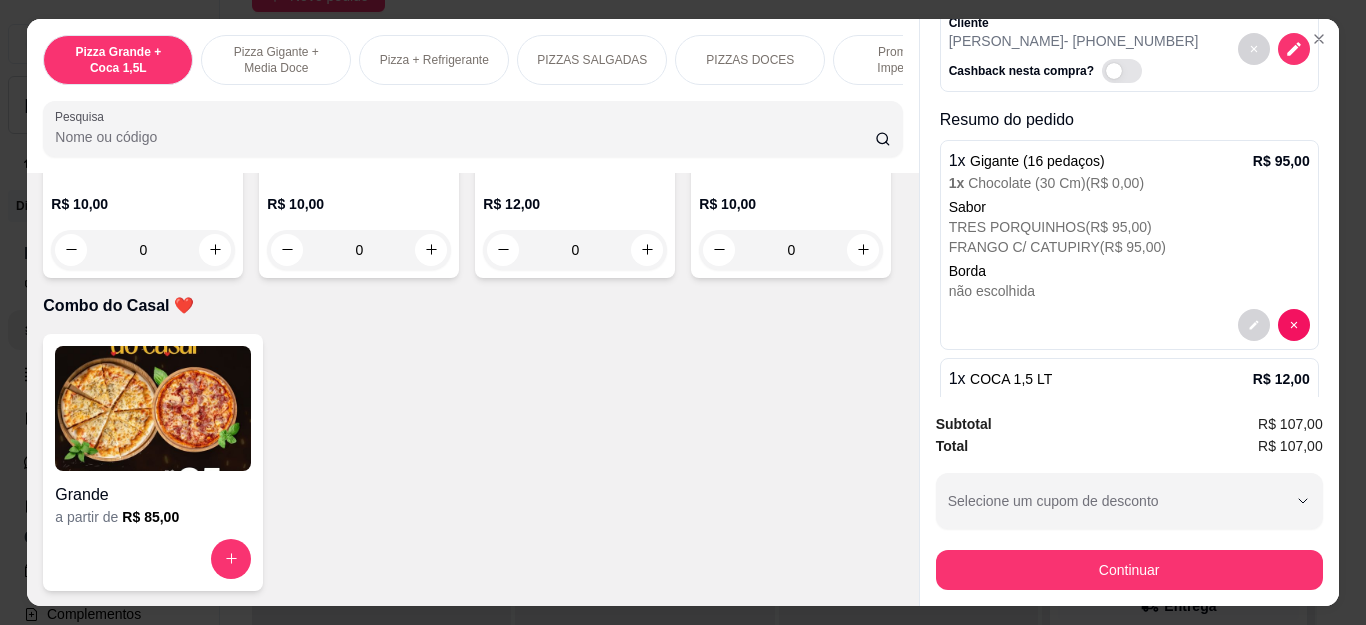 scroll, scrollTop: 4901, scrollLeft: 0, axis: vertical 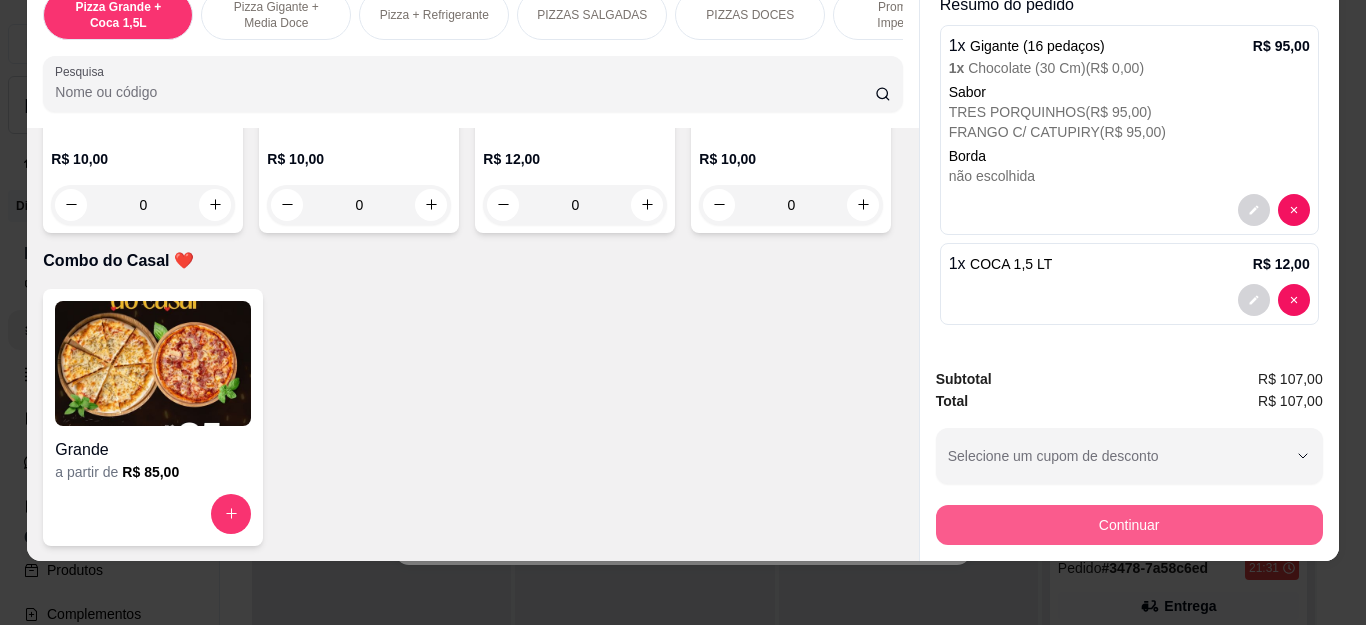 click on "Continuar" at bounding box center [1129, 525] 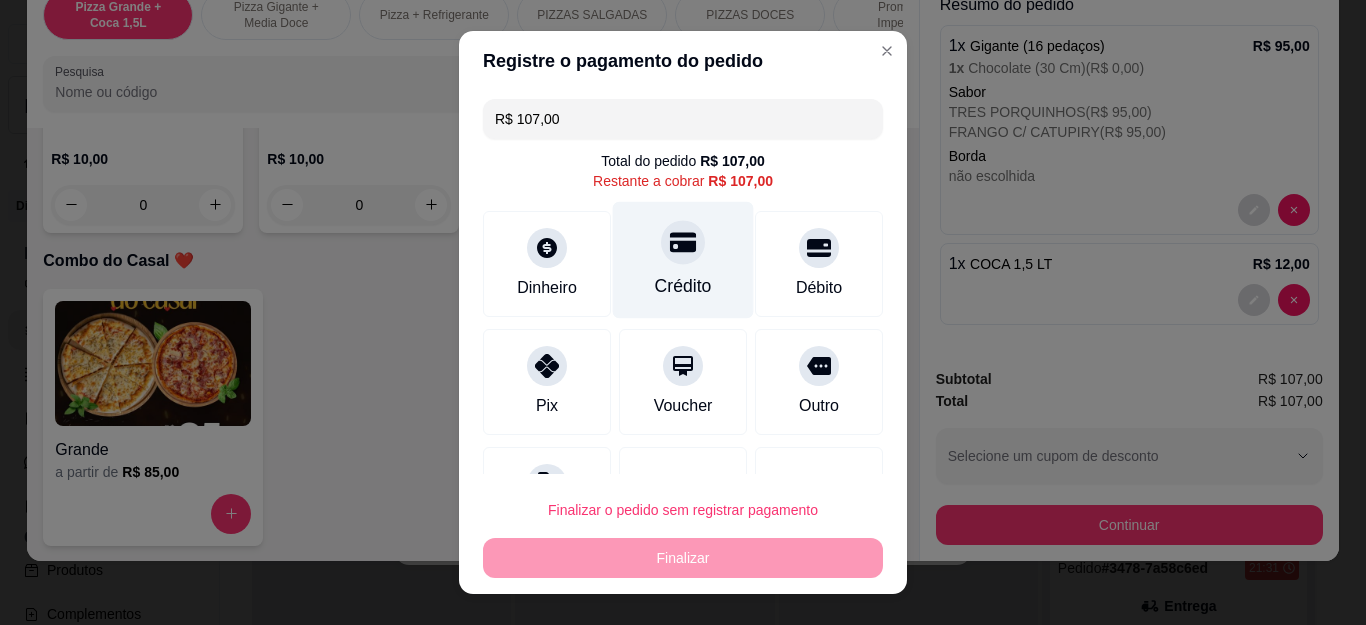 click on "Crédito" at bounding box center [683, 260] 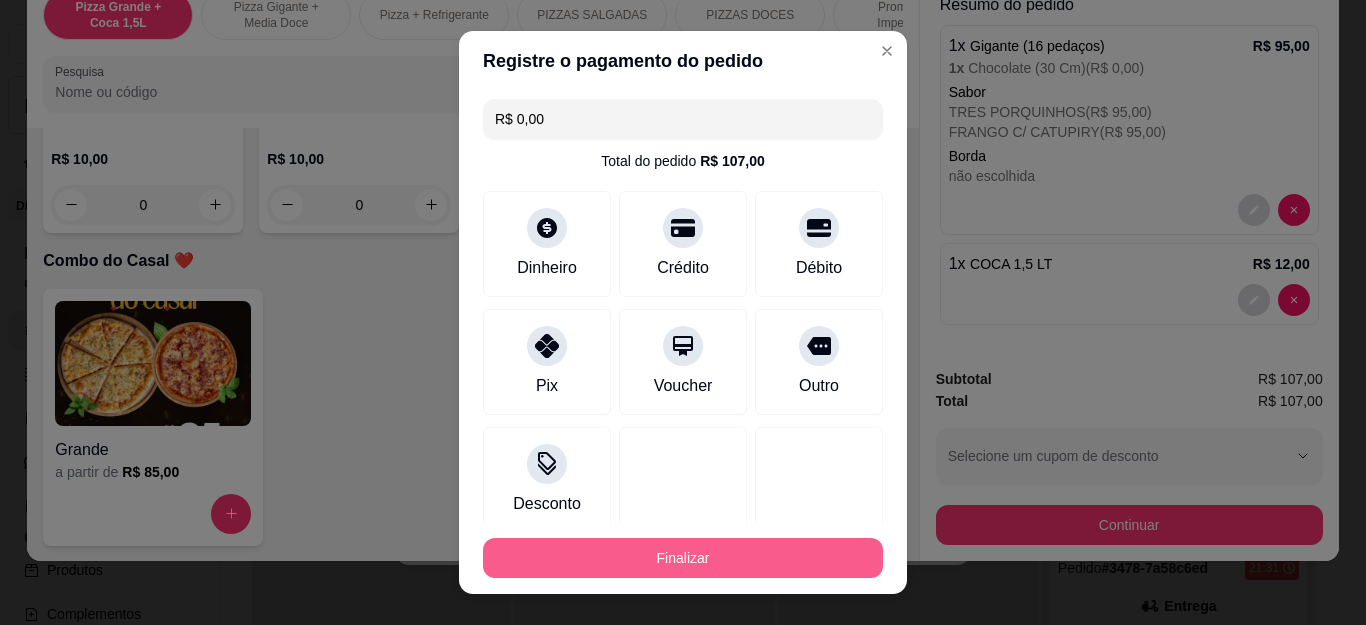 click on "Finalizar" at bounding box center [683, 558] 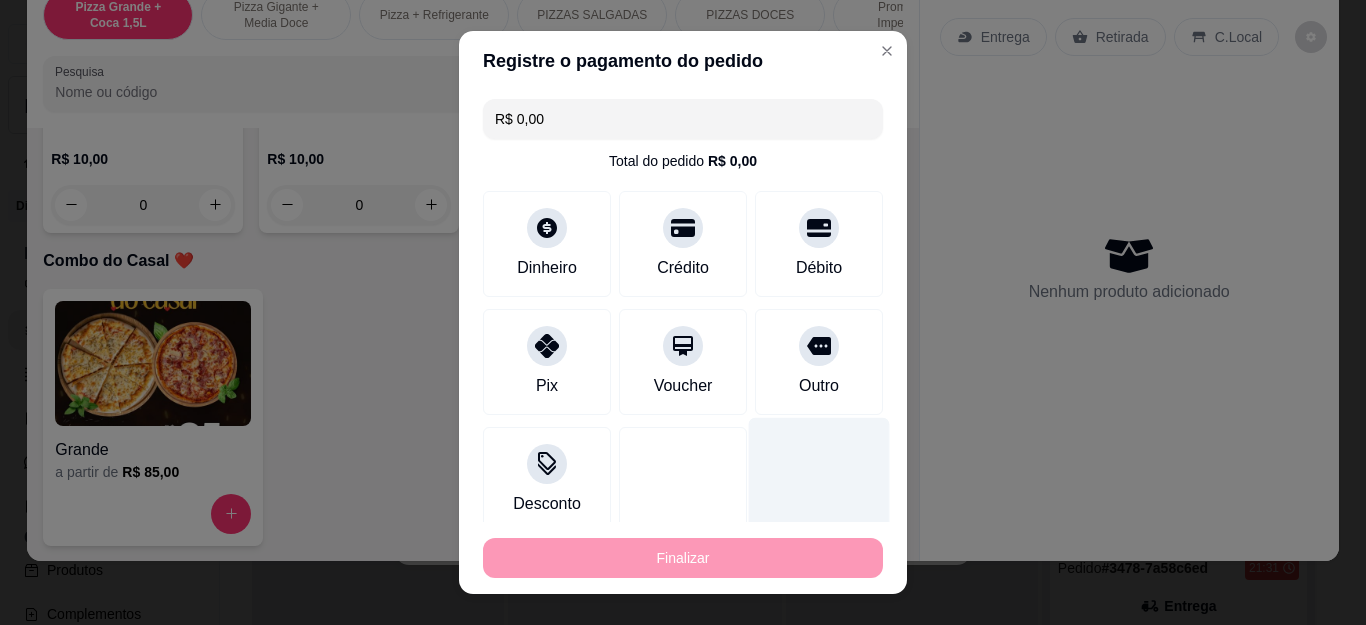 type on "0" 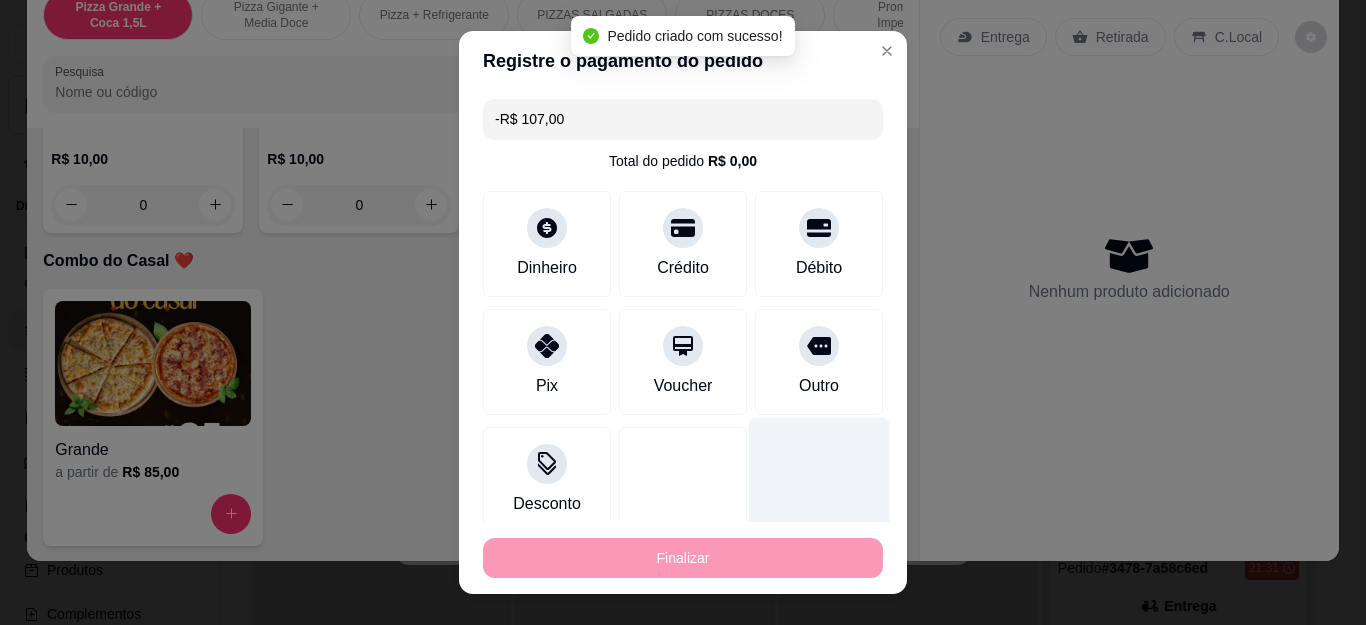 scroll, scrollTop: 0, scrollLeft: 0, axis: both 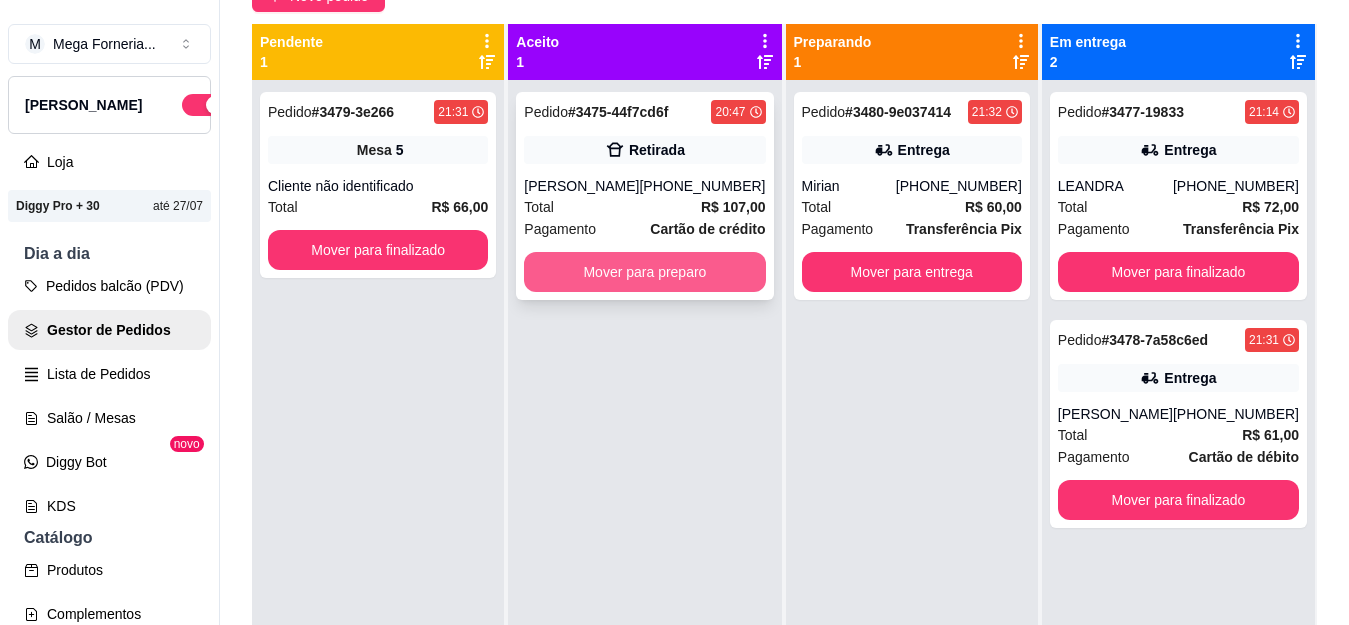 click on "Mover para preparo" at bounding box center [644, 272] 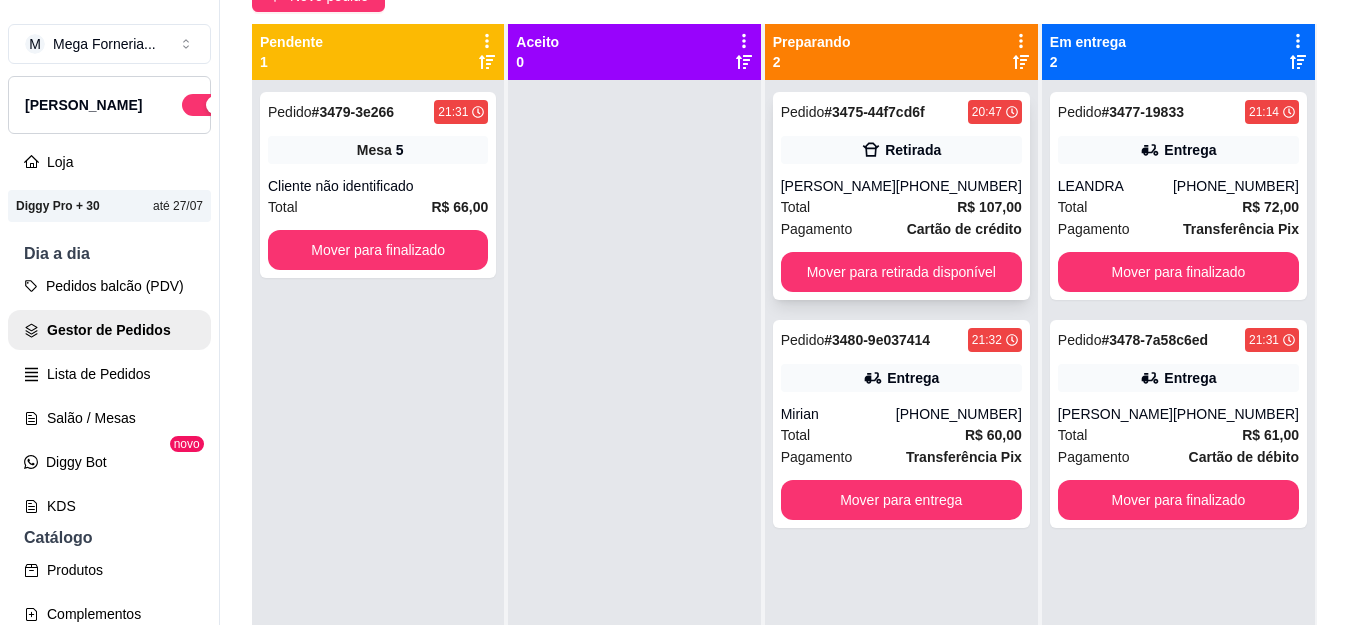 click on "Retirada" at bounding box center [901, 150] 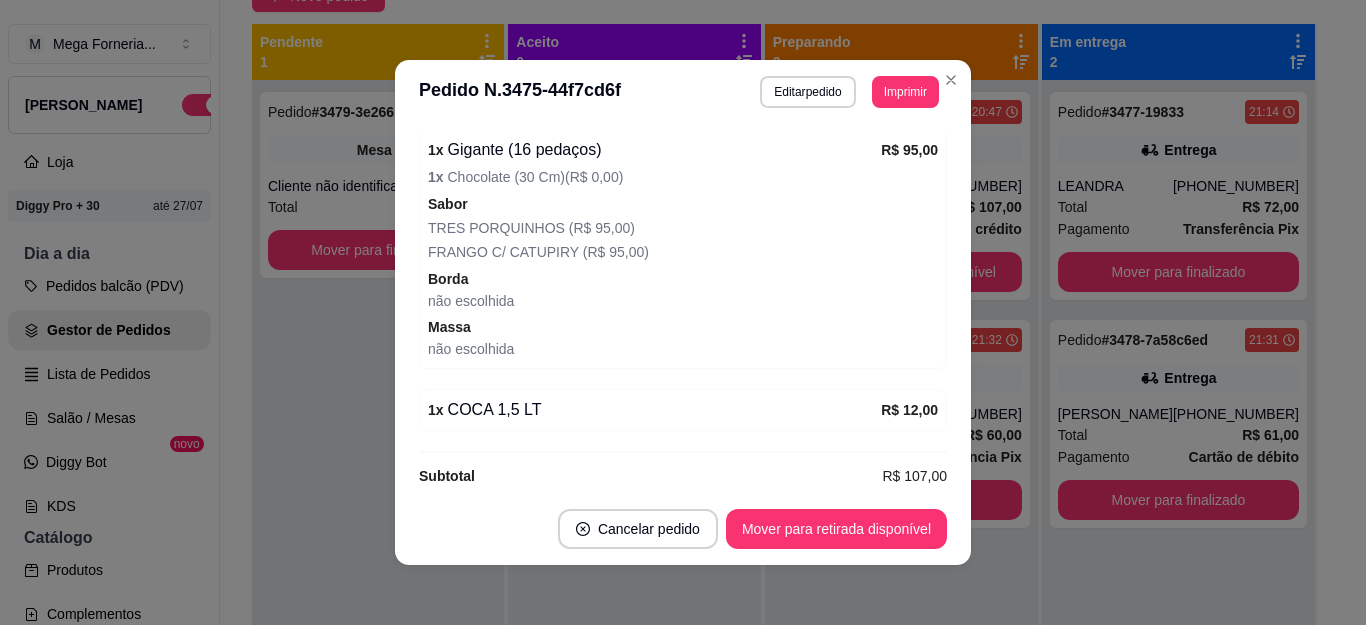 scroll, scrollTop: 512, scrollLeft: 0, axis: vertical 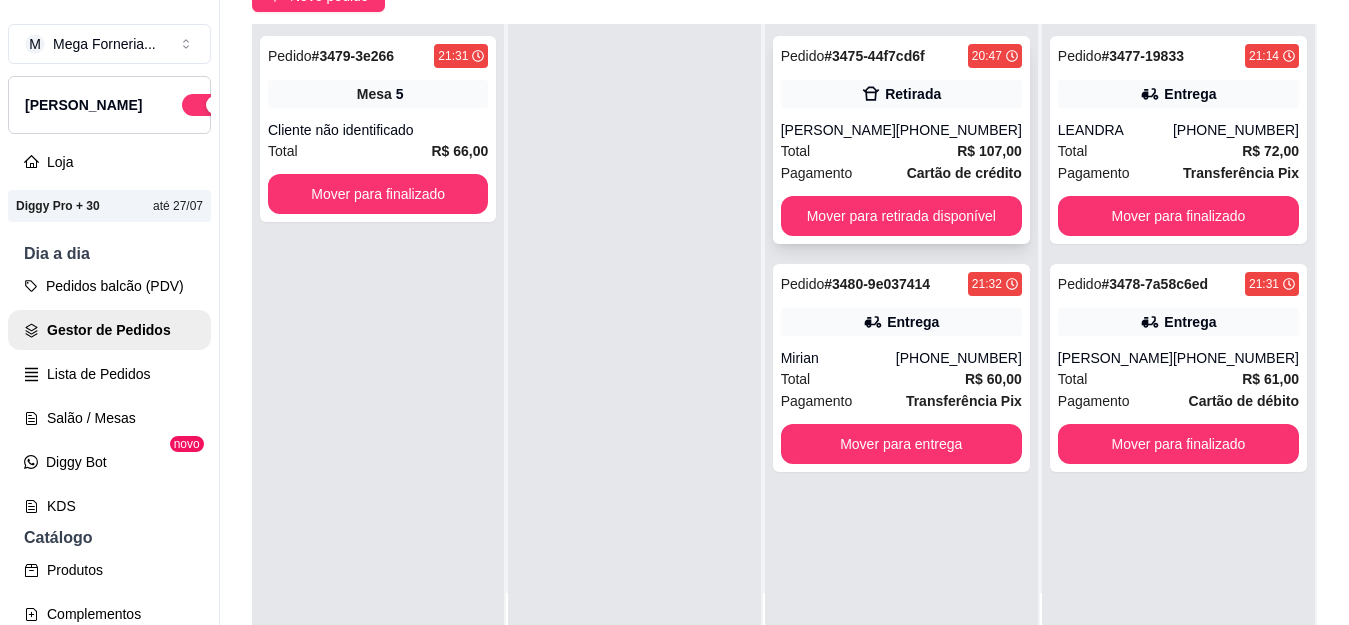 click on "Pedido  # 3475-44f7cd6f 20:47 Retirada Paulo Roberto Portela Soares da Costa  (22) 99915-1521 Total R$ 107,00 Pagamento Cartão de crédito Mover para retirada disponível" at bounding box center (901, 140) 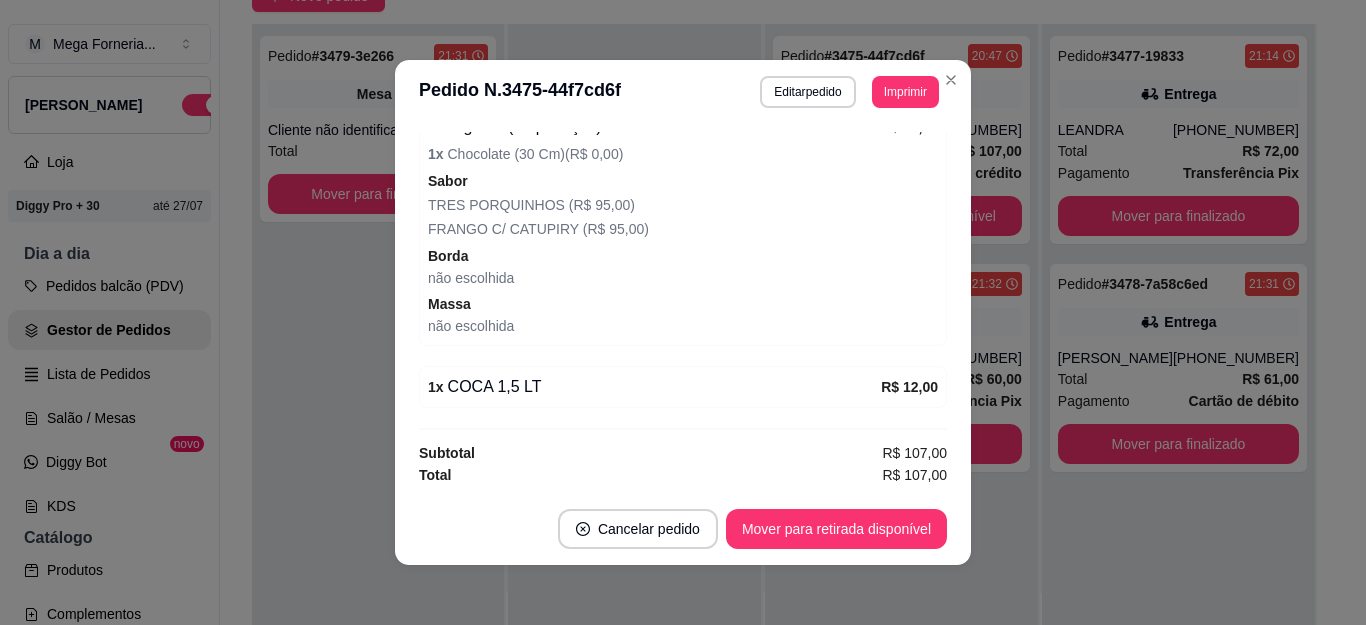 scroll, scrollTop: 512, scrollLeft: 0, axis: vertical 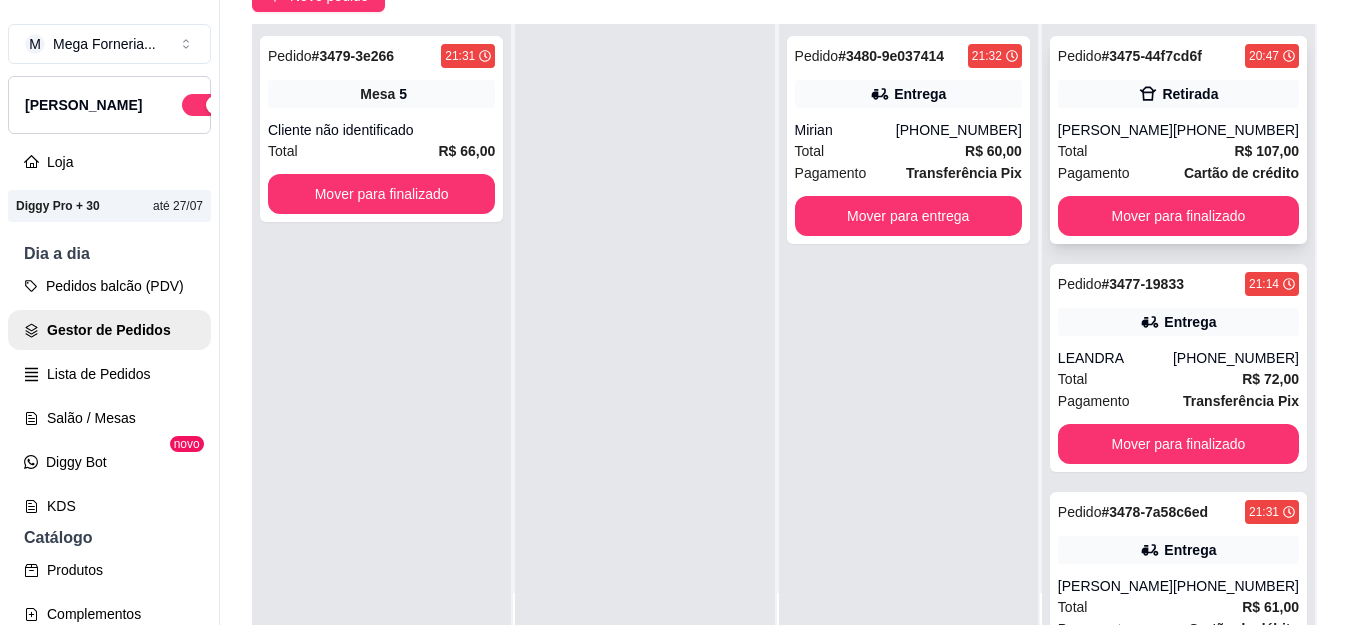 click on "R$ 107,00" at bounding box center (1266, 151) 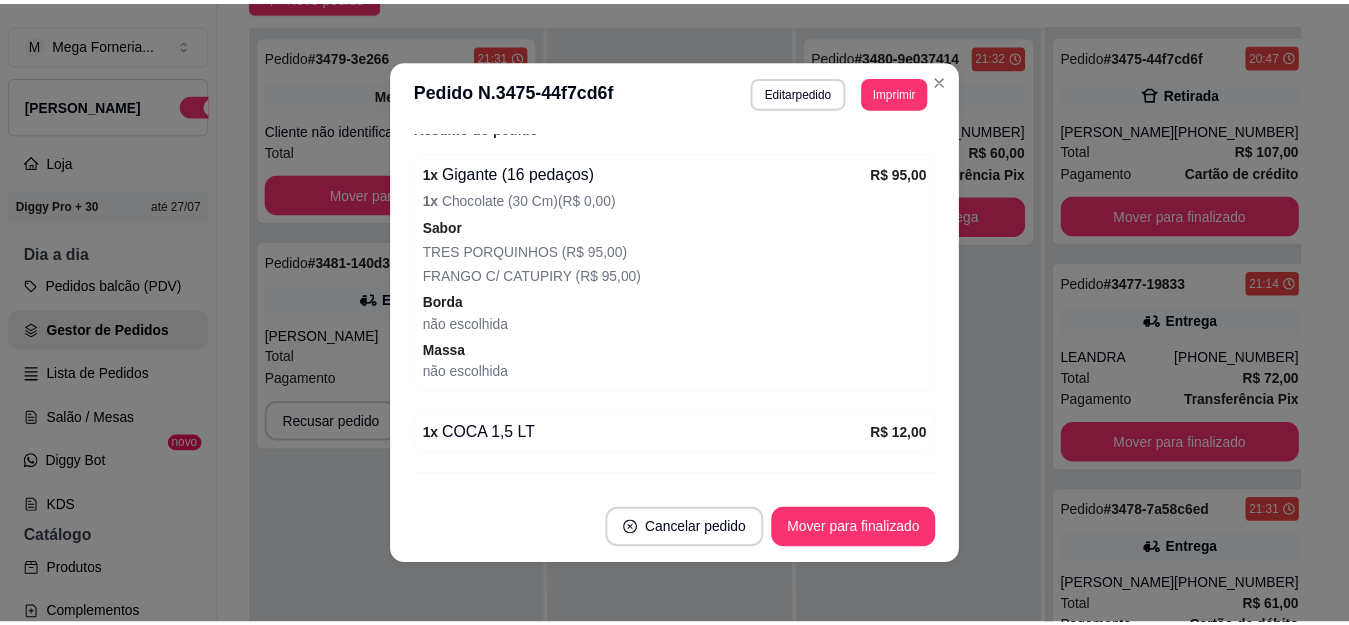 scroll, scrollTop: 500, scrollLeft: 0, axis: vertical 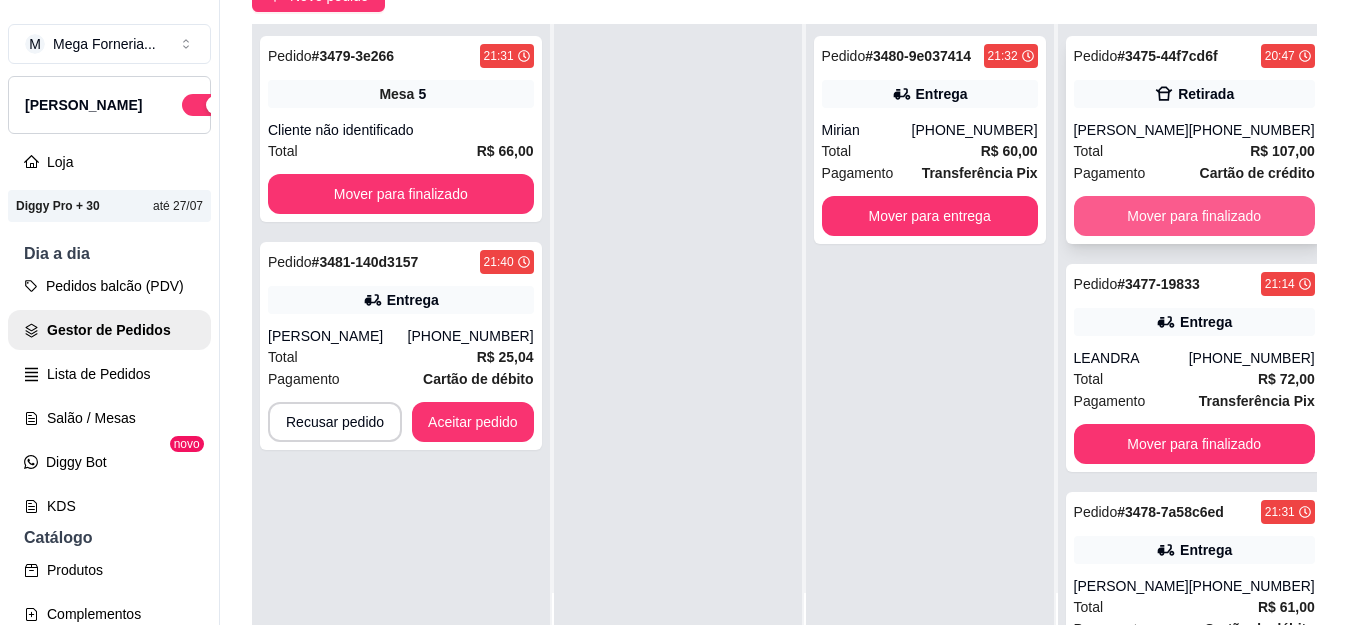 click on "Mover para finalizado" at bounding box center (1194, 216) 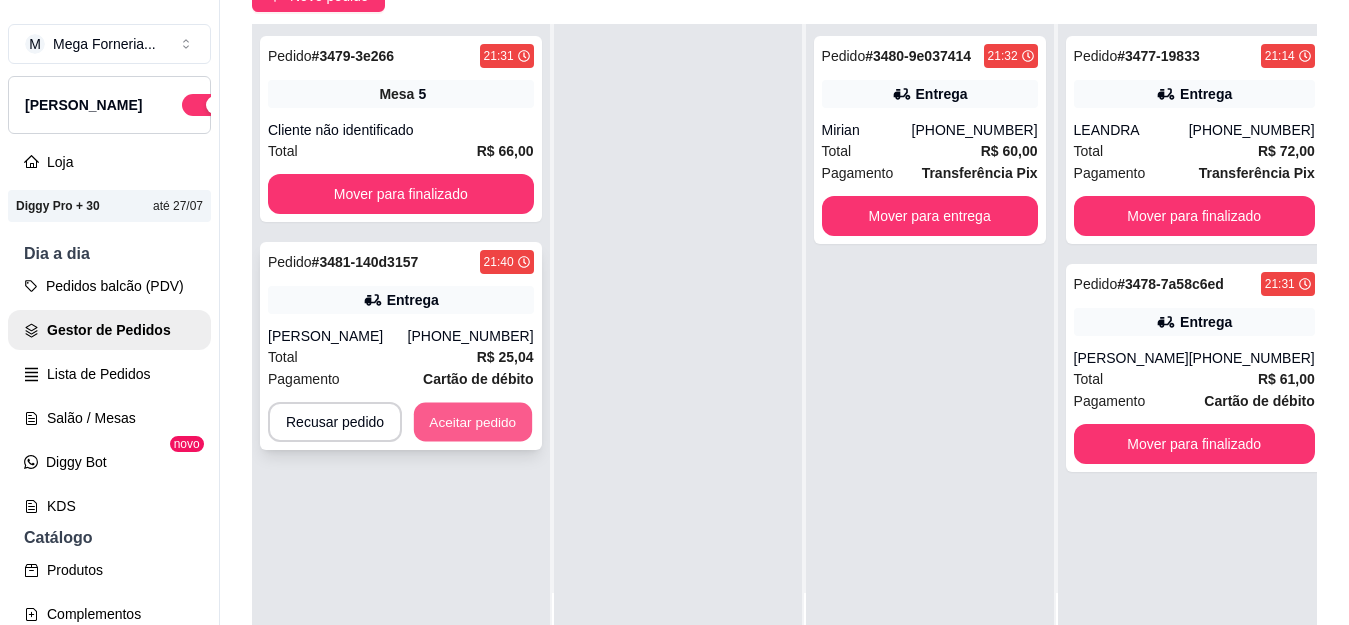 click on "Aceitar pedido" at bounding box center [473, 422] 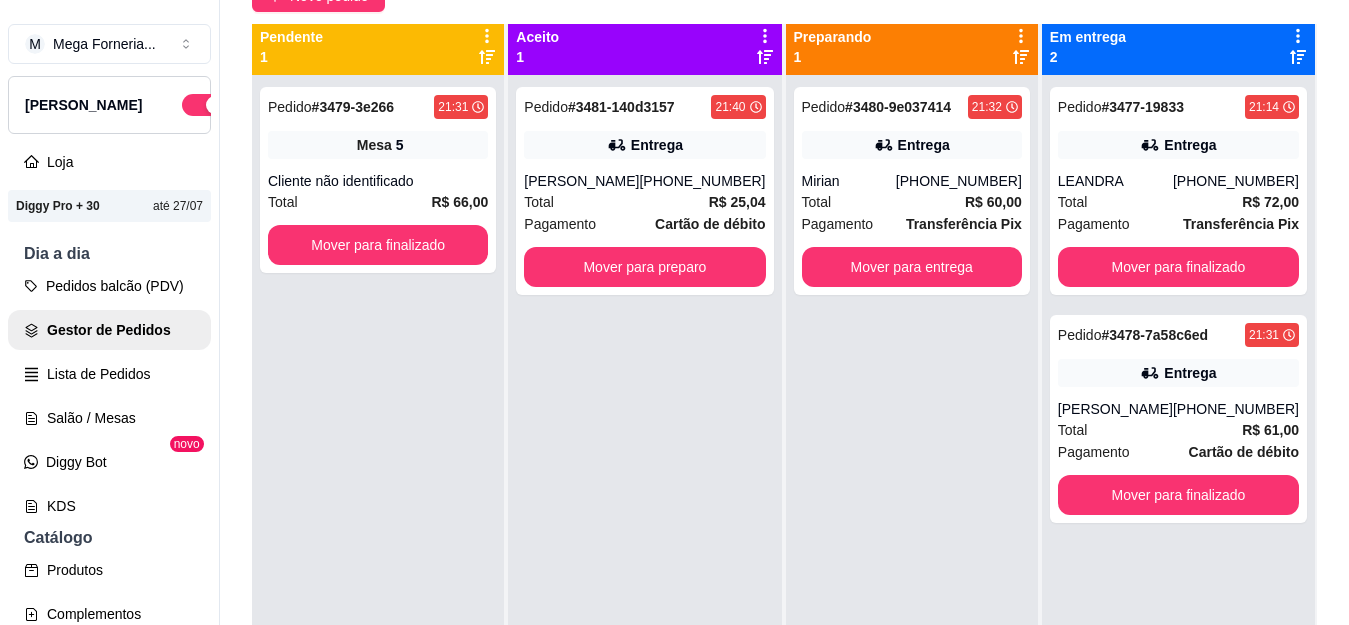 scroll, scrollTop: 0, scrollLeft: 0, axis: both 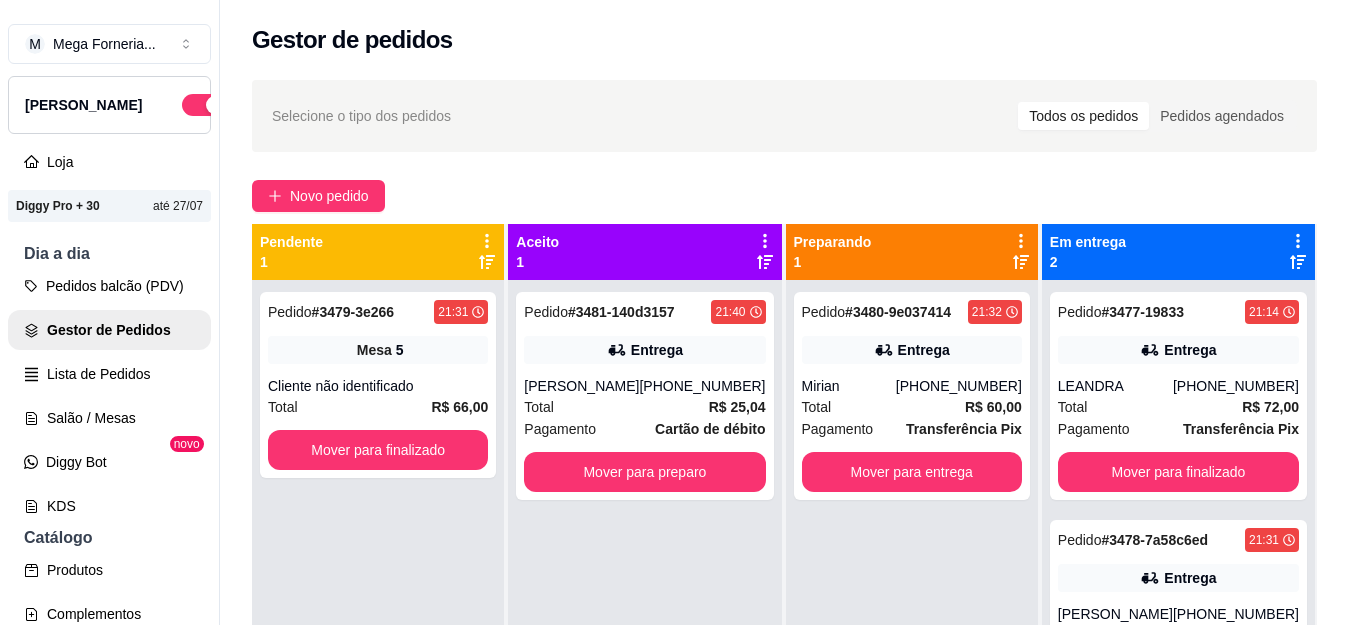 click on "Selecione o tipo dos pedidos Todos os pedidos Pedidos agendados Novo pedido Pendente 1 Pedido  # 3479-3e266 21:31 Mesa 5 Cliente não identificado Total R$ 66,00 Mover para finalizado Aceito 1 Pedido  # 3481-140d3157 21:40 Entrega Samuel (22) 99935-2543 Total R$ 25,04 Pagamento Cartão de débito Mover para preparo Preparando 1 Pedido  # 3480-9e037414 21:32 Entrega Mirian  (22) 99864-4024 Total R$ 60,00 Pagamento Transferência Pix Mover para entrega Em entrega 2 Pedido  # 3477-19833 21:14 Entrega LEANDRA (22) 99600-6806 Total R$ 72,00 Pagamento Transferência Pix Mover para finalizado Pedido  # 3478-7a58c6ed 21:31 Entrega Estevão Barcelos (22) 99803-2436 Total R$ 61,00 Pagamento Cartão de débito Mover para finalizado" at bounding box center [784, 470] 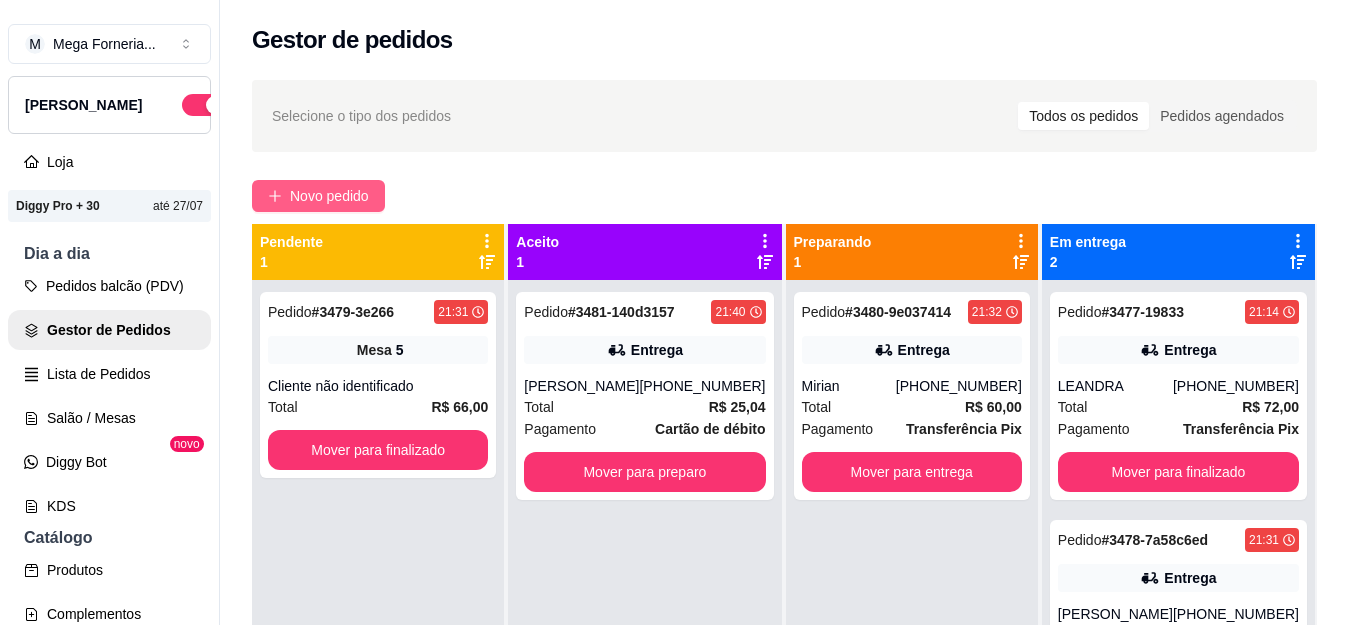 click on "Novo pedido" at bounding box center [329, 196] 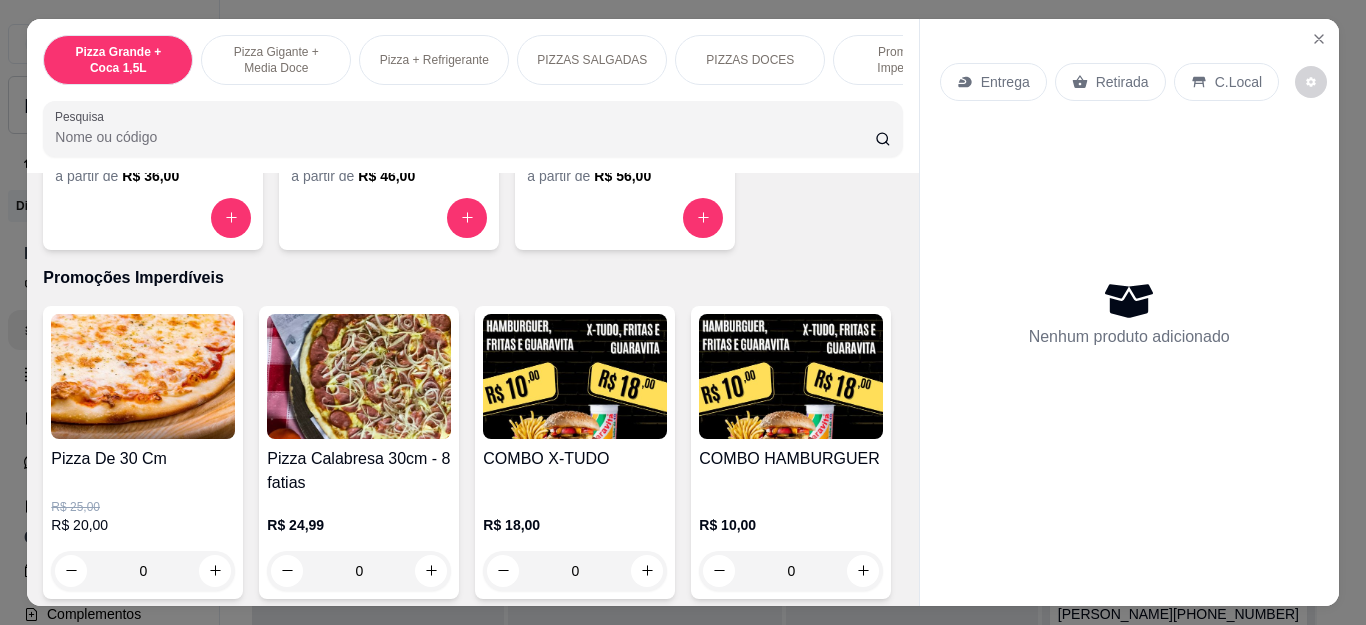 scroll, scrollTop: 1700, scrollLeft: 0, axis: vertical 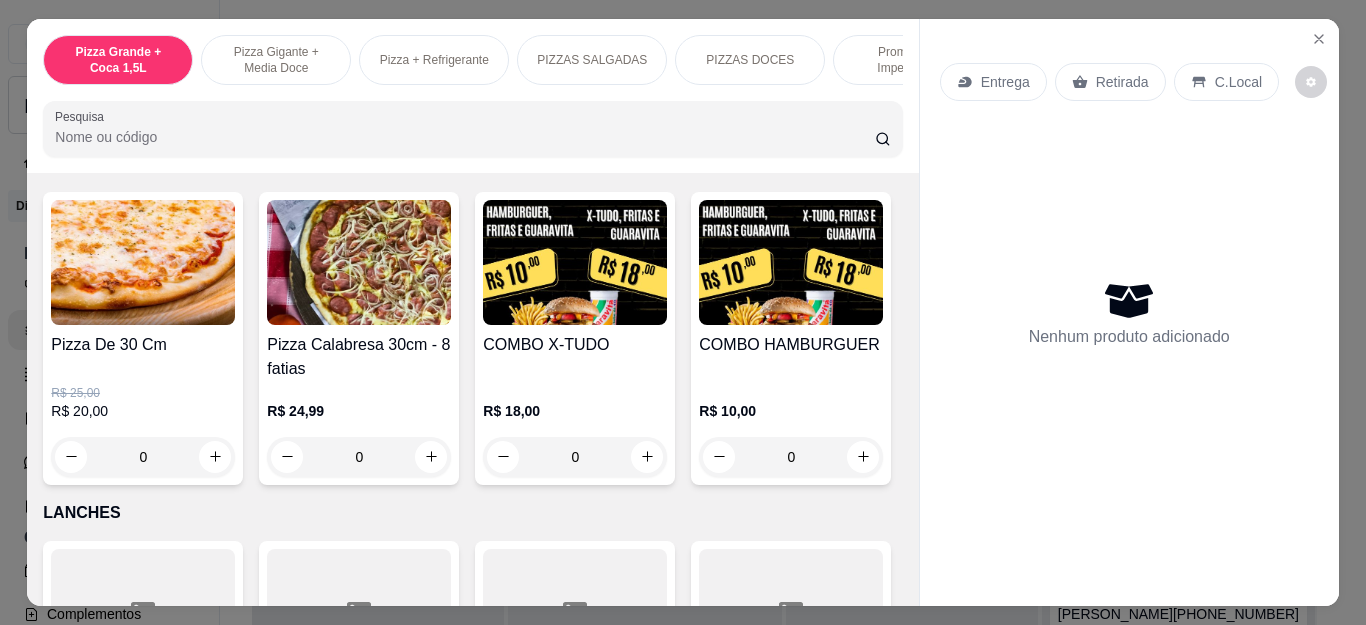 click on "0" at bounding box center (143, 457) 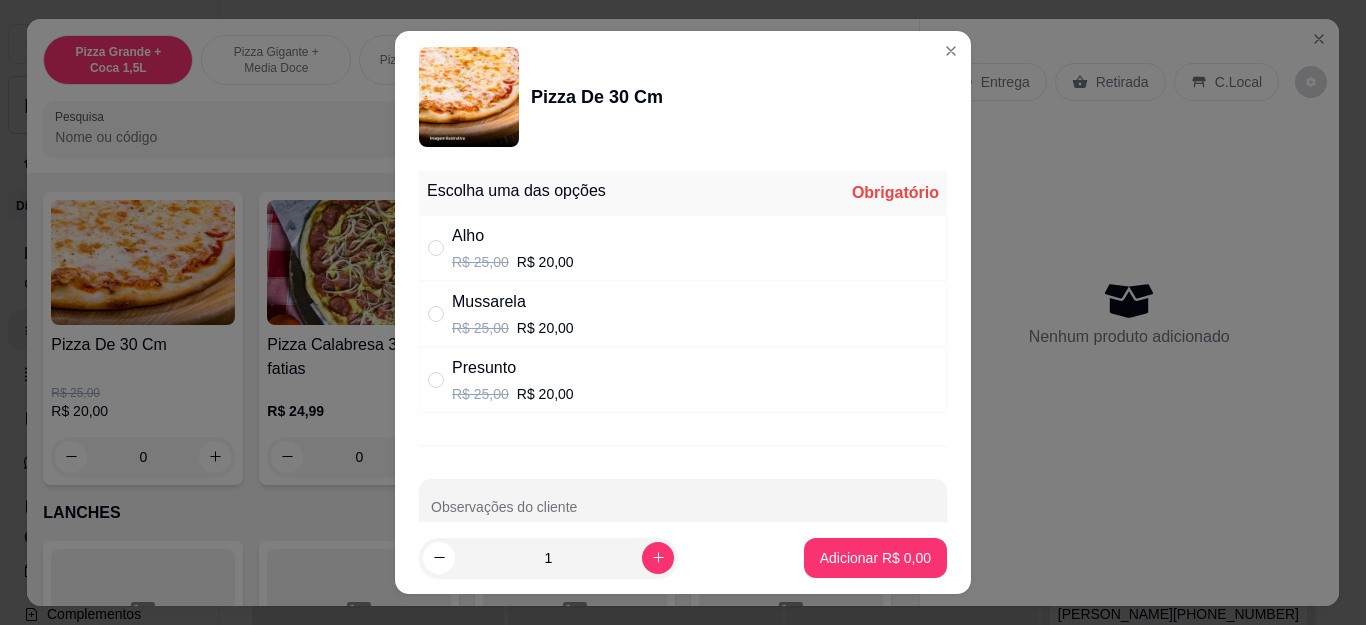 click on "Presunto R$ 25,00 R$ 20,00" at bounding box center (683, 380) 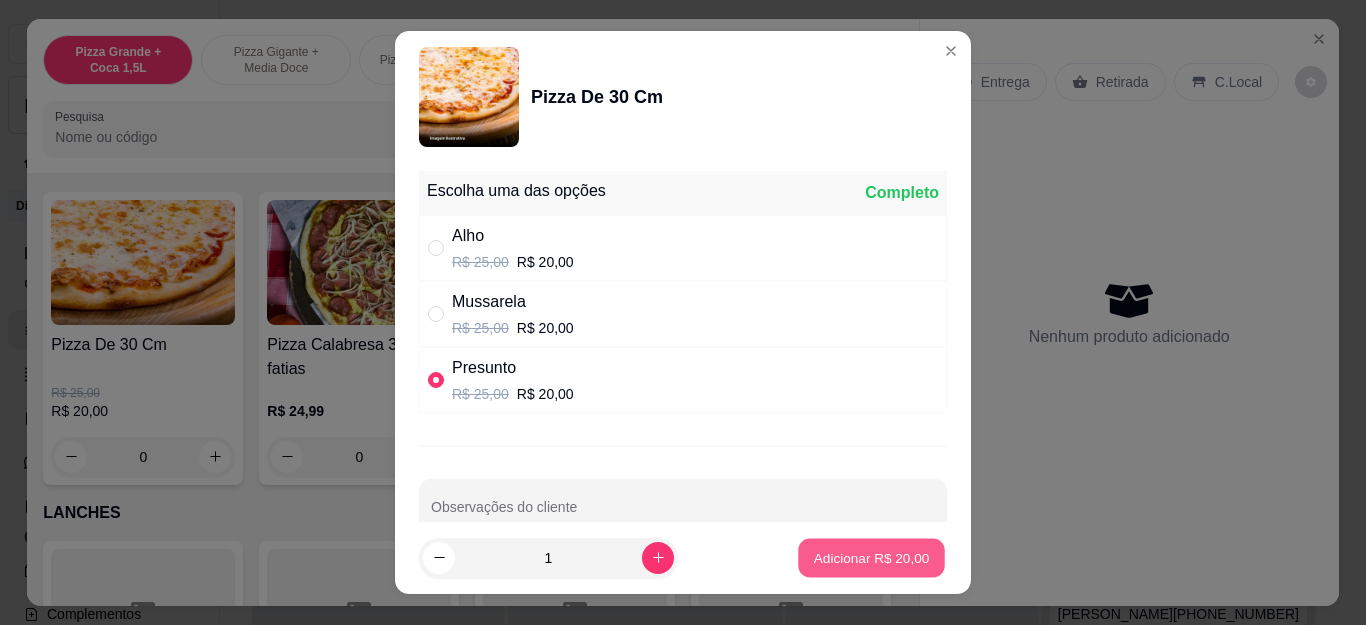 click on "Adicionar   R$ 20,00" at bounding box center [871, 557] 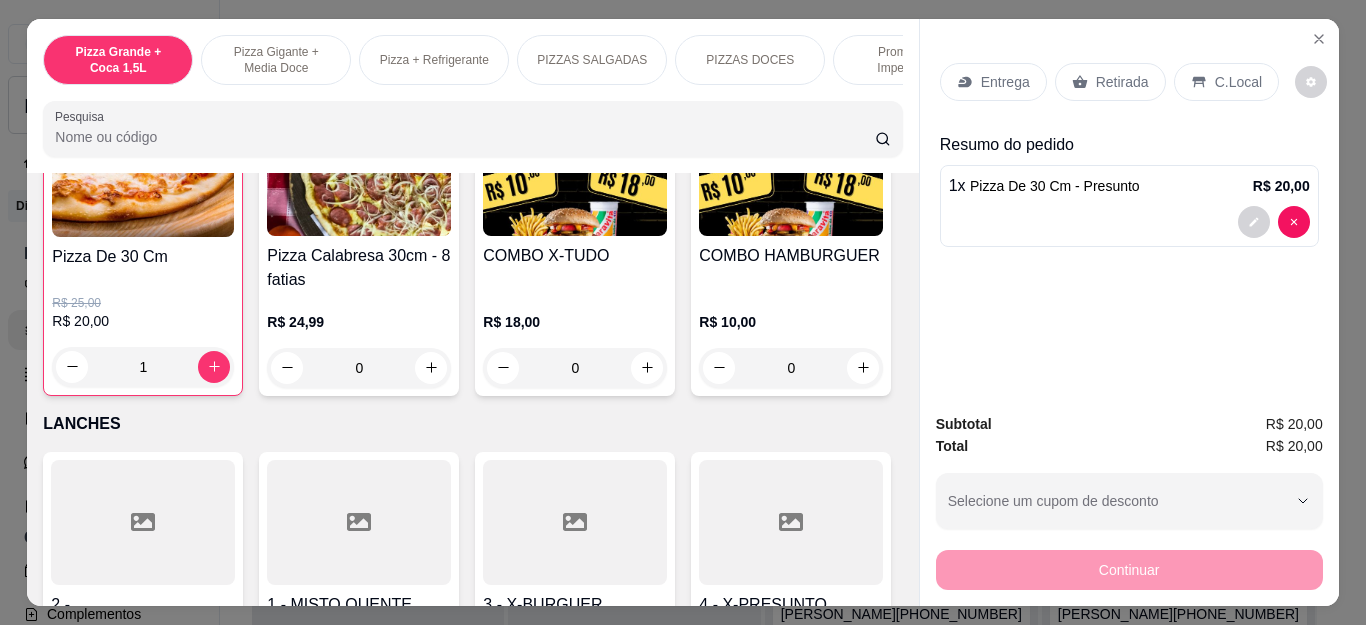 scroll, scrollTop: 1800, scrollLeft: 0, axis: vertical 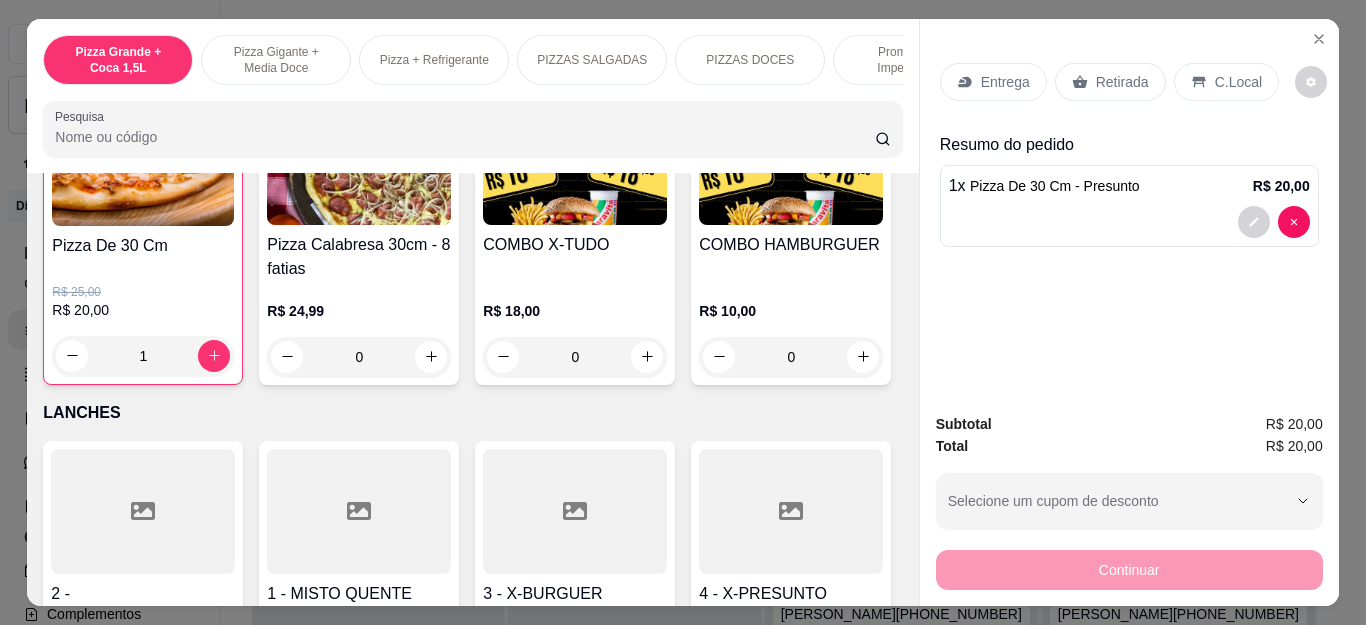 click on "1" at bounding box center (143, 356) 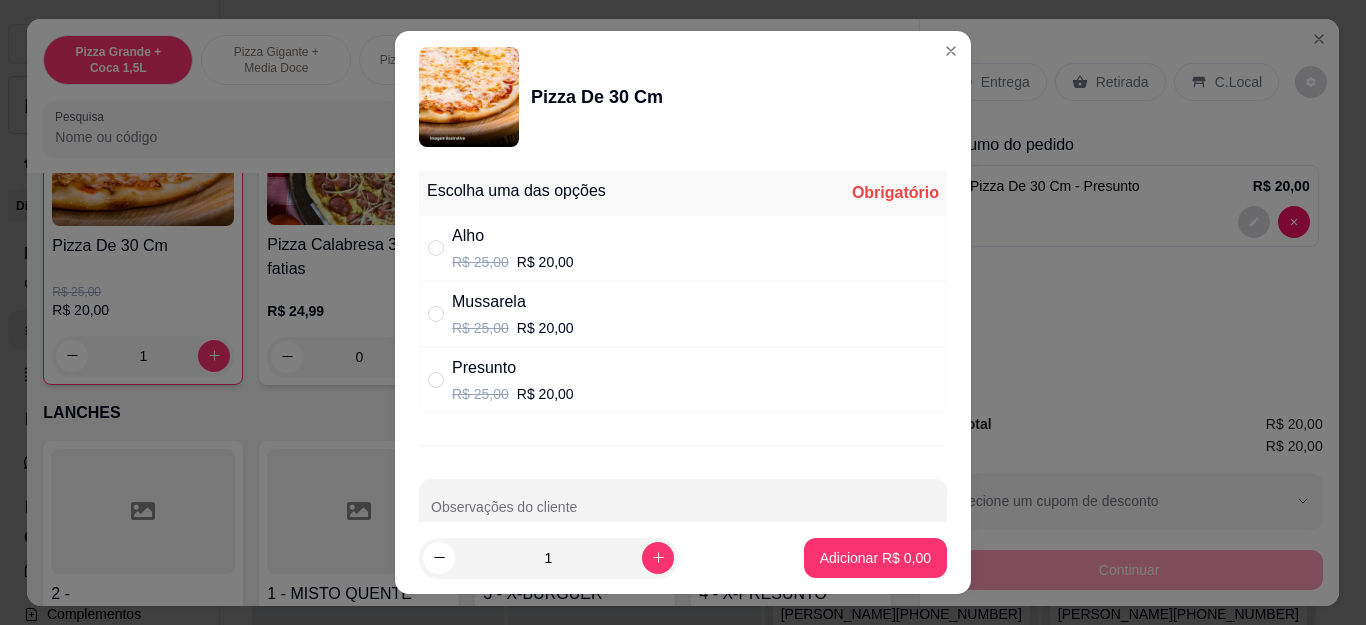 click on "Mussarela R$ 25,00 R$ 20,00" at bounding box center (683, 314) 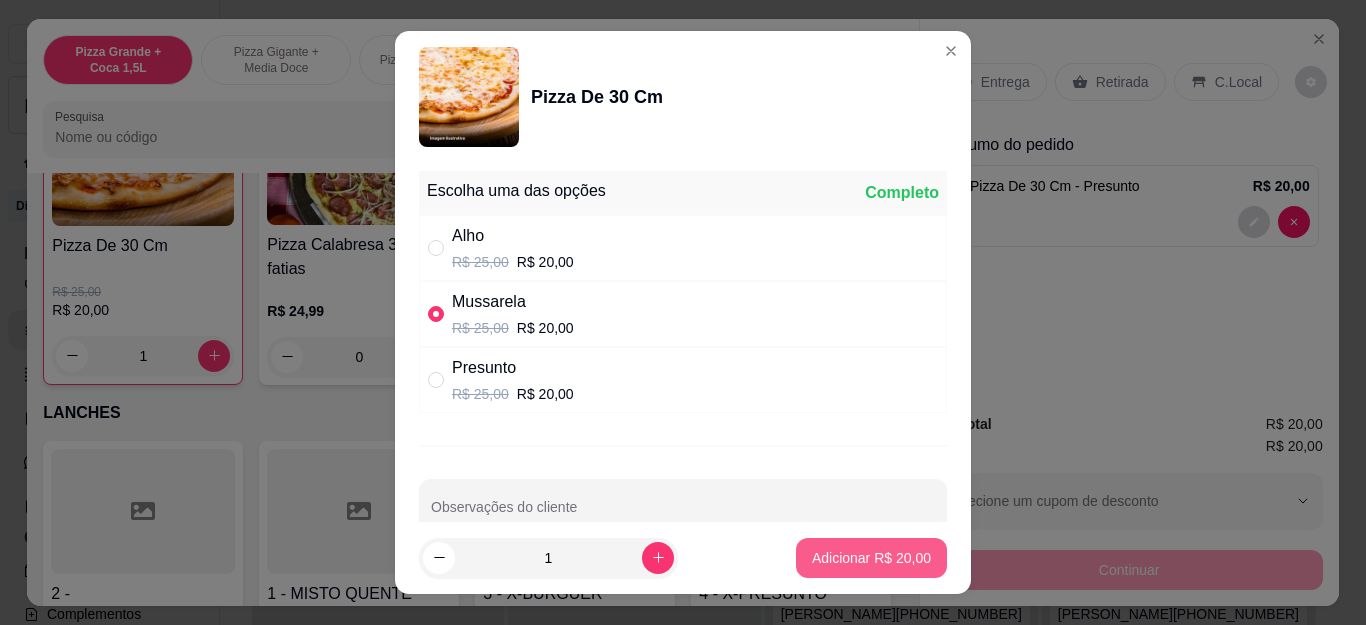 click on "Adicionar   R$ 20,00" at bounding box center (871, 558) 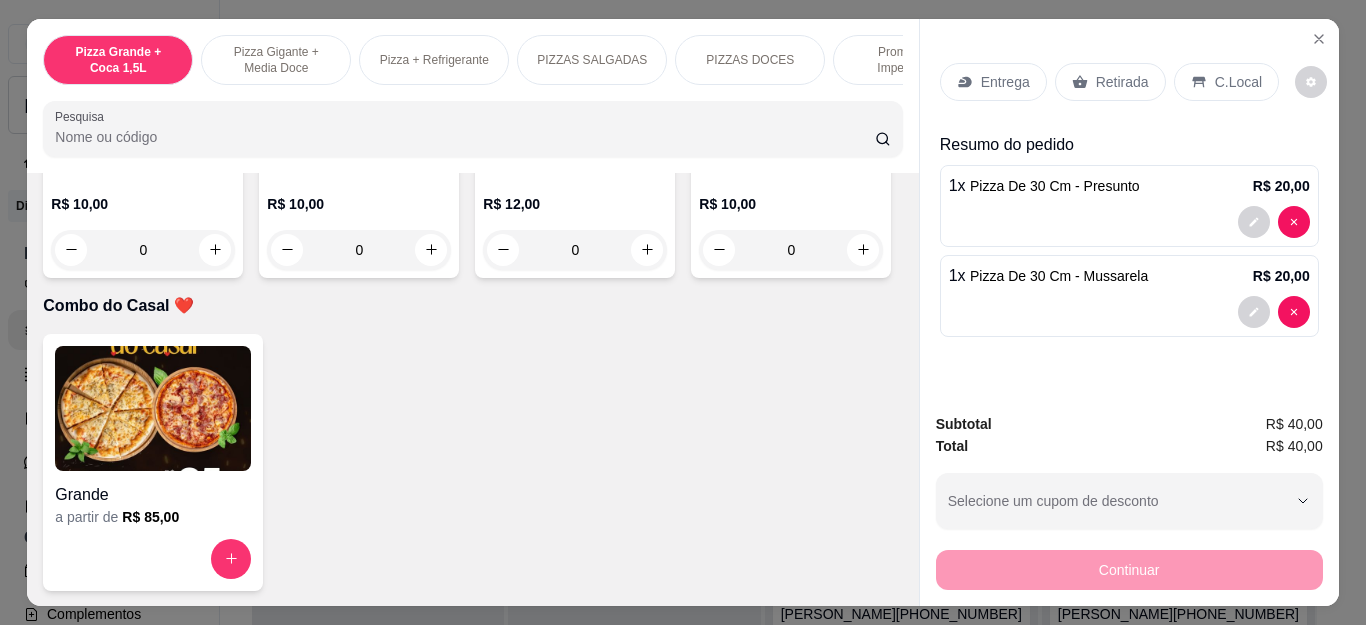 scroll, scrollTop: 5000, scrollLeft: 0, axis: vertical 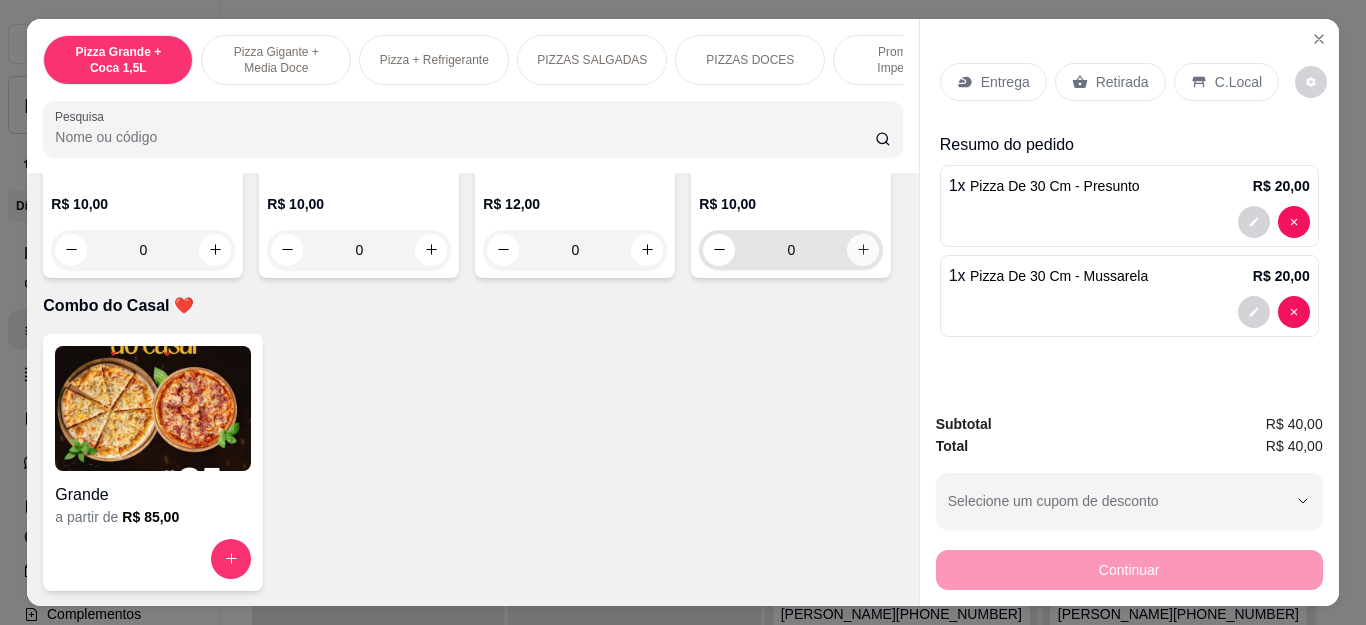click 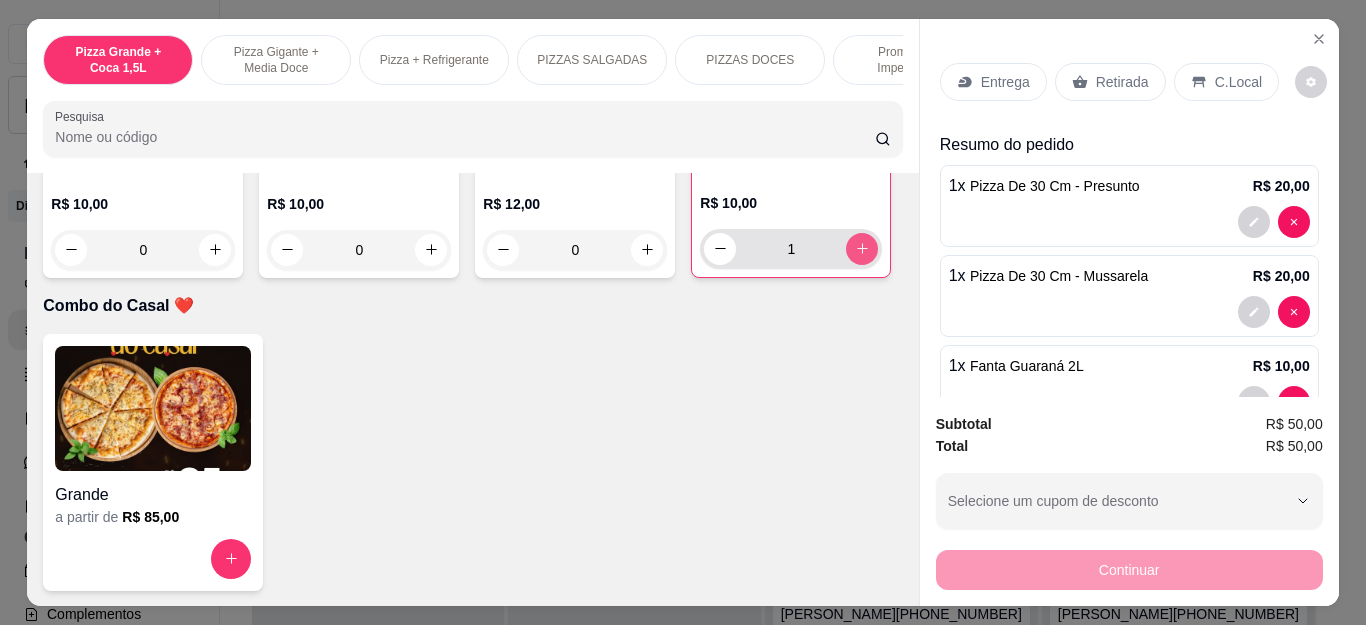 type on "1" 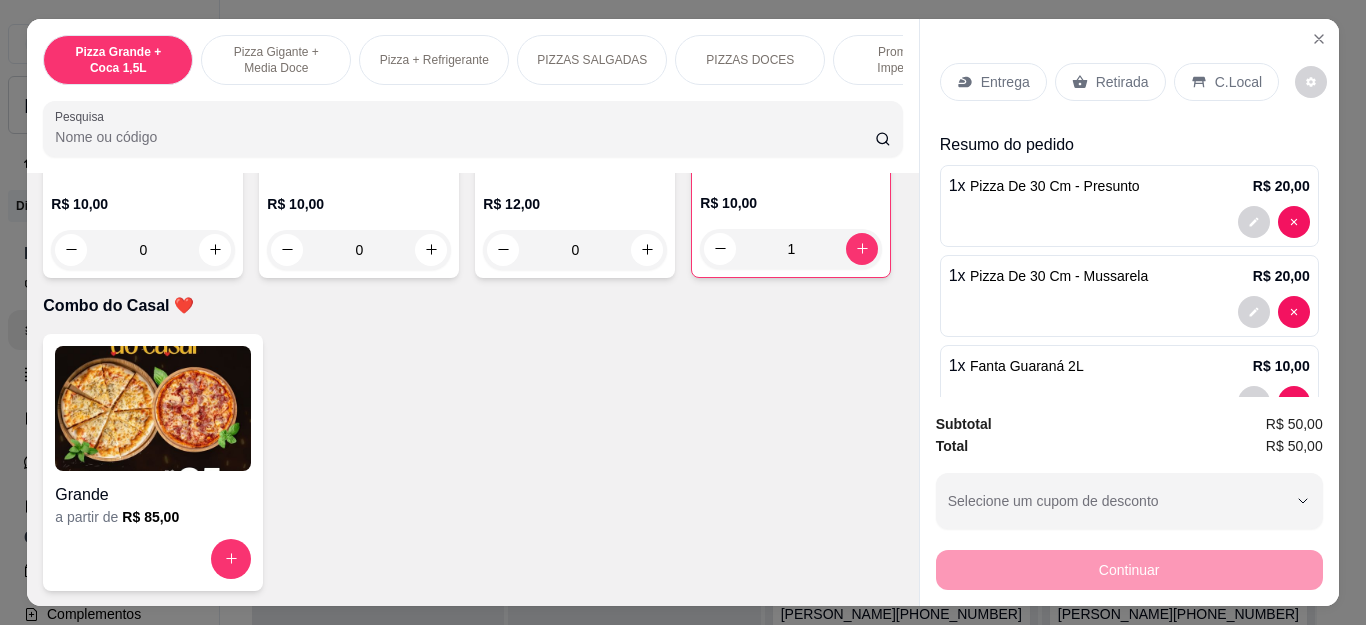 click on "Retirada" at bounding box center (1122, 82) 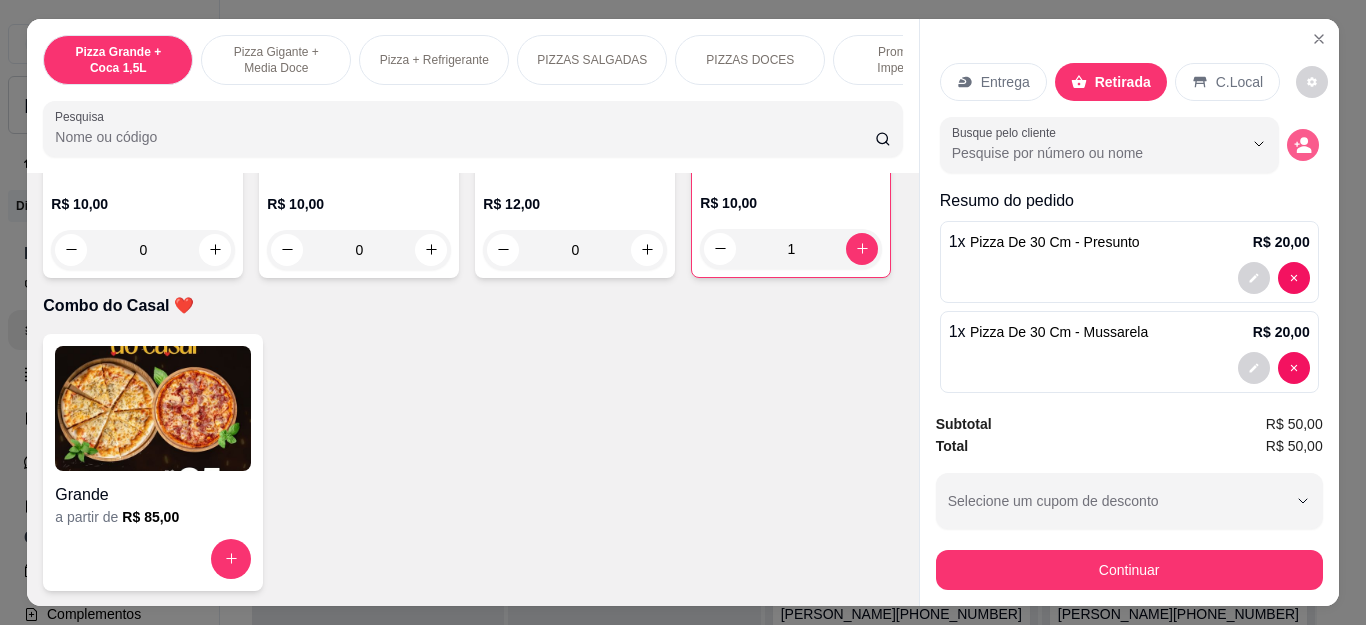 click 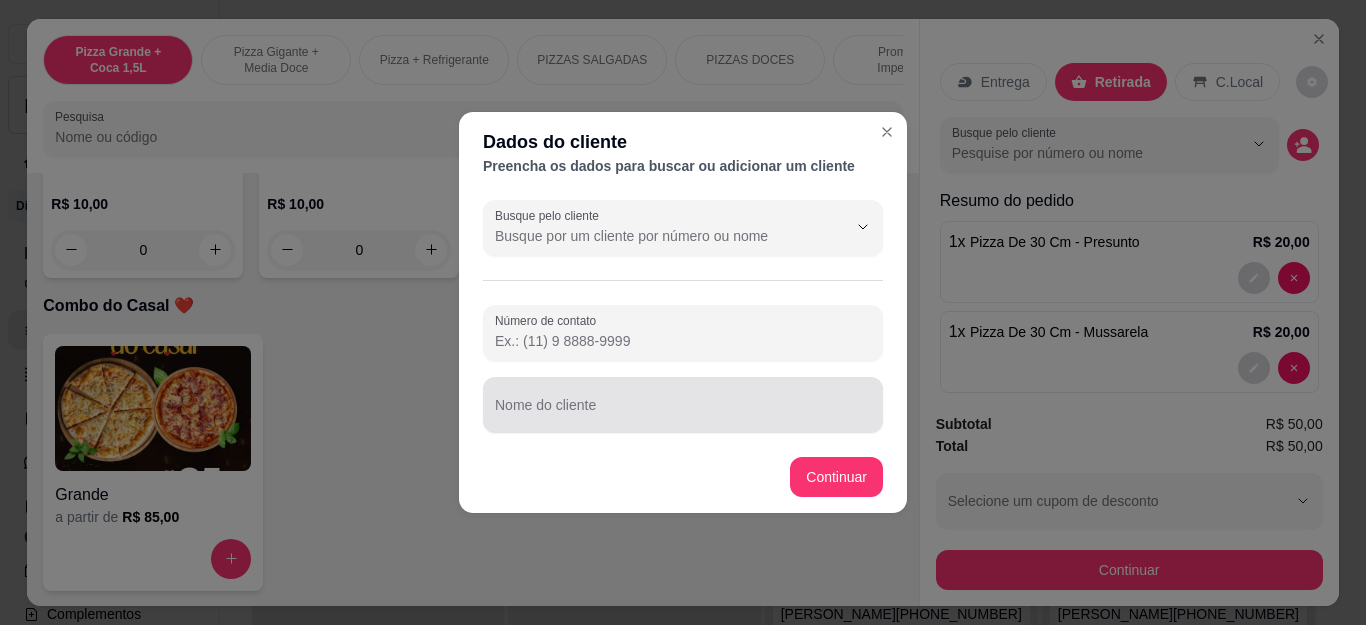 click on "Nome do cliente" at bounding box center (683, 413) 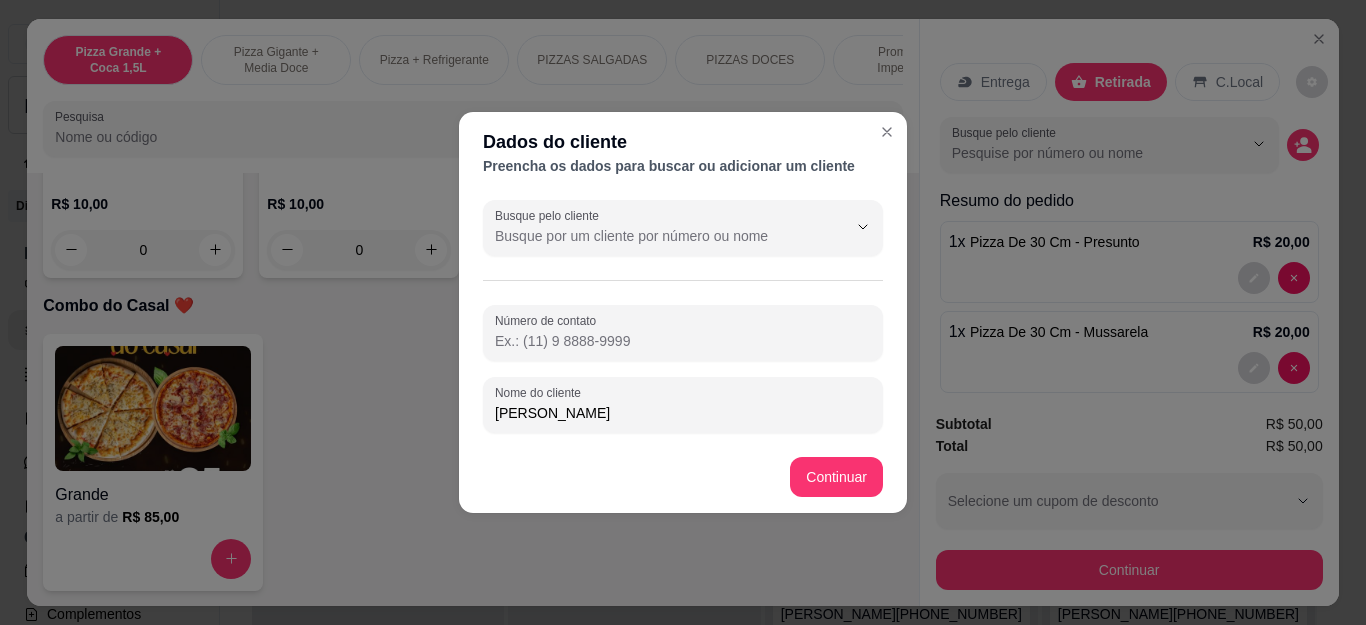 type on "VITOR" 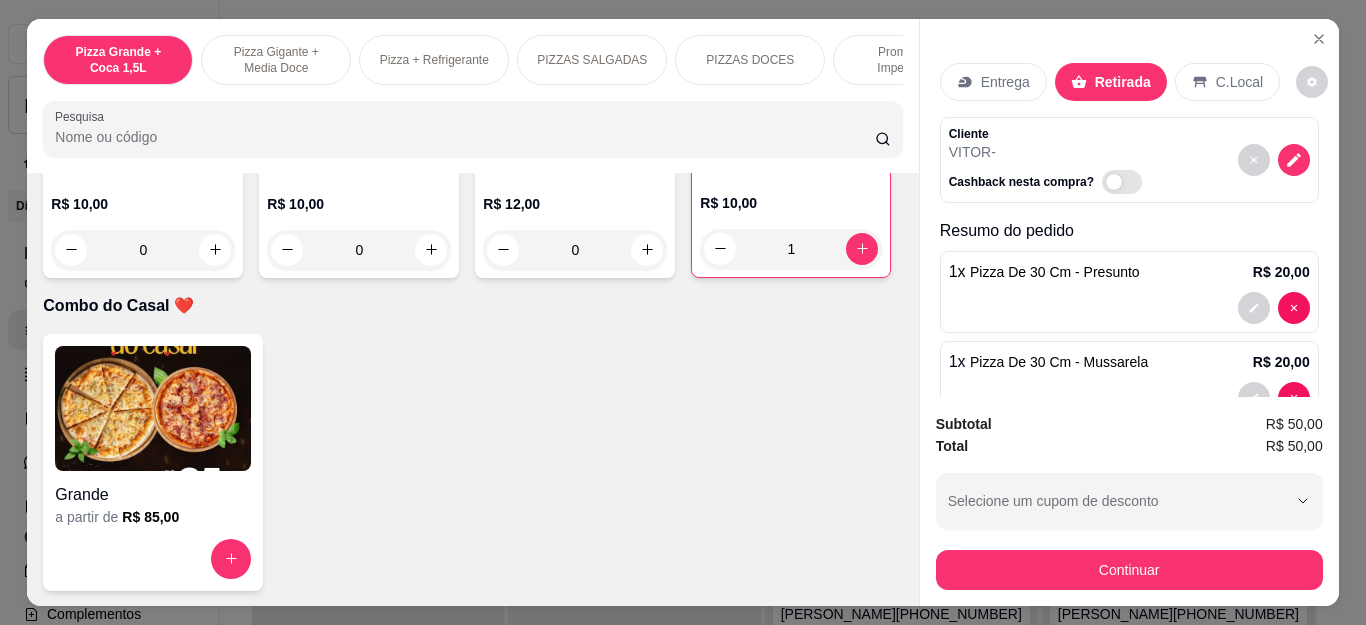 click on "C.Local" at bounding box center (1239, 82) 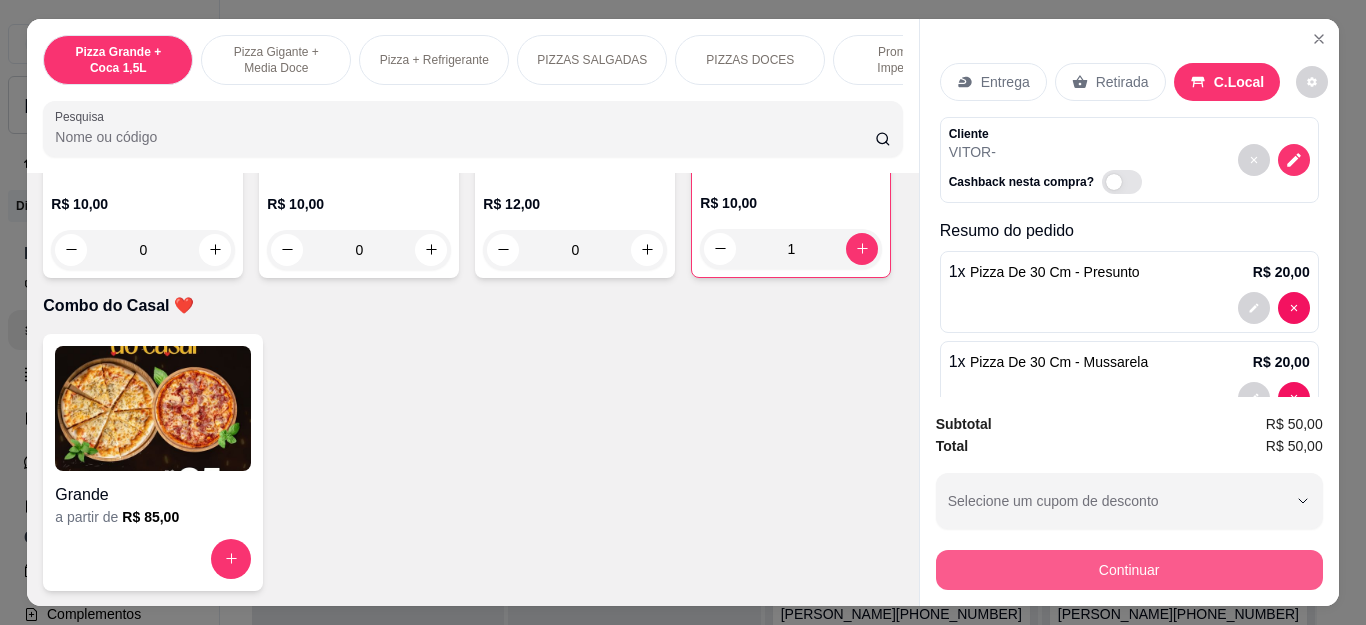 click on "Continuar" at bounding box center (1129, 570) 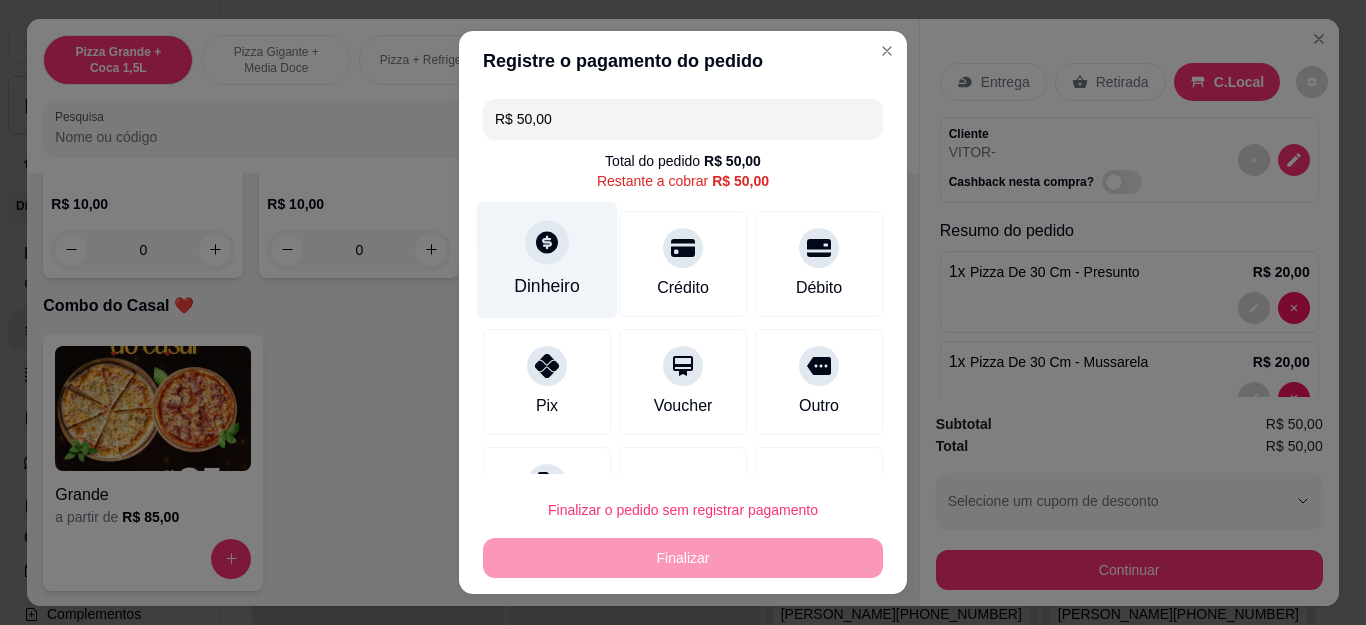 click on "Dinheiro" at bounding box center (547, 286) 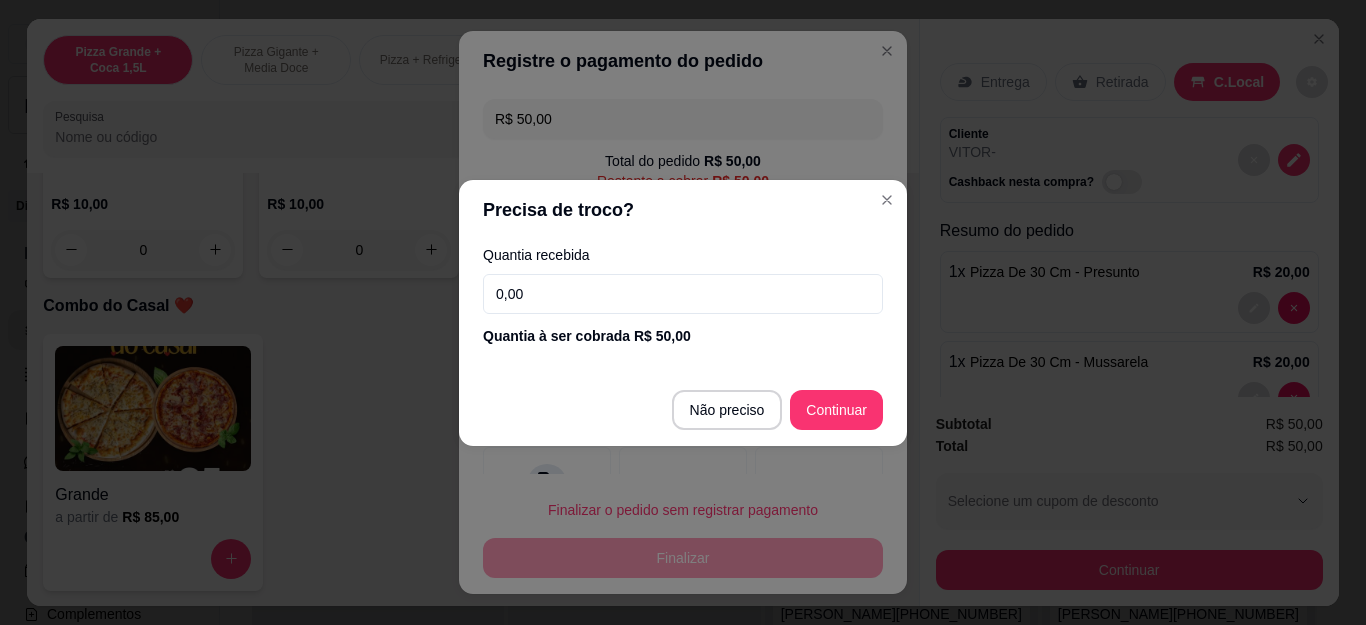 click on "0,00" at bounding box center (683, 294) 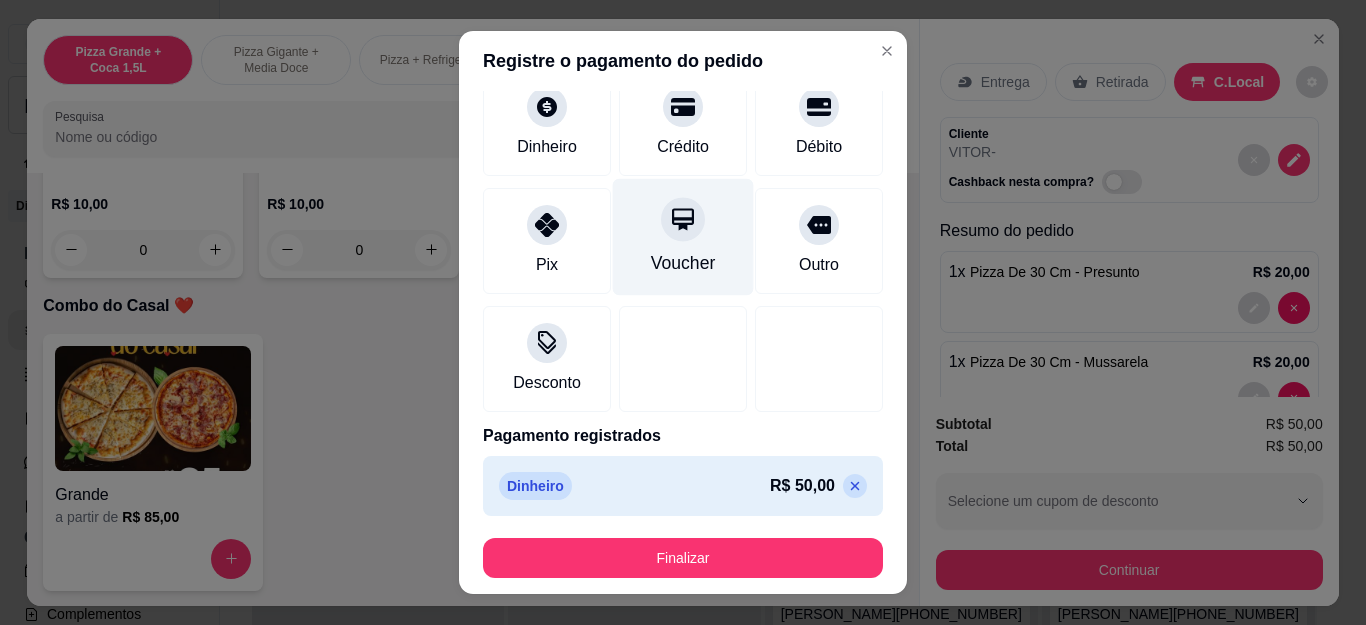 scroll, scrollTop: 123, scrollLeft: 0, axis: vertical 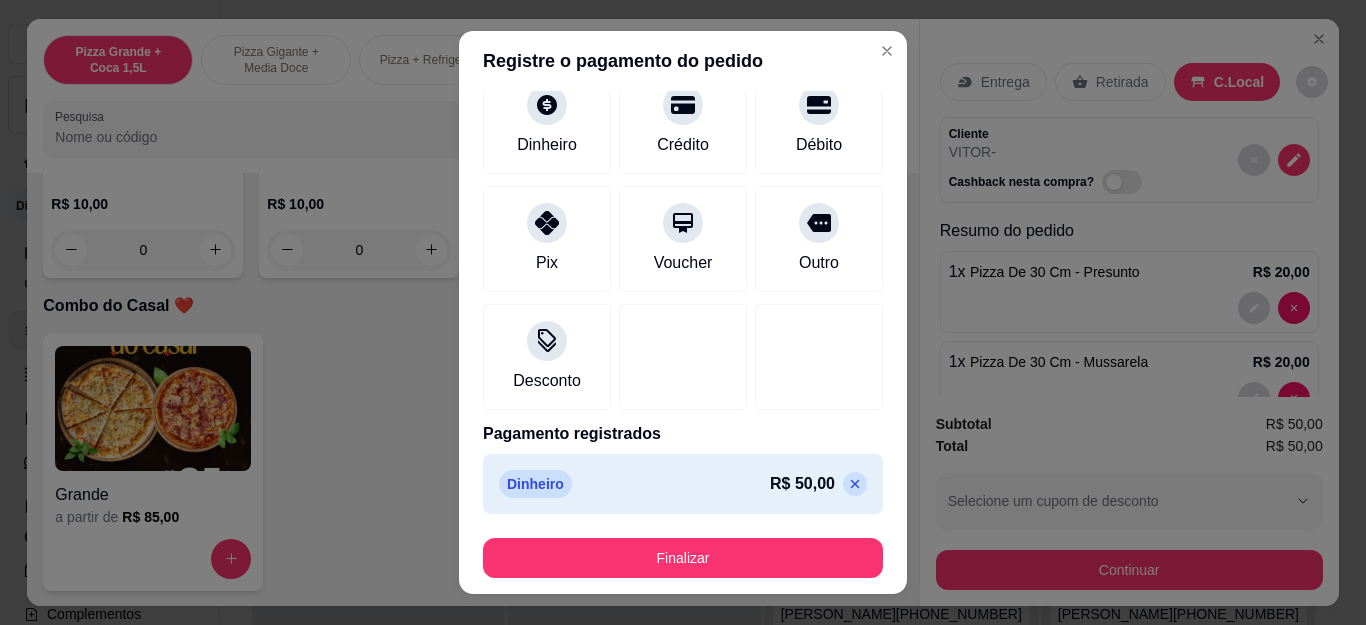 click 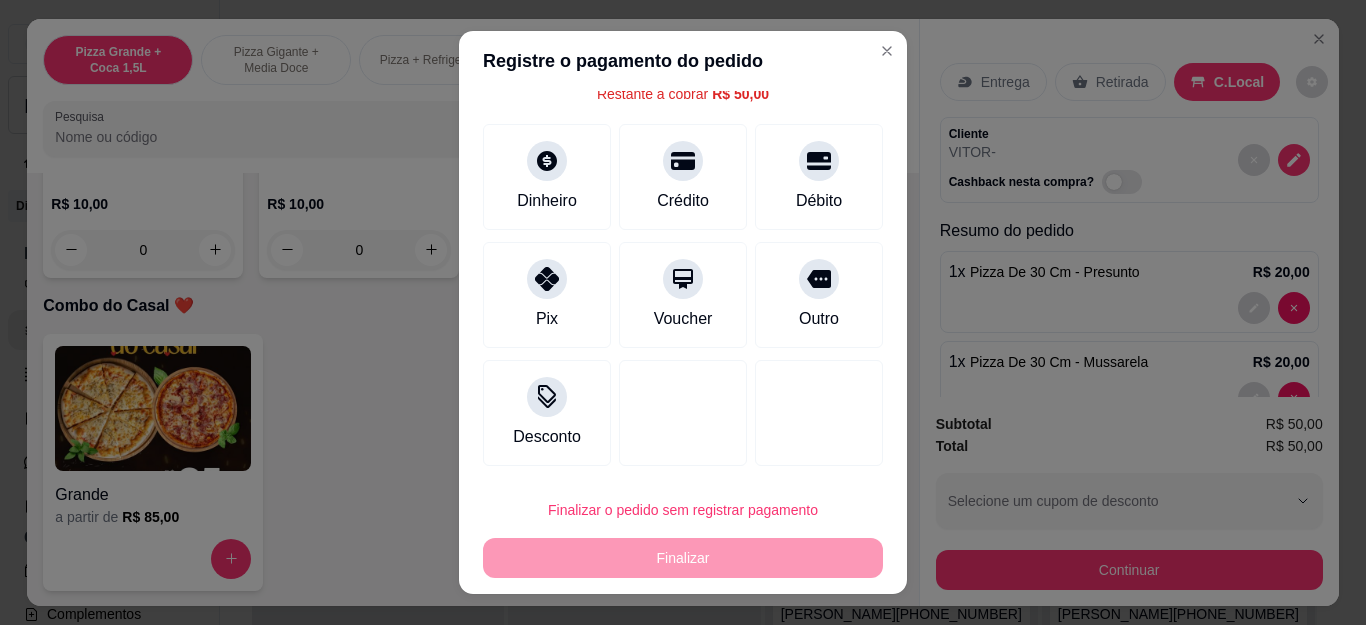 scroll, scrollTop: 87, scrollLeft: 0, axis: vertical 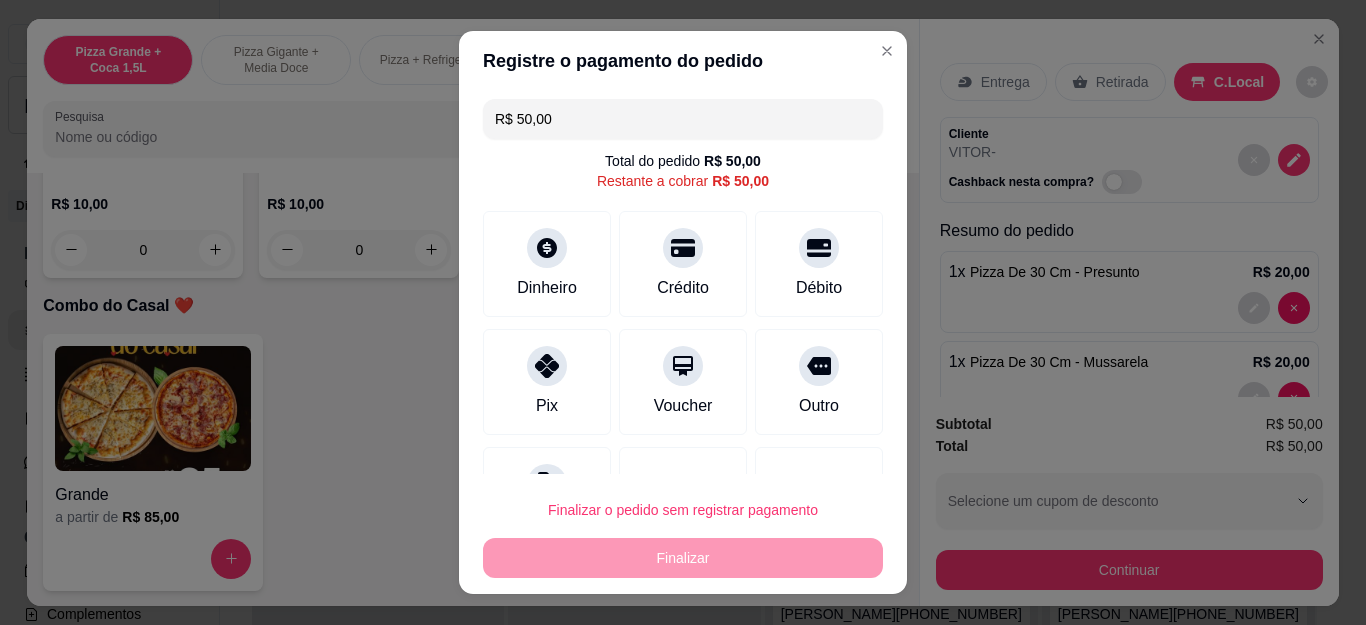 click on "R$ 50,00" at bounding box center (683, 119) 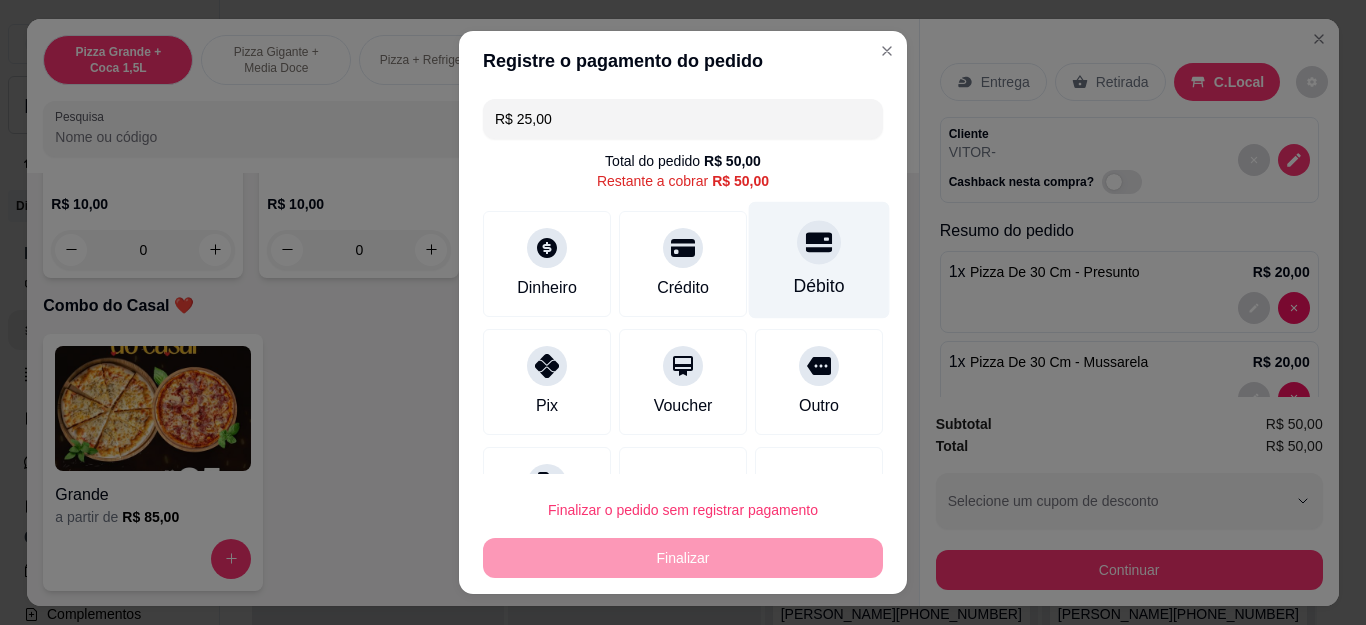 type on "R$ 25,00" 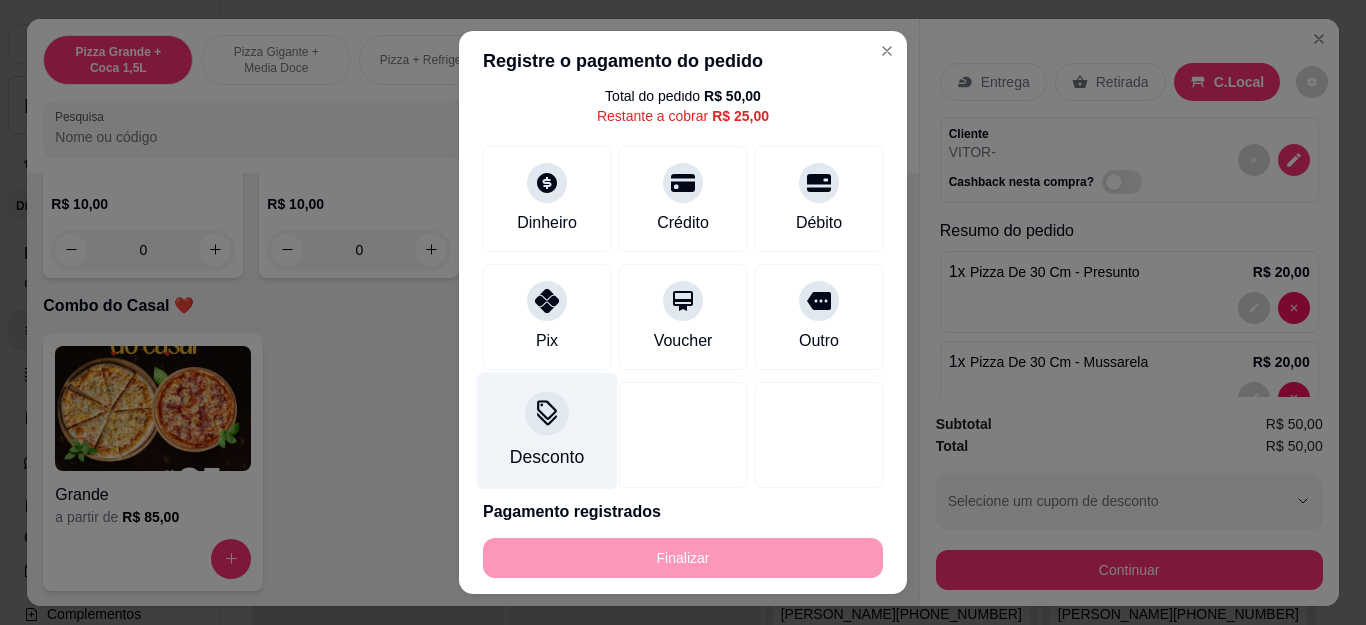 scroll, scrollTop: 100, scrollLeft: 0, axis: vertical 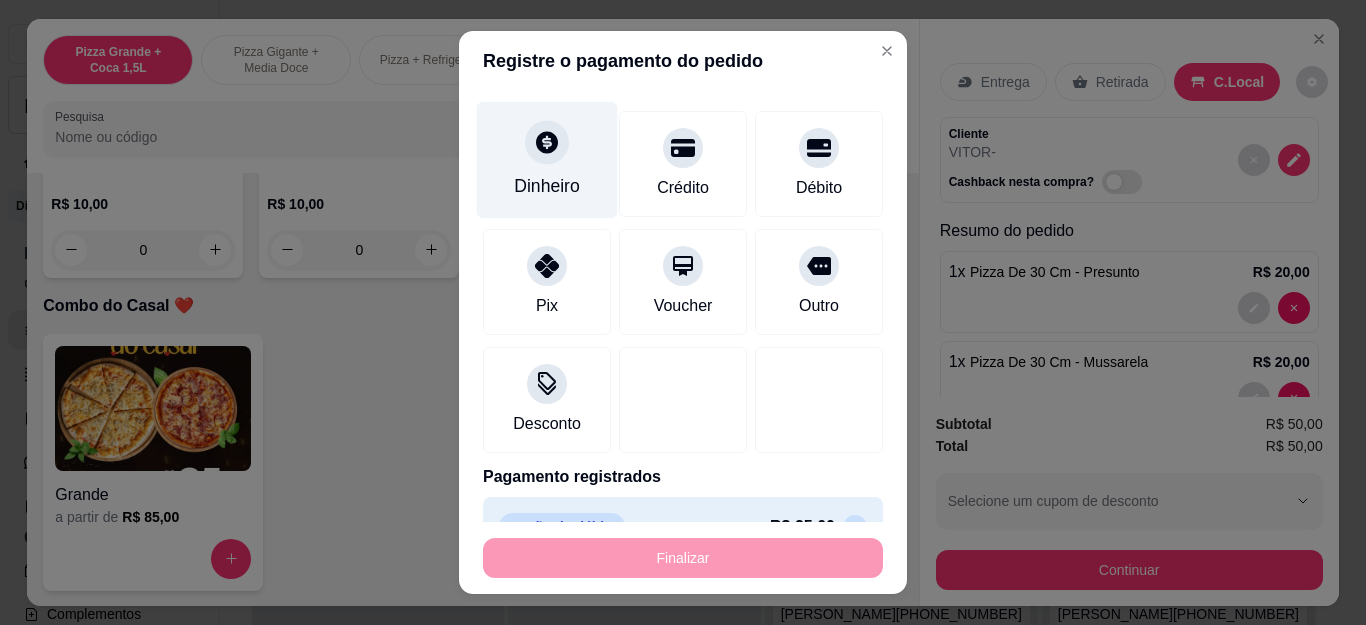 click on "Dinheiro" at bounding box center [547, 160] 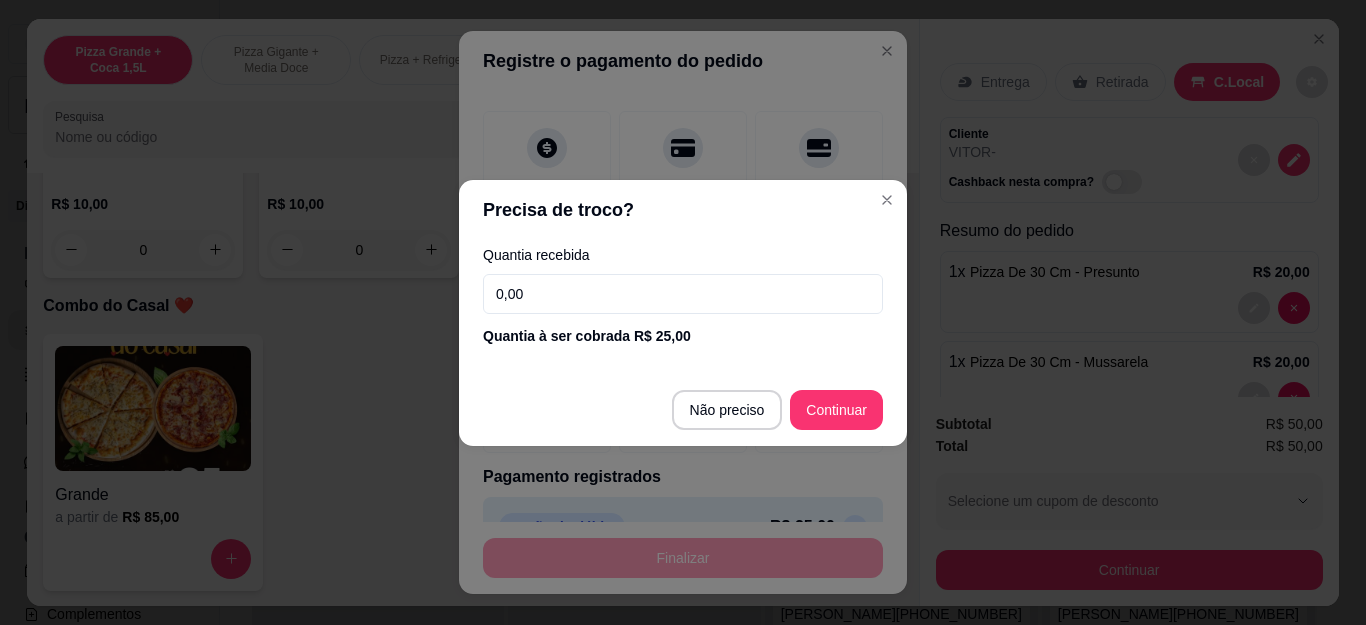 click on "0,00" at bounding box center [683, 294] 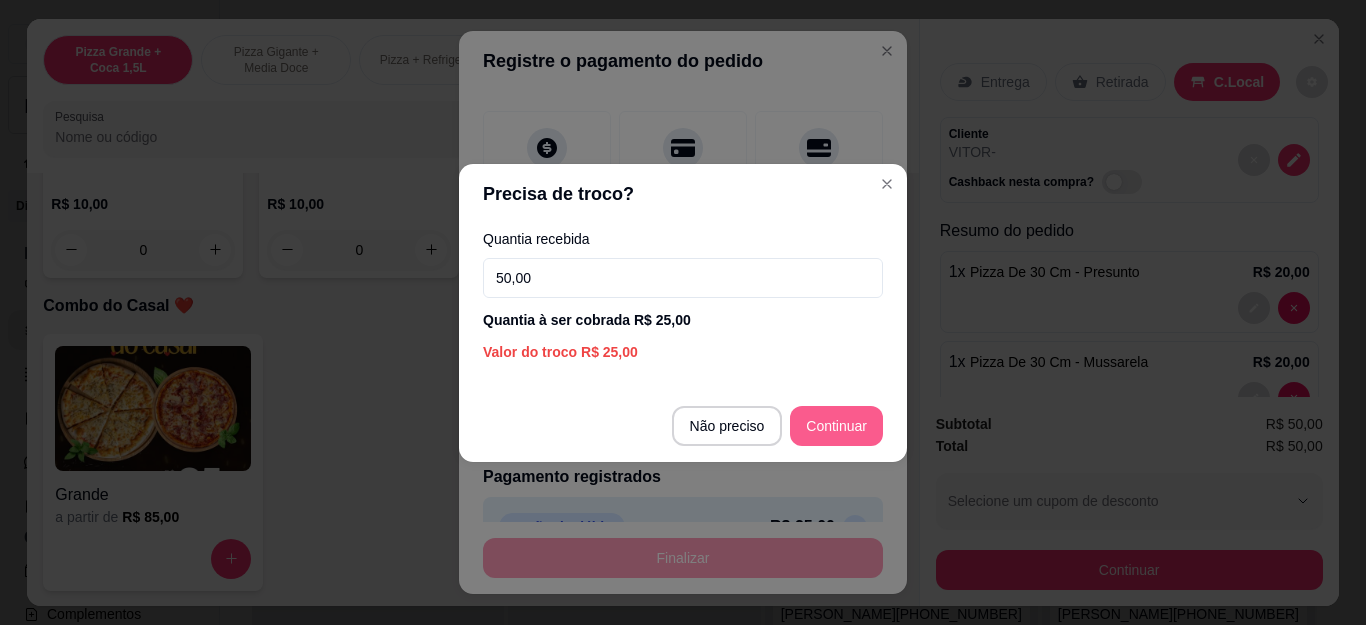 type on "50,00" 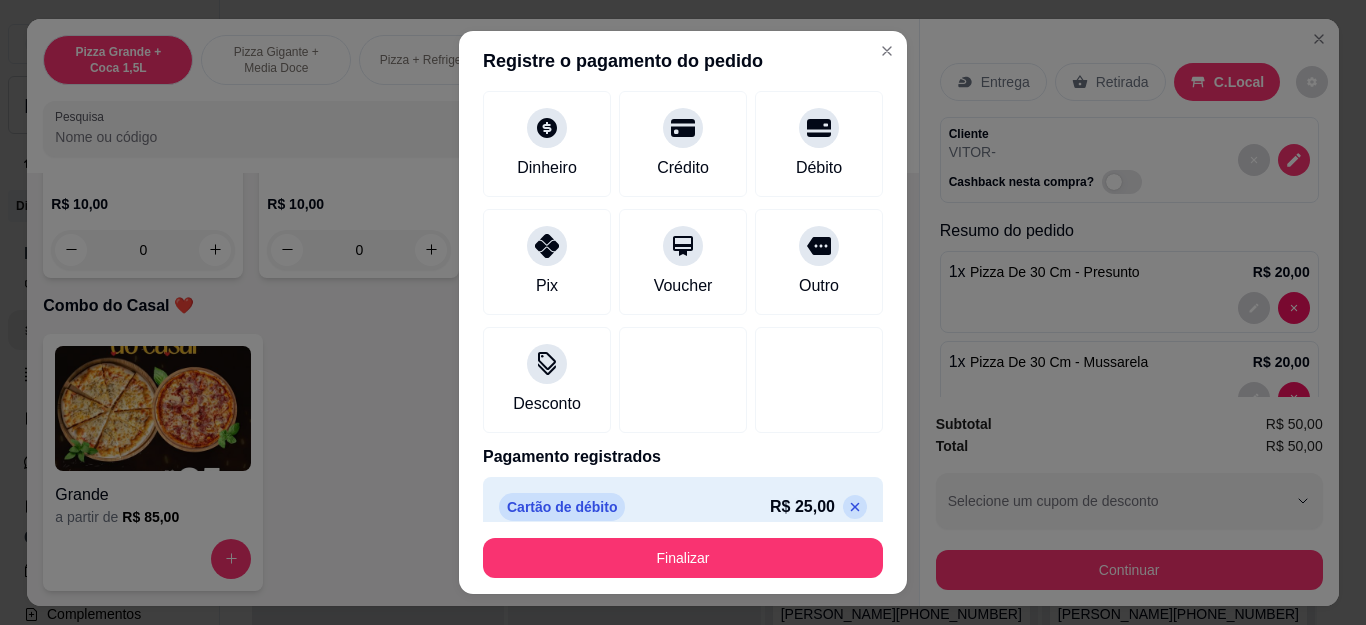 type on "R$ 0,00" 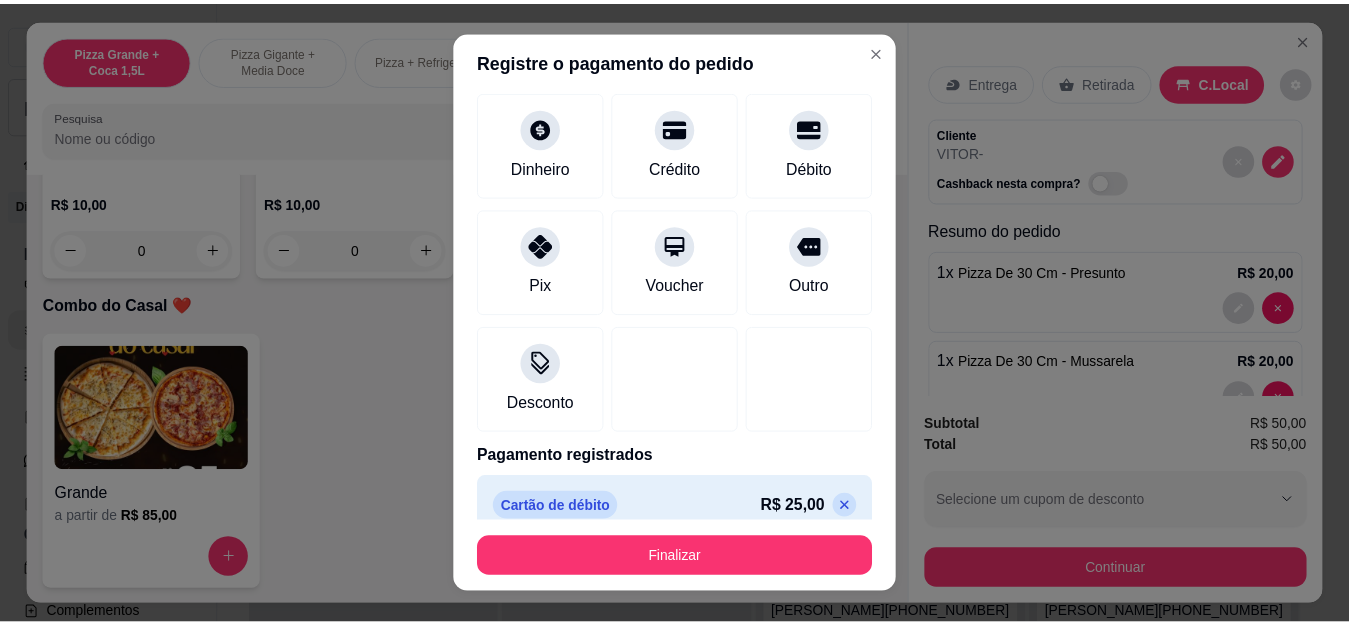scroll, scrollTop: 80, scrollLeft: 0, axis: vertical 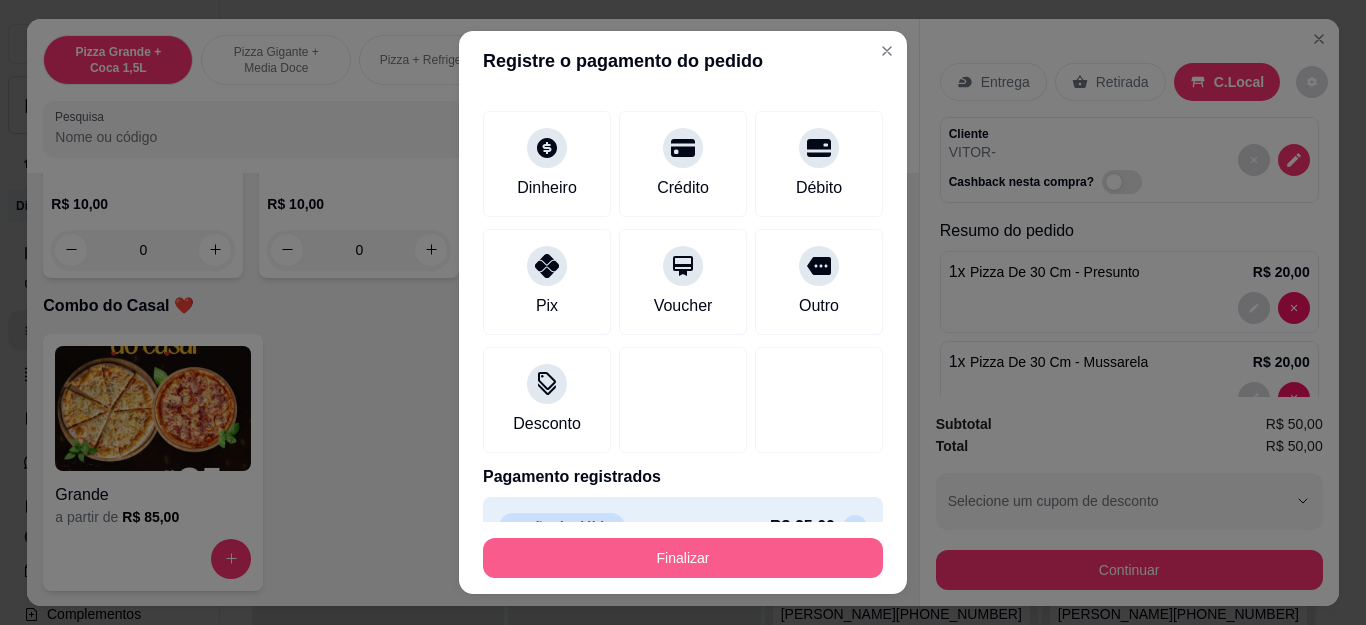 click on "Finalizar" at bounding box center (683, 558) 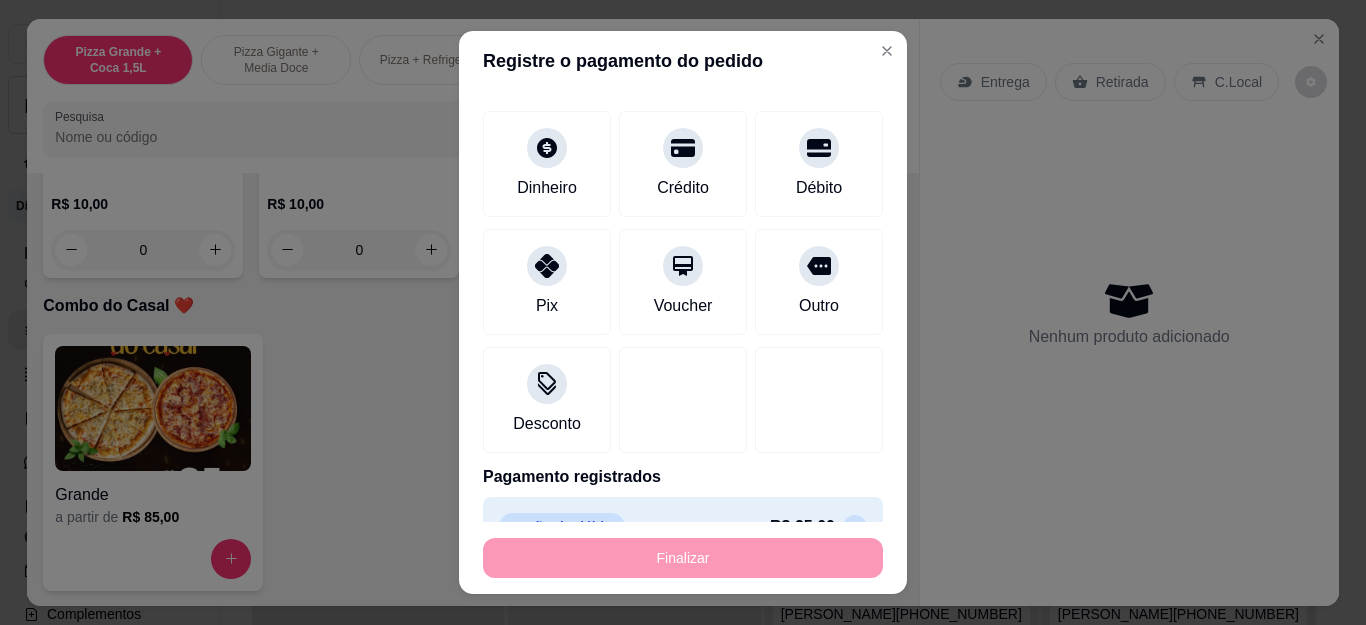 type on "0" 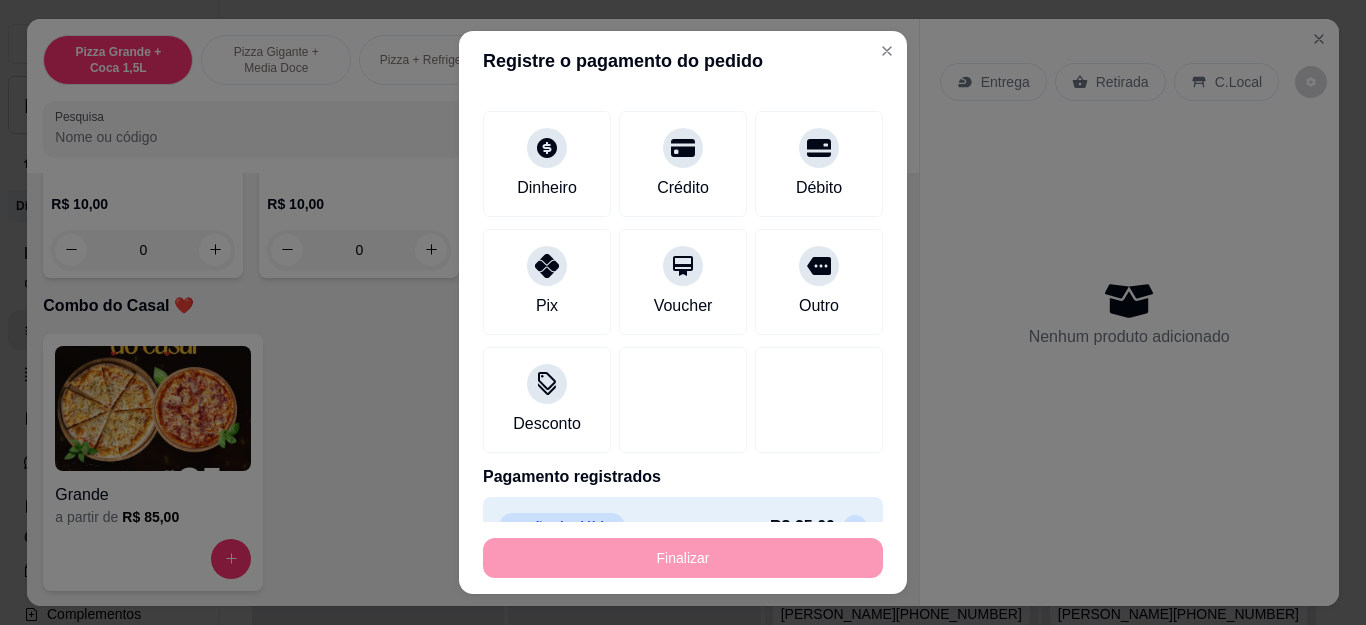 type on "0" 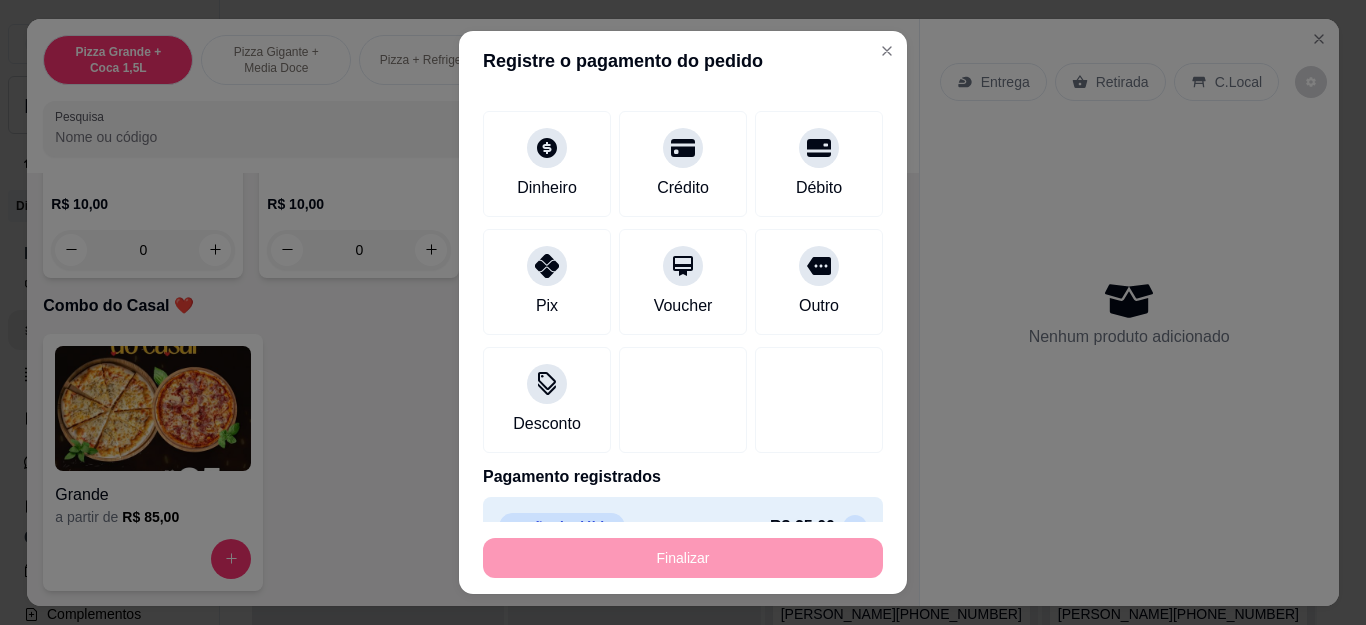 type on "-R$ 50,00" 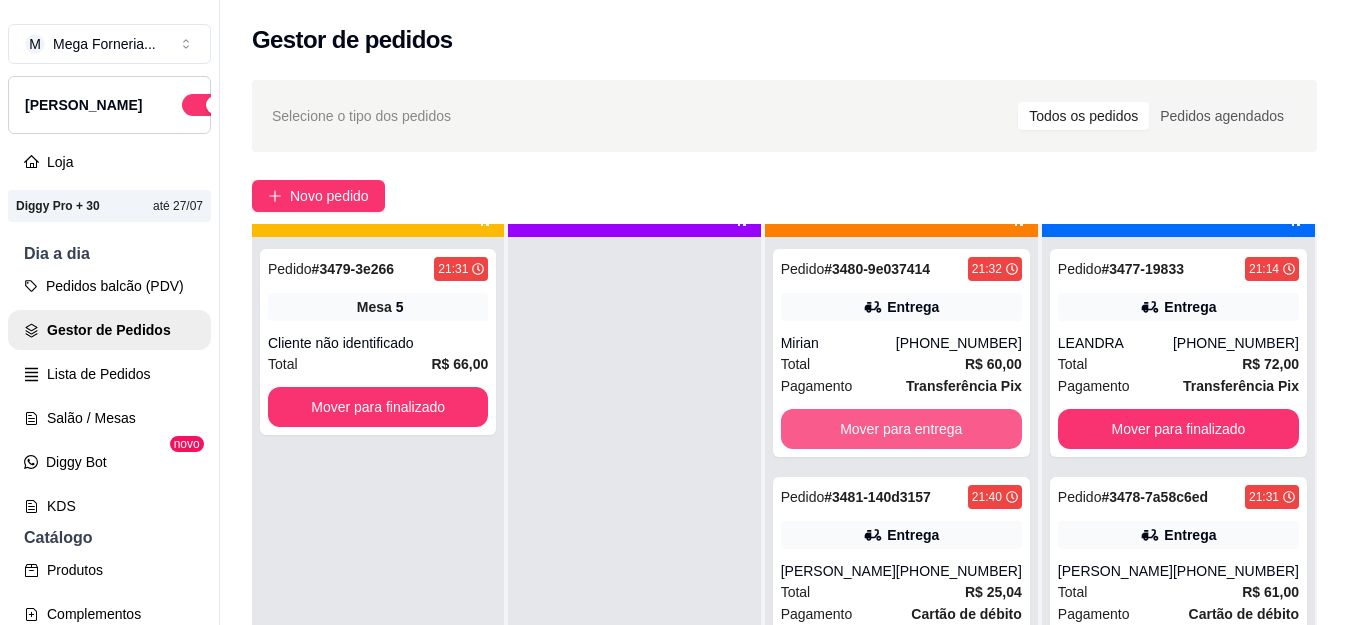 scroll, scrollTop: 56, scrollLeft: 0, axis: vertical 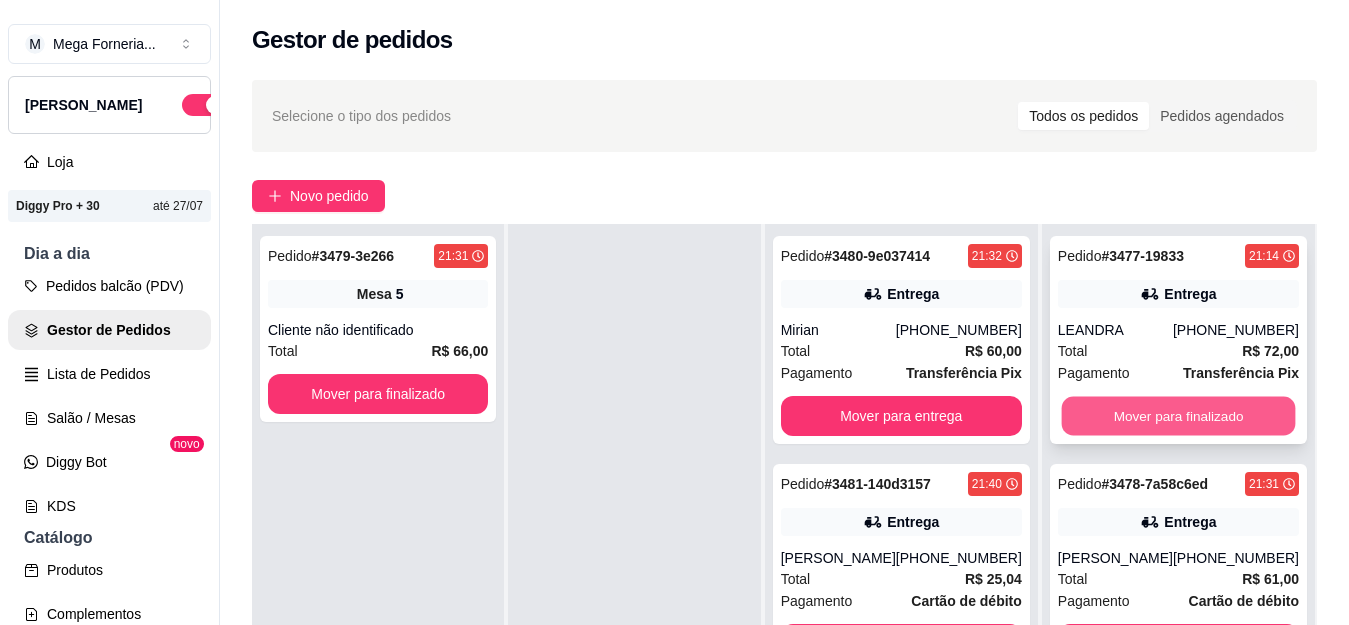 click on "Mover para finalizado" at bounding box center [1178, 416] 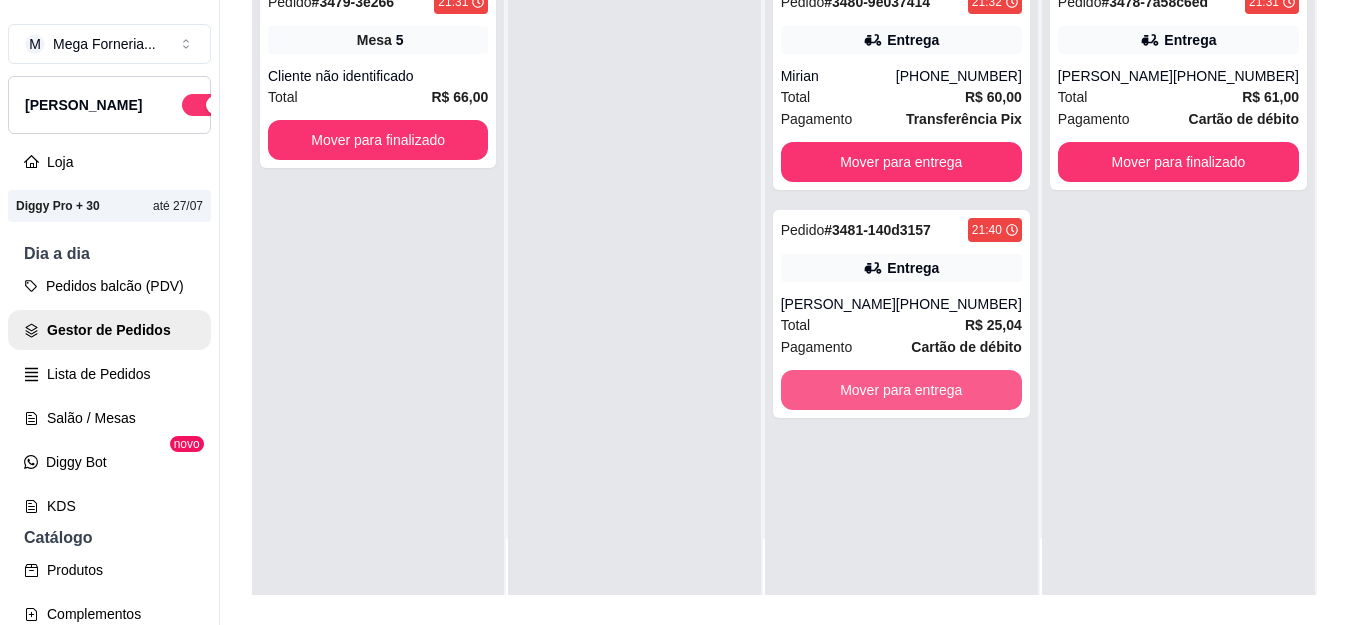 scroll, scrollTop: 300, scrollLeft: 0, axis: vertical 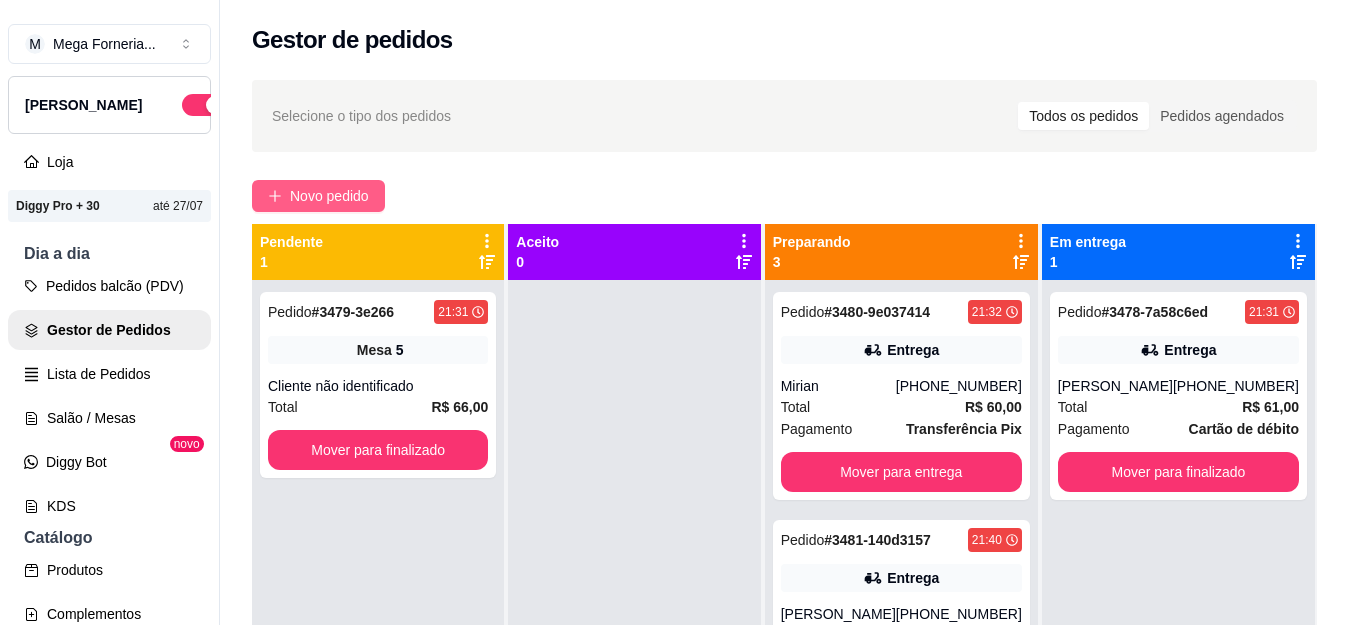 click on "Novo pedido" at bounding box center [329, 196] 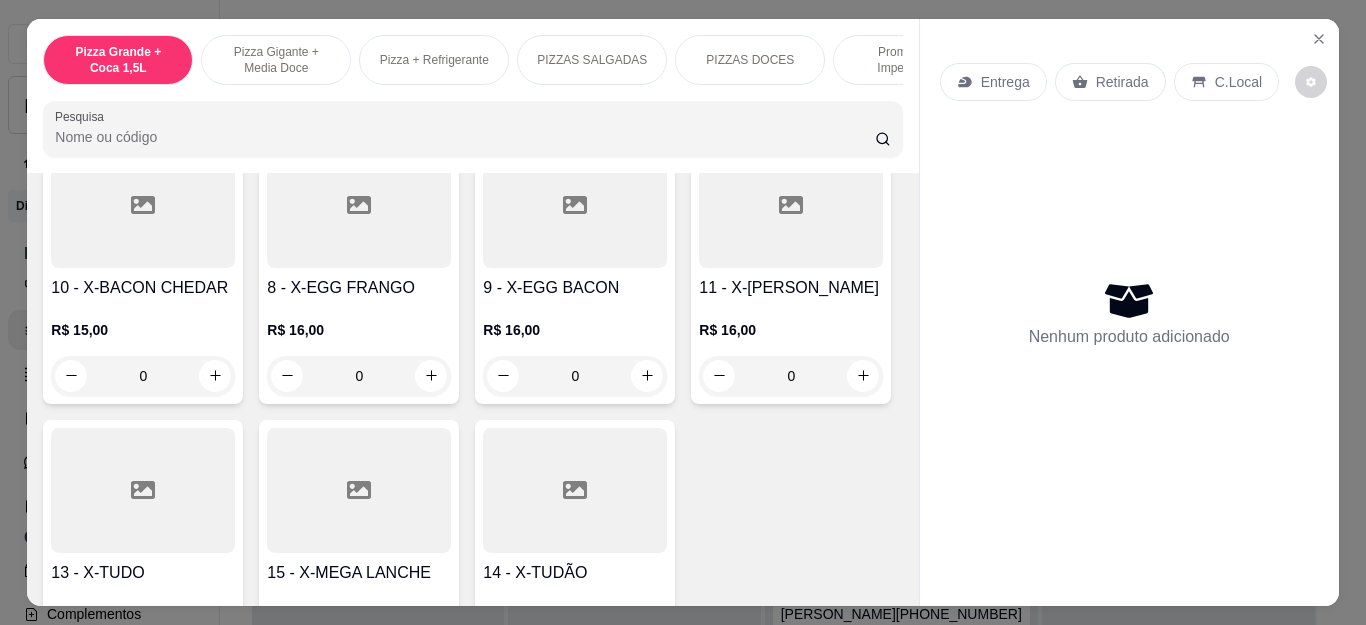 scroll, scrollTop: 2900, scrollLeft: 0, axis: vertical 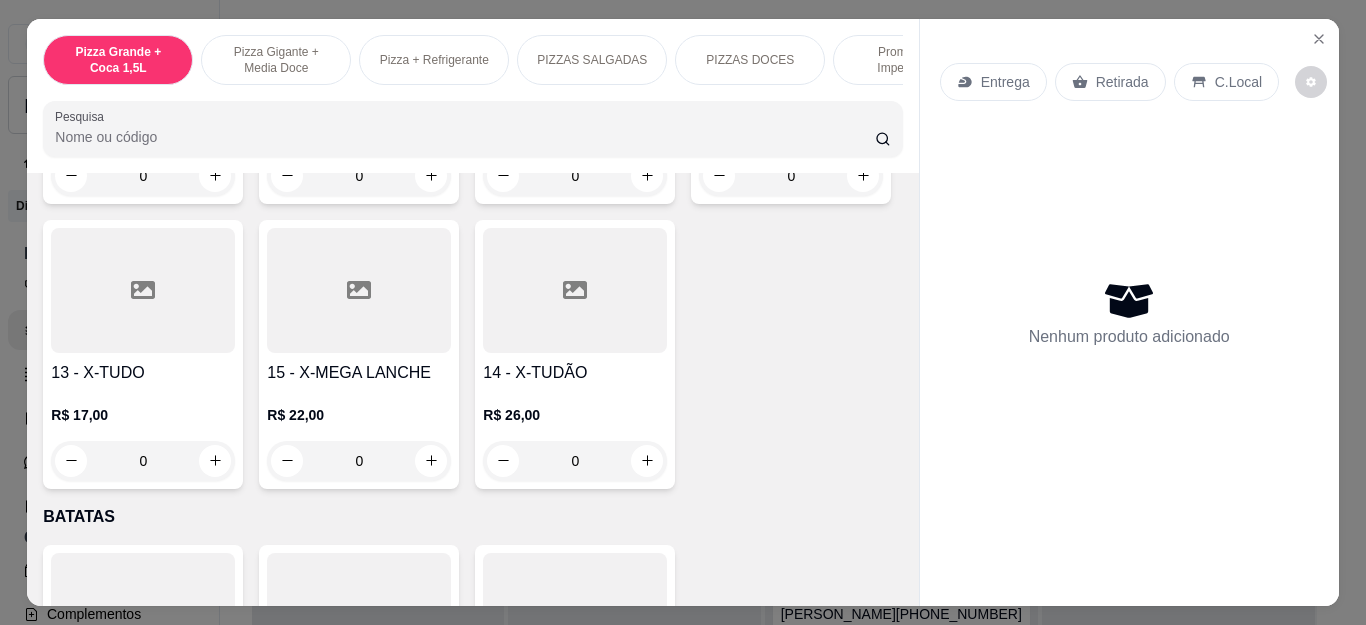 click on "0" at bounding box center [791, -109] 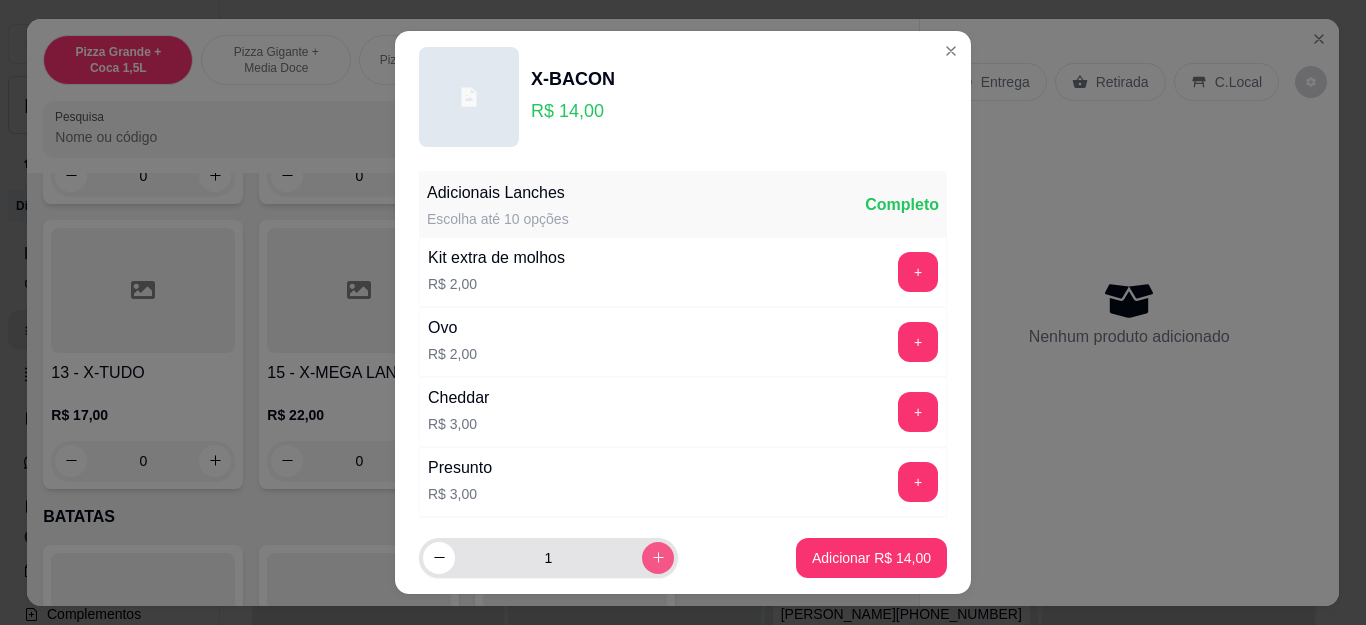 click 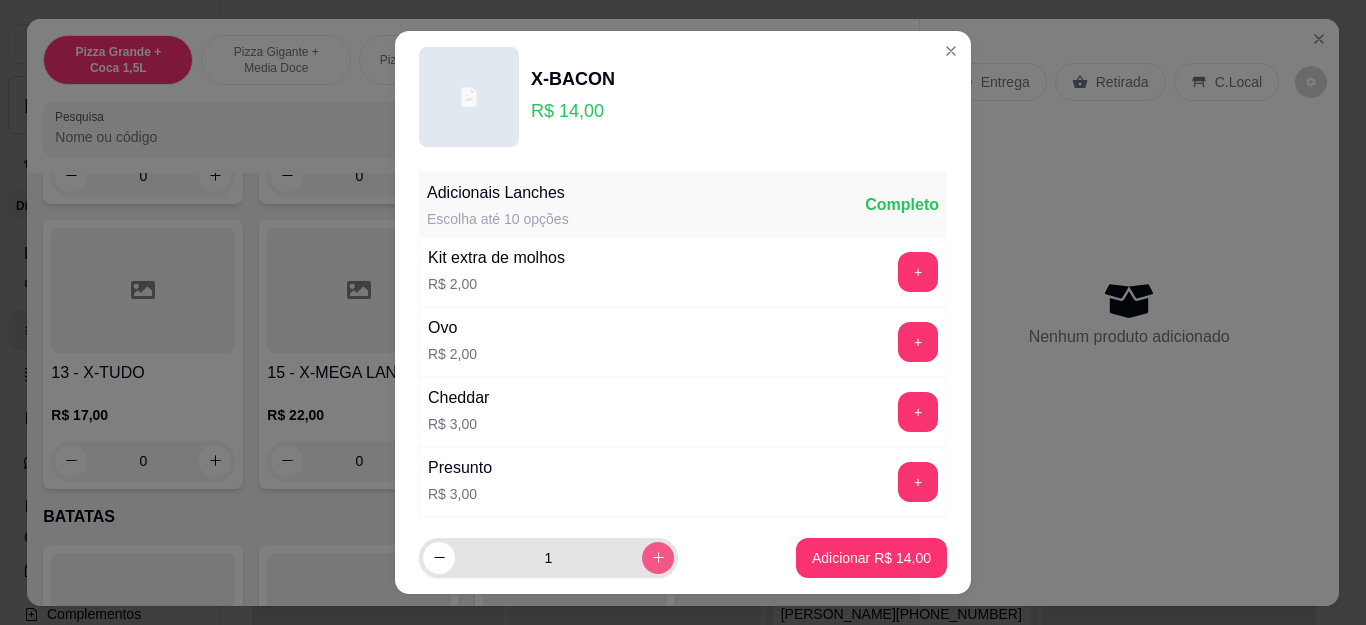type on "2" 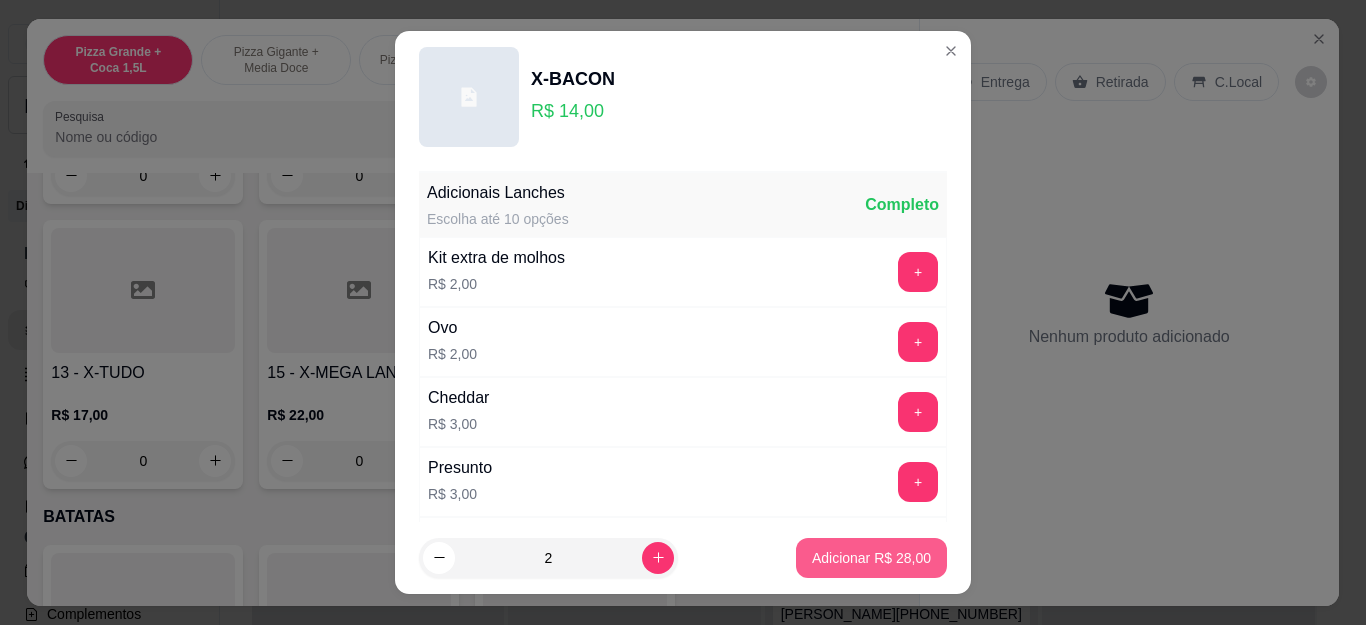click on "Adicionar   R$ 28,00" at bounding box center (871, 558) 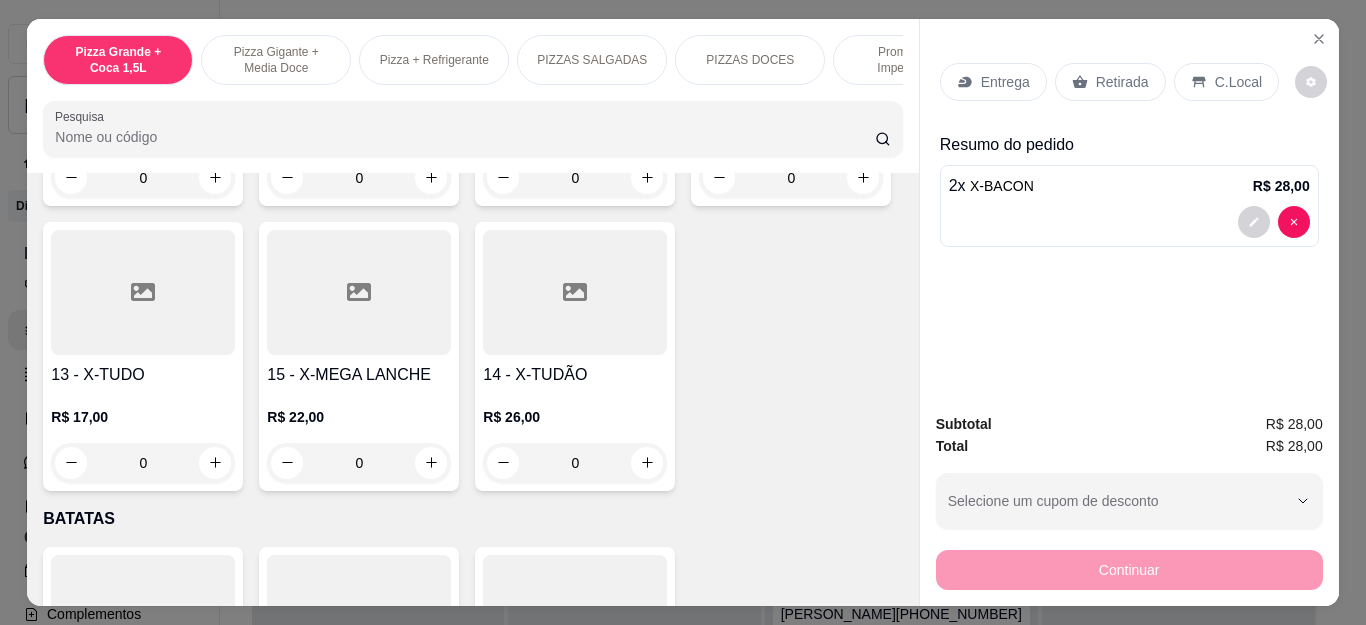 click on "Entrega" at bounding box center (1005, 82) 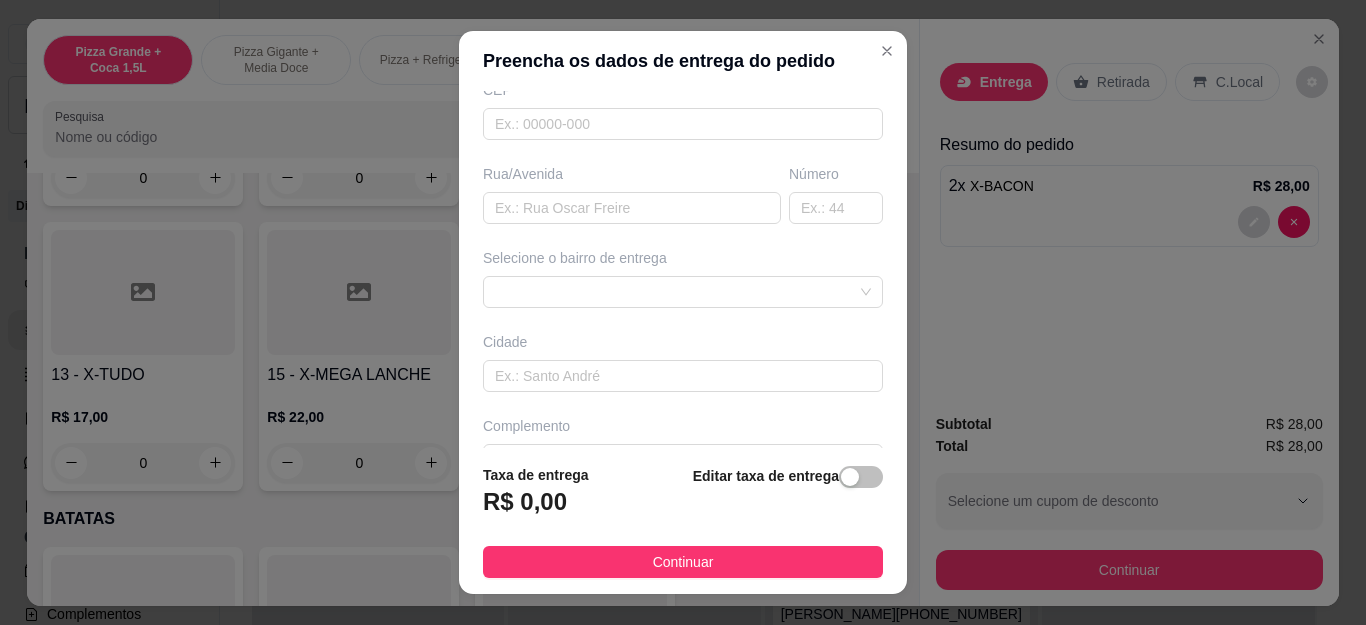 scroll, scrollTop: 317, scrollLeft: 0, axis: vertical 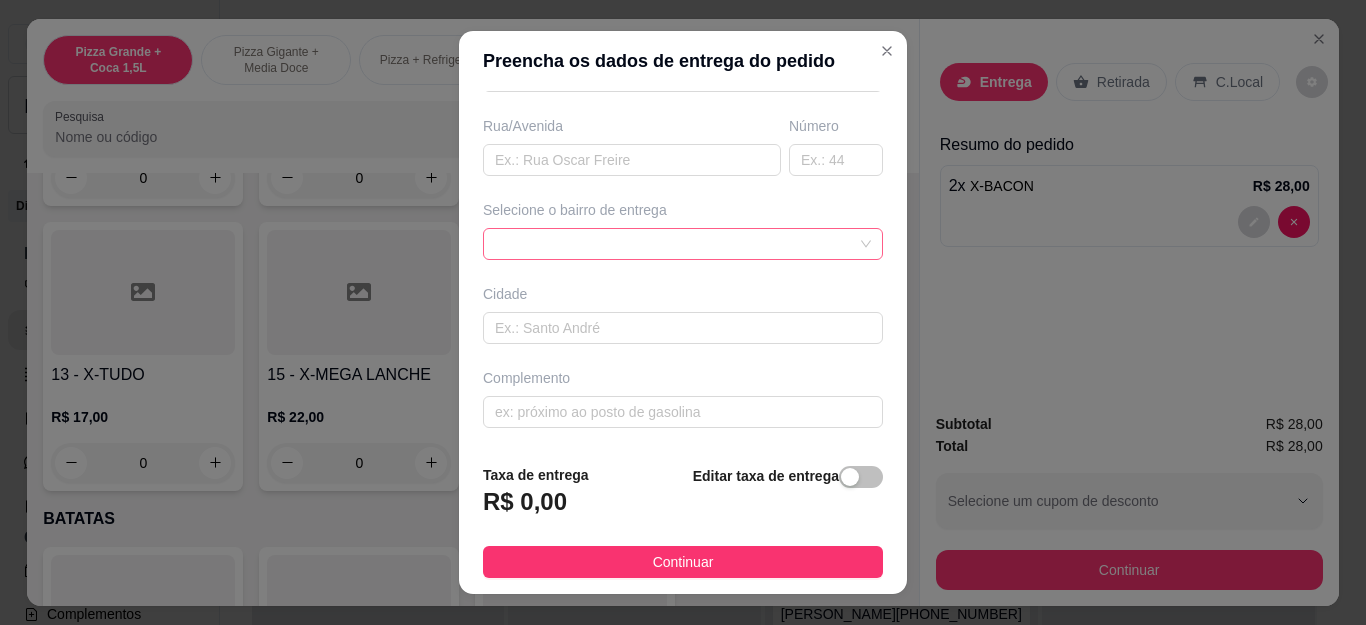 click at bounding box center (683, 244) 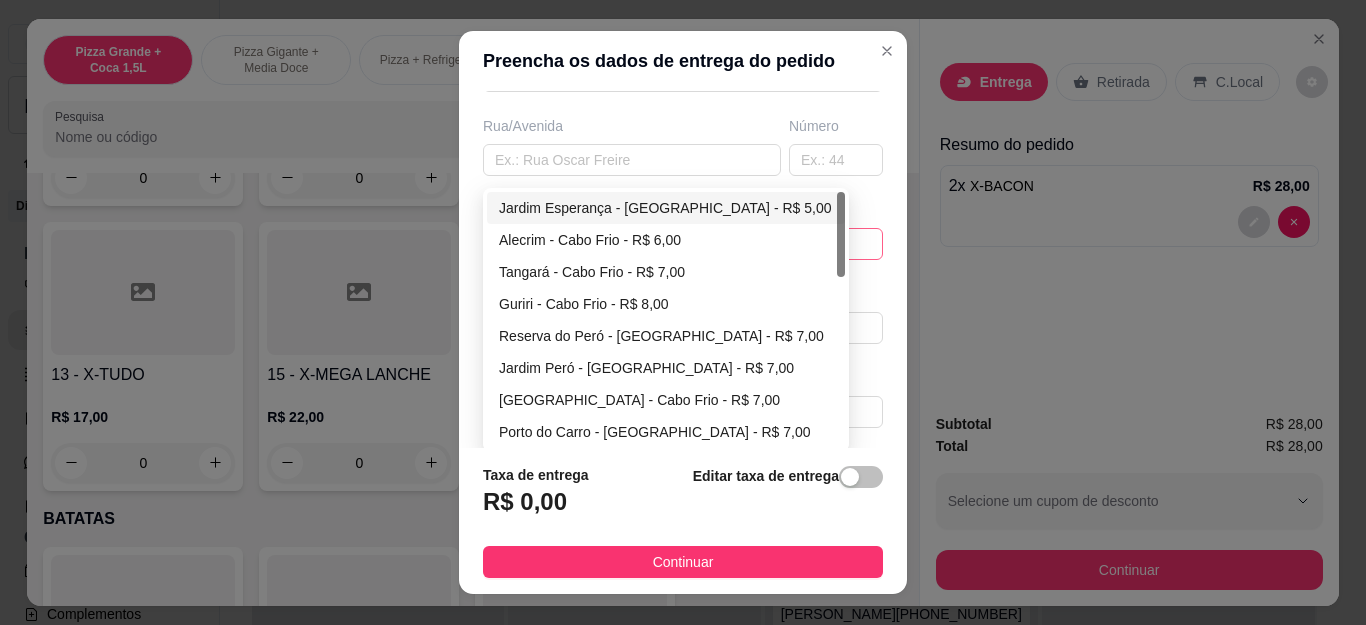 click on "Jardim Esperança - [GEOGRAPHIC_DATA] -  R$ 5,00" at bounding box center [666, 208] 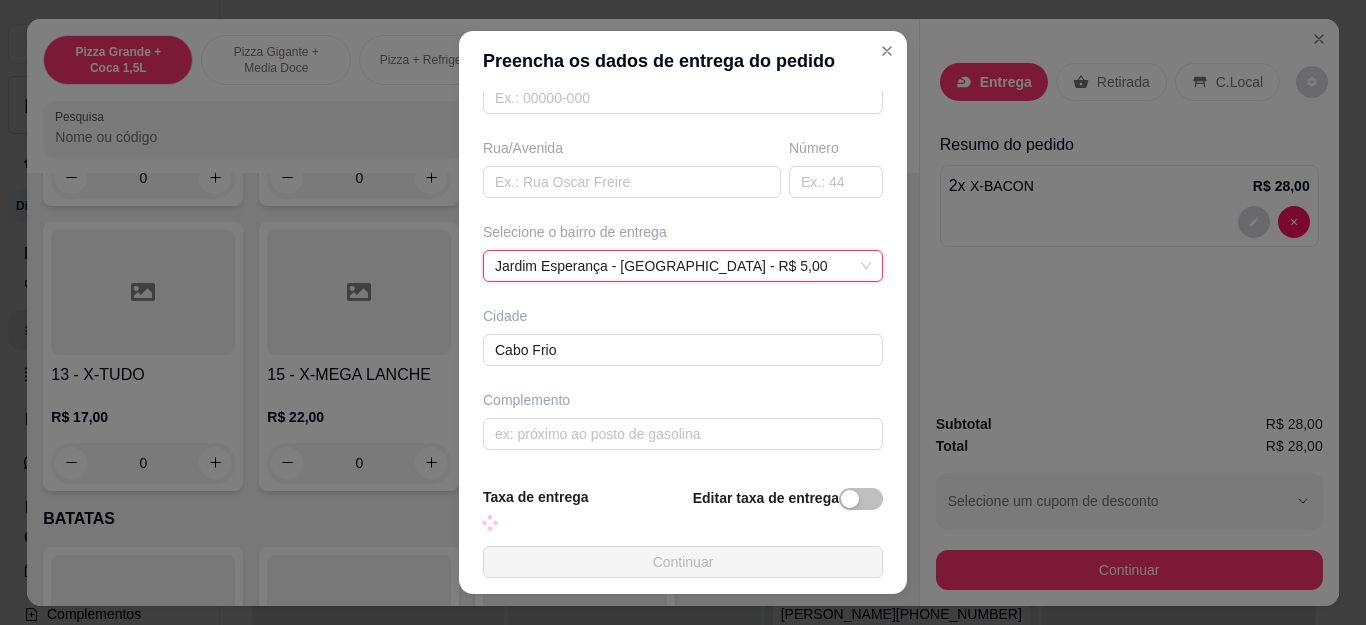 scroll, scrollTop: 295, scrollLeft: 0, axis: vertical 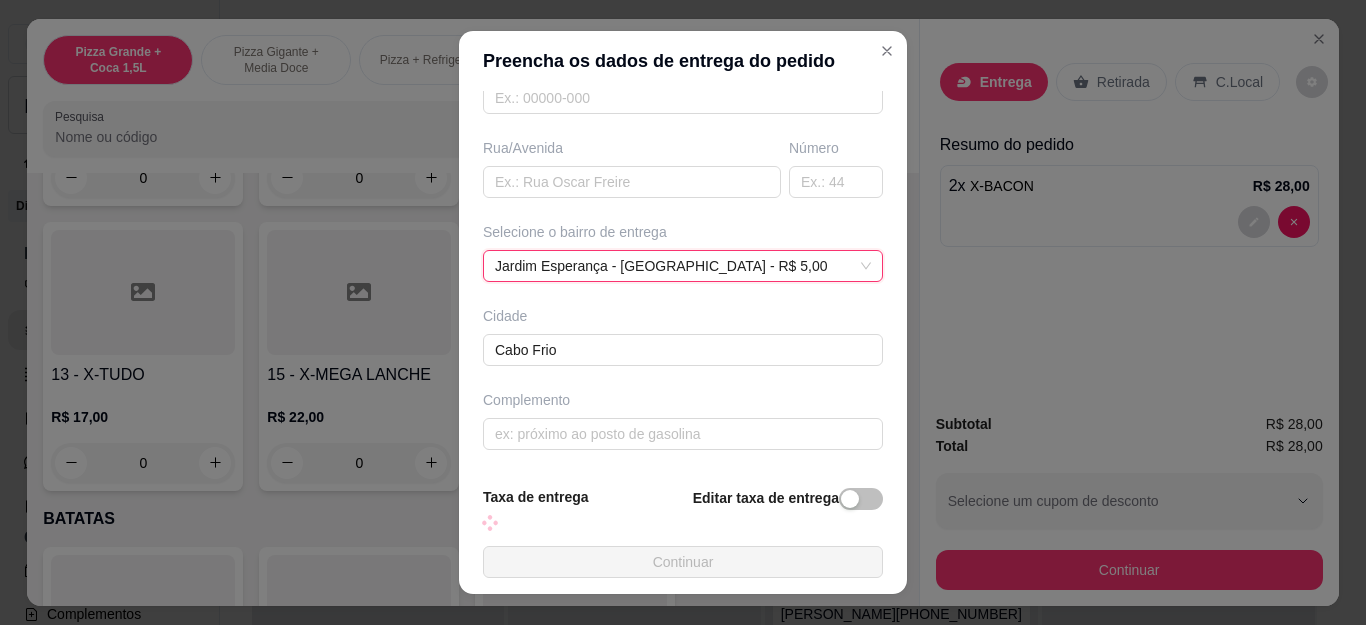click on "Continuar" at bounding box center (683, 562) 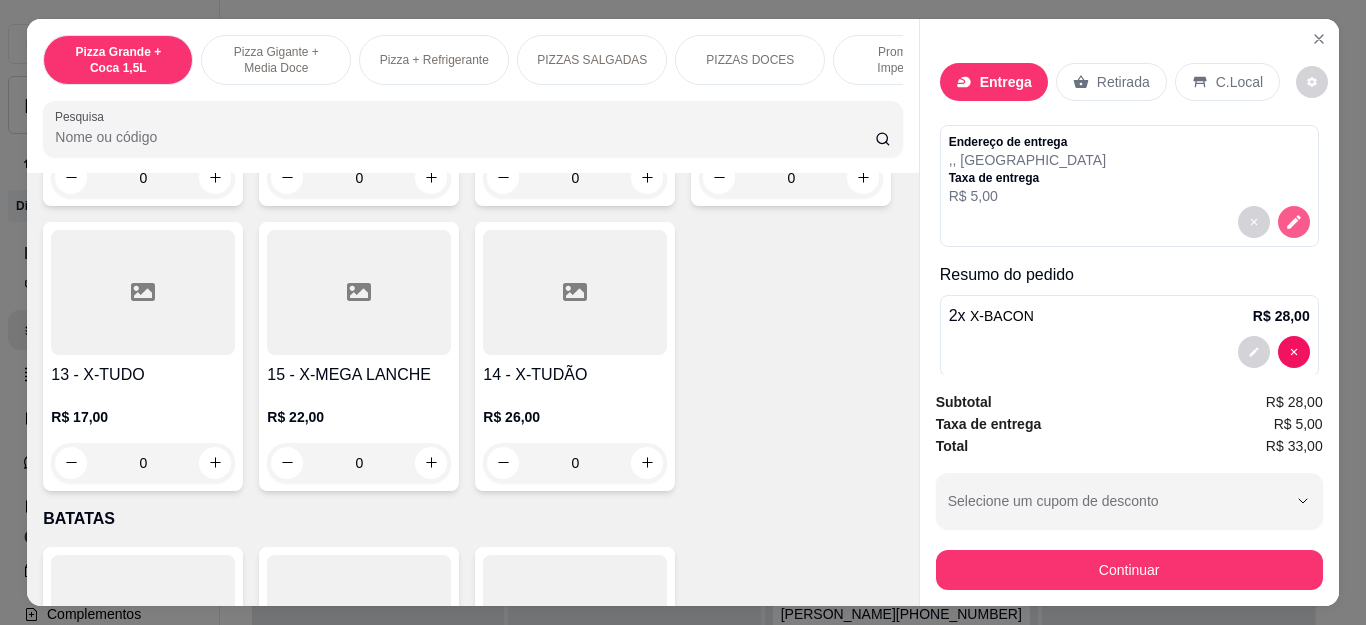 click on "Endereço de entrega ,  ,   Jardim Esperança Taxa de entrega R$ 5,00" at bounding box center [1129, 186] 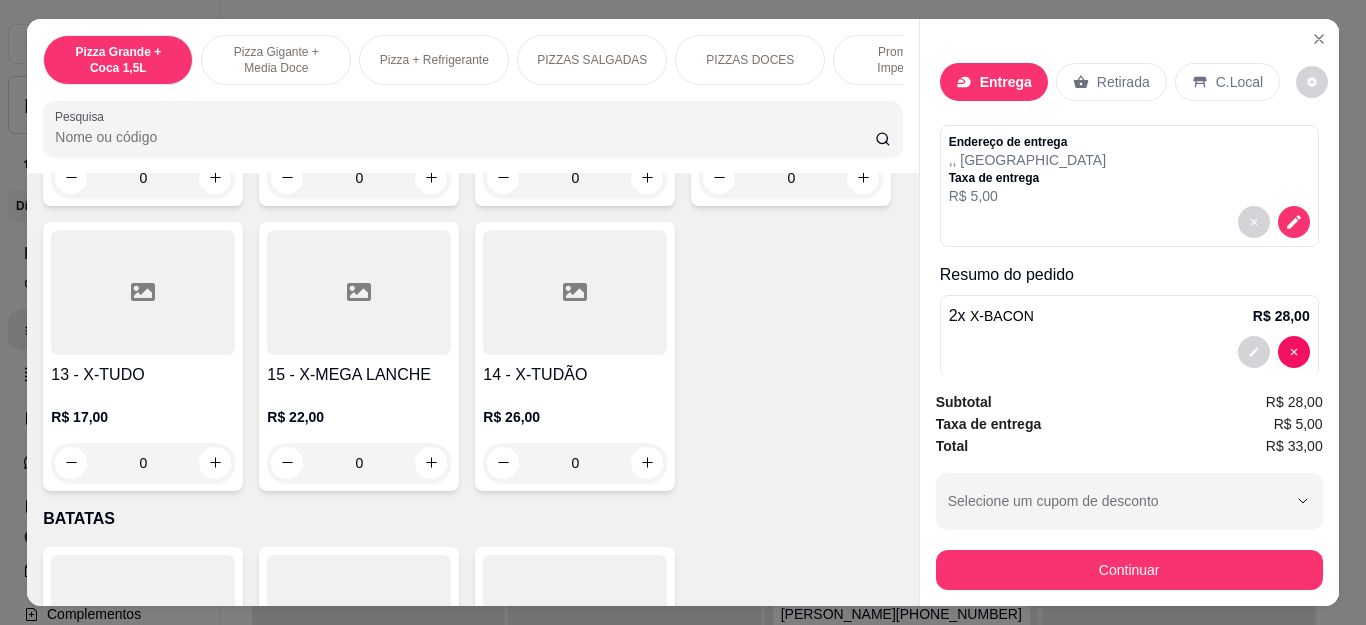 click at bounding box center [1129, 222] 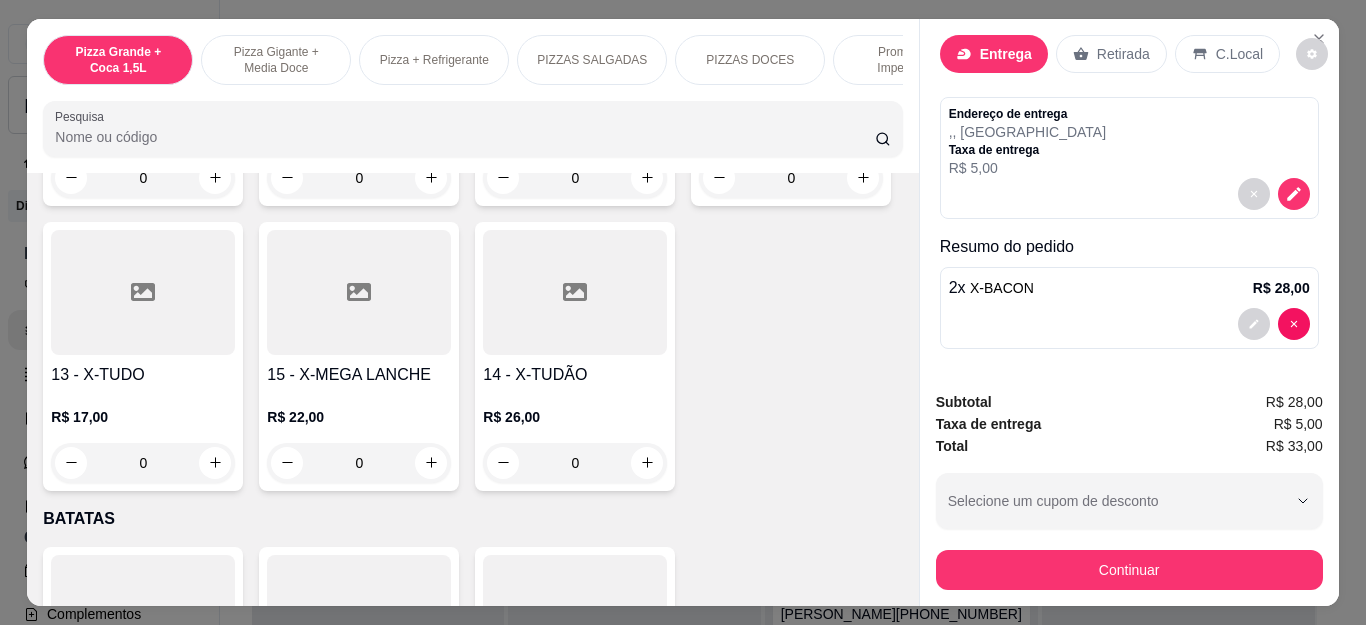 scroll, scrollTop: 29, scrollLeft: 0, axis: vertical 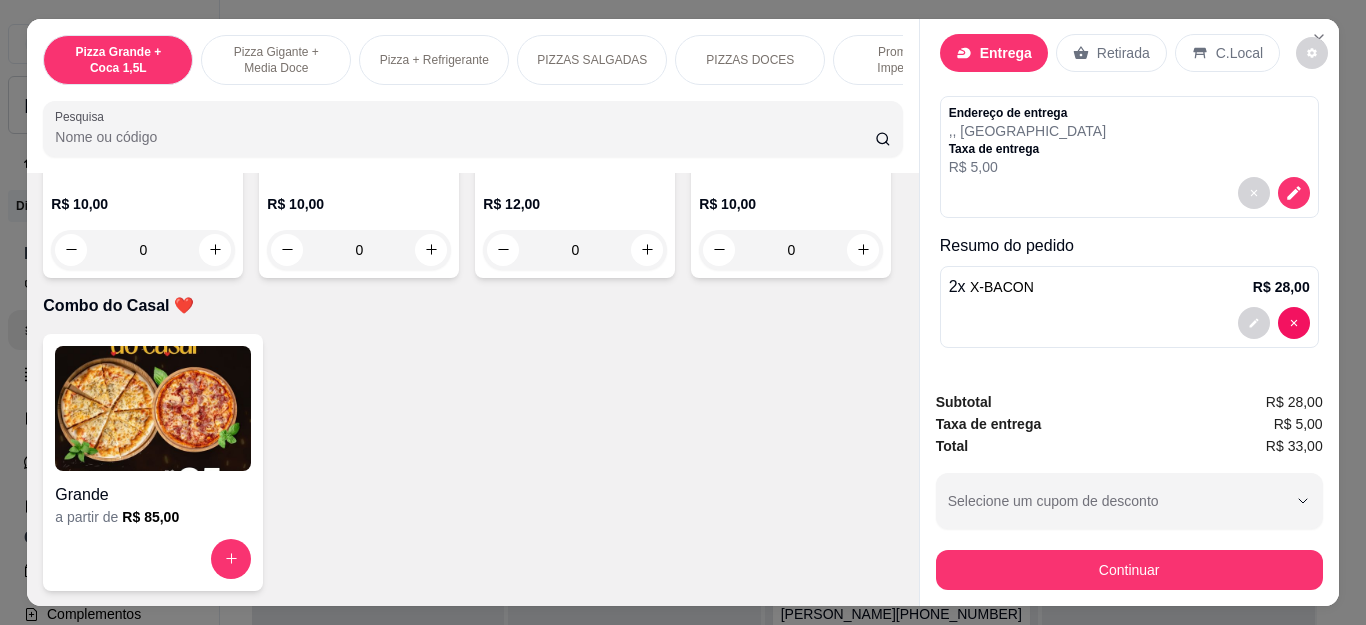 click at bounding box center [647, -35] 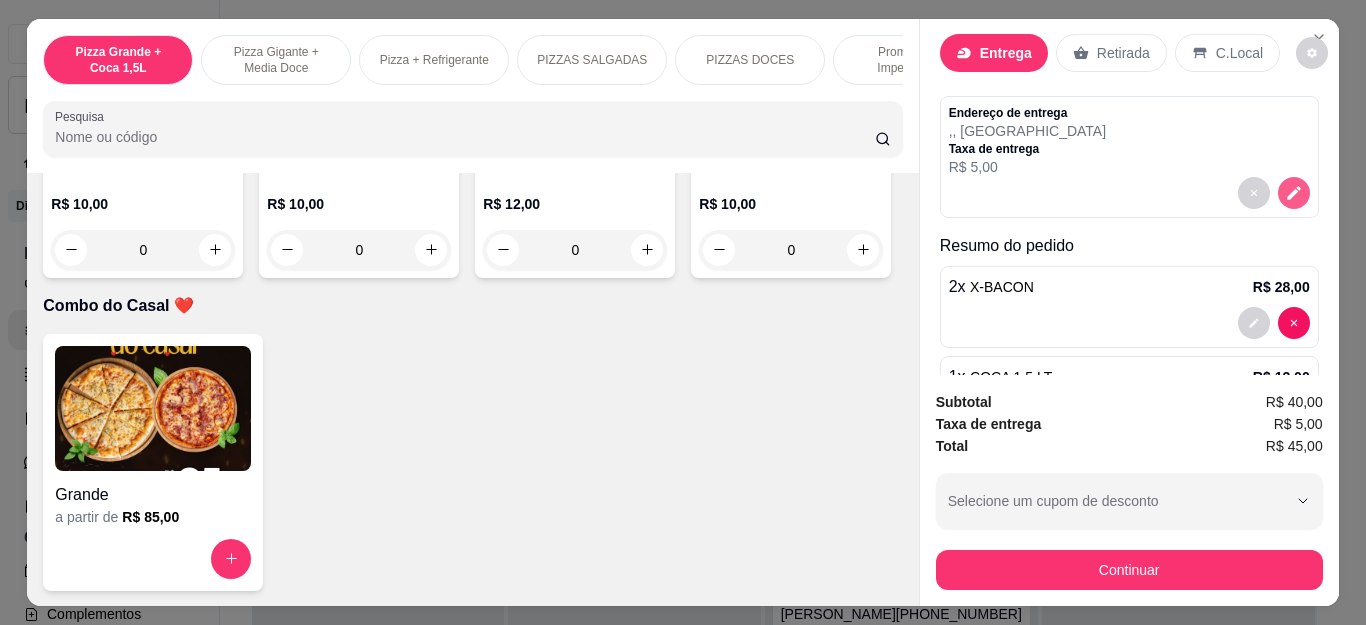click at bounding box center [1294, 193] 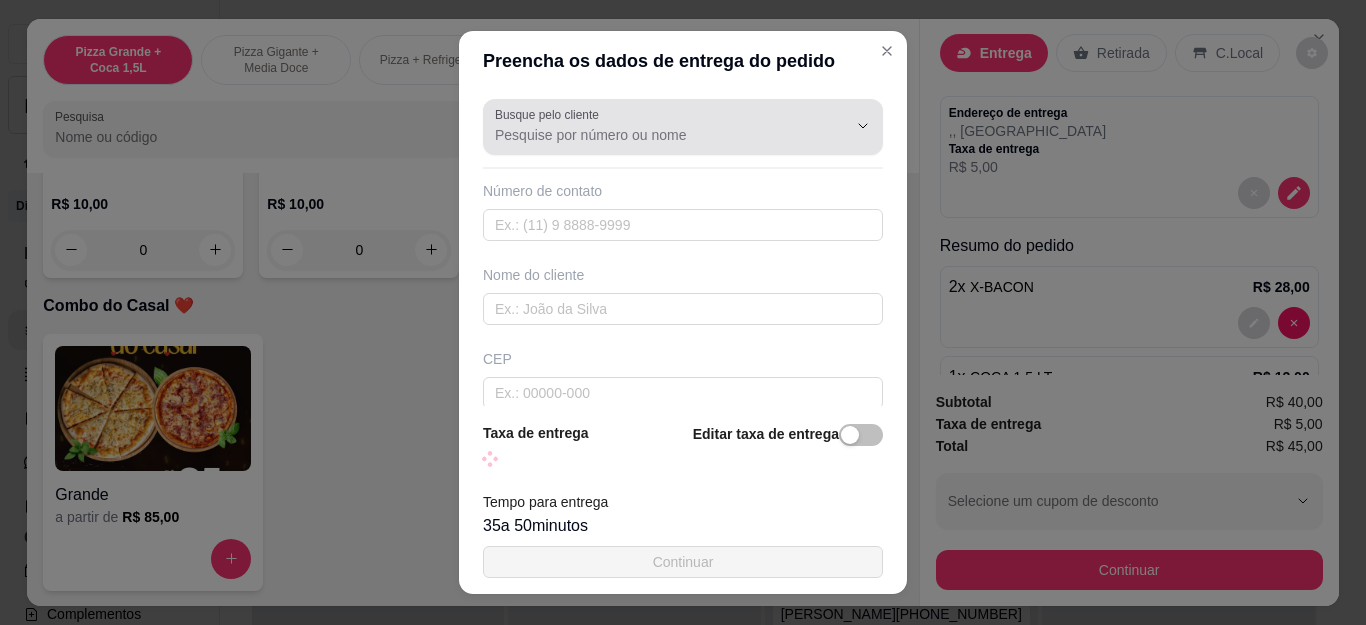 click on "Busque pelo cliente" at bounding box center (655, 135) 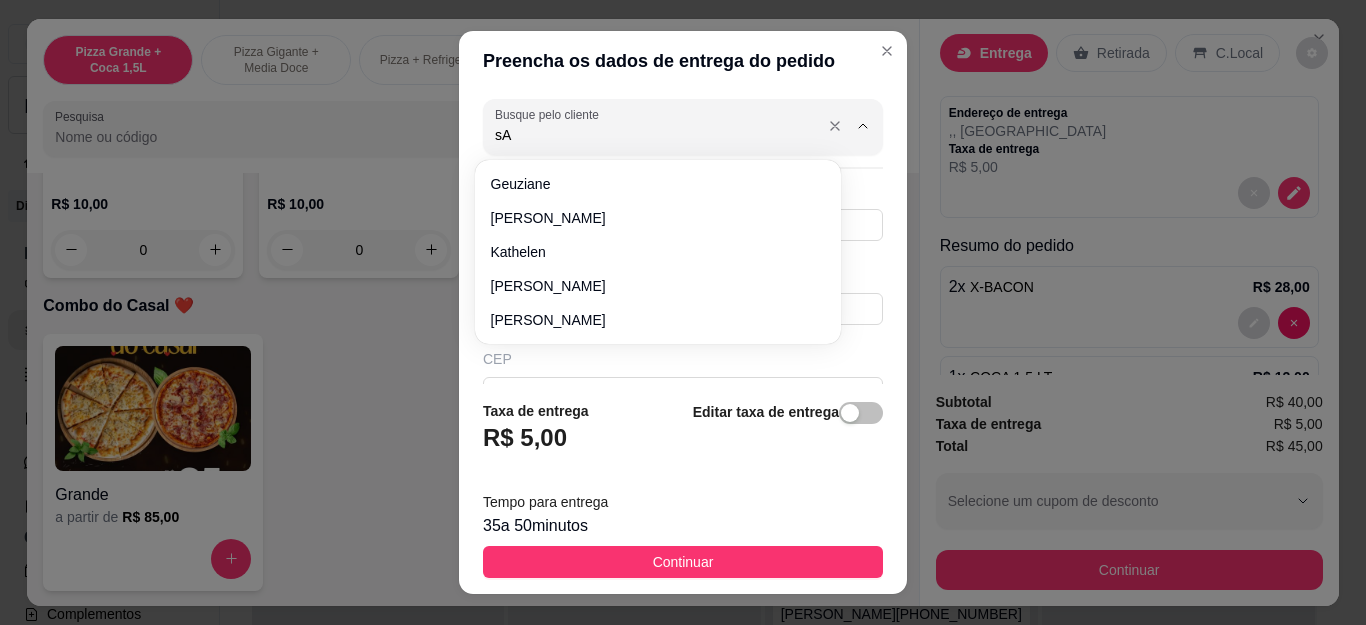 type on "s" 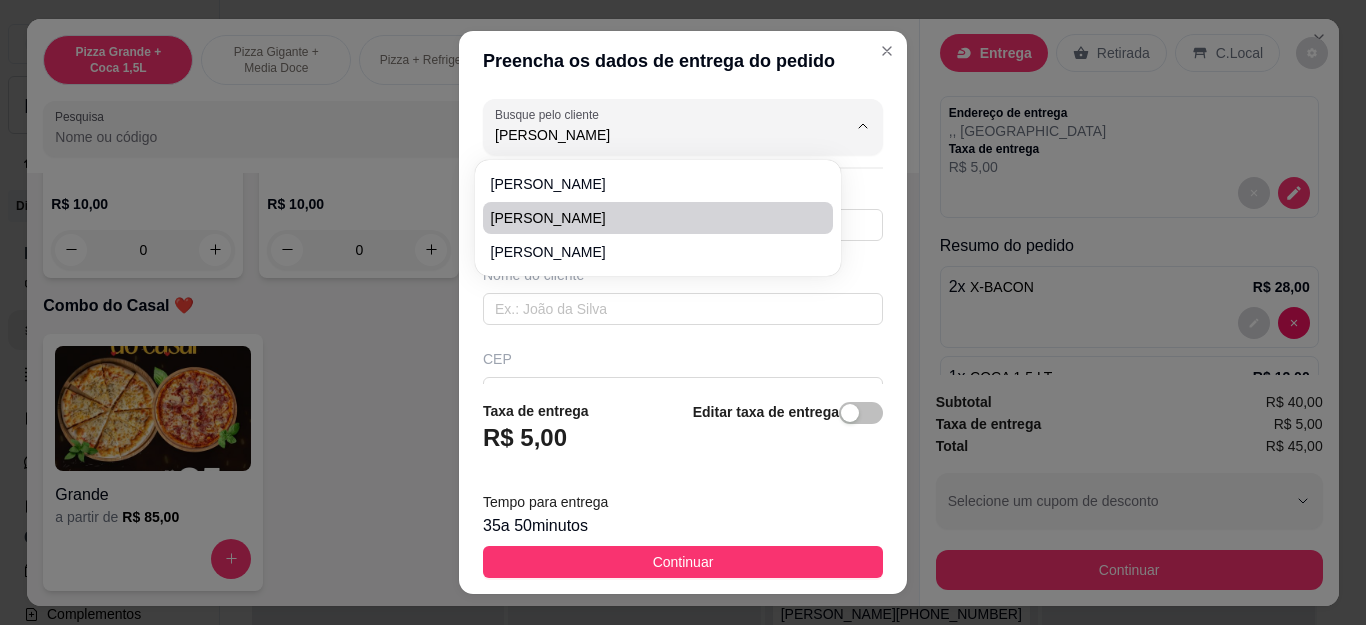 click on "[PERSON_NAME]" at bounding box center [648, 218] 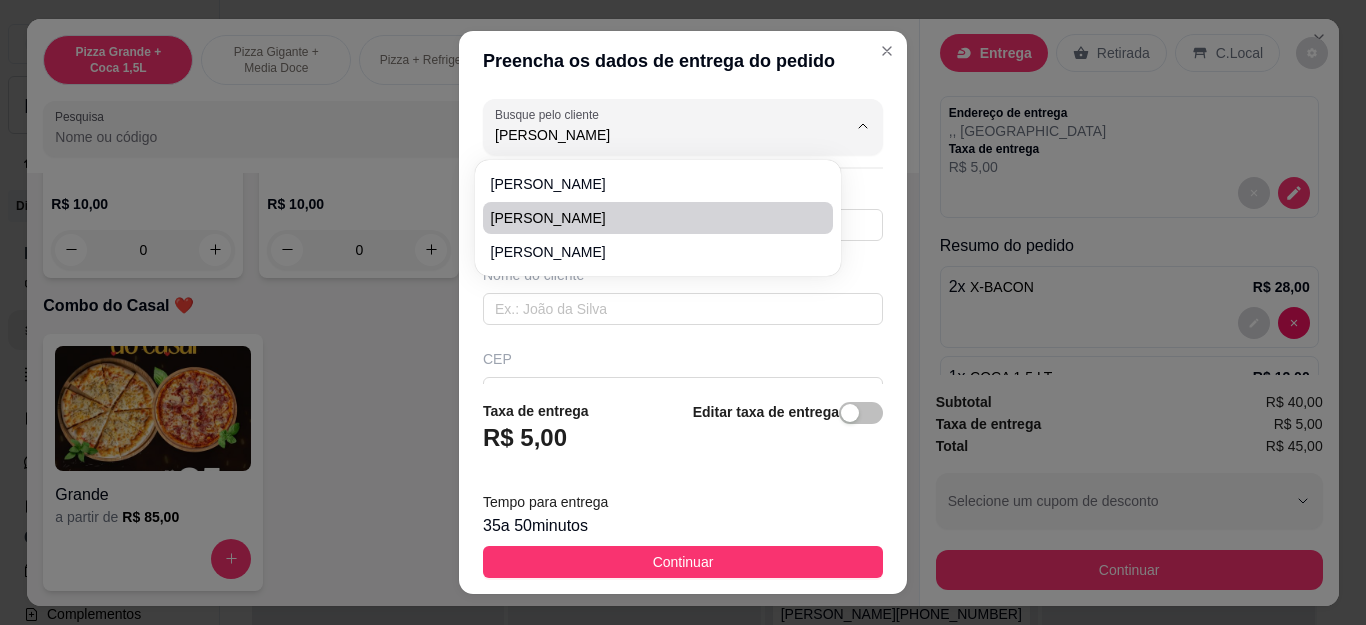 type on "[PERSON_NAME]" 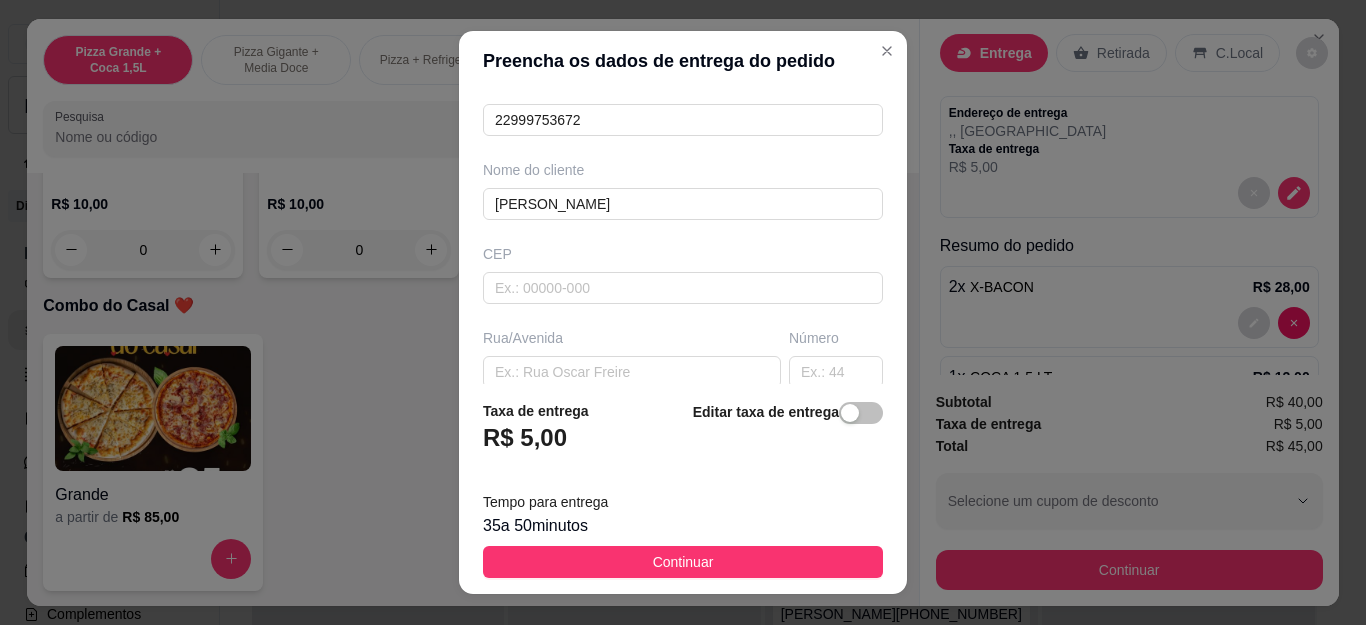 scroll, scrollTop: 300, scrollLeft: 0, axis: vertical 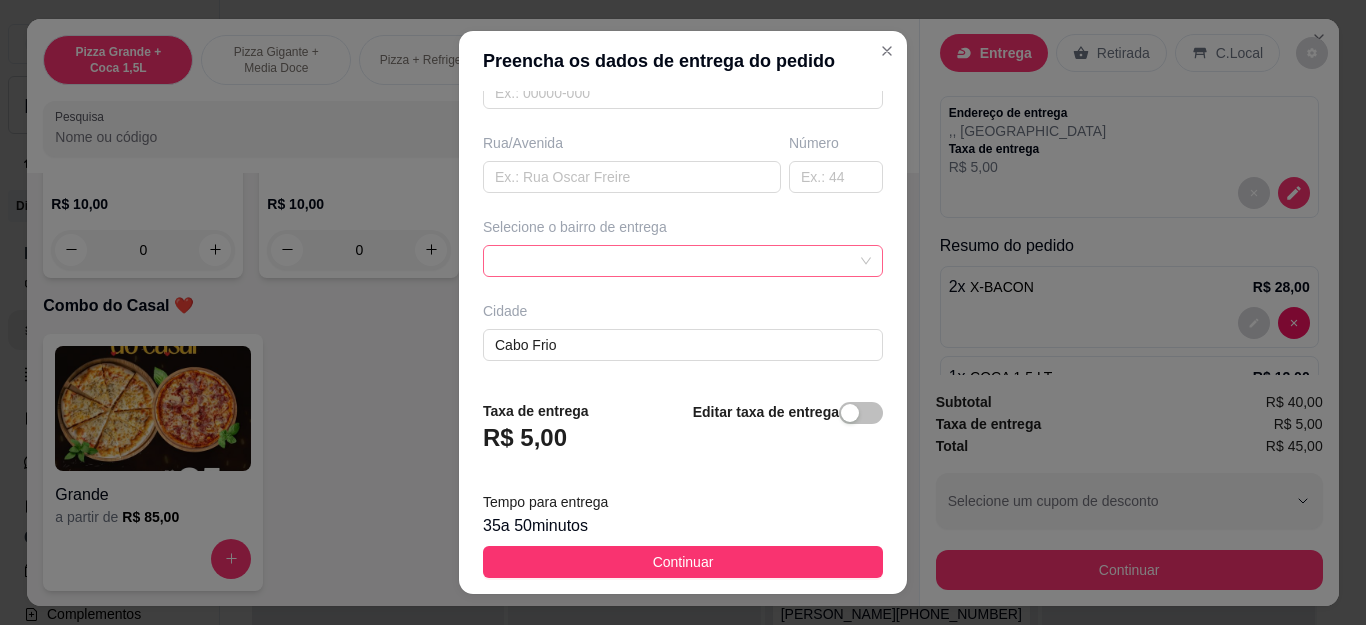 click at bounding box center (683, 261) 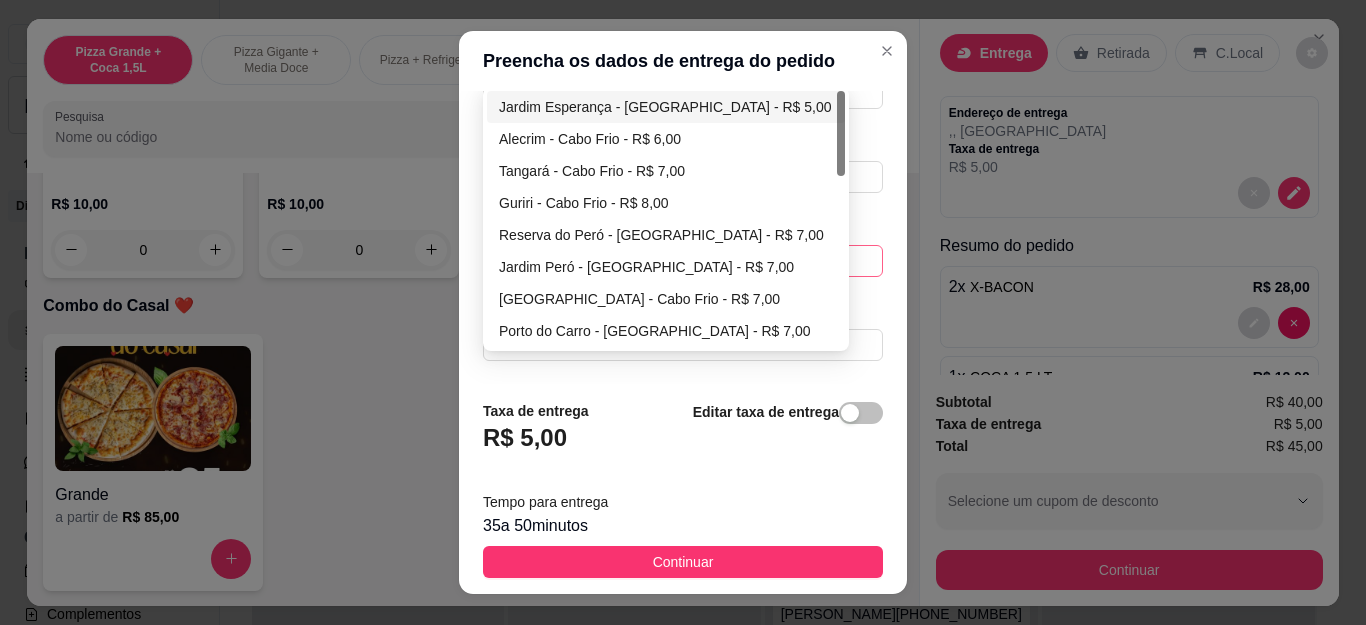 type on "[PERSON_NAME]" 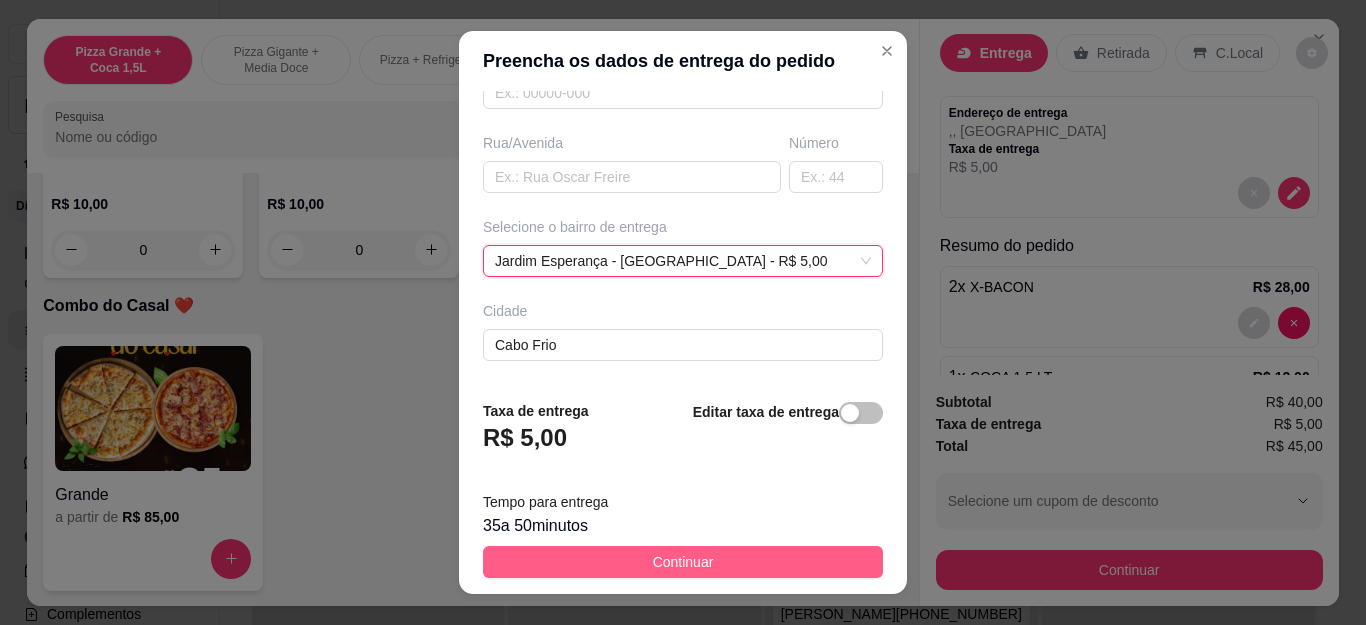 click on "Continuar" at bounding box center [683, 562] 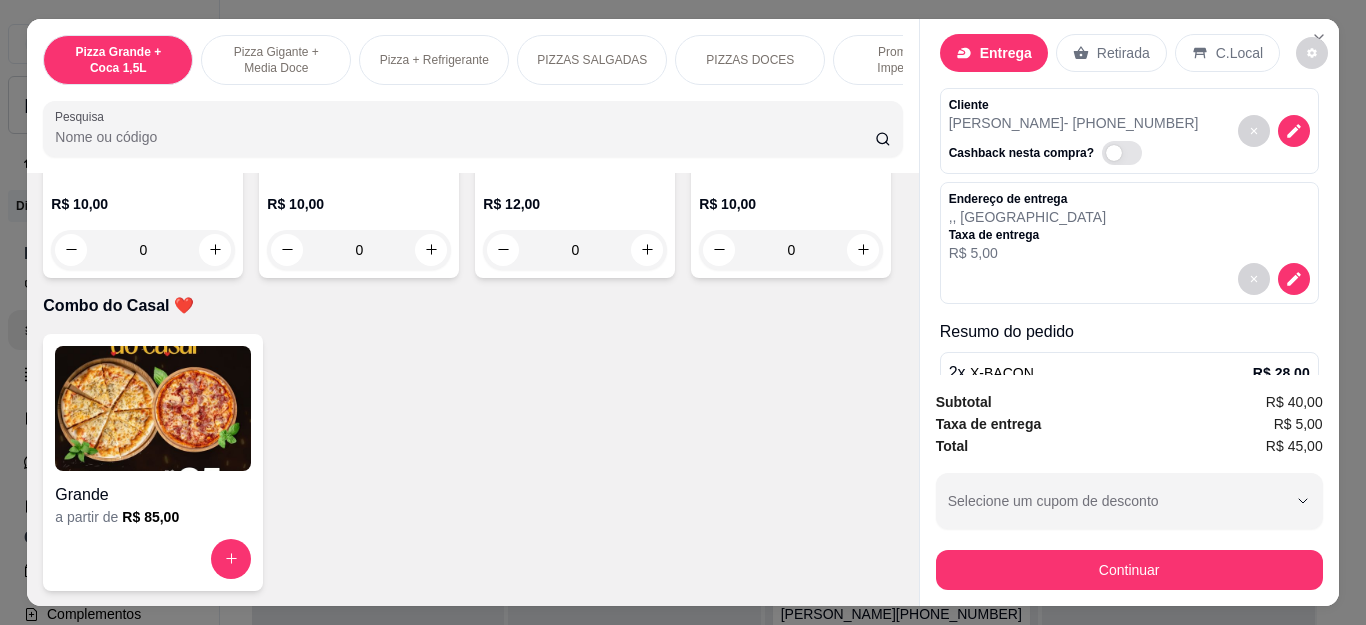scroll, scrollTop: 4800, scrollLeft: 0, axis: vertical 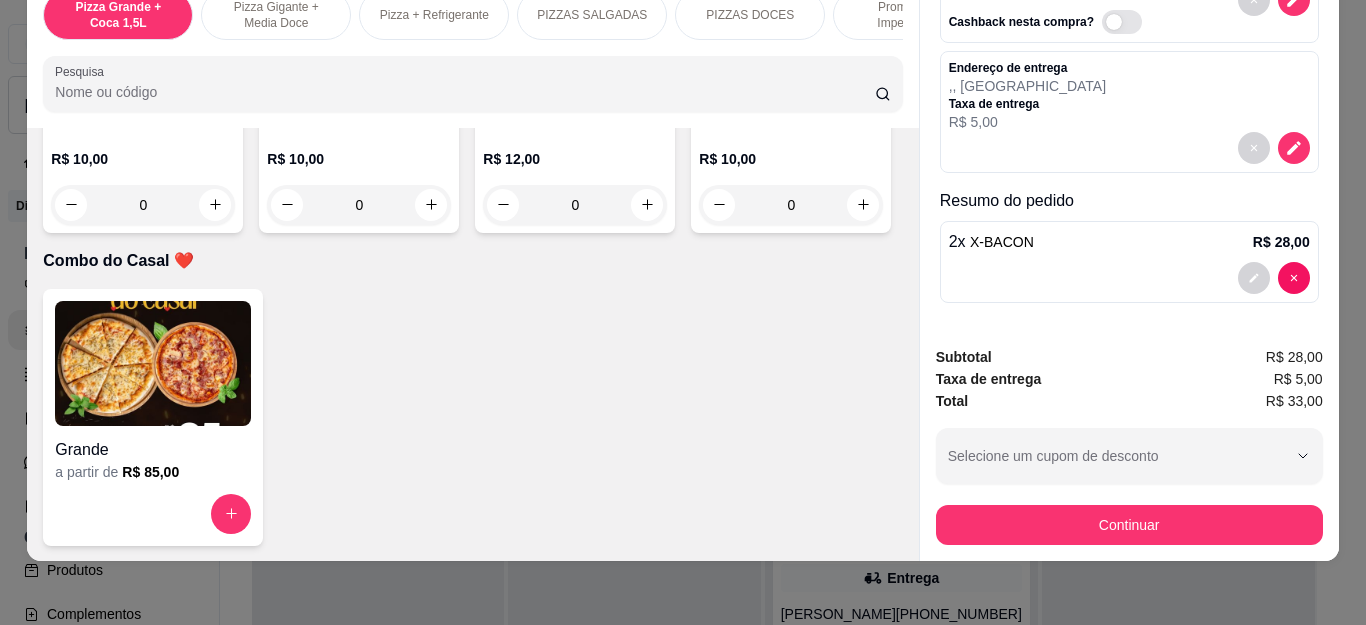 type on "0" 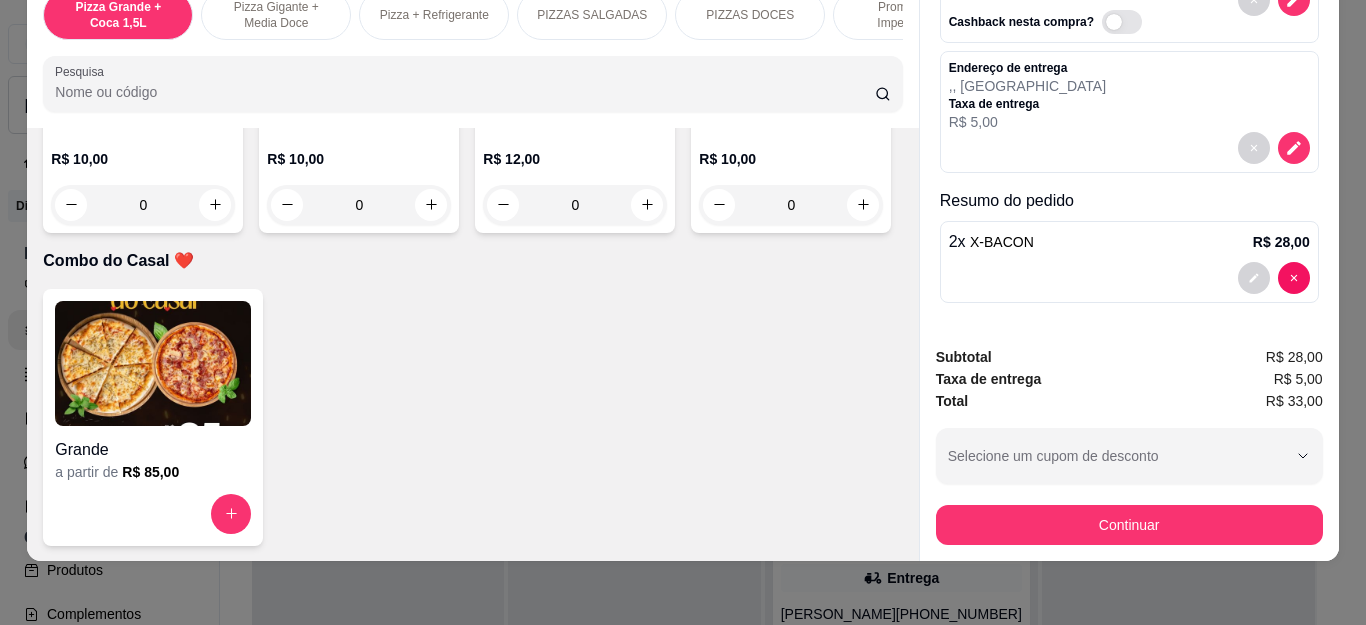 scroll, scrollTop: 115, scrollLeft: 0, axis: vertical 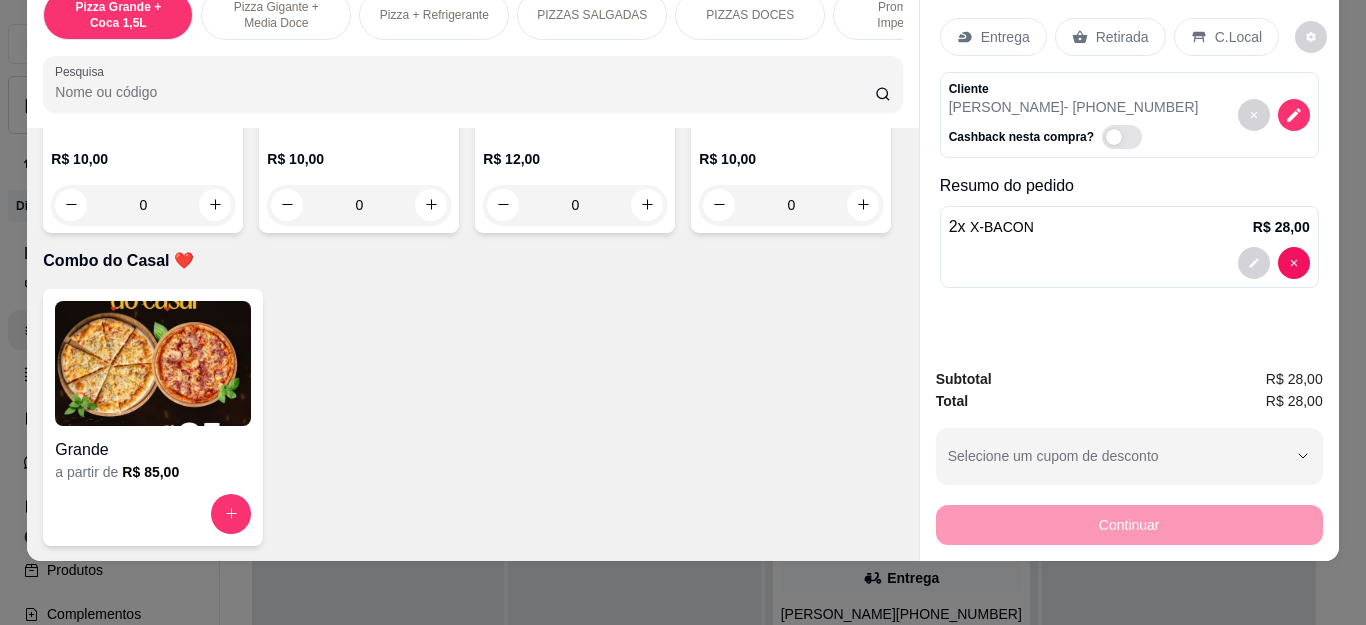 click on "Entrega" at bounding box center (1005, 37) 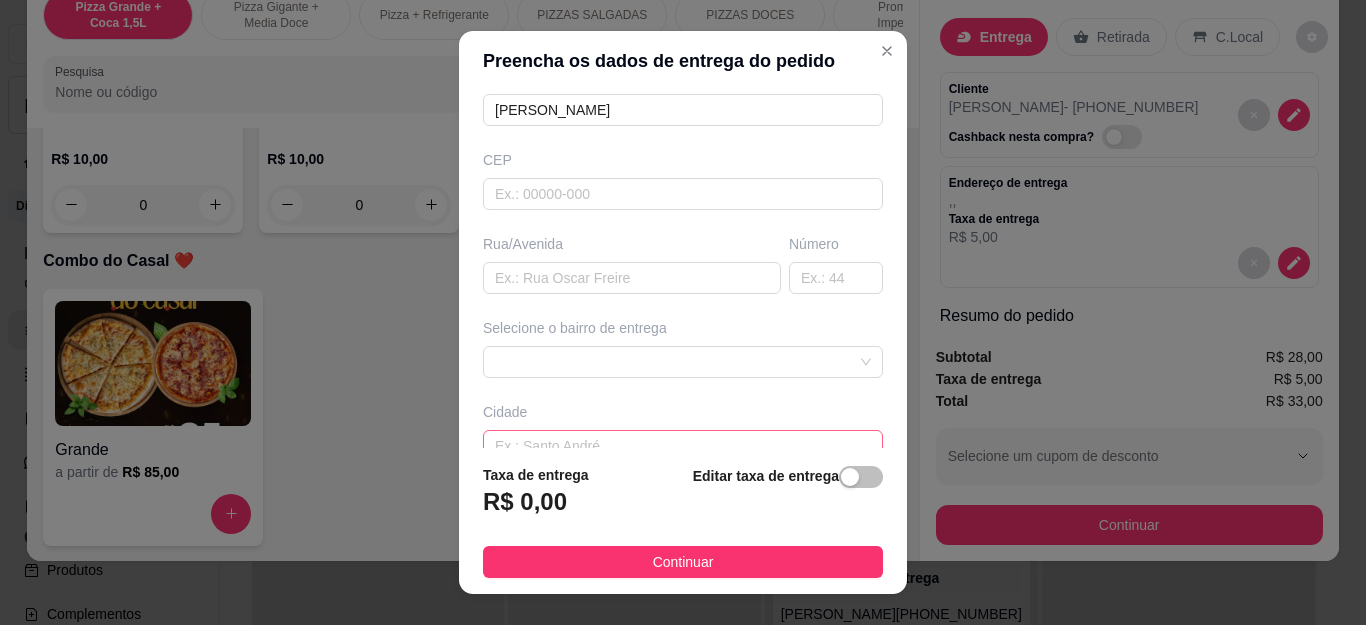 scroll, scrollTop: 200, scrollLeft: 0, axis: vertical 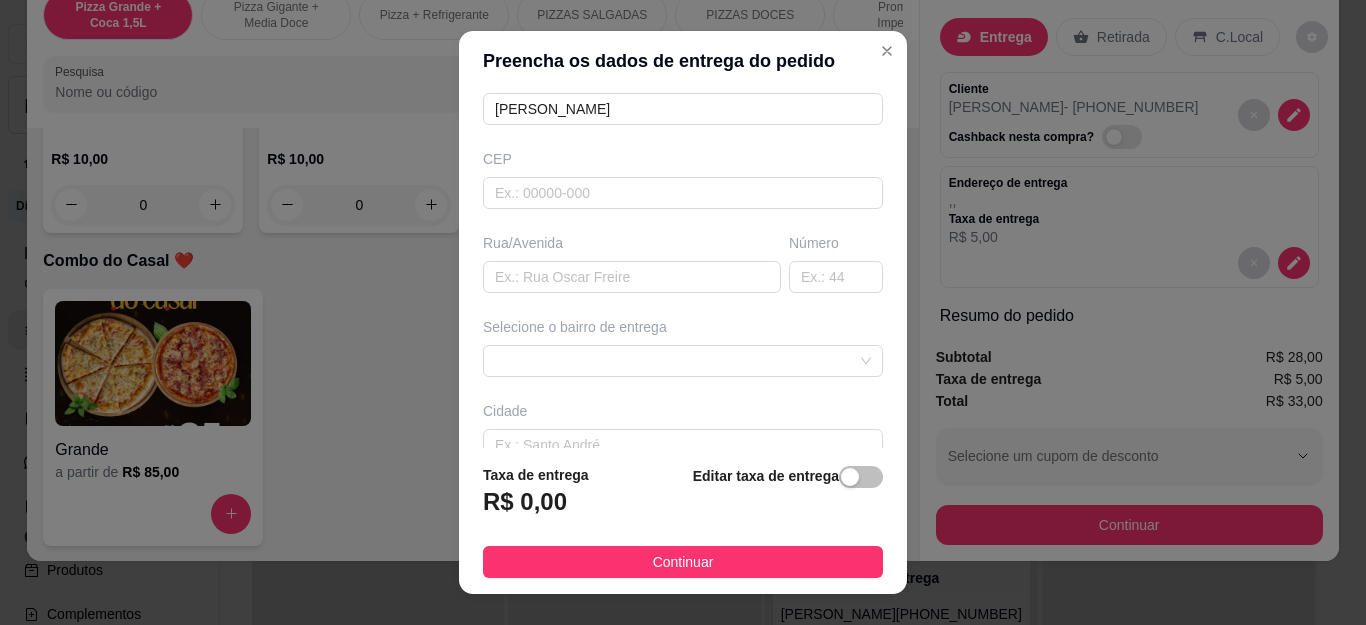click on "Selecione o bairro de entrega" at bounding box center [683, 347] 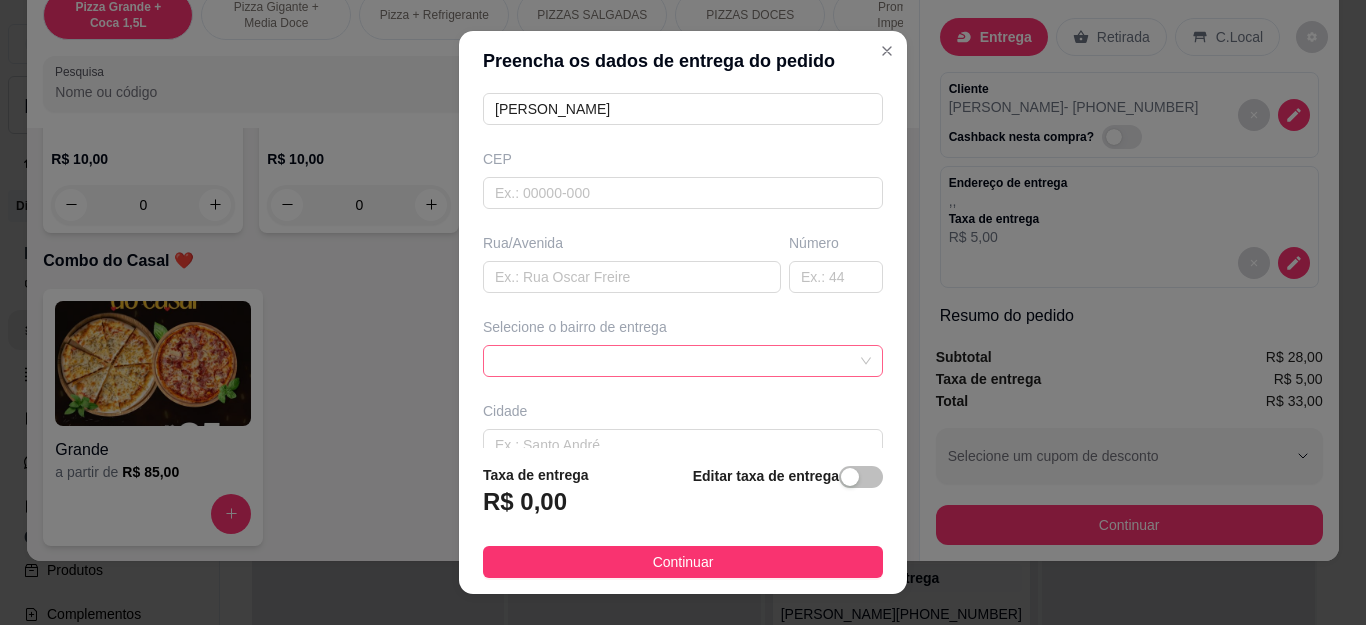 click at bounding box center [683, 361] 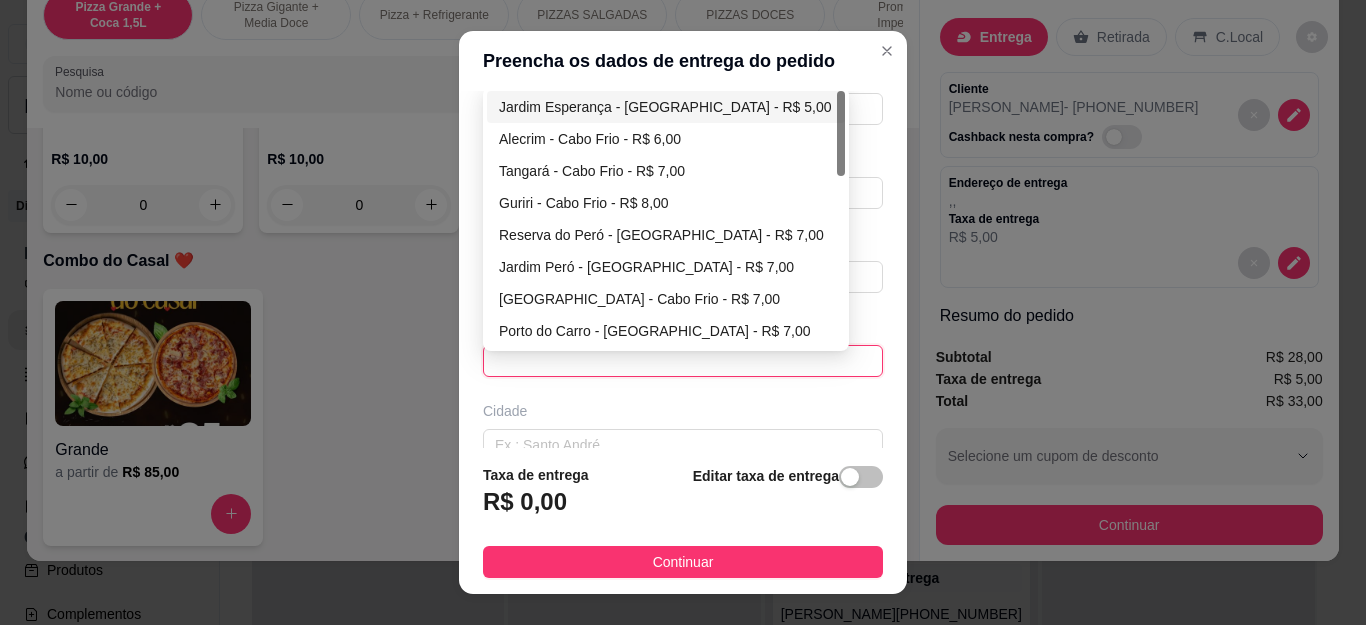 click on "Jardim Esperança - [GEOGRAPHIC_DATA] -  R$ 5,00" at bounding box center [666, 107] 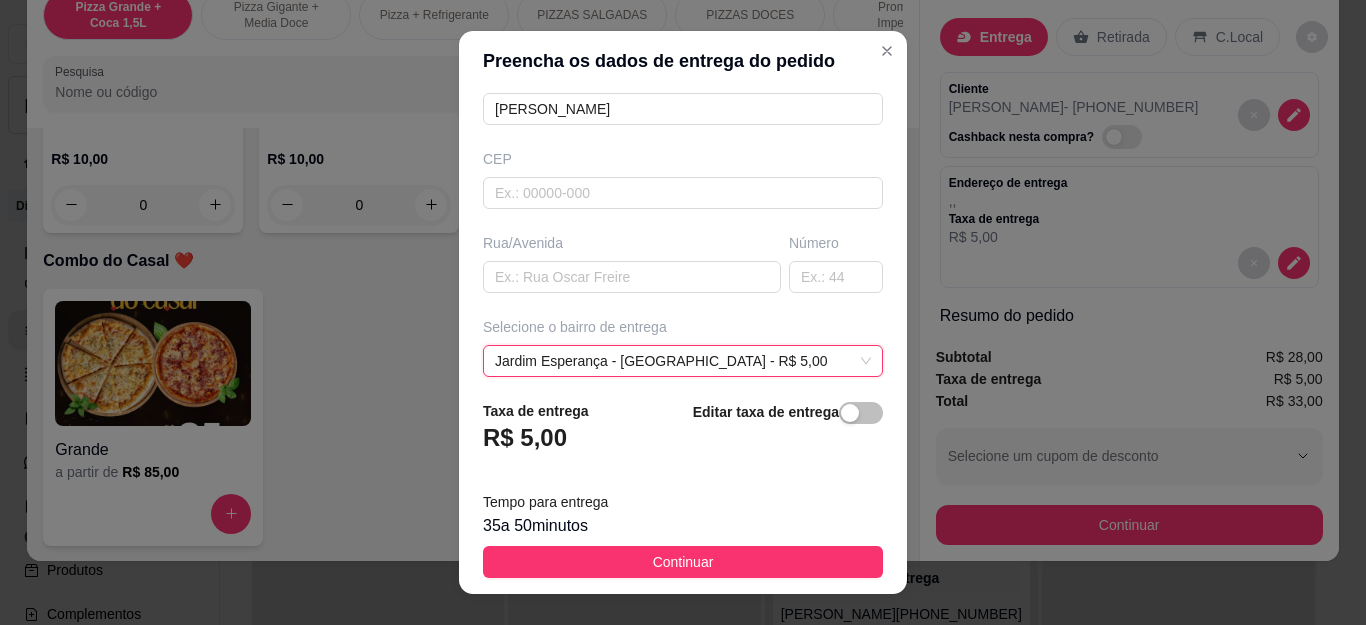 drag, startPoint x: 653, startPoint y: 538, endPoint x: 661, endPoint y: 556, distance: 19.697716 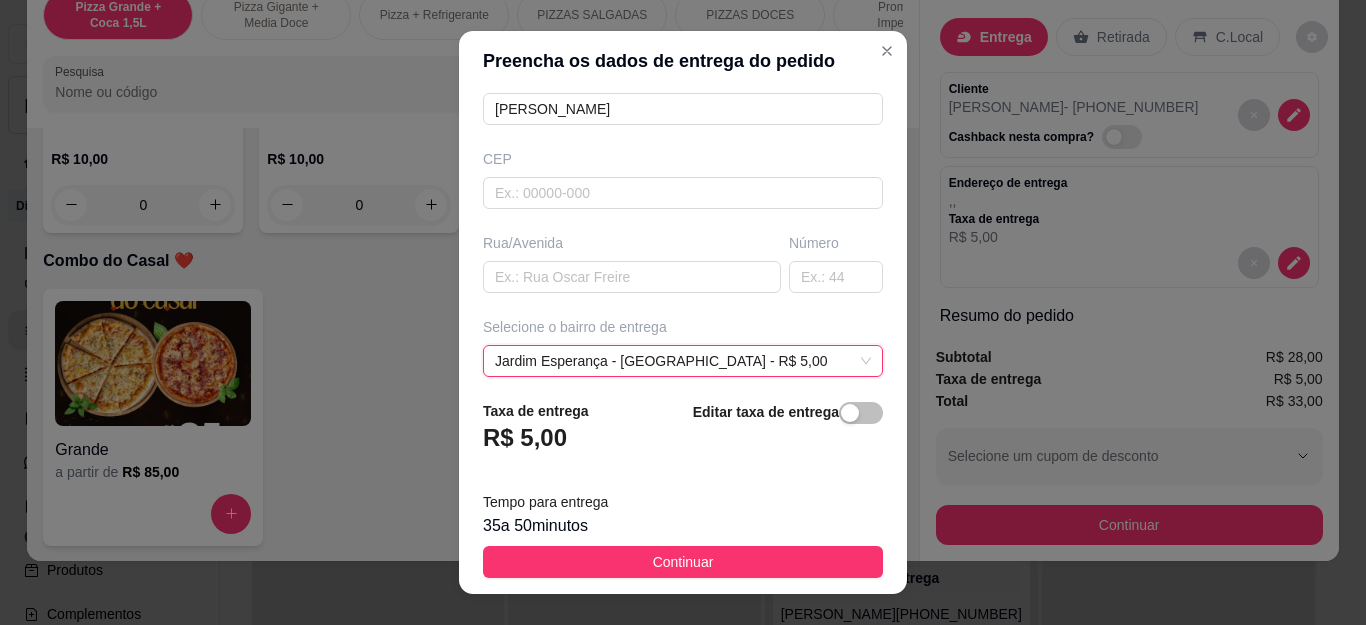 click on "Continuar" at bounding box center (683, 562) 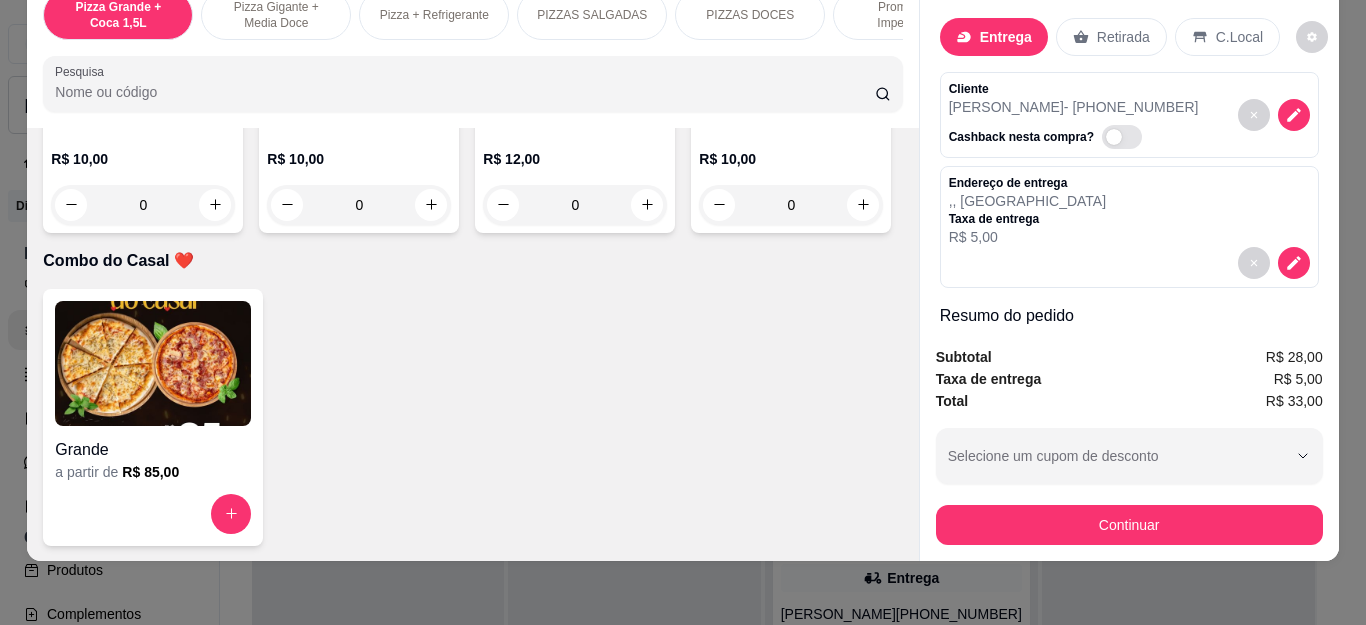 scroll, scrollTop: 4499, scrollLeft: 0, axis: vertical 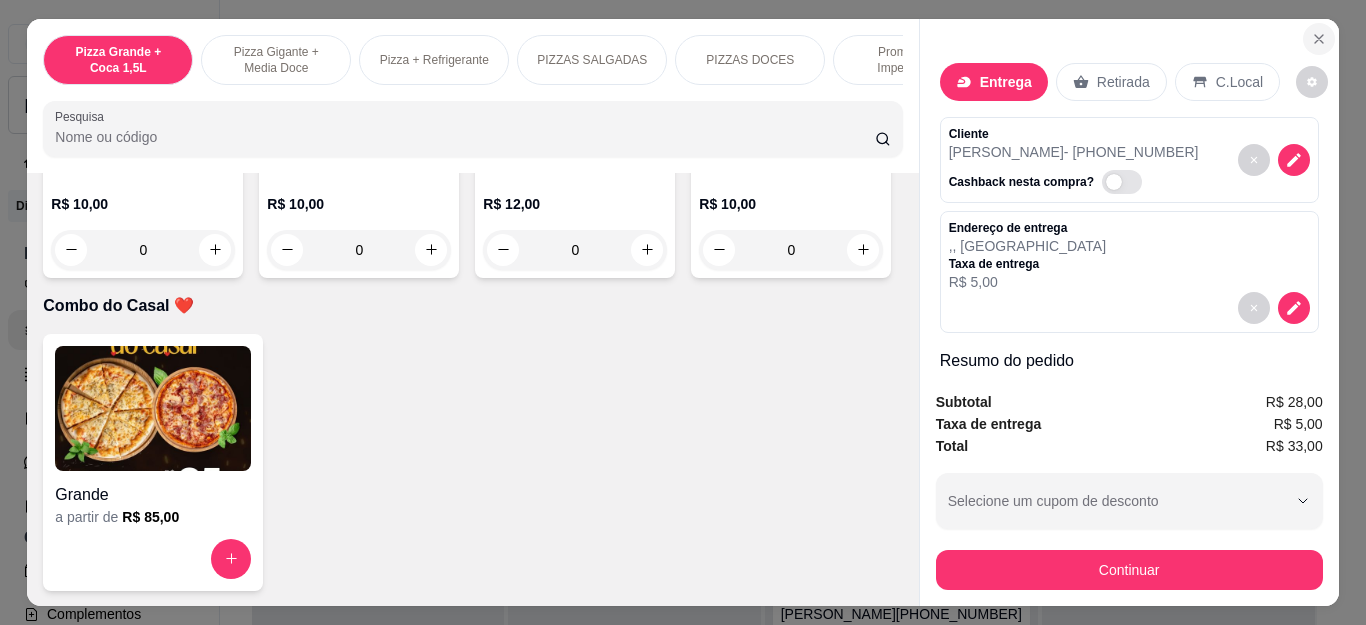 click 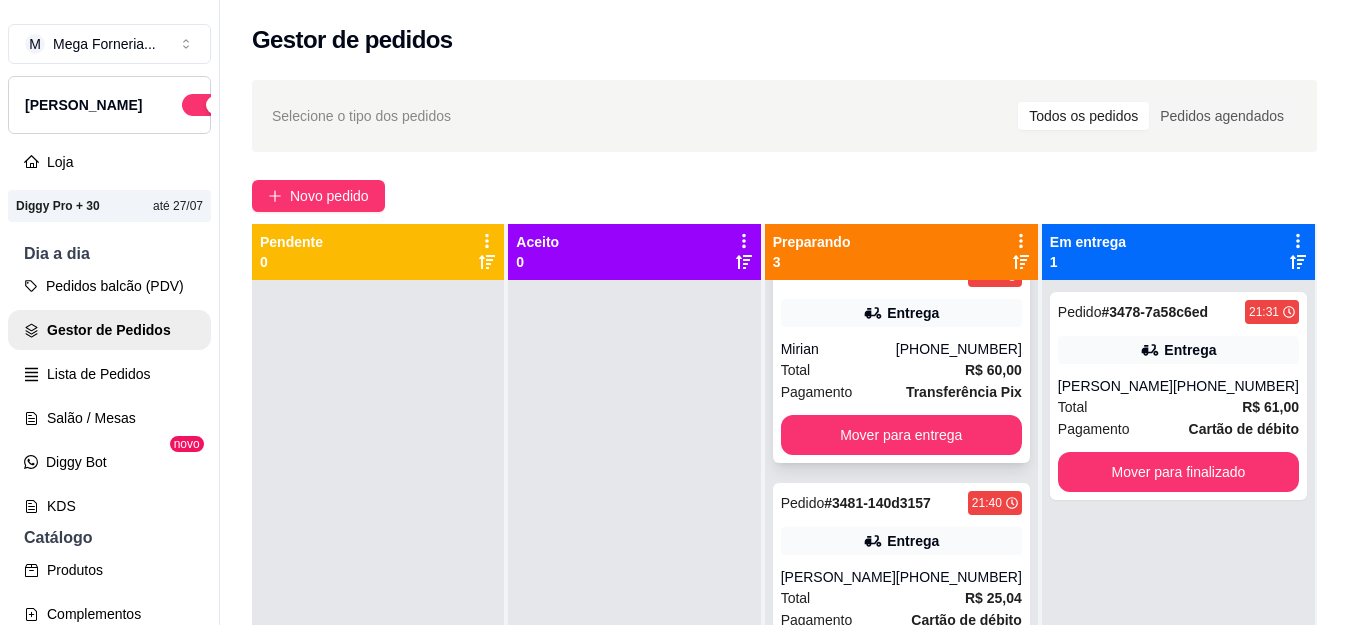 scroll, scrollTop: 0, scrollLeft: 0, axis: both 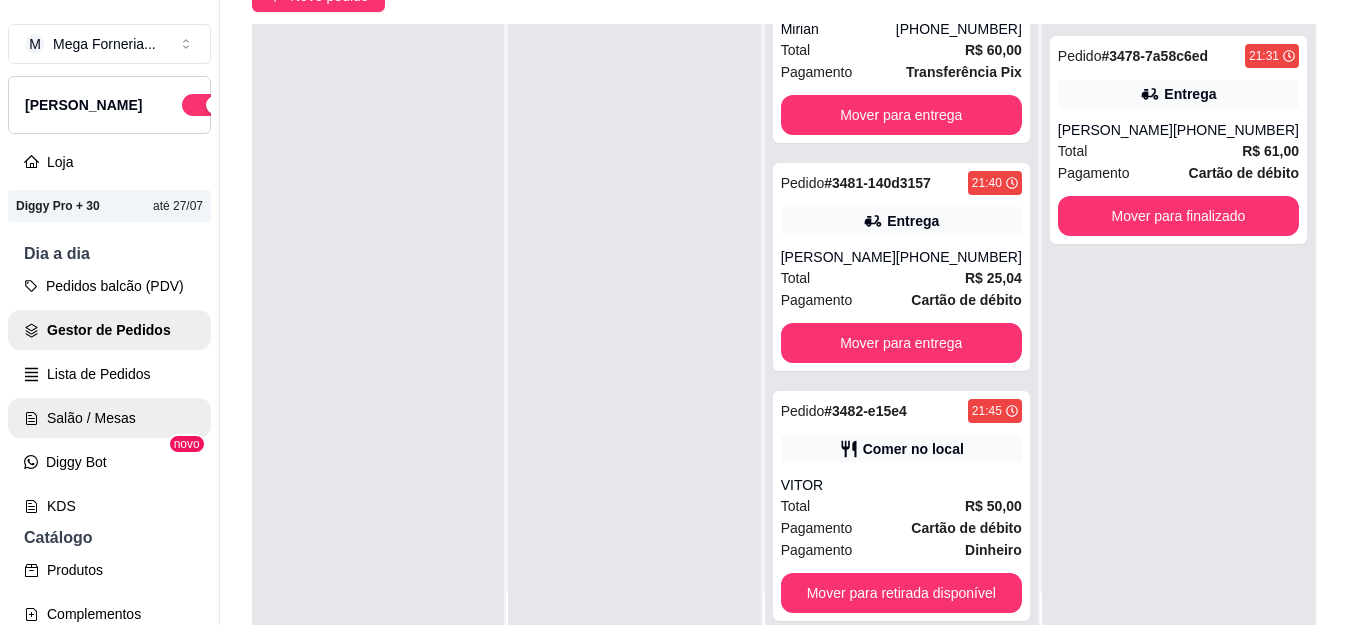 click on "Salão / Mesas" at bounding box center (109, 418) 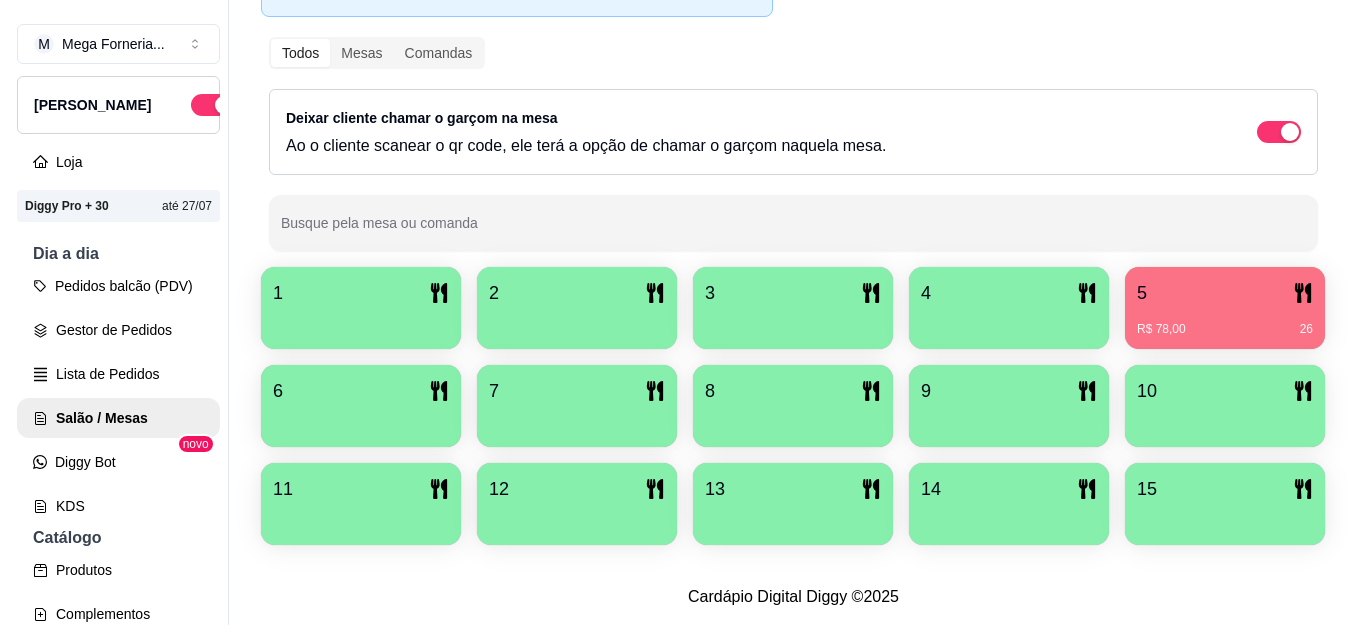 scroll, scrollTop: 337, scrollLeft: 0, axis: vertical 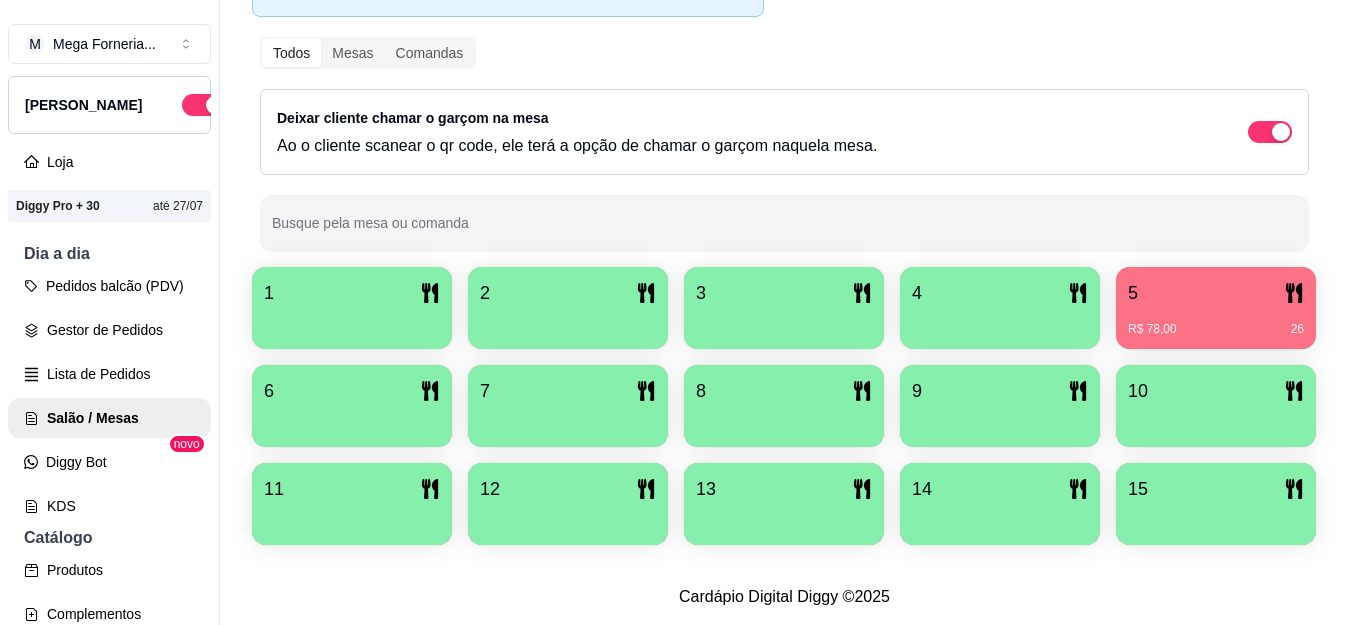 click on "R$ 78,00 26" at bounding box center (1216, 322) 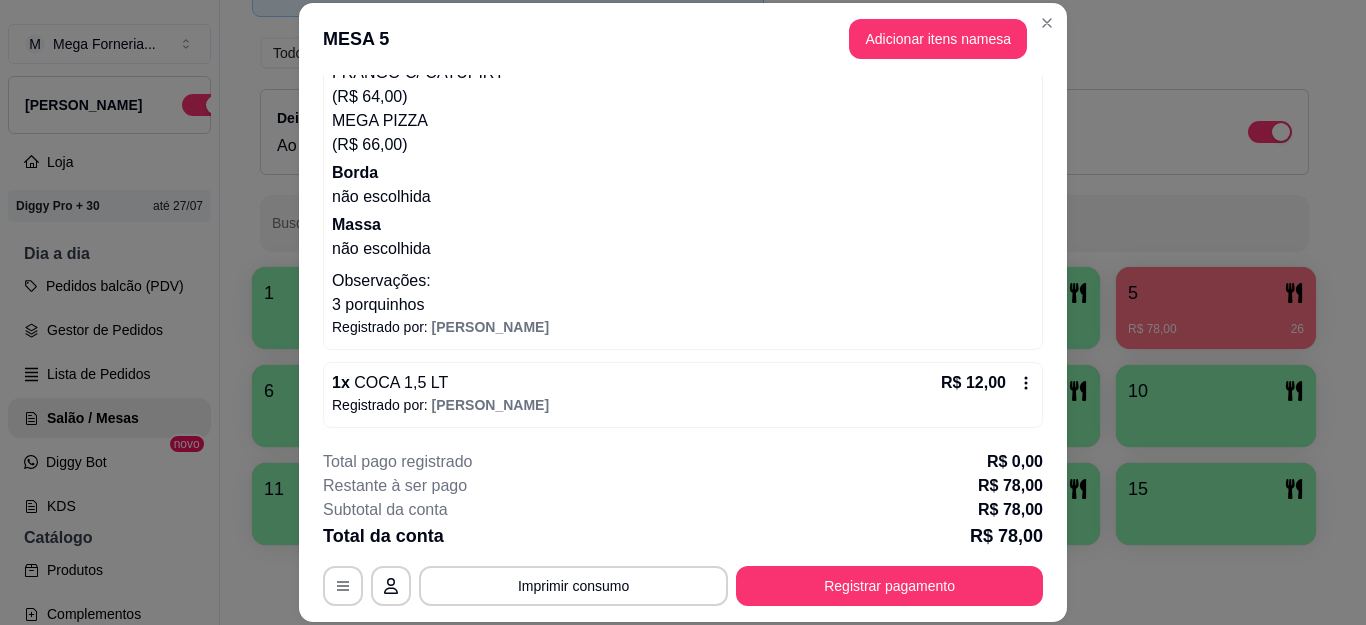 scroll, scrollTop: 266, scrollLeft: 0, axis: vertical 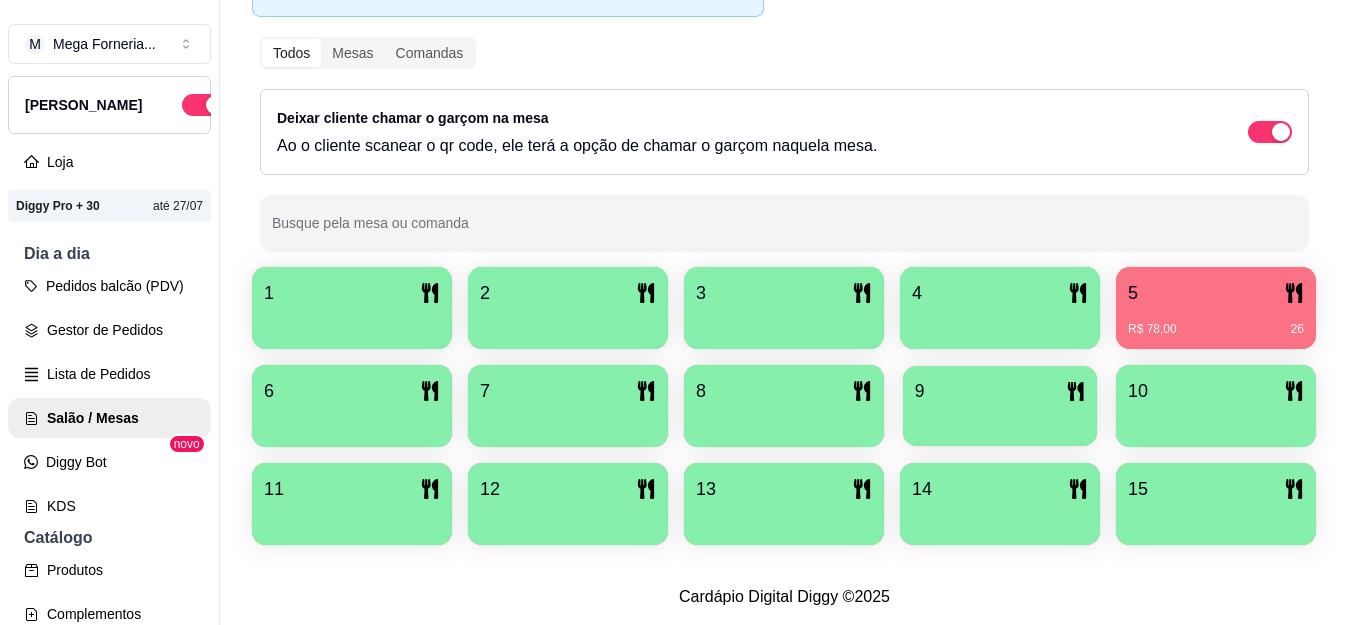 click on "9" at bounding box center [1000, 391] 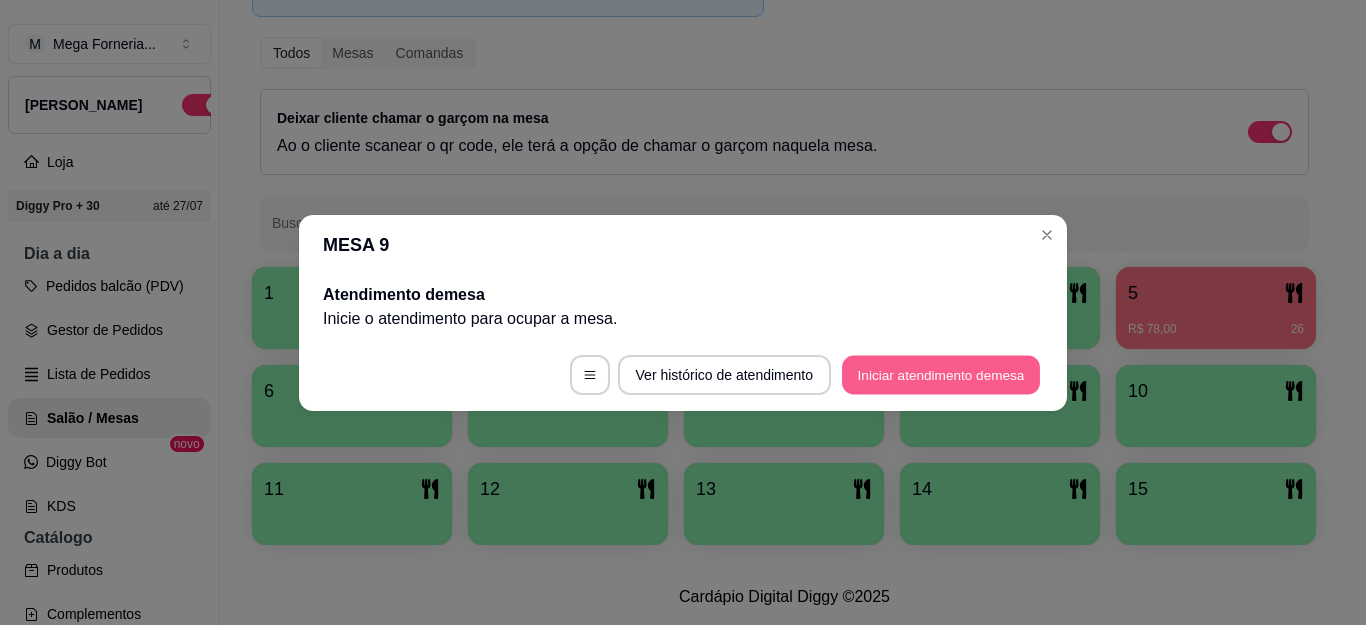 click on "Iniciar atendimento de  mesa" at bounding box center [941, 374] 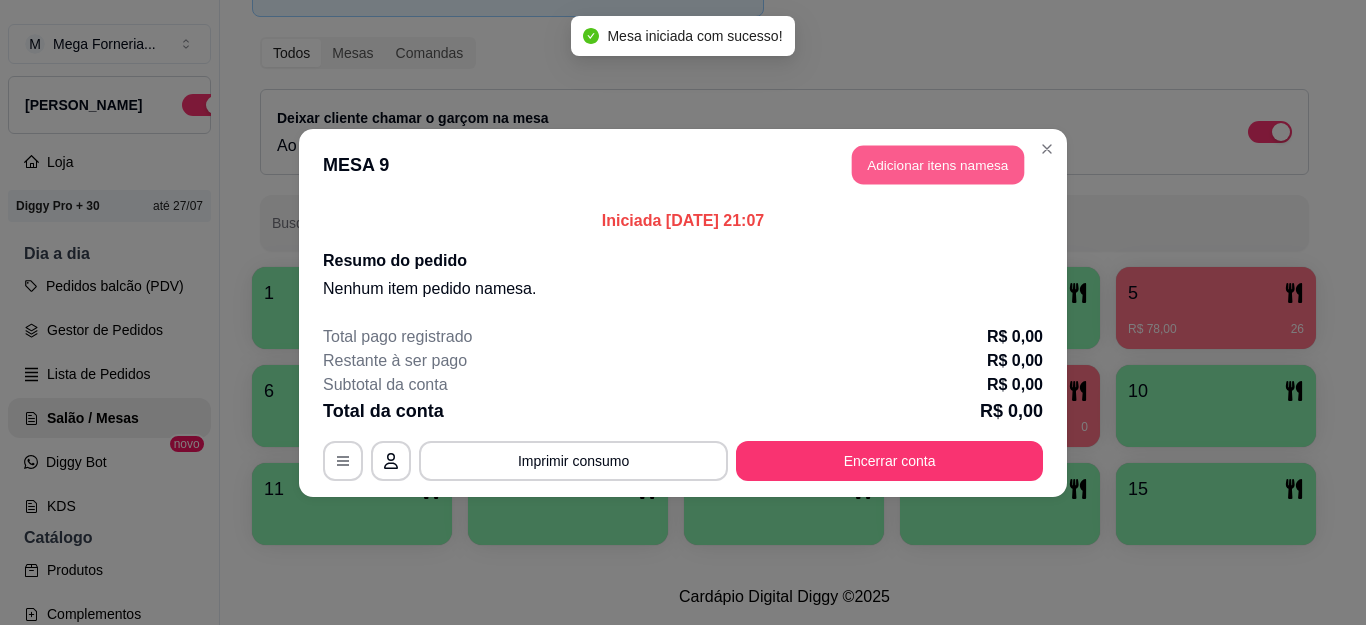 click on "Adicionar itens na  mesa" at bounding box center (938, 164) 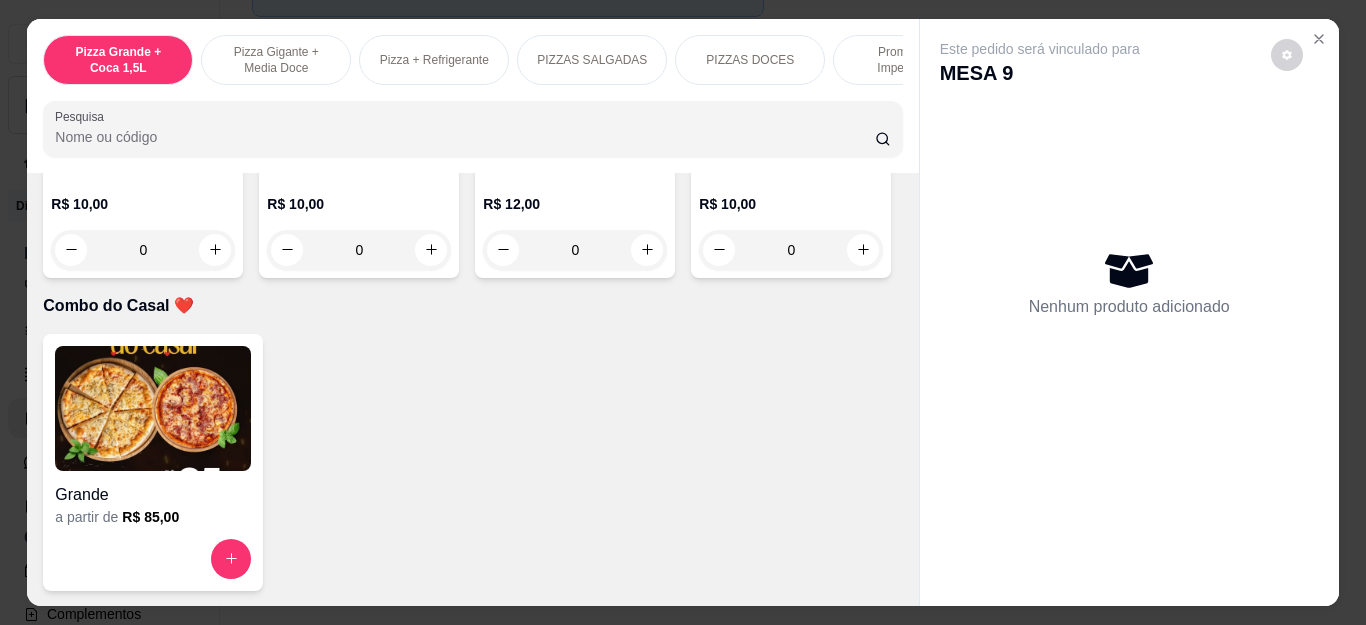scroll, scrollTop: 5203, scrollLeft: 0, axis: vertical 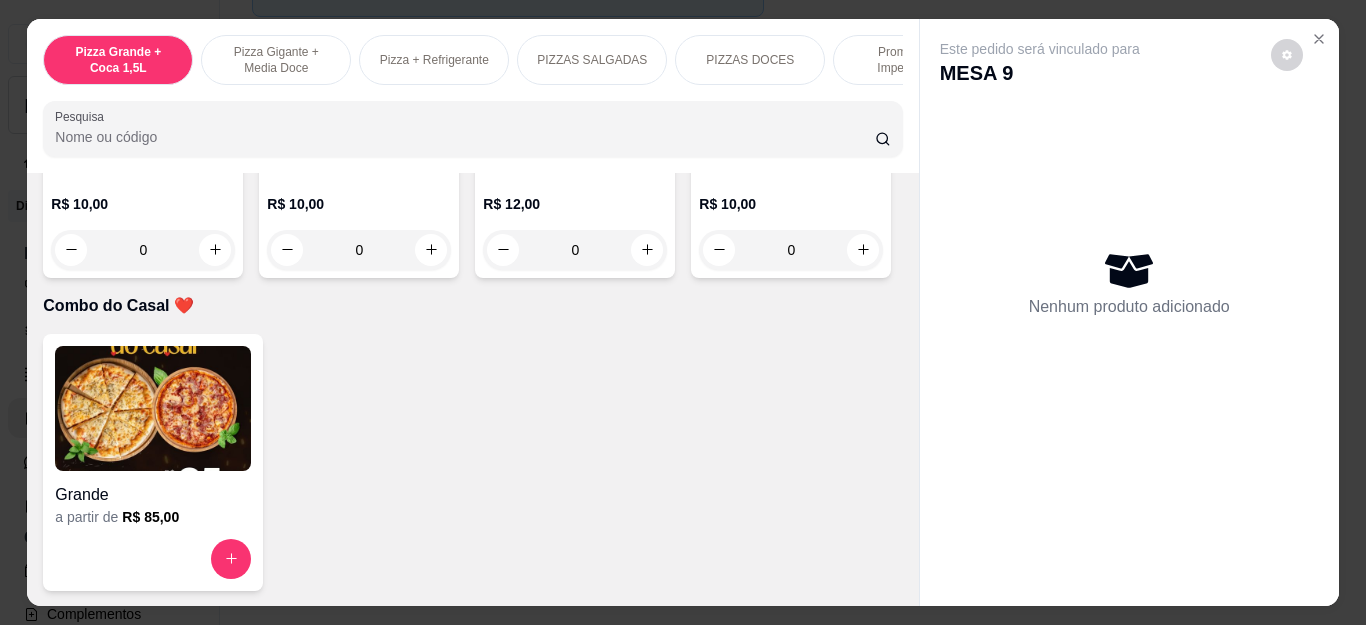 click on "Grande a partir de     R$ 85,00" at bounding box center [472, 462] 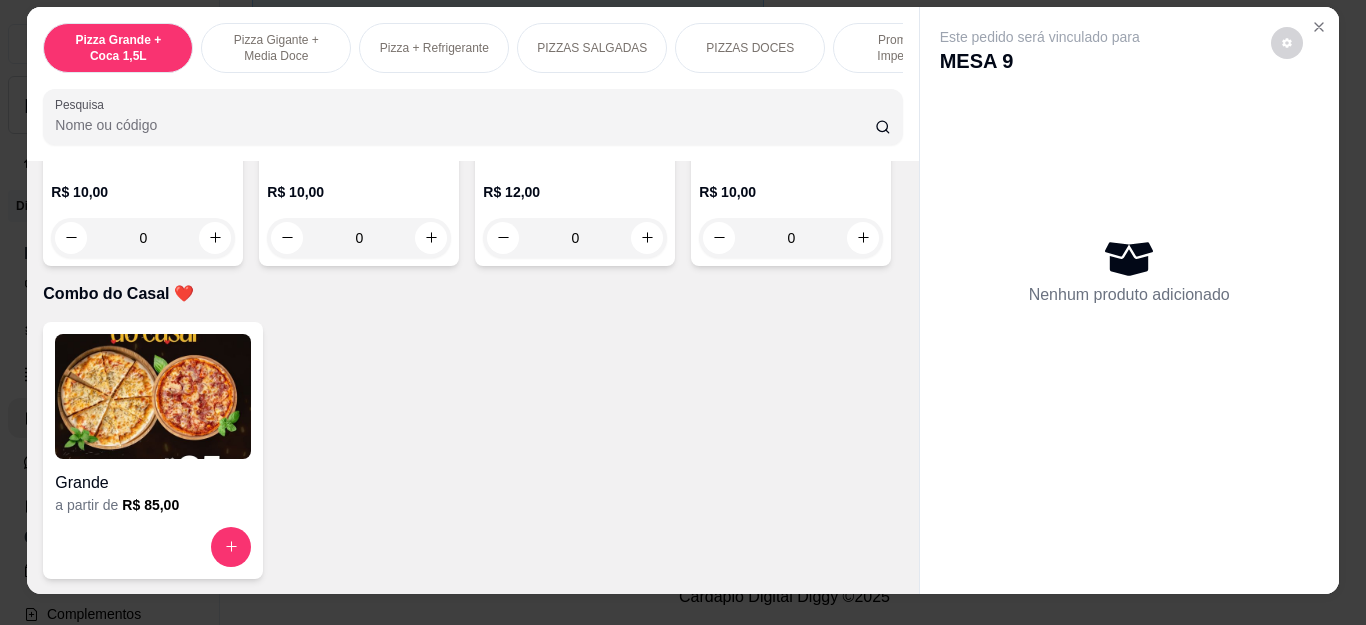 scroll, scrollTop: 0, scrollLeft: 0, axis: both 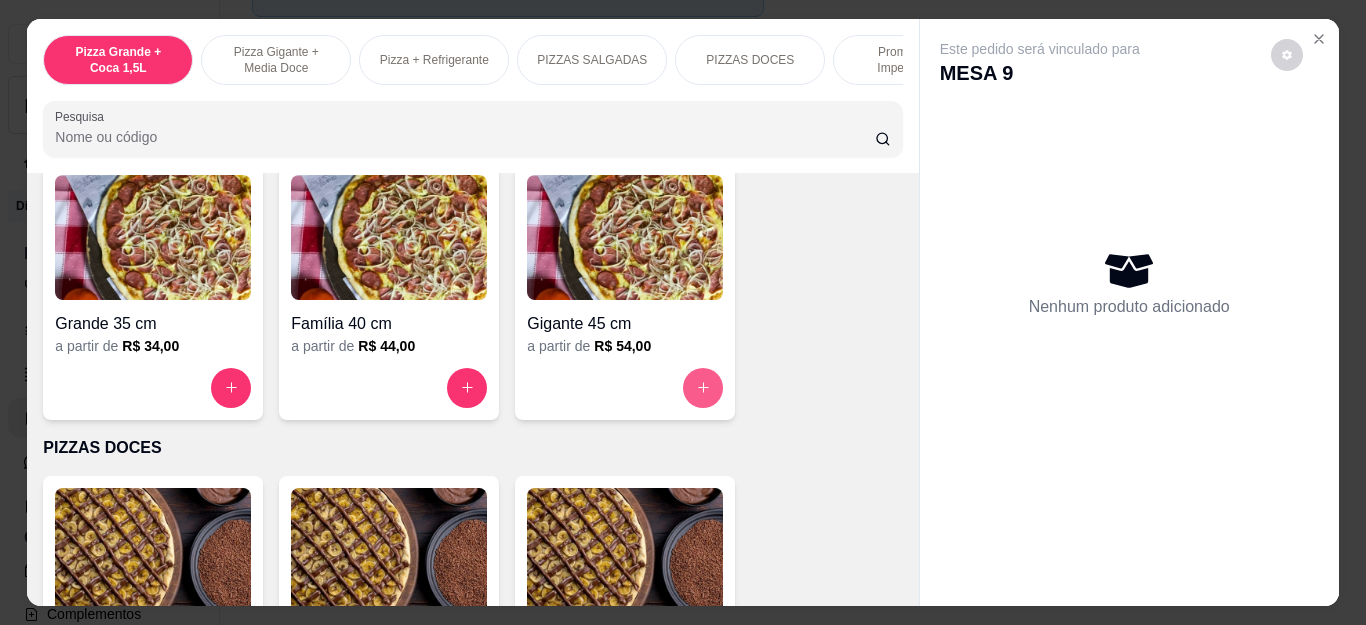 click at bounding box center (703, 388) 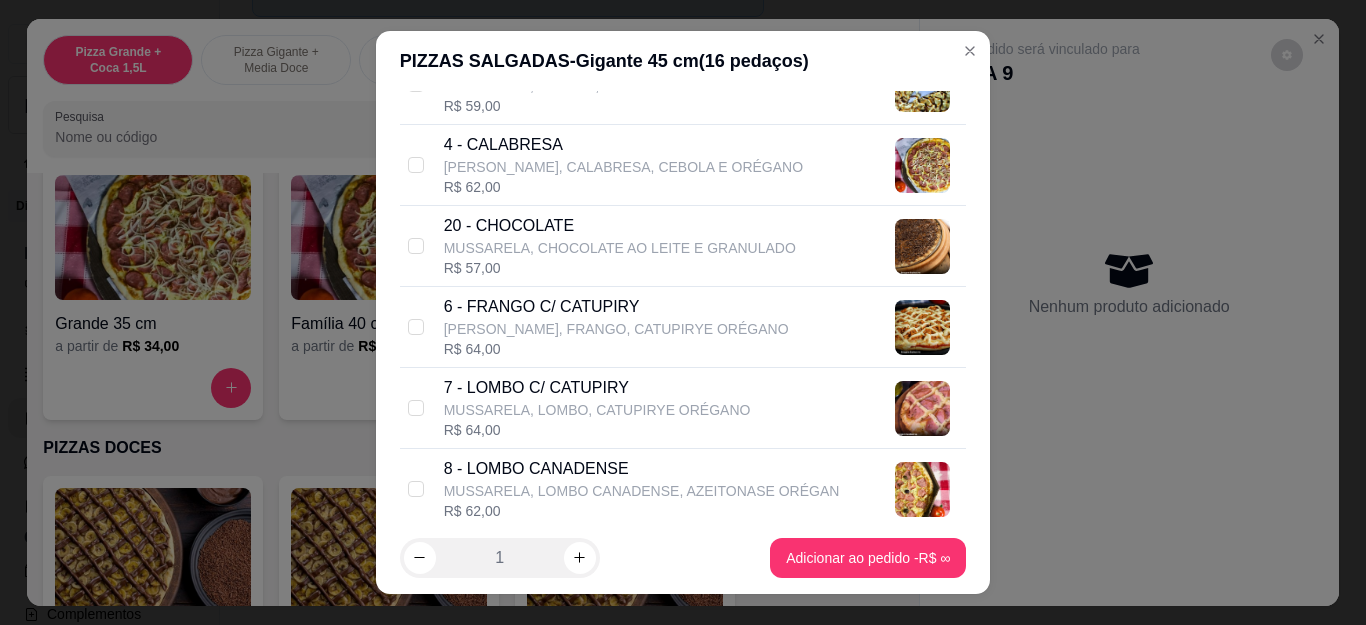 click on "6 - FRANGO C/ CATUPIRY" at bounding box center (616, 307) 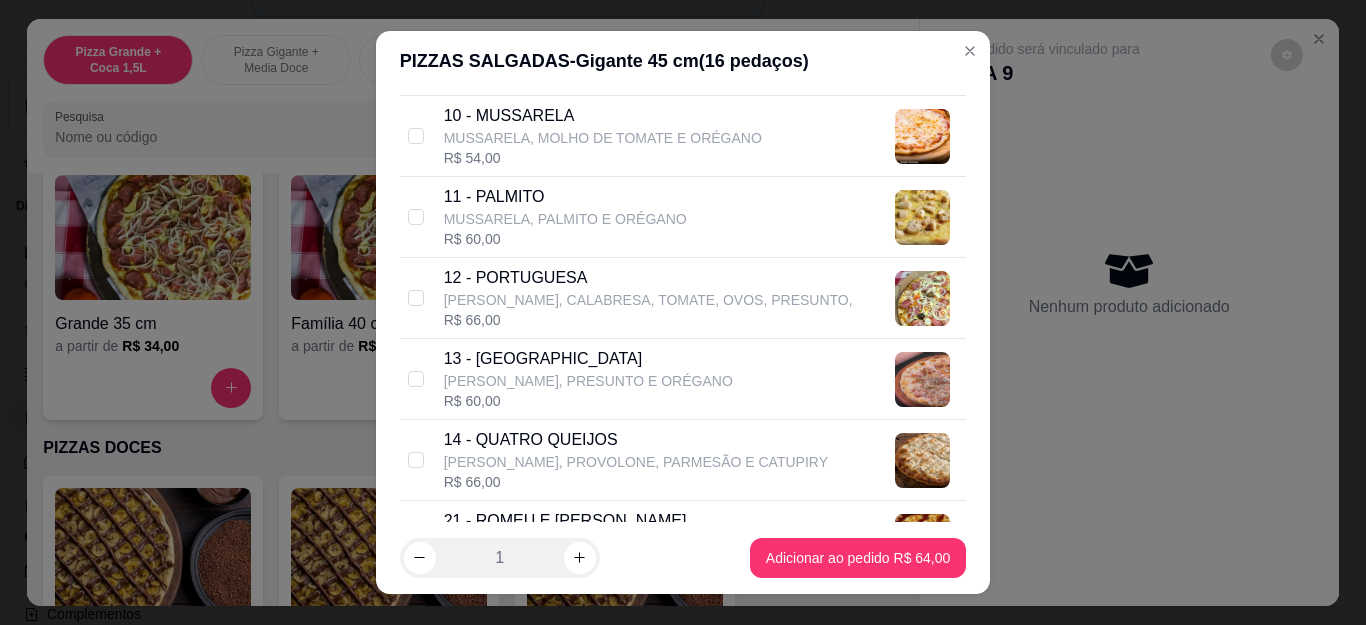 scroll, scrollTop: 1200, scrollLeft: 0, axis: vertical 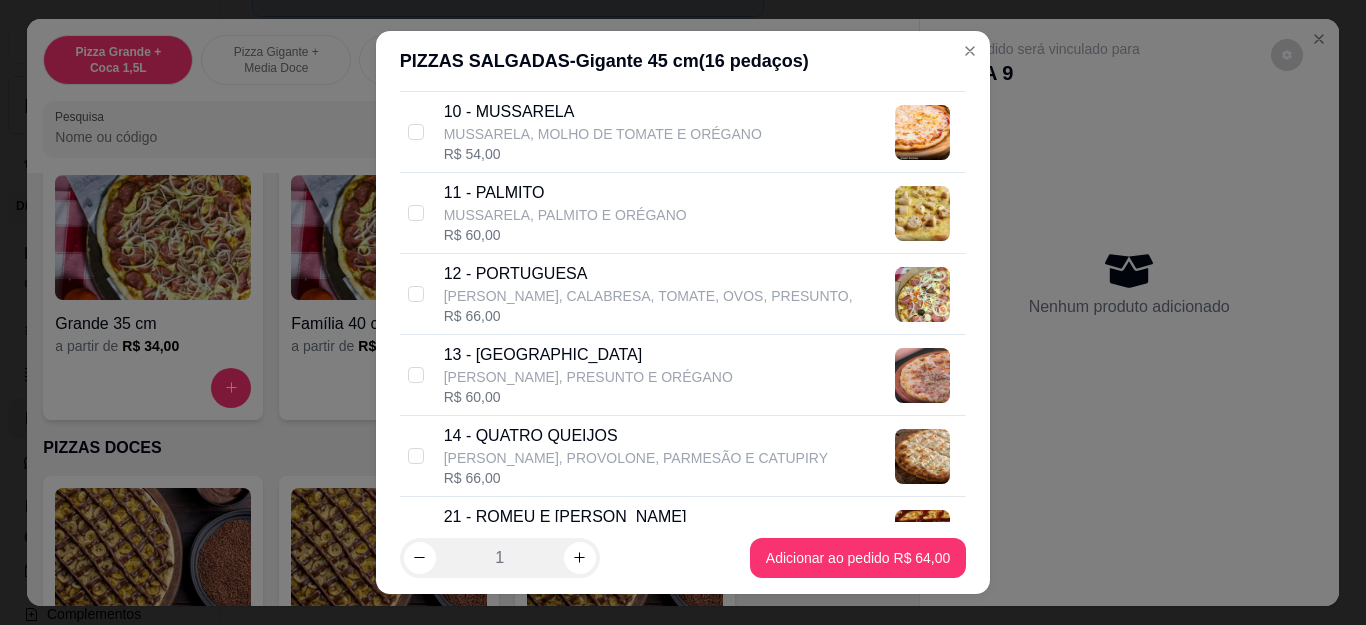 click on "R$ 66,00" at bounding box center (648, 316) 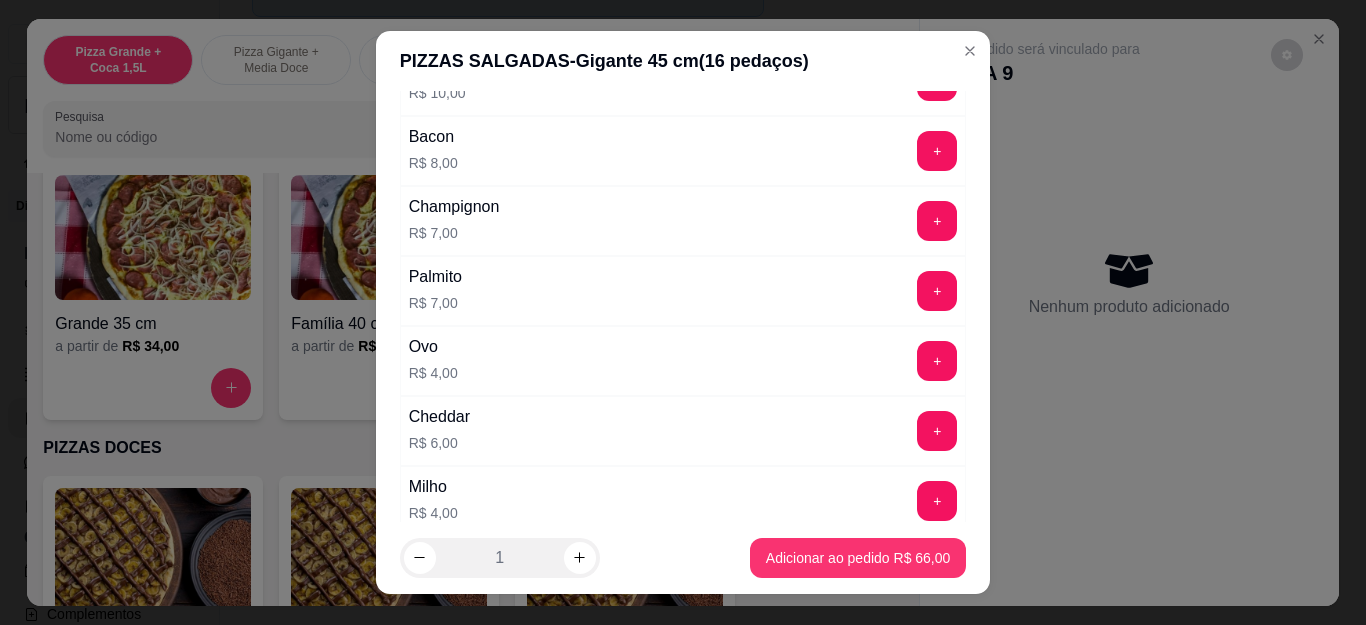 scroll, scrollTop: 2272, scrollLeft: 0, axis: vertical 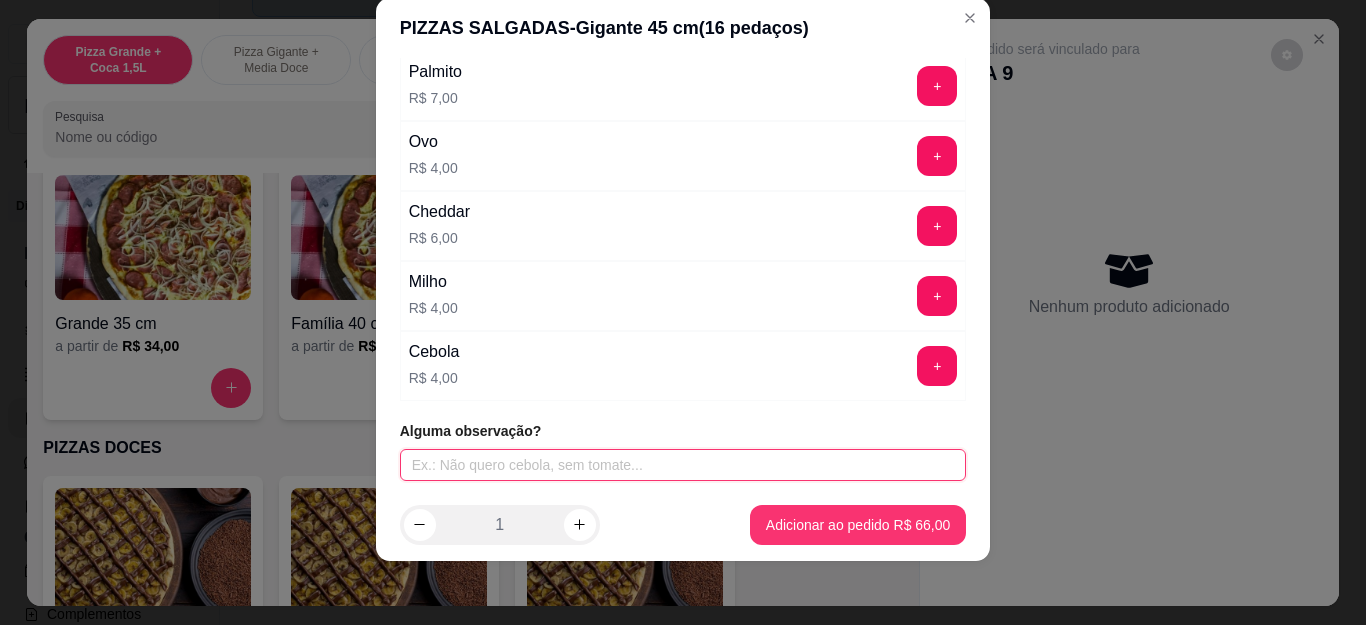 click at bounding box center [683, 465] 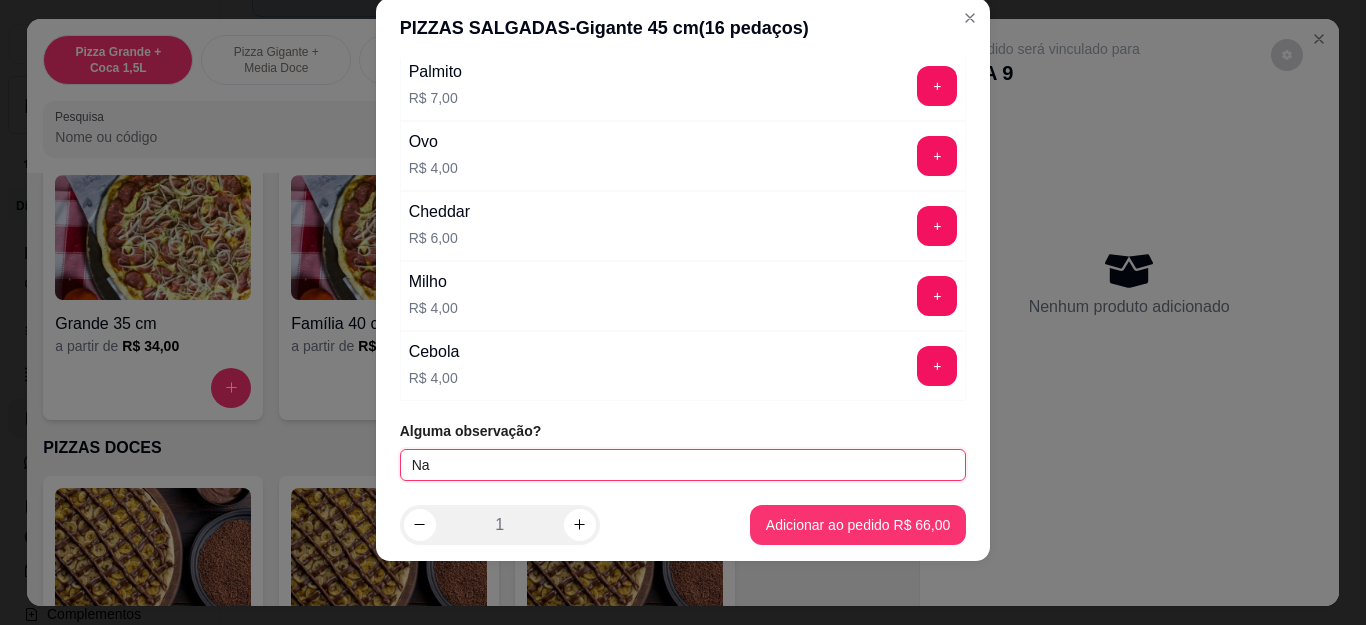 type on "N" 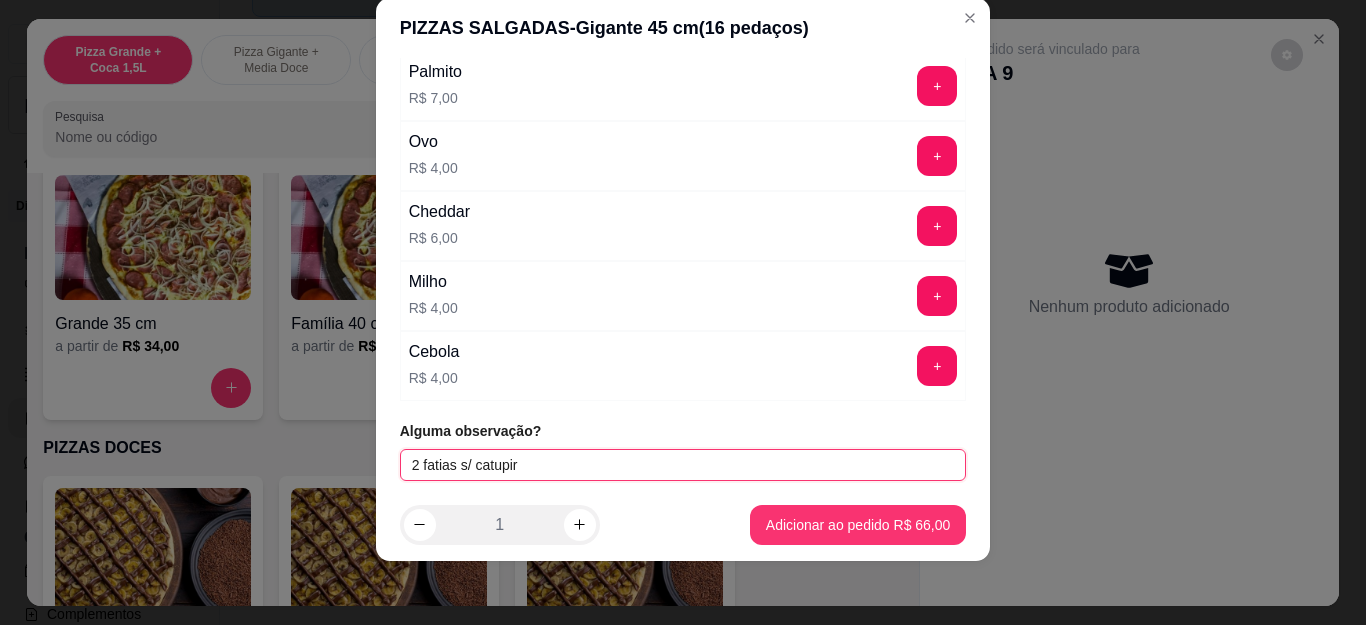 type on "2 fatias s/ catupiry" 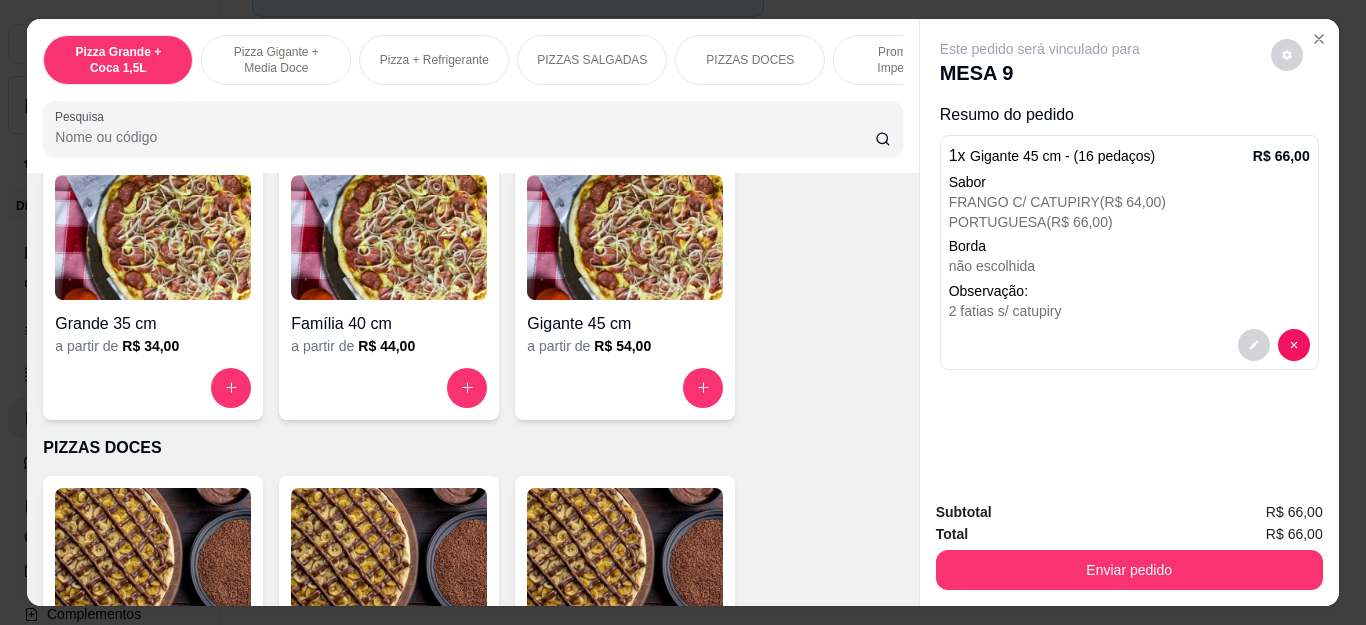 click at bounding box center [703, 388] 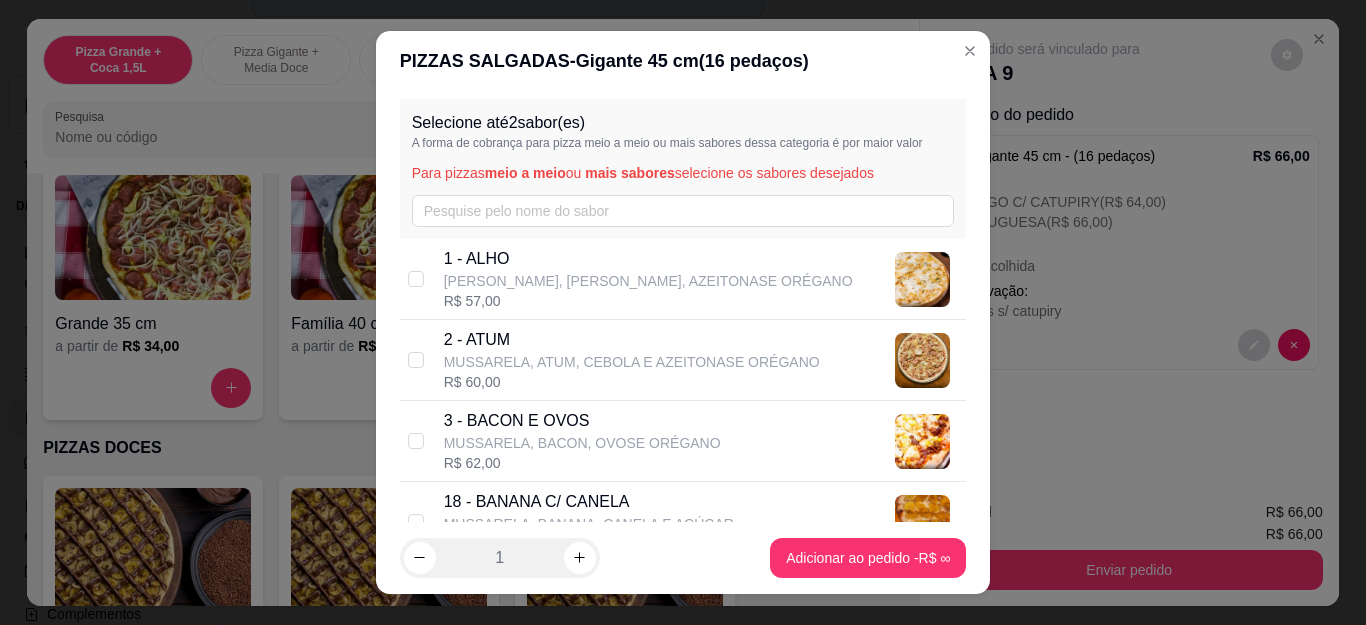 click on "2 - ATUM" at bounding box center [632, 340] 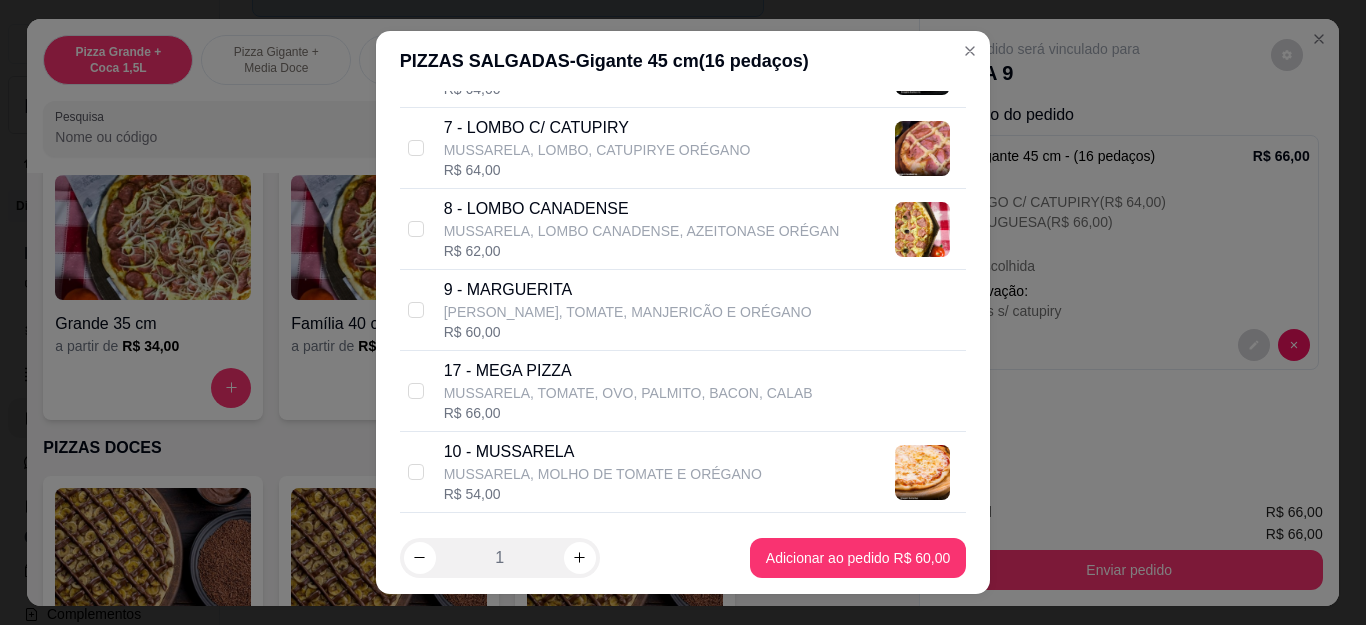 scroll, scrollTop: 1000, scrollLeft: 0, axis: vertical 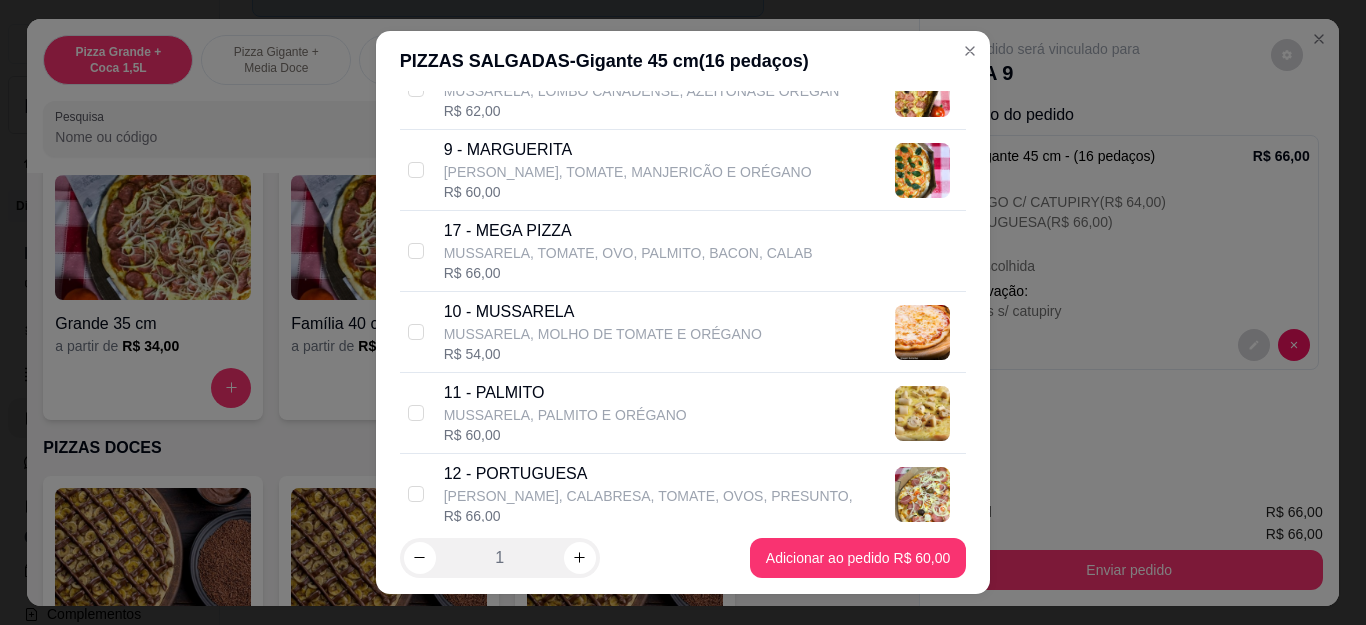 click on "R$ 66,00" at bounding box center [628, 273] 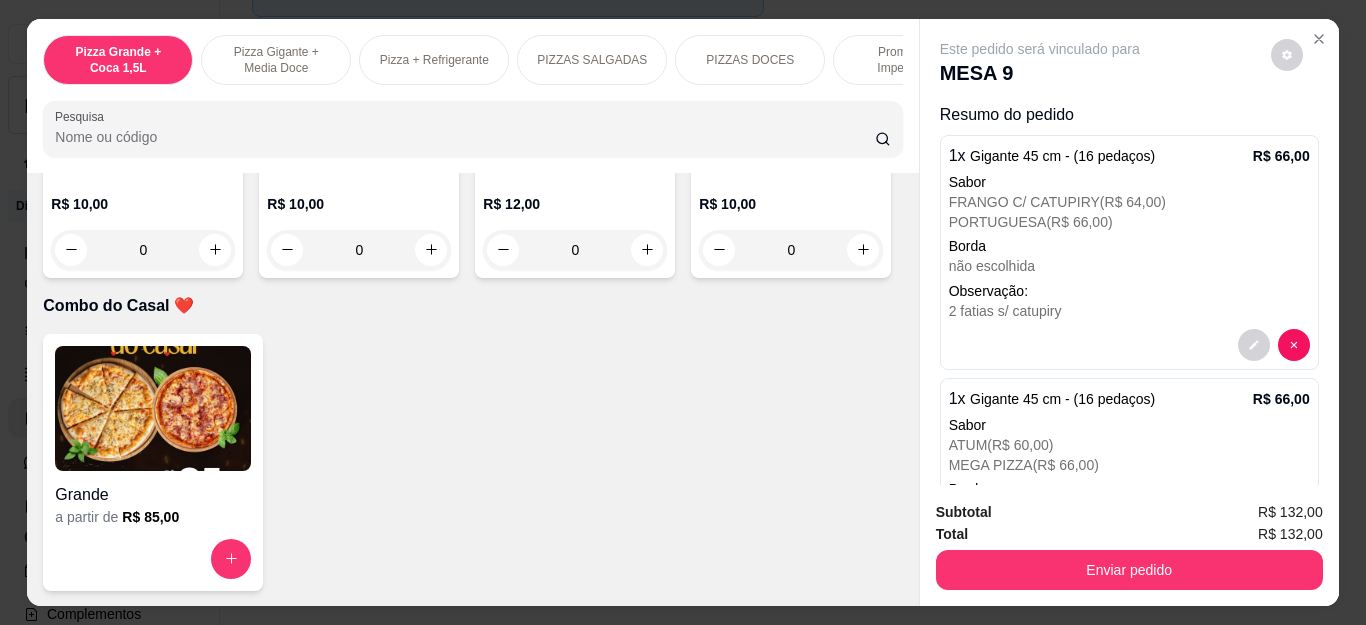 scroll, scrollTop: 5003, scrollLeft: 0, axis: vertical 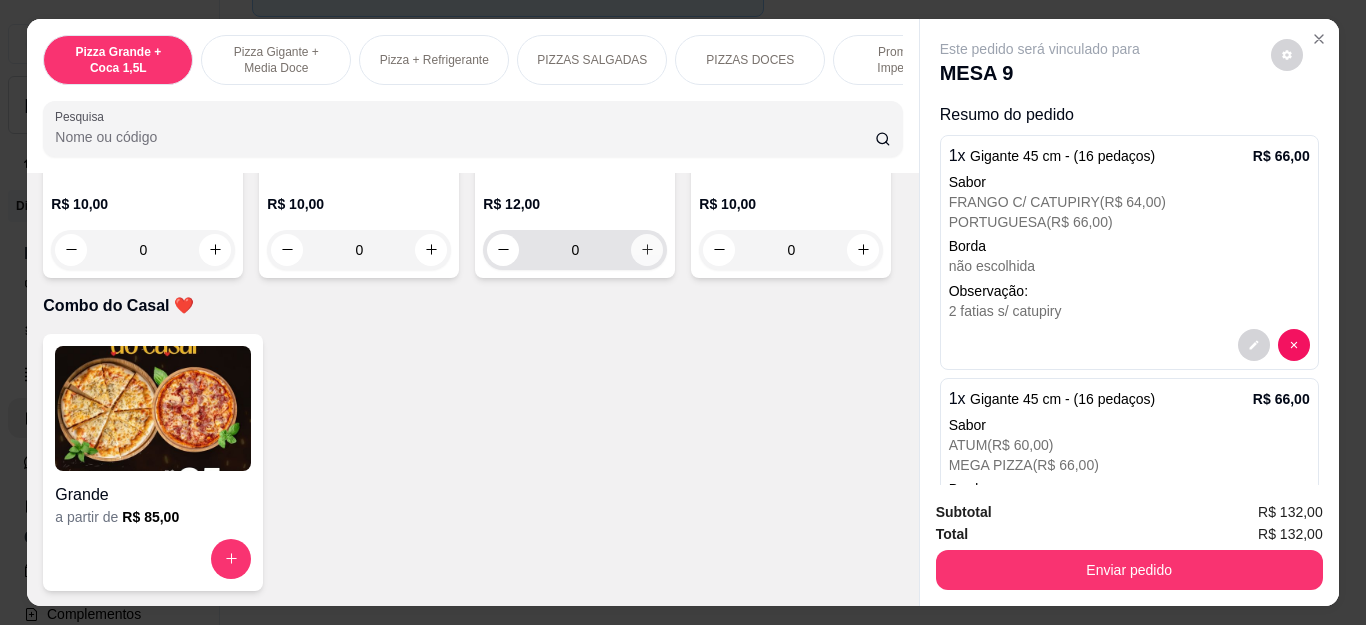click 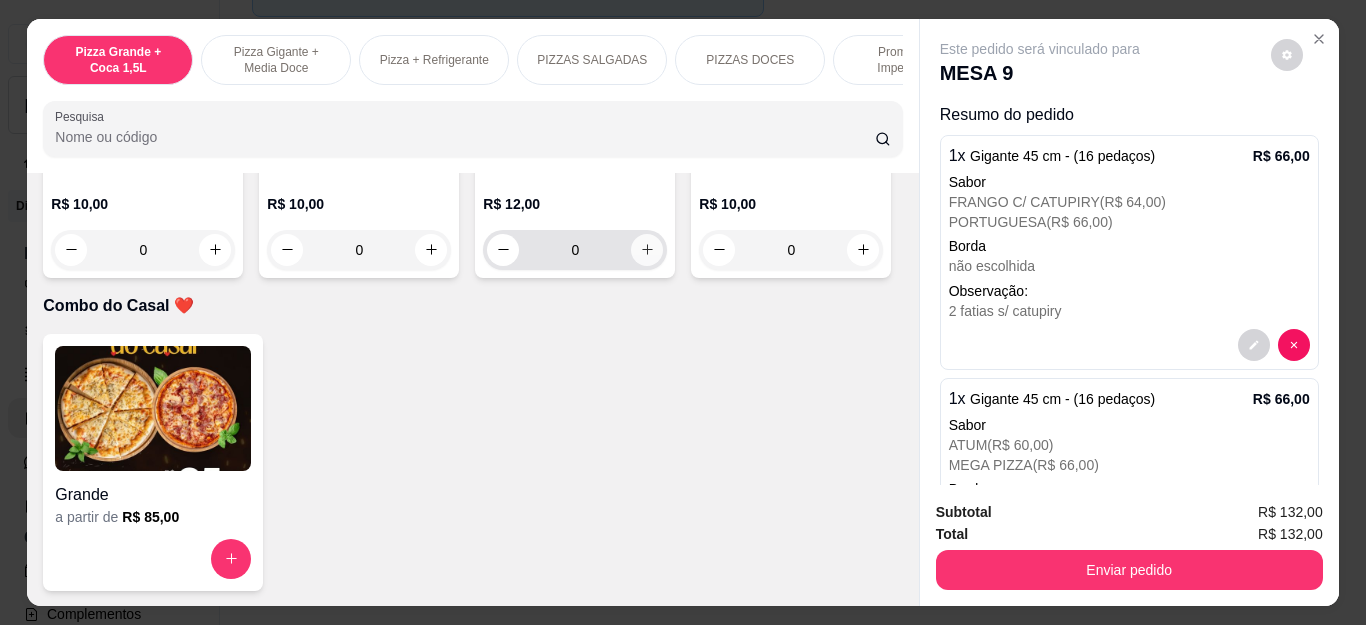 type on "1" 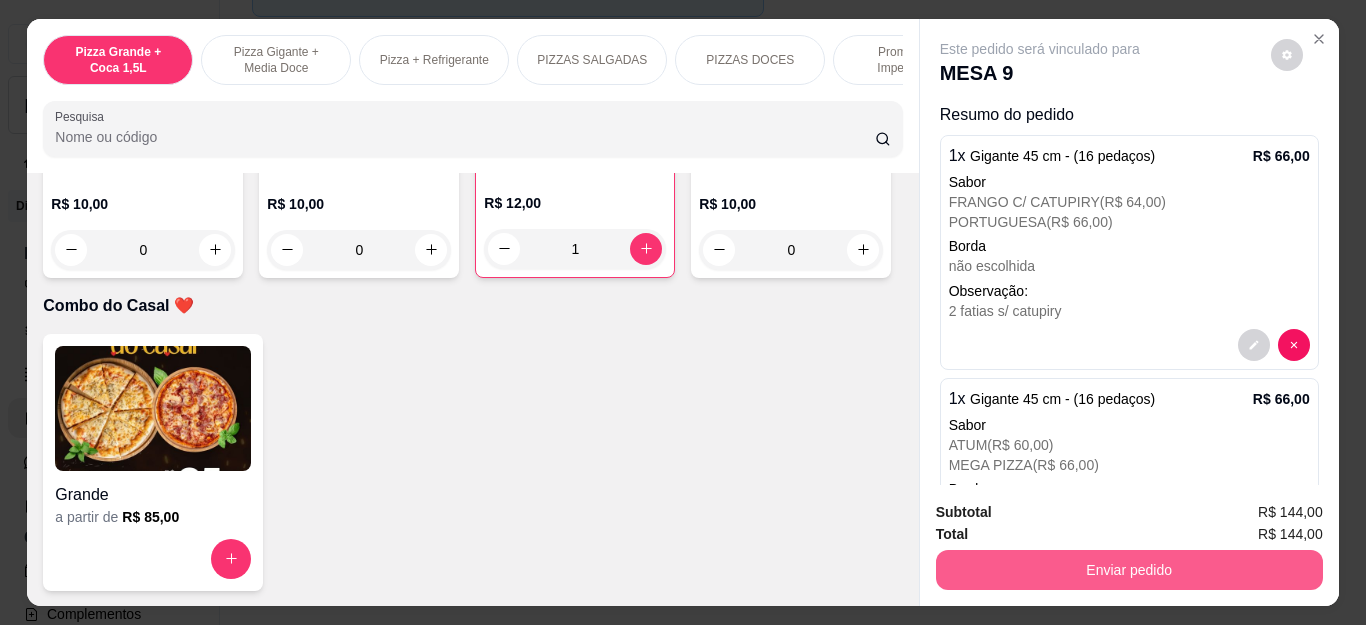 click on "Enviar pedido" at bounding box center [1129, 570] 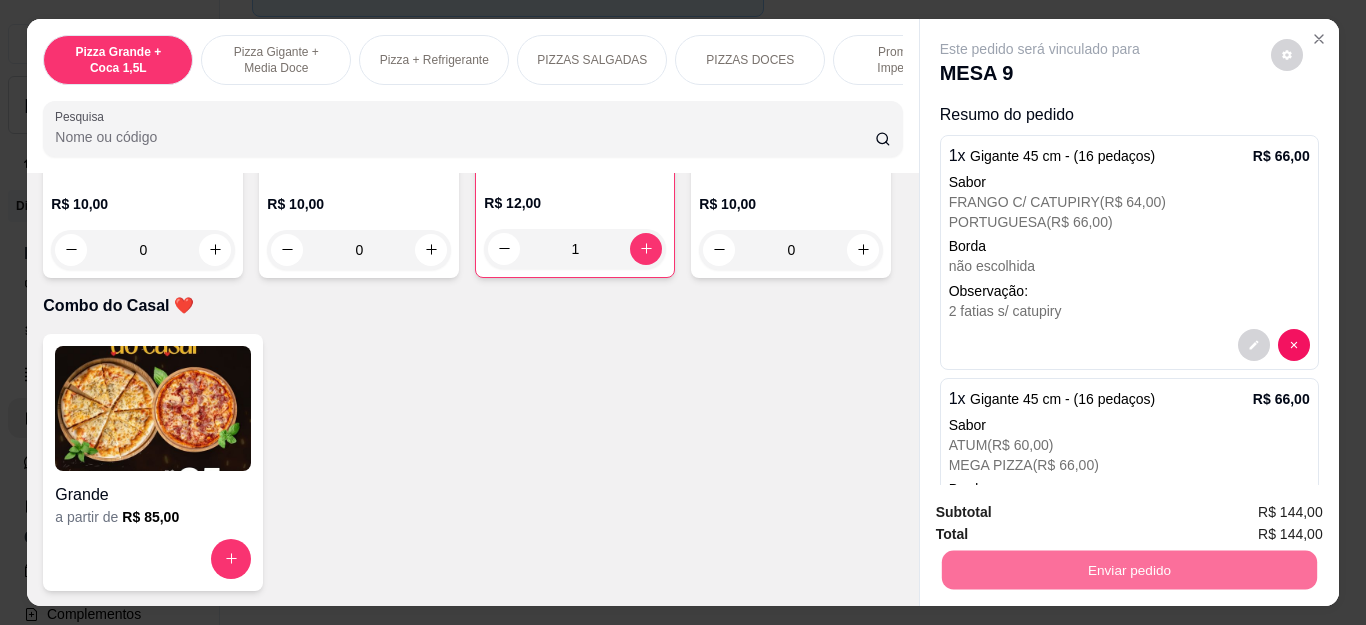 click on "Não registrar e enviar pedido" at bounding box center [1062, 513] 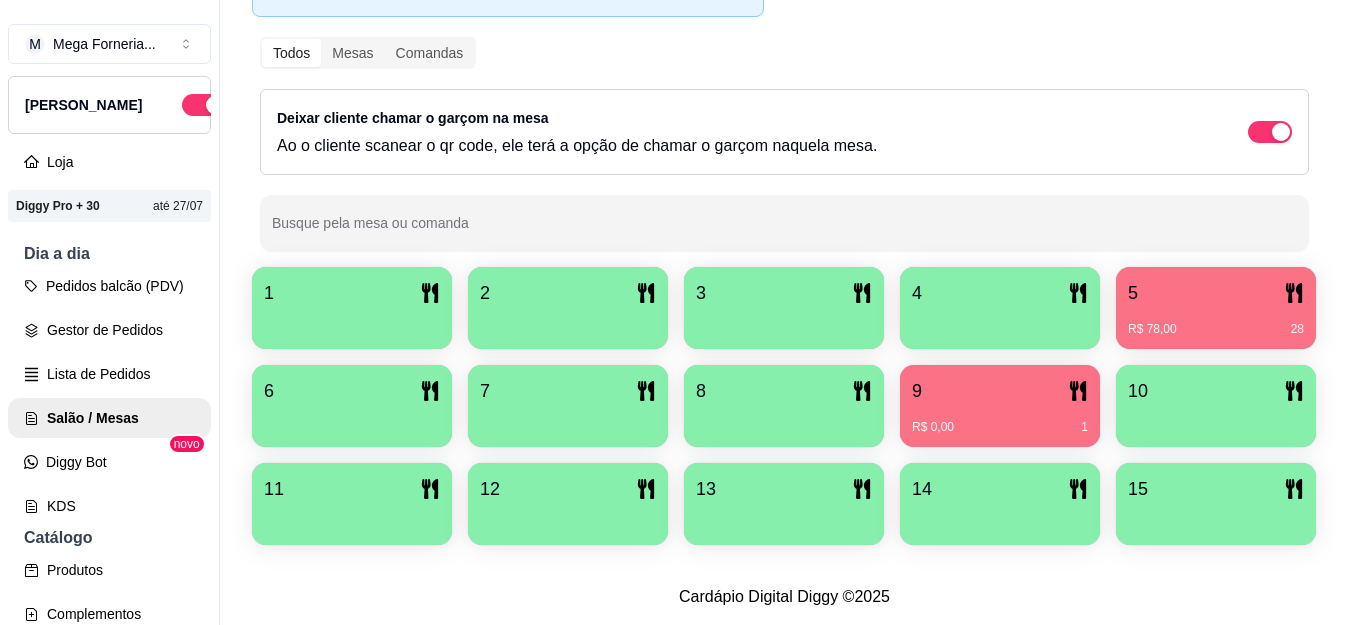 click on "R$ 0,00 1" at bounding box center (1000, 420) 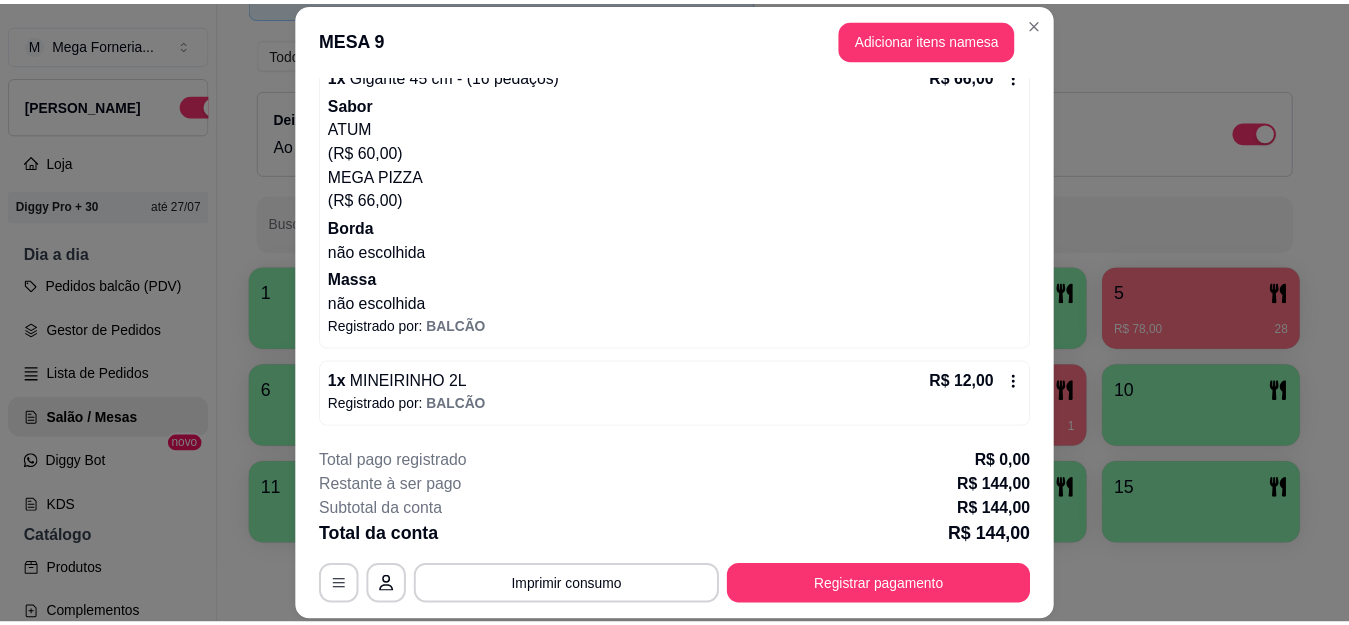 scroll, scrollTop: 572, scrollLeft: 0, axis: vertical 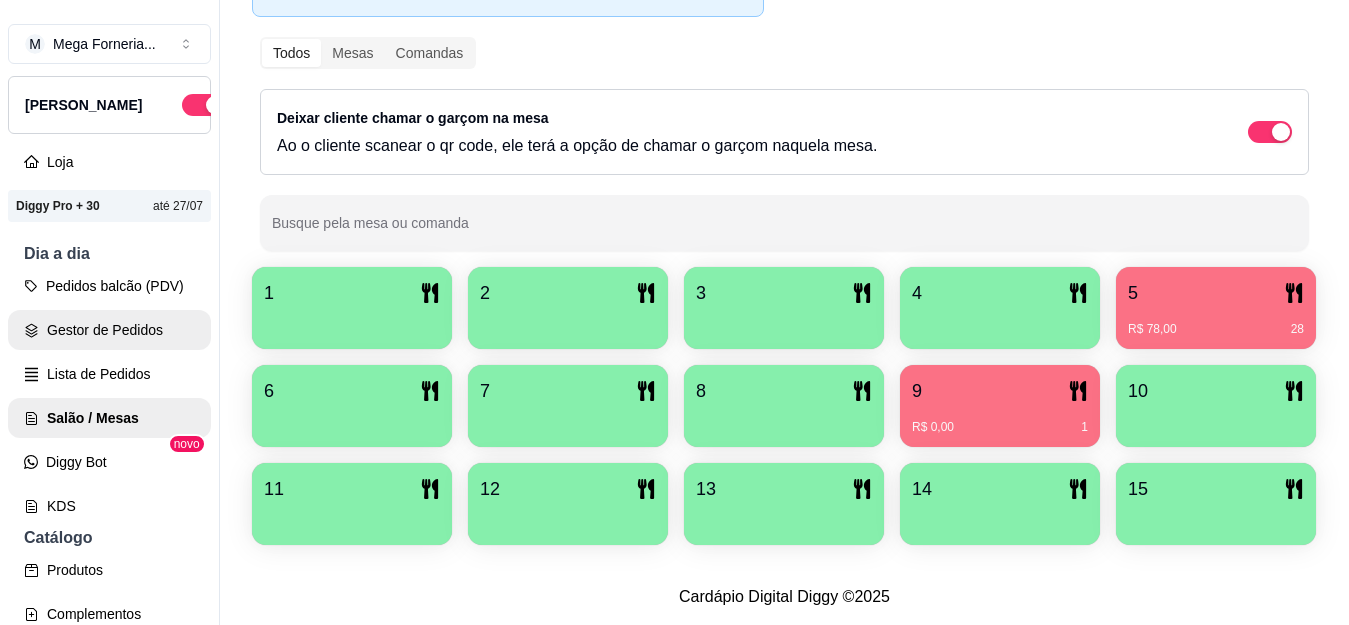 click on "Gestor de Pedidos" at bounding box center (109, 330) 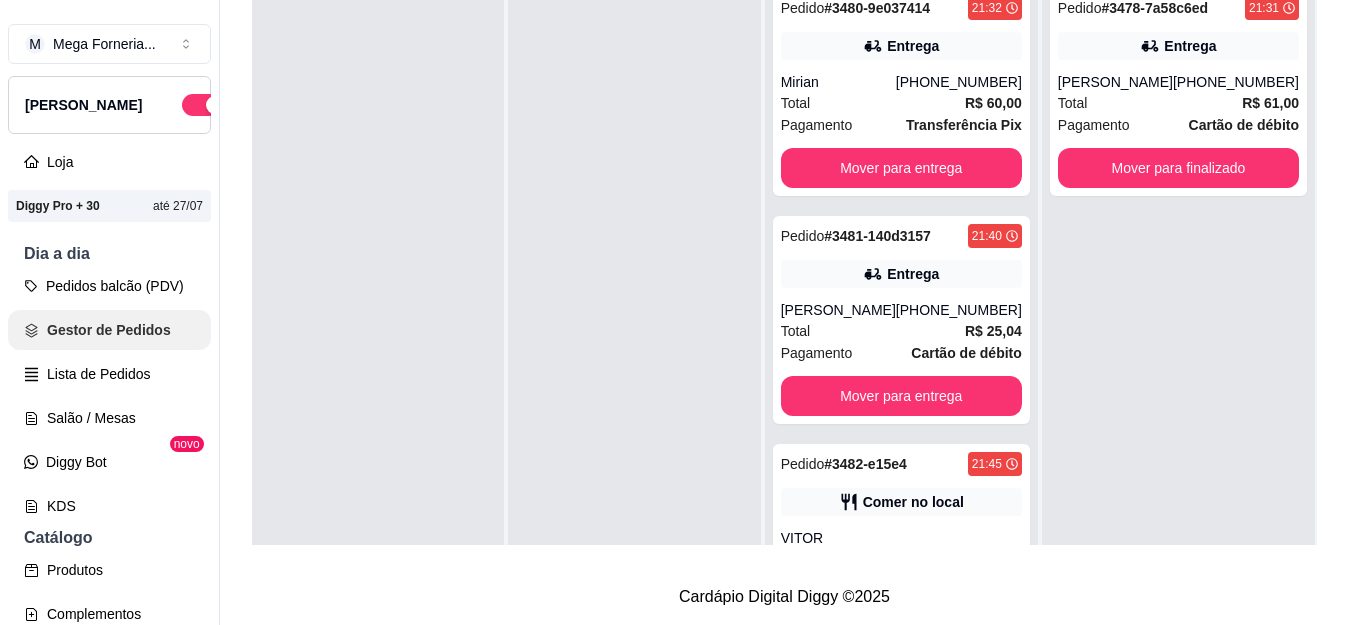 scroll, scrollTop: 0, scrollLeft: 0, axis: both 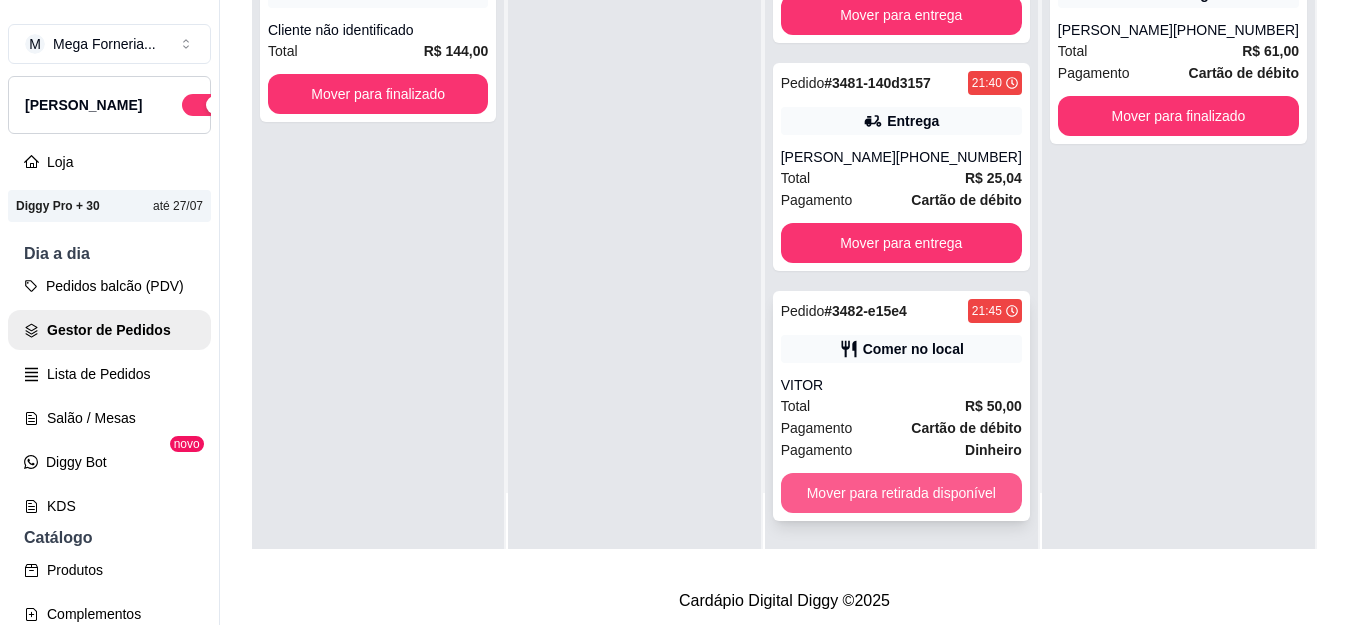 click on "Mover para retirada disponível" at bounding box center [901, 493] 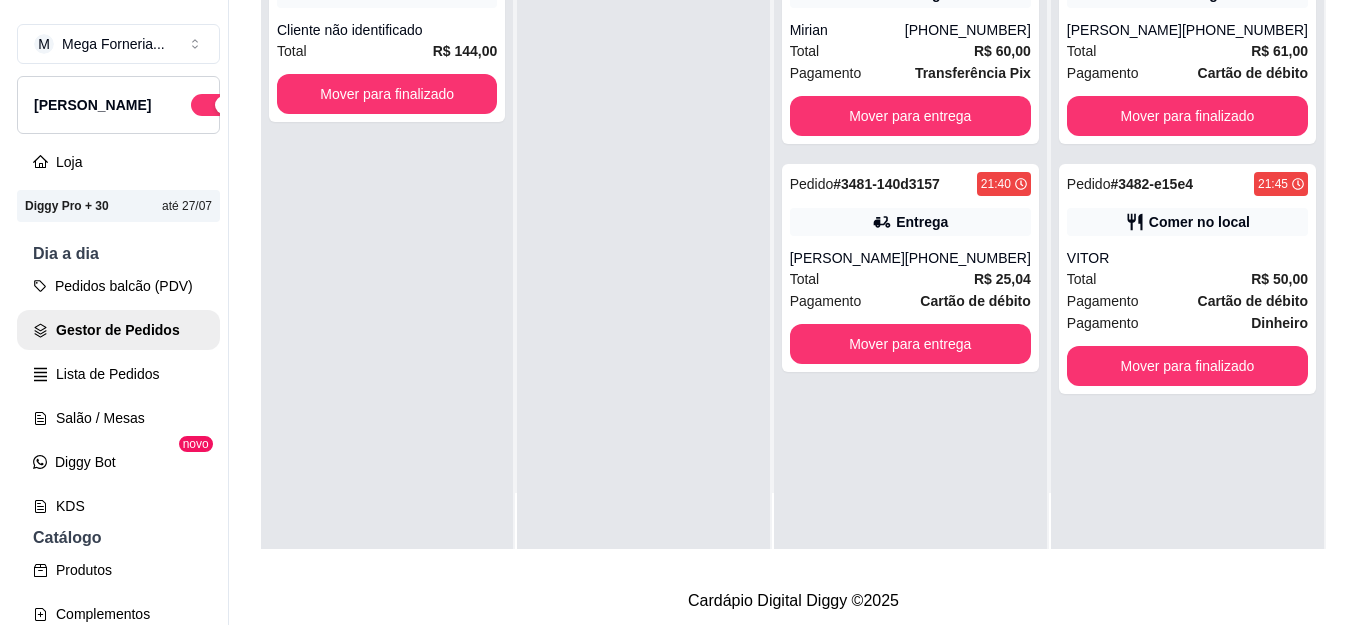 scroll, scrollTop: 0, scrollLeft: 0, axis: both 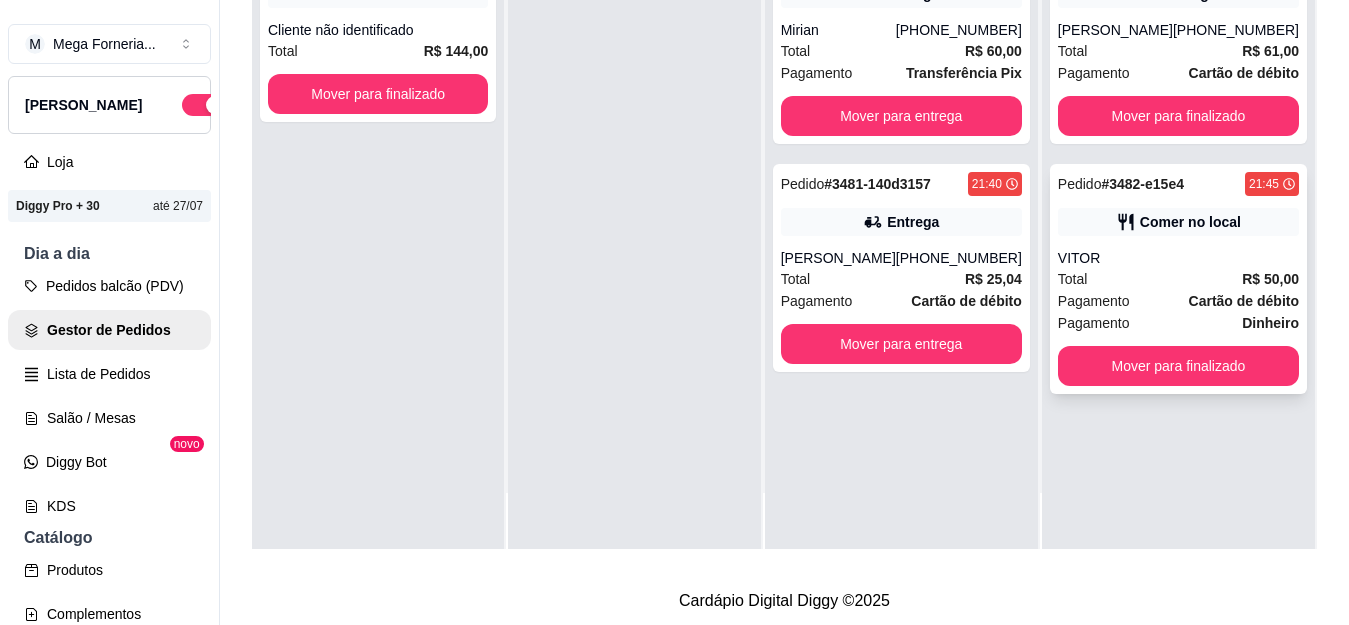 click on "VITOR" at bounding box center [1178, 258] 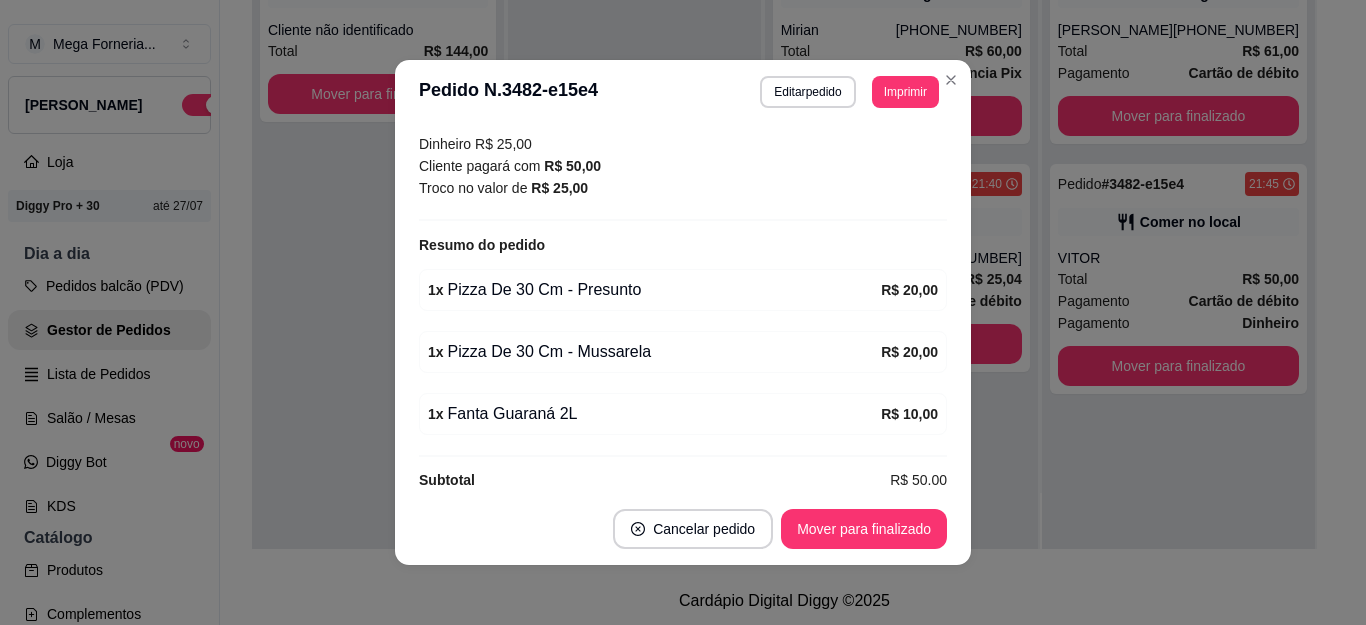 scroll, scrollTop: 398, scrollLeft: 0, axis: vertical 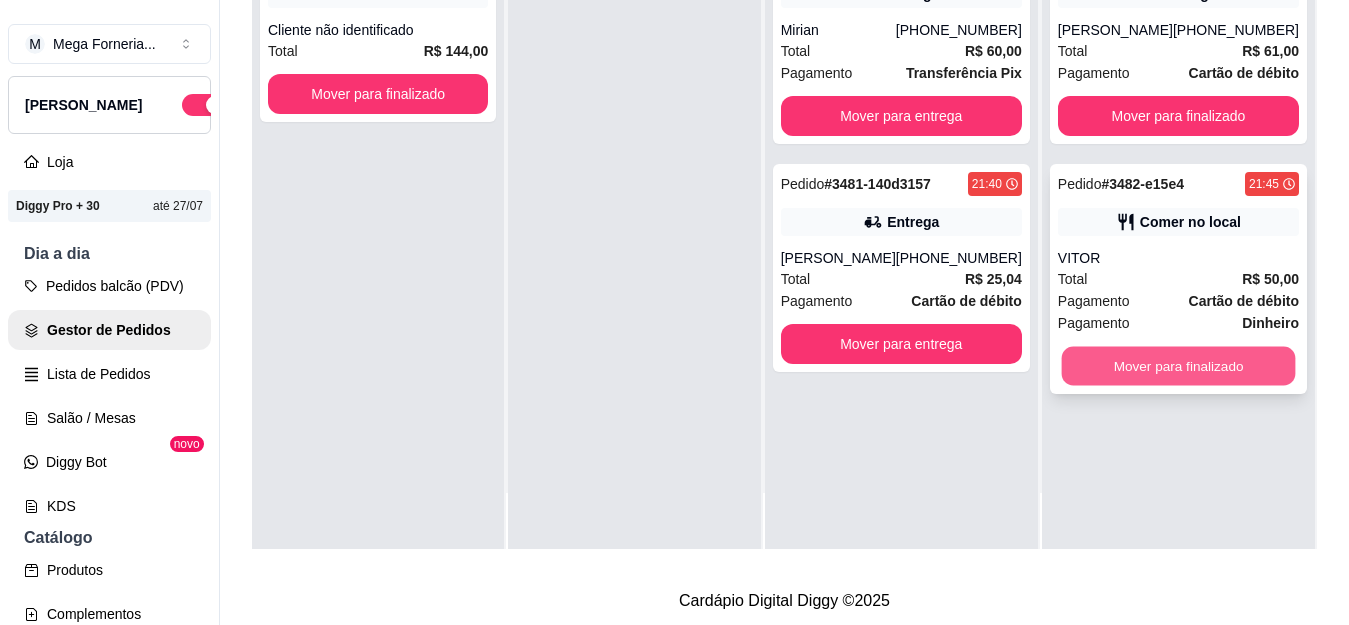 click on "Mover para finalizado" at bounding box center (1178, 366) 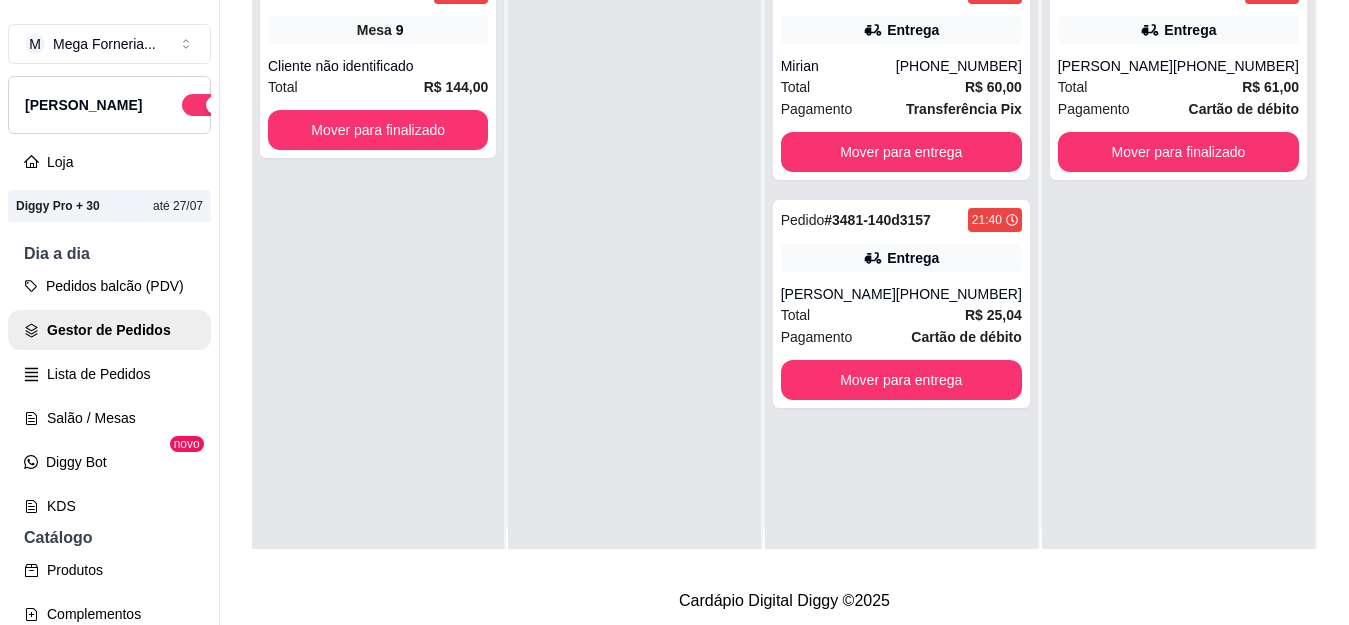 scroll, scrollTop: 0, scrollLeft: 0, axis: both 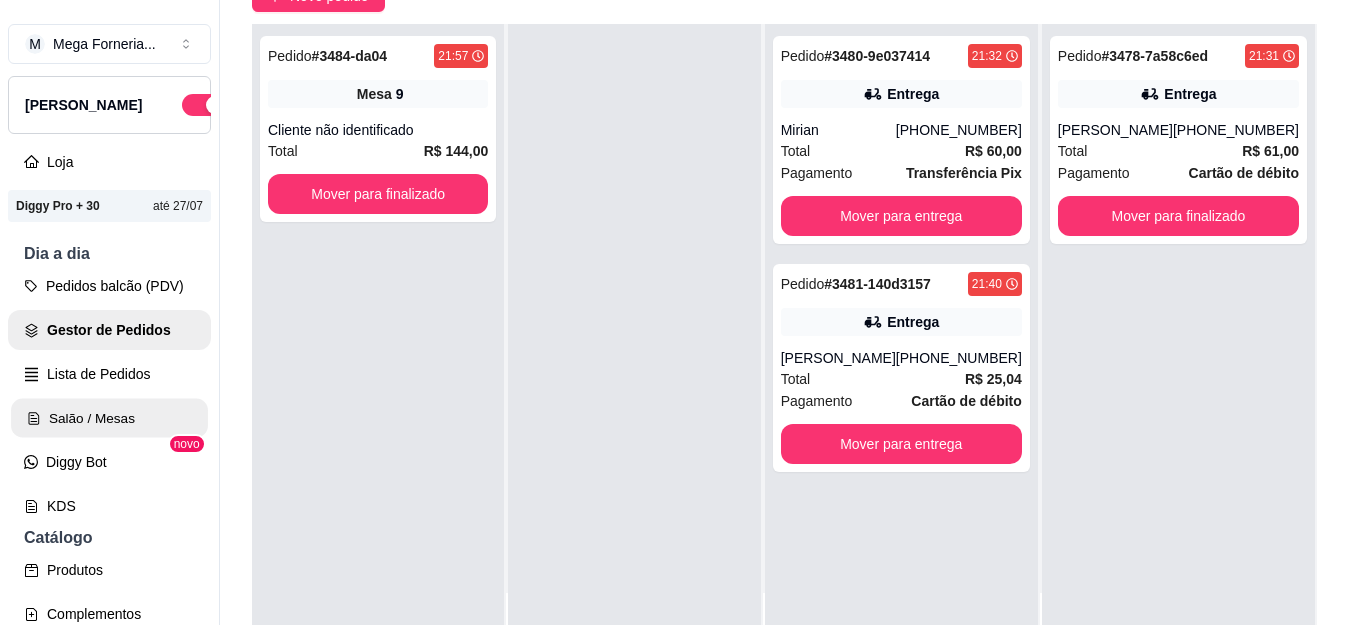 click on "Salão / Mesas" at bounding box center [109, 418] 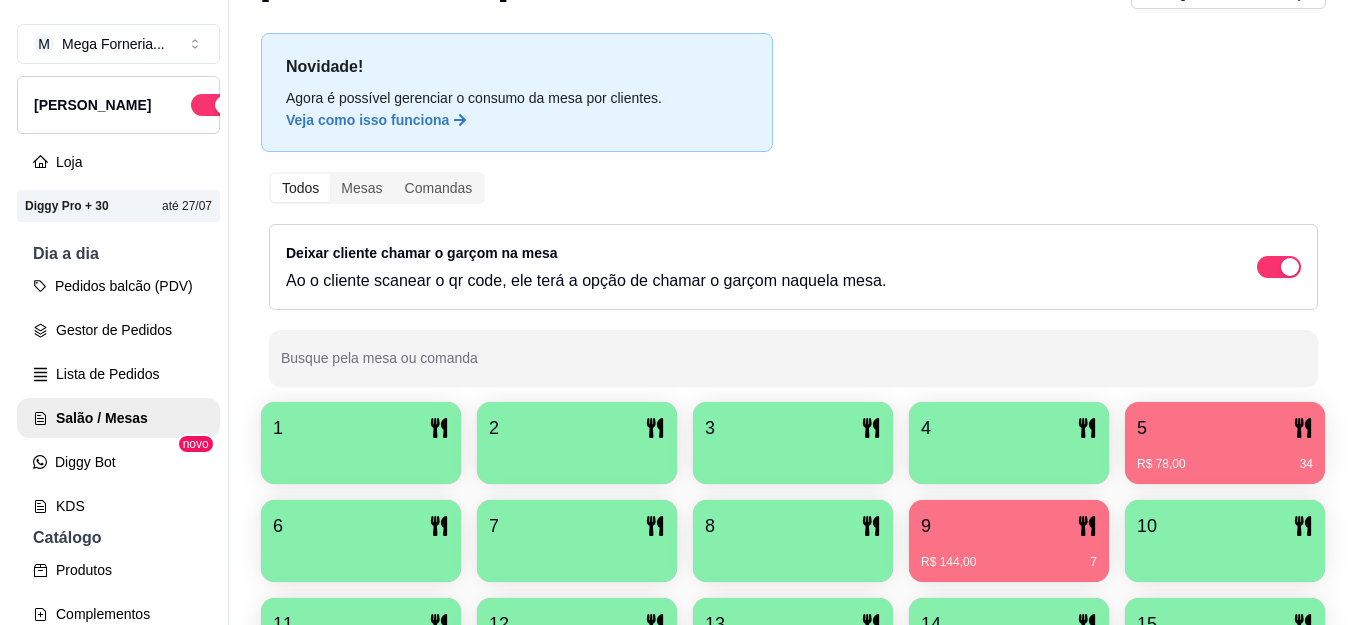 scroll, scrollTop: 300, scrollLeft: 0, axis: vertical 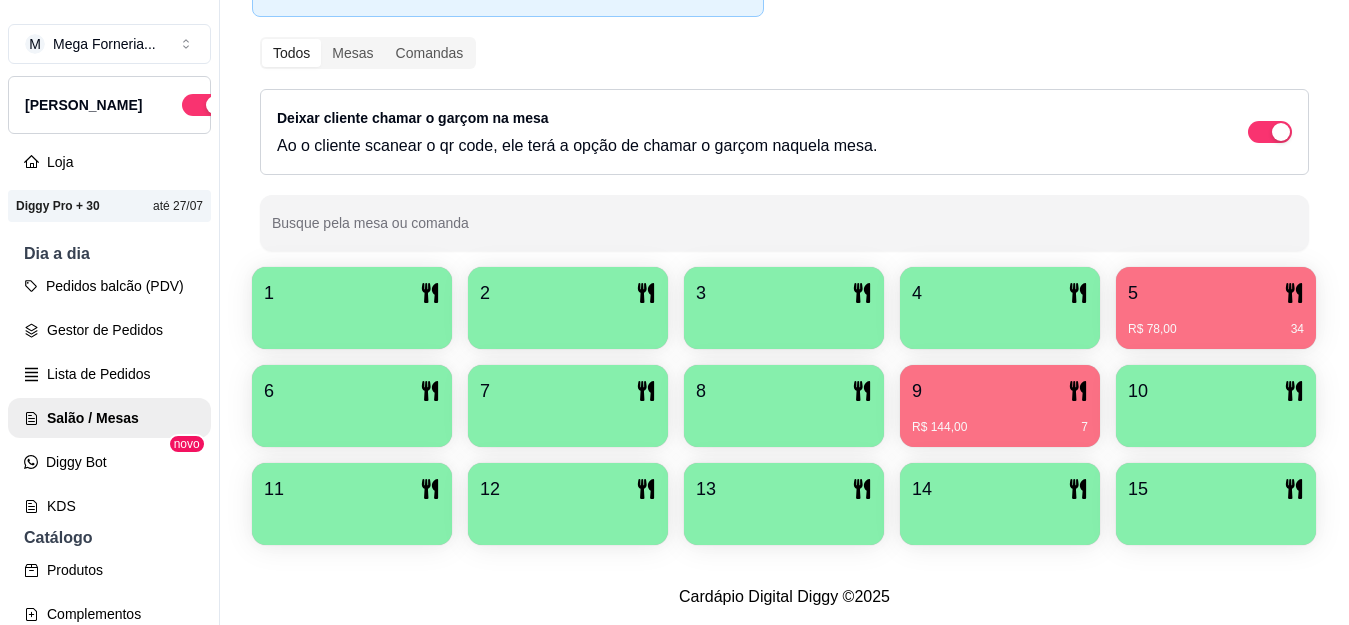 click on "R$ 144,00 7" at bounding box center [1000, 420] 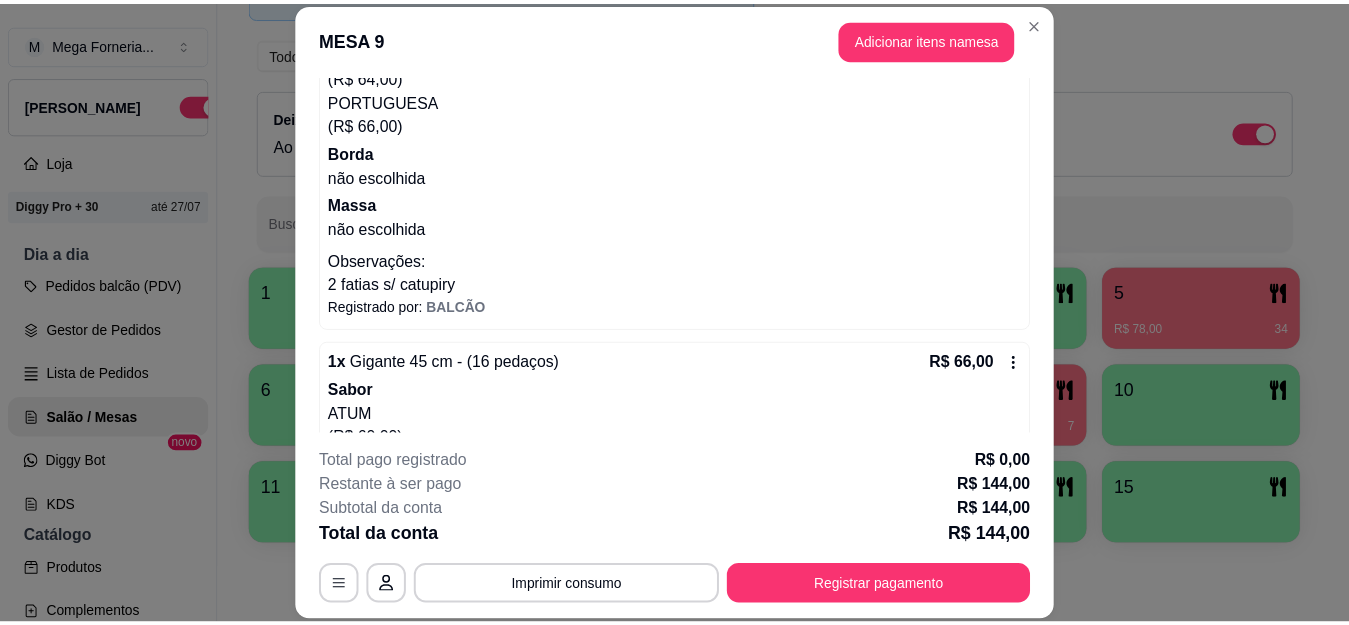 scroll, scrollTop: 300, scrollLeft: 0, axis: vertical 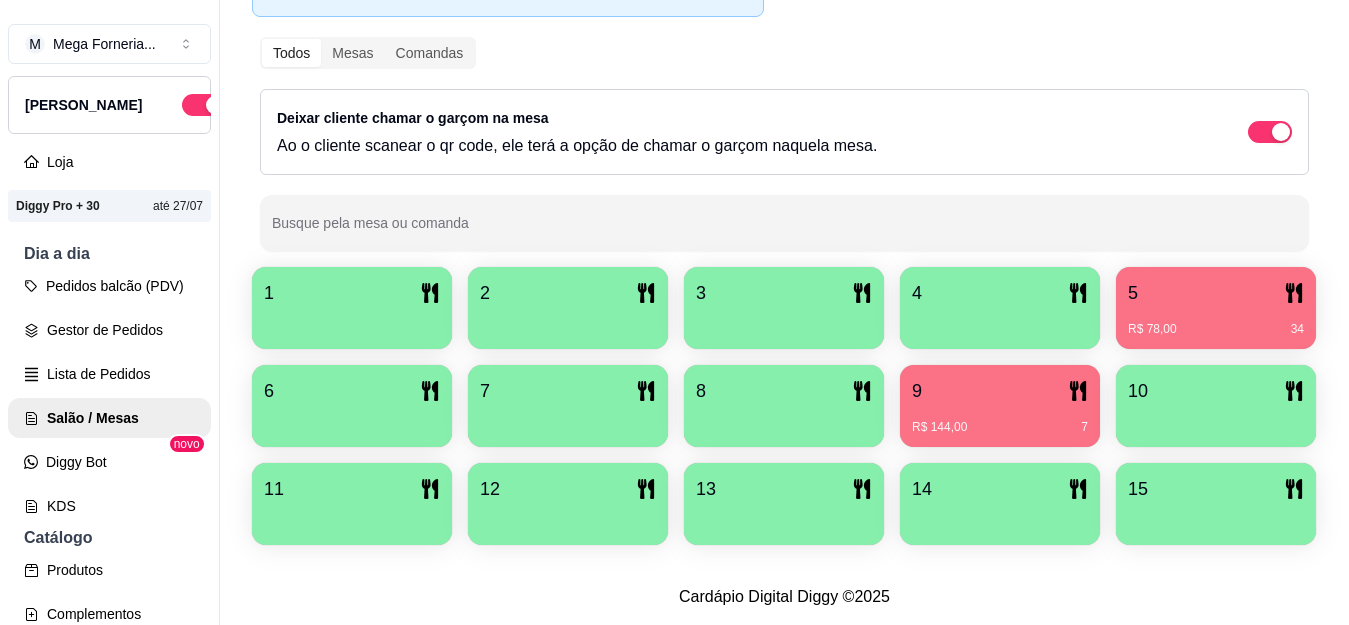 click on "R$ 78,00 34" at bounding box center (1216, 322) 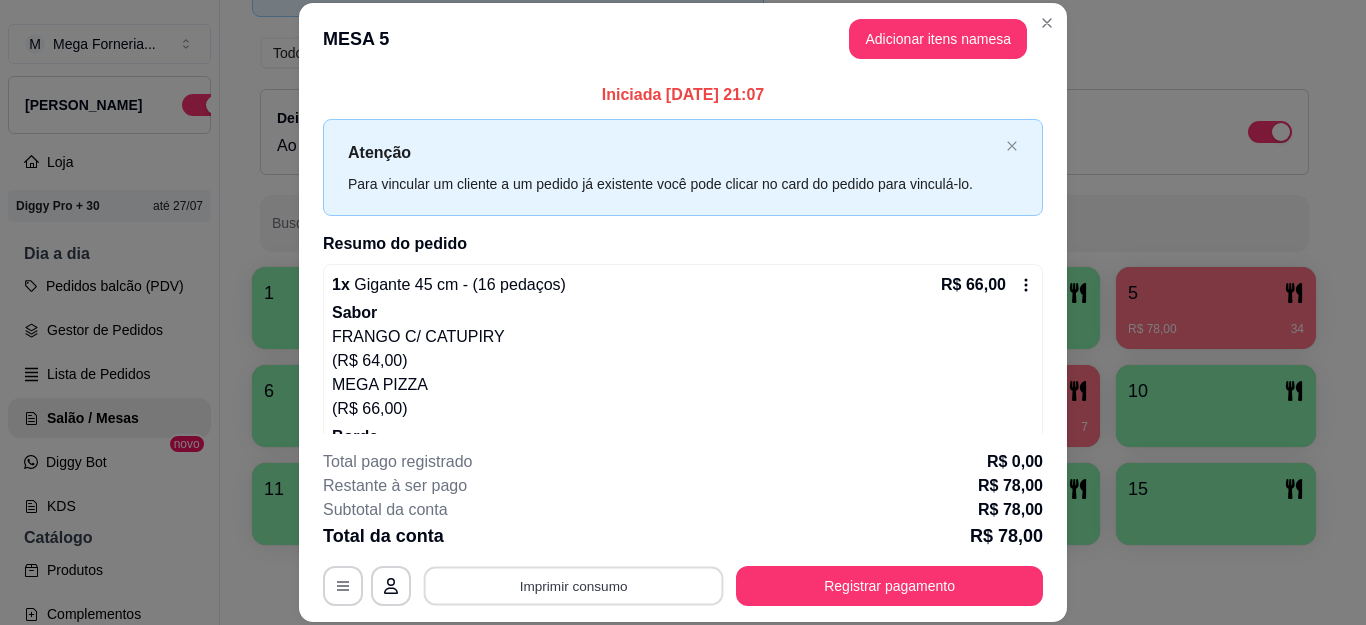 click on "Imprimir consumo" at bounding box center [574, 585] 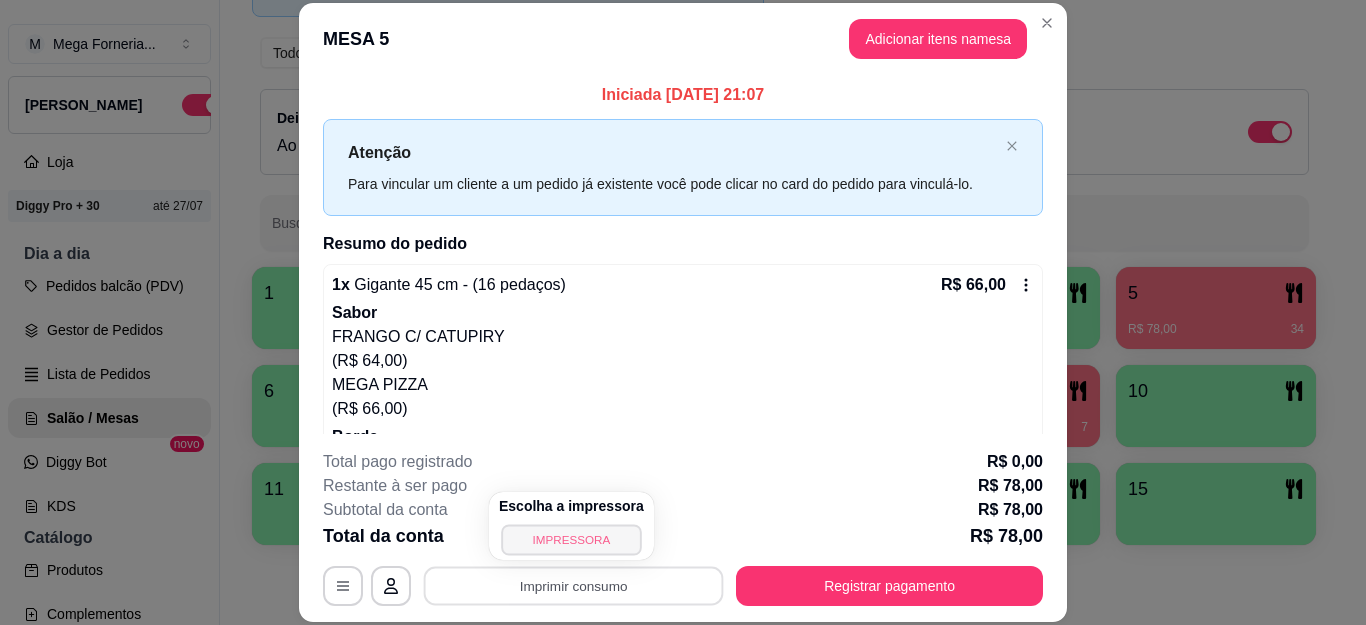 click on "IMPRESSORA" at bounding box center (571, 539) 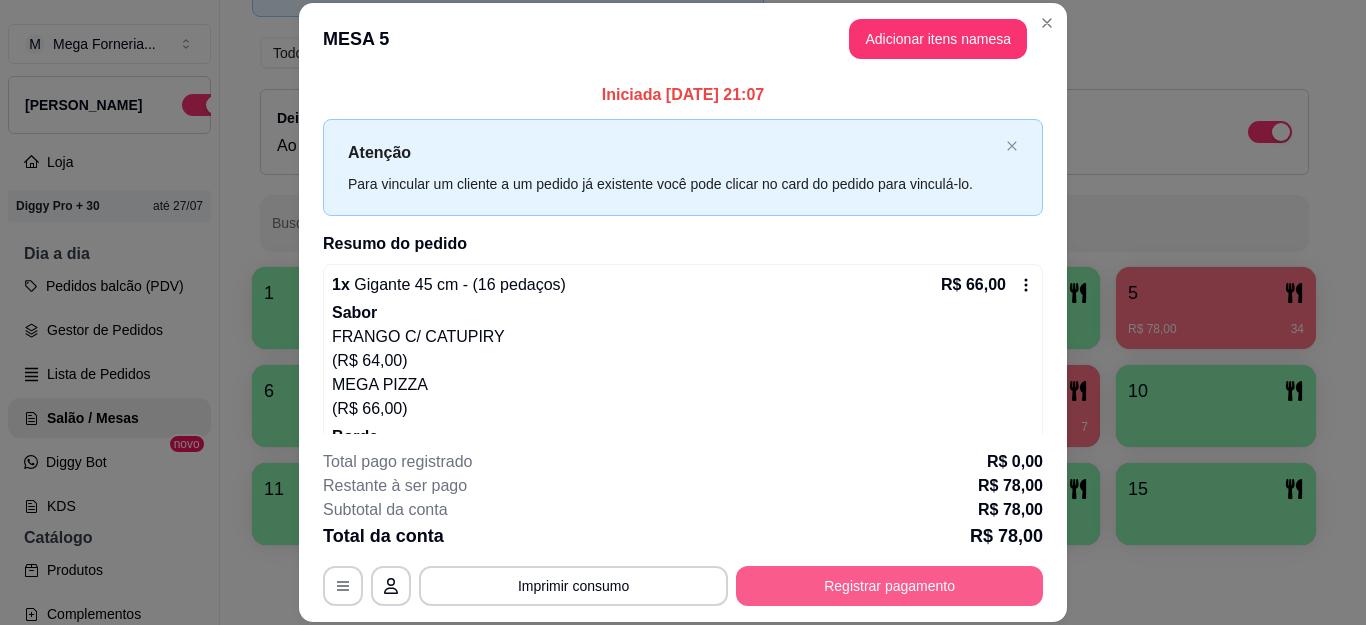 click on "Registrar pagamento" at bounding box center (889, 586) 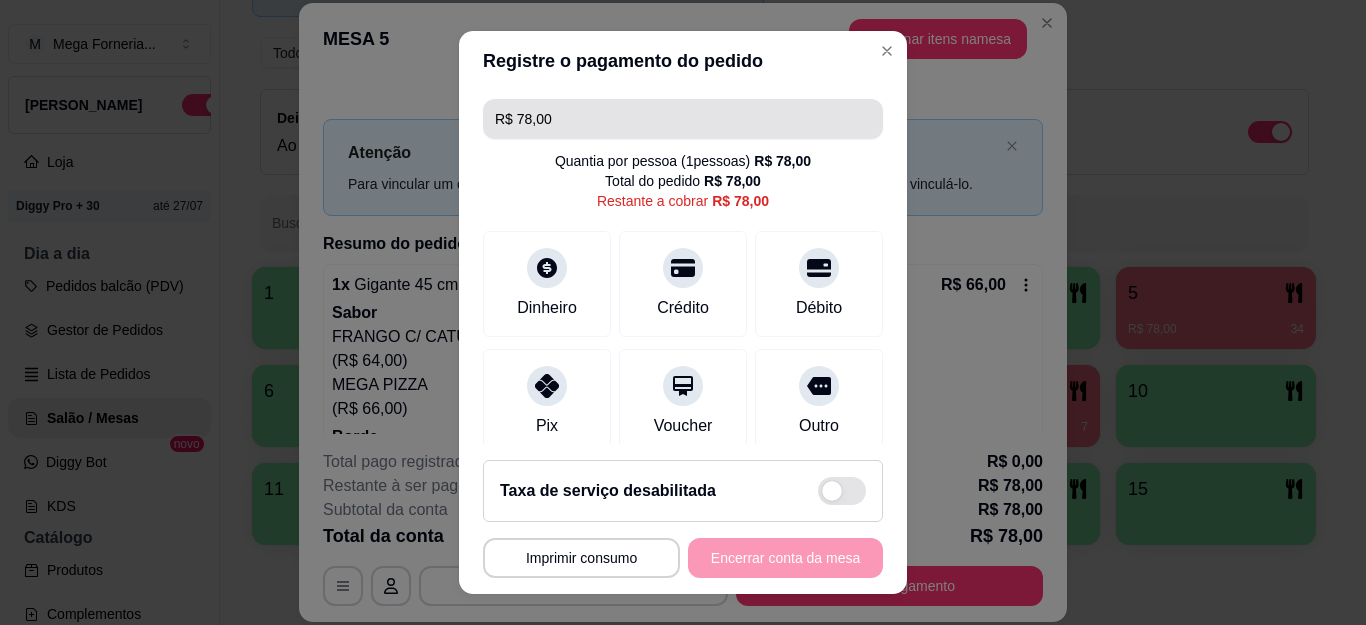 click on "R$ 78,00" at bounding box center [683, 119] 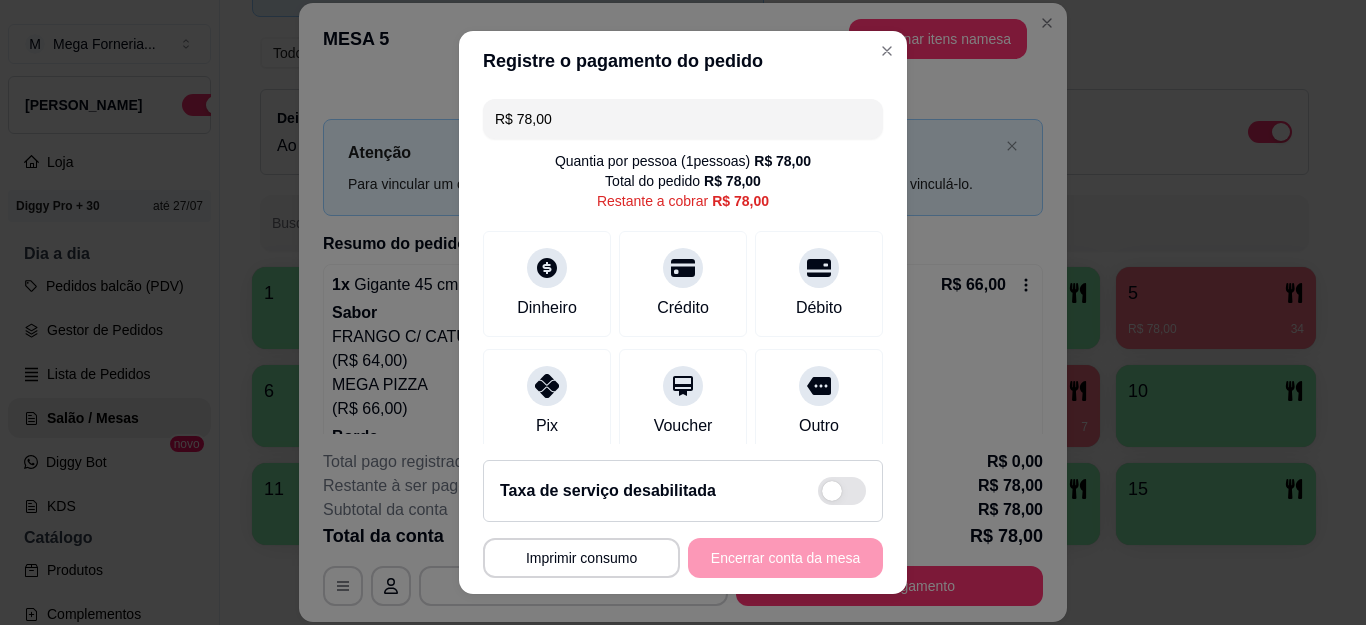 click on "R$ 78,00" at bounding box center [683, 119] 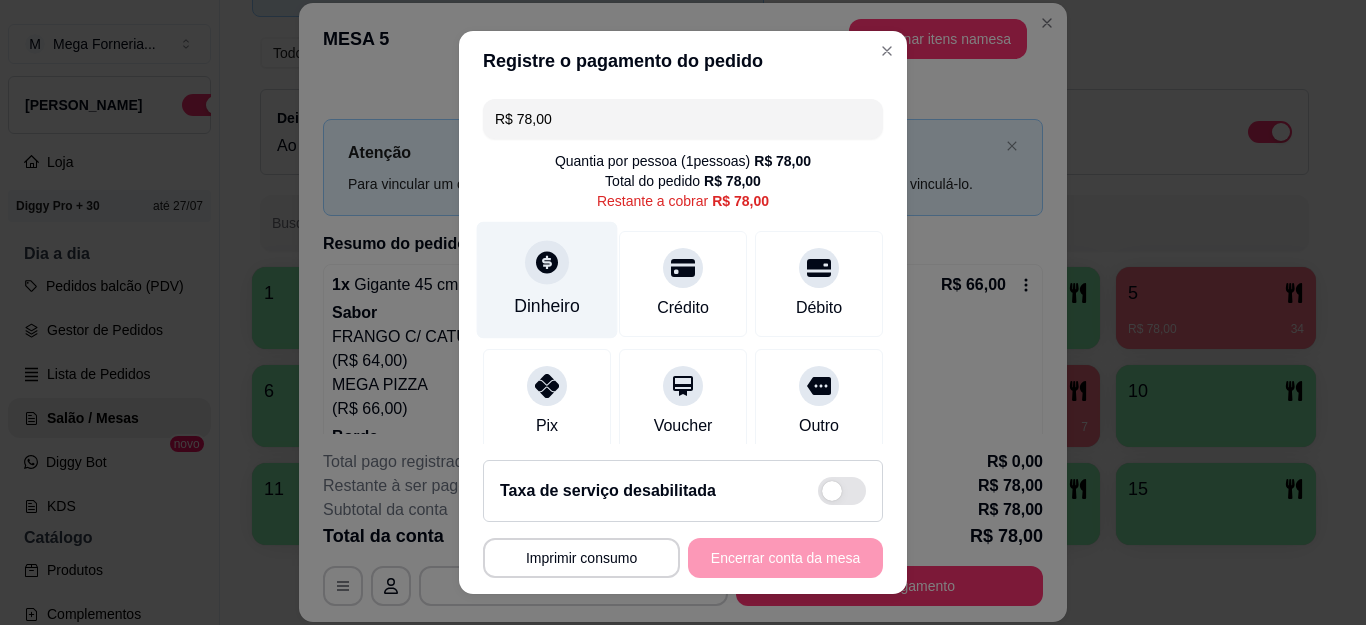 click on "Dinheiro" at bounding box center [547, 306] 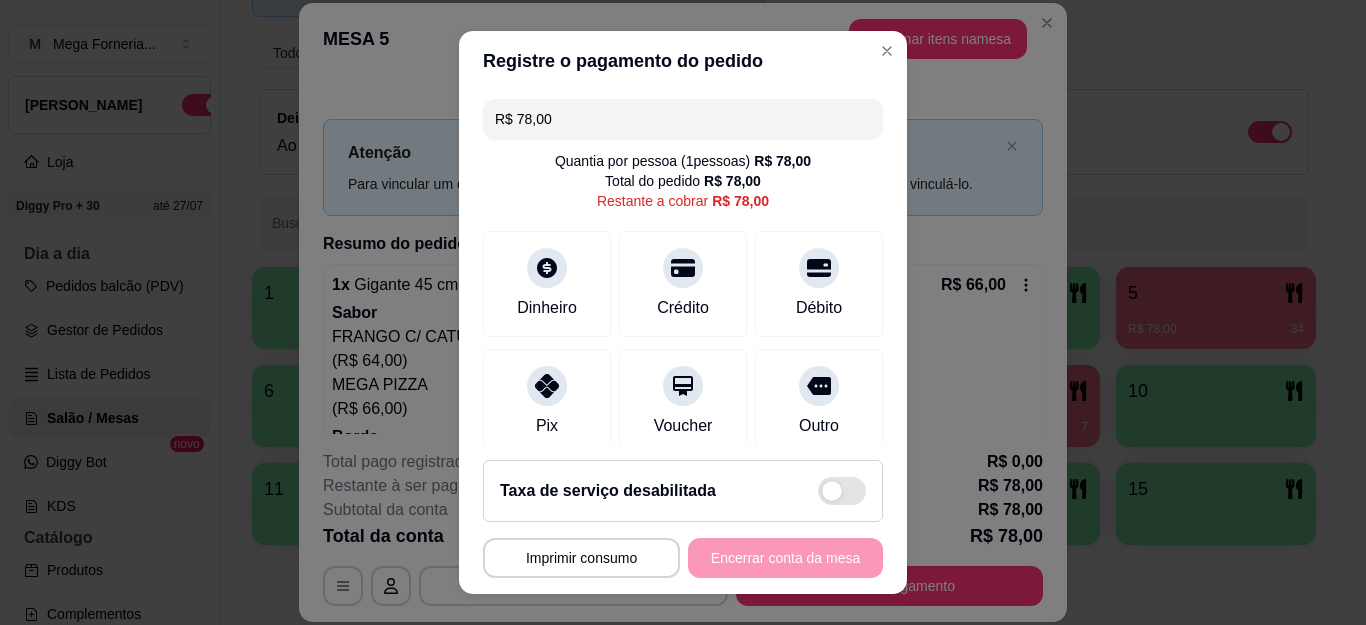 click on "0,00" at bounding box center (683, 293) 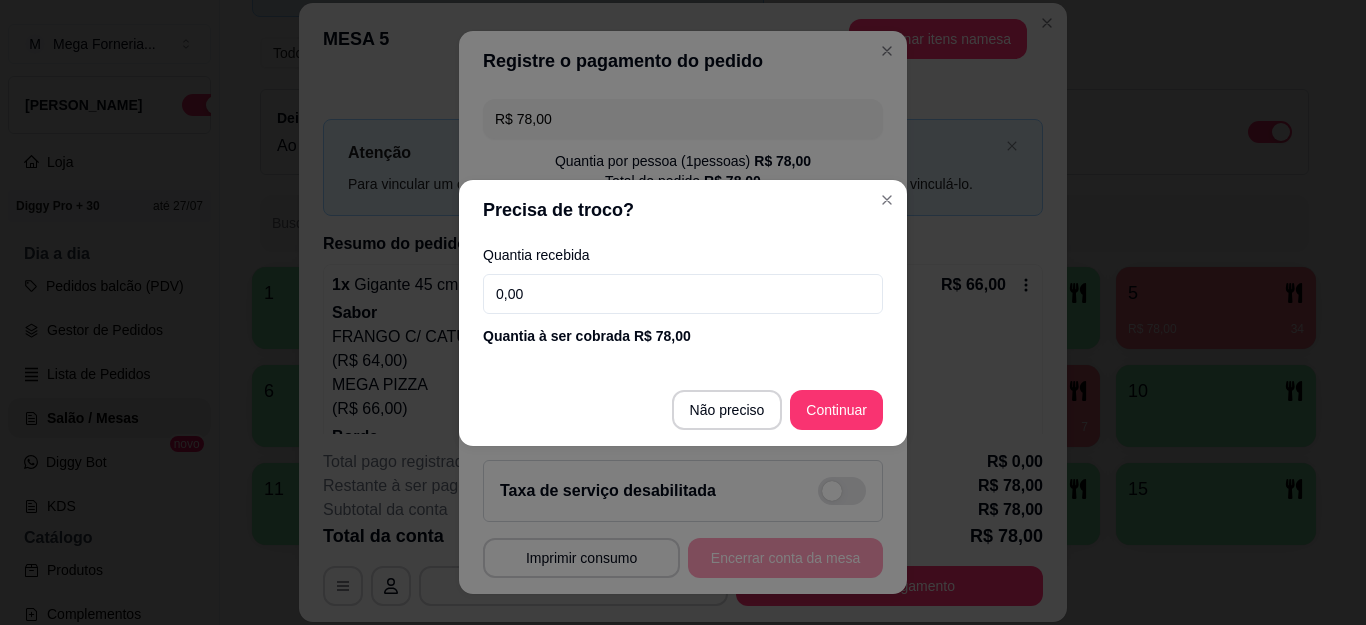 click on "0,00" at bounding box center [683, 294] 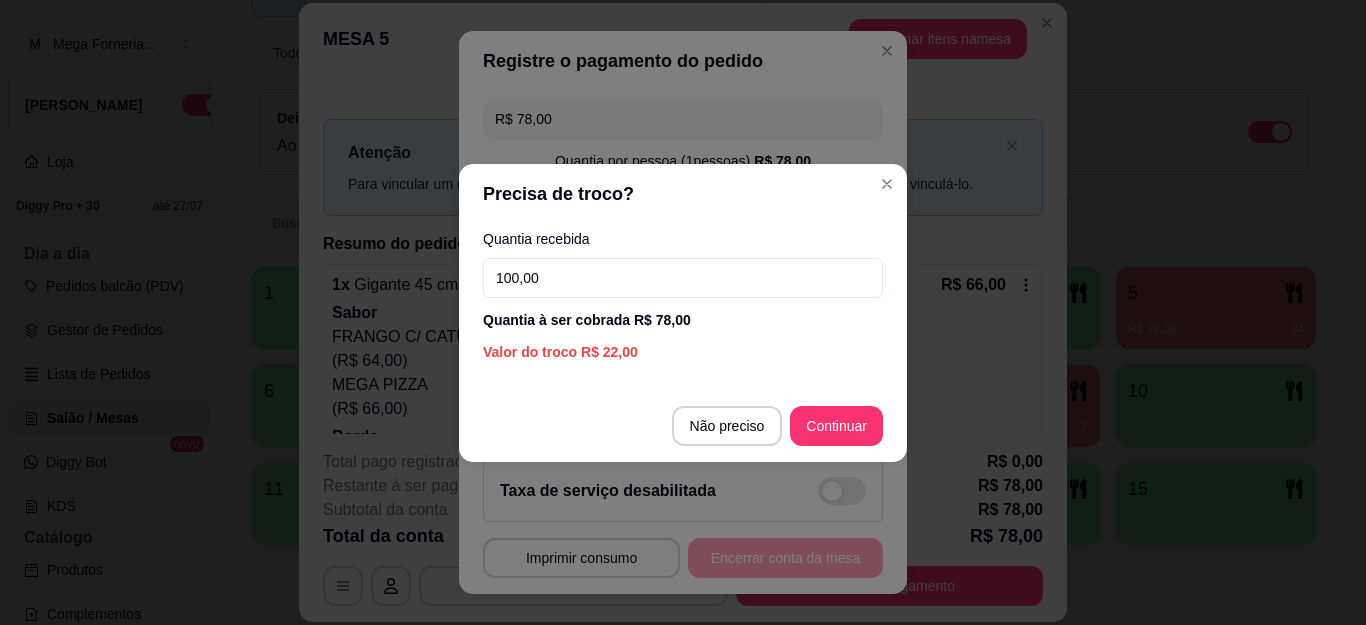 type on "100,00" 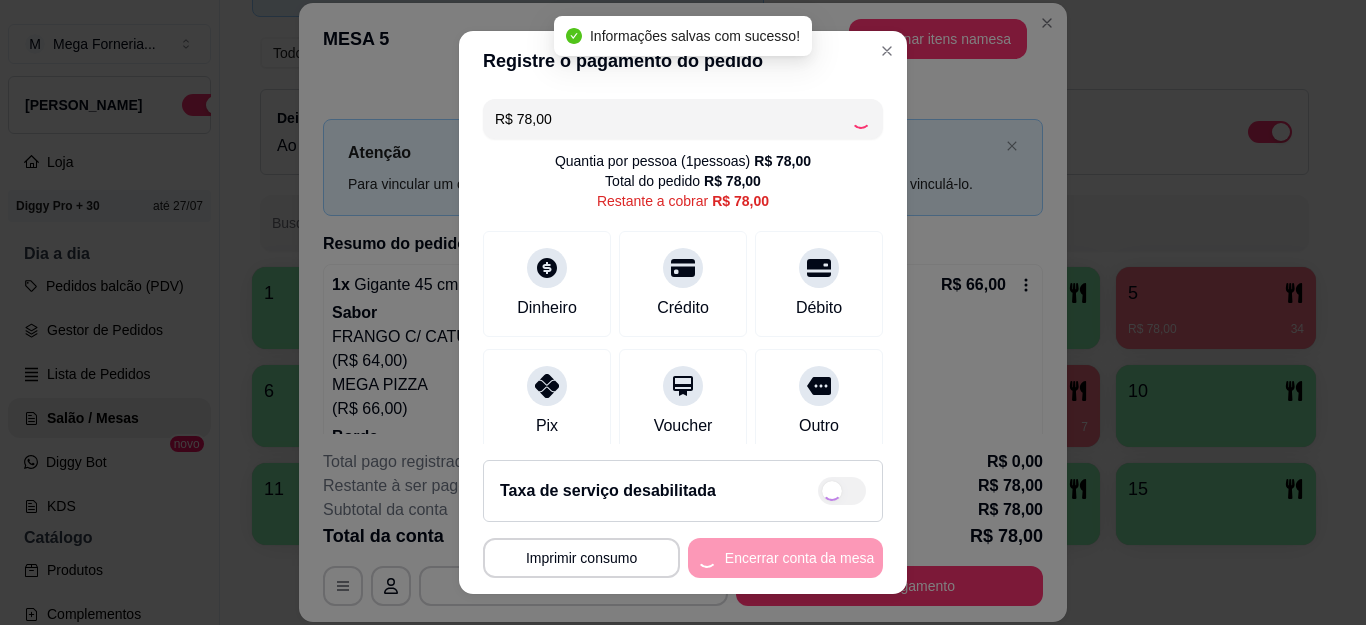 type on "R$ 0,00" 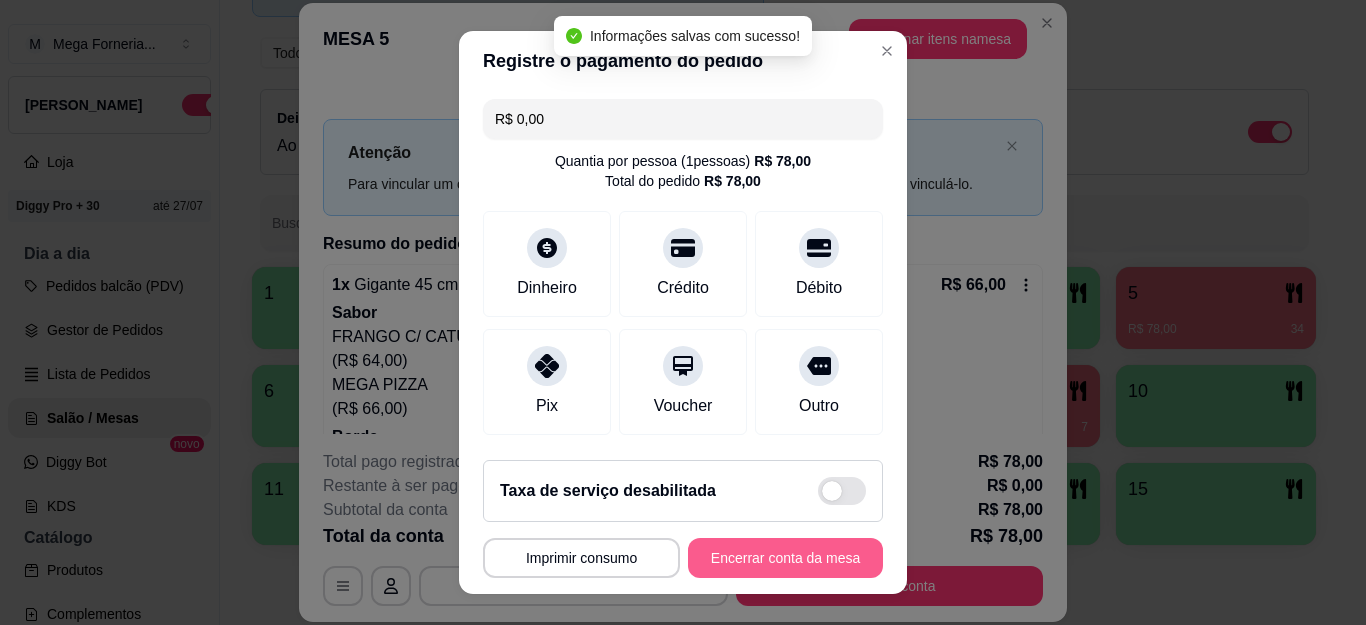 click on "Encerrar conta da mesa" at bounding box center [785, 558] 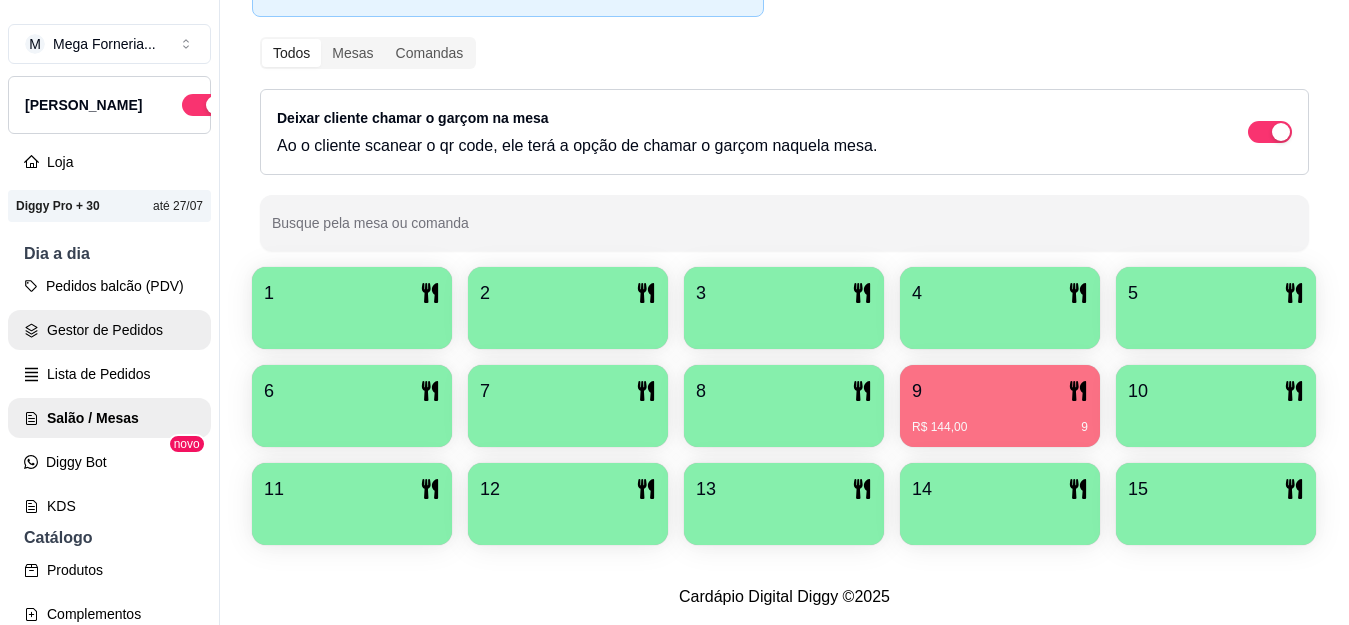 click on "Gestor de Pedidos" at bounding box center (109, 330) 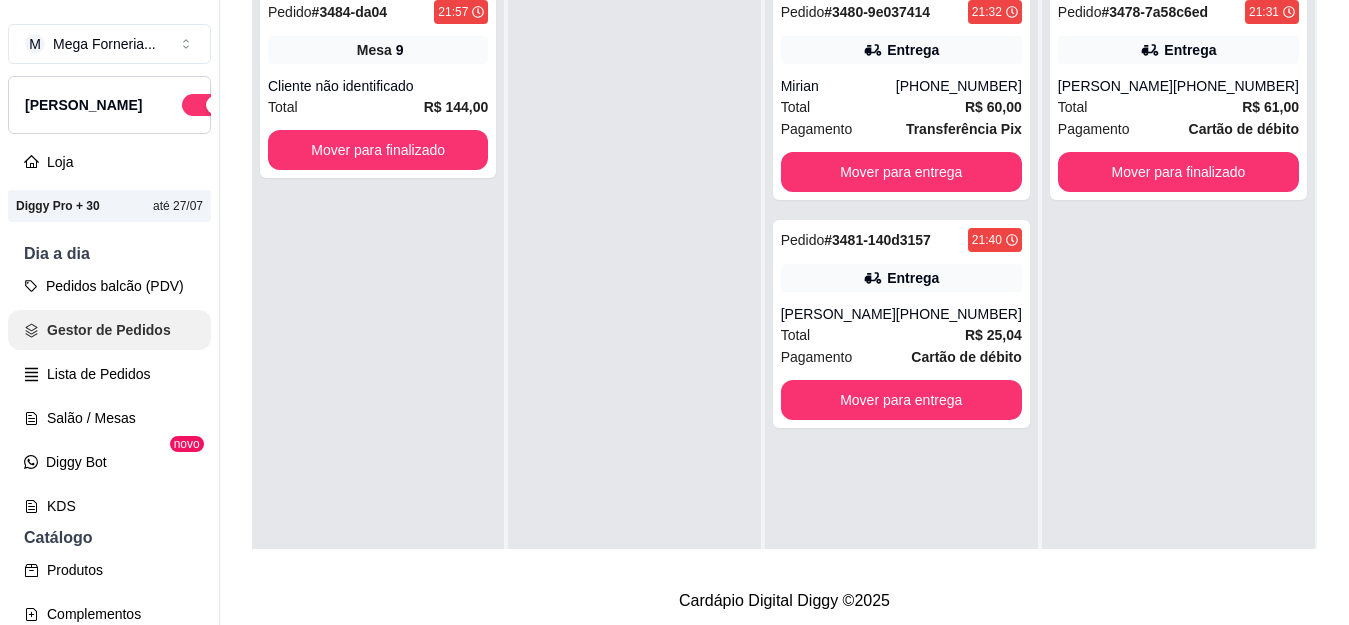 scroll, scrollTop: 0, scrollLeft: 0, axis: both 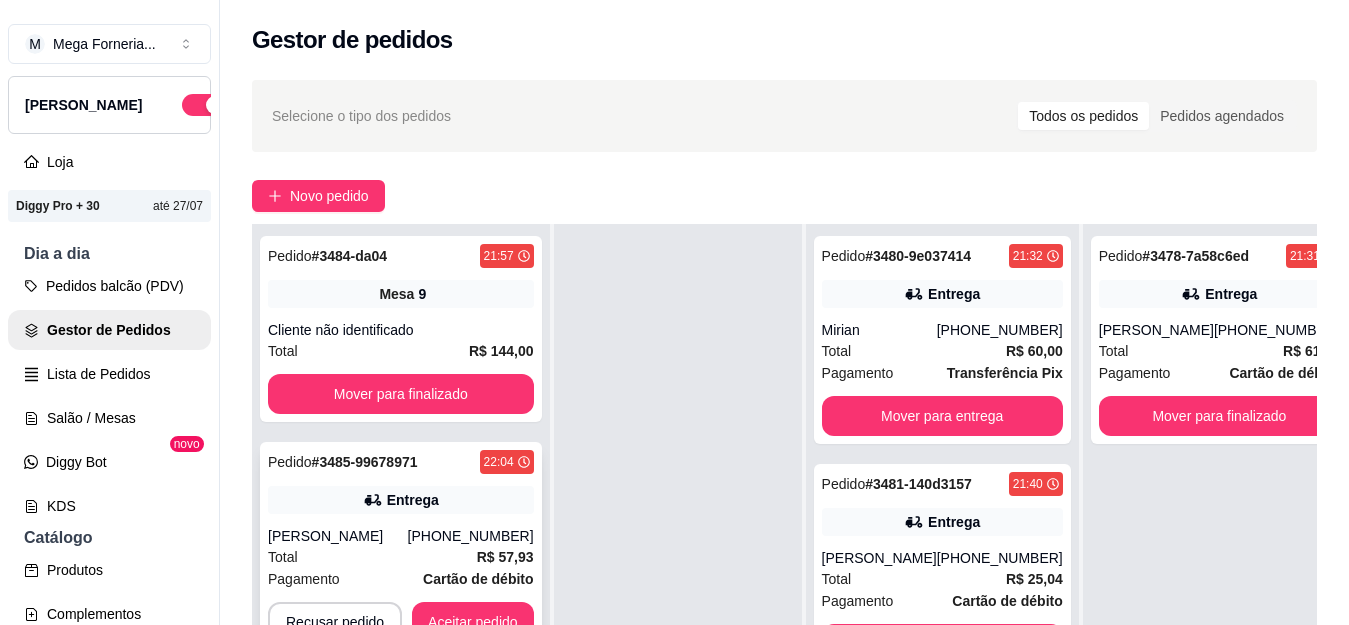click on "Entrega" at bounding box center [413, 500] 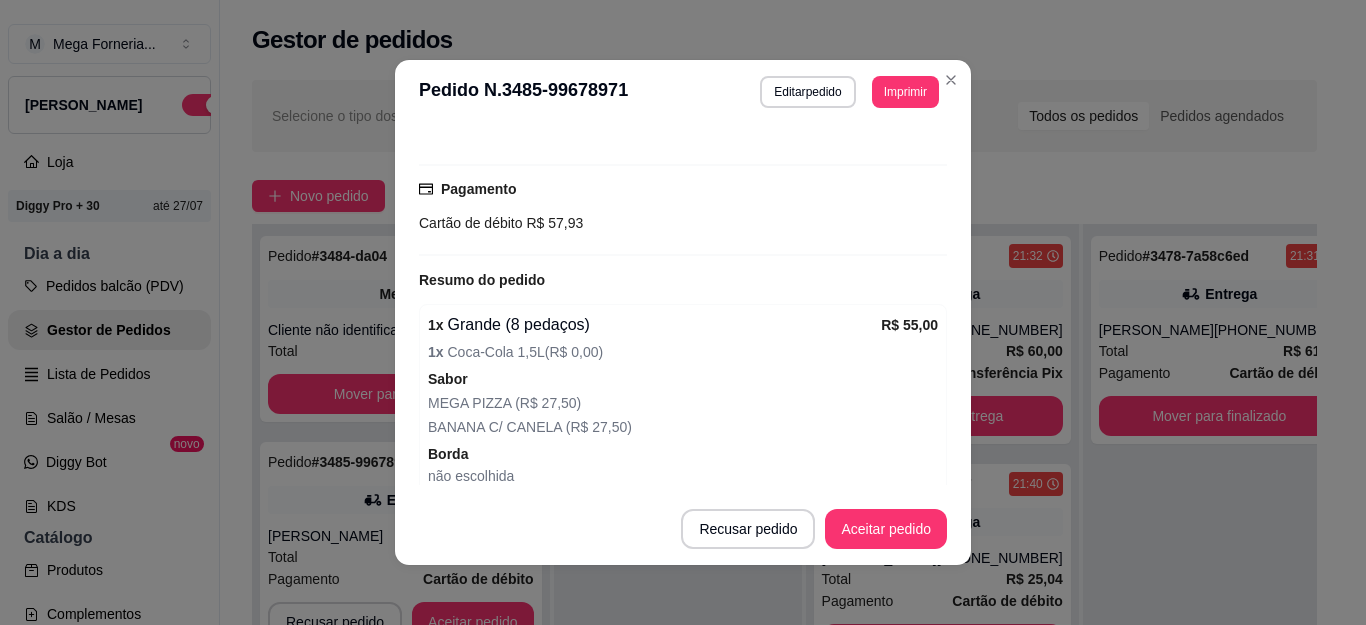 scroll, scrollTop: 600, scrollLeft: 0, axis: vertical 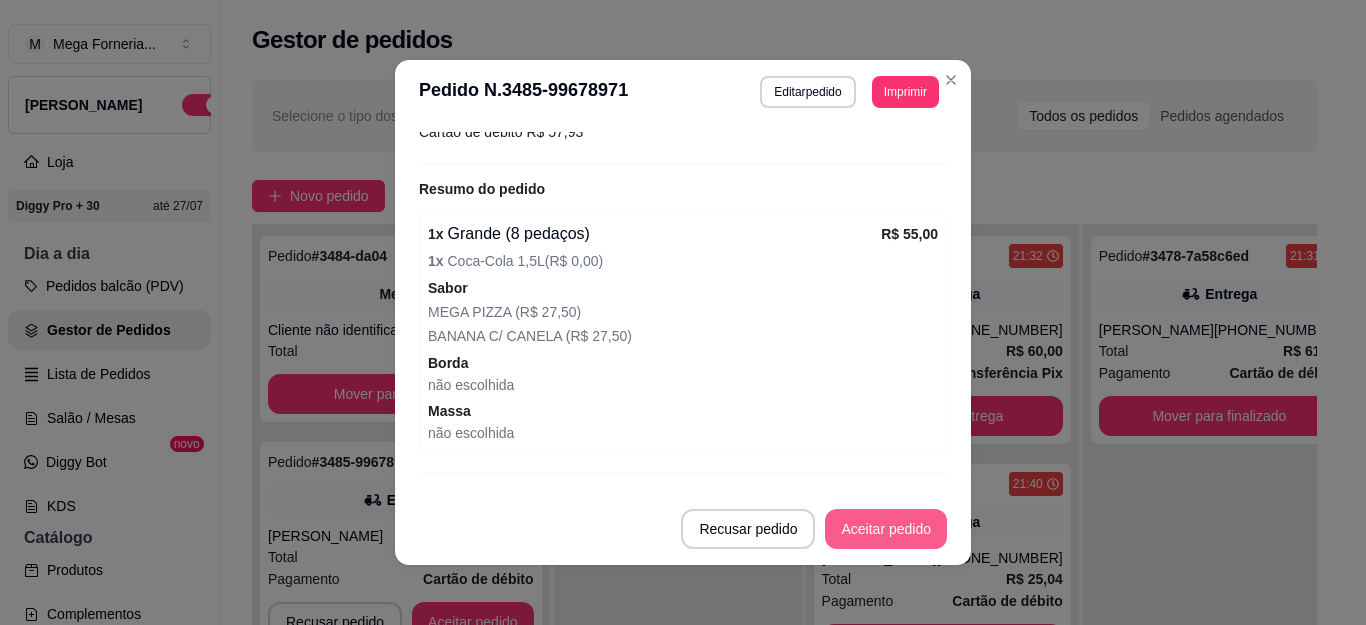 click on "Aceitar pedido" at bounding box center (886, 529) 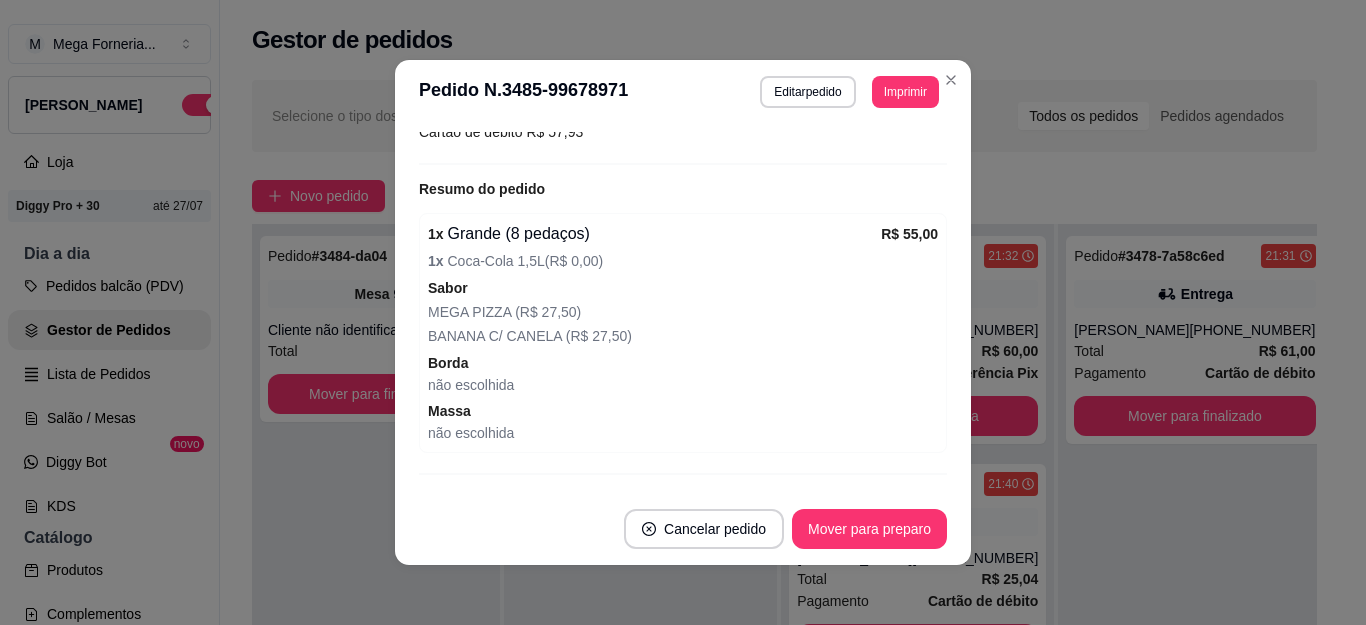 scroll, scrollTop: 56, scrollLeft: 0, axis: vertical 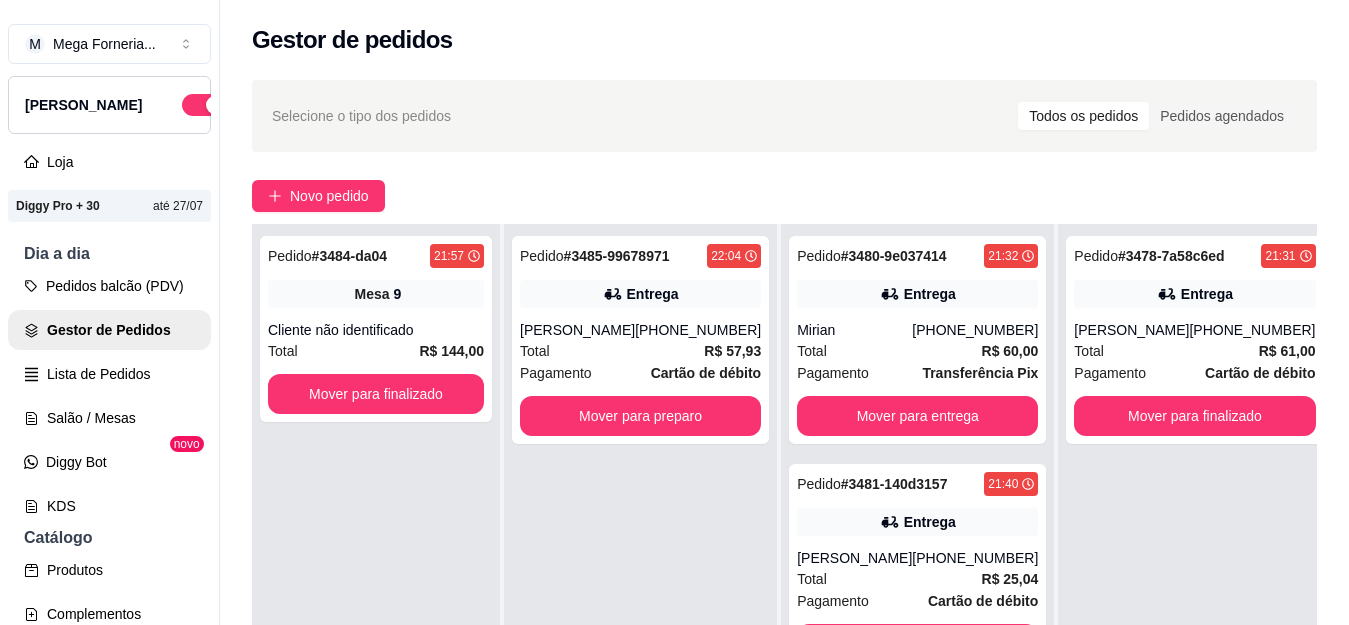 click on "Novo pedido" at bounding box center [329, 196] 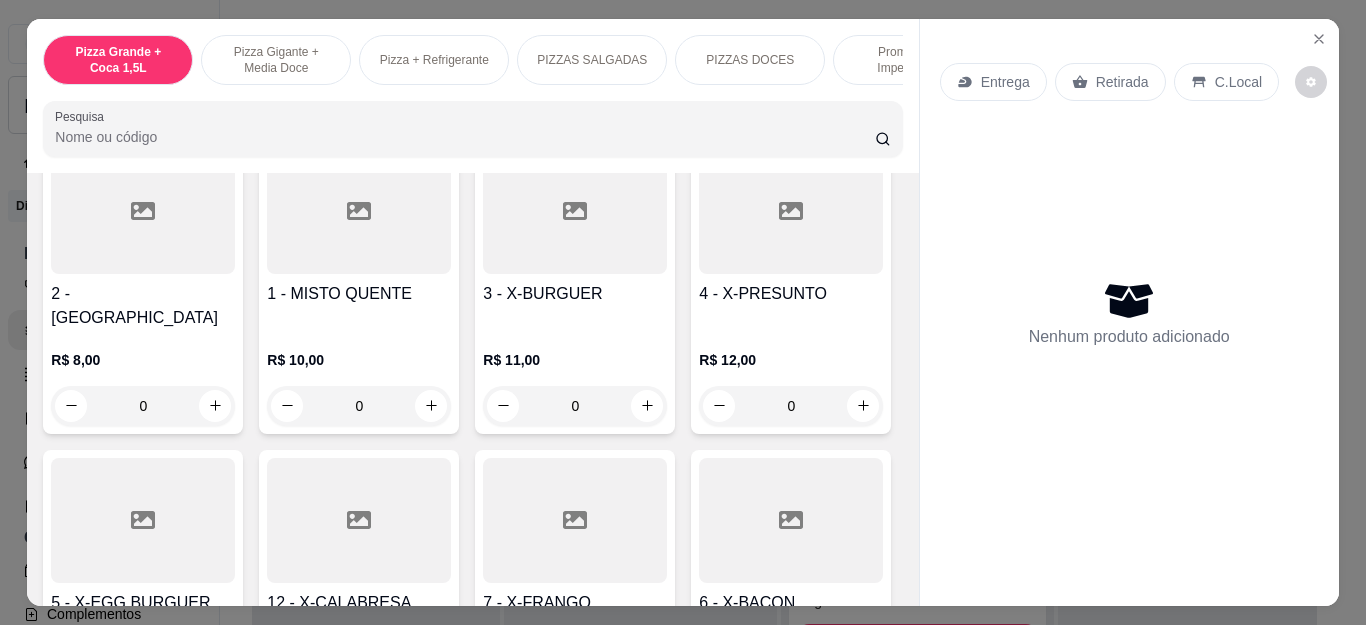 scroll, scrollTop: 1900, scrollLeft: 0, axis: vertical 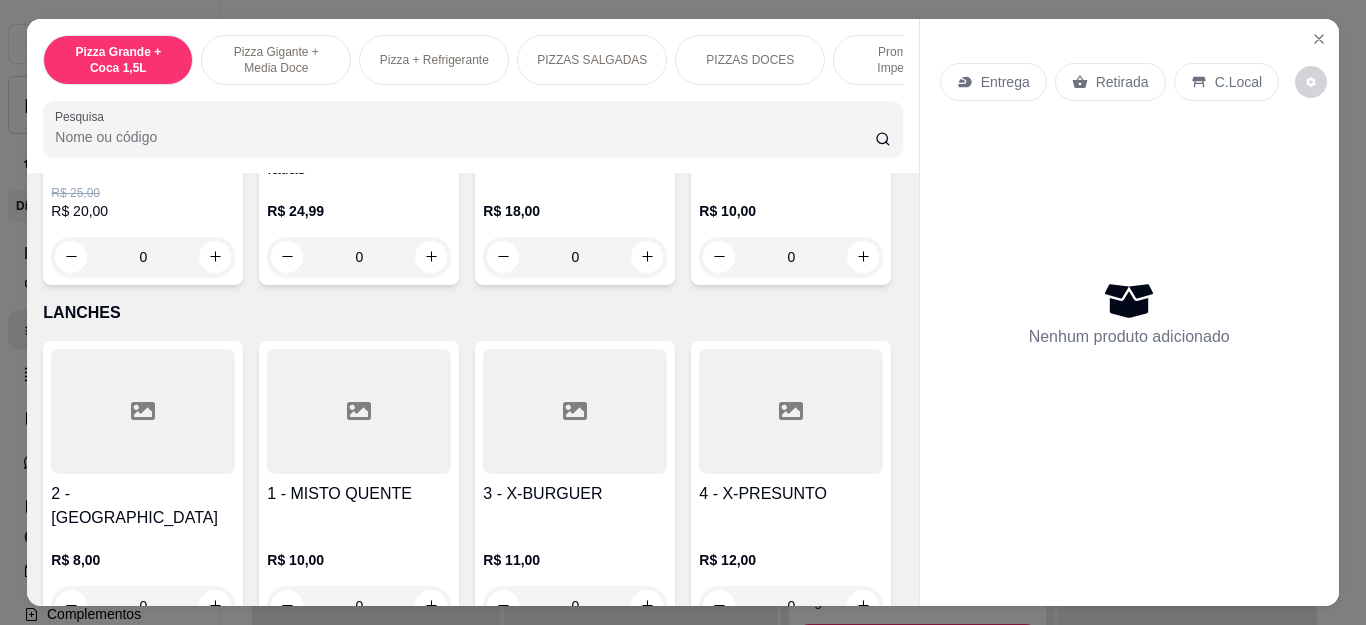 click on "0" at bounding box center (575, 257) 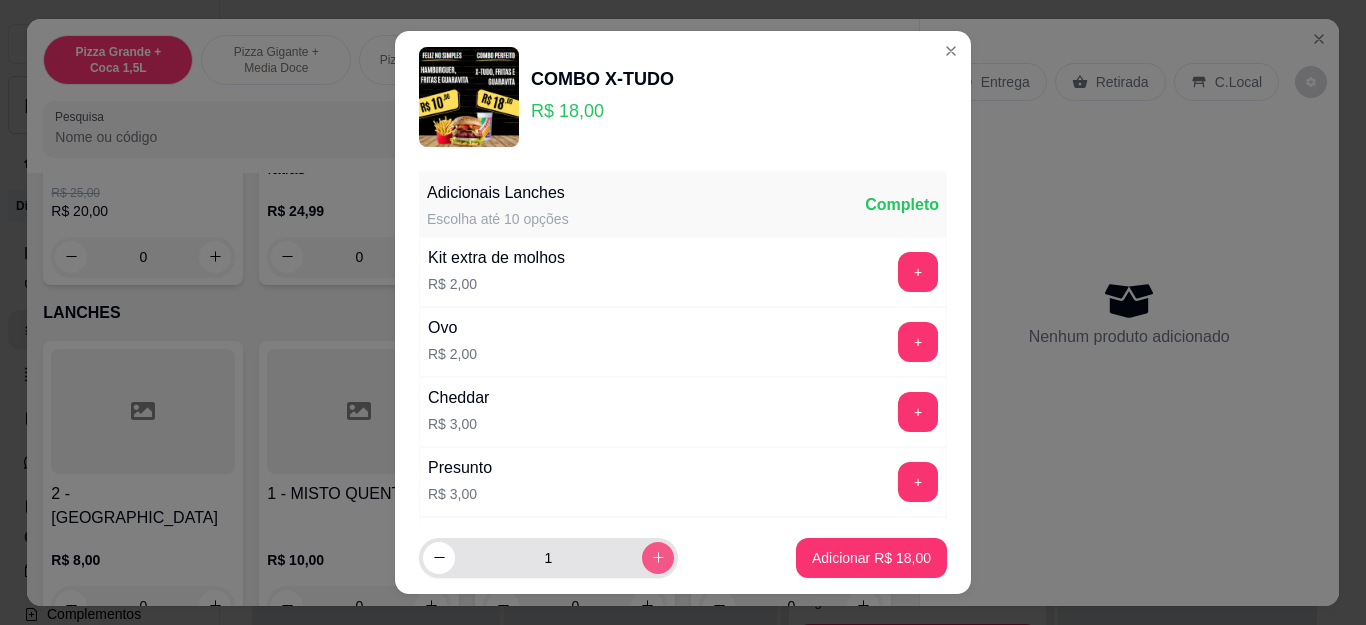 click 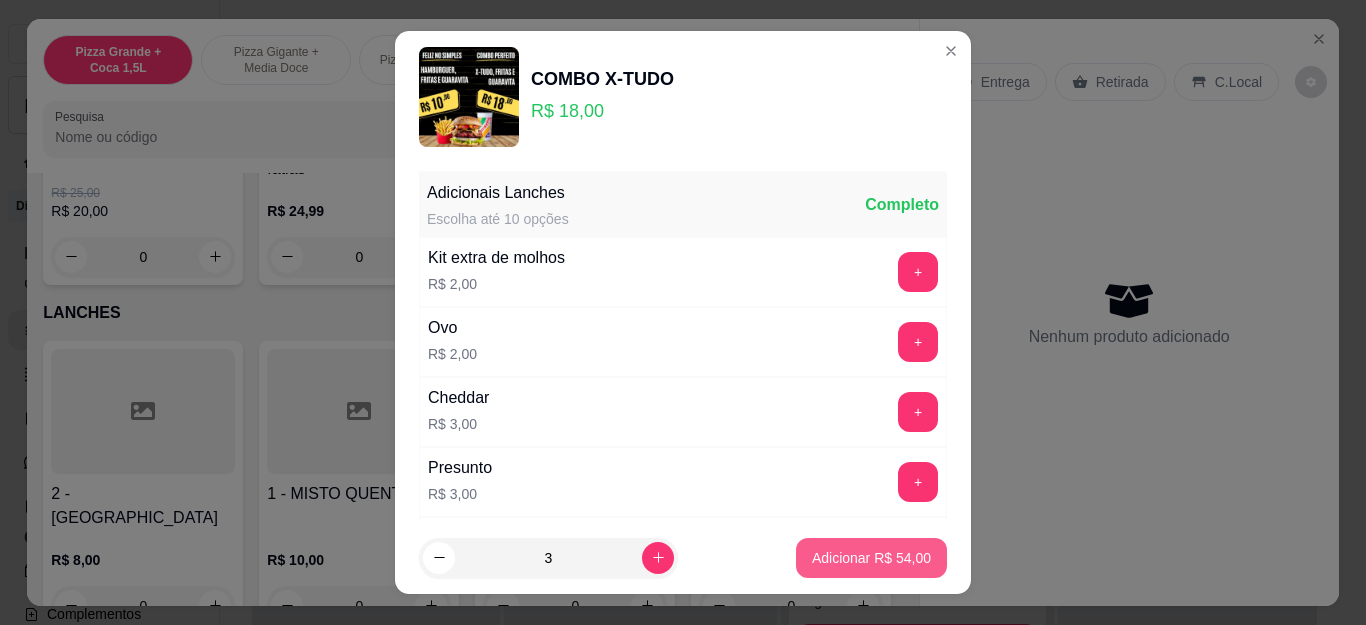 click on "Adicionar   R$ 54,00" at bounding box center (871, 558) 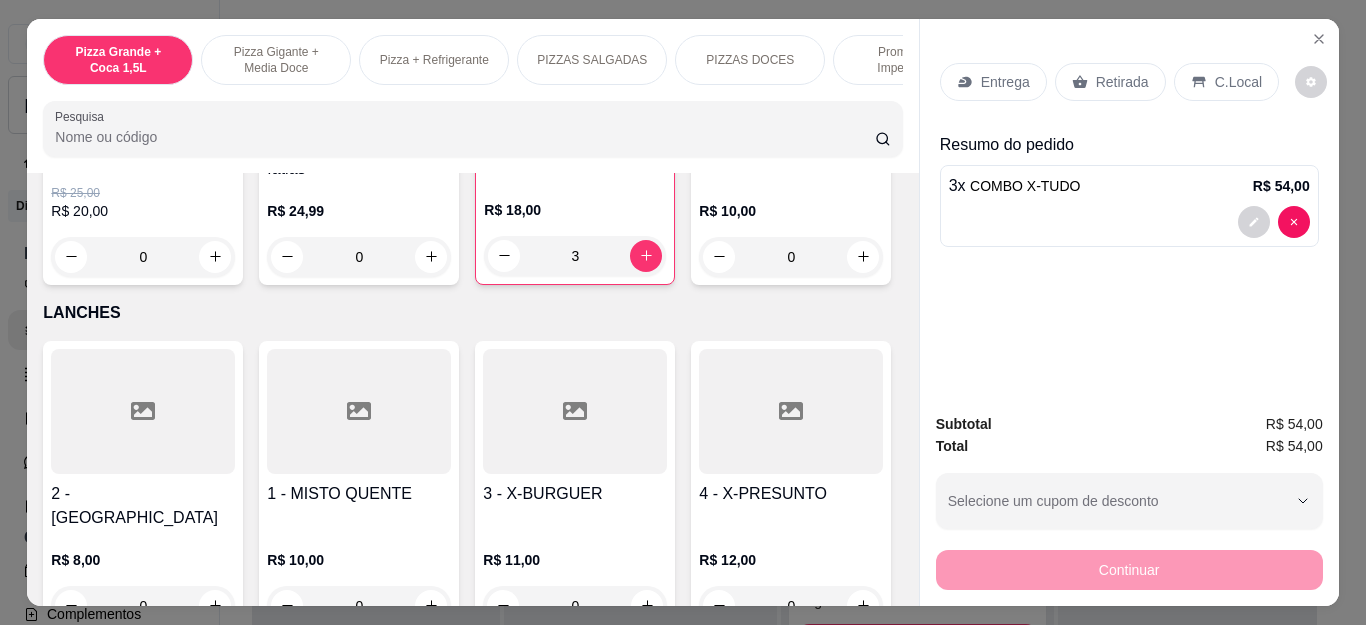 type on "3" 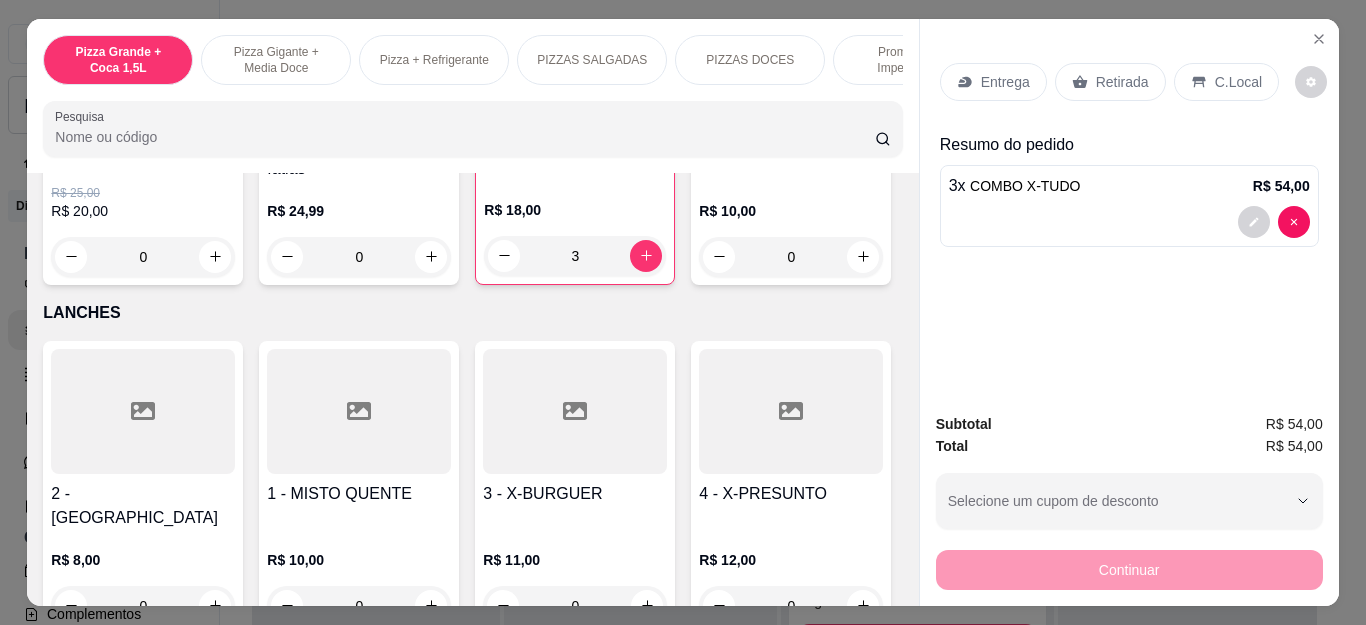 click on "Entrega" at bounding box center (1005, 82) 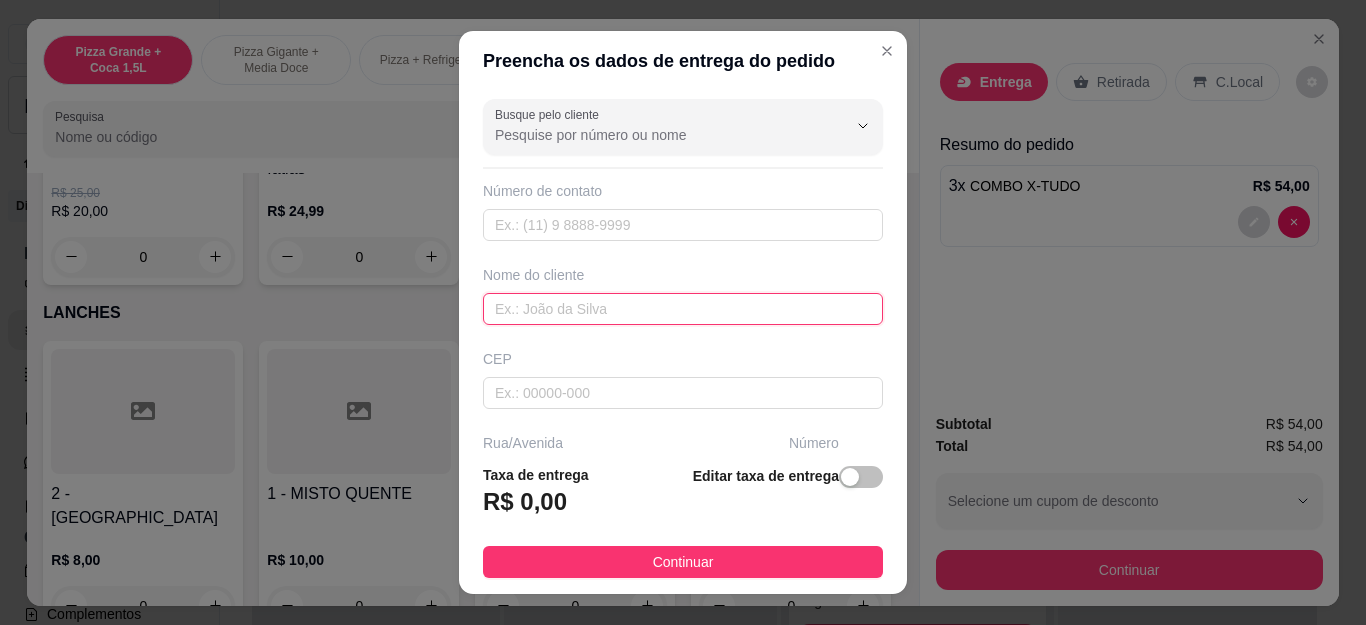 click at bounding box center (683, 309) 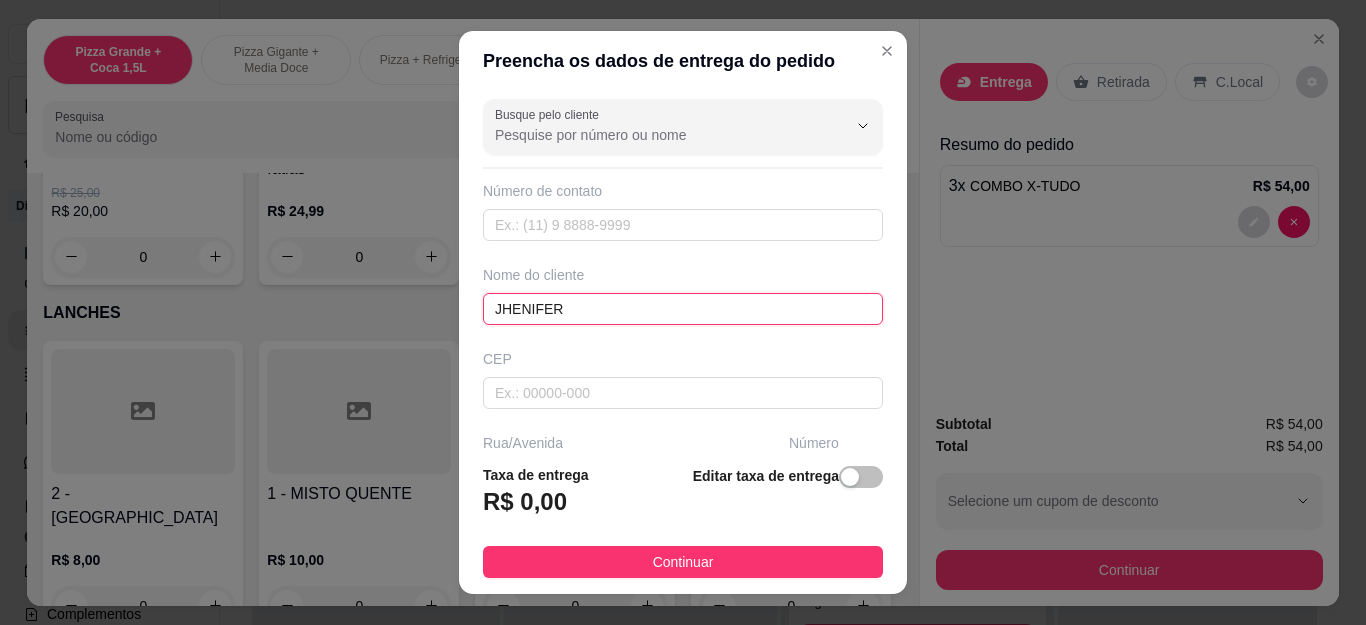 scroll, scrollTop: 300, scrollLeft: 0, axis: vertical 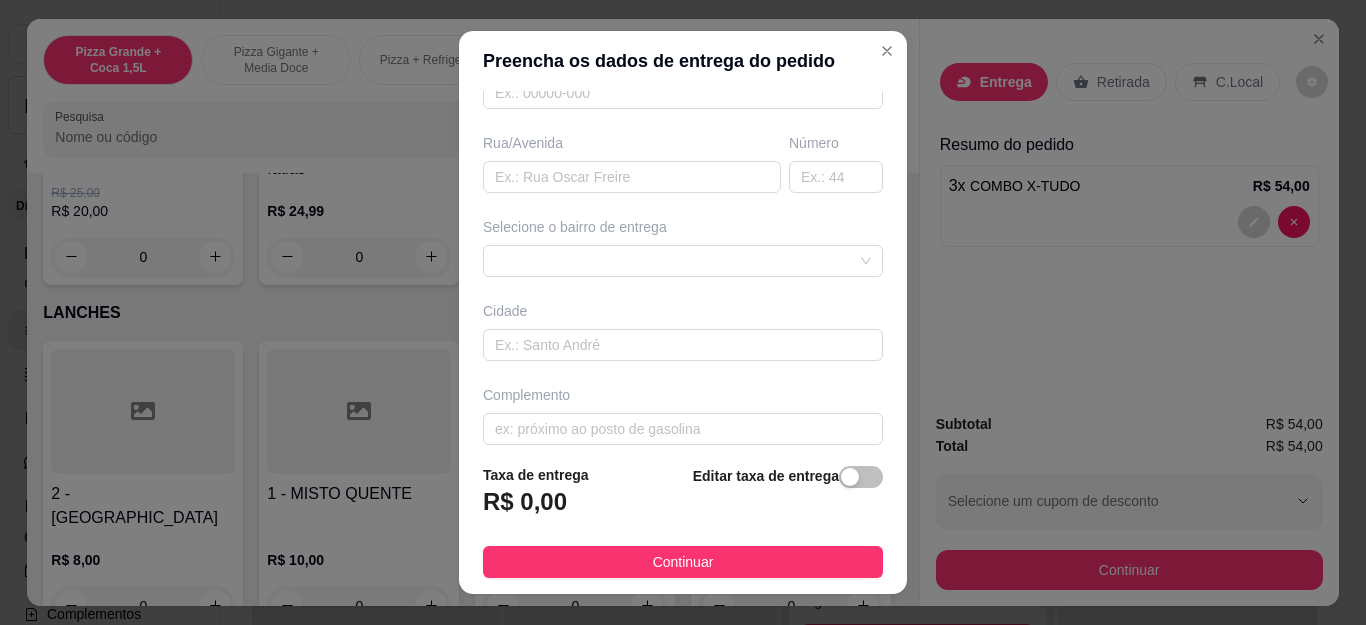 type on "JHENIFER" 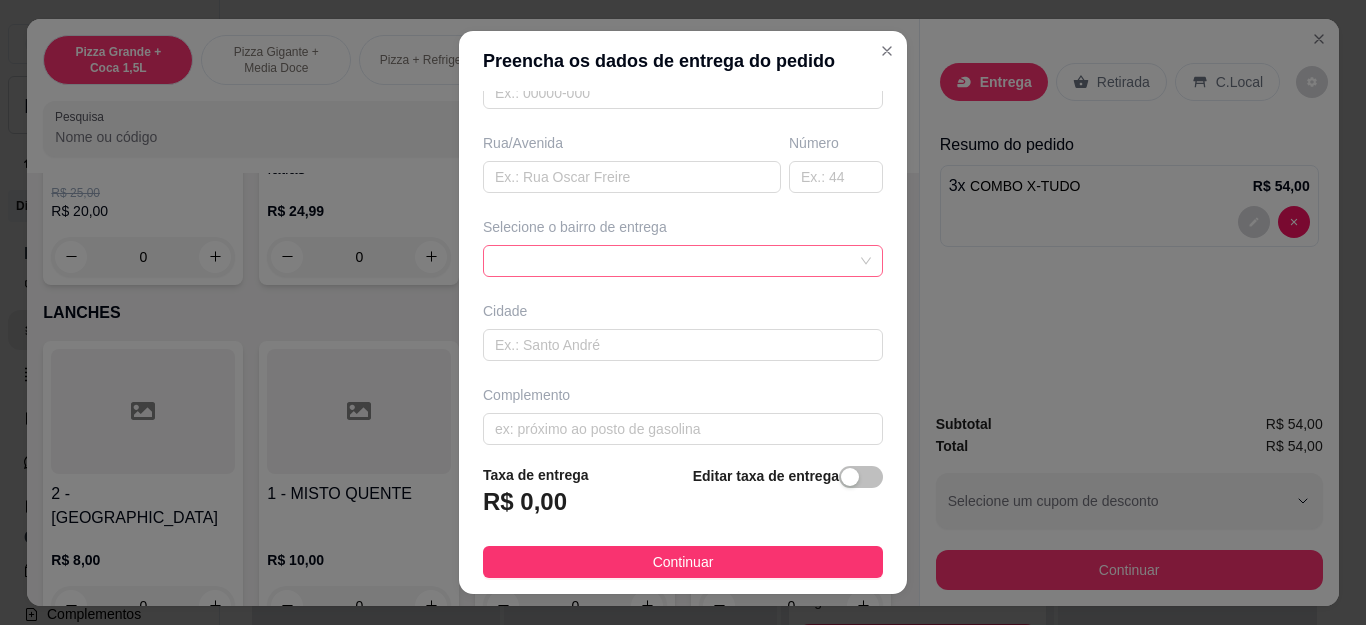 click at bounding box center (683, 261) 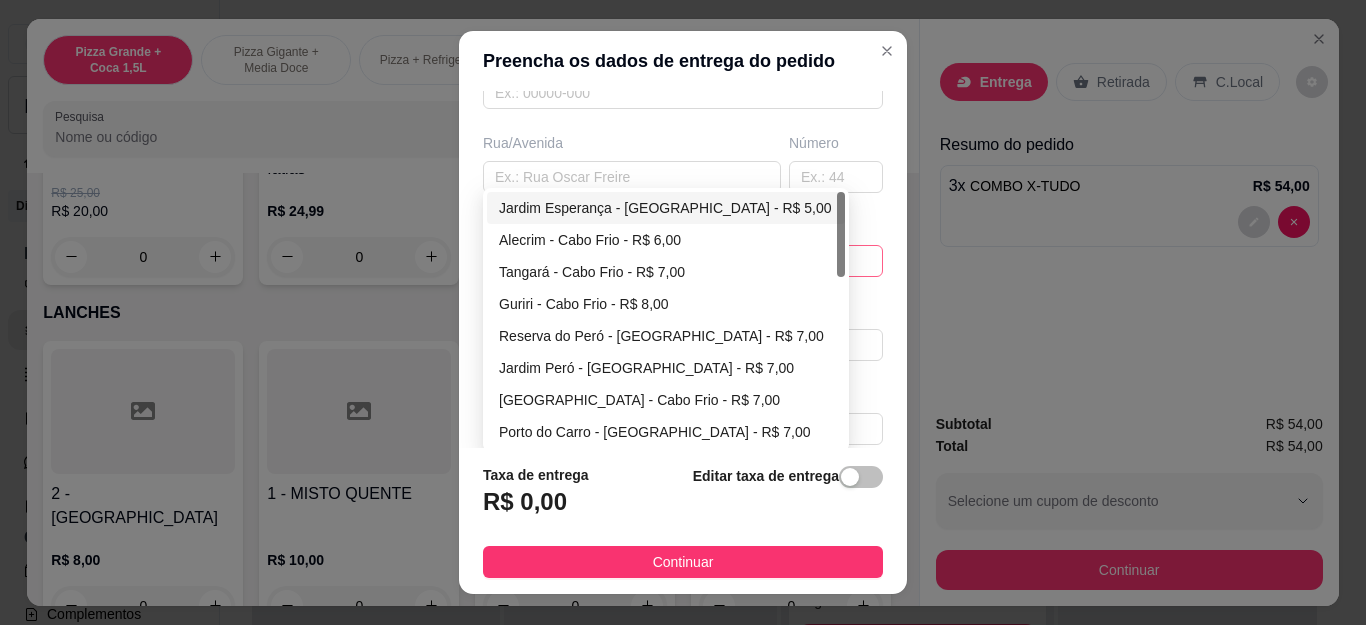 click on "Jardim Esperança - [GEOGRAPHIC_DATA] -  R$ 5,00" at bounding box center [666, 208] 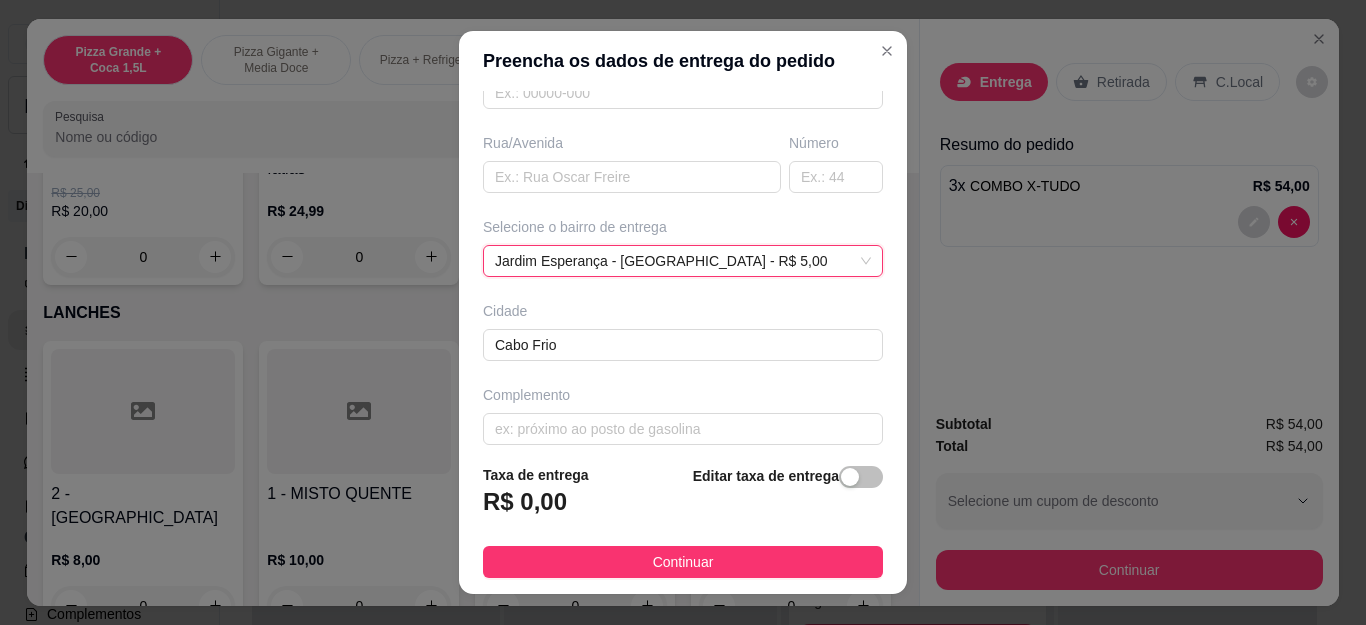 scroll, scrollTop: 295, scrollLeft: 0, axis: vertical 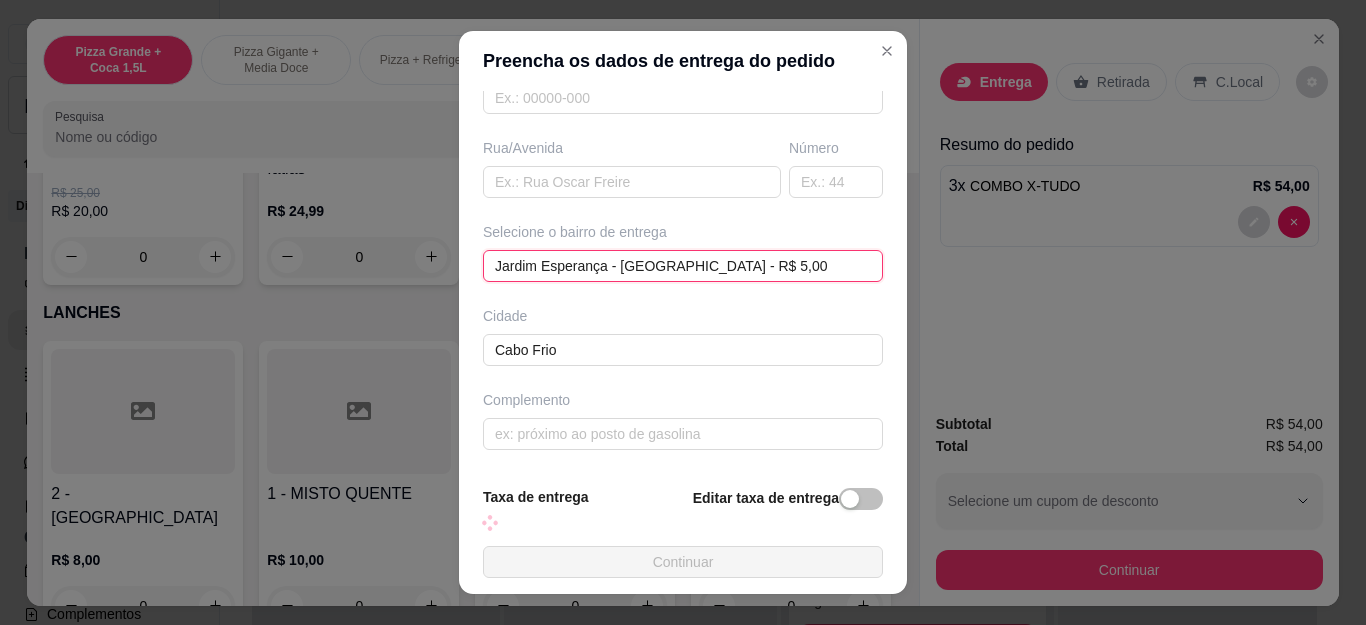 click on "Jardim Esperança - Cabo Frio -  R$ 5,00 Jardim Esperança - Cabo Frio -  R$ 5,00 6648ee9ef18e8d34e2f282eb 6648eebcf18e8d34e2f282ee Jardim Esperança - Cabo Frio -  R$ 5,00 Alecrim - Cabo Frio -  R$ 6,00 Tangará - Cabo Frio -  R$ 7,00 Guriri - Cabo Frio -  R$ 8,00 Reserva do Peró - Cabo Frio -  R$ 7,00 Jardim Peró - Cabo Frio -  R$ 7,00 Boca do Mato - Cabo Frio -  R$ 7,00 Porto do Carro - Cabo Frio -  R$ 7,00 Colina do Peró - Cabo Frio -  R$ 6,00 Vila do Ar - Cabo Frio -  R$ 6,00" at bounding box center (683, 266) 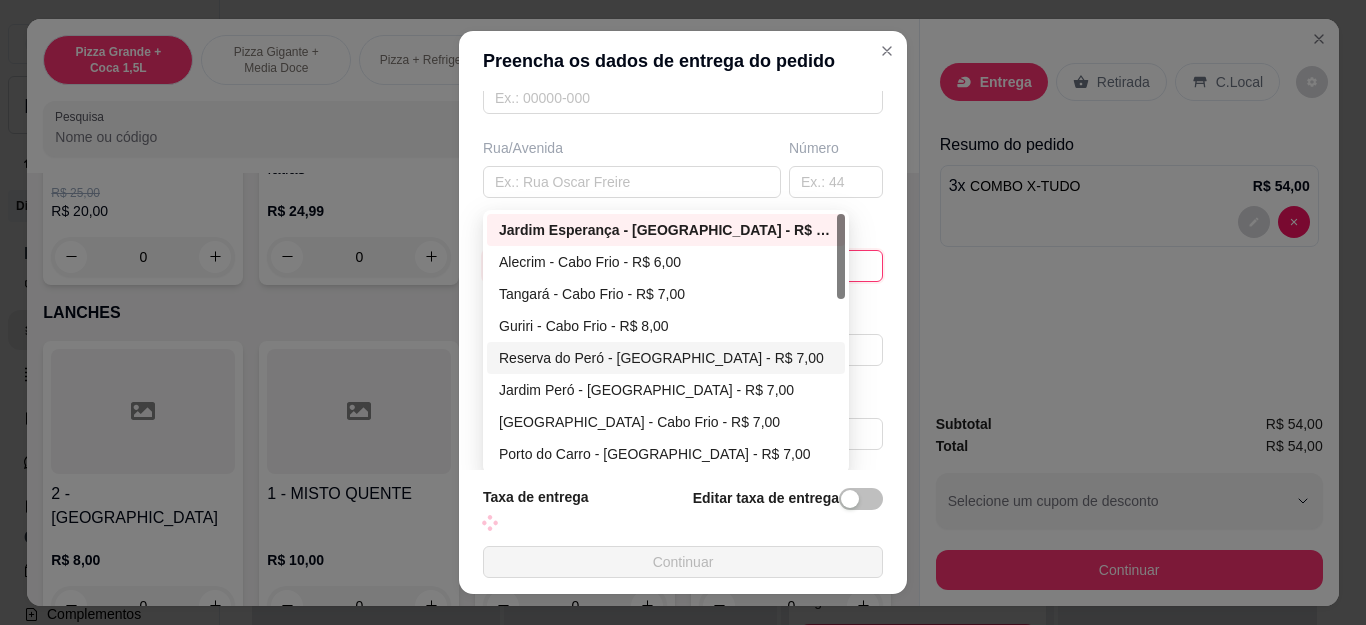 click on "Reserva do Peró - [GEOGRAPHIC_DATA] -  R$ 7,00" at bounding box center [666, 358] 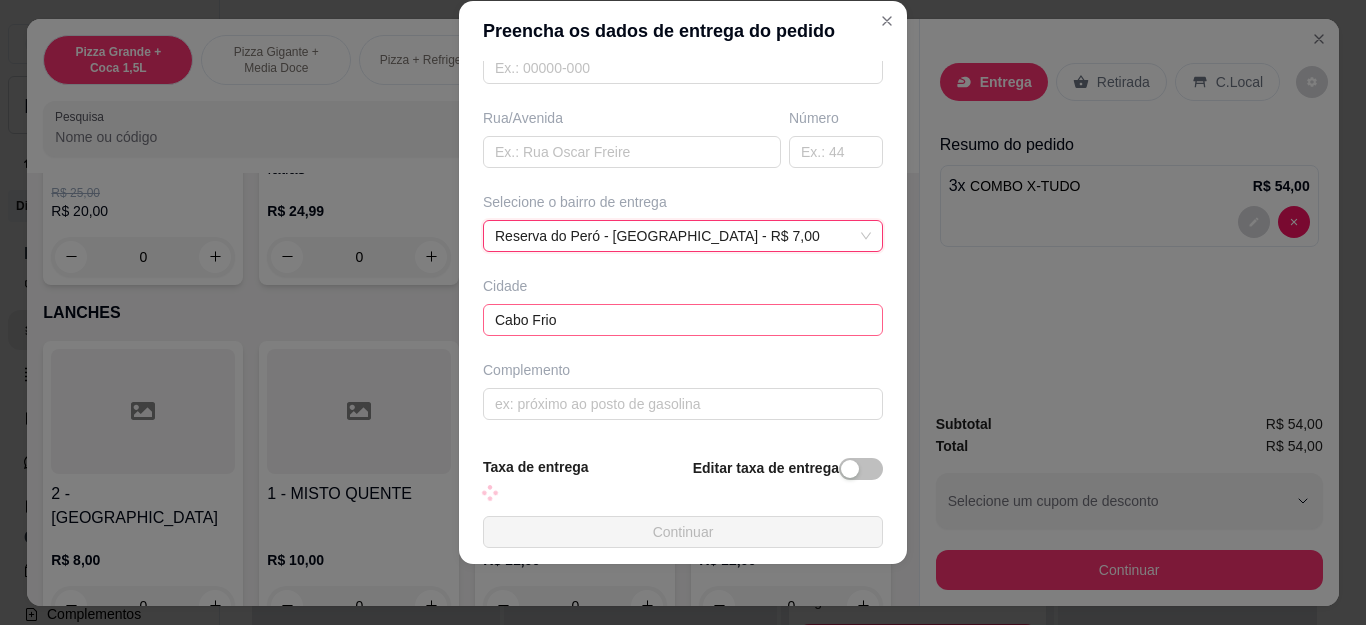 scroll, scrollTop: 33, scrollLeft: 0, axis: vertical 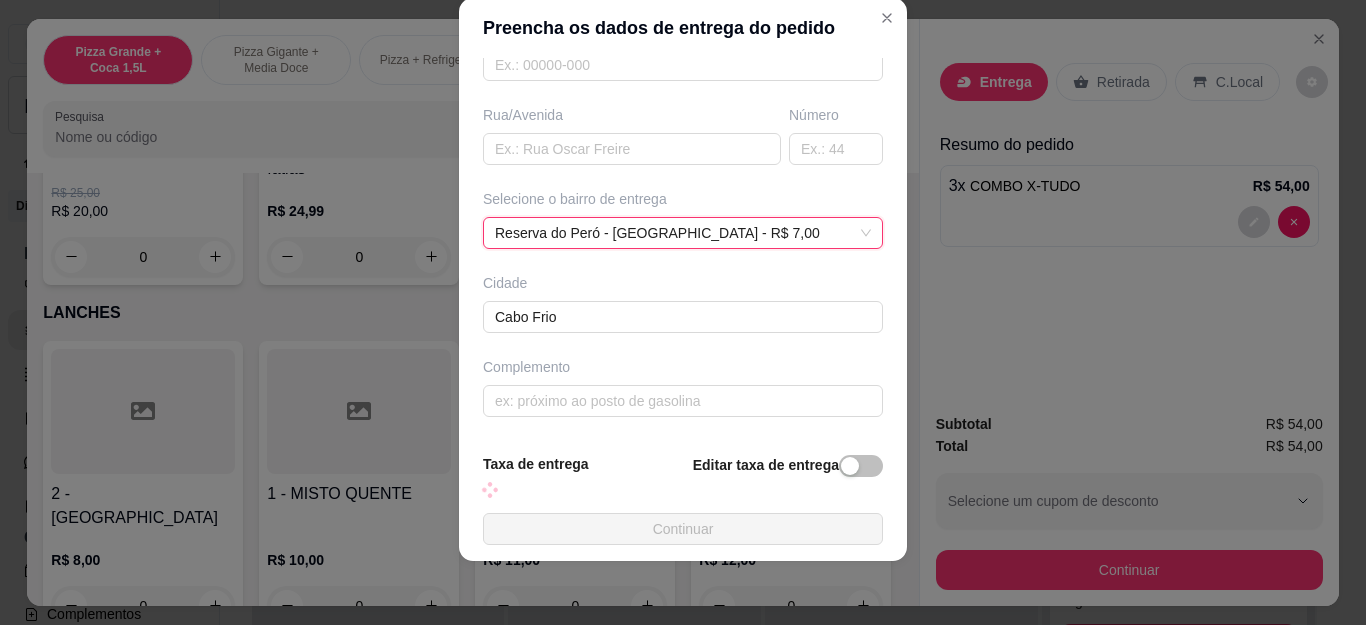 click on "Pizza De 30 Cm   R$ 25,00 R$ 20,00 0 Pizza Calabresa 30cm - 8 fatias   R$ 24,99 0 COMBO X-TUDO   R$ 18,00 3 COMBO HAMBURGUER   R$ 10,00 0" at bounding box center (472, 138) 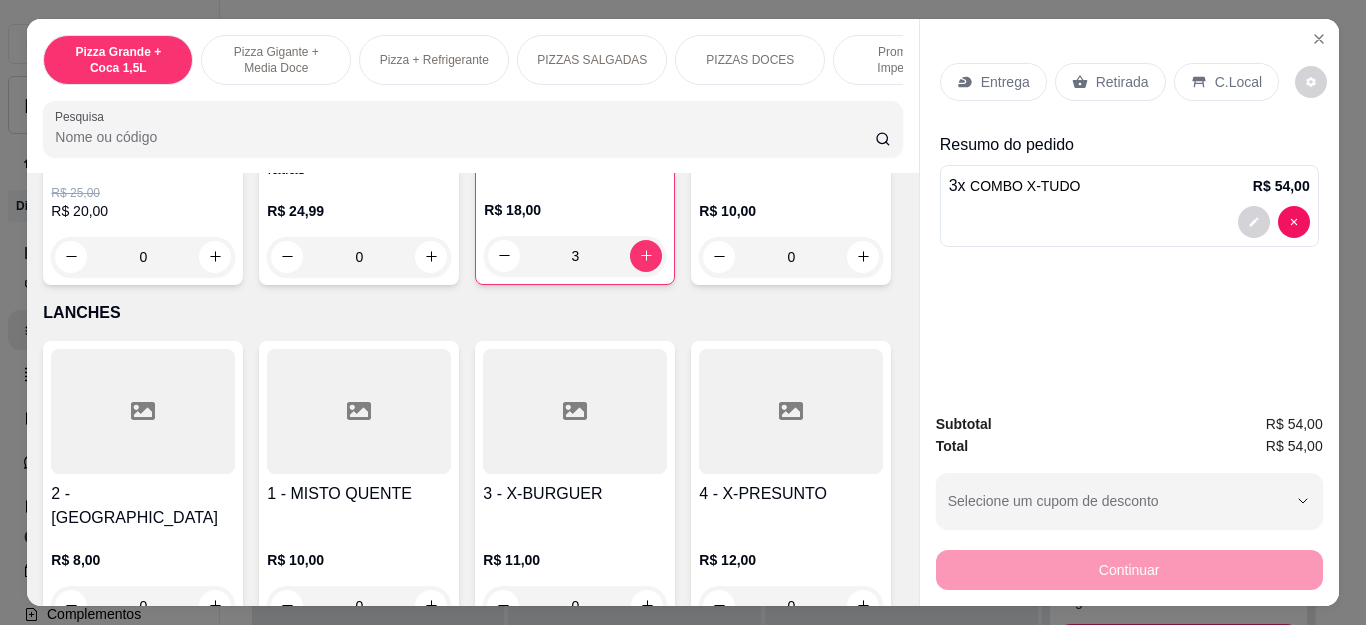 click 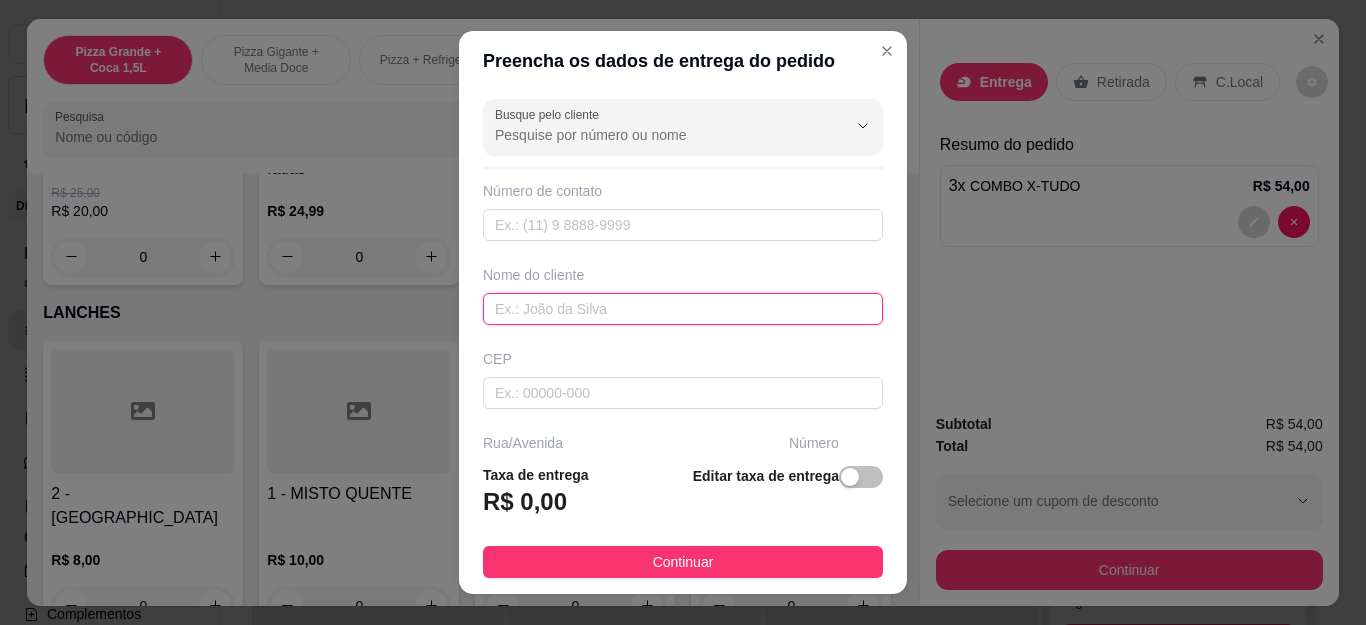 click at bounding box center [683, 309] 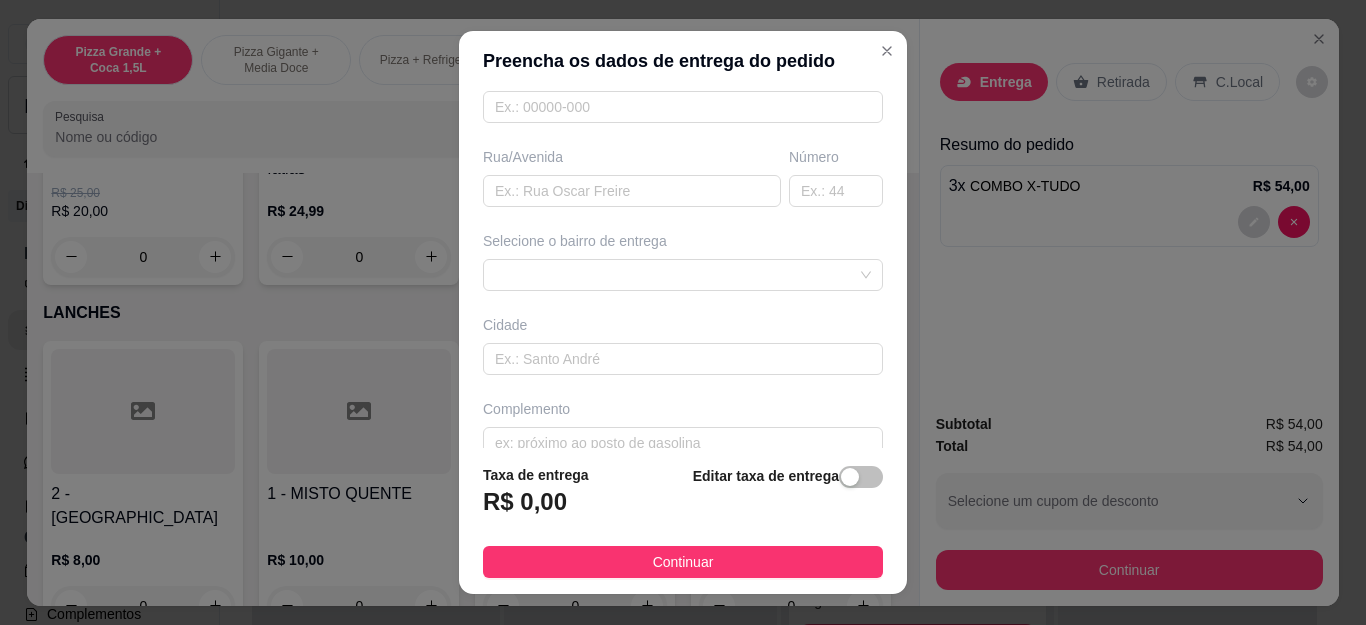 scroll, scrollTop: 300, scrollLeft: 0, axis: vertical 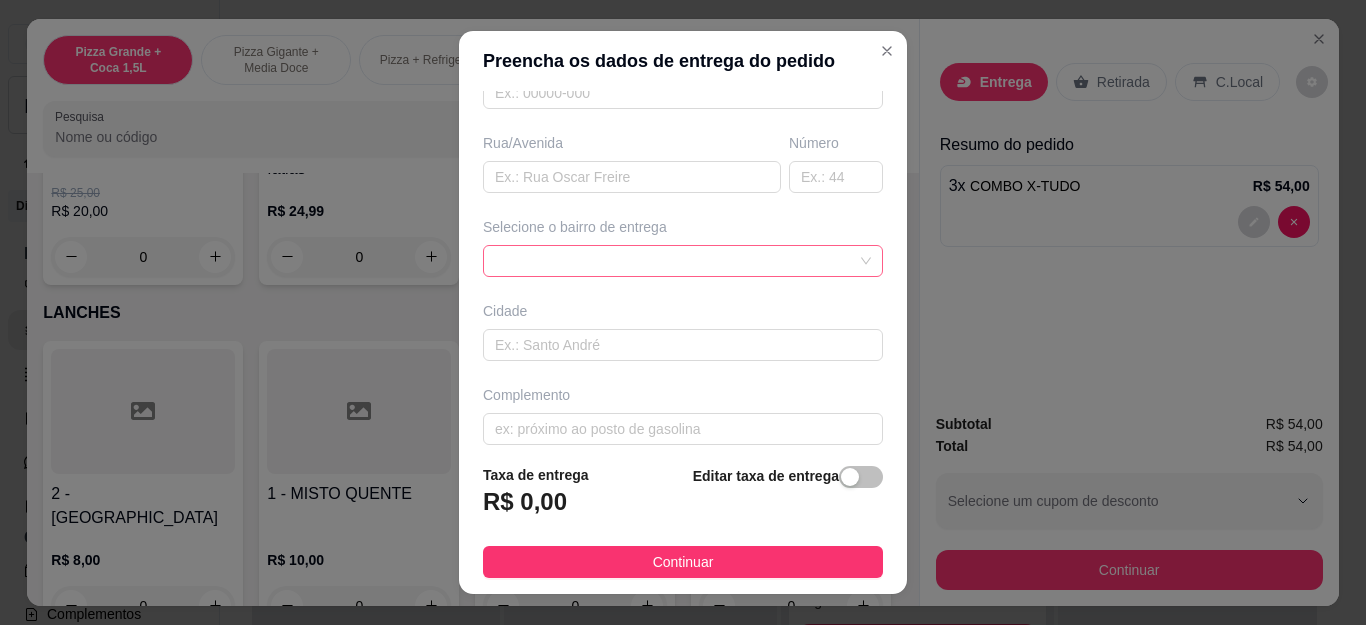 click at bounding box center (683, 261) 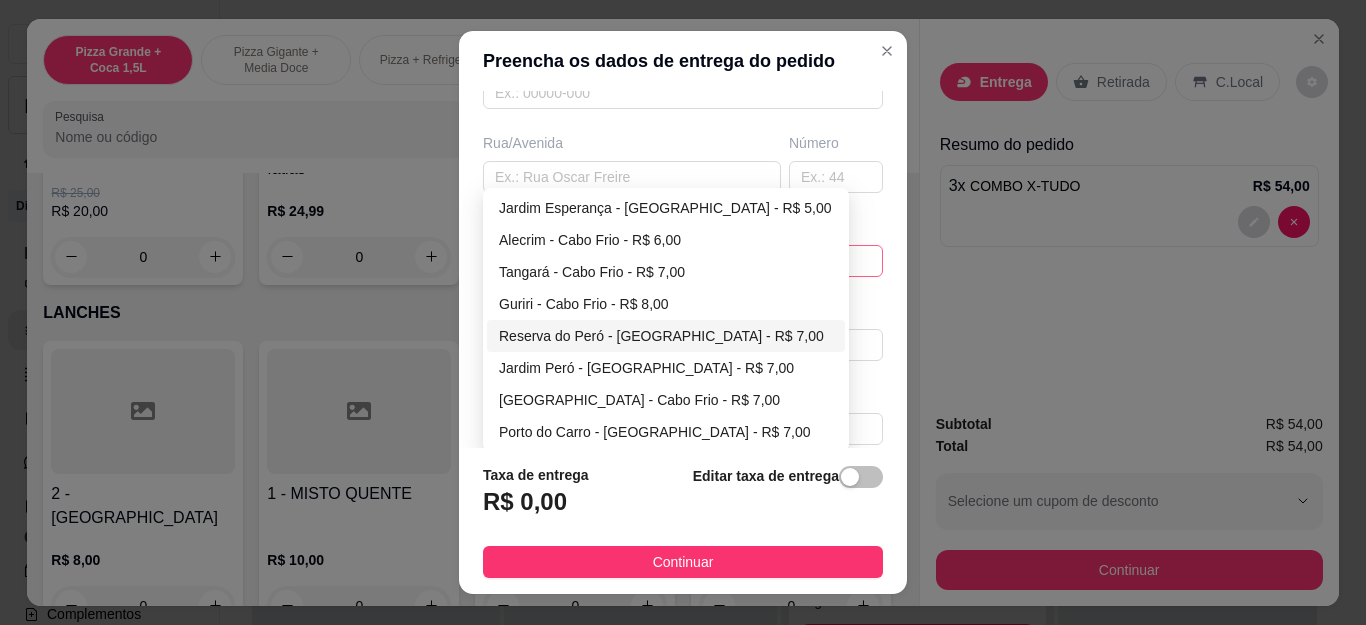type on "JENIFER" 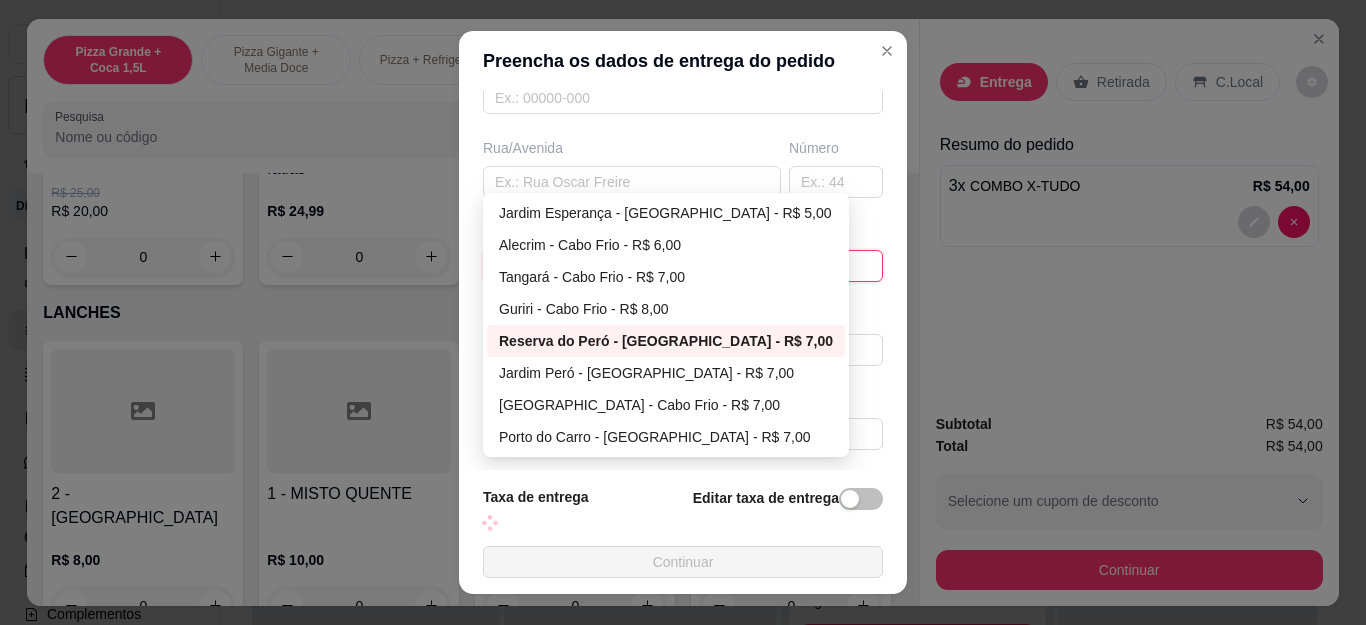 scroll, scrollTop: 295, scrollLeft: 0, axis: vertical 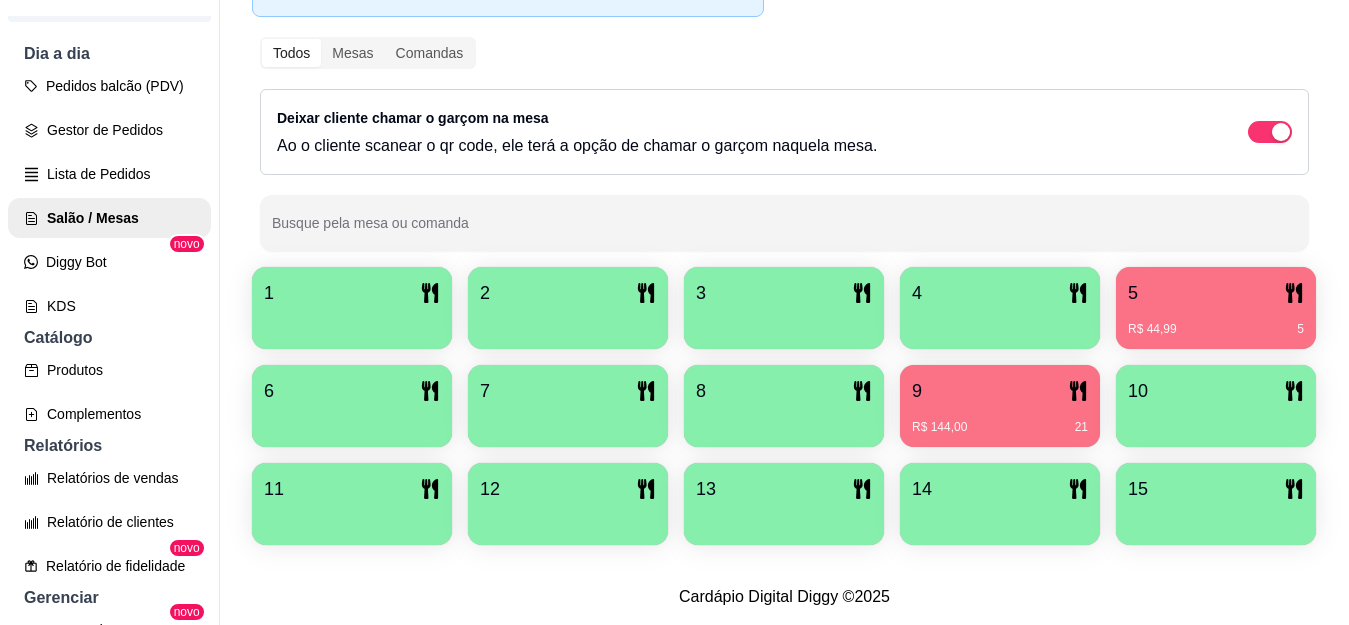 click on "R$ 44,99 5" at bounding box center (1216, 329) 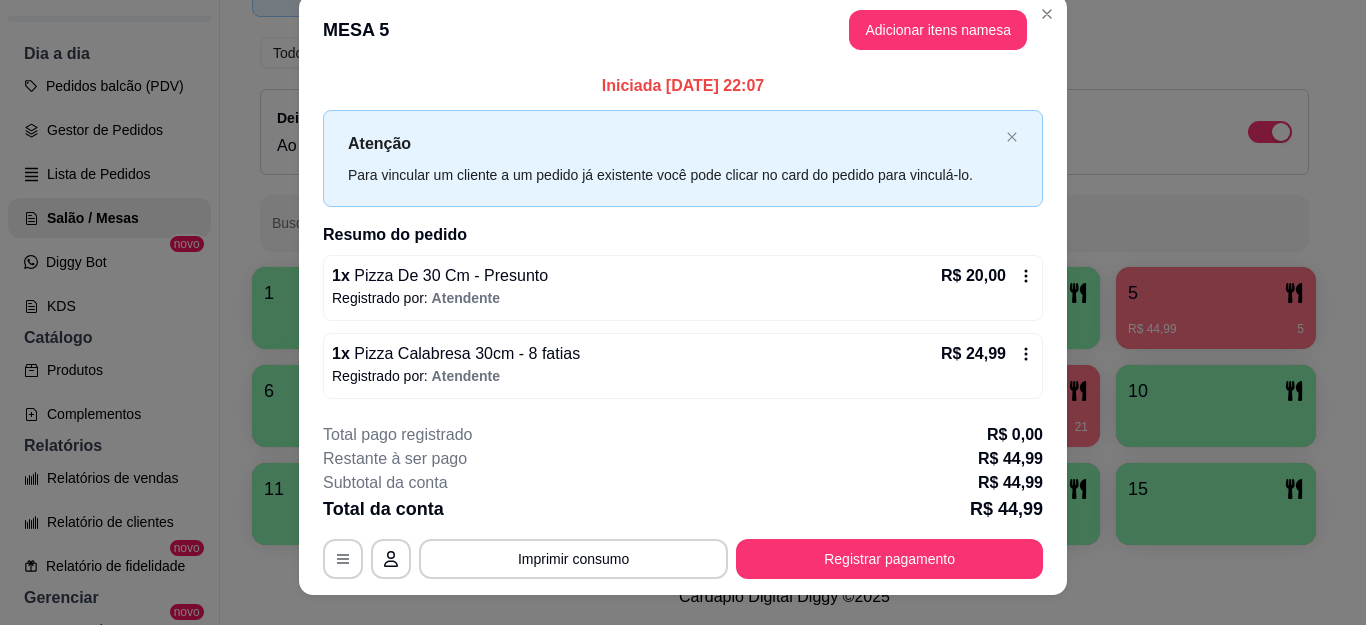 scroll, scrollTop: 0, scrollLeft: 0, axis: both 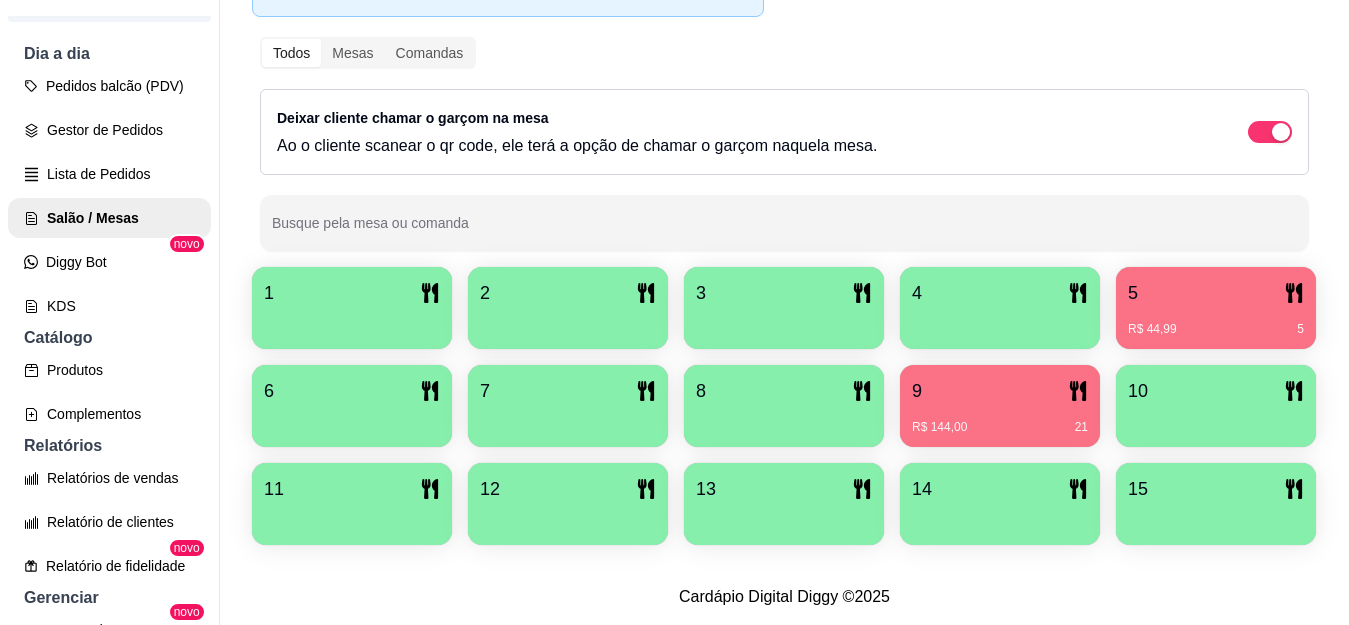 click on "R$ 144,00 21" at bounding box center (1000, 427) 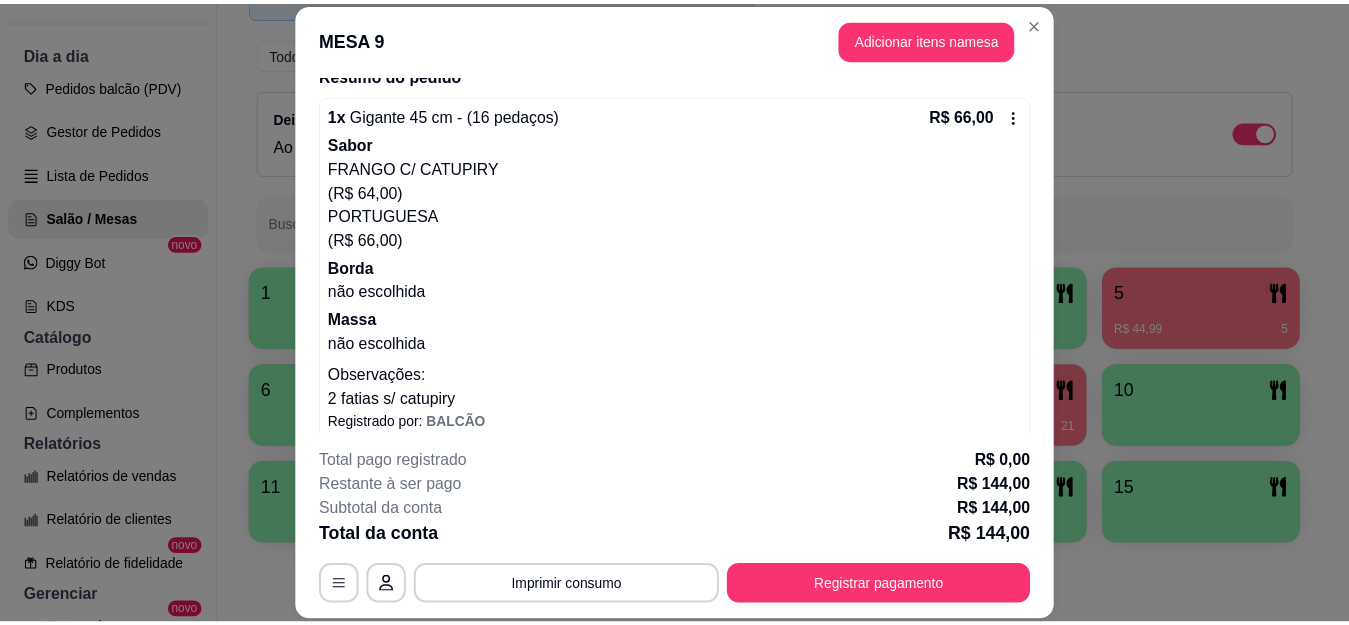 scroll, scrollTop: 0, scrollLeft: 0, axis: both 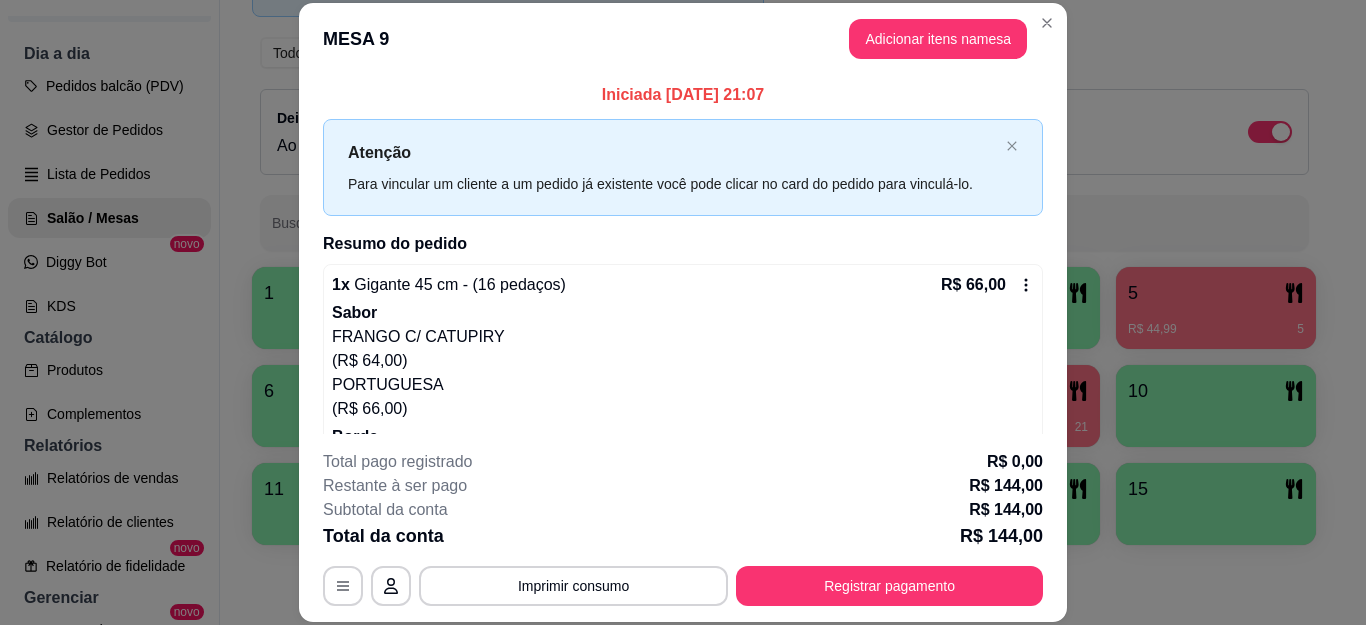 click on "MESA 9 Adicionar itens na  mesa" at bounding box center [683, 39] 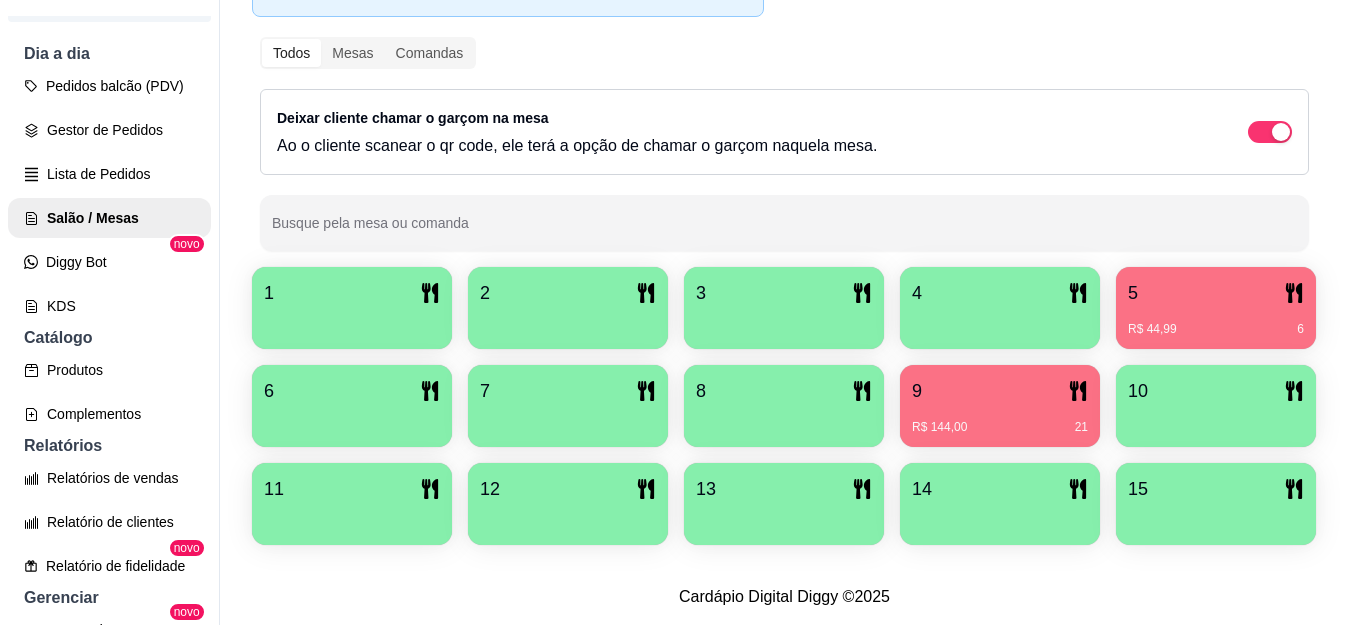 scroll, scrollTop: 137, scrollLeft: 0, axis: vertical 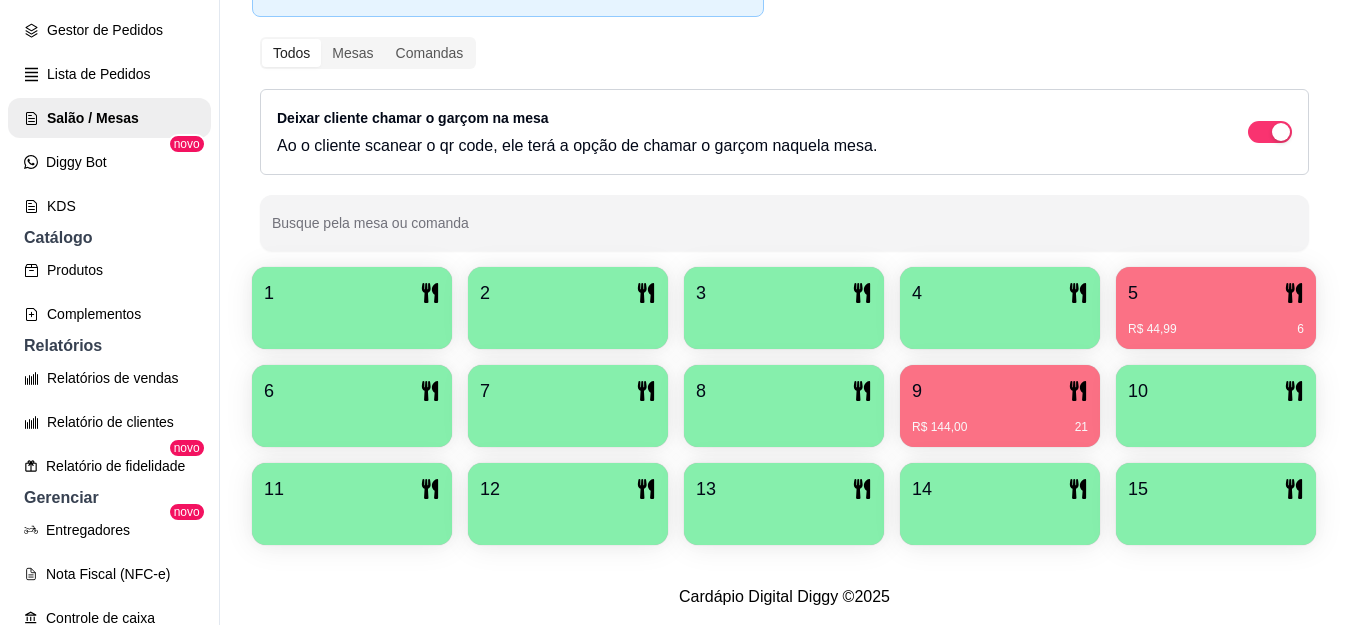 click on "9 R$ 144,00 21" at bounding box center [1000, 406] 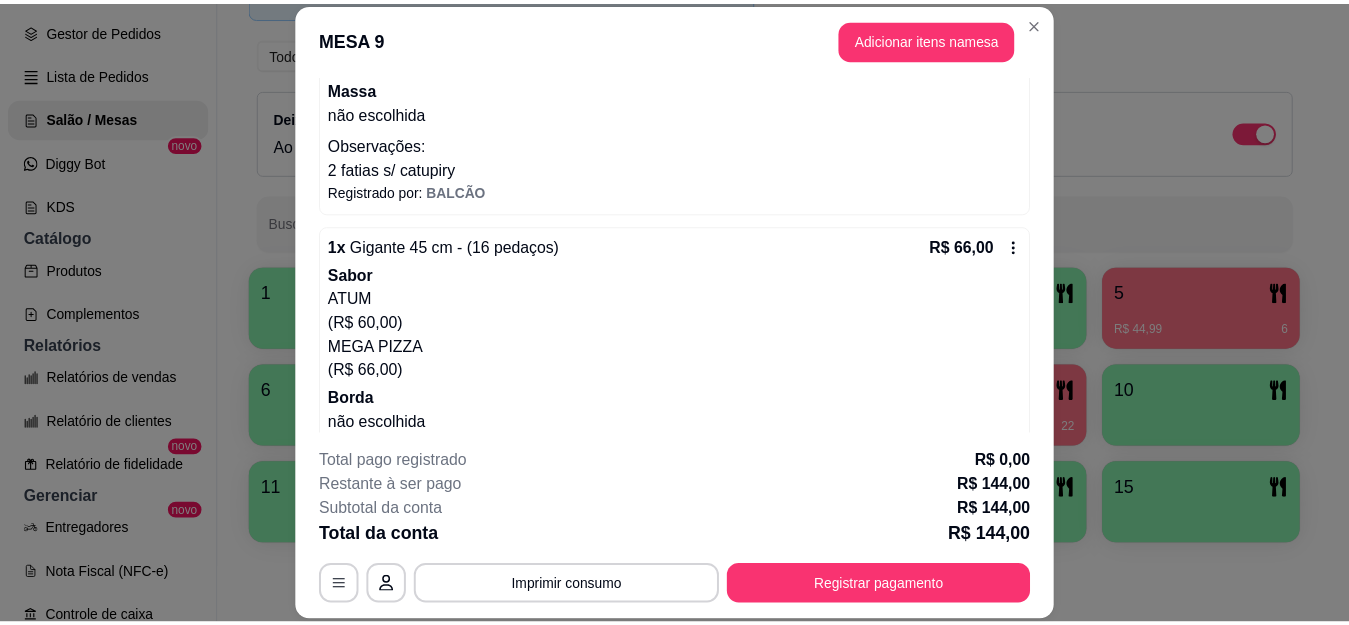 scroll, scrollTop: 0, scrollLeft: 0, axis: both 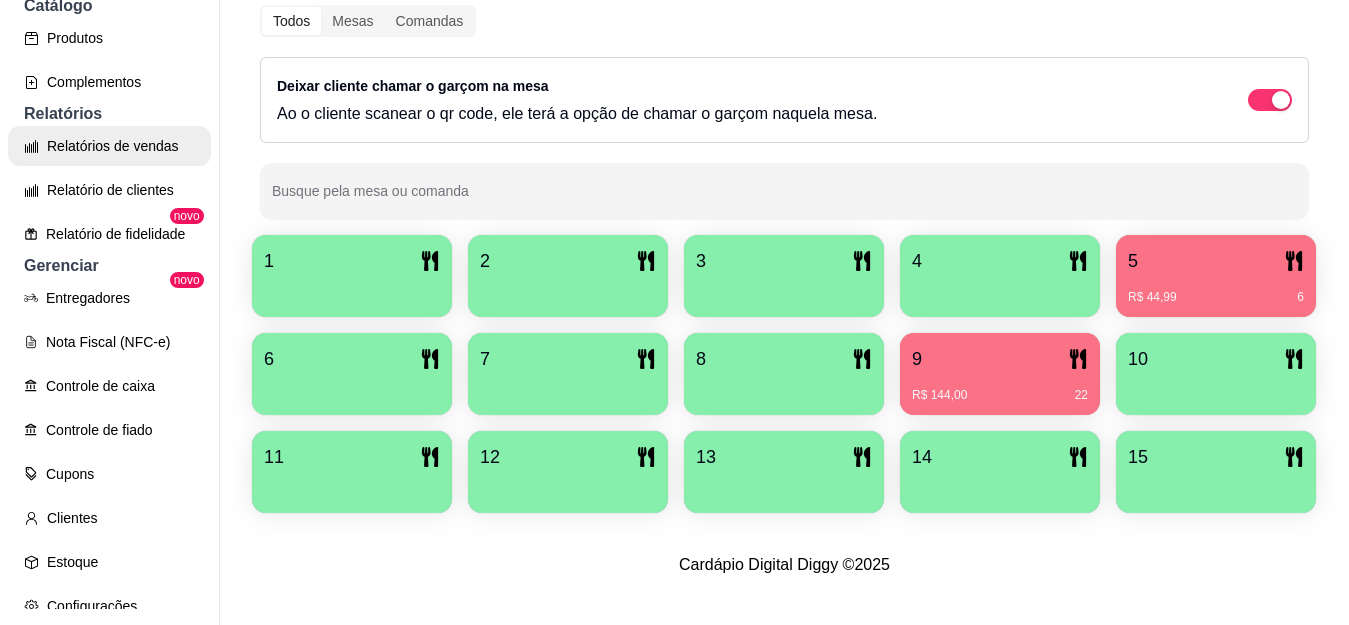 click on "Relatórios de vendas" at bounding box center (109, 146) 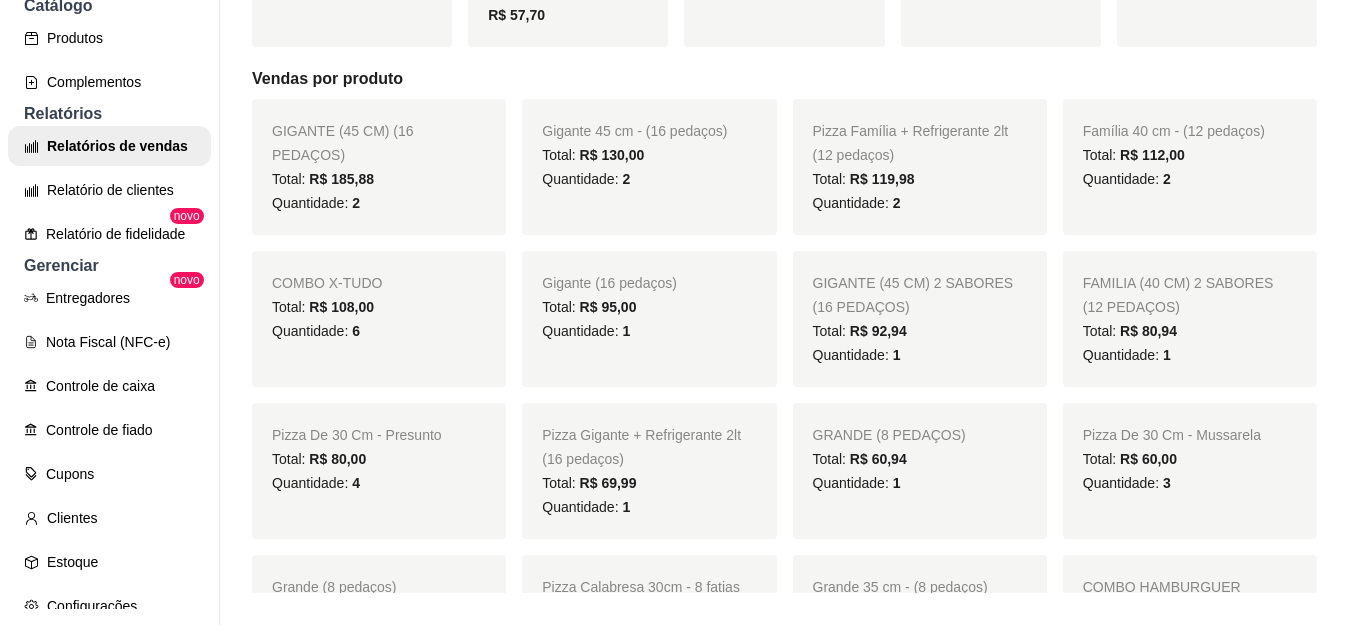 scroll, scrollTop: 0, scrollLeft: 0, axis: both 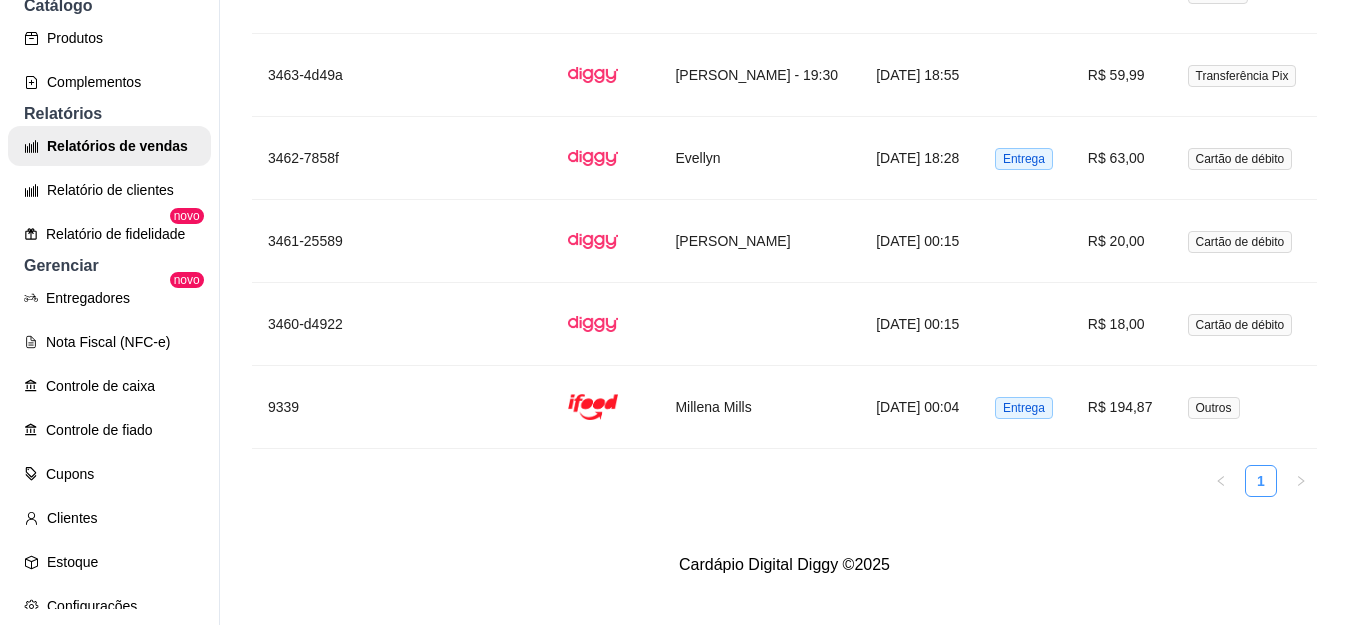 click on "1" at bounding box center (1261, 481) 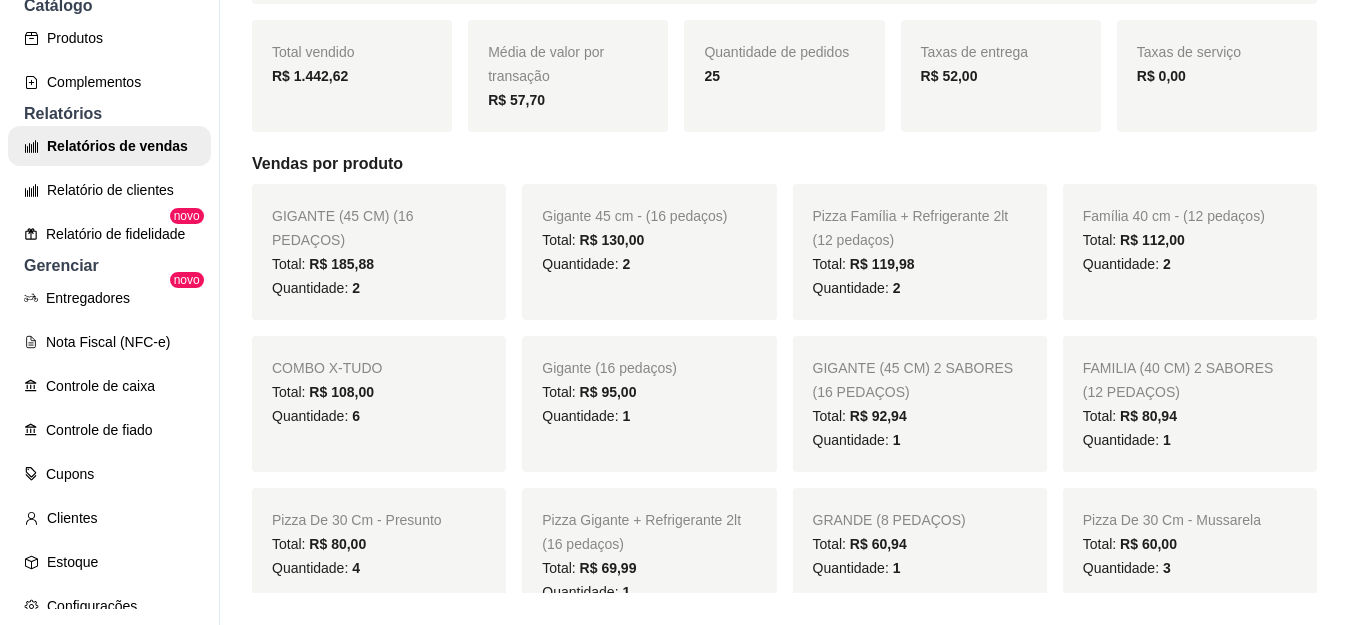 scroll, scrollTop: 0, scrollLeft: 0, axis: both 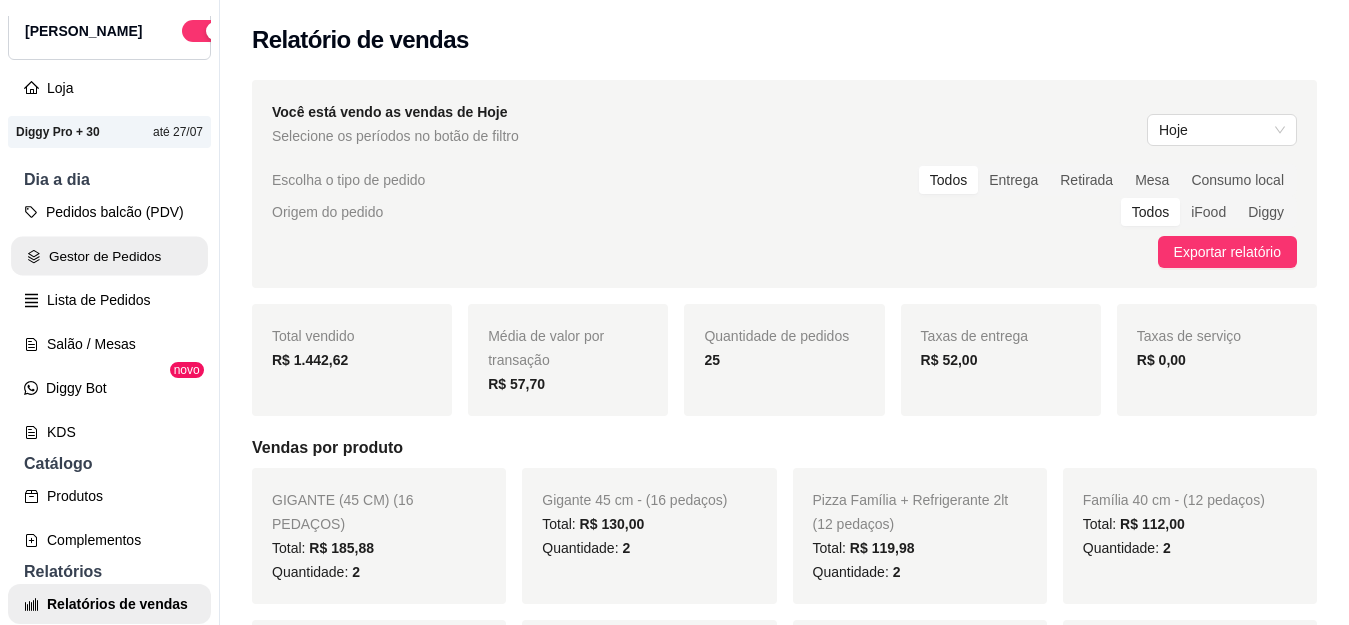 click on "Gestor de Pedidos" at bounding box center (109, 256) 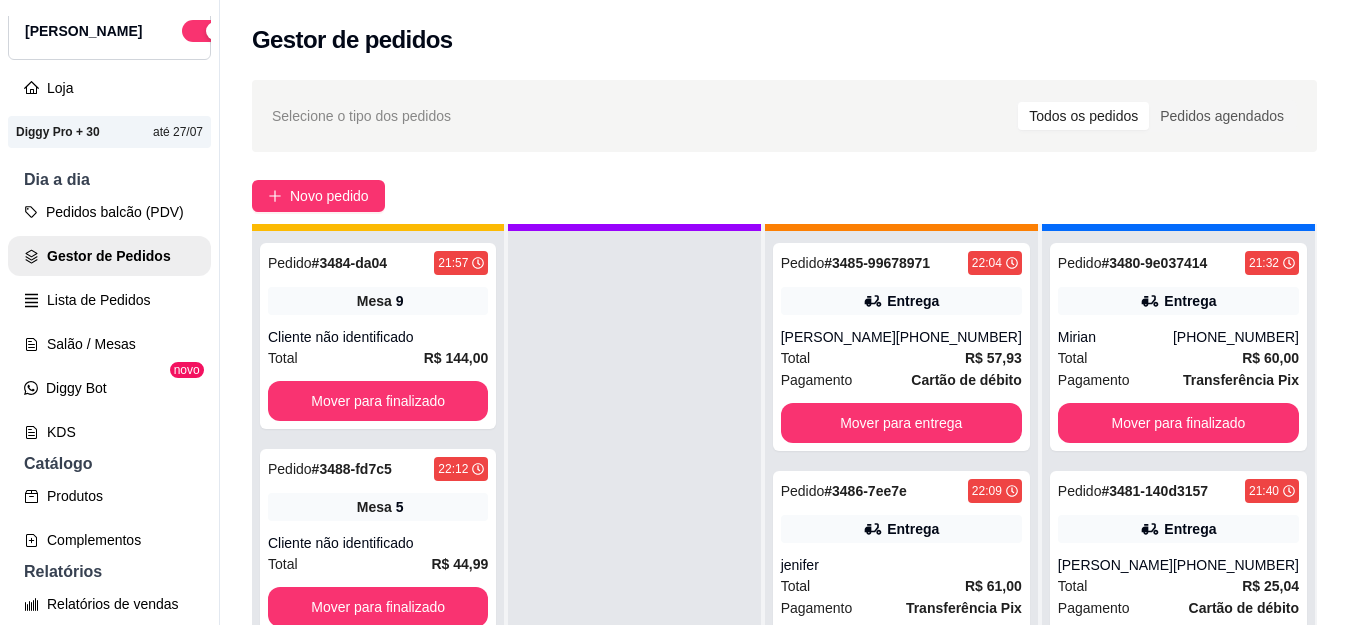 scroll, scrollTop: 56, scrollLeft: 0, axis: vertical 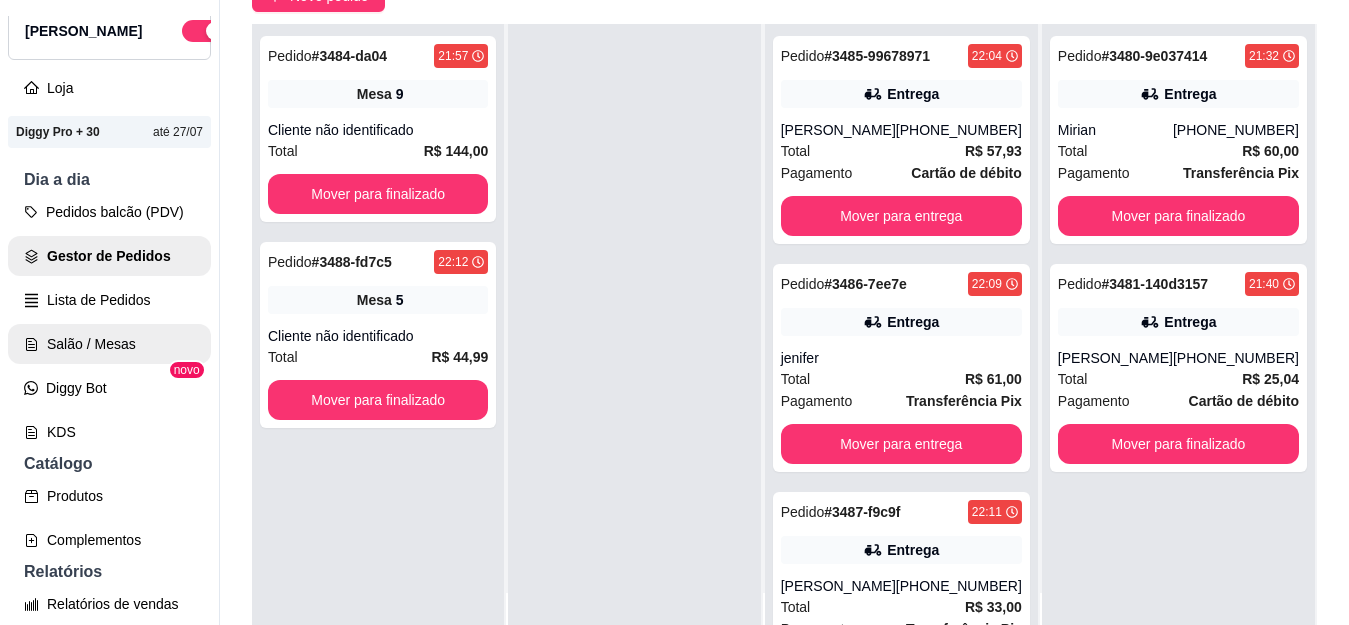 click on "Salão / Mesas" at bounding box center (109, 344) 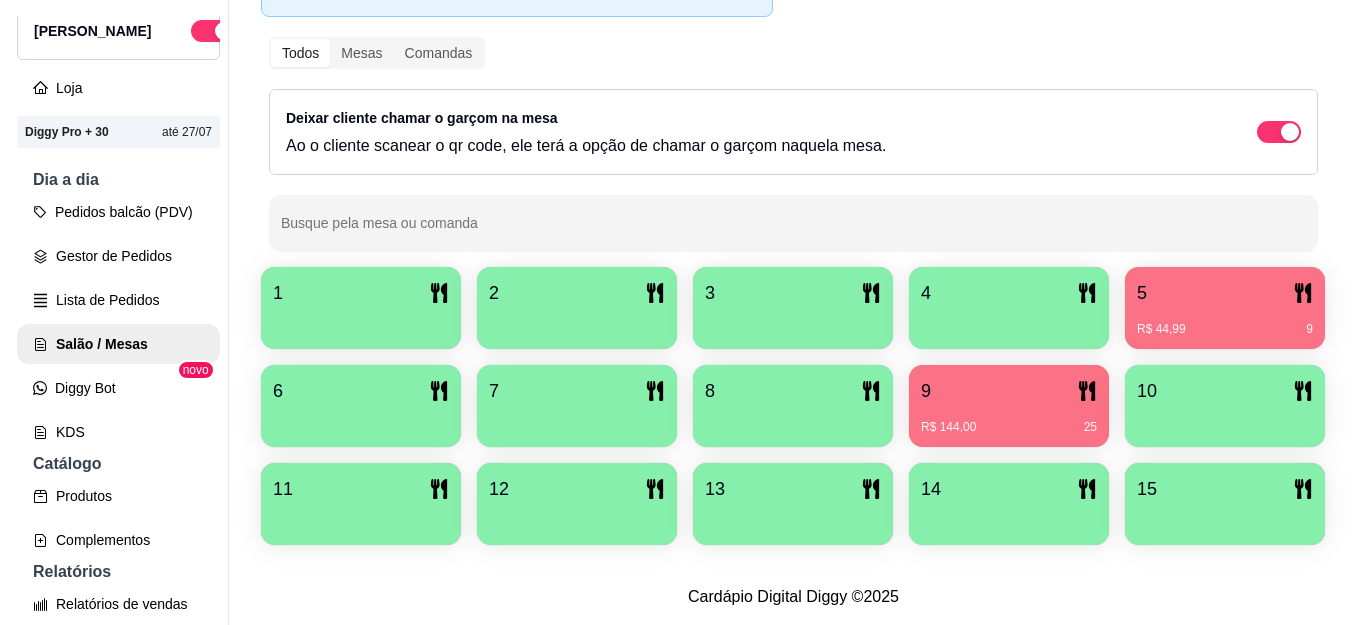 scroll, scrollTop: 300, scrollLeft: 0, axis: vertical 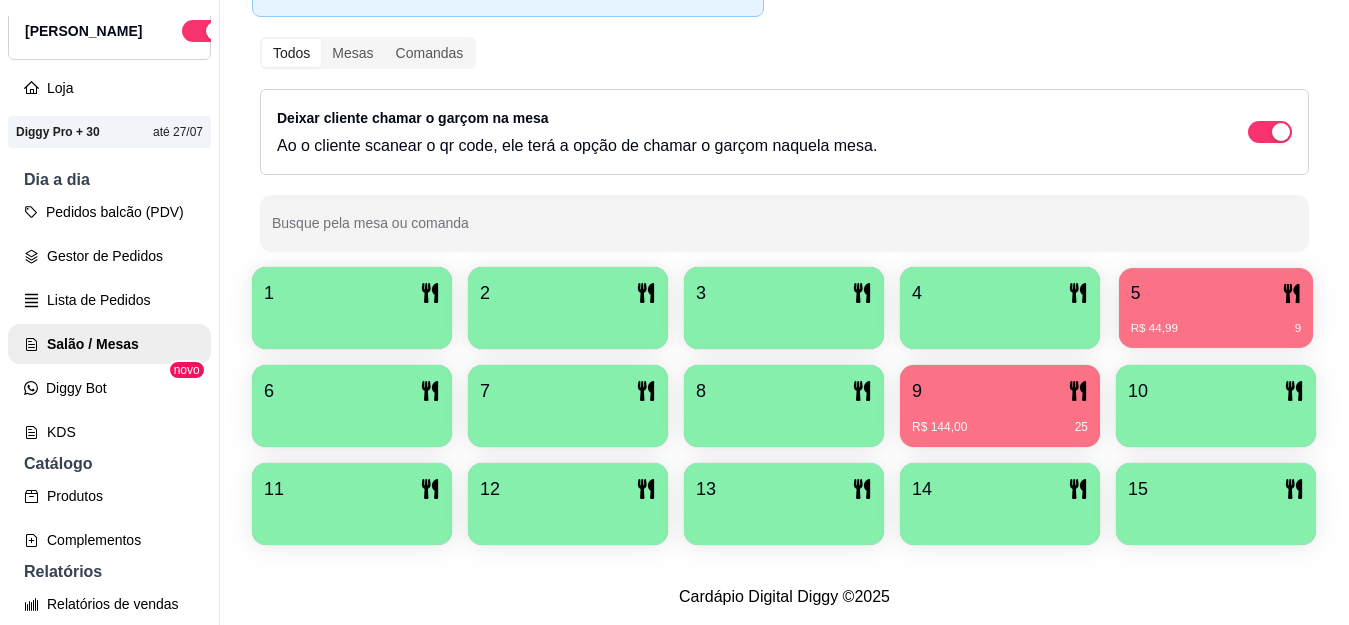 click on "5" at bounding box center (1216, 293) 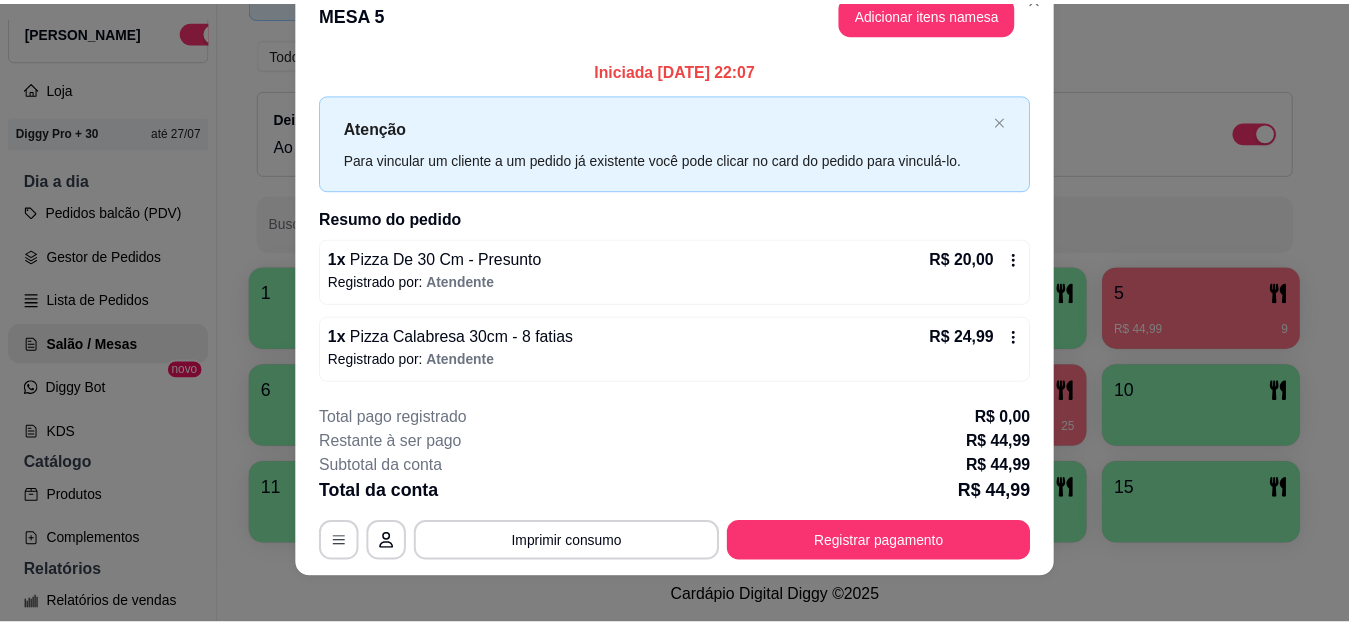 scroll, scrollTop: 52, scrollLeft: 0, axis: vertical 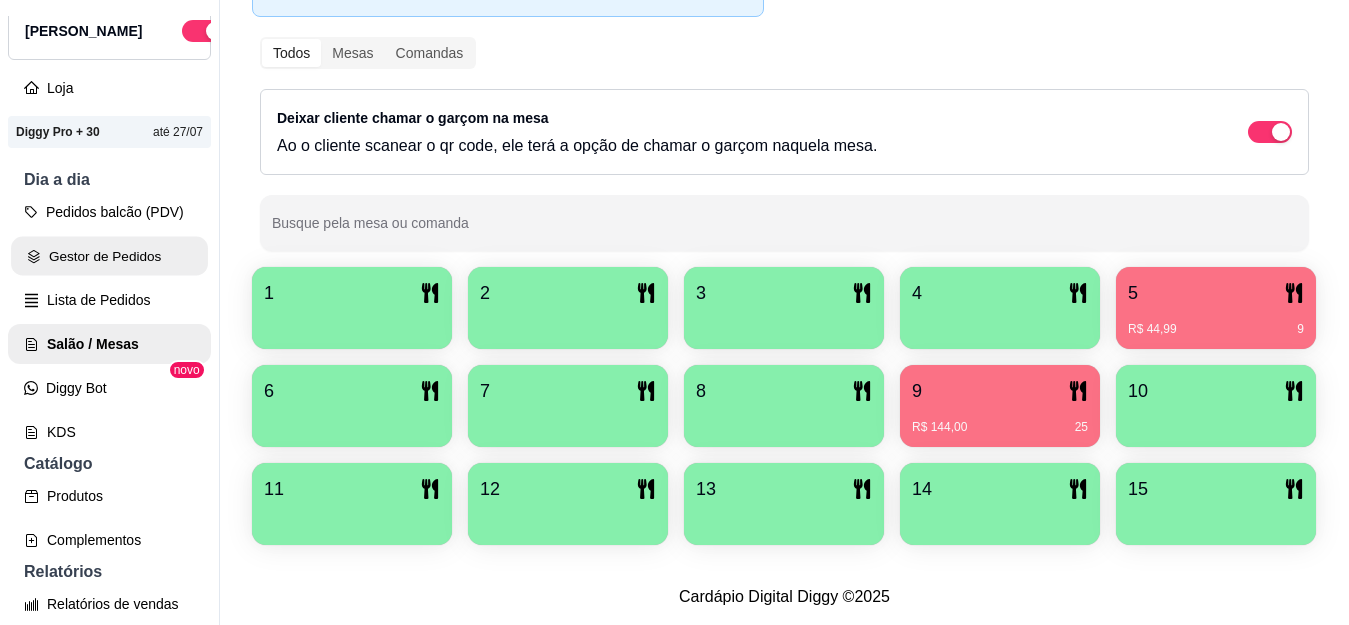 click on "Gestor de Pedidos" at bounding box center (109, 256) 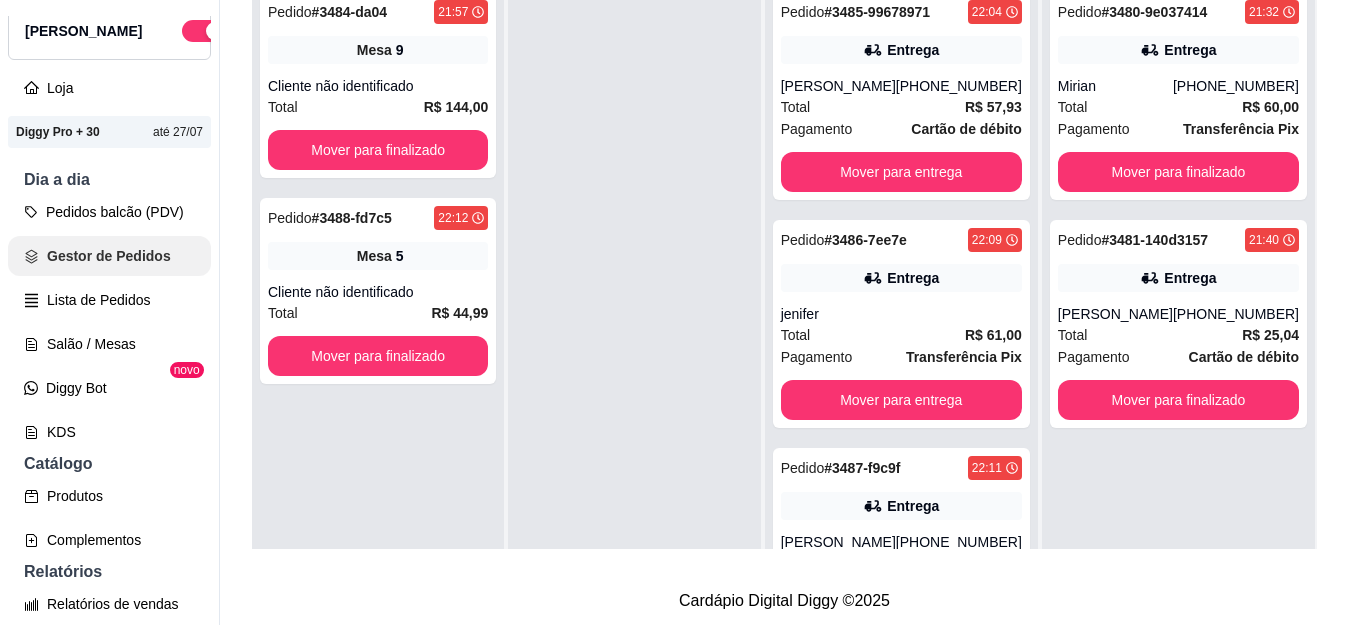 scroll, scrollTop: 0, scrollLeft: 0, axis: both 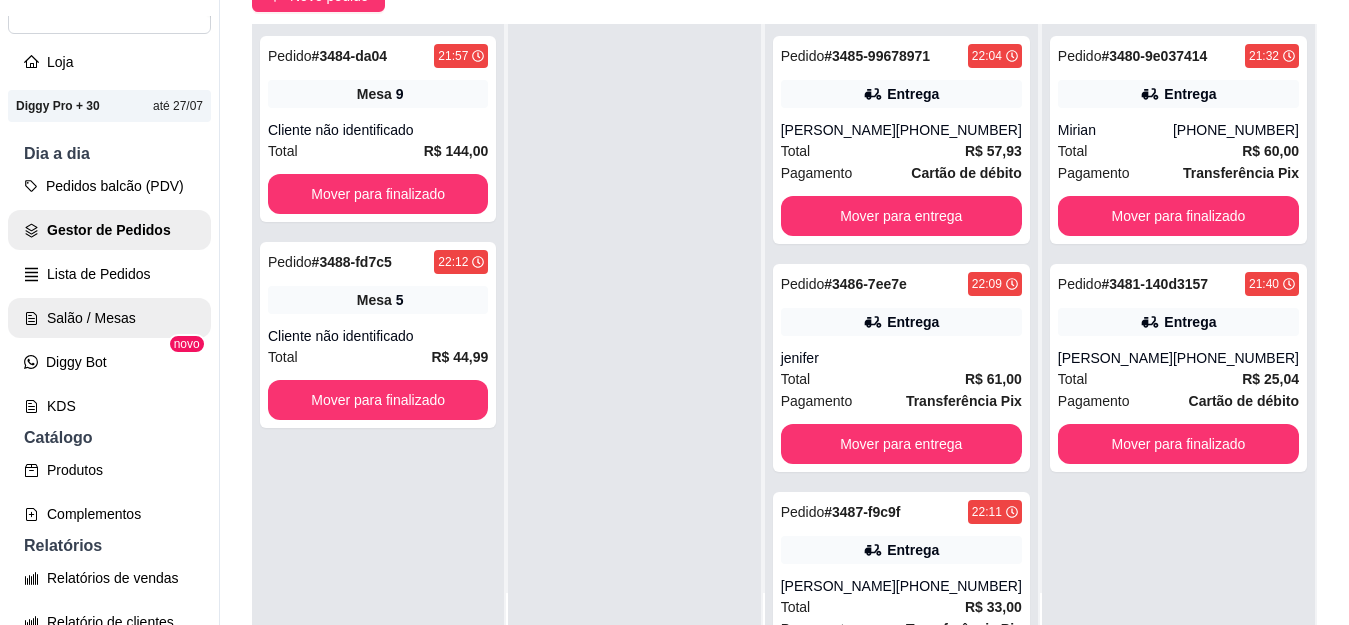 click on "Salão / Mesas" at bounding box center [109, 318] 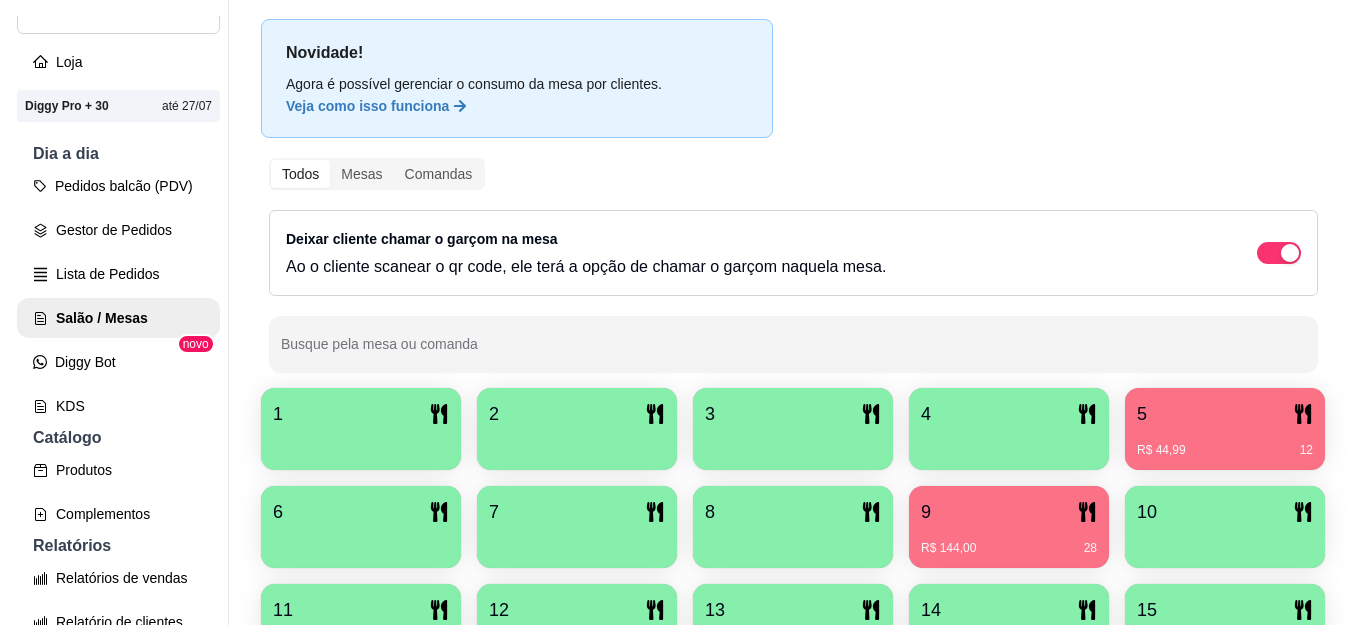 scroll, scrollTop: 300, scrollLeft: 0, axis: vertical 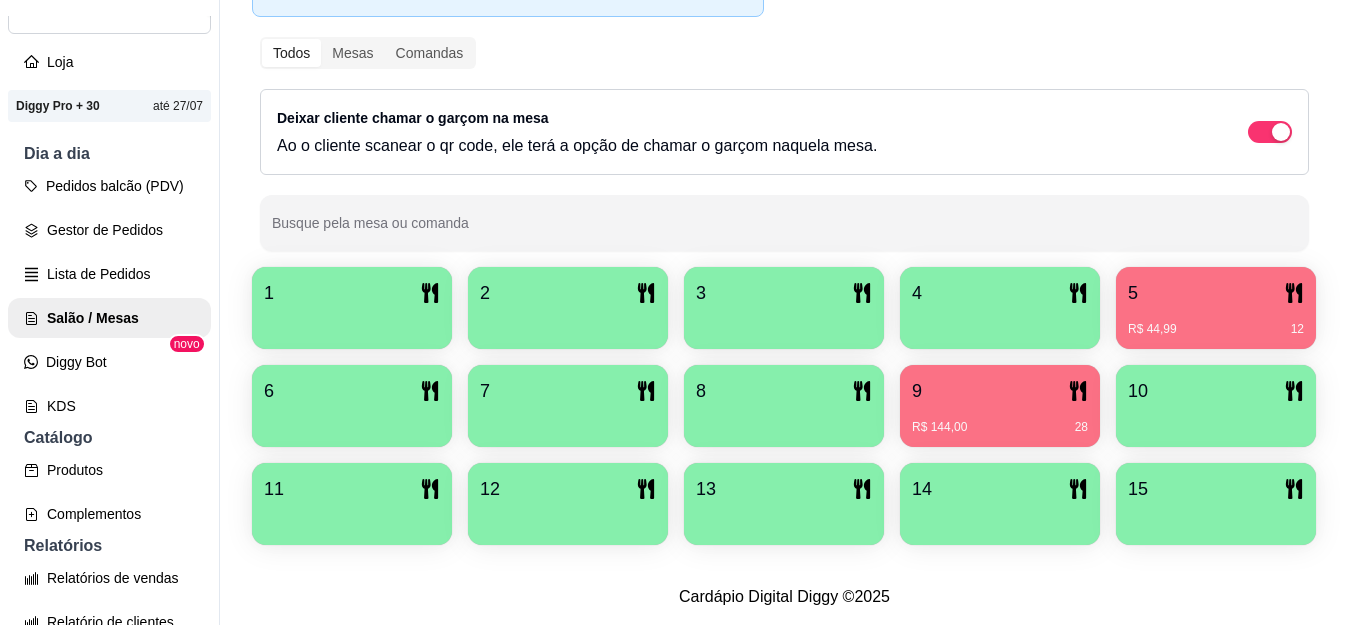 click at bounding box center (352, 420) 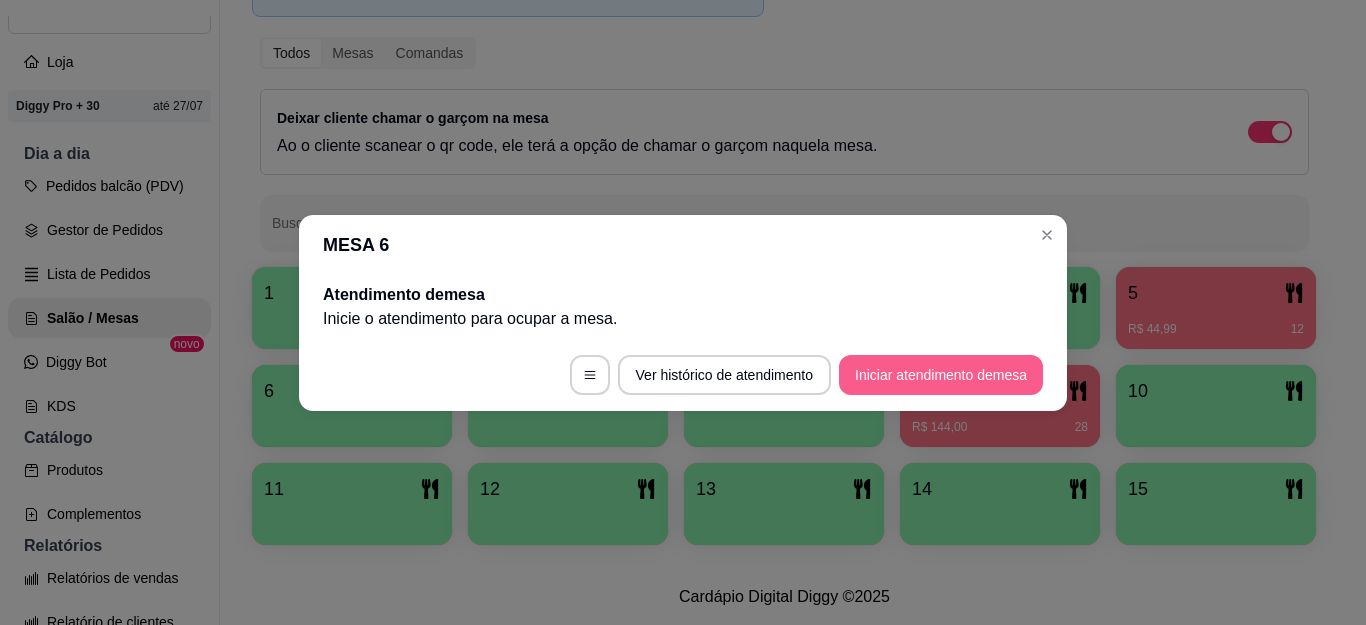 click on "Iniciar atendimento de  mesa" at bounding box center (941, 375) 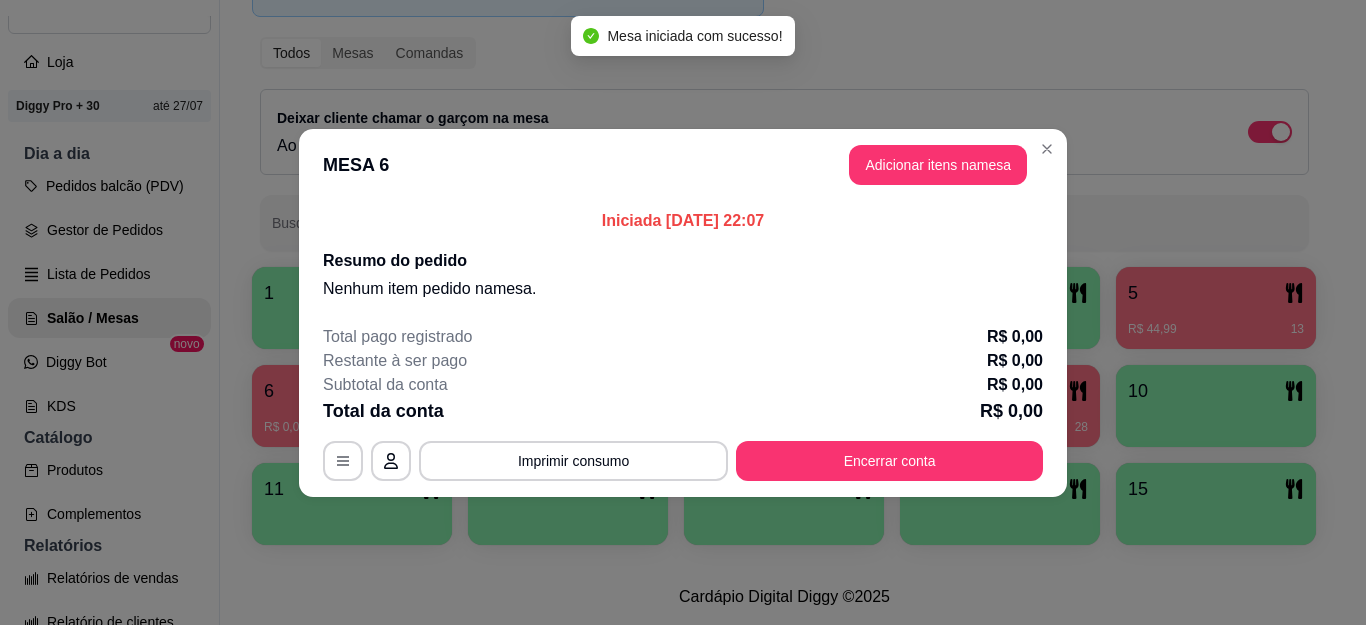 click on "MESA 6 Adicionar itens na  mesa" at bounding box center (683, 165) 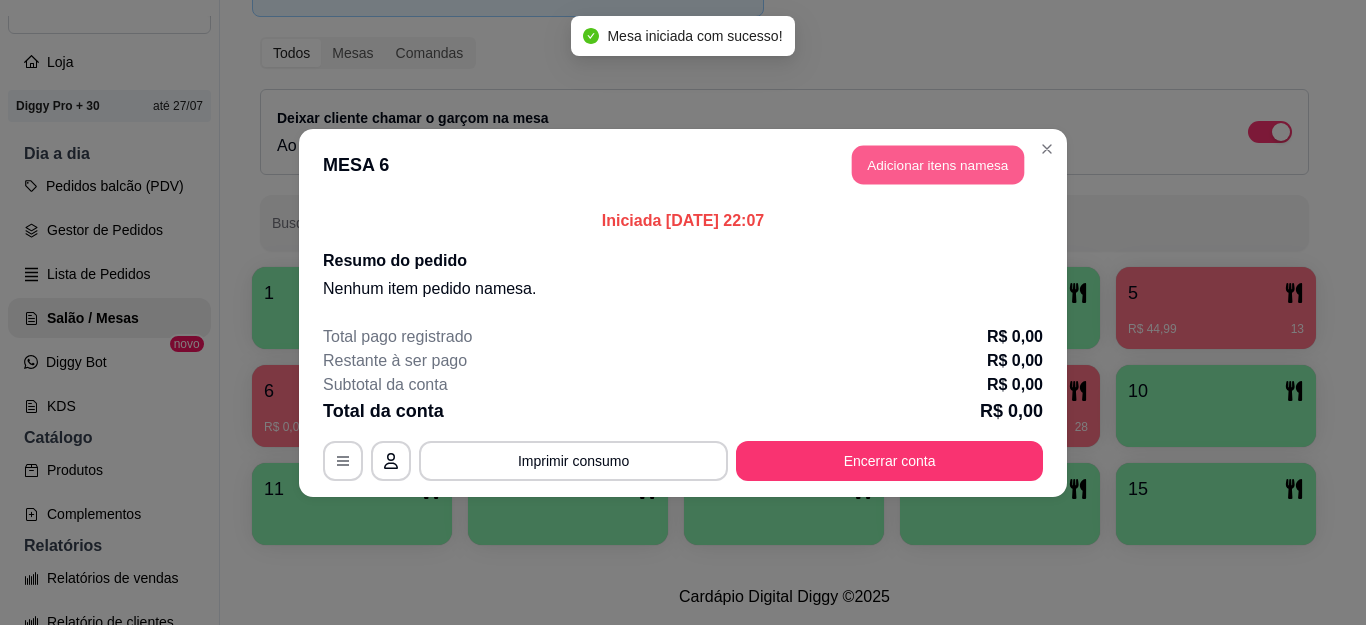 click on "Adicionar itens na  mesa" at bounding box center (938, 164) 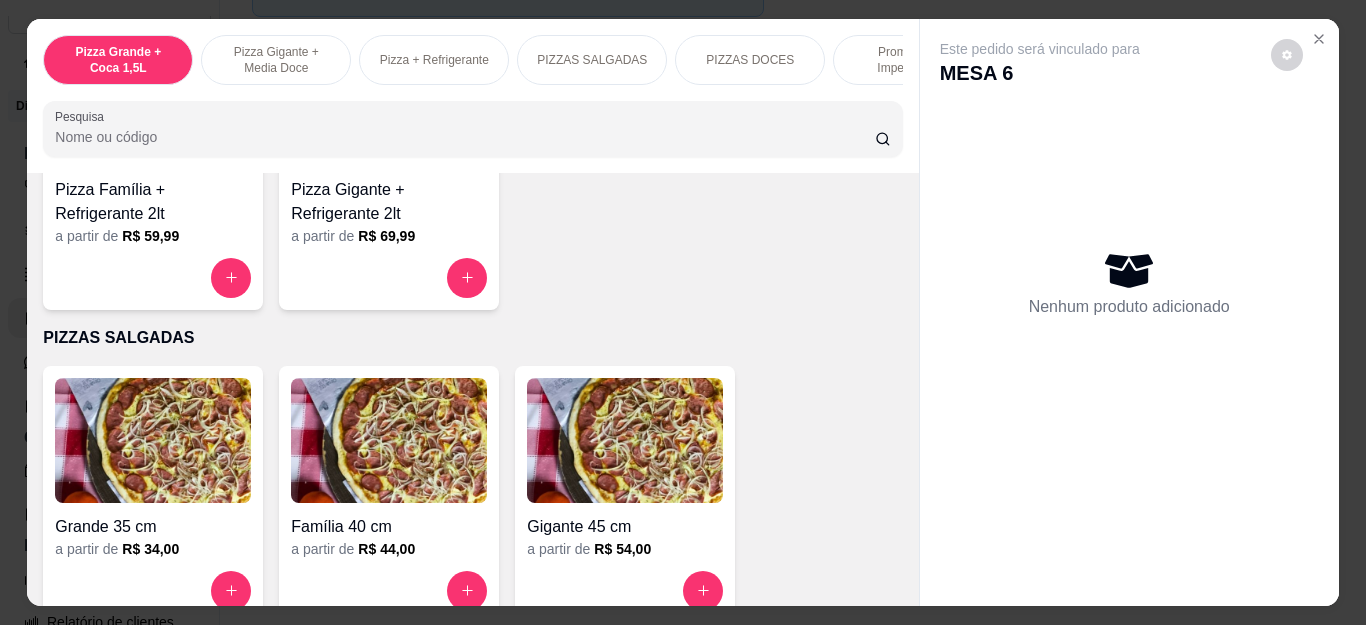 scroll, scrollTop: 1200, scrollLeft: 0, axis: vertical 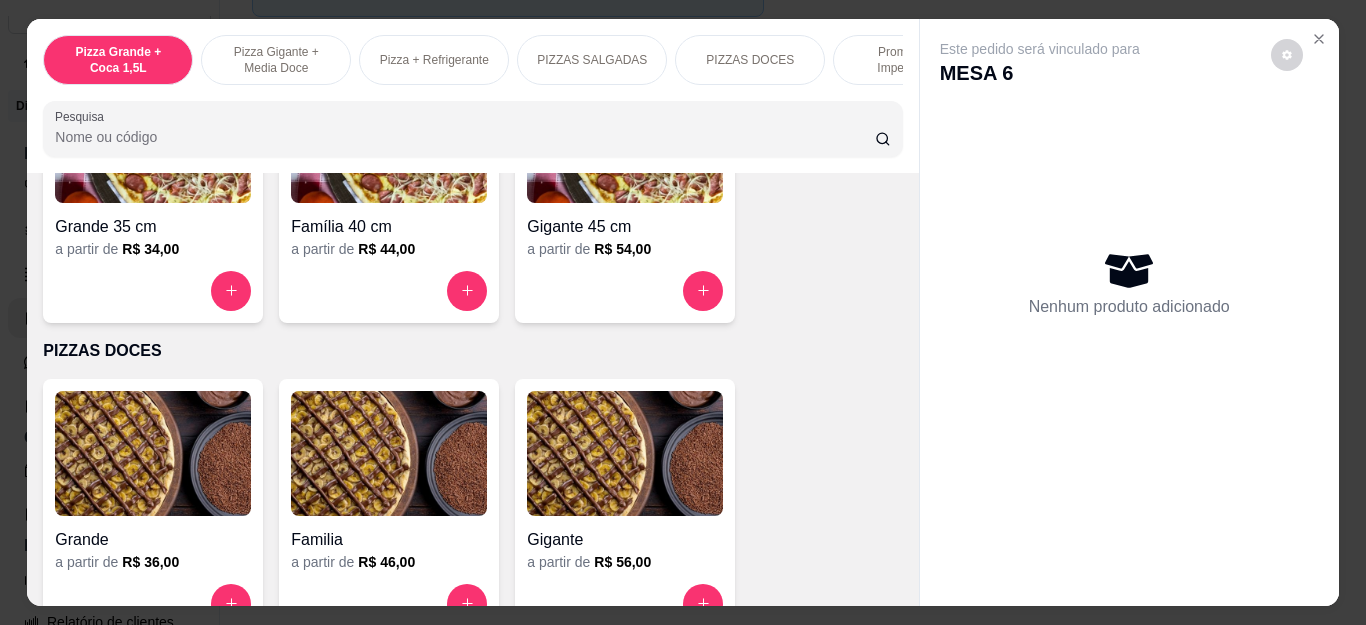 click at bounding box center (467, 291) 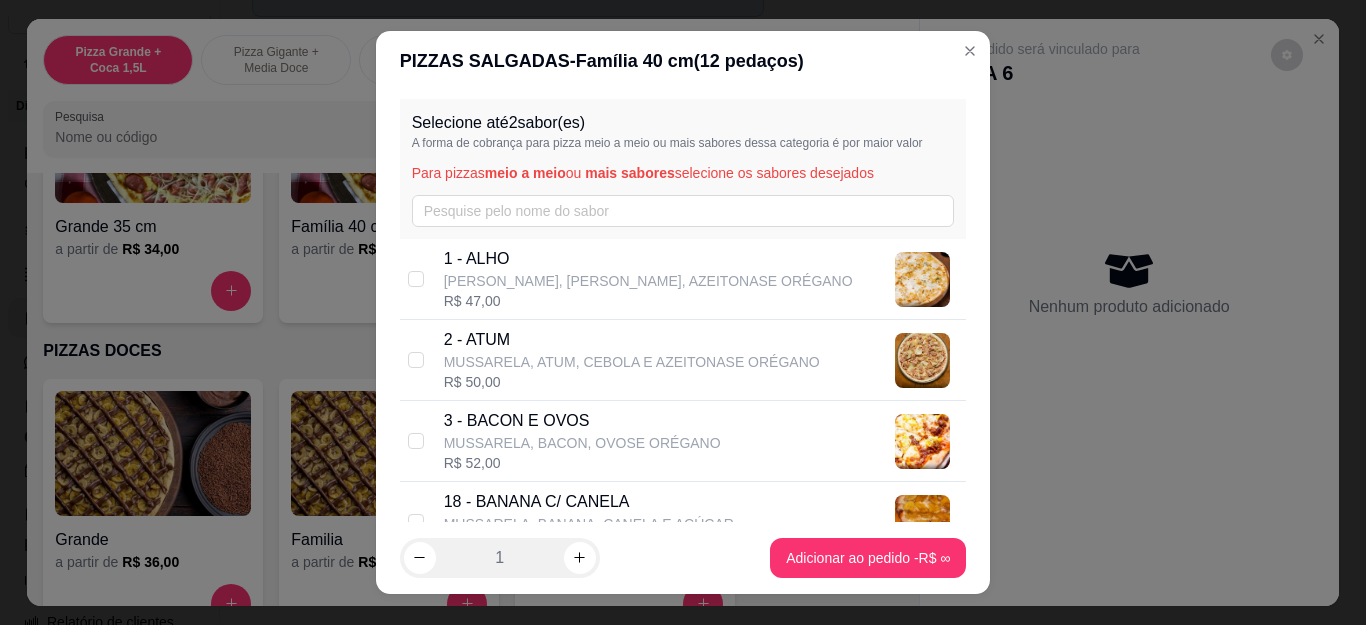 click on "Selecione até  2  sabor(es) A forma de cobrança para pizza meio a meio ou mais sabores dessa categoria é por   maior valor Para pizzas  meio a meio  ou   mais sabores  selecione os sabores desejados" at bounding box center (683, 169) 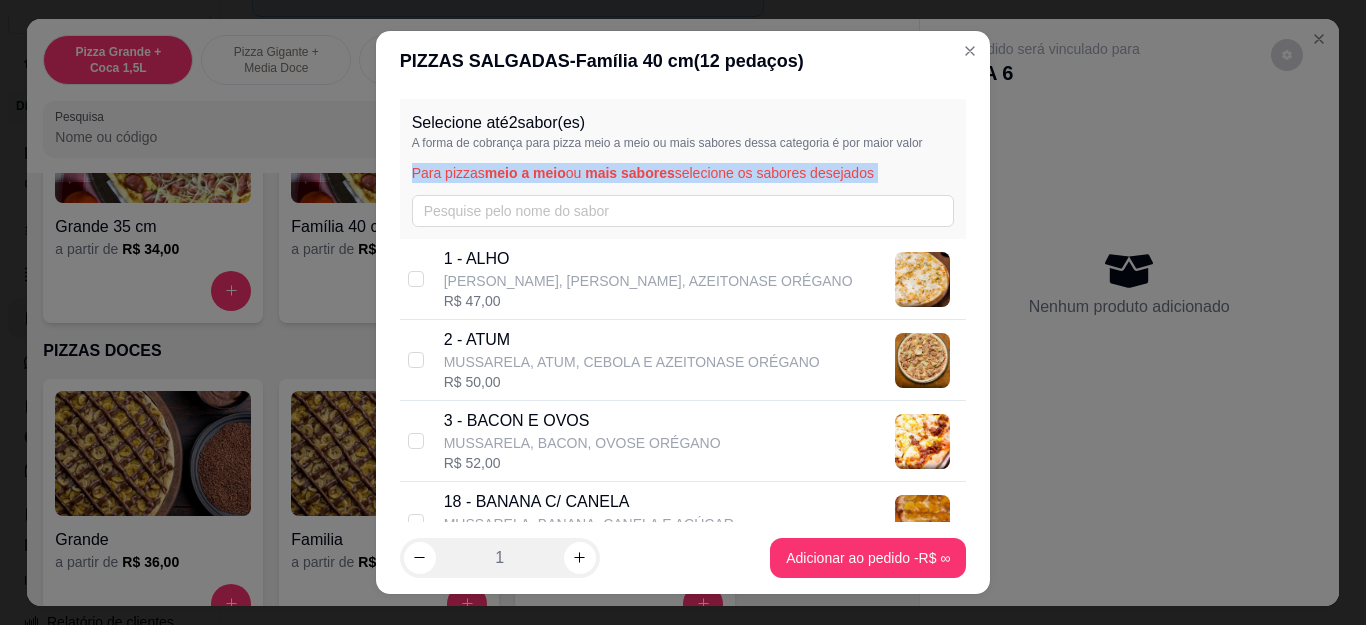 click on "Selecione até  2  sabor(es) A forma de cobrança para pizza meio a meio ou mais sabores dessa categoria é por   maior valor Para pizzas  meio a meio  ou   mais sabores  selecione os sabores desejados" at bounding box center [683, 169] 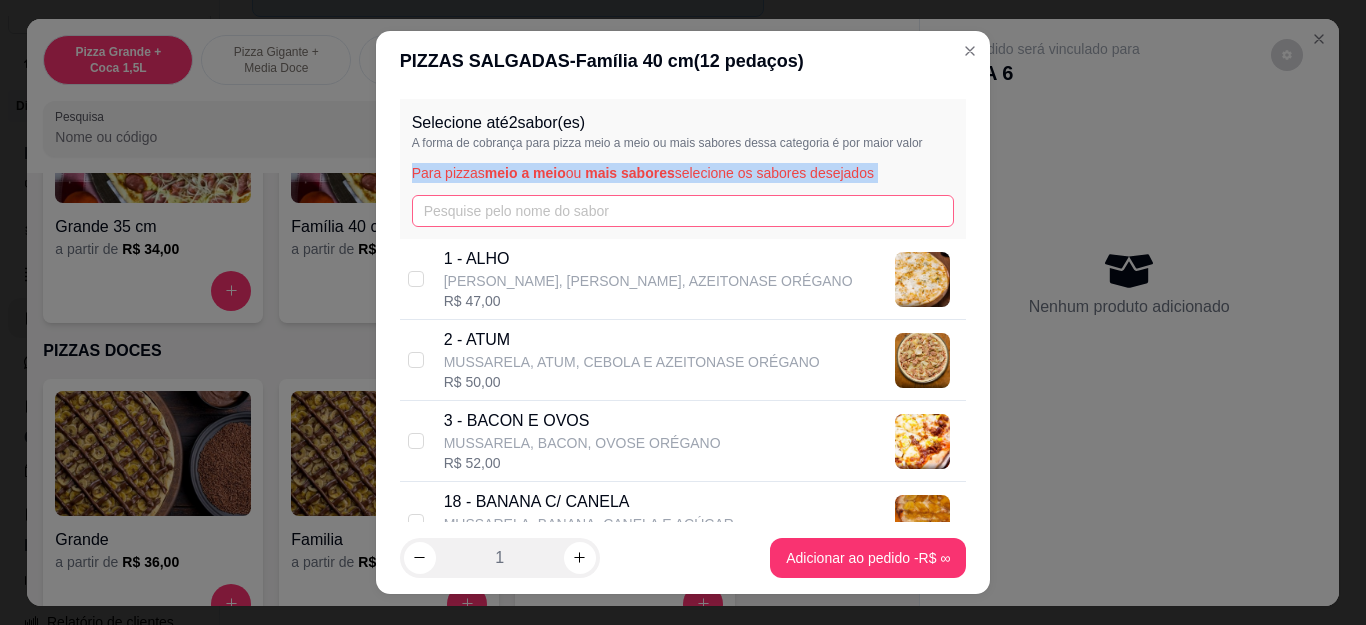 click at bounding box center [683, 211] 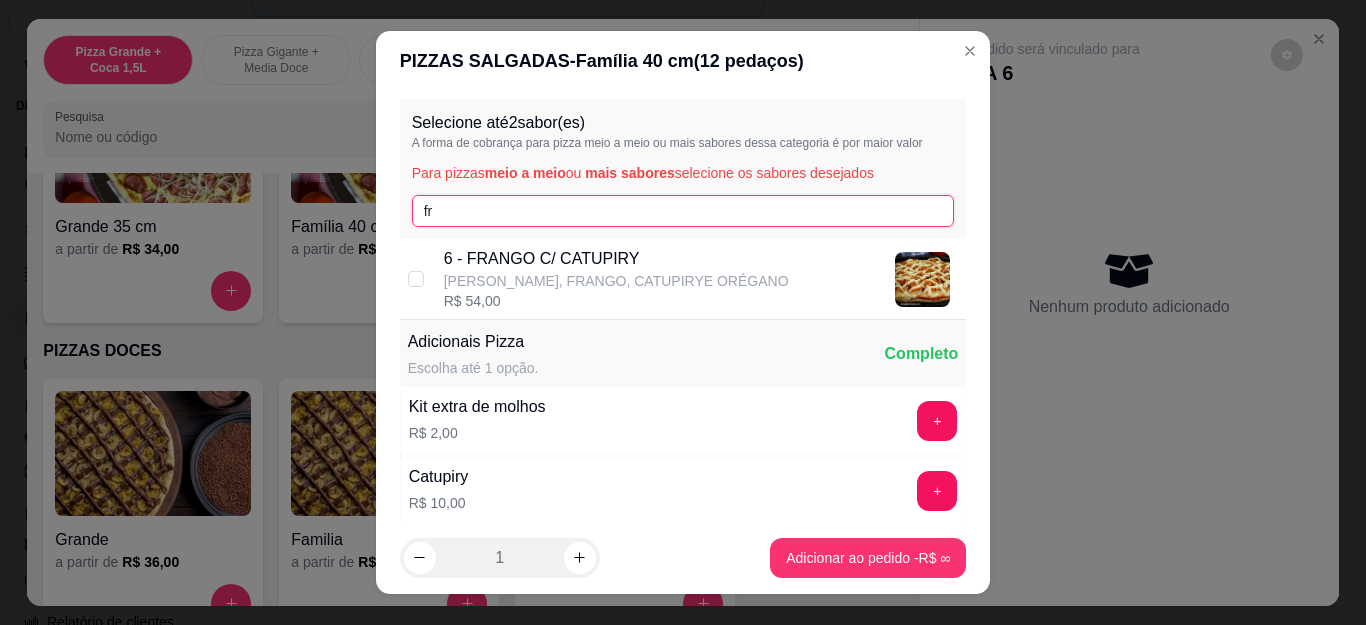 type on "fr" 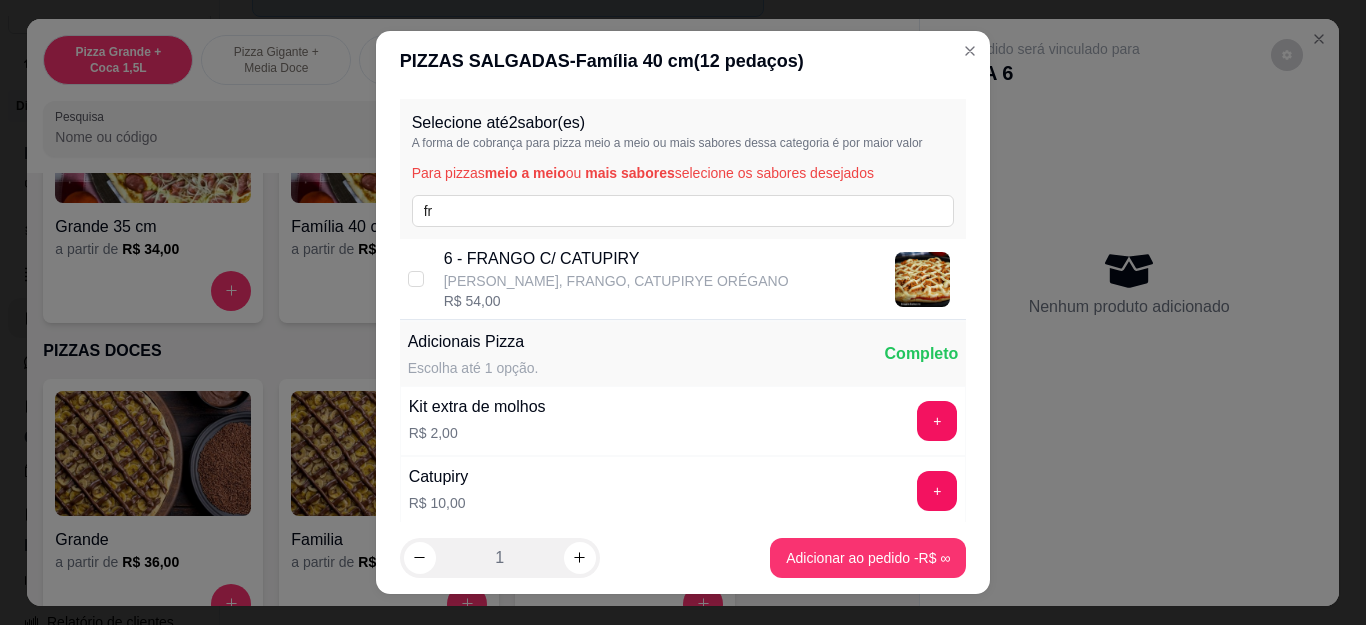 click on "[PERSON_NAME], FRANGO, CATUPIRYE ORÉGANO" at bounding box center [616, 281] 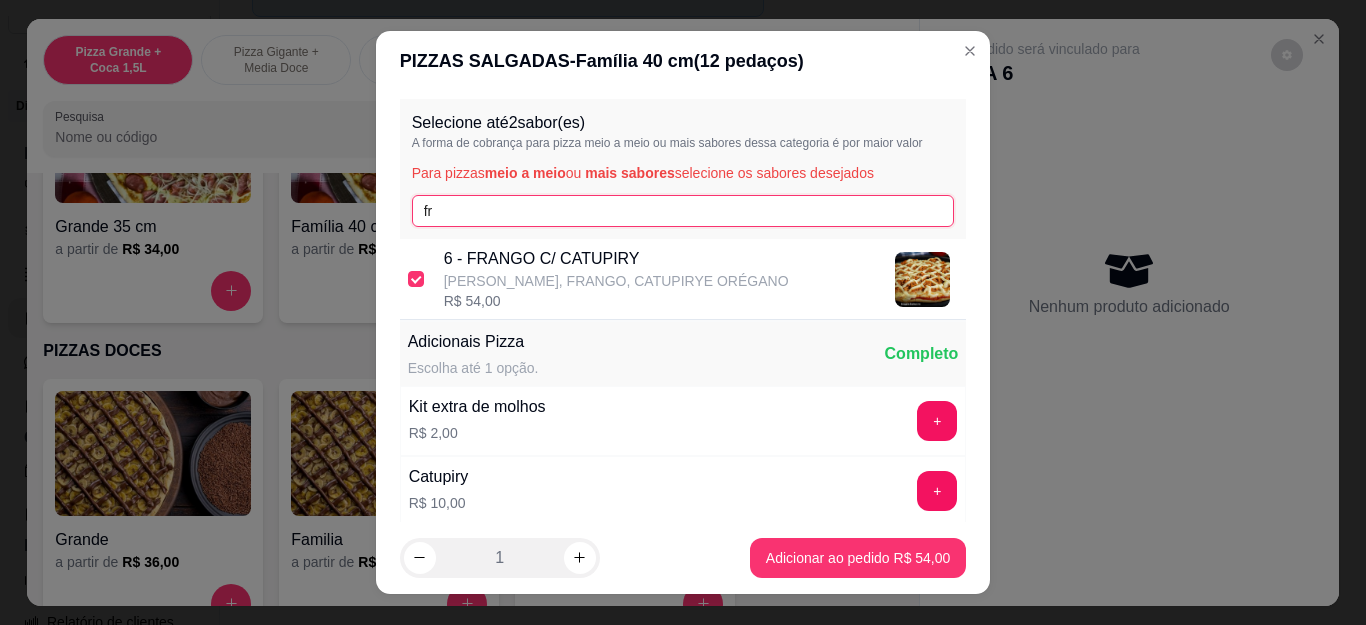 click on "fr" at bounding box center (683, 211) 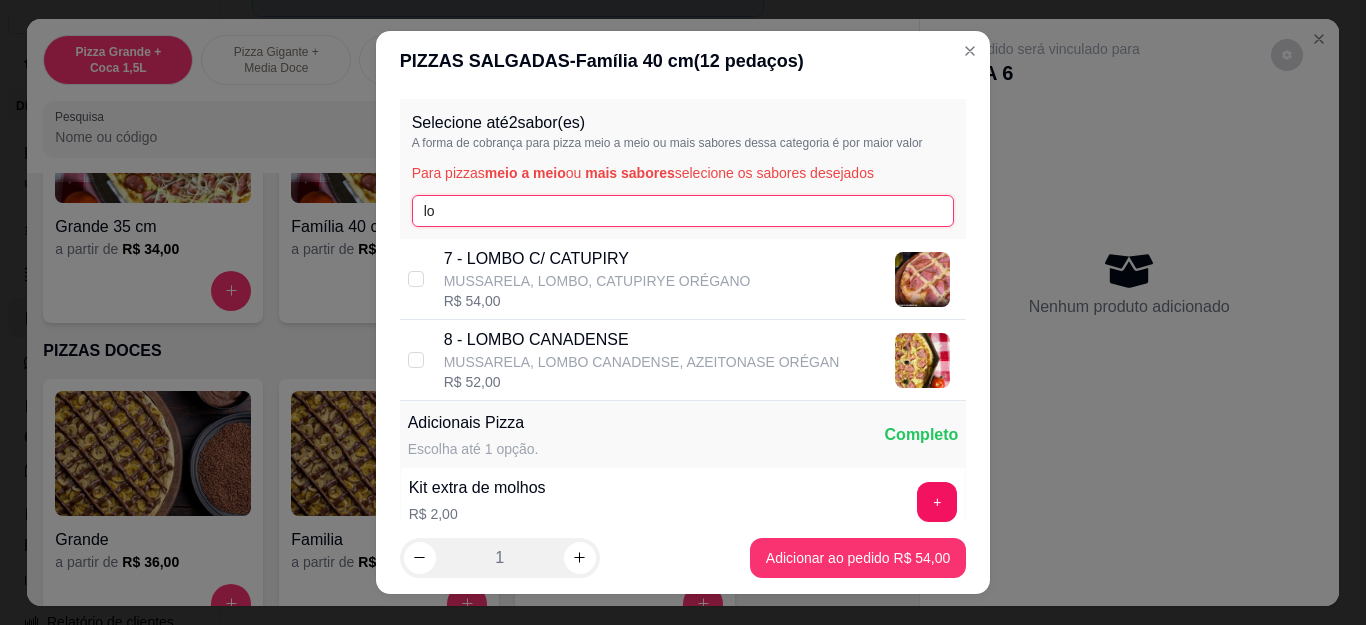 type on "lo" 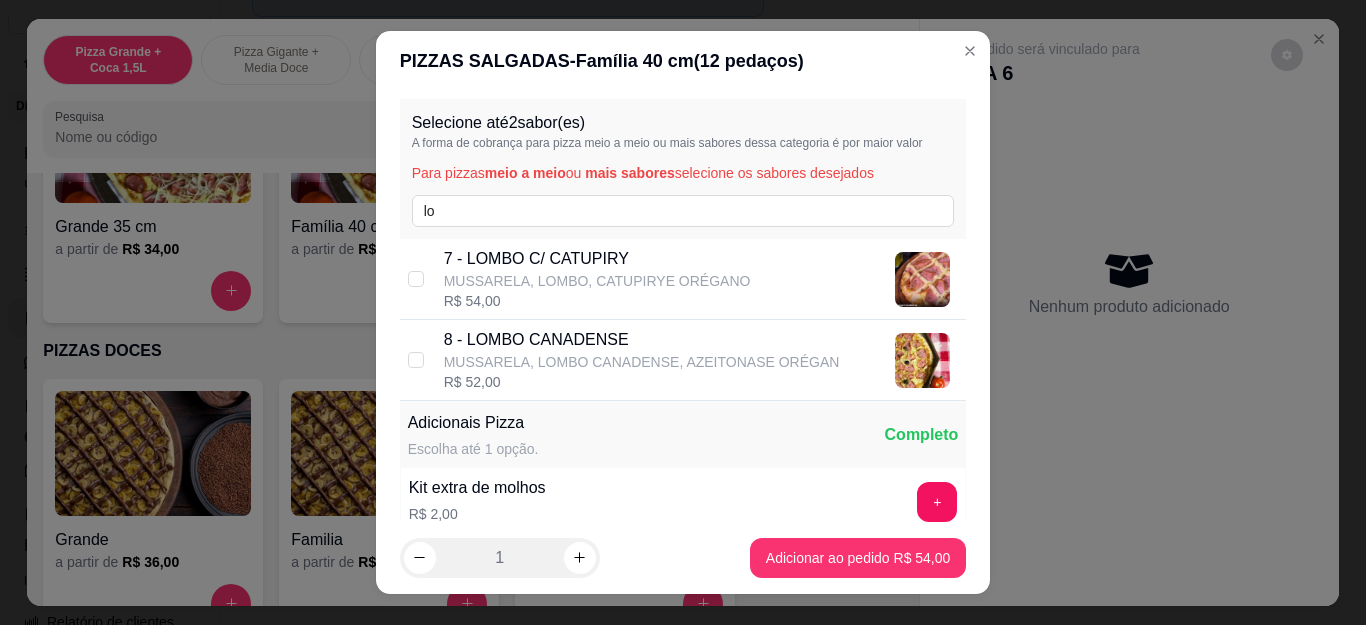 click on "7 - LOMBO C/ CATUPIRY MUSSARELA, [GEOGRAPHIC_DATA], CATUPIRYE ORÉGANO R$ 54,00" at bounding box center [683, 279] 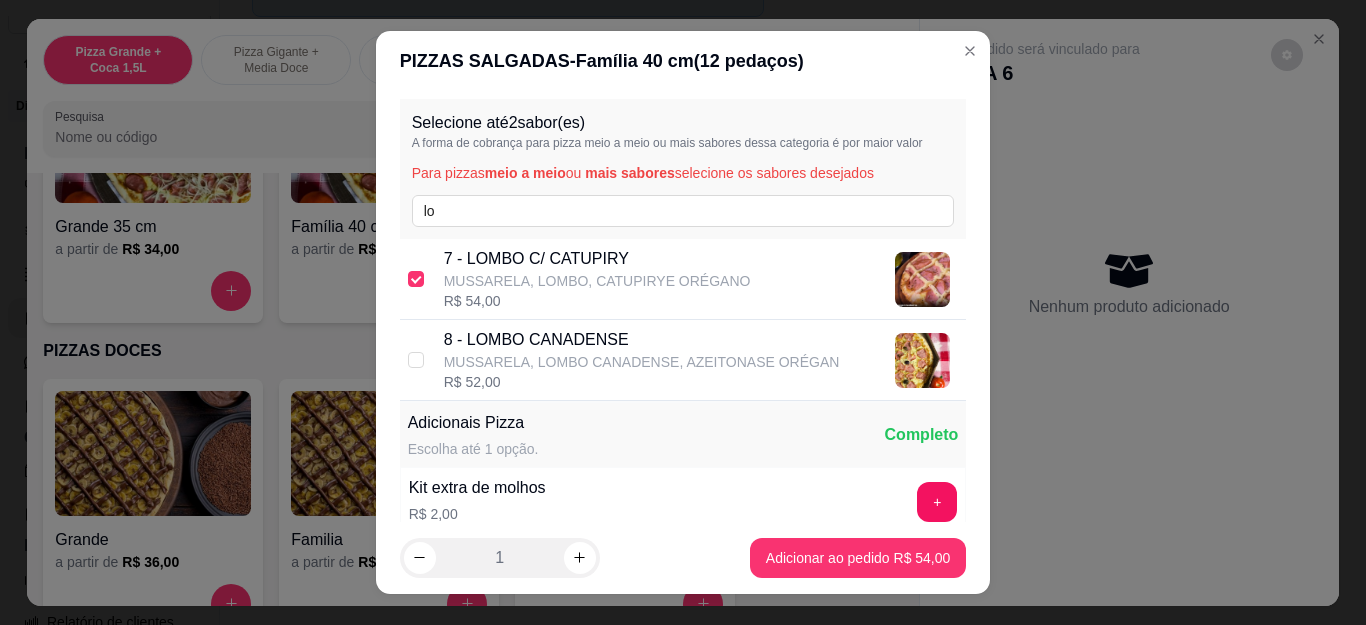 checkbox on "true" 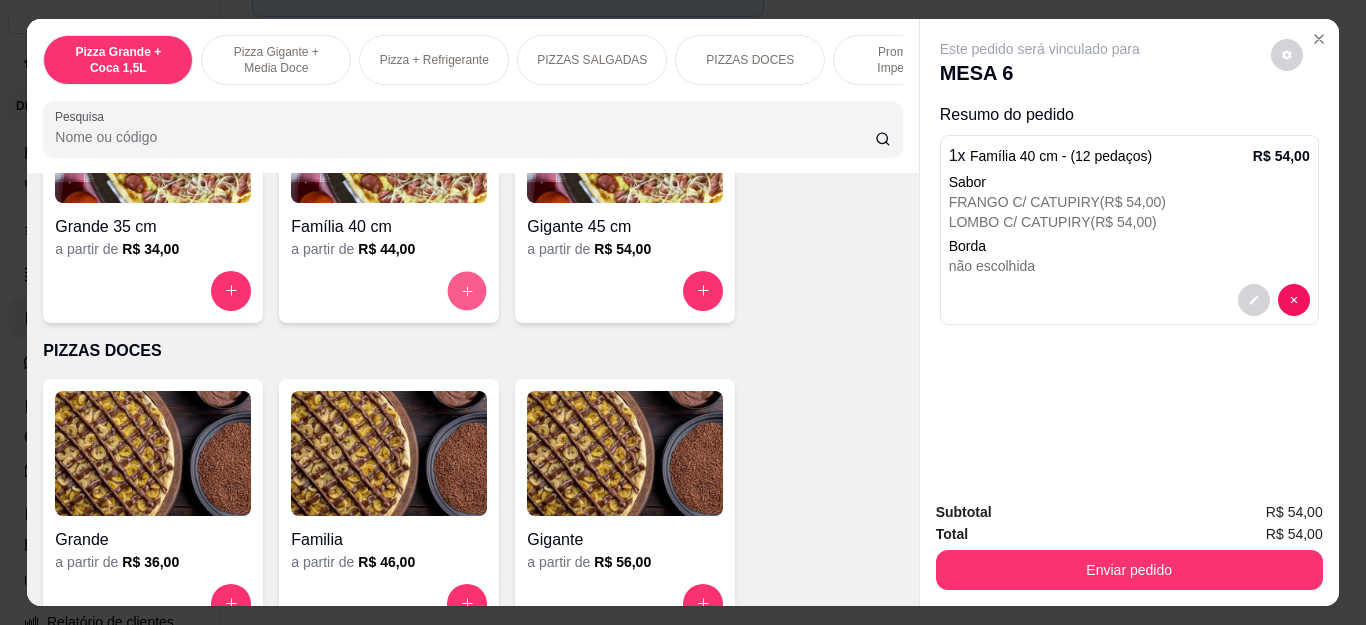 click 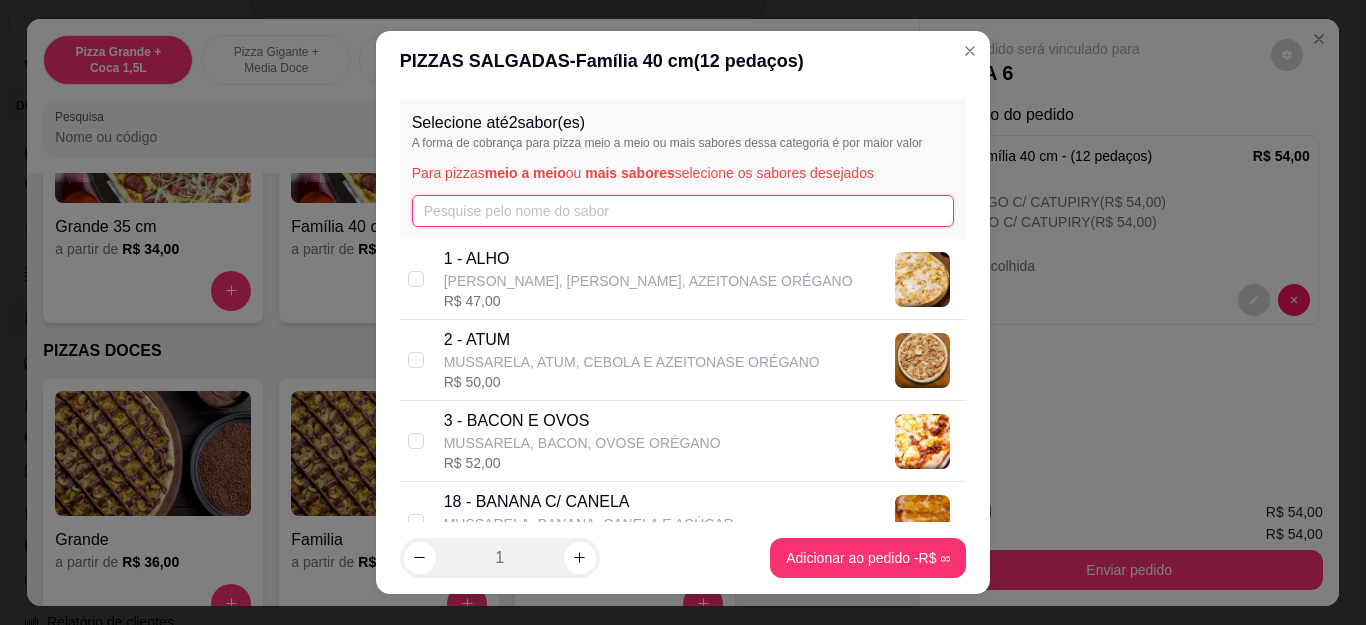 click at bounding box center (683, 211) 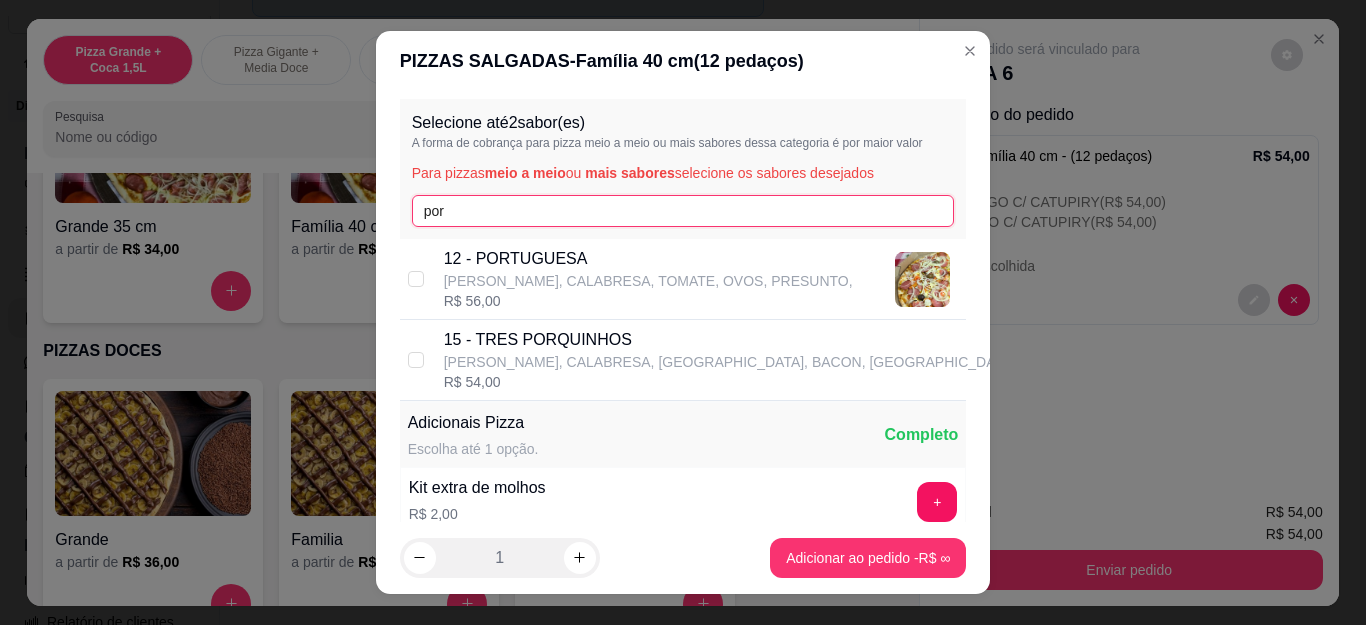 type on "por" 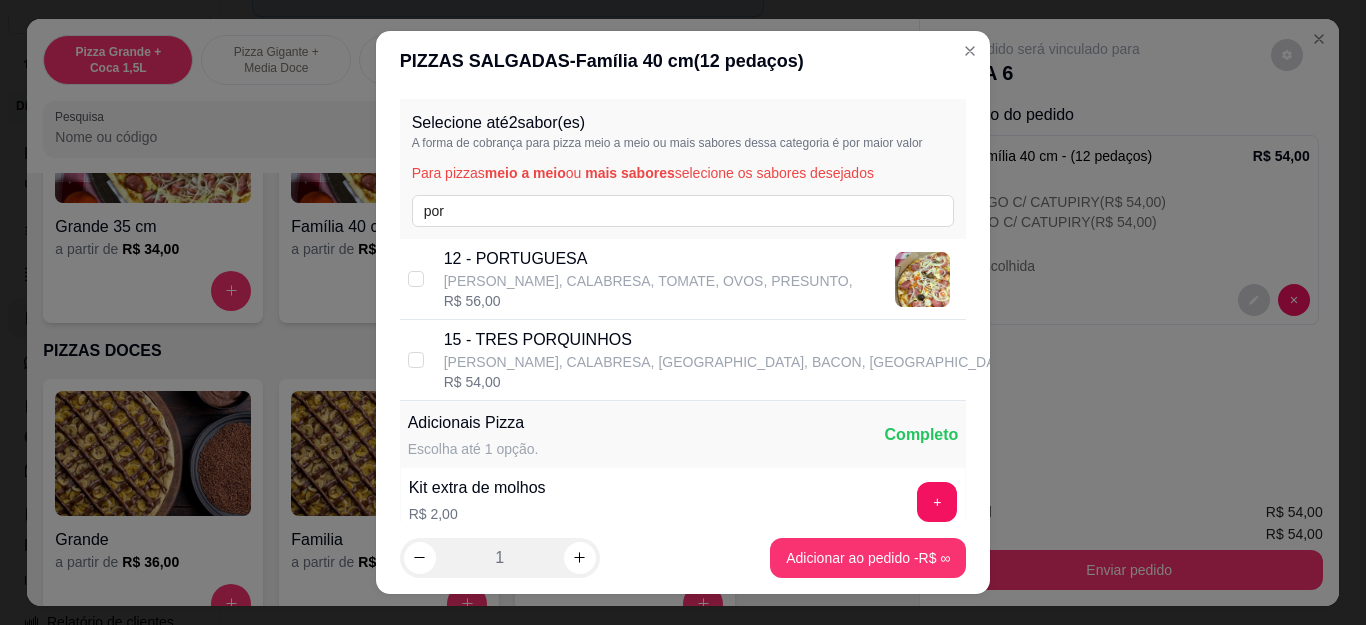 click on "[PERSON_NAME], CALABRESA, TOMATE, OVOS, PRESUNTO," at bounding box center [648, 281] 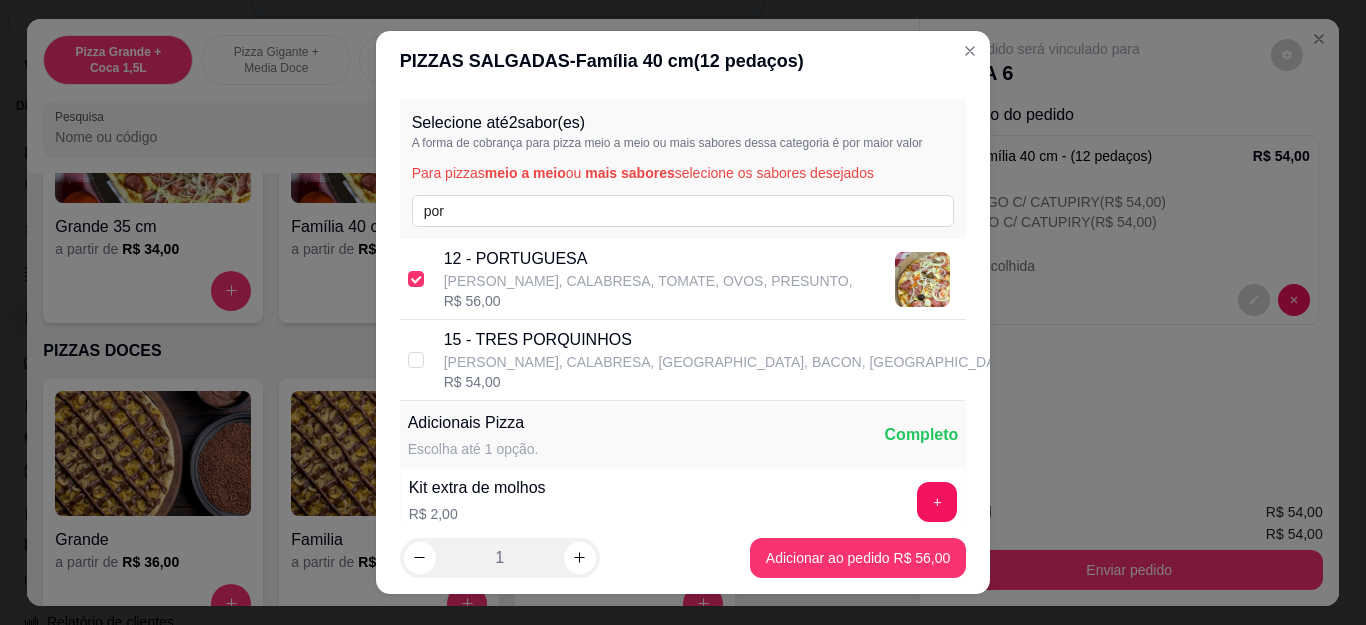 click on "[PERSON_NAME], CALABRESA, [GEOGRAPHIC_DATA], BACON, [GEOGRAPHIC_DATA]" at bounding box center [730, 362] 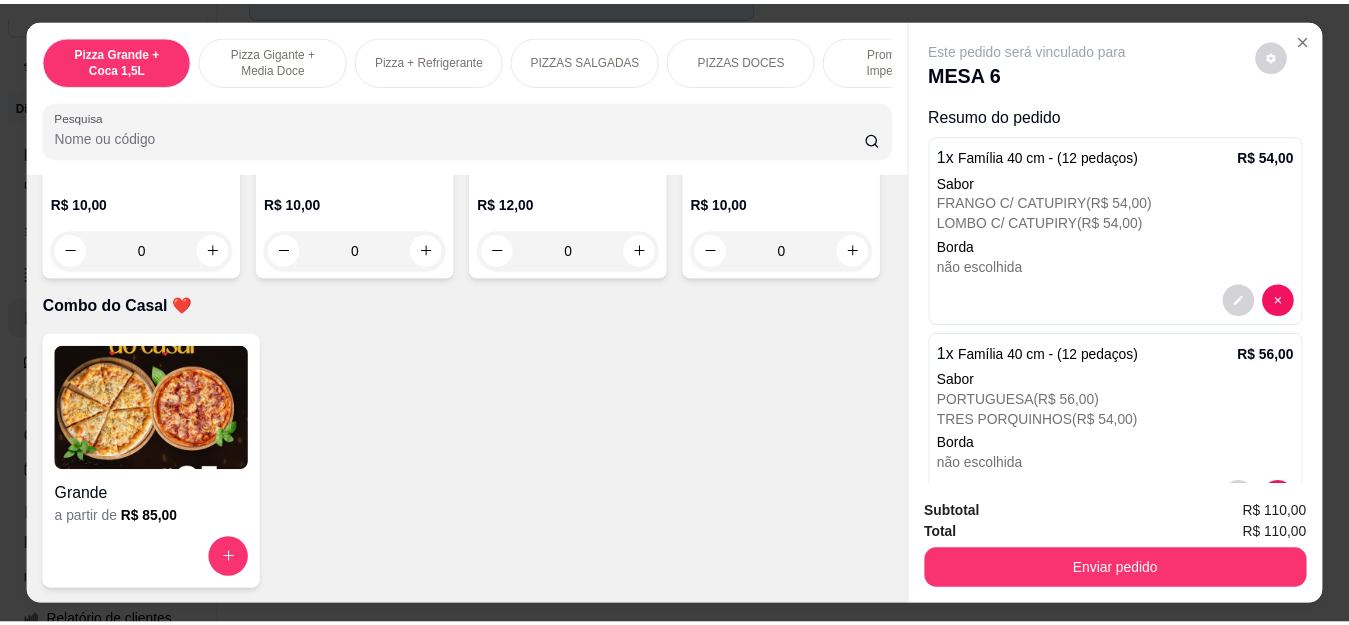 scroll, scrollTop: 5000, scrollLeft: 0, axis: vertical 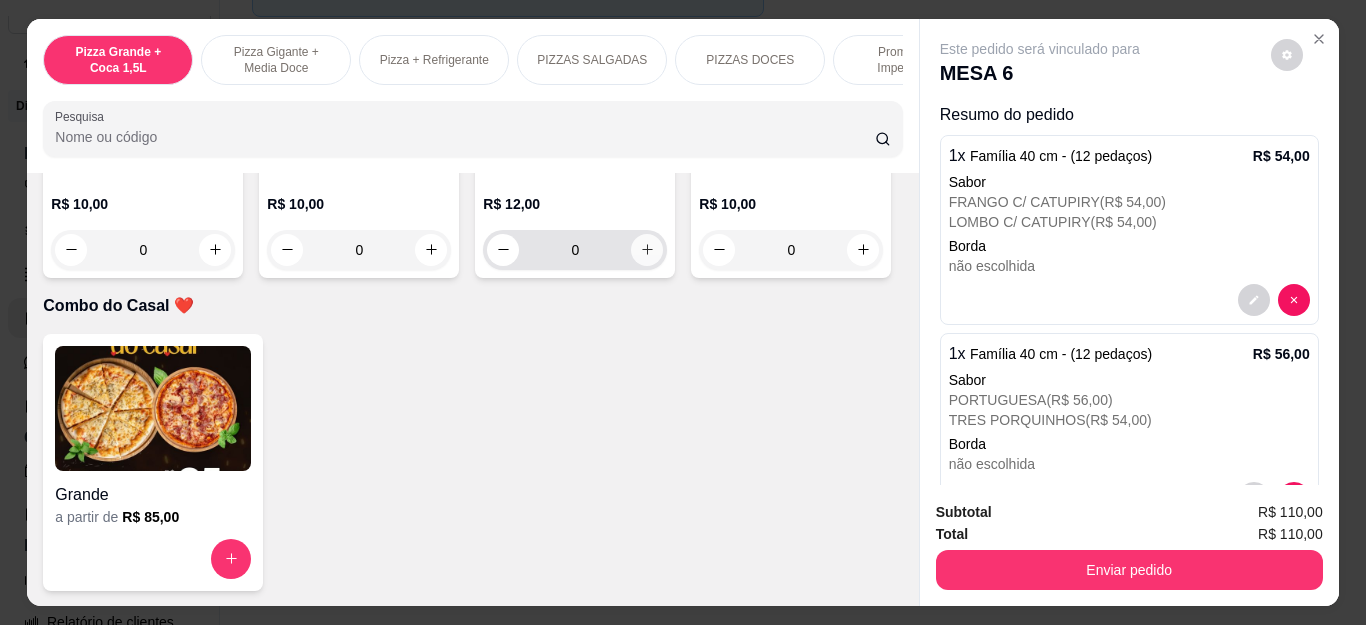 click at bounding box center [647, 250] 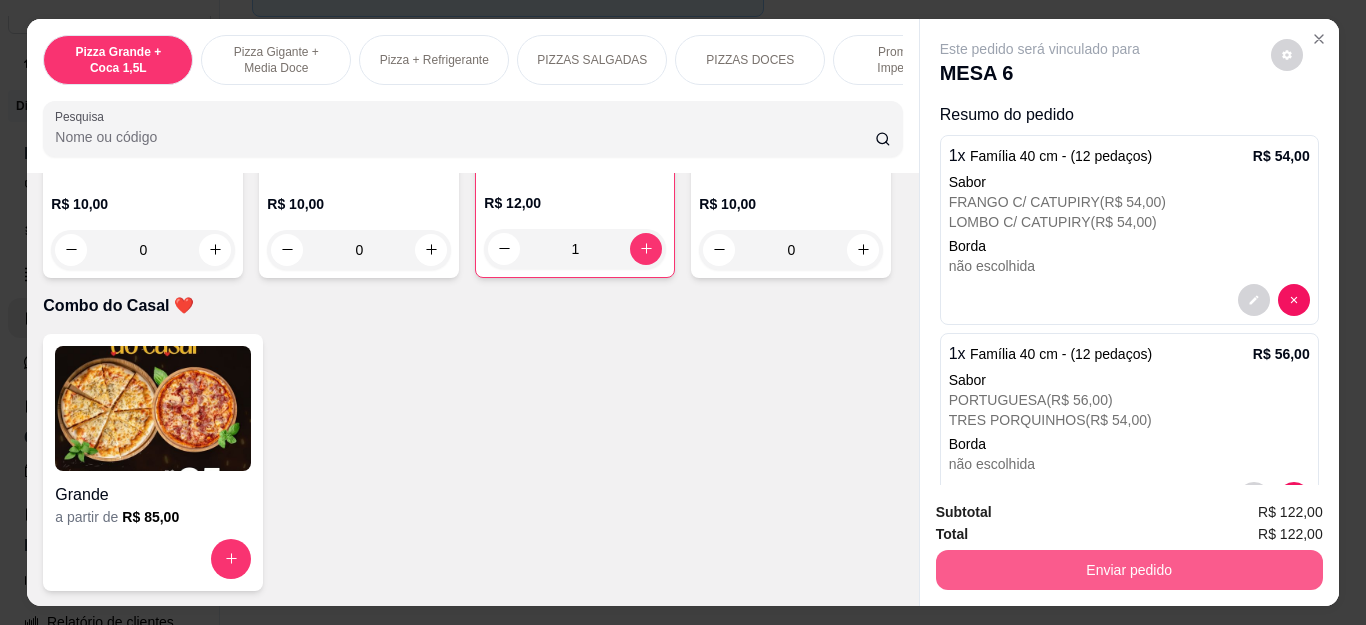 click on "Enviar pedido" at bounding box center [1129, 570] 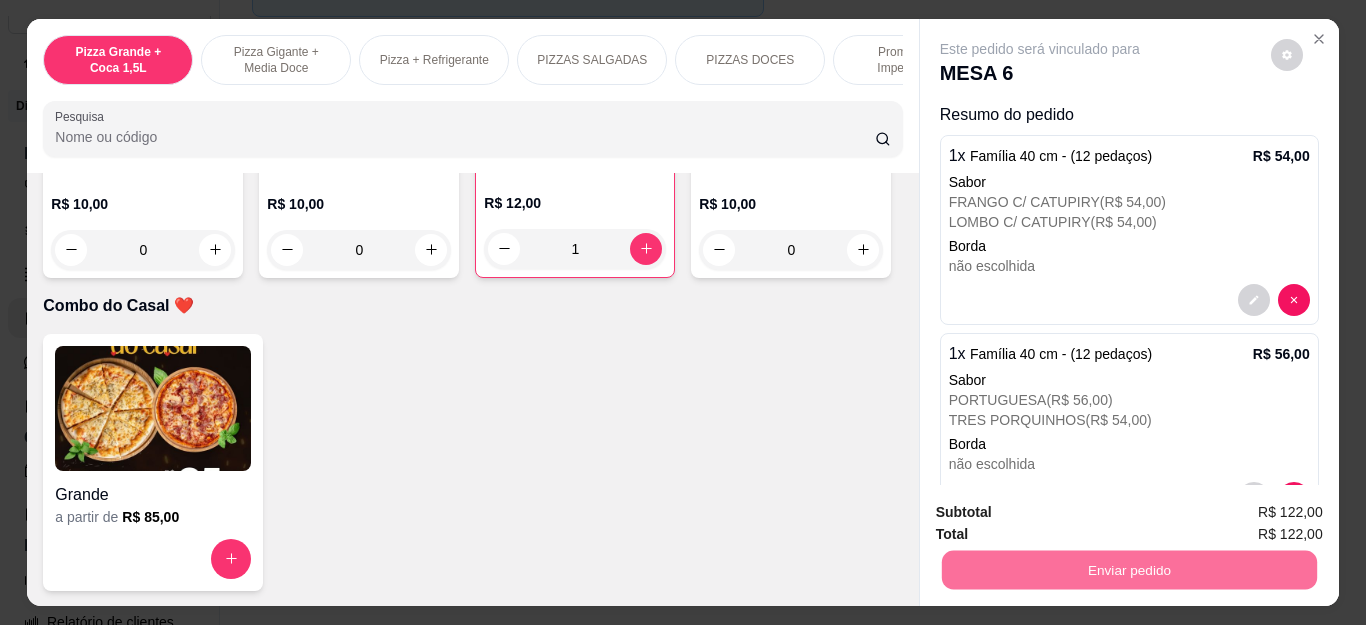 click on "Não registrar e enviar pedido" at bounding box center (1062, 513) 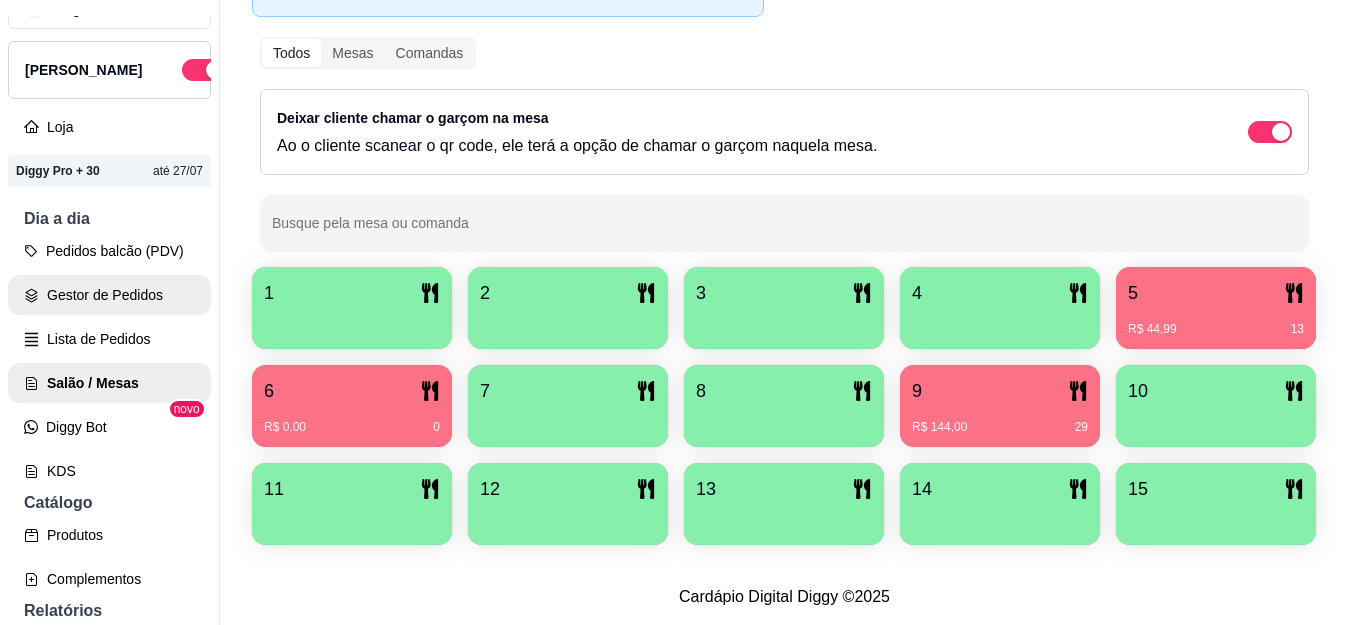 scroll, scrollTop: 0, scrollLeft: 0, axis: both 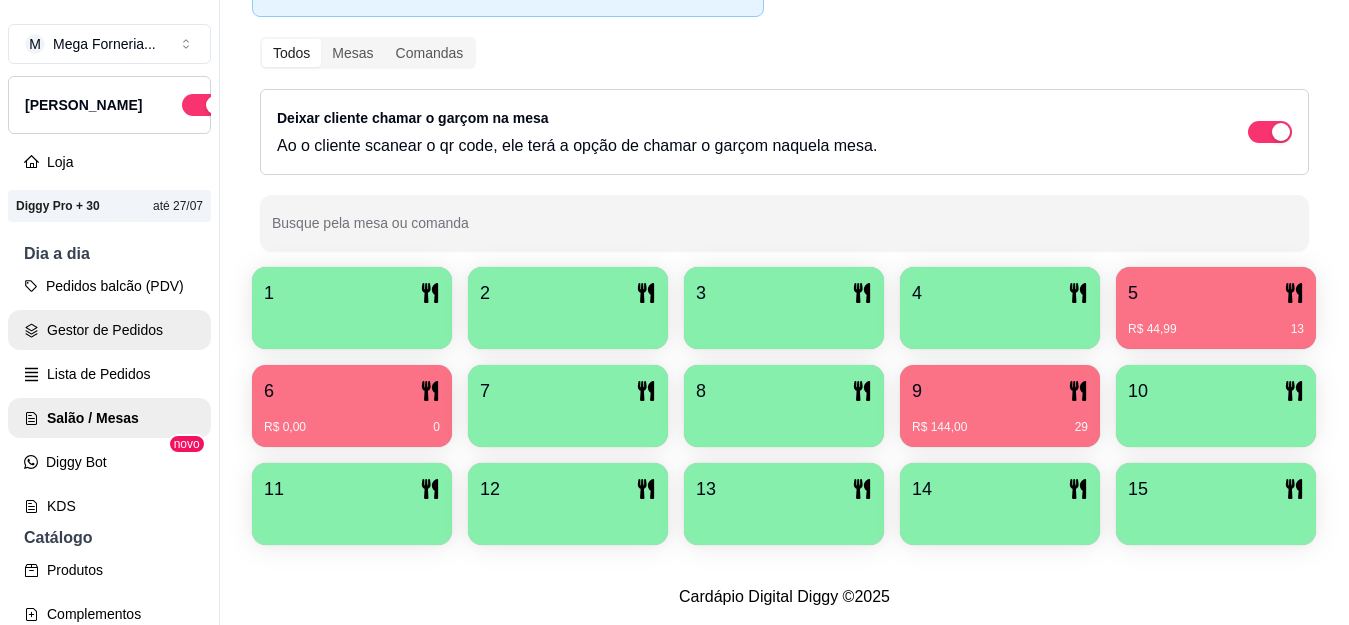 click on "Gestor de Pedidos" at bounding box center (109, 330) 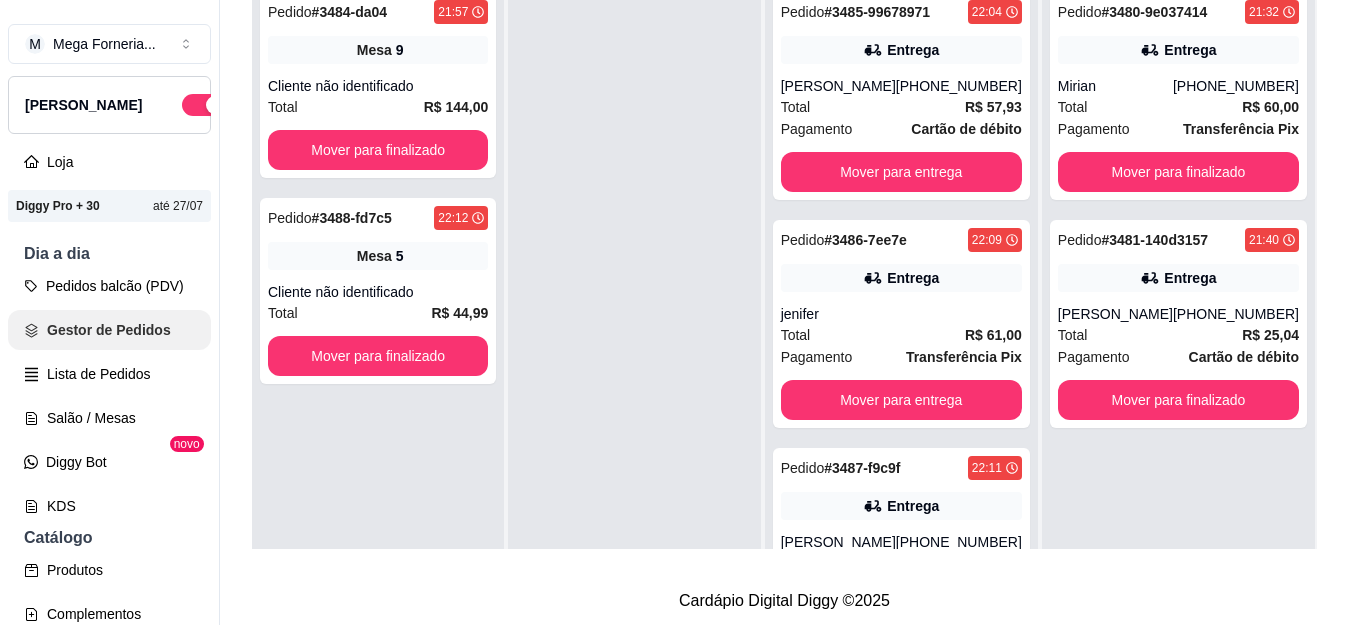 scroll, scrollTop: 0, scrollLeft: 0, axis: both 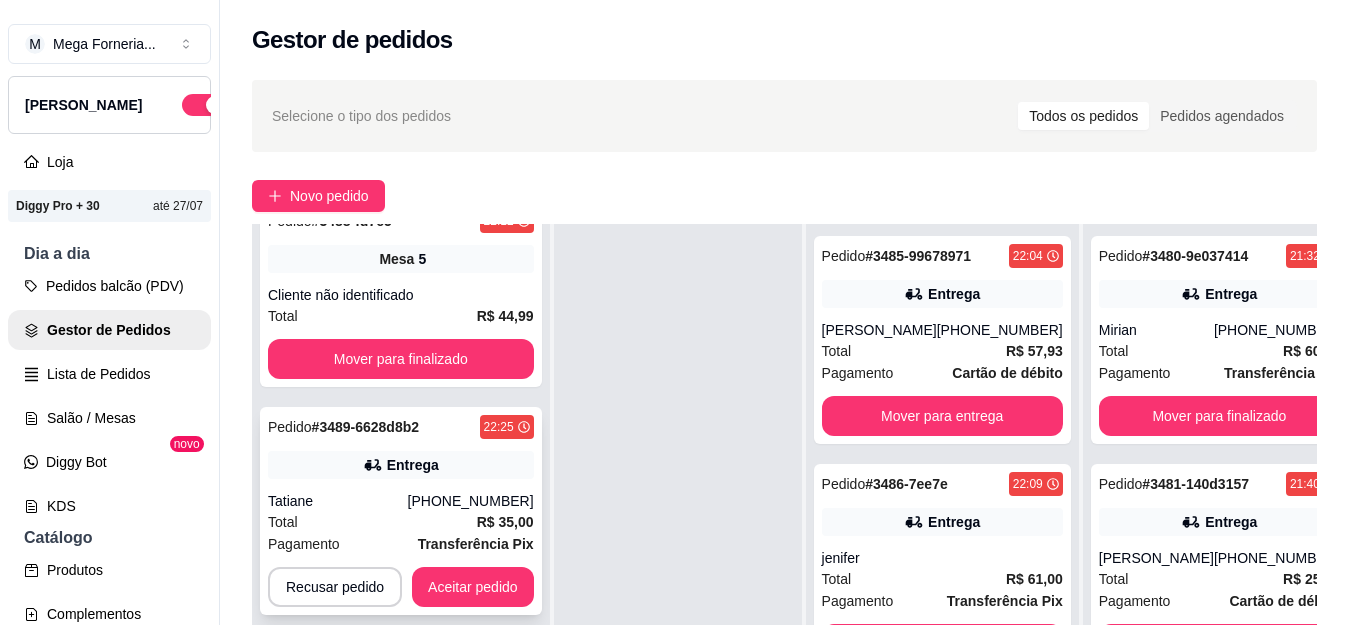 click on "Entrega" at bounding box center [401, 465] 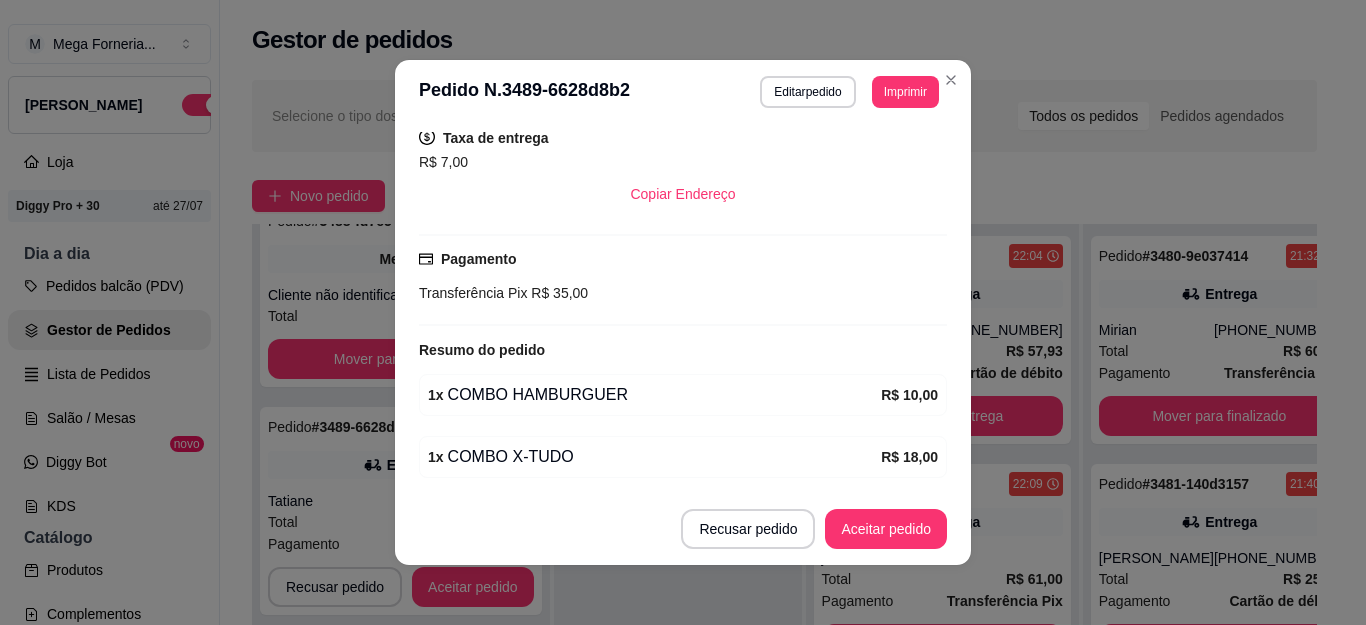 scroll, scrollTop: 508, scrollLeft: 0, axis: vertical 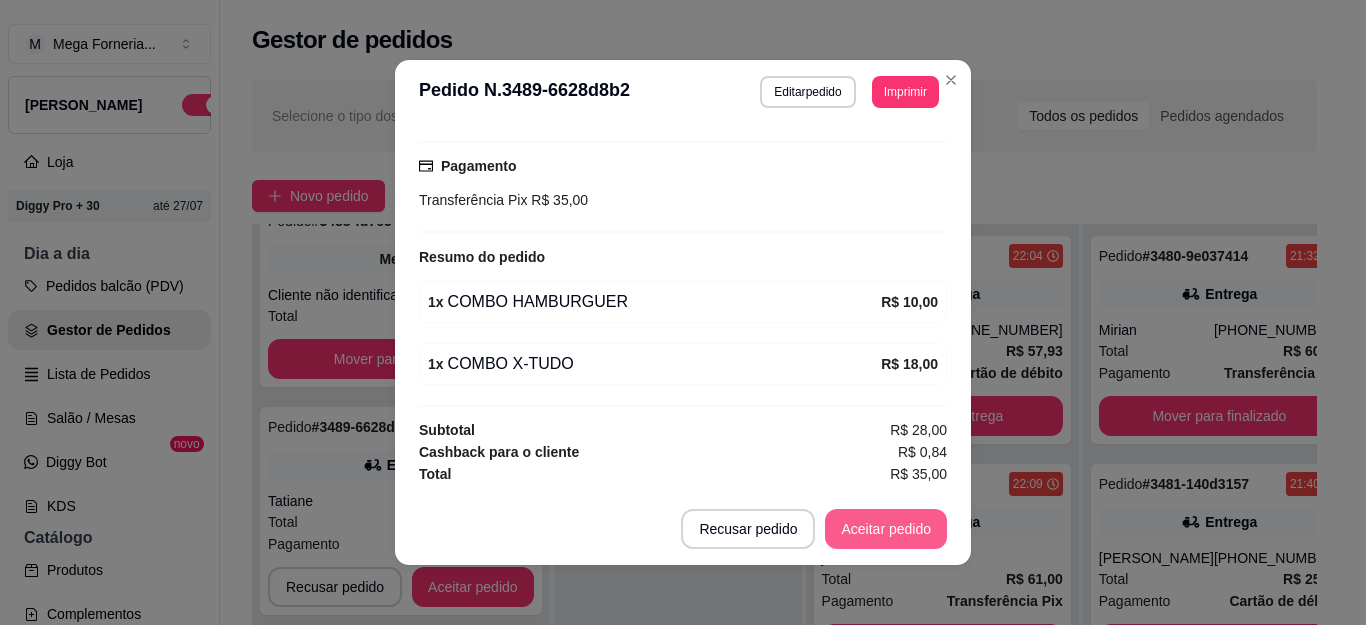 click on "Aceitar pedido" at bounding box center (886, 529) 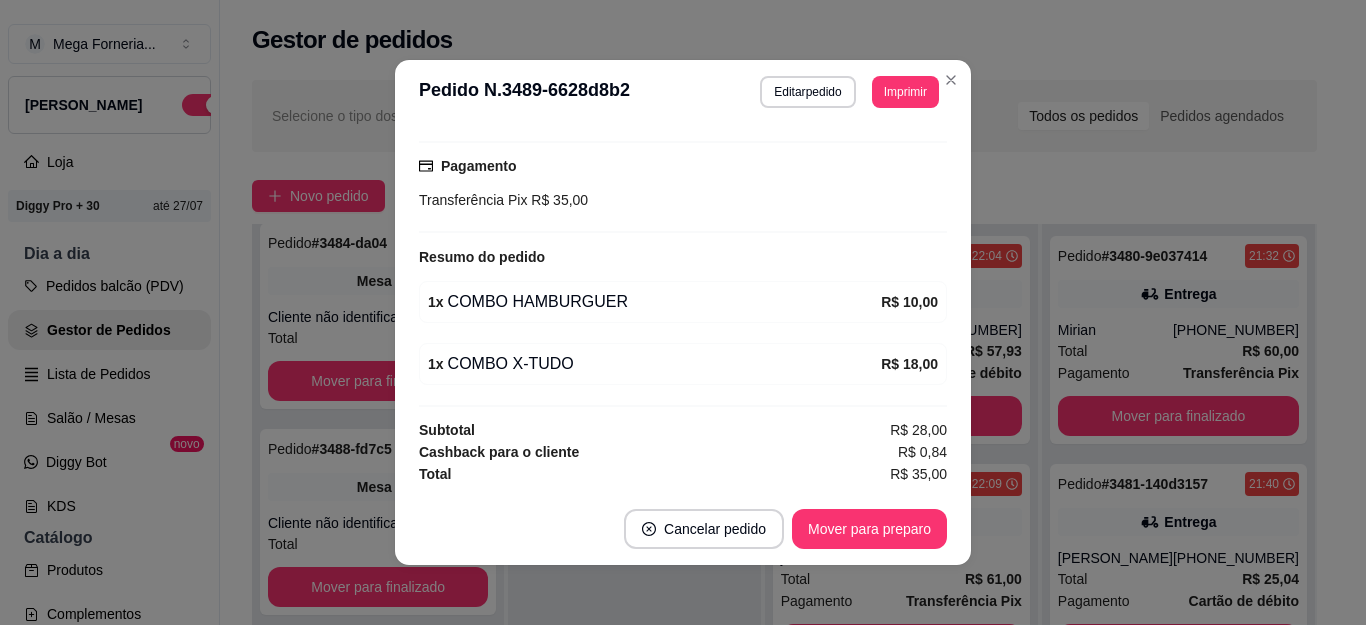 scroll, scrollTop: 13, scrollLeft: 0, axis: vertical 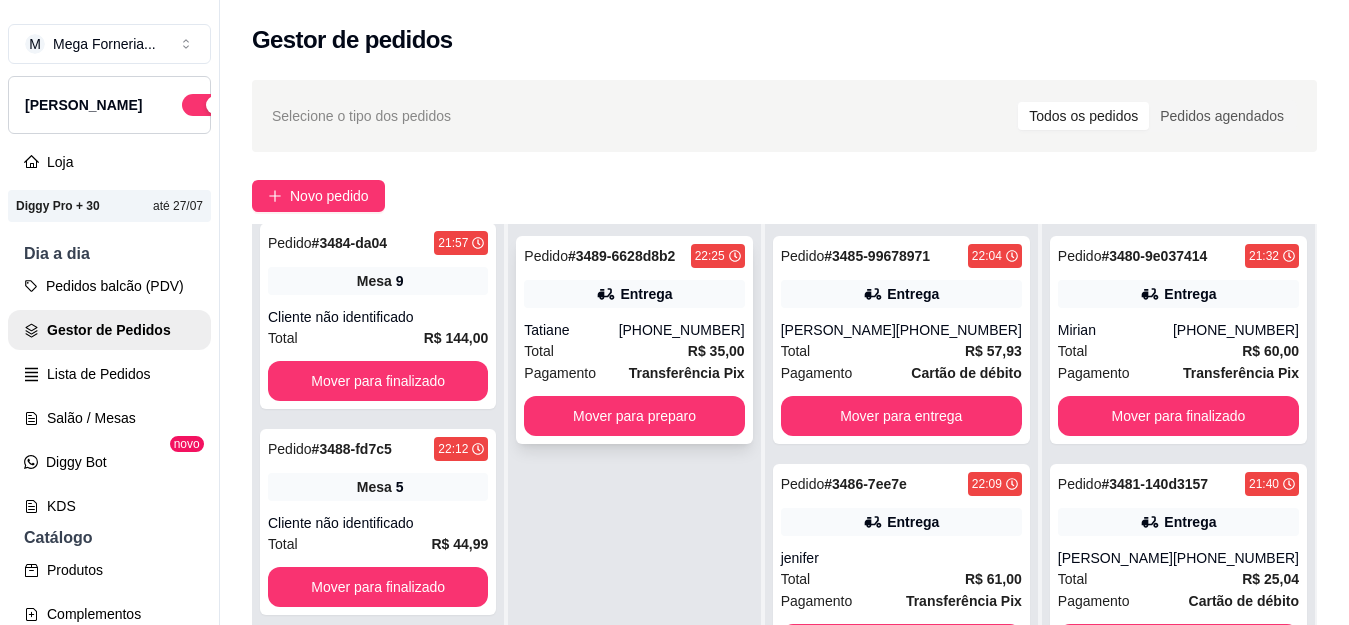 click on "Transferência Pix" at bounding box center [687, 373] 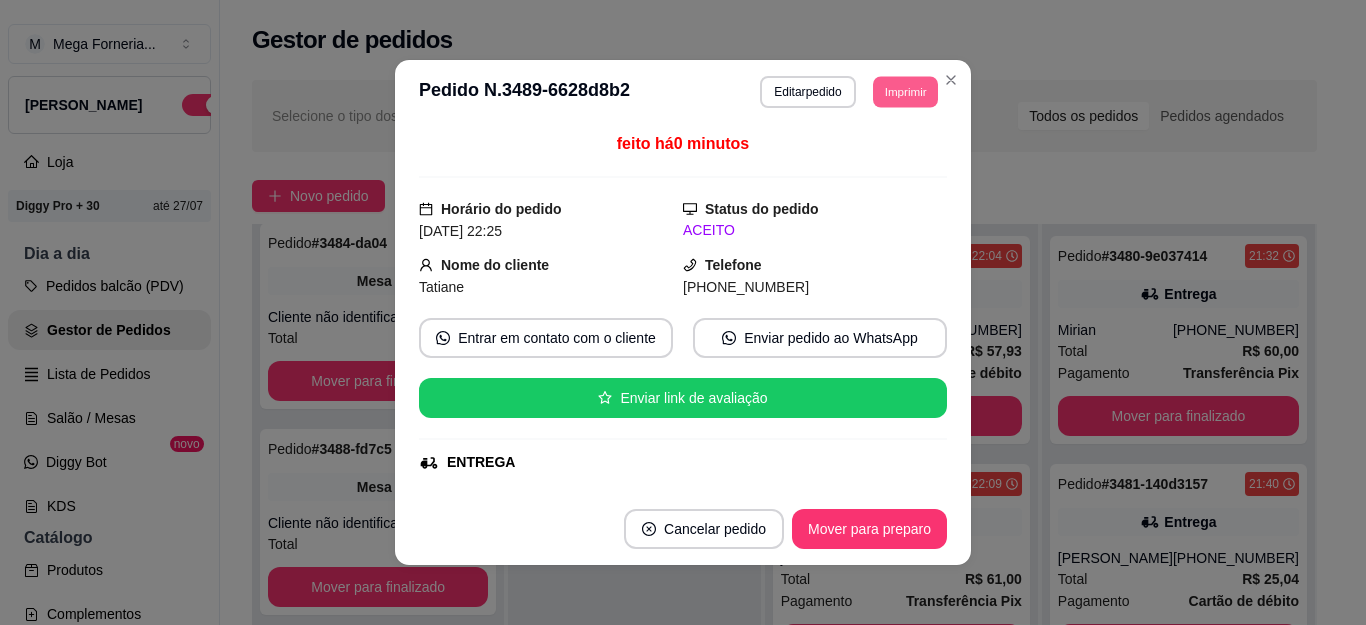 click on "Imprimir" at bounding box center (905, 91) 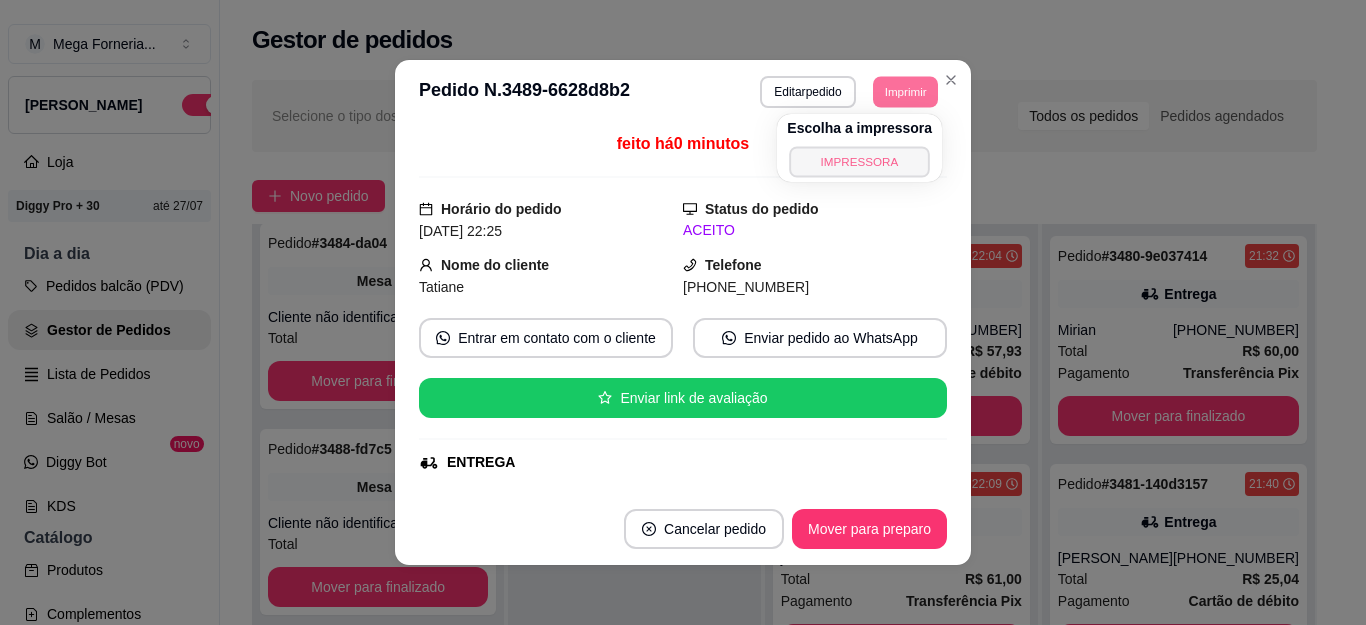 click on "IMPRESSORA" at bounding box center [860, 161] 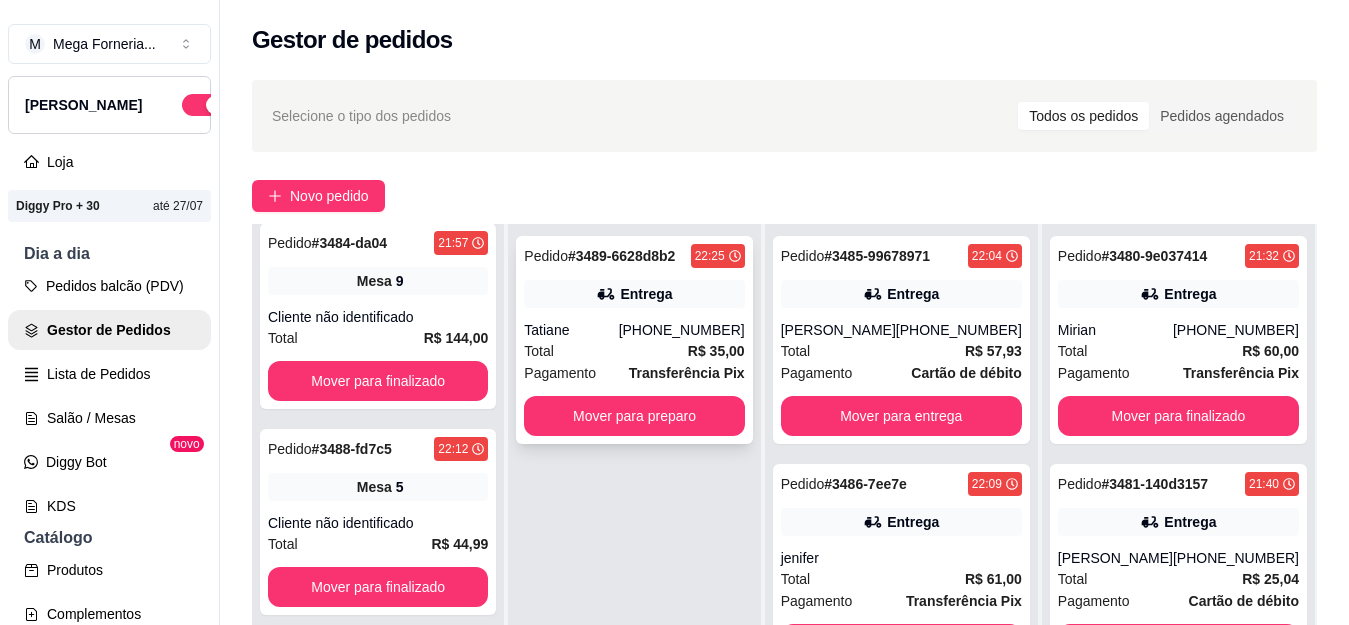 click on "Pedido  # 3489-6628d8b2 22:25 Entrega Tatiane  [PHONE_NUMBER] Total R$ 35,00 Pagamento Transferência Pix Mover para preparo" at bounding box center (634, 340) 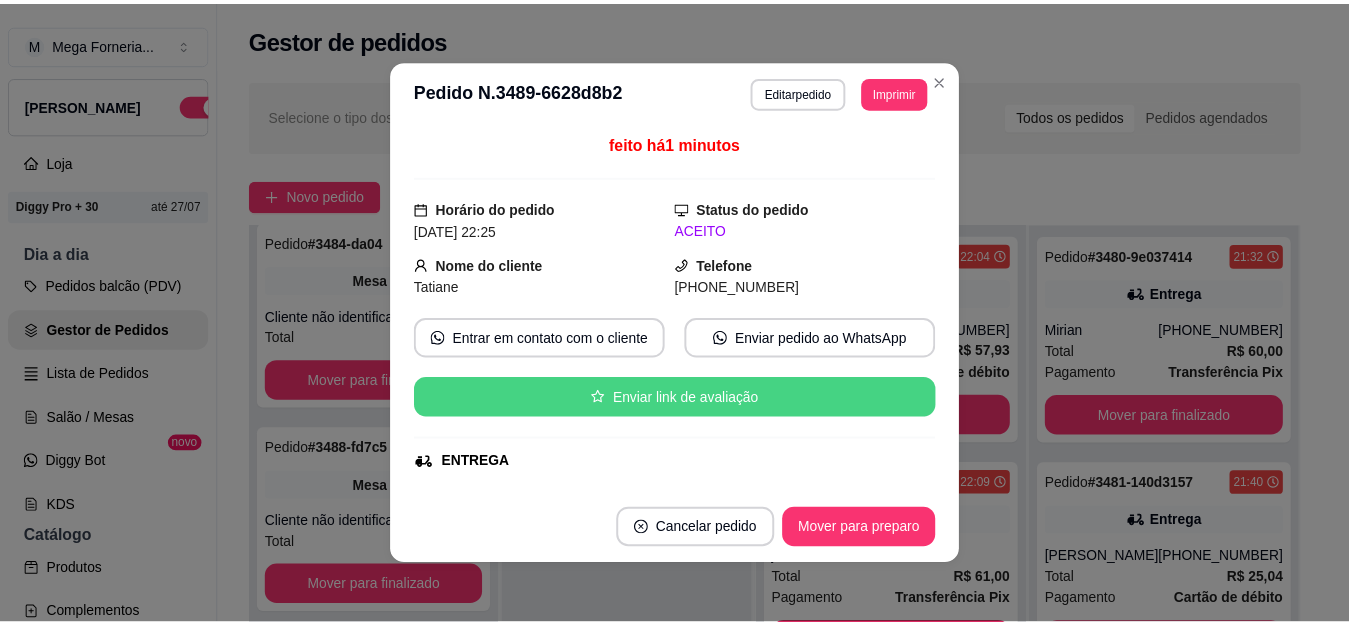 scroll, scrollTop: 500, scrollLeft: 0, axis: vertical 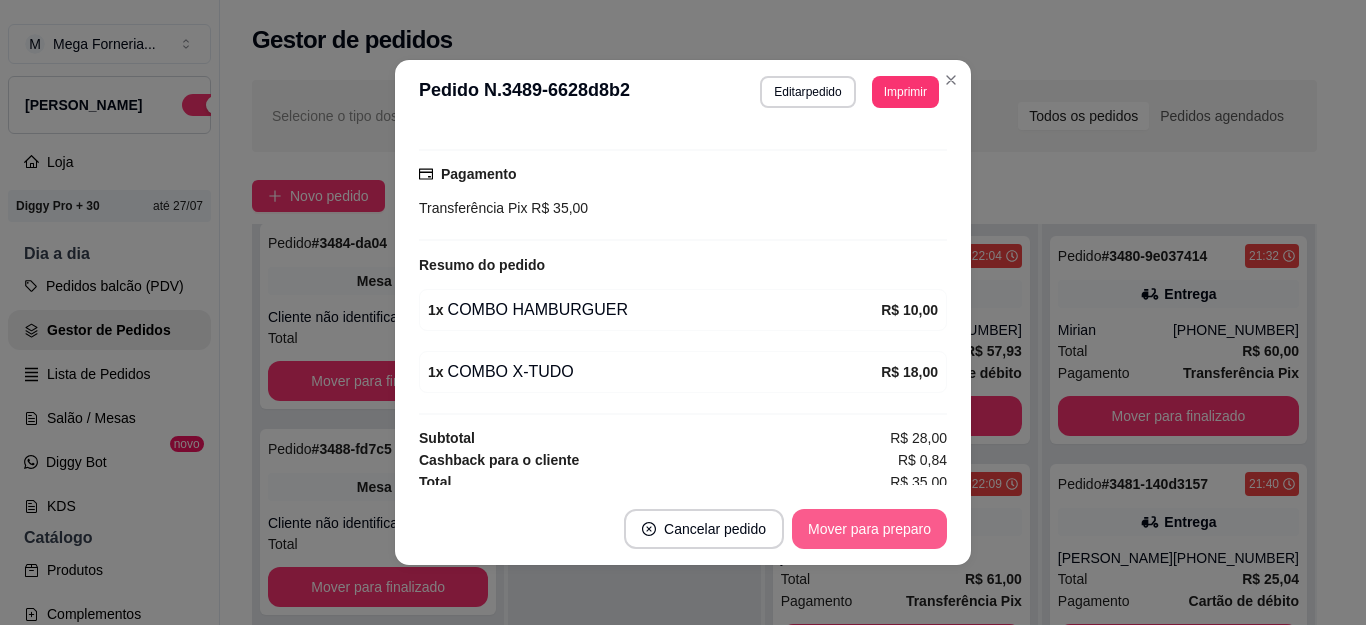 click on "Mover para preparo" at bounding box center (869, 529) 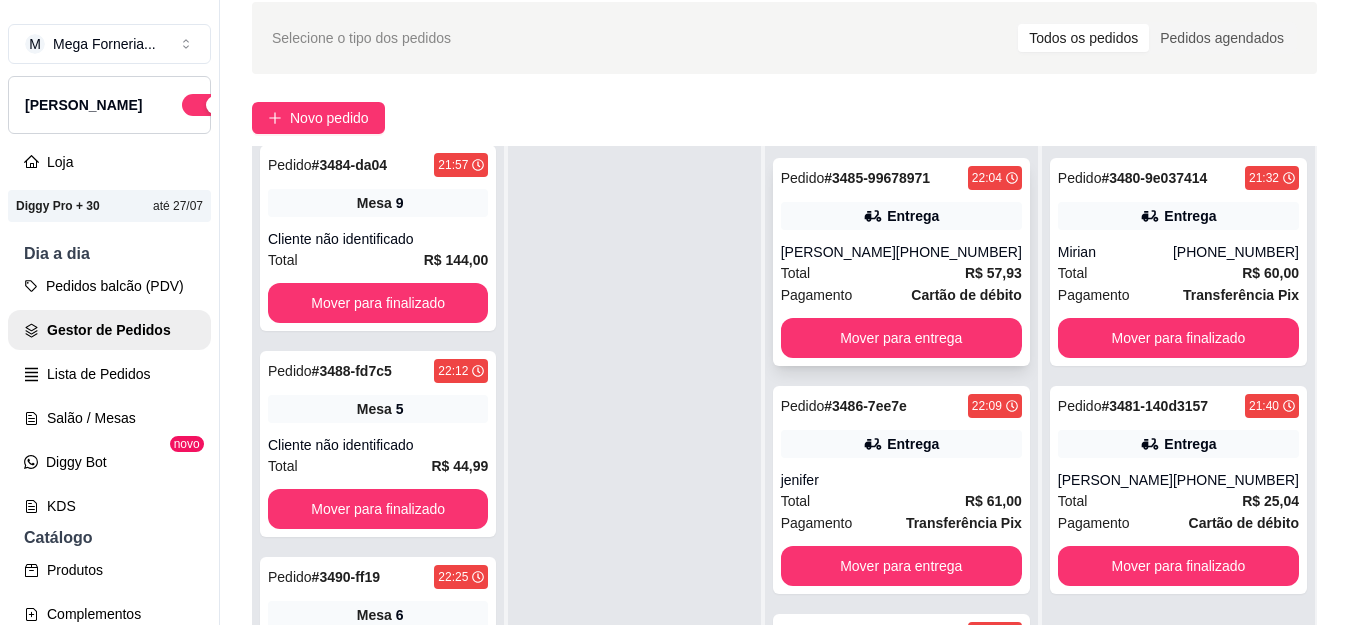 scroll, scrollTop: 100, scrollLeft: 0, axis: vertical 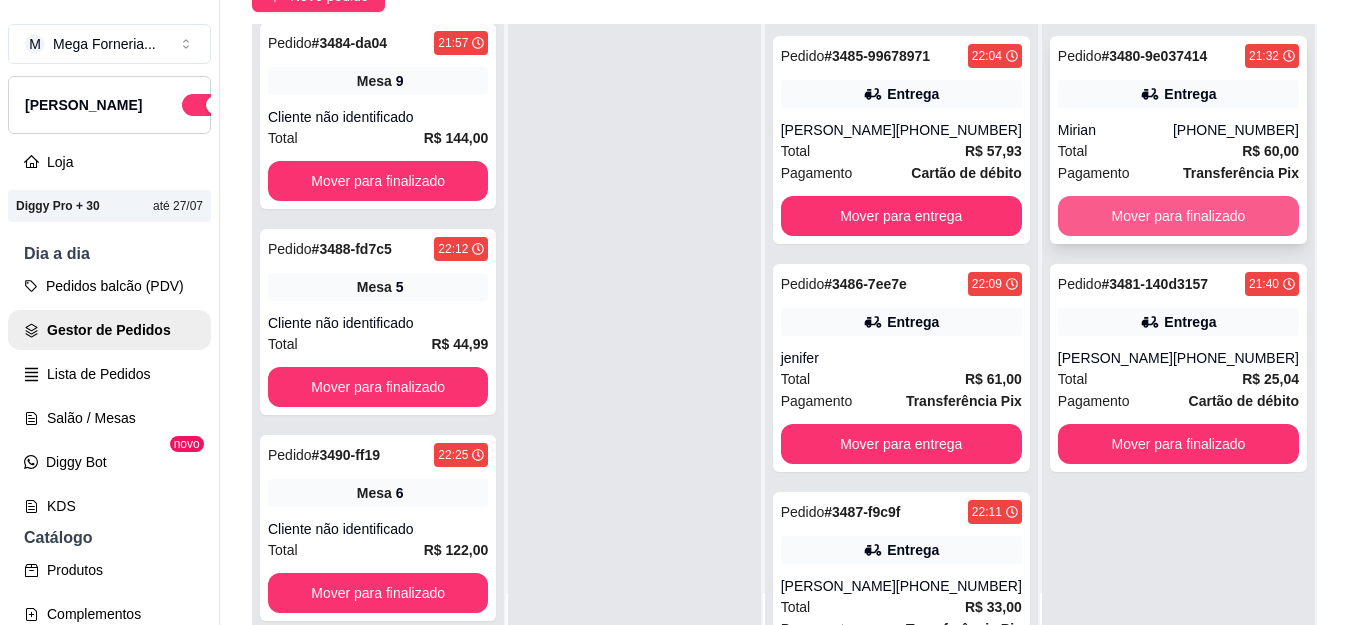 click on "Mover para finalizado" at bounding box center [1178, 216] 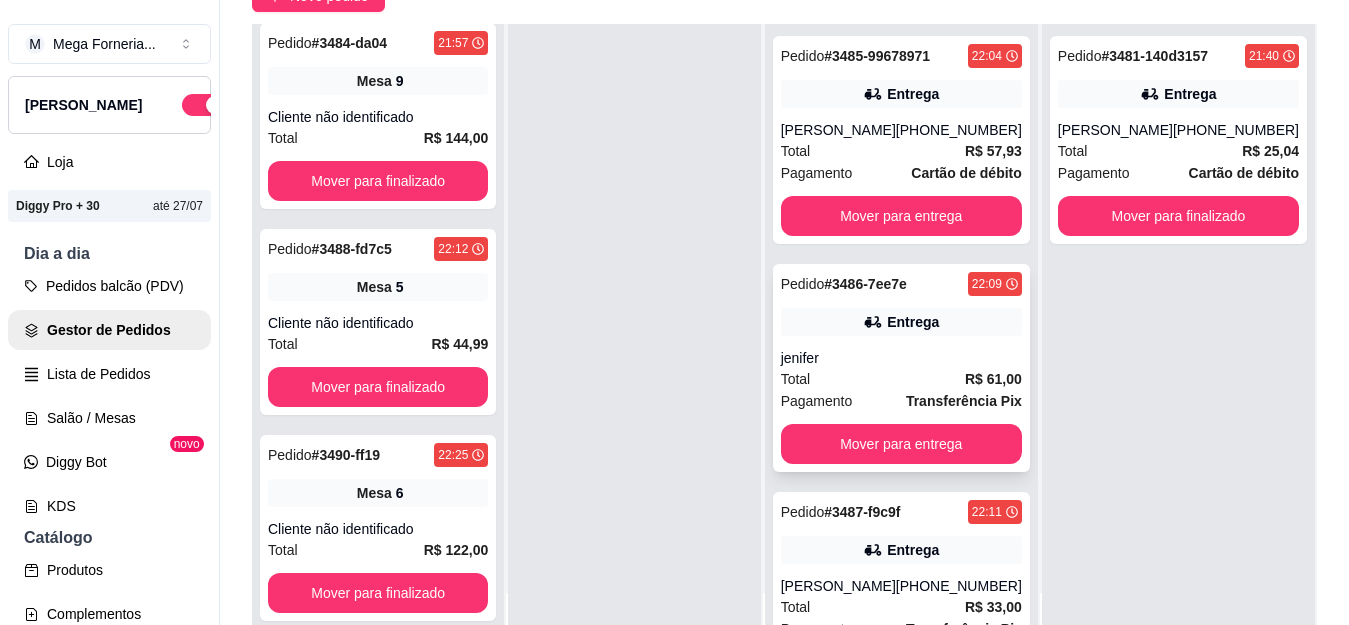 scroll, scrollTop: 321, scrollLeft: 0, axis: vertical 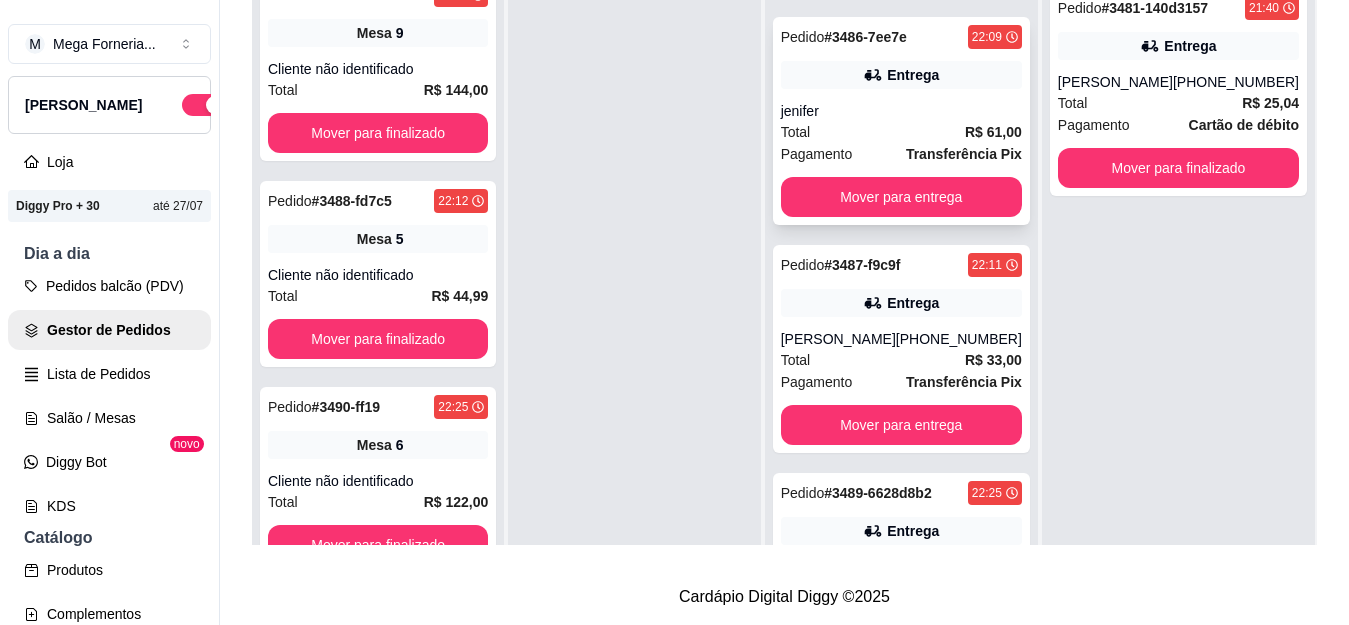 click on "jenifer" at bounding box center (901, 111) 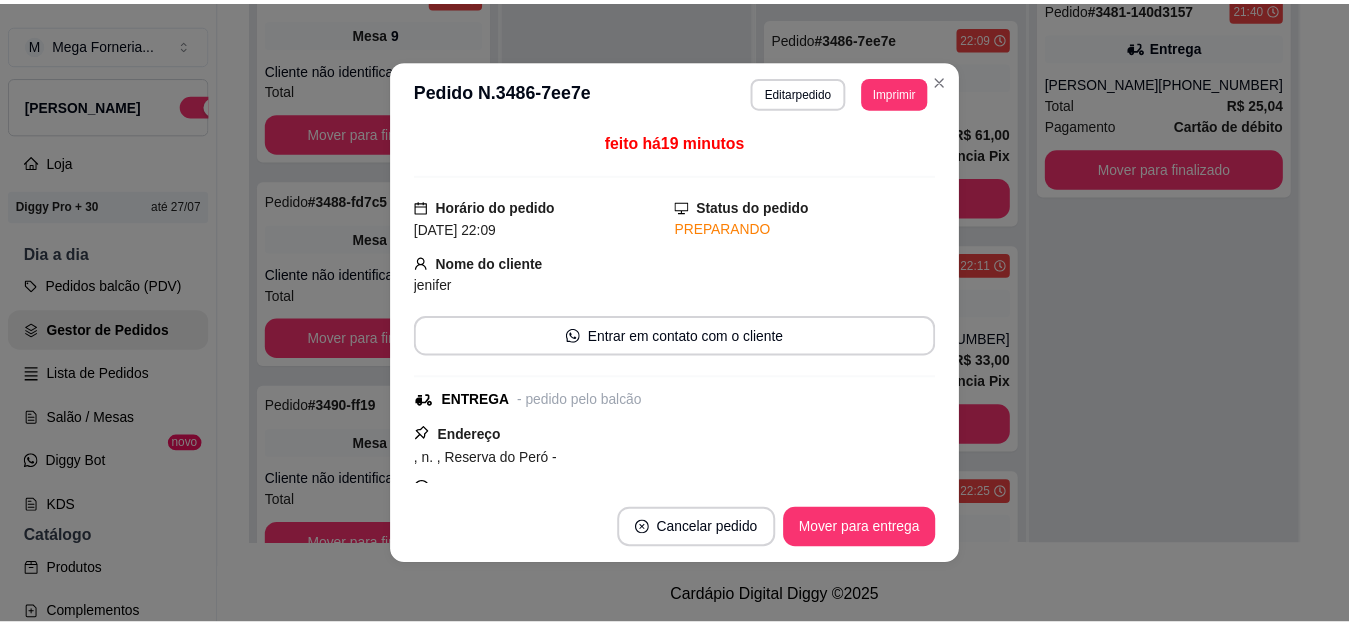 scroll, scrollTop: 0, scrollLeft: 0, axis: both 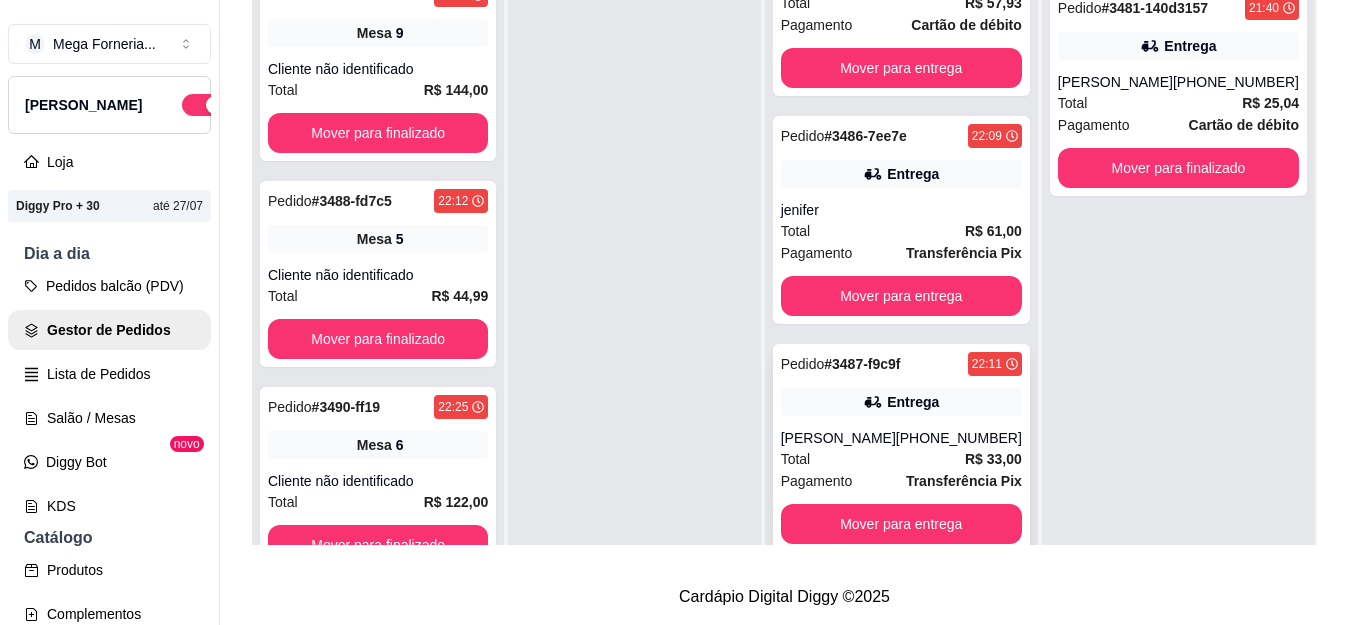 click on "# 3487-f9c9f" at bounding box center (862, 364) 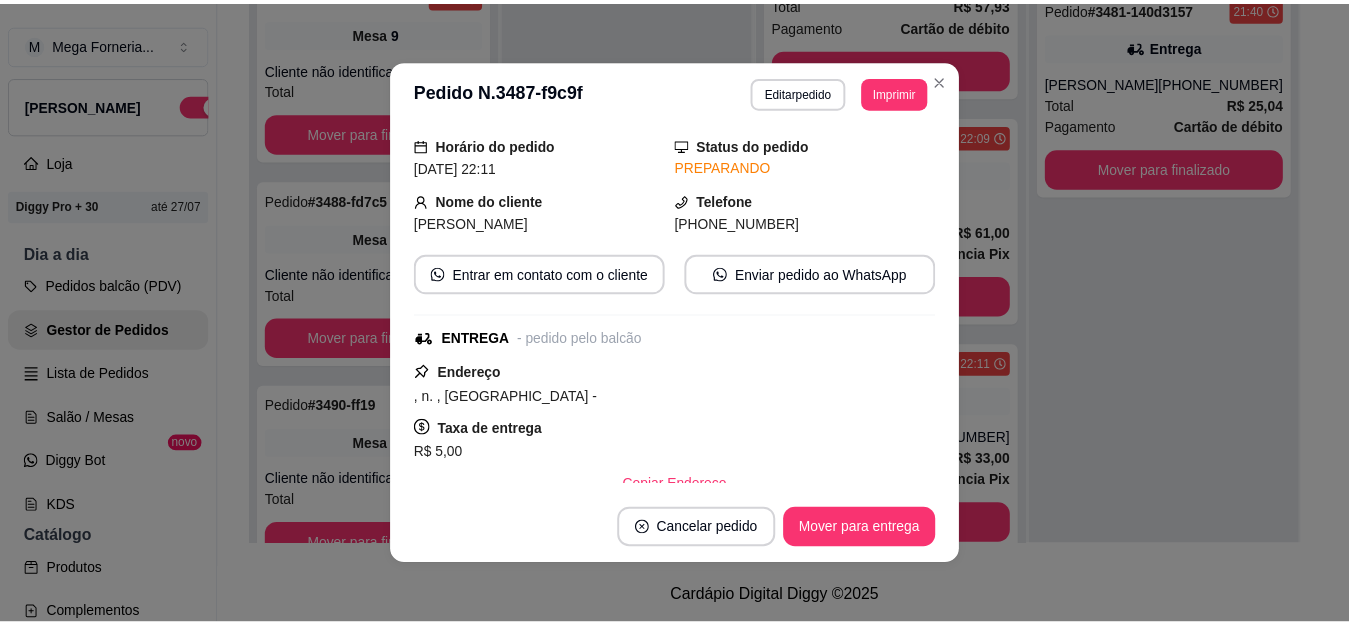 scroll, scrollTop: 0, scrollLeft: 0, axis: both 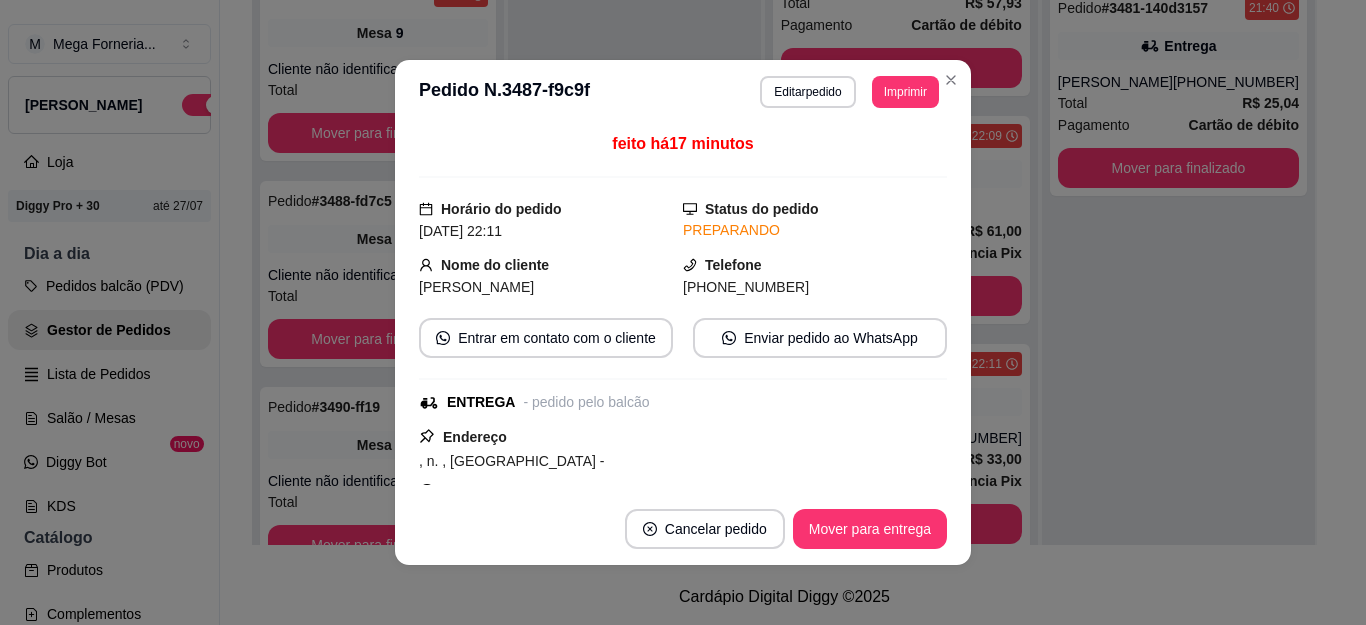 click on "**********" at bounding box center (683, 92) 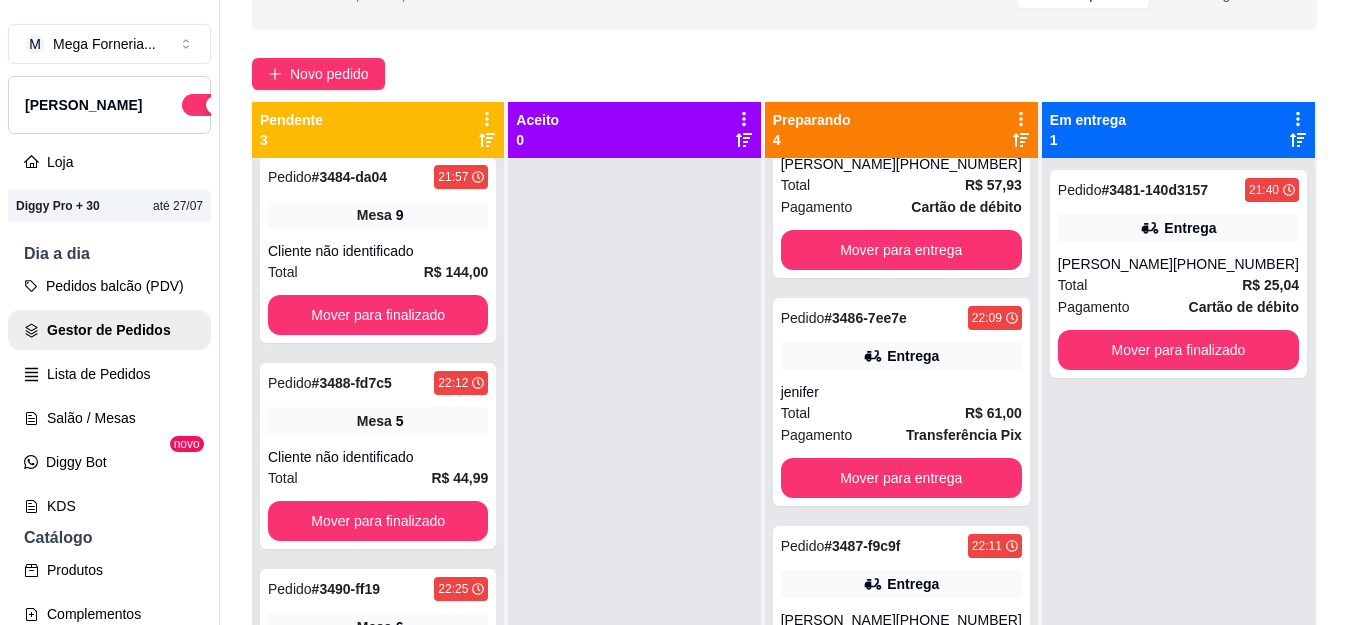 scroll, scrollTop: 121, scrollLeft: 0, axis: vertical 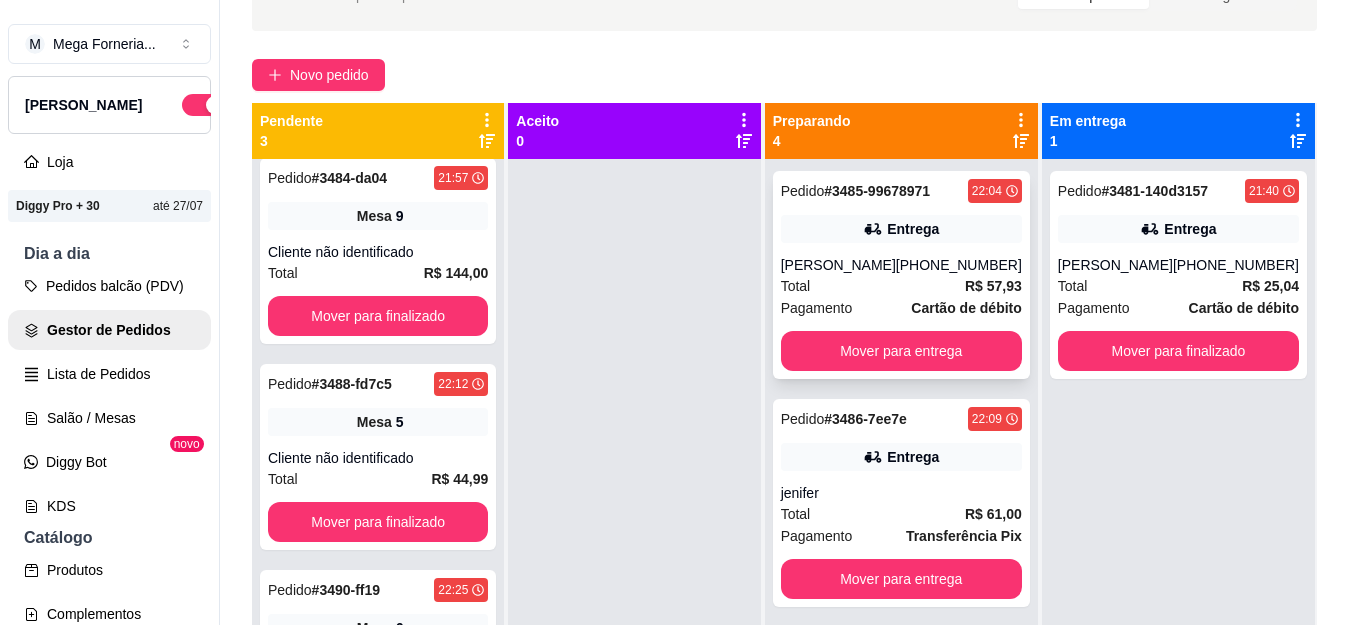 click on "[PERSON_NAME]" at bounding box center (838, 265) 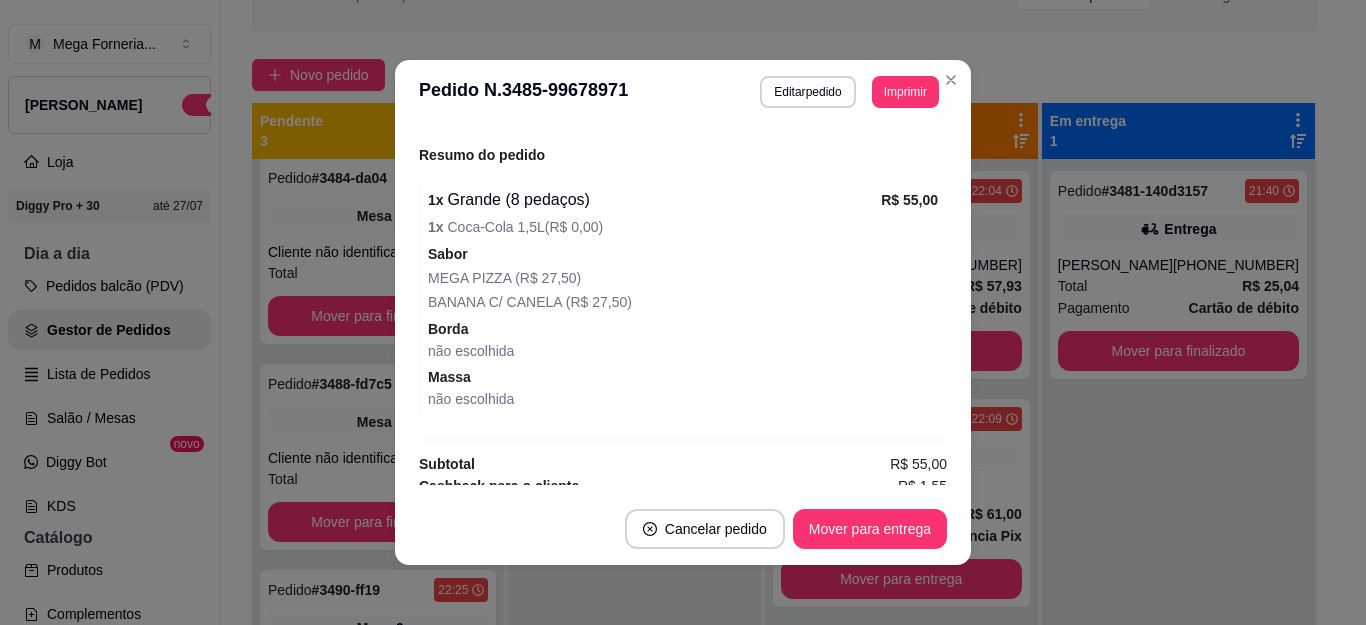 scroll, scrollTop: 666, scrollLeft: 0, axis: vertical 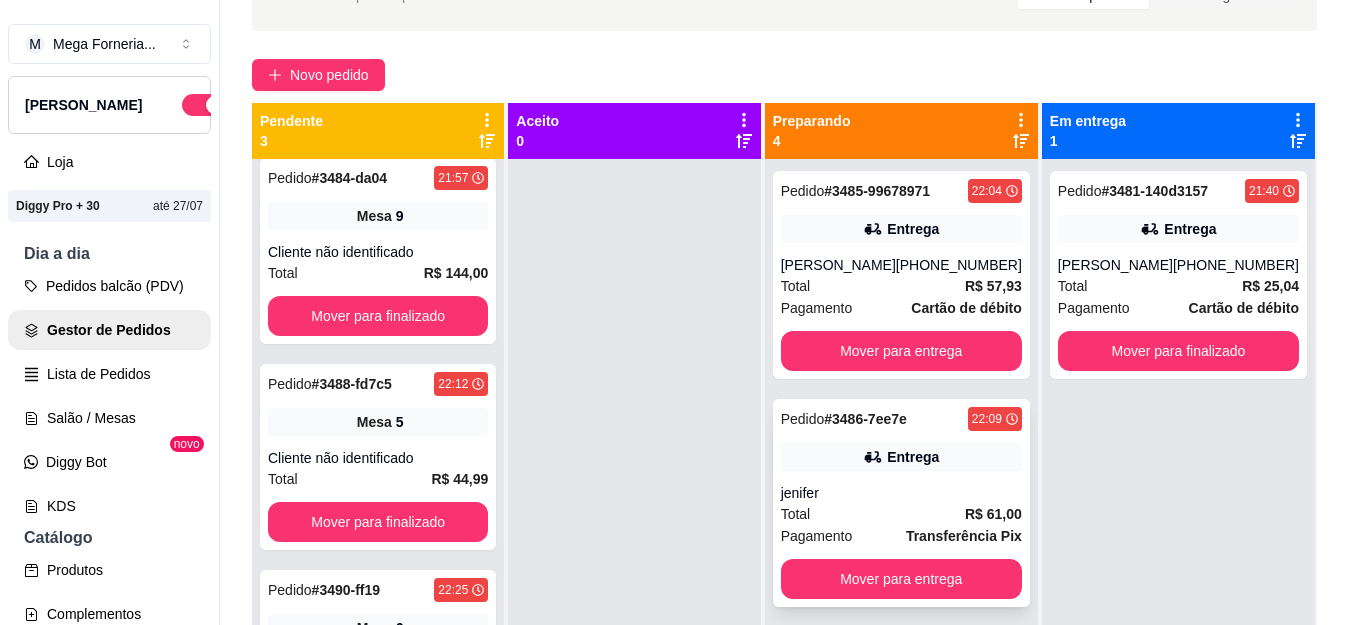 click on "# 3486-7ee7e" at bounding box center (865, 419) 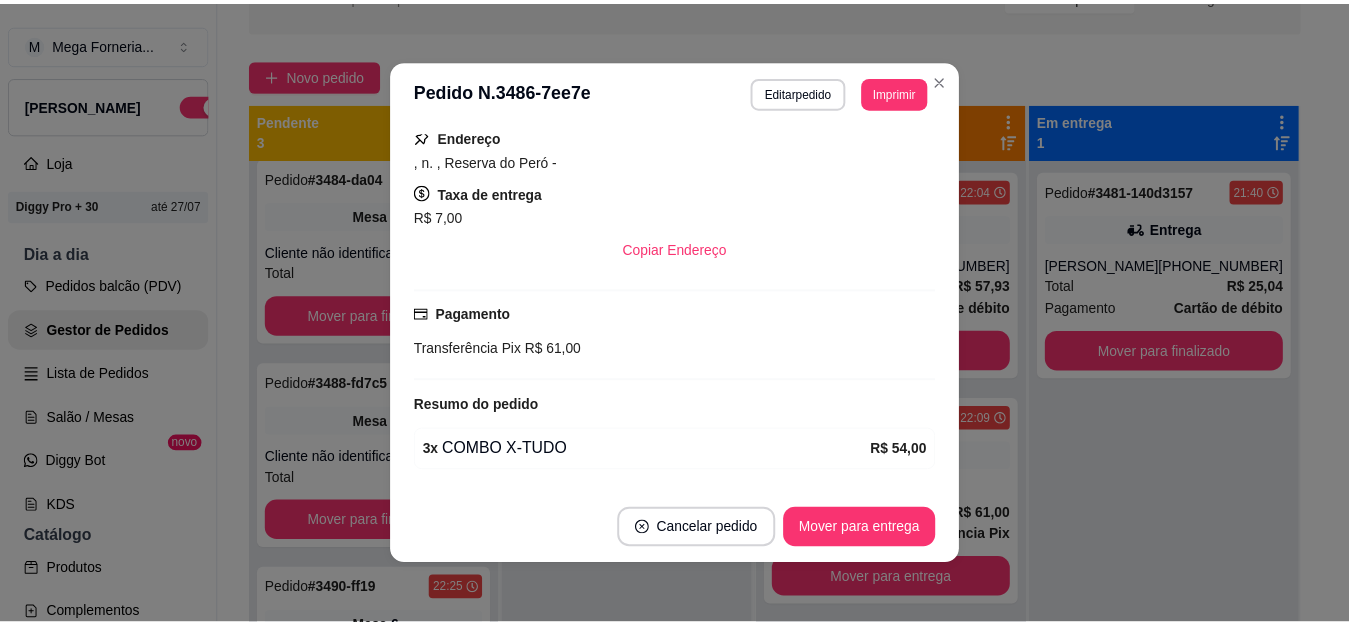 scroll, scrollTop: 200, scrollLeft: 0, axis: vertical 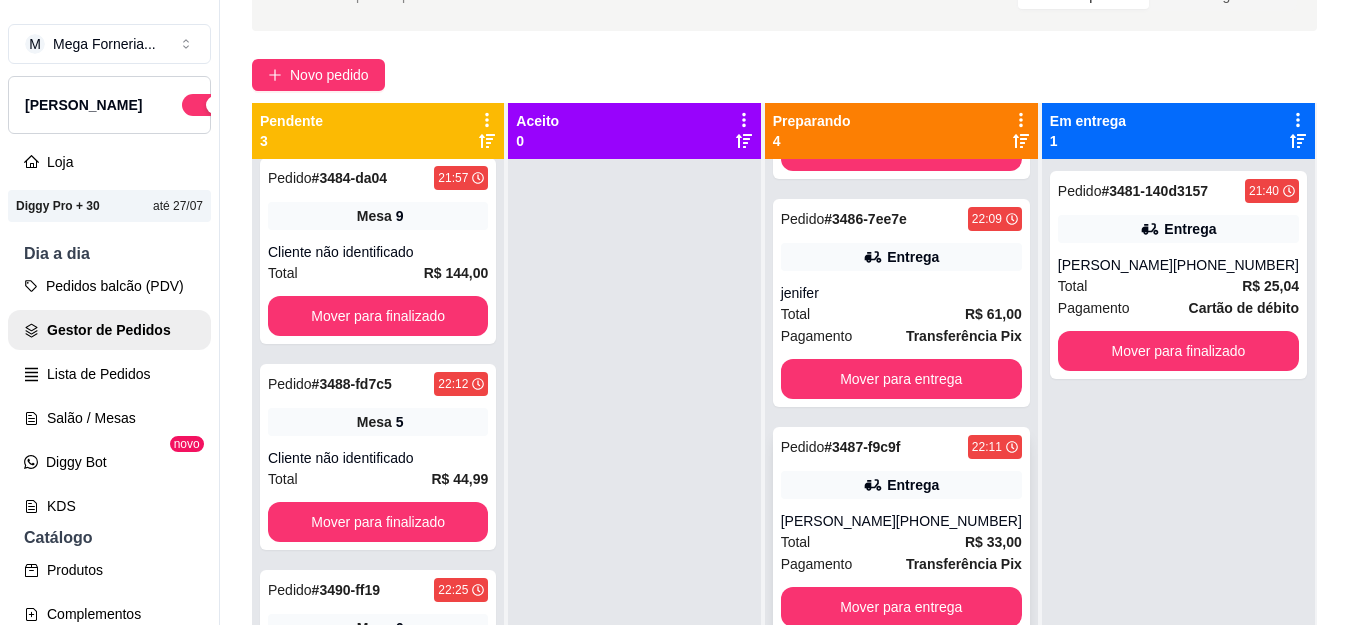 click on "Pedido  # 3487-f9c9f 22:11 Entrega [PERSON_NAME] [PHONE_NUMBER] Total R$ 33,00 Pagamento Transferência Pix Mover para entrega" at bounding box center (901, 531) 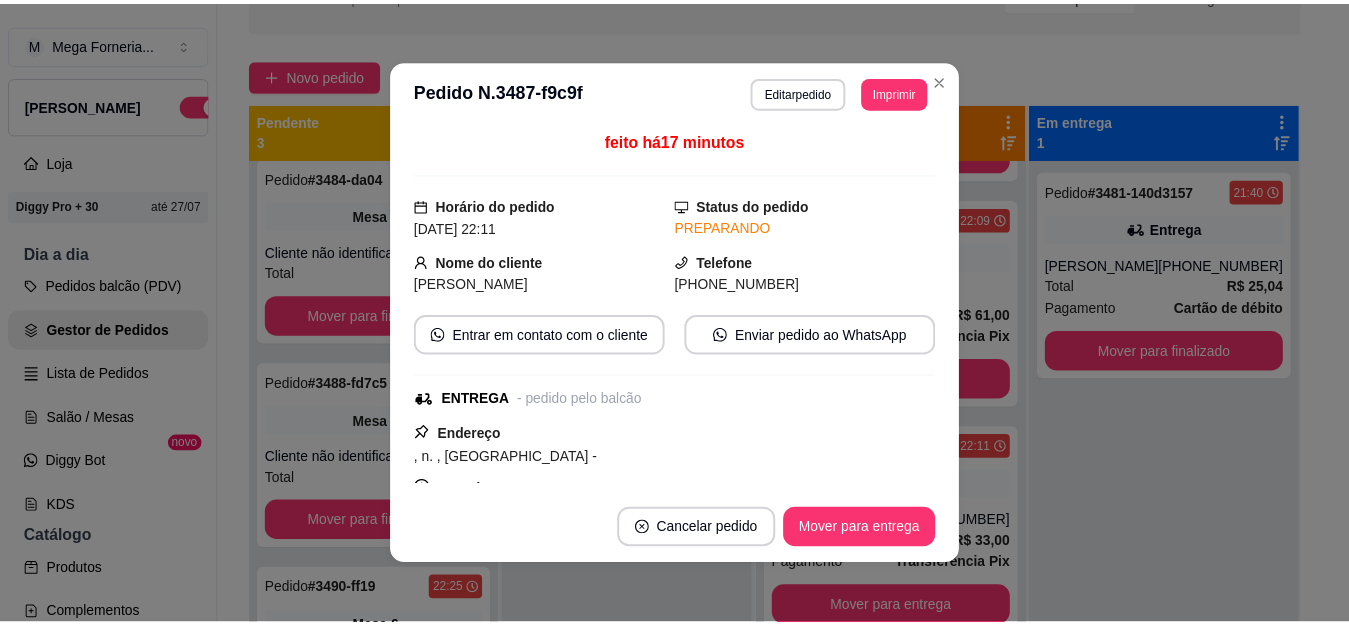 scroll, scrollTop: 0, scrollLeft: 0, axis: both 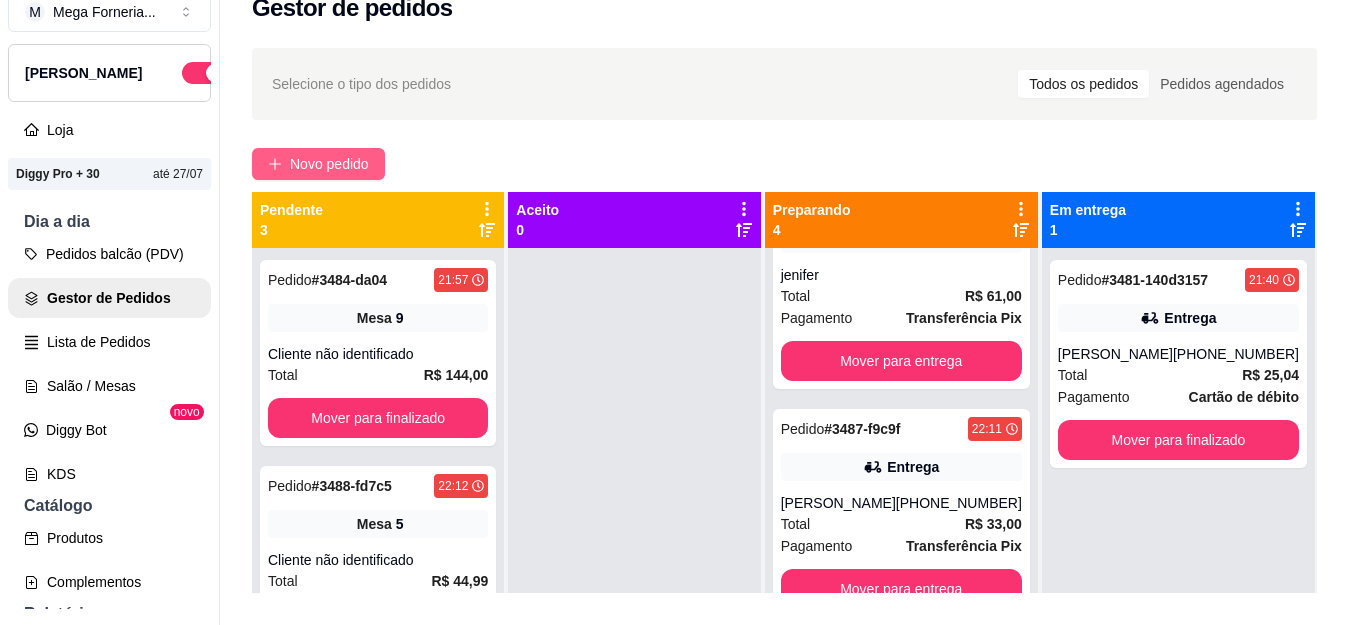 click on "Novo pedido" at bounding box center [329, 164] 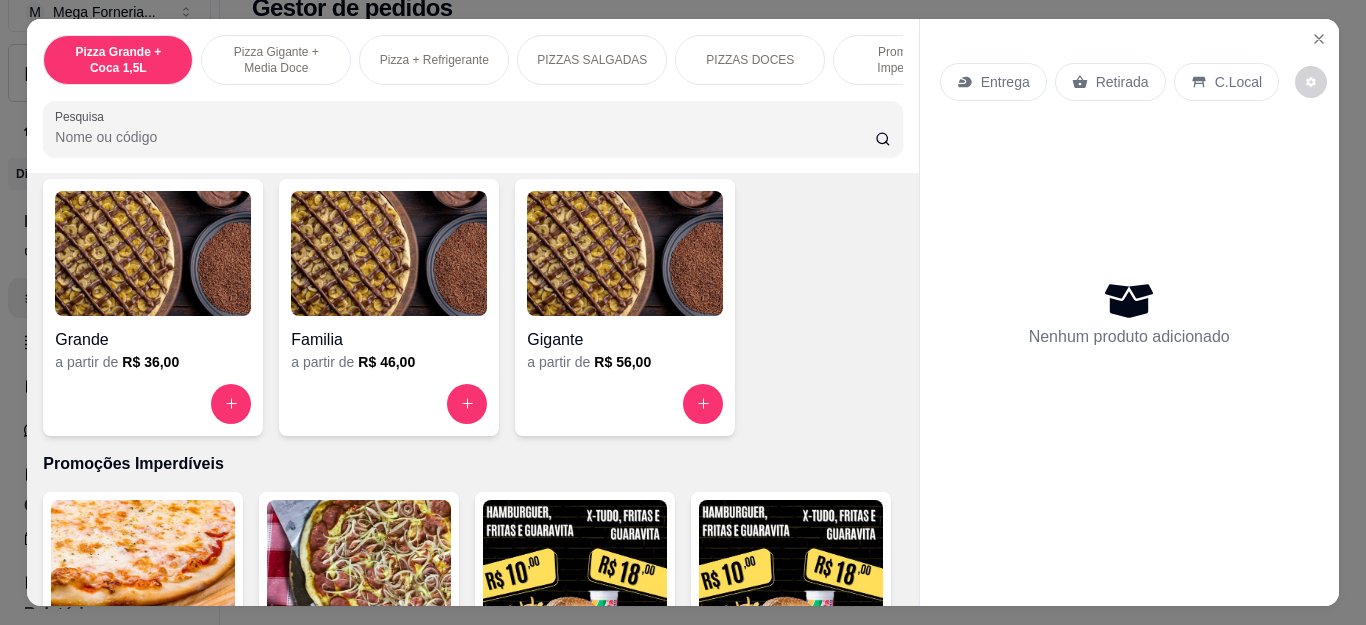 scroll, scrollTop: 1200, scrollLeft: 0, axis: vertical 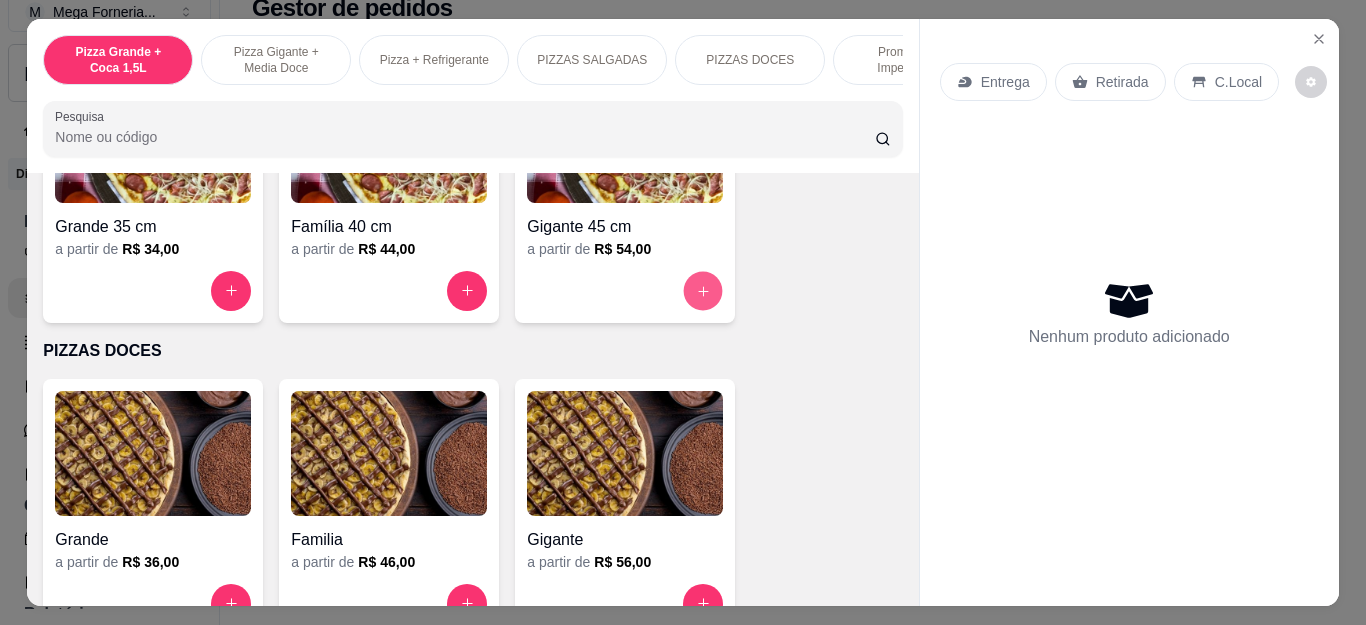 click 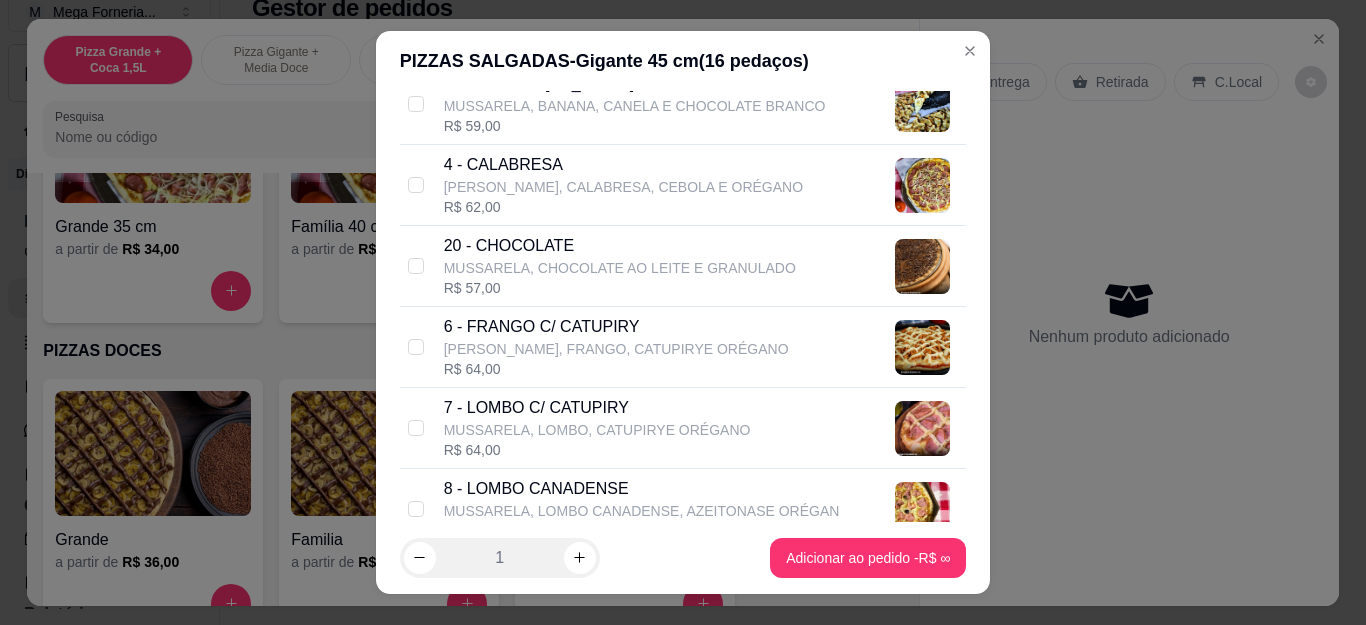scroll, scrollTop: 600, scrollLeft: 0, axis: vertical 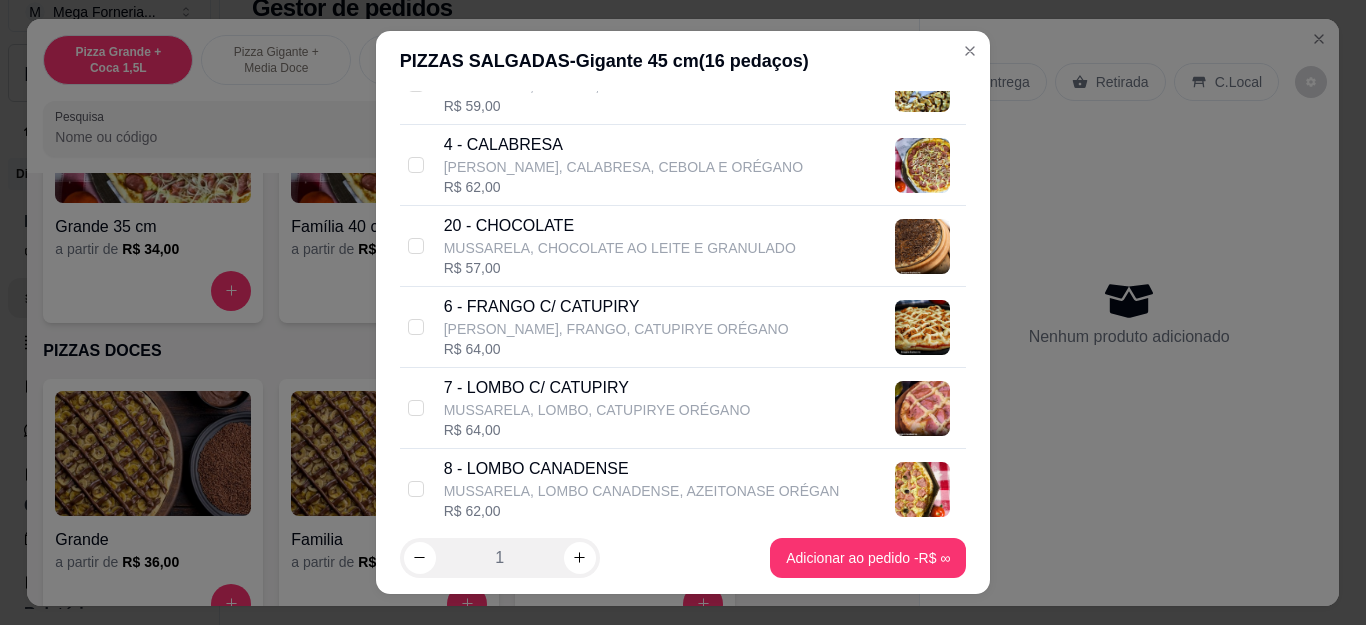 click on "R$ 62,00" at bounding box center (623, 187) 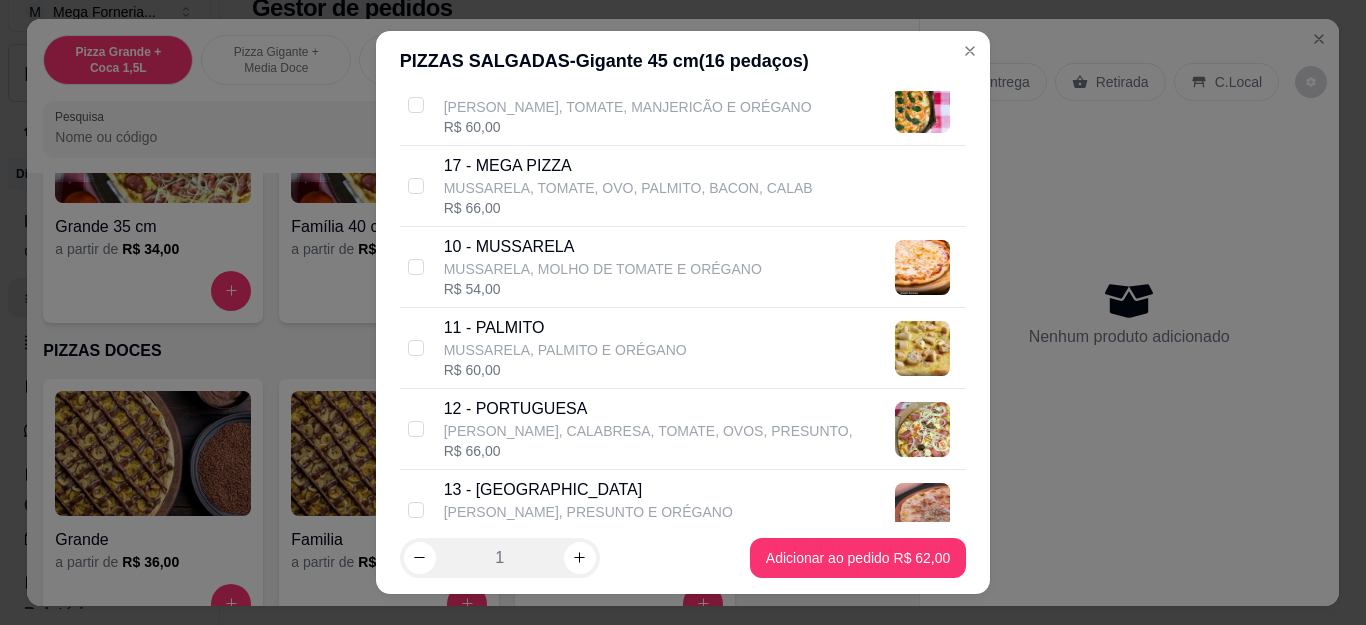 scroll, scrollTop: 1100, scrollLeft: 0, axis: vertical 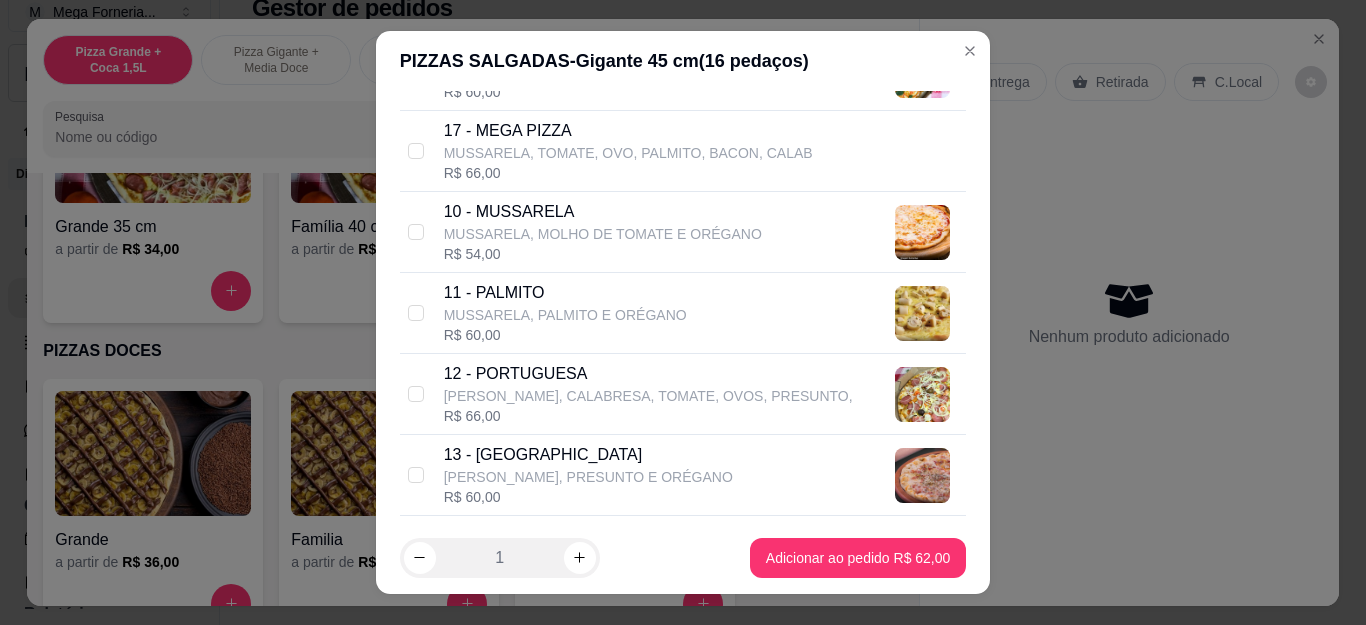 click on "12 - PORTUGUESA" at bounding box center (648, 374) 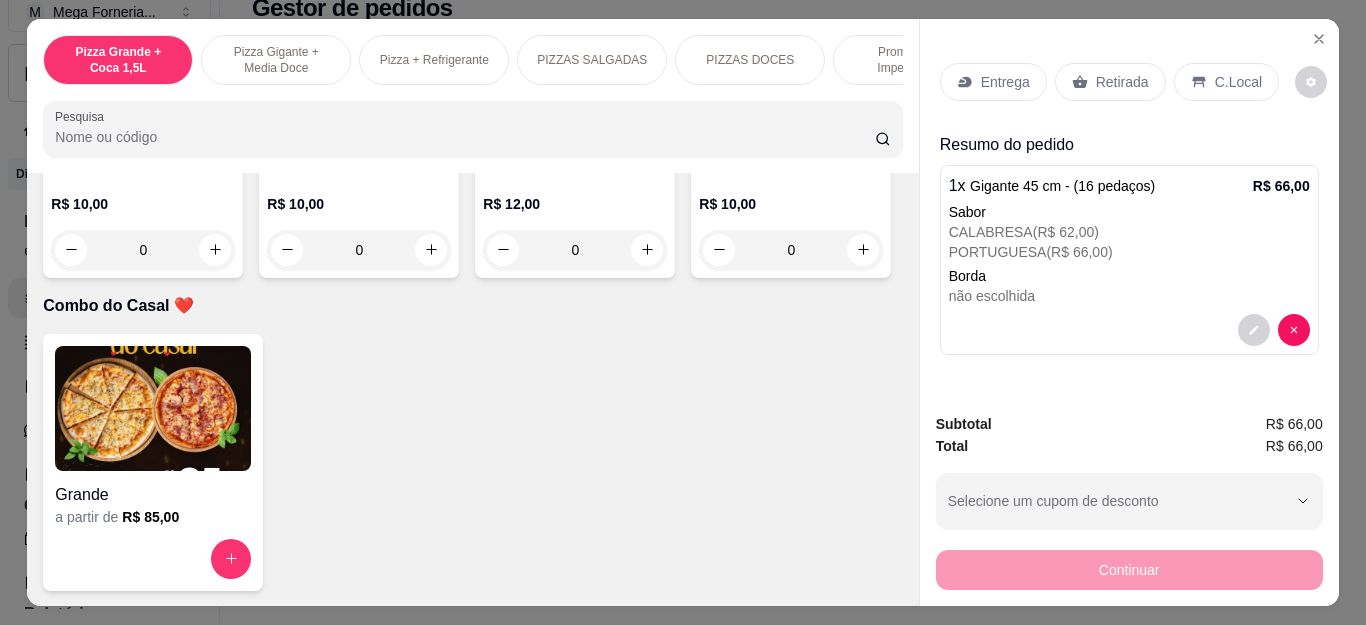 scroll, scrollTop: 5000, scrollLeft: 0, axis: vertical 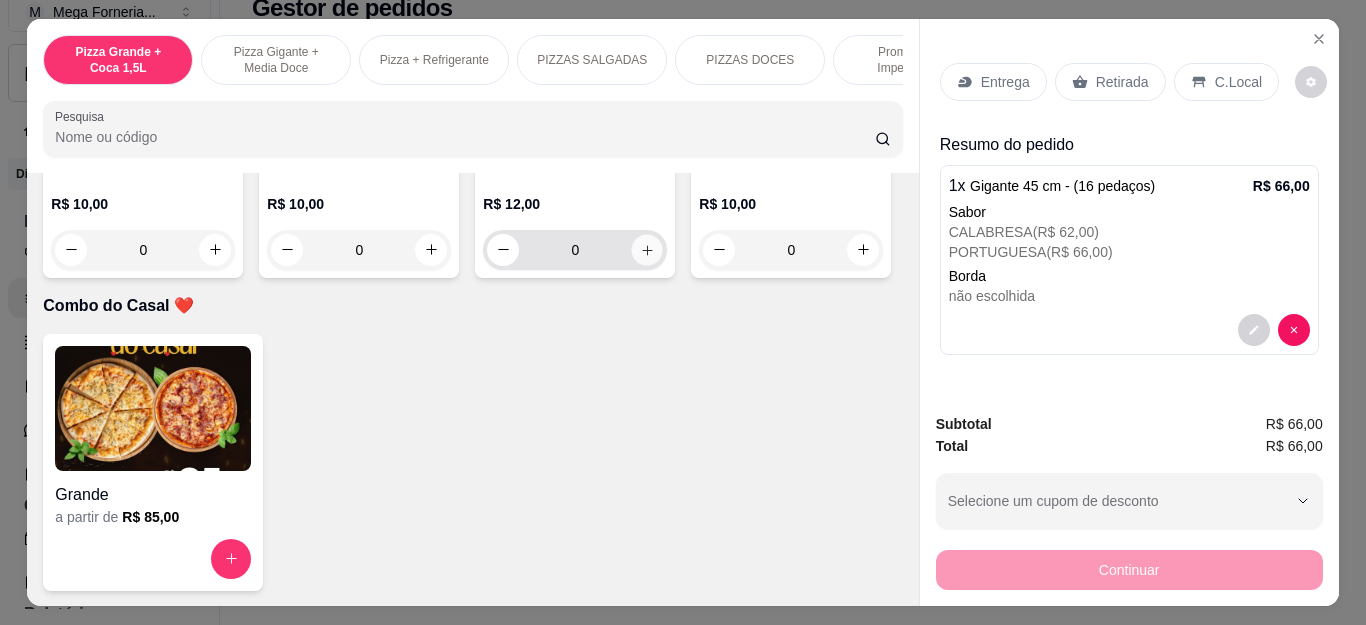 click at bounding box center (647, 249) 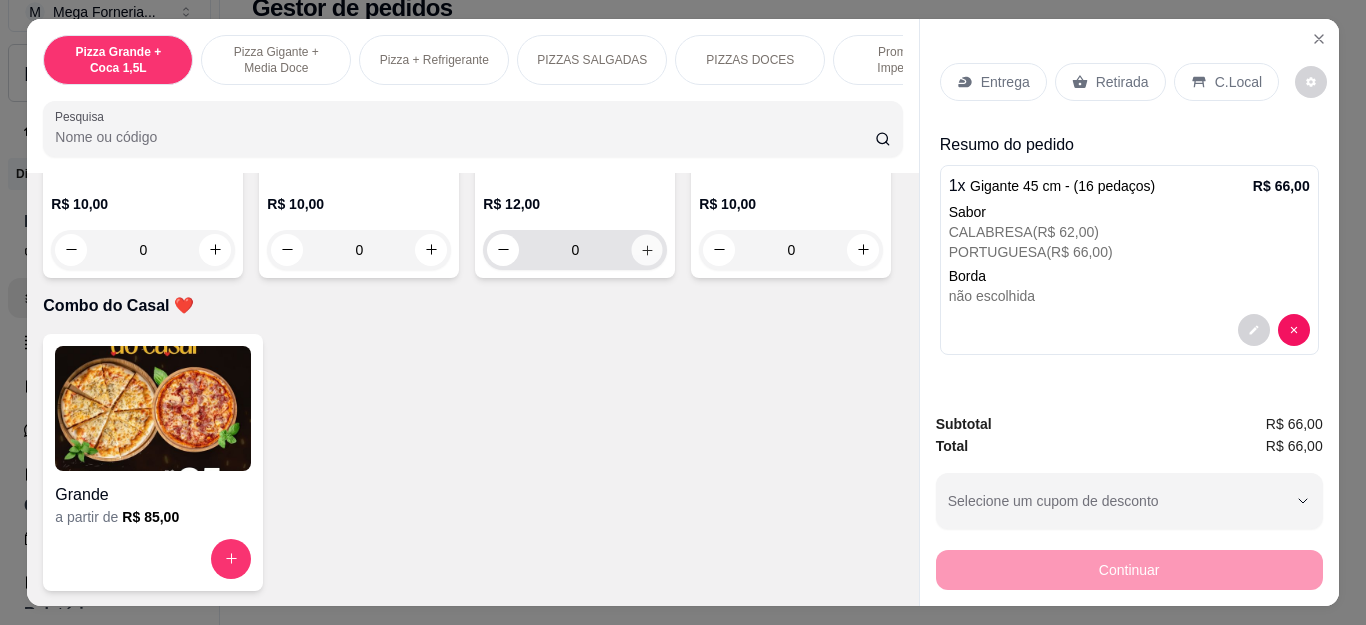 type on "1" 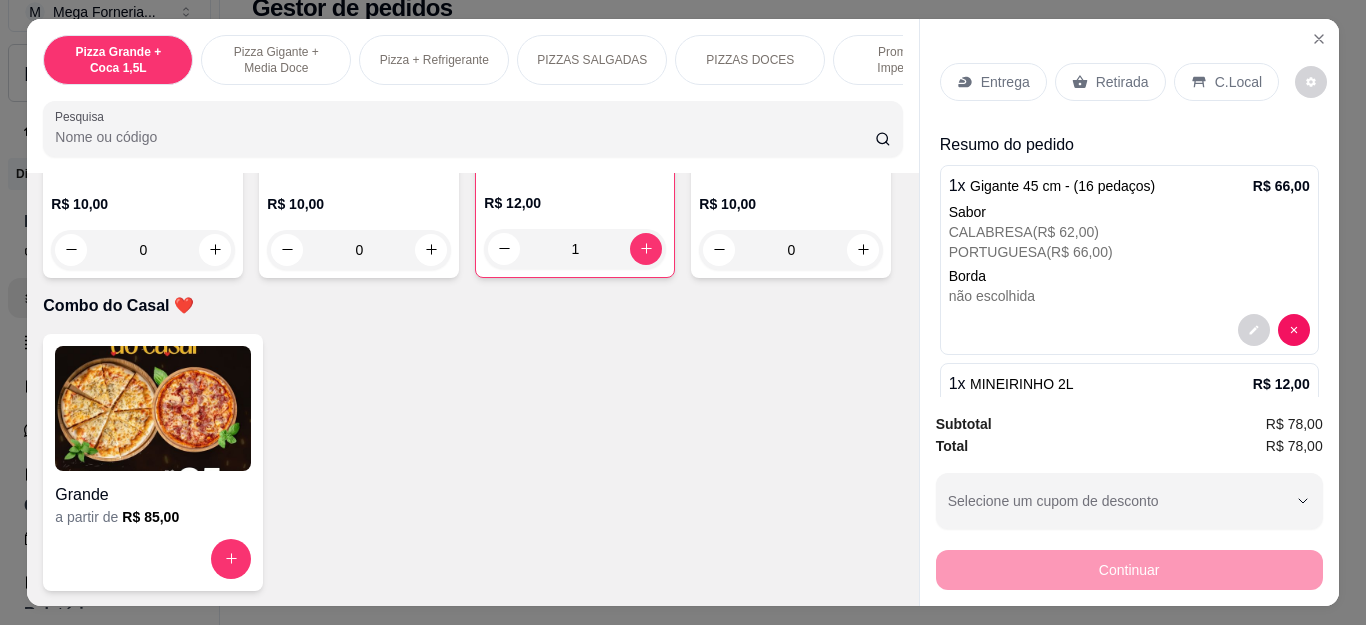 scroll, scrollTop: 75, scrollLeft: 0, axis: vertical 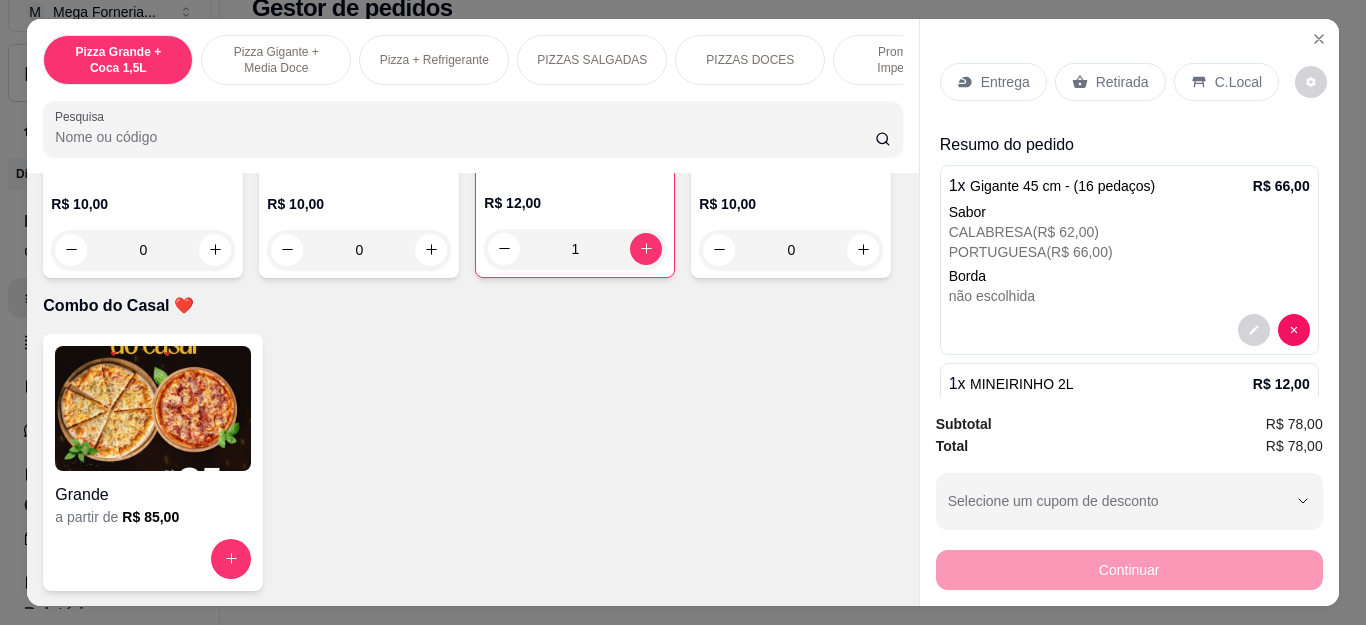 click on "Entrega" at bounding box center [1005, 82] 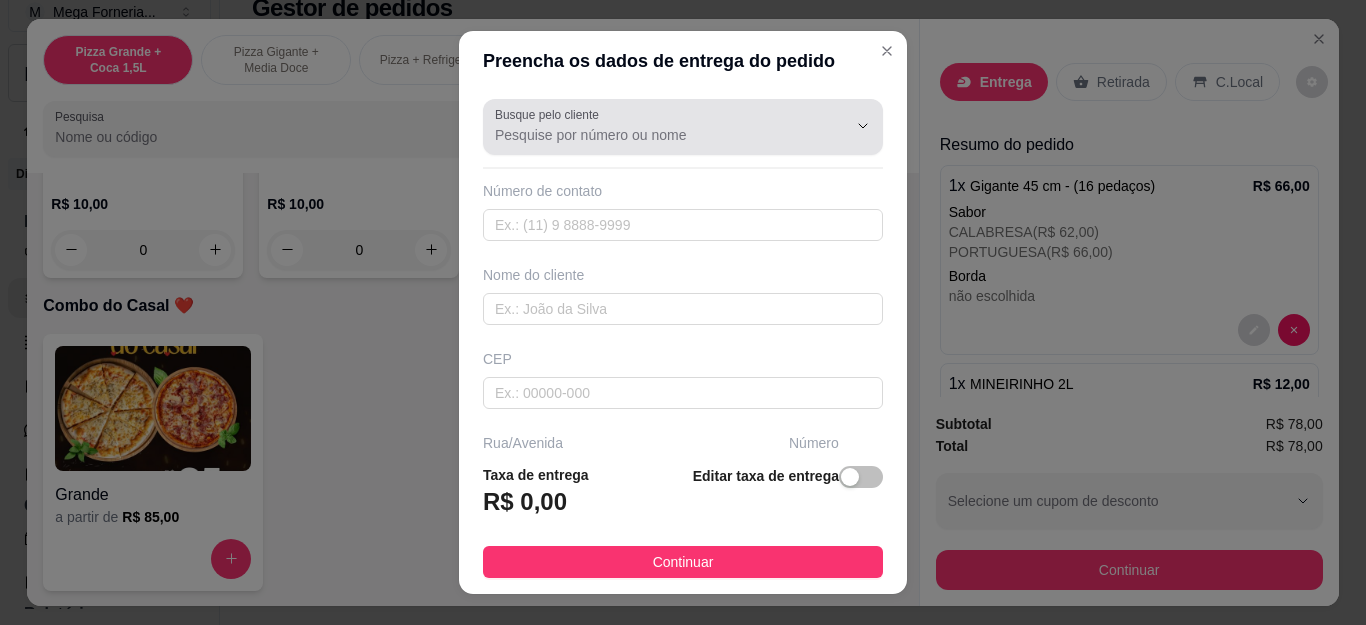 click on "Busque pelo cliente" at bounding box center [655, 135] 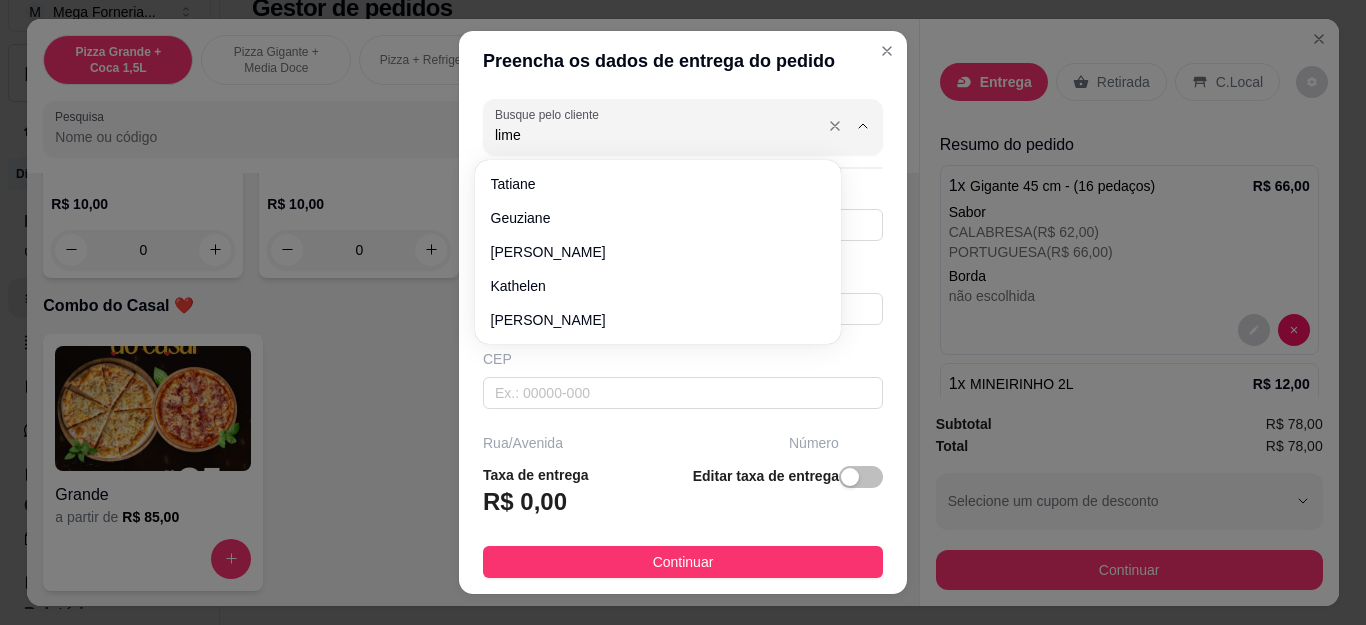 type on "limer" 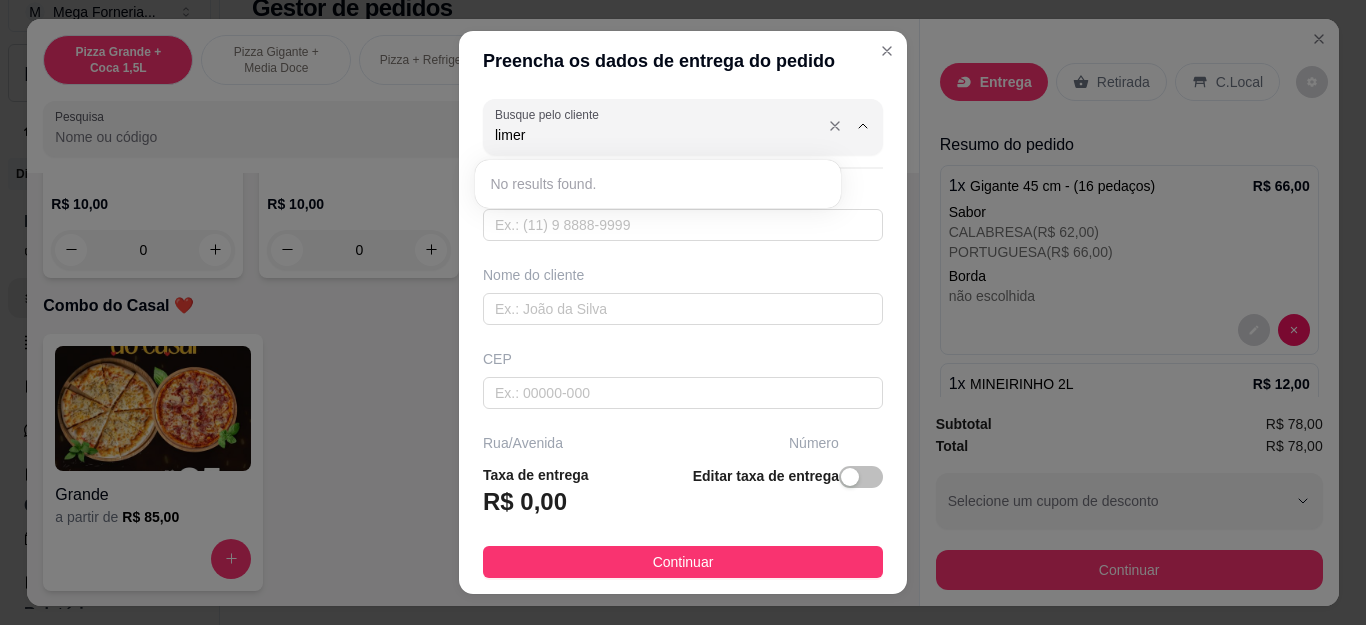 click on "limer" at bounding box center (655, 135) 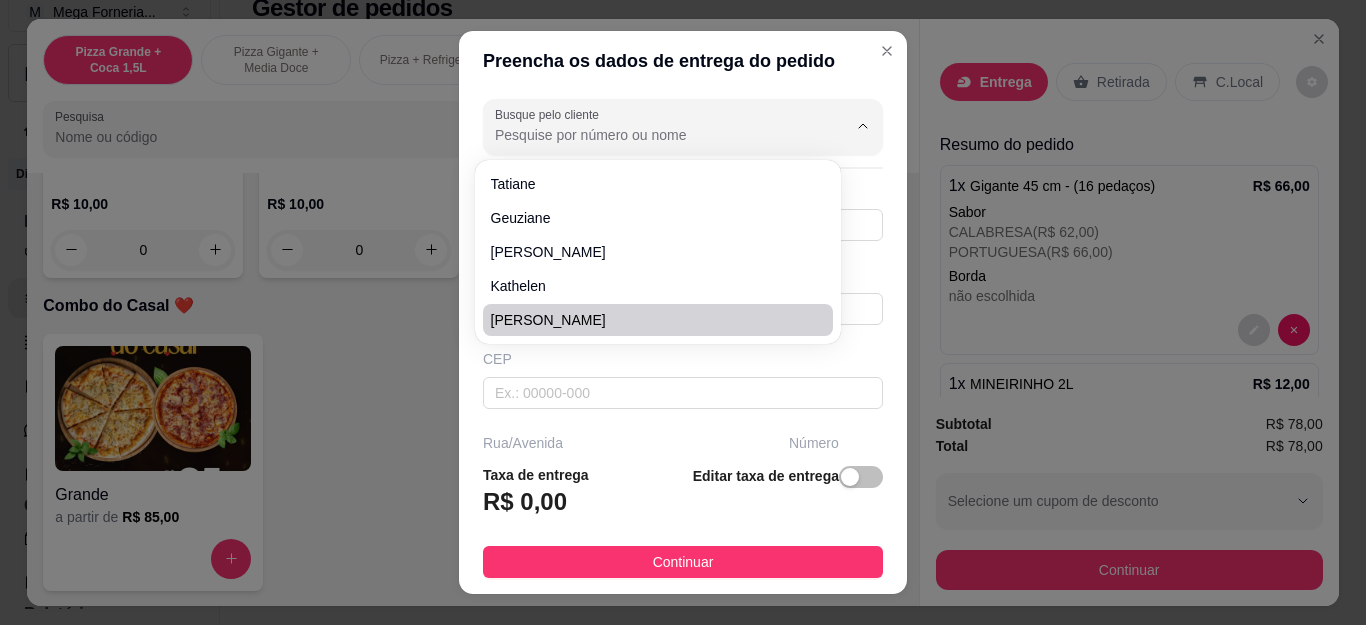 click on "CEP" at bounding box center [683, 379] 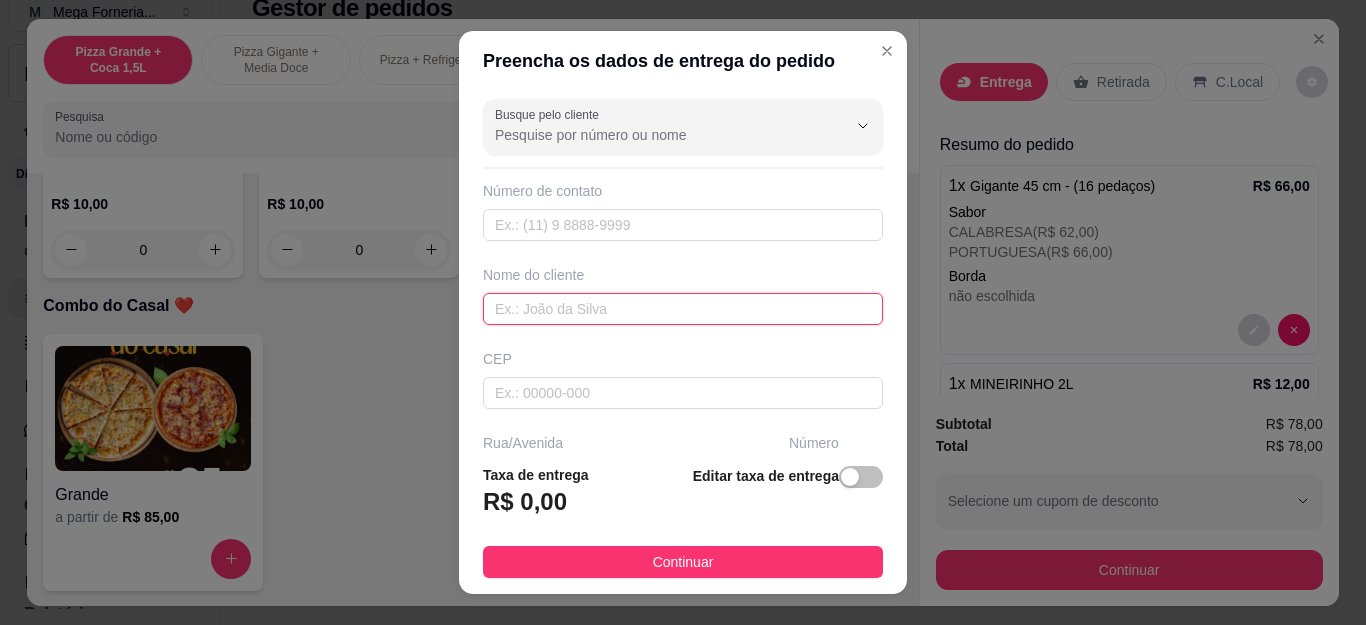 click at bounding box center [683, 309] 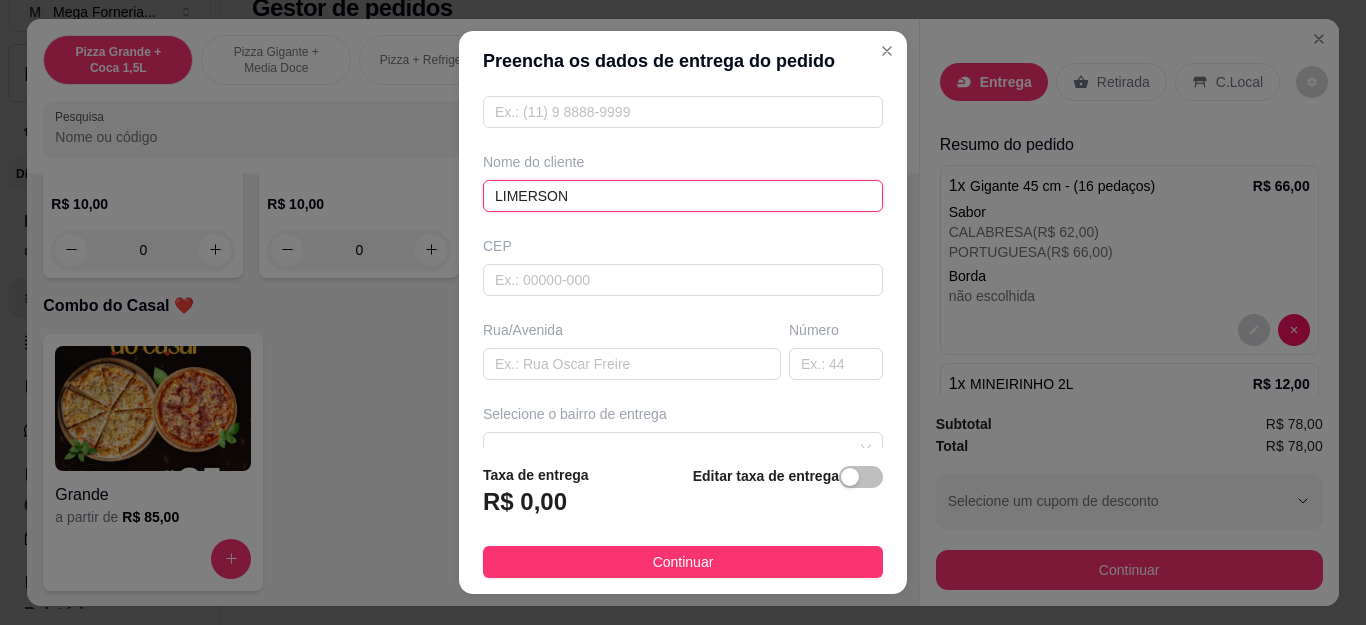 scroll, scrollTop: 200, scrollLeft: 0, axis: vertical 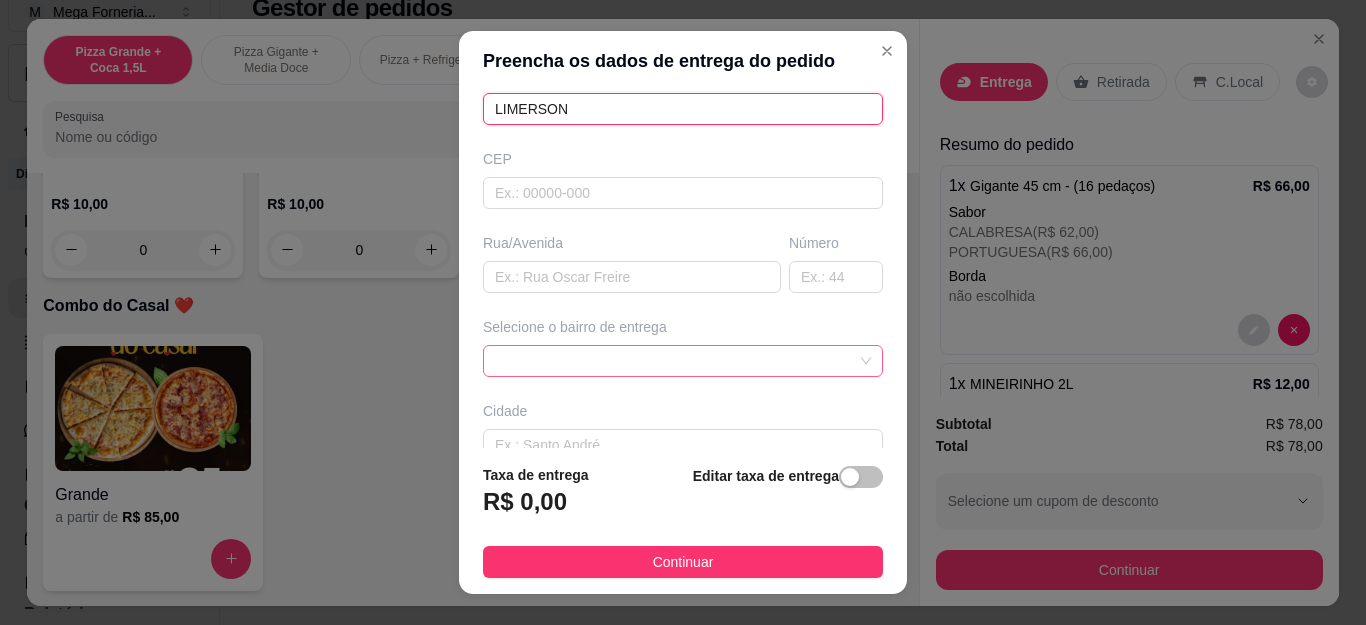 click at bounding box center [683, 361] 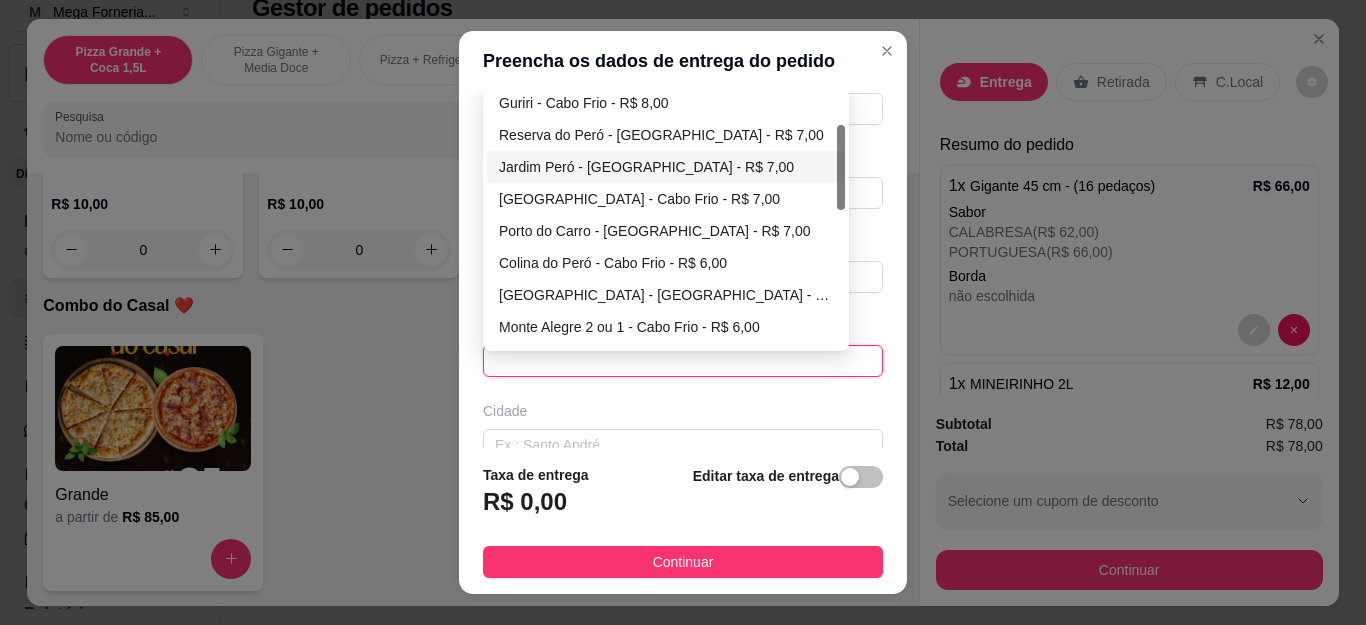 scroll, scrollTop: 200, scrollLeft: 0, axis: vertical 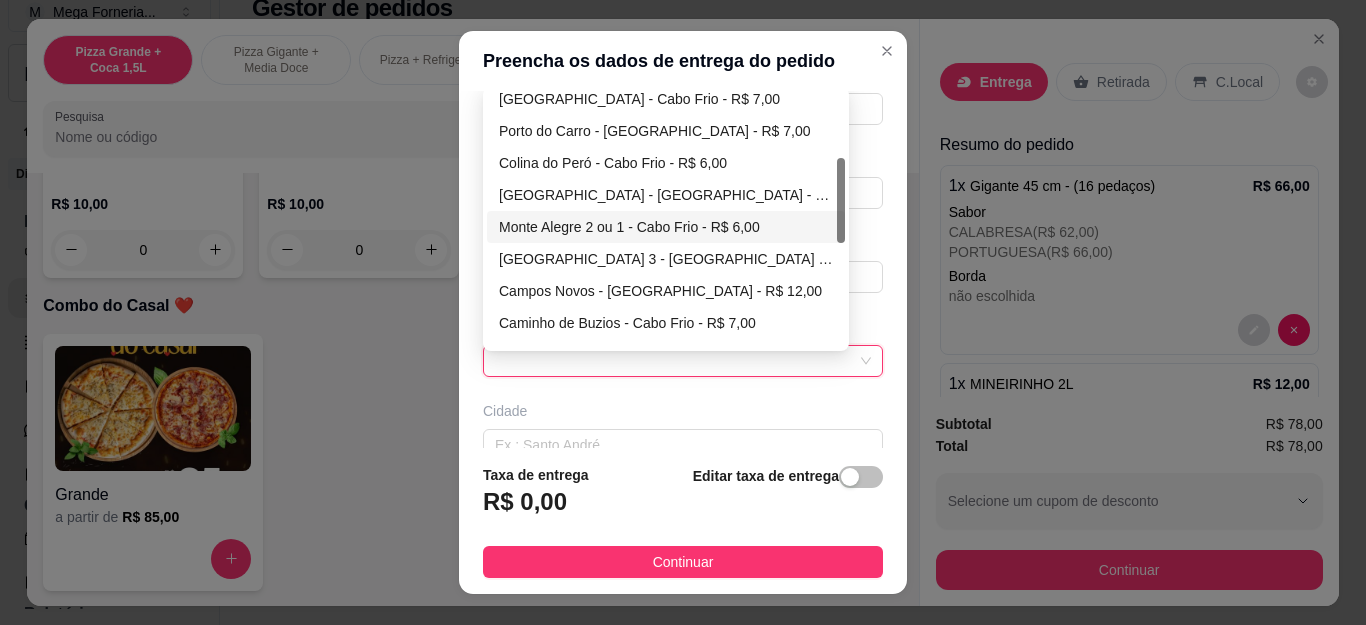 click on "Monte Alegre 2 ou 1 - Cabo Frio -  R$ 6,00" at bounding box center (666, 227) 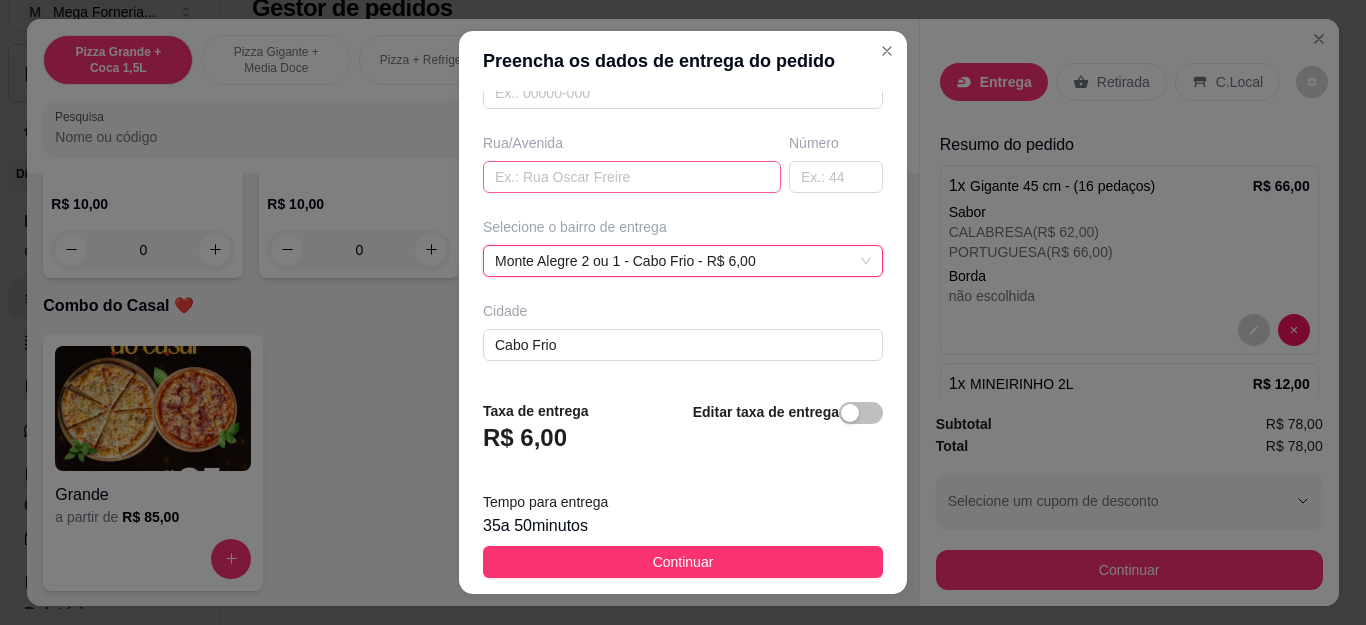 scroll, scrollTop: 381, scrollLeft: 0, axis: vertical 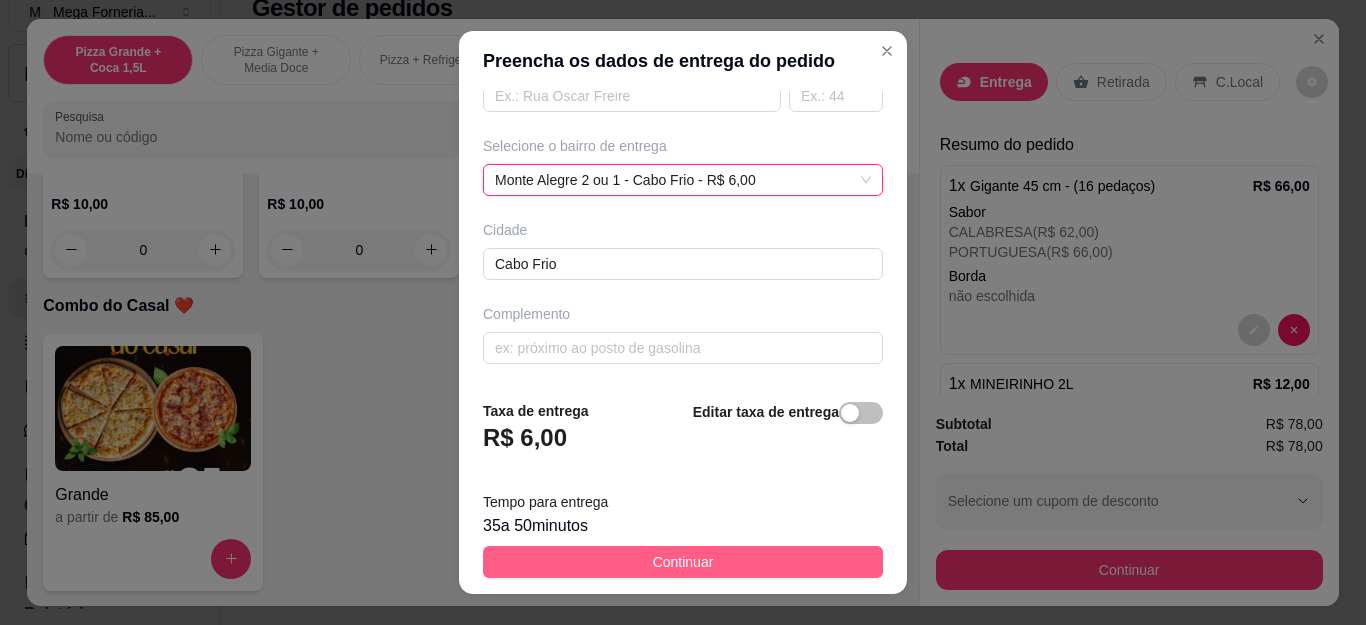 click on "Continuar" at bounding box center [683, 562] 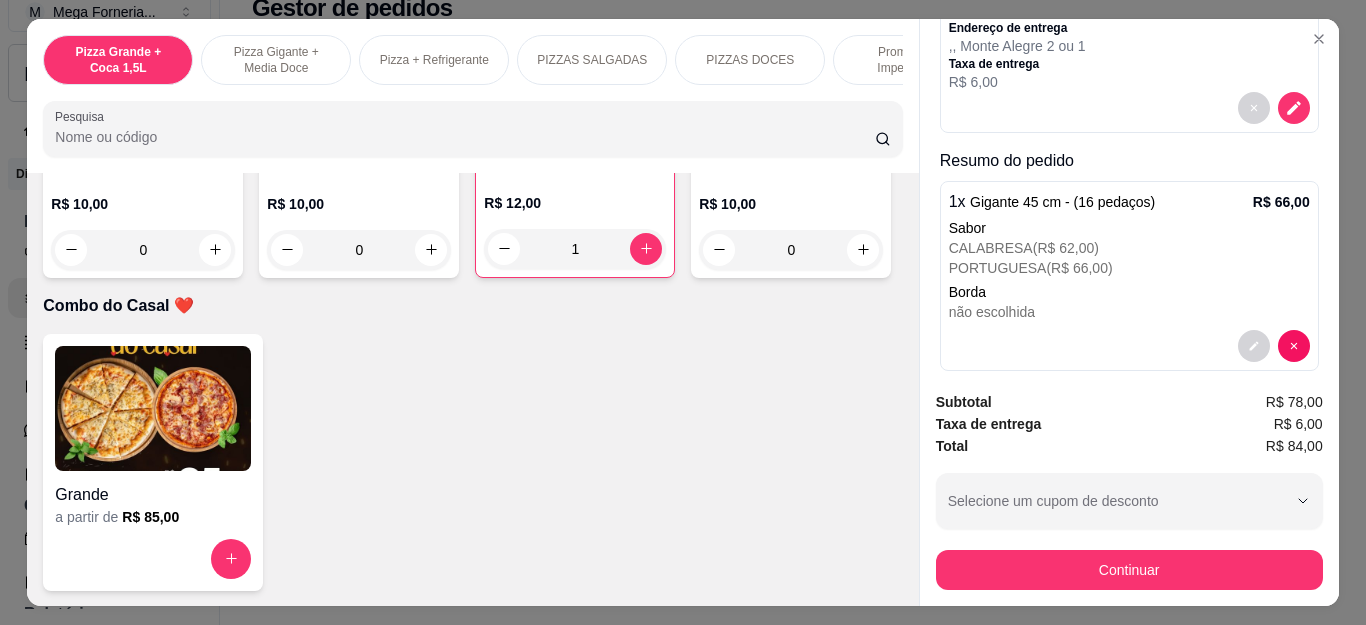 scroll, scrollTop: 300, scrollLeft: 0, axis: vertical 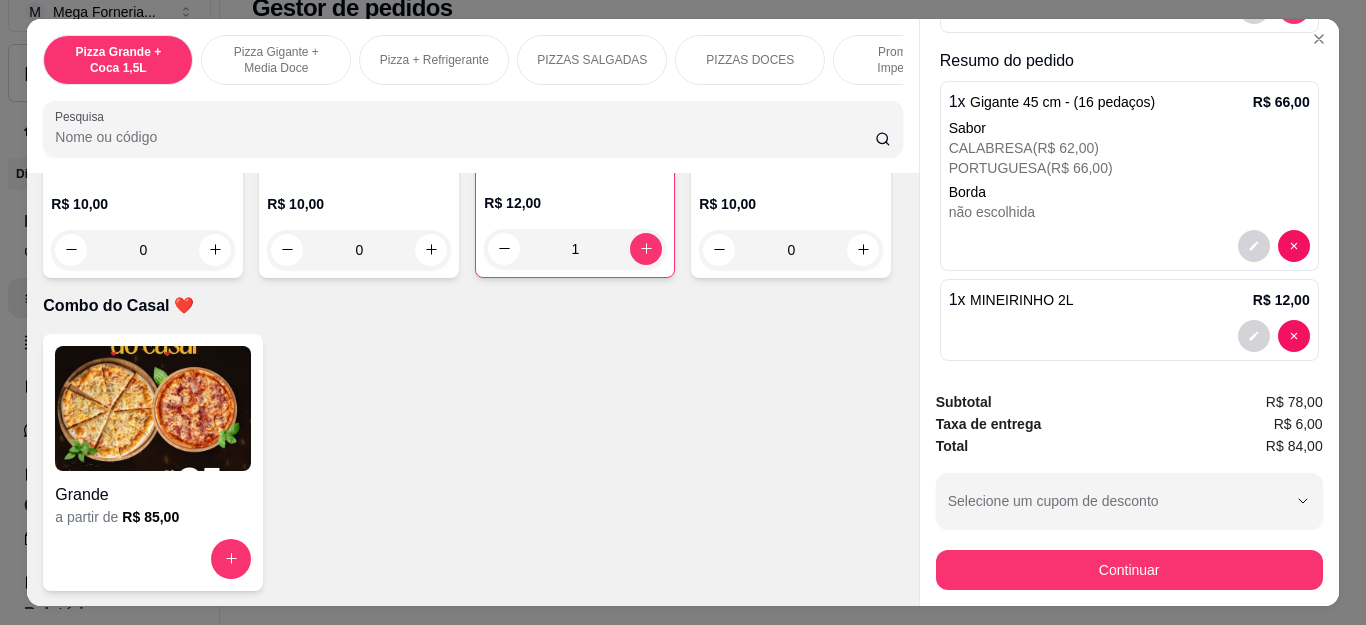 click on "Continuar" at bounding box center [1129, 570] 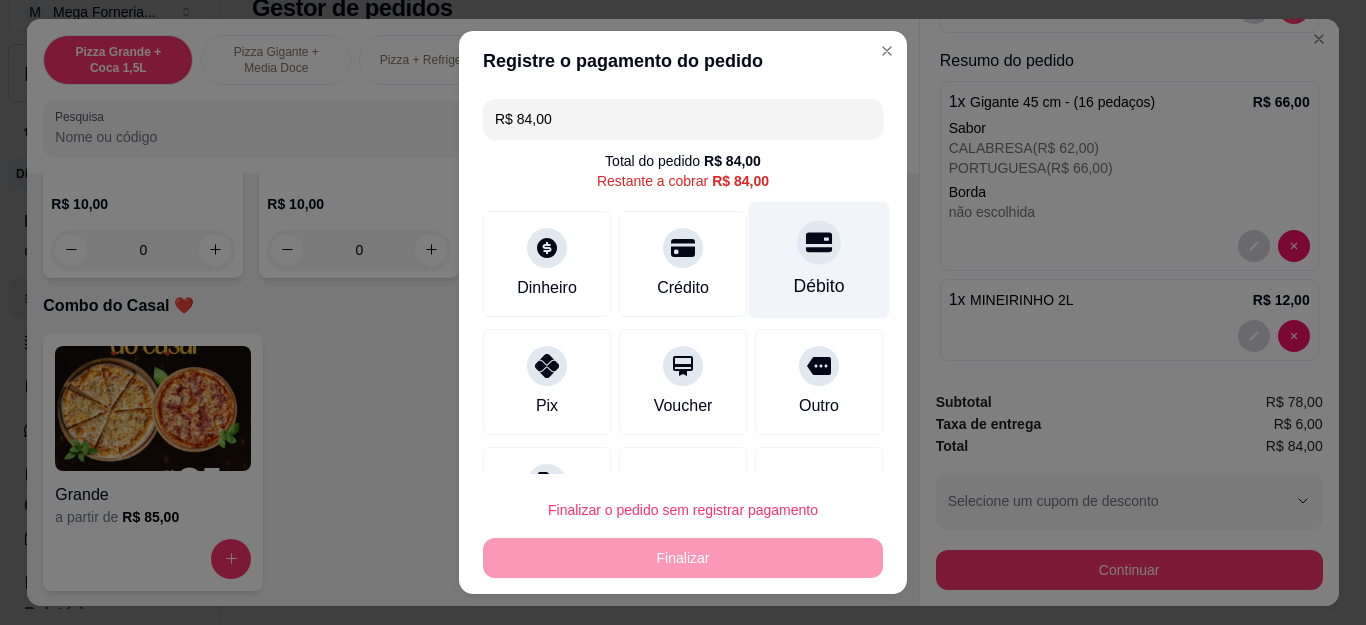click on "Débito" at bounding box center (819, 260) 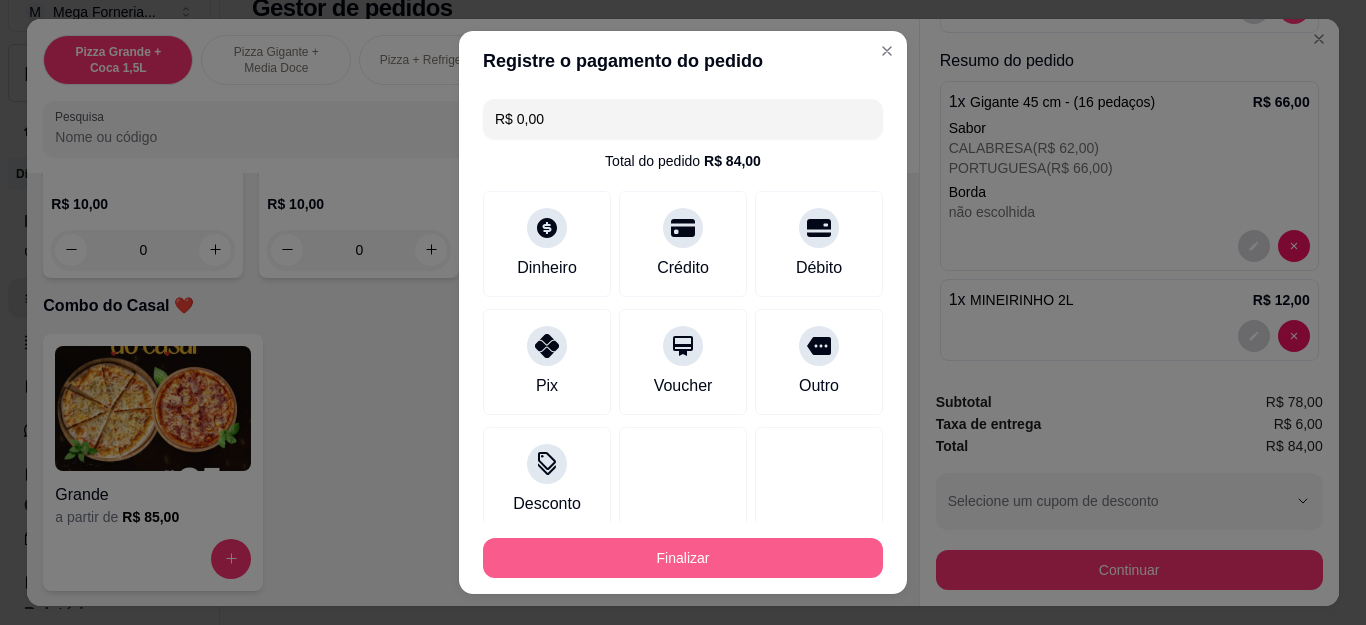 click on "Finalizar" at bounding box center [683, 558] 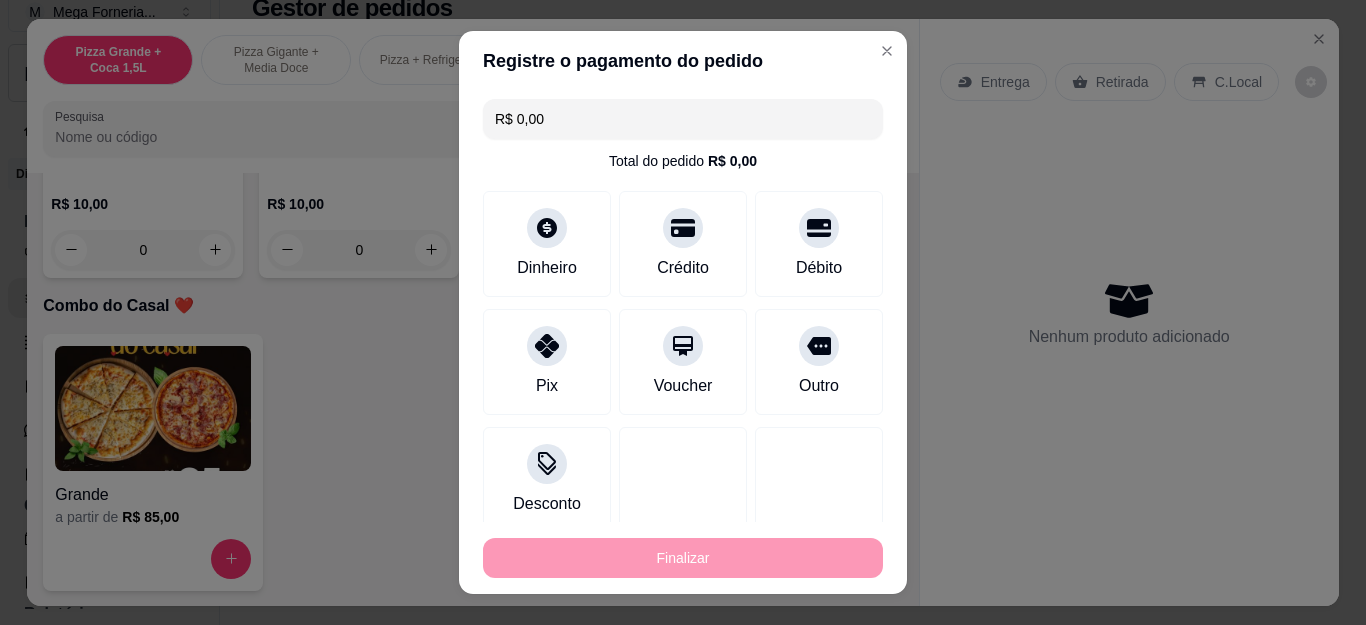 type on "0" 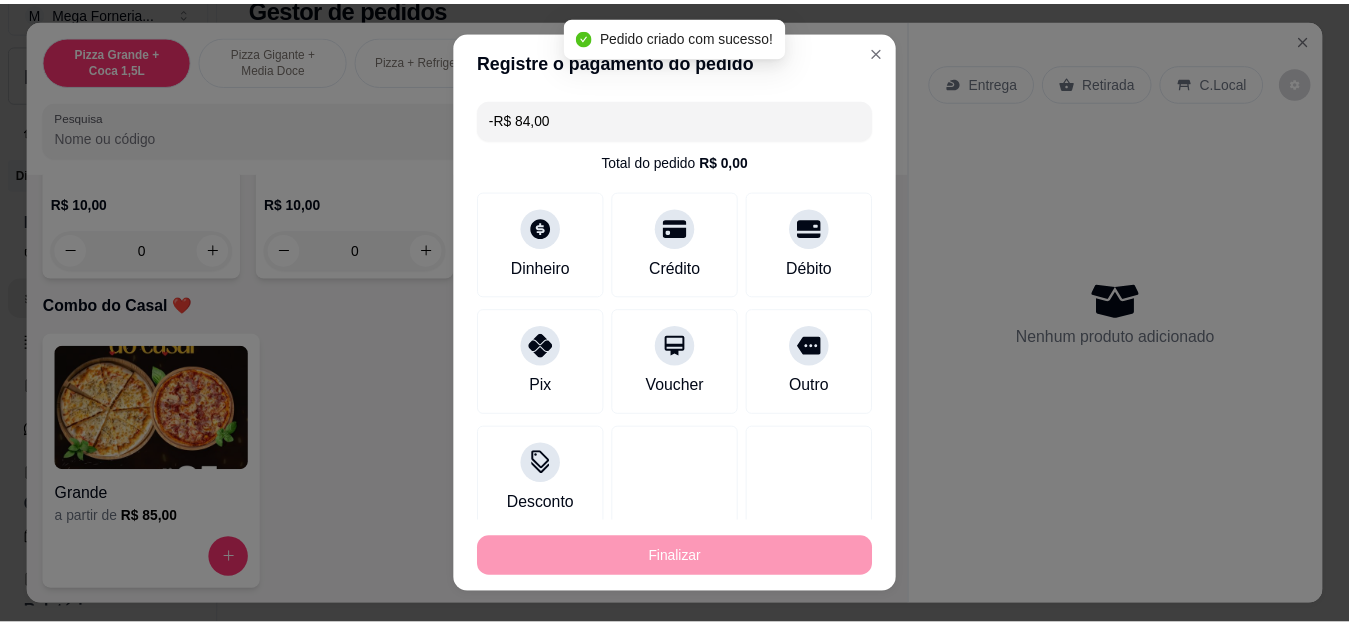 scroll, scrollTop: 0, scrollLeft: 0, axis: both 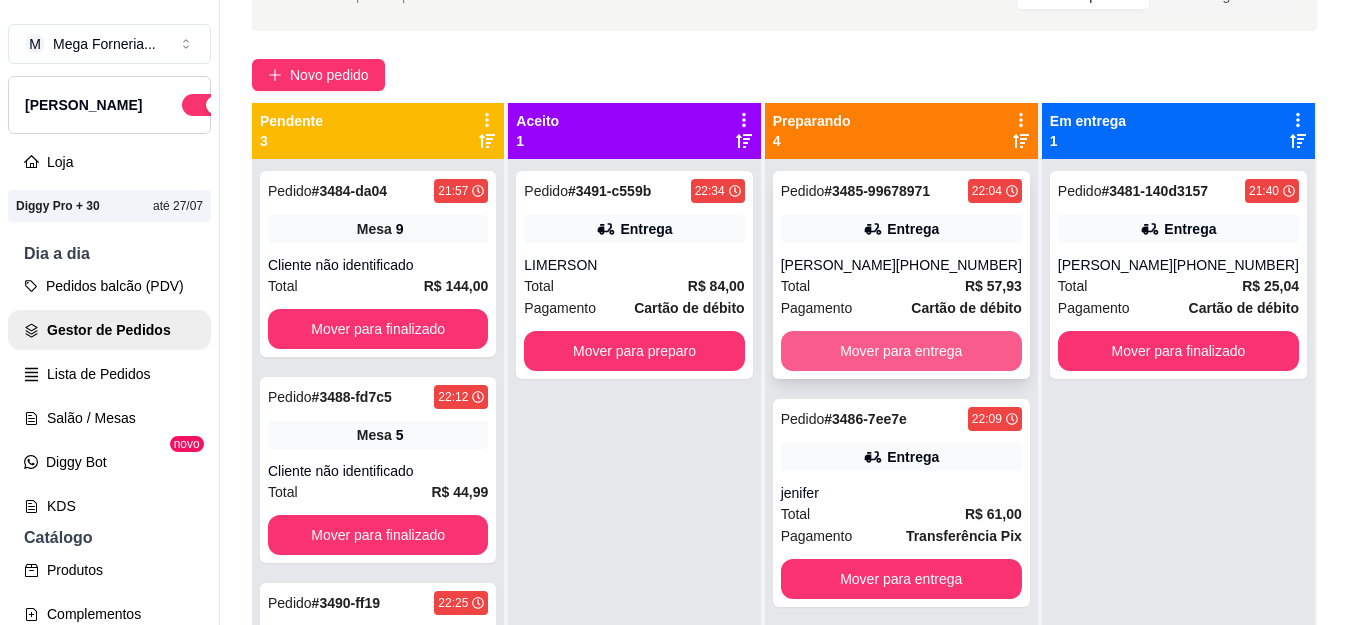 click on "Mover para entrega" at bounding box center [901, 351] 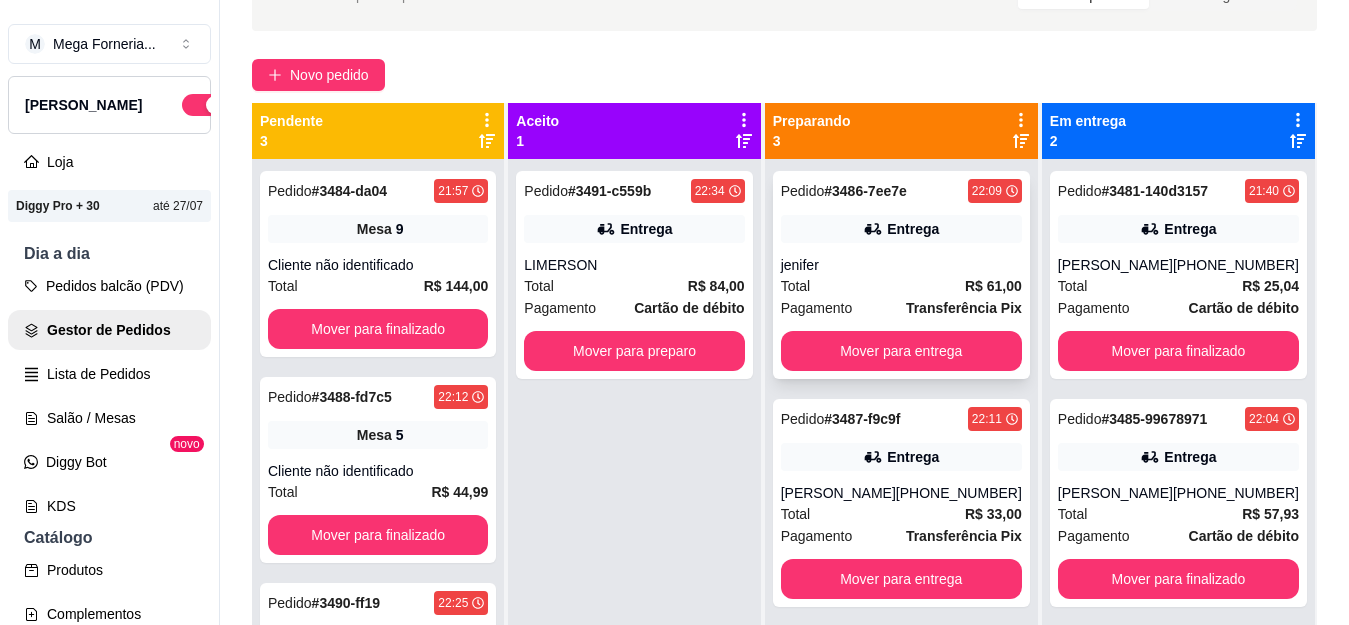 click on "Total R$ 61,00" at bounding box center (901, 286) 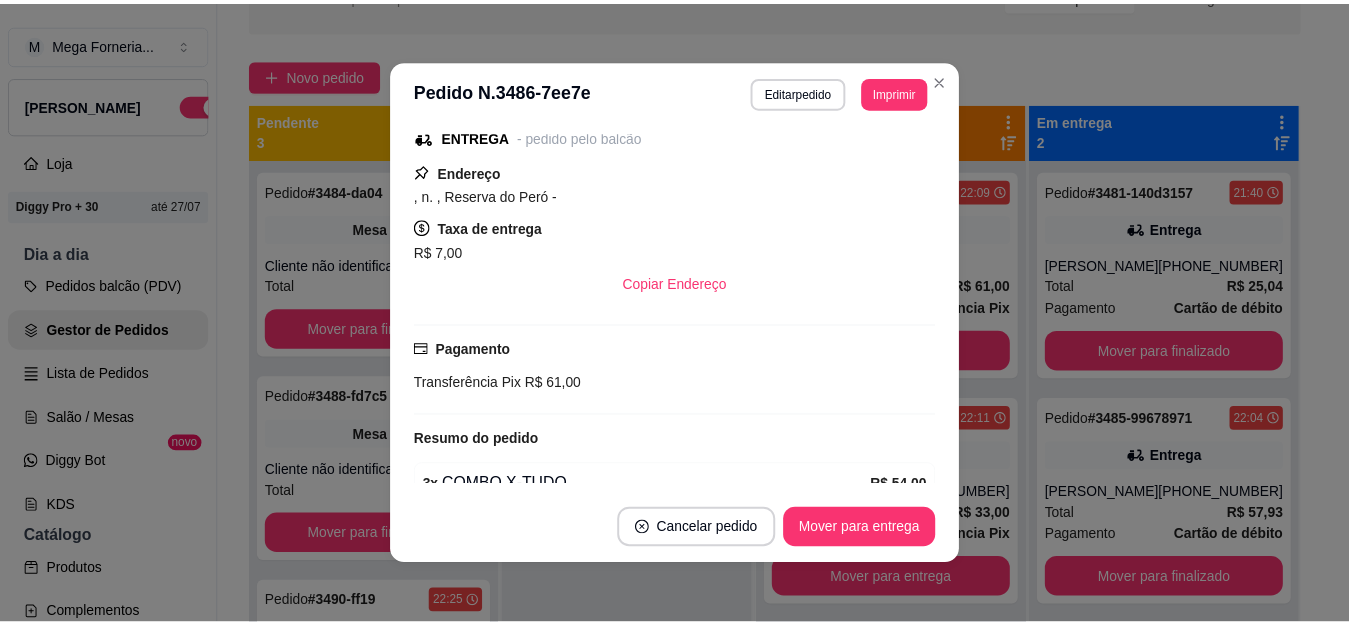 scroll, scrollTop: 264, scrollLeft: 0, axis: vertical 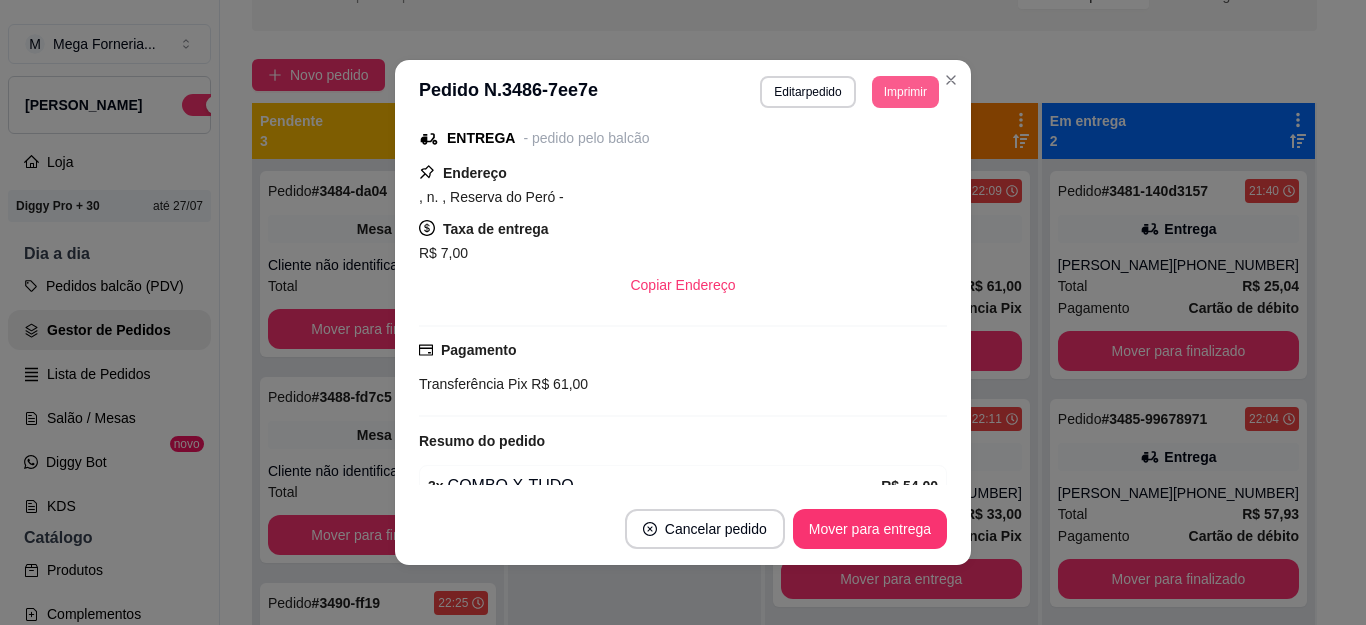 click on "Imprimir" at bounding box center [905, 92] 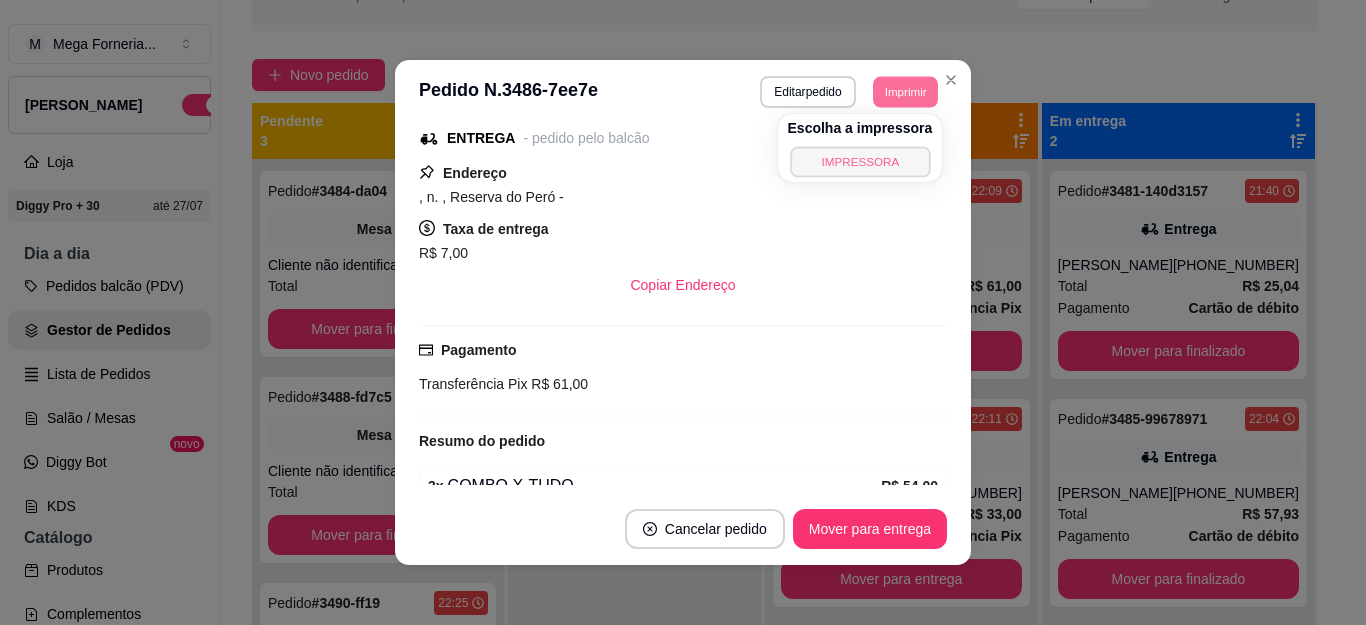 click on "IMPRESSORA" at bounding box center [860, 161] 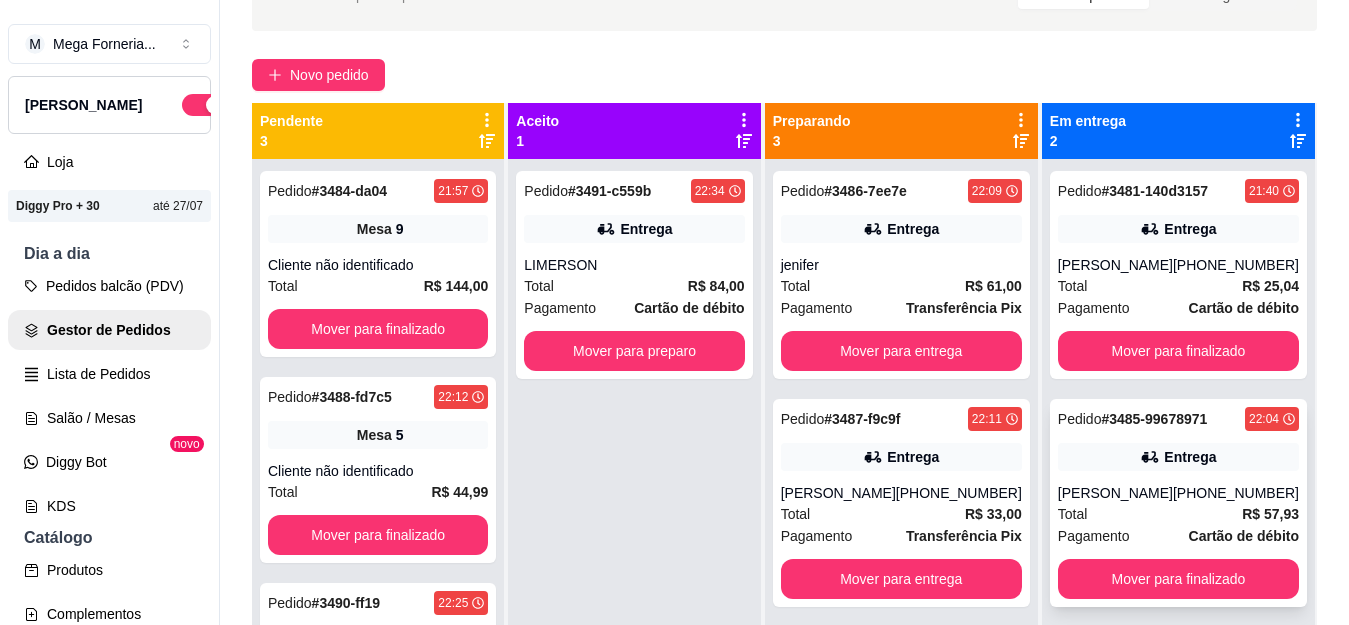 click on "Entrega" at bounding box center (1178, 457) 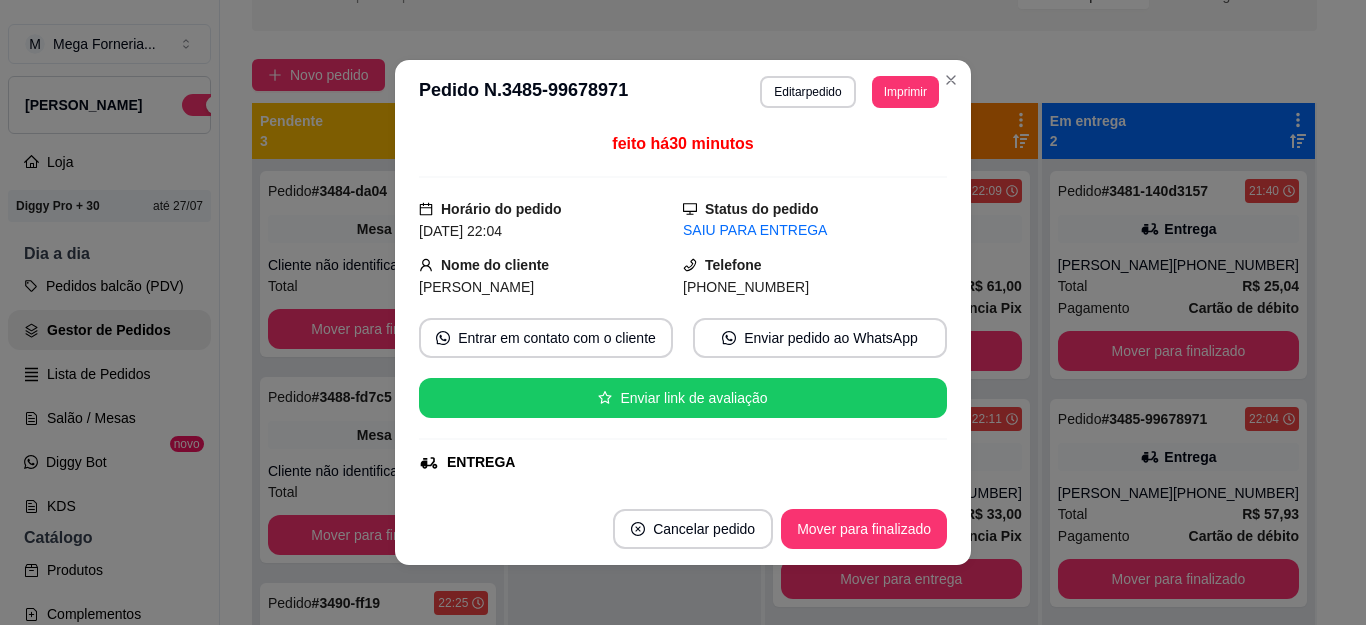 click on "**********" at bounding box center [683, 92] 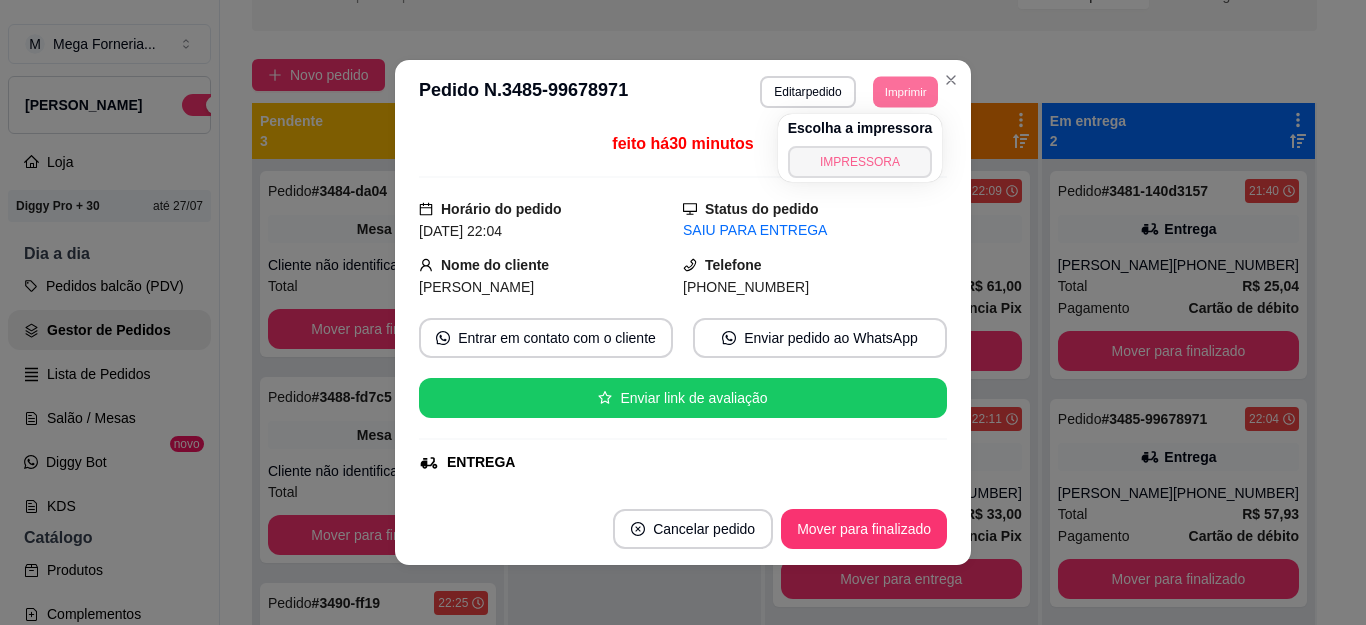 click on "IMPRESSORA" at bounding box center [860, 162] 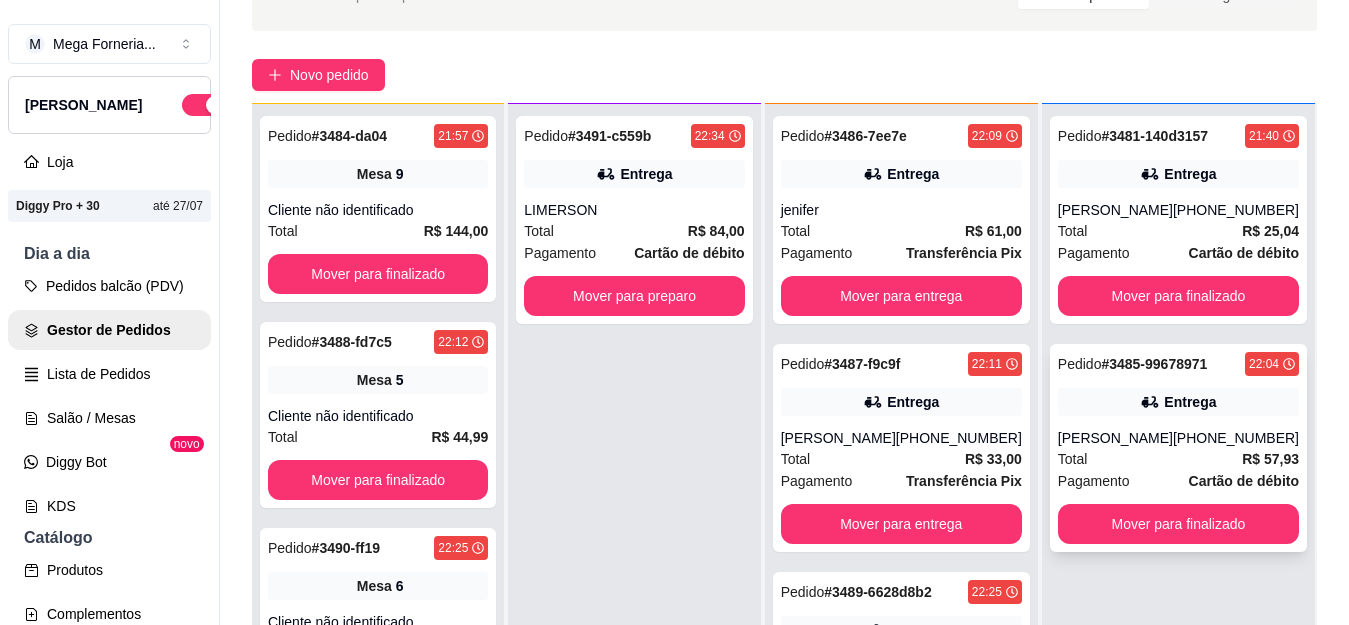 scroll, scrollTop: 56, scrollLeft: 0, axis: vertical 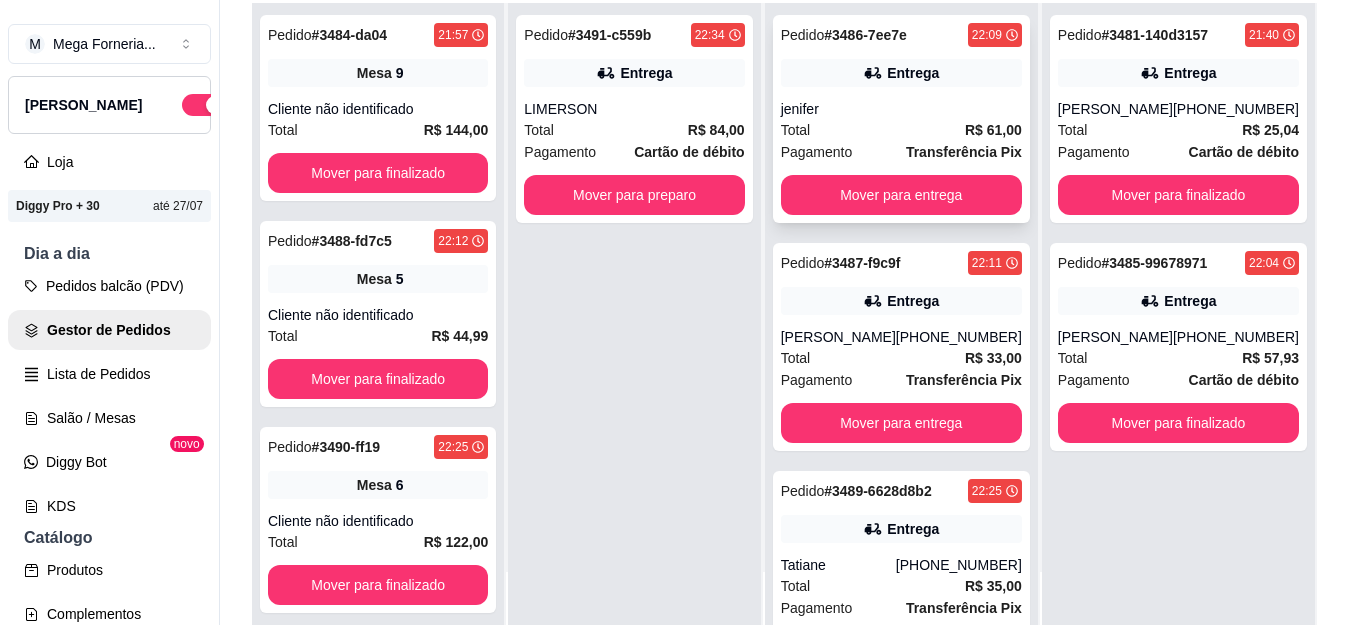 click on "Pedido  # 3486-7ee7e 22:09 Entrega jenifer Total R$ 61,00 Pagamento Transferência Pix Mover para entrega" at bounding box center [901, 119] 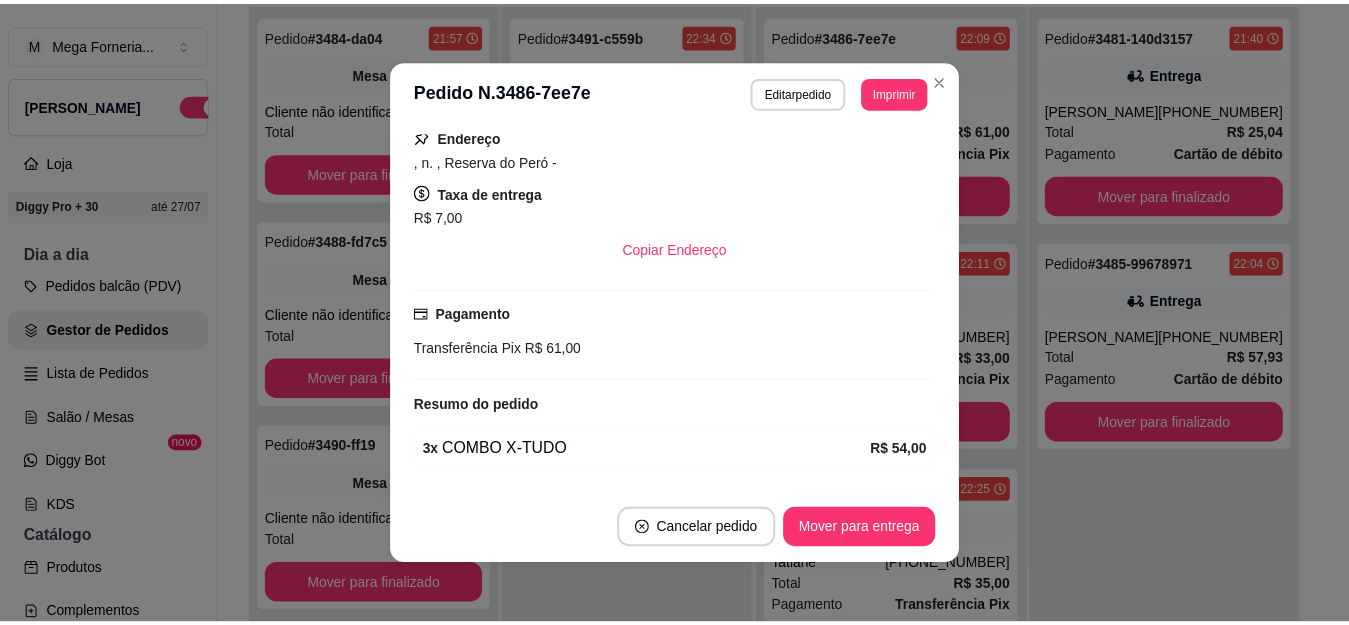 scroll, scrollTop: 364, scrollLeft: 0, axis: vertical 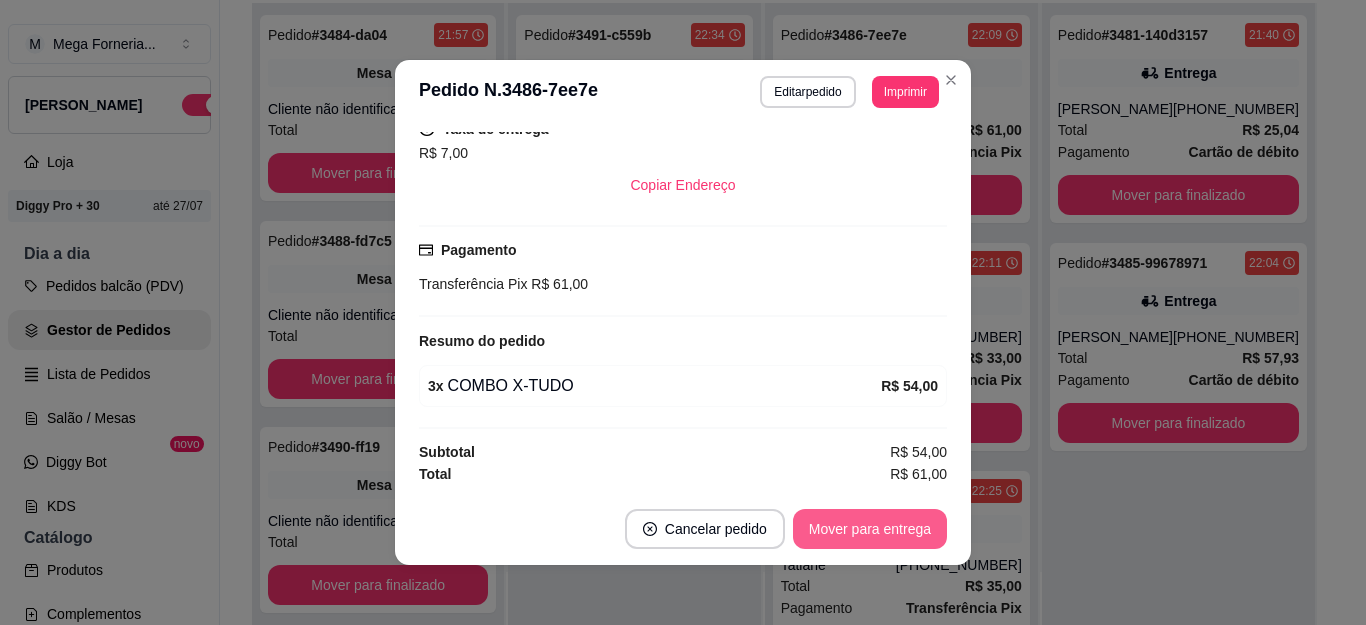 click on "Mover para entrega" at bounding box center (870, 529) 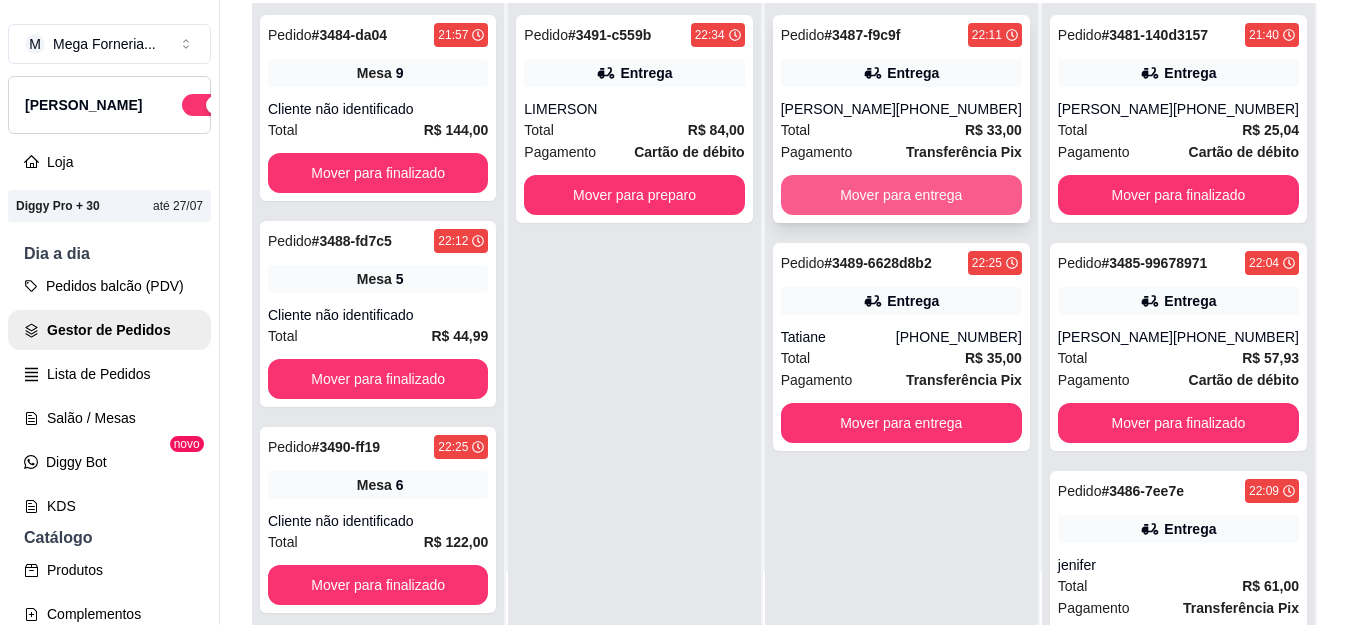 click on "Mover para entrega" at bounding box center [901, 195] 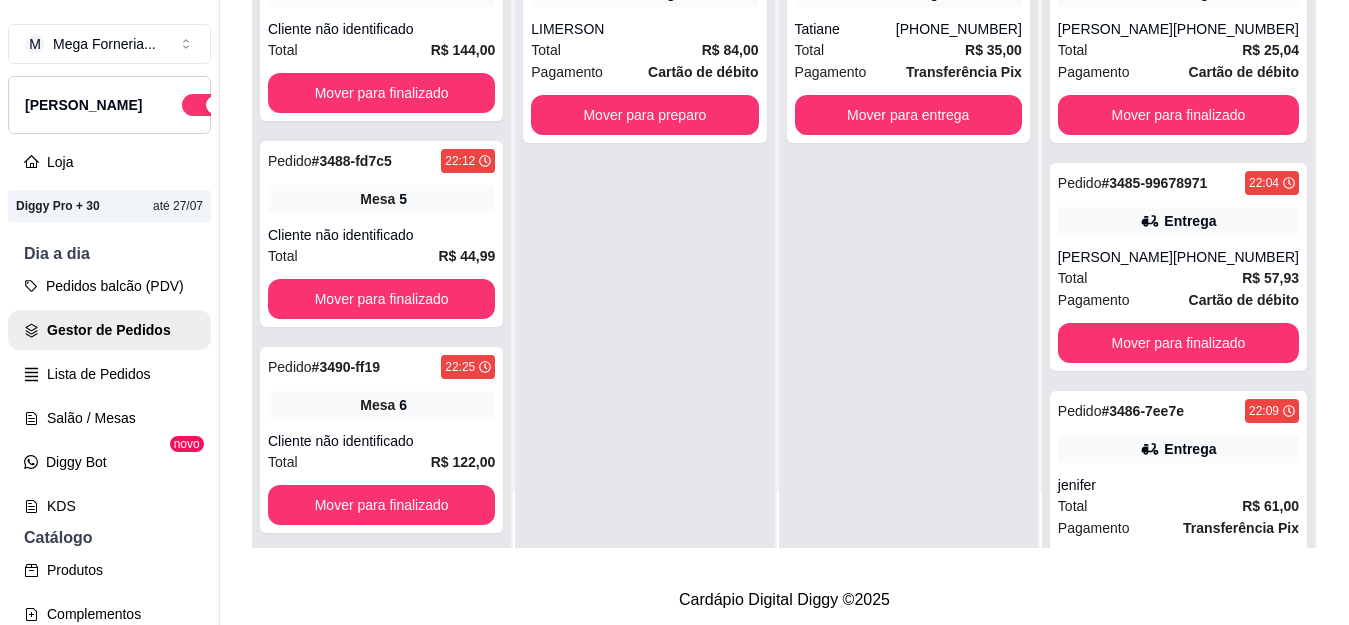 scroll, scrollTop: 321, scrollLeft: 0, axis: vertical 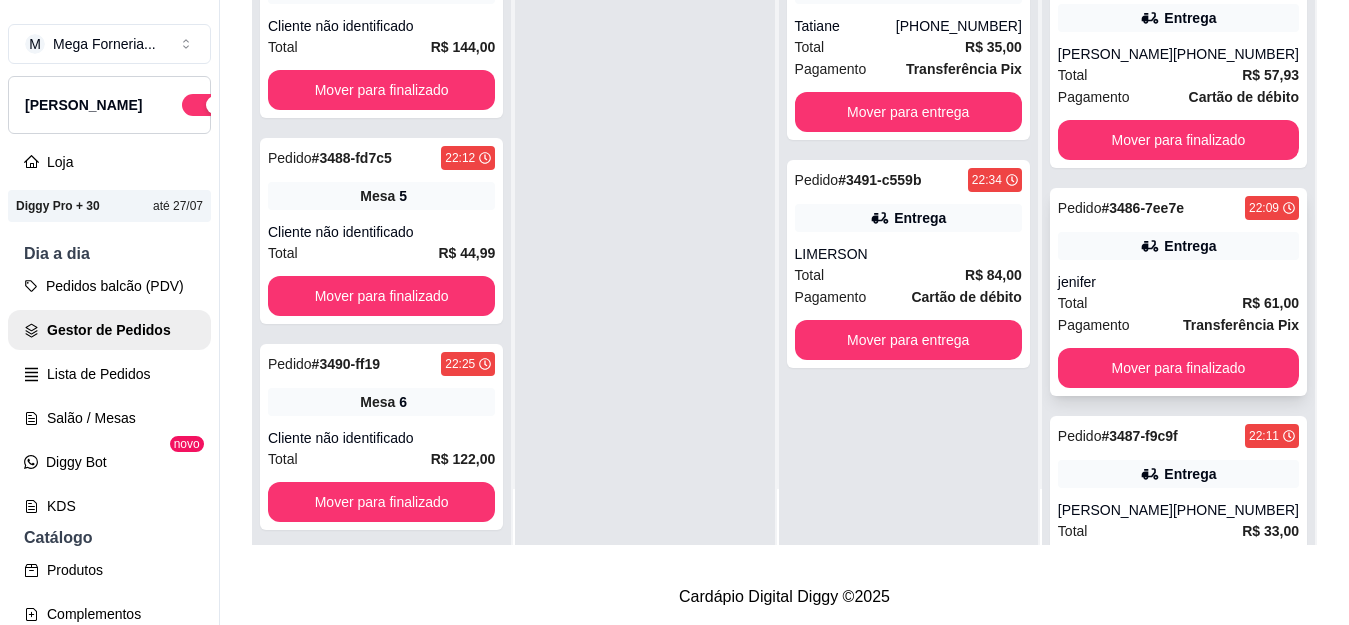 click on "Total R$ 61,00" at bounding box center [1178, 303] 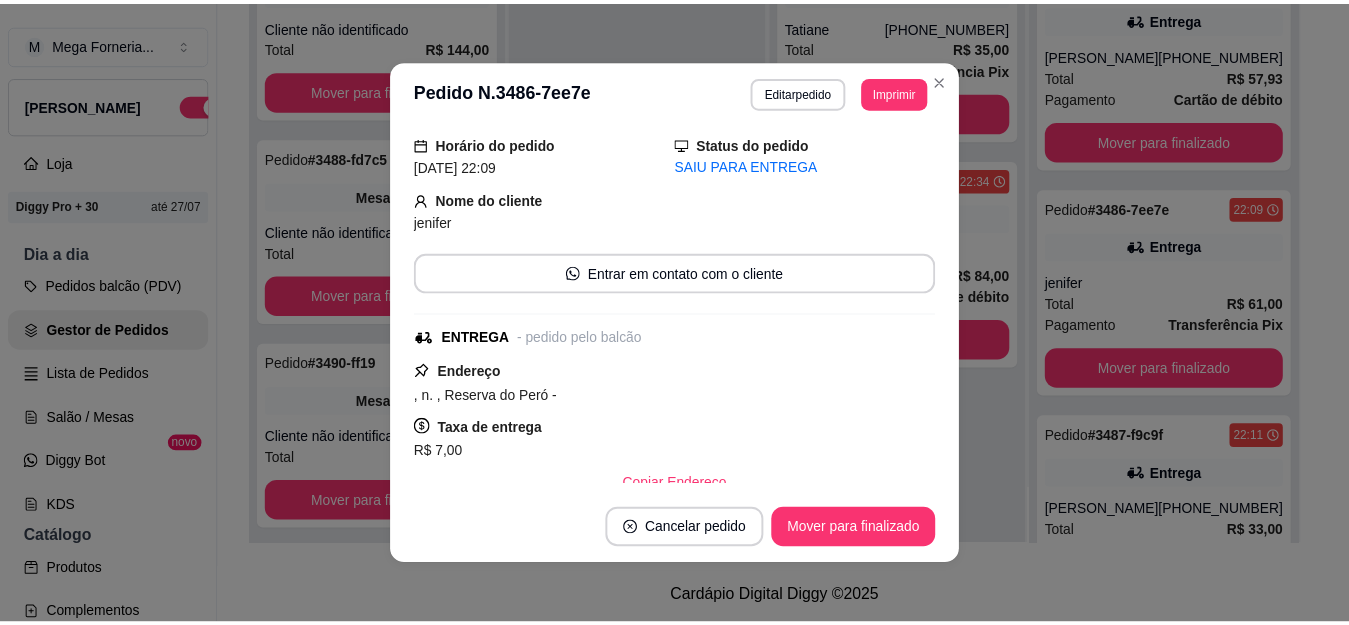 scroll, scrollTop: 200, scrollLeft: 0, axis: vertical 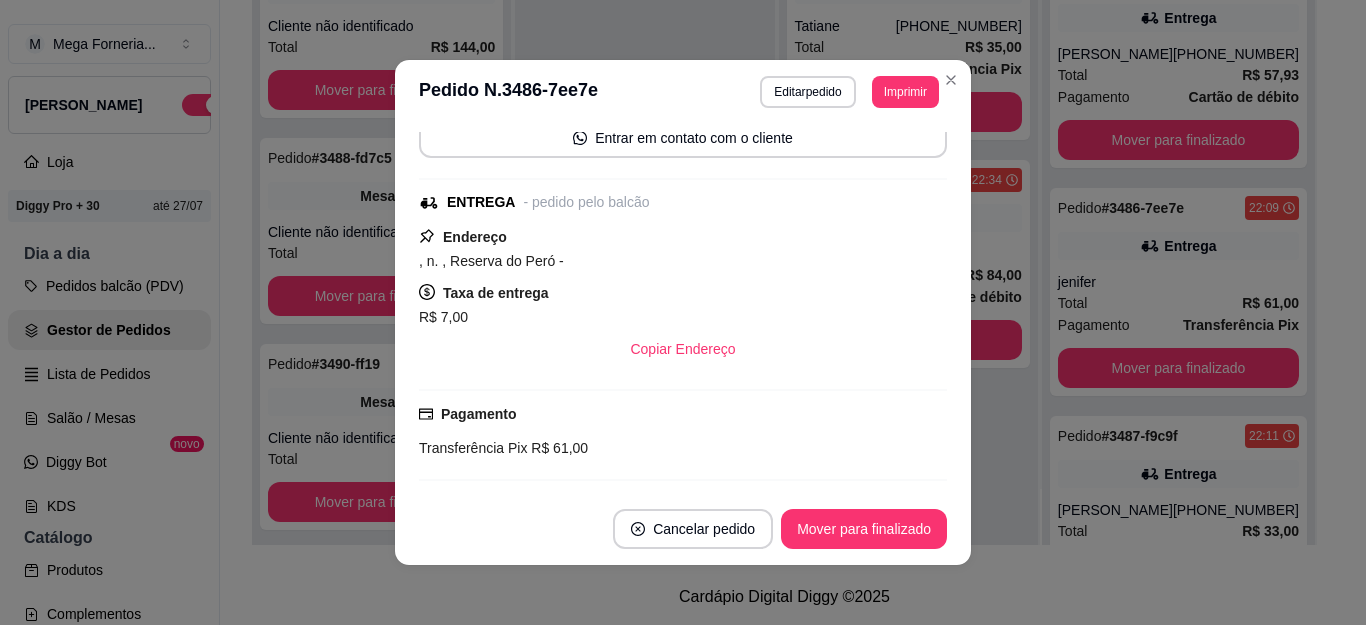 click on "**********" at bounding box center [683, 92] 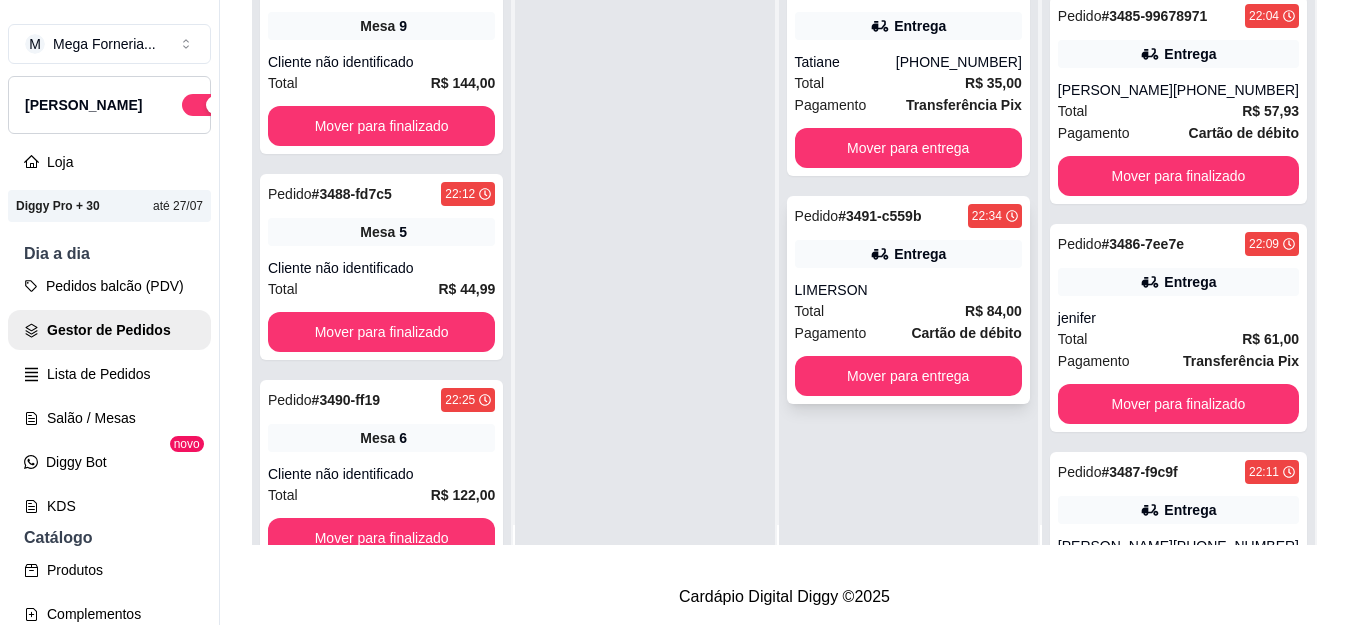 scroll, scrollTop: 0, scrollLeft: 0, axis: both 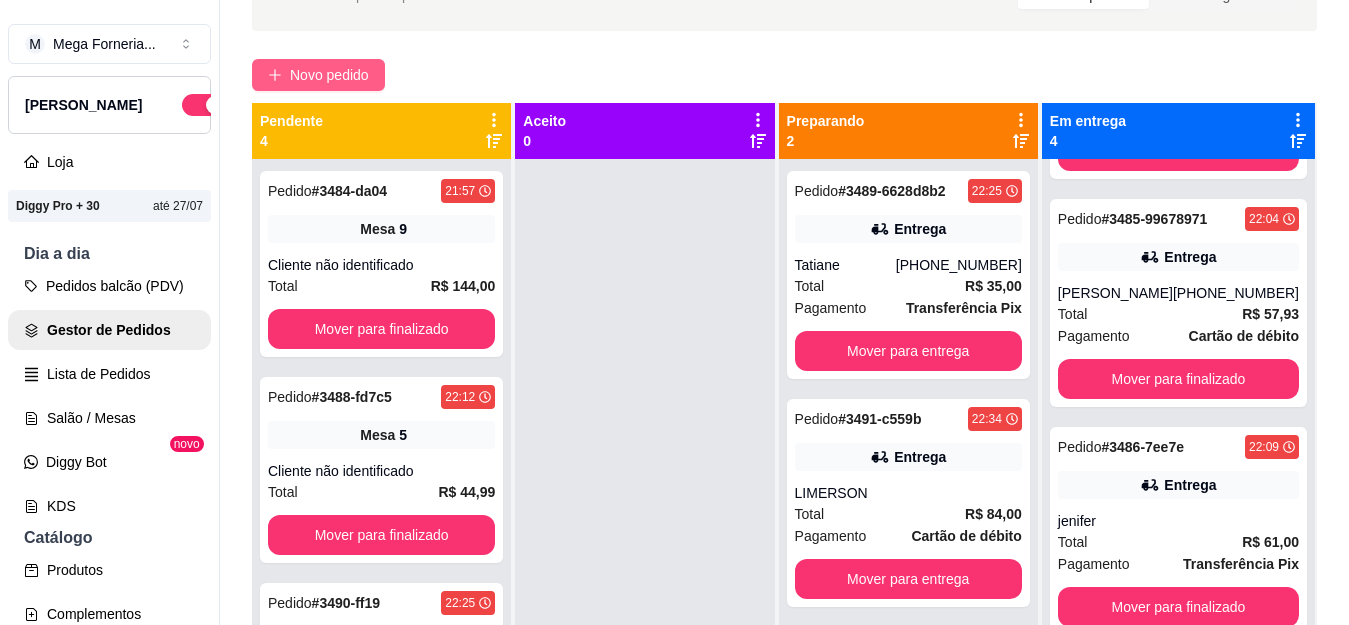 click on "Novo pedido" at bounding box center [329, 75] 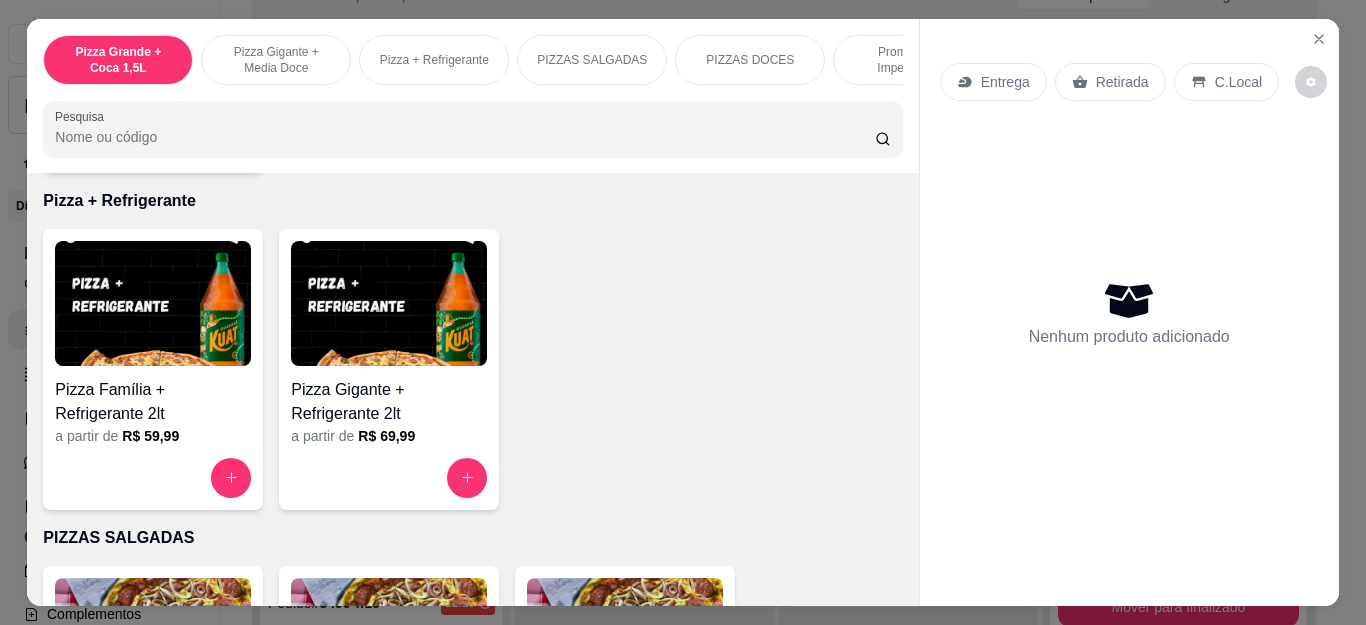 scroll, scrollTop: 1000, scrollLeft: 0, axis: vertical 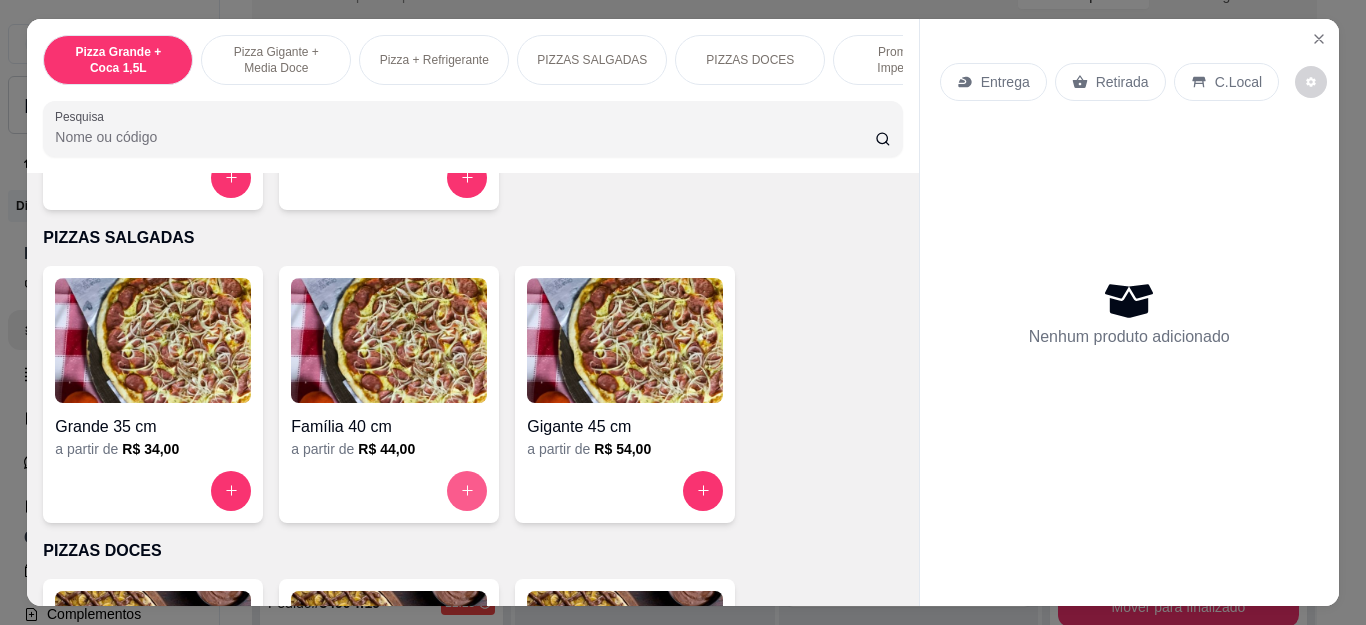 click at bounding box center [467, 491] 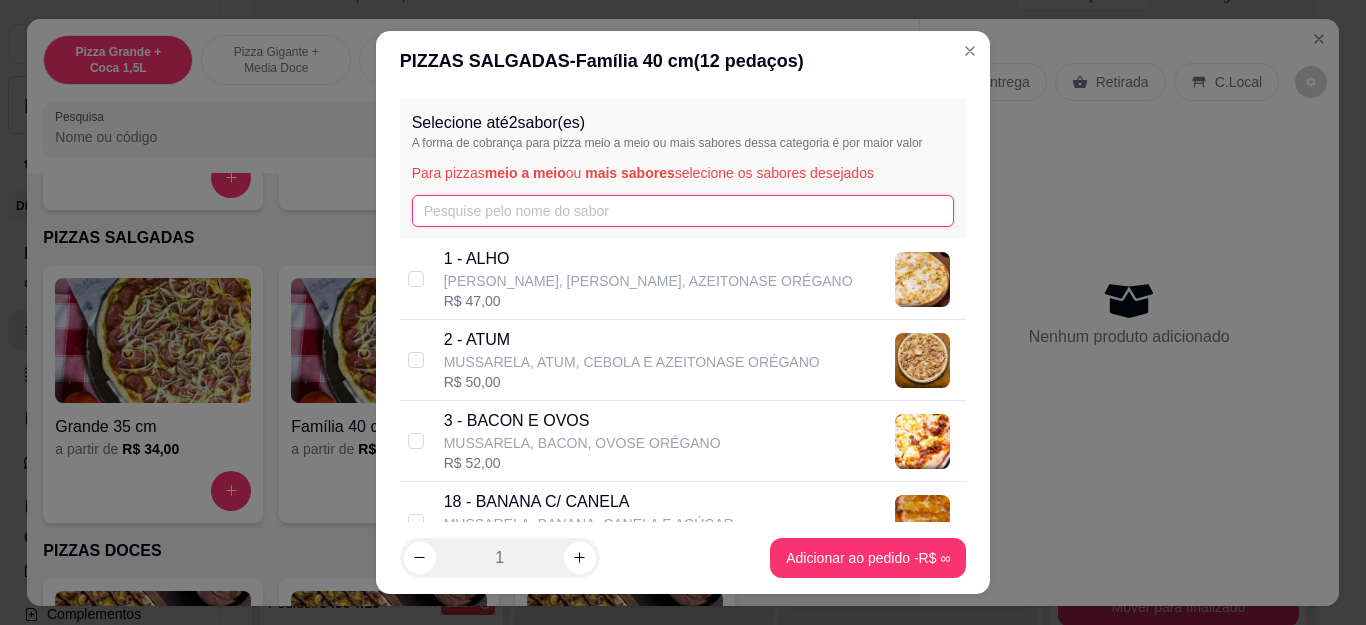 click at bounding box center [683, 211] 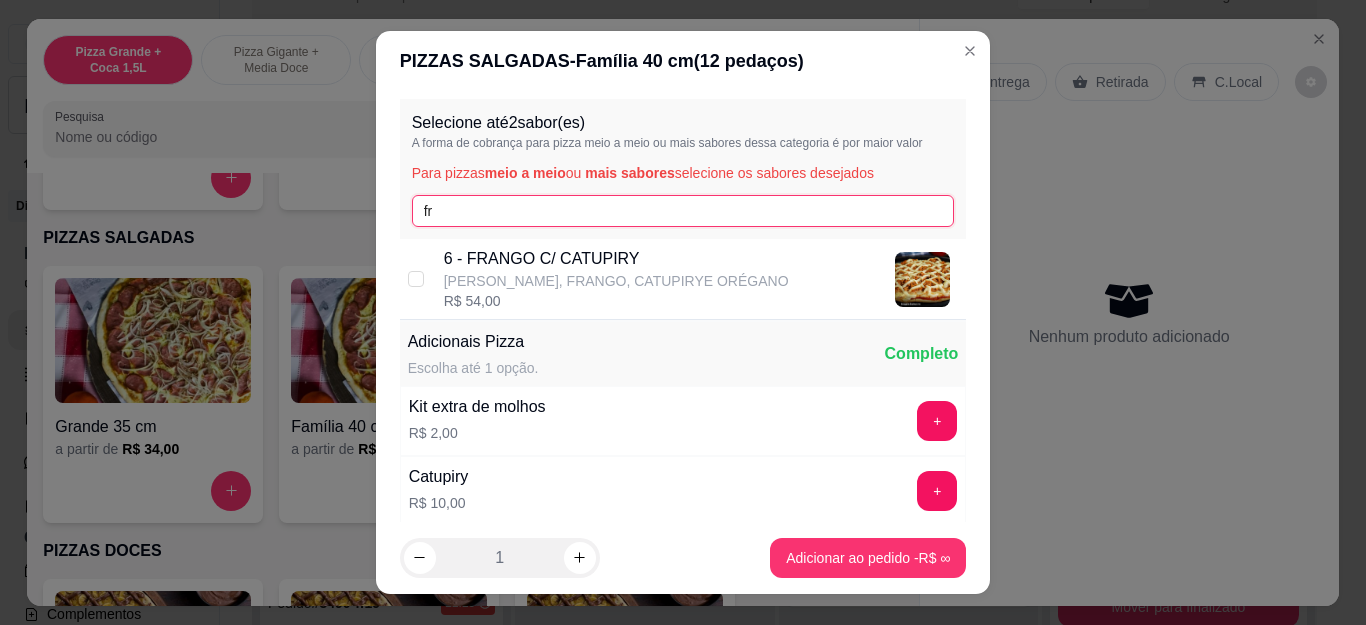 type on "fr" 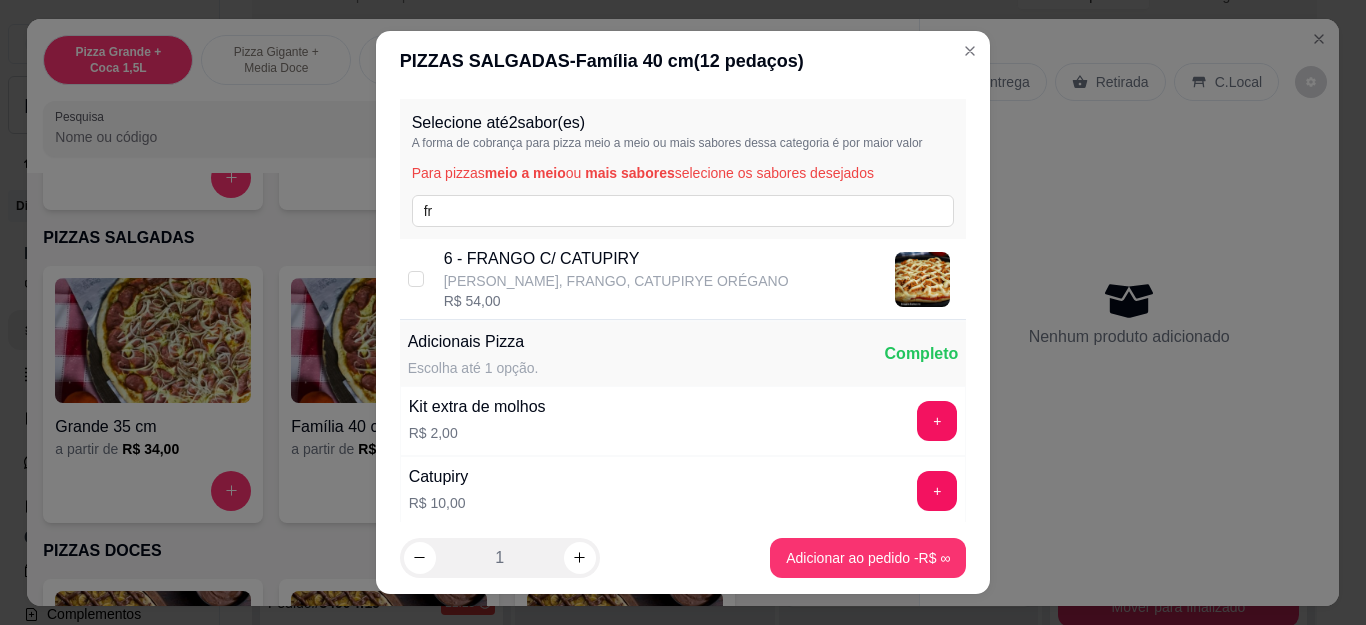 click on "6 - FRANGO C/ CATUPIRY" at bounding box center (616, 259) 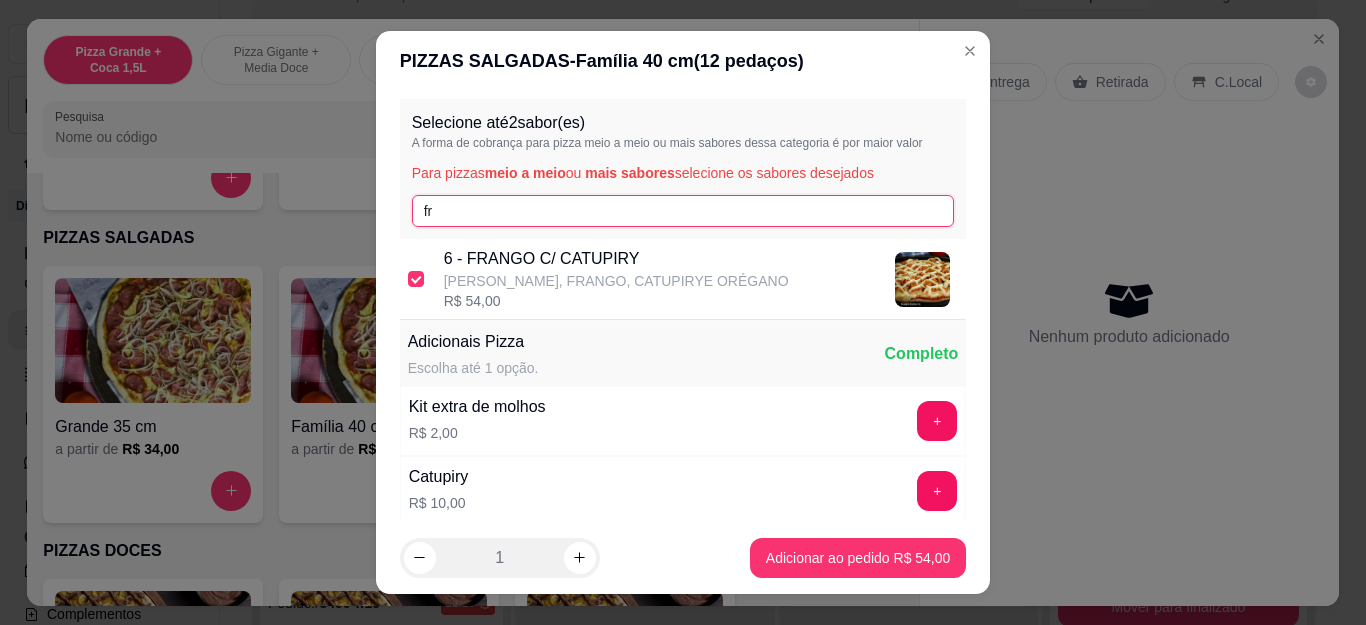 click on "fr" at bounding box center (683, 211) 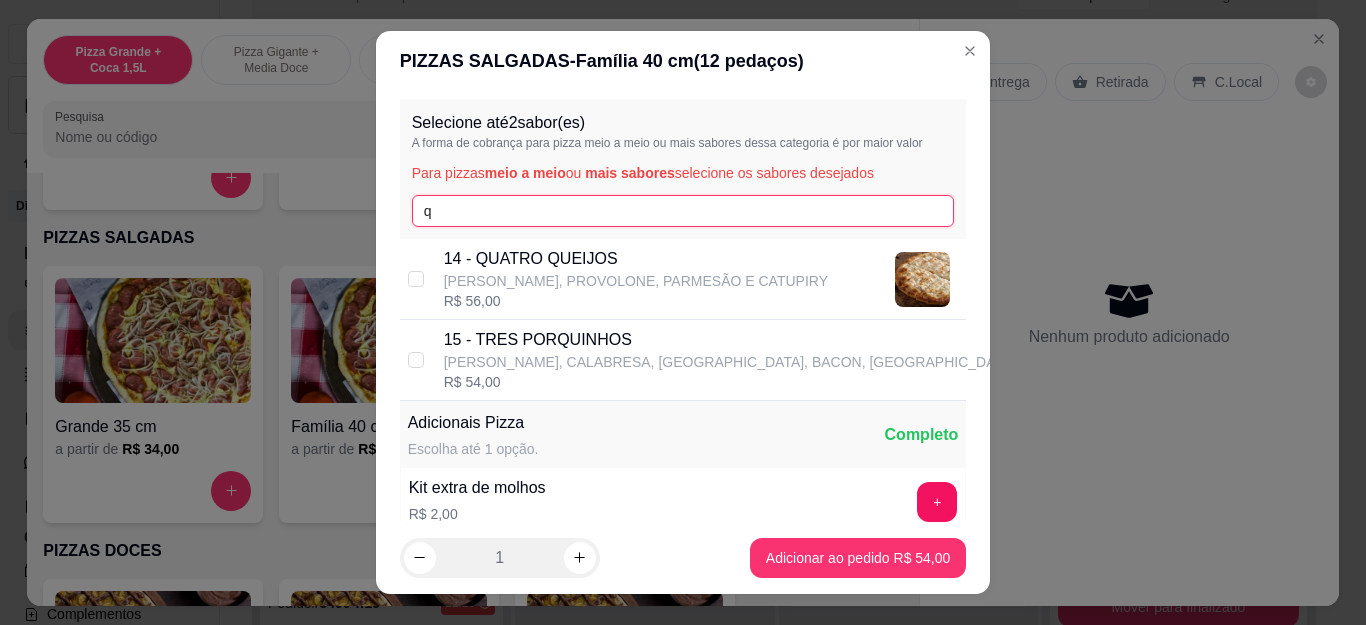 type on "q" 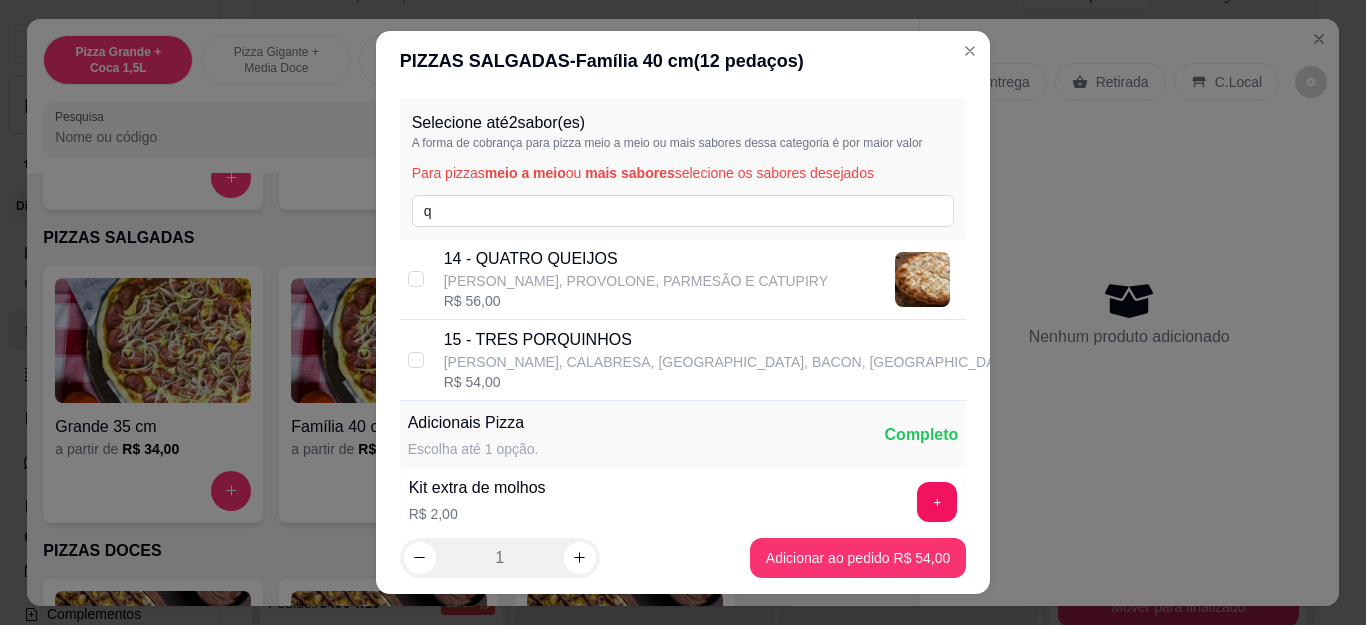click on "[PERSON_NAME], PROVOLONE, PARMESÃO E CATUPIRY" at bounding box center (636, 281) 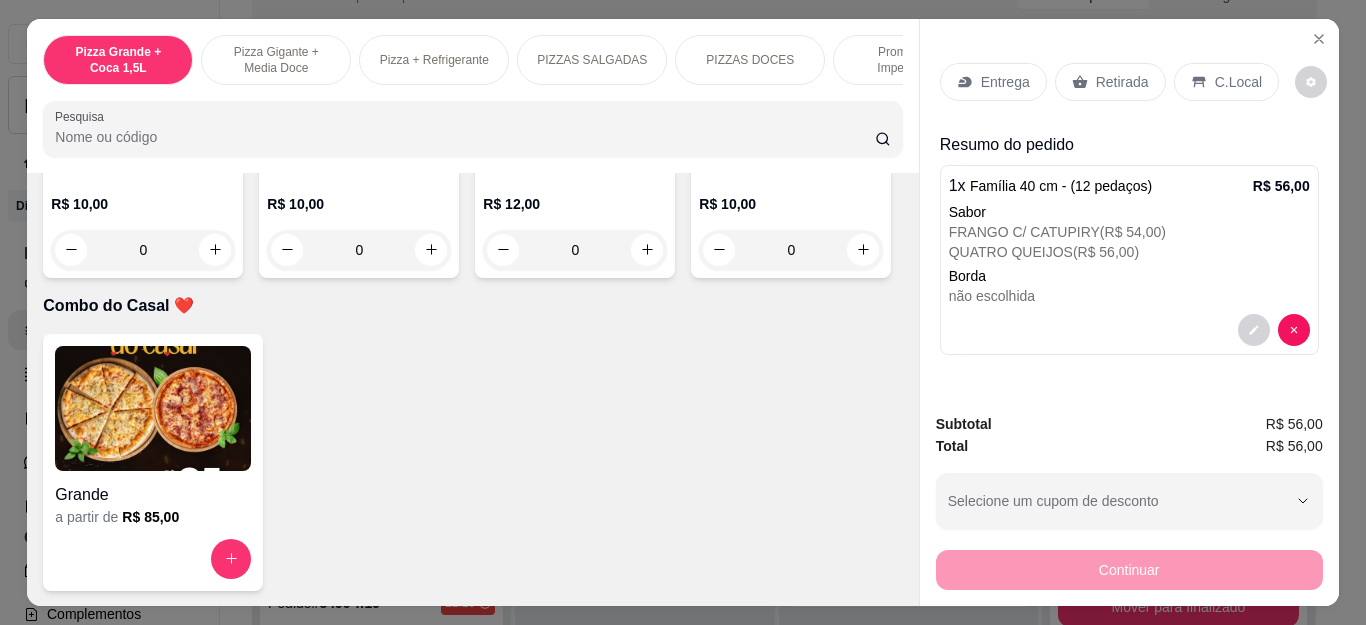 scroll, scrollTop: 4700, scrollLeft: 0, axis: vertical 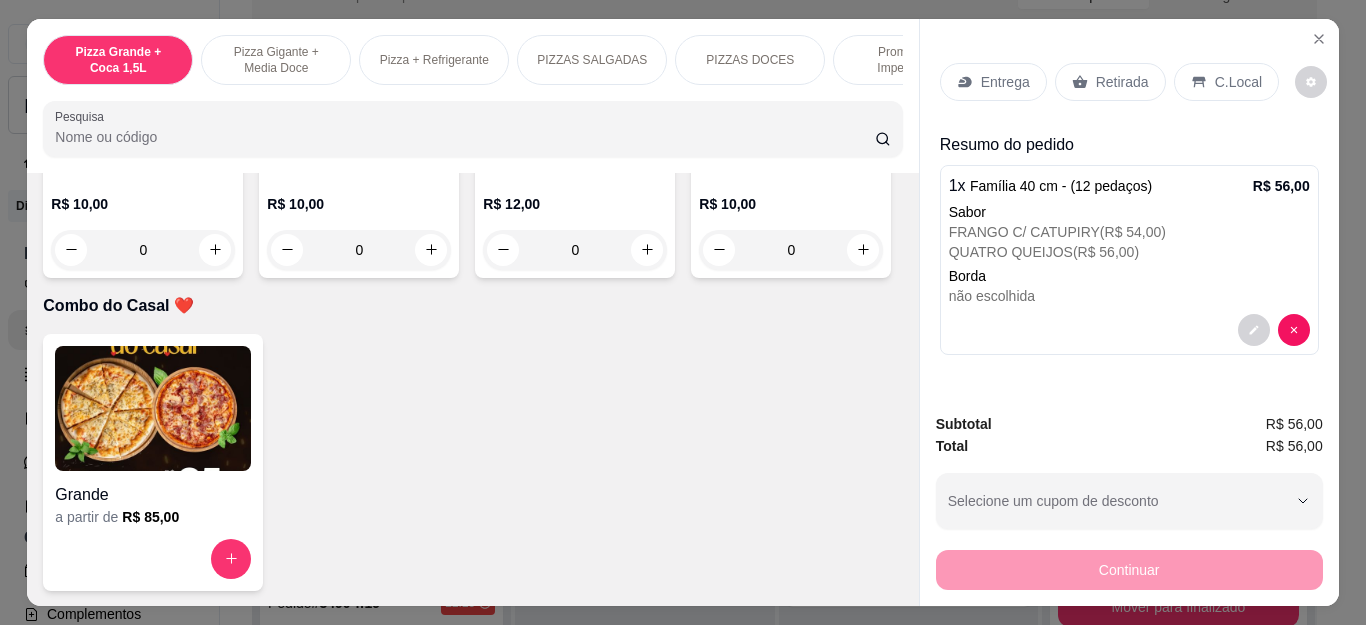 click 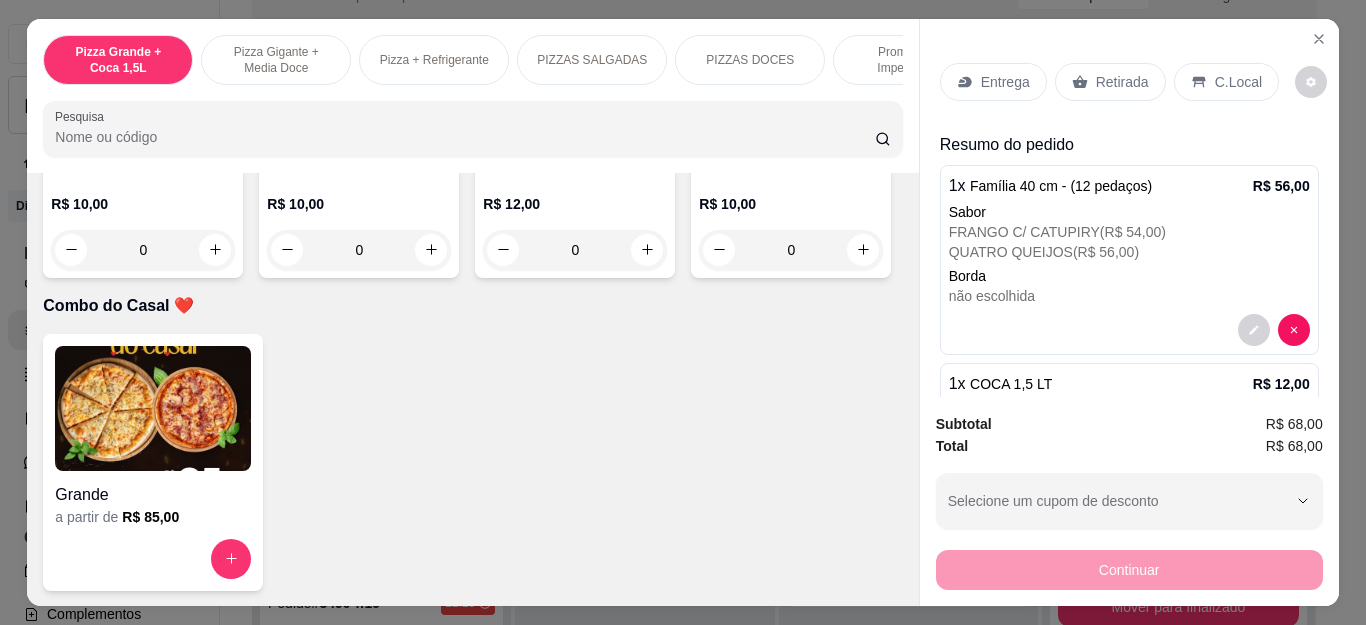 click on "Entrega" at bounding box center [993, 82] 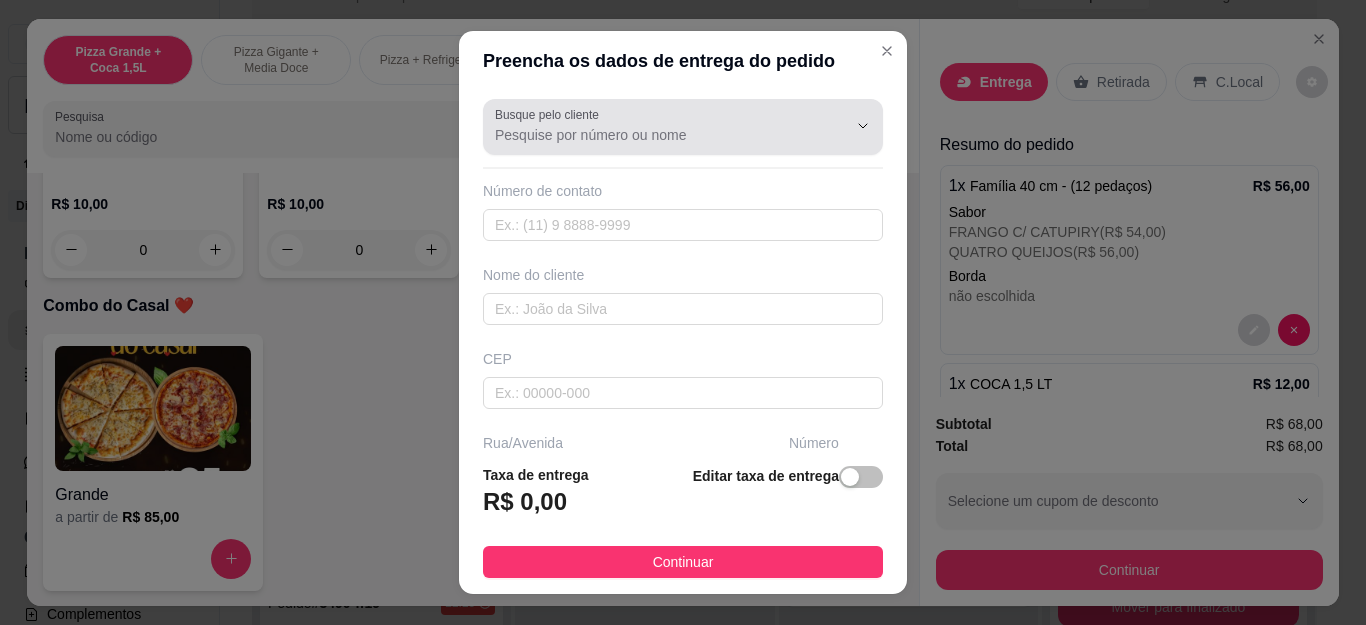 click on "Busque pelo cliente" at bounding box center (655, 135) 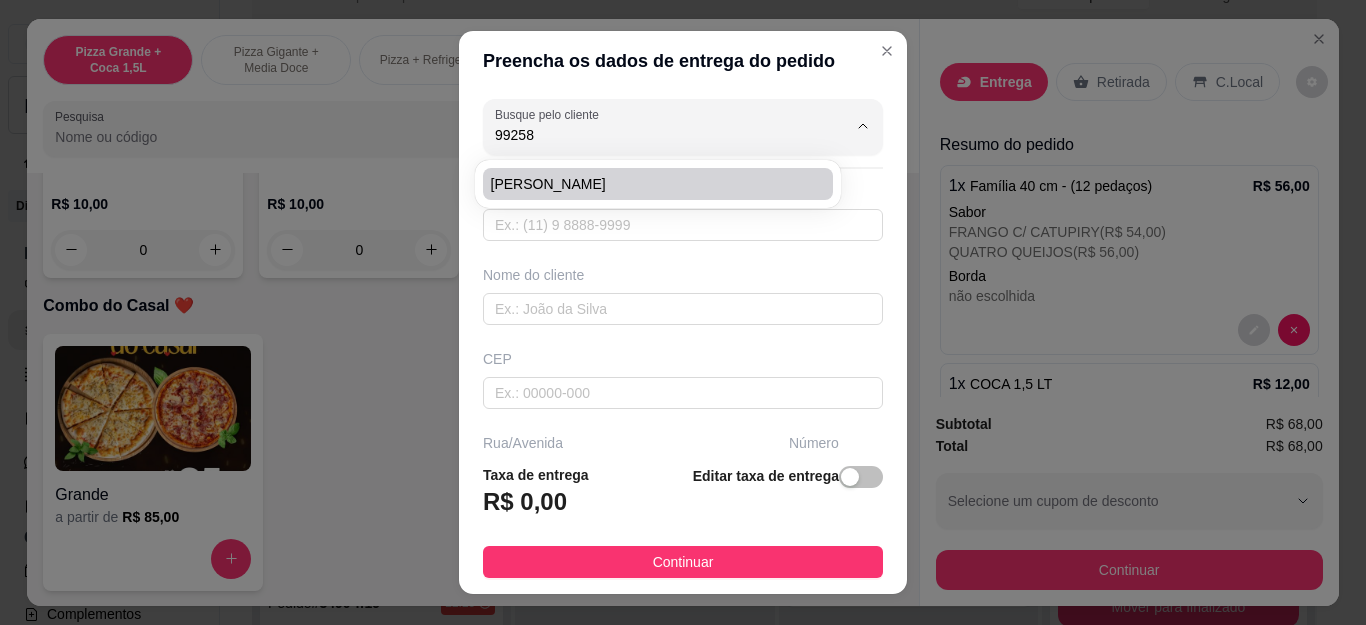 click on "[PERSON_NAME]" at bounding box center [648, 184] 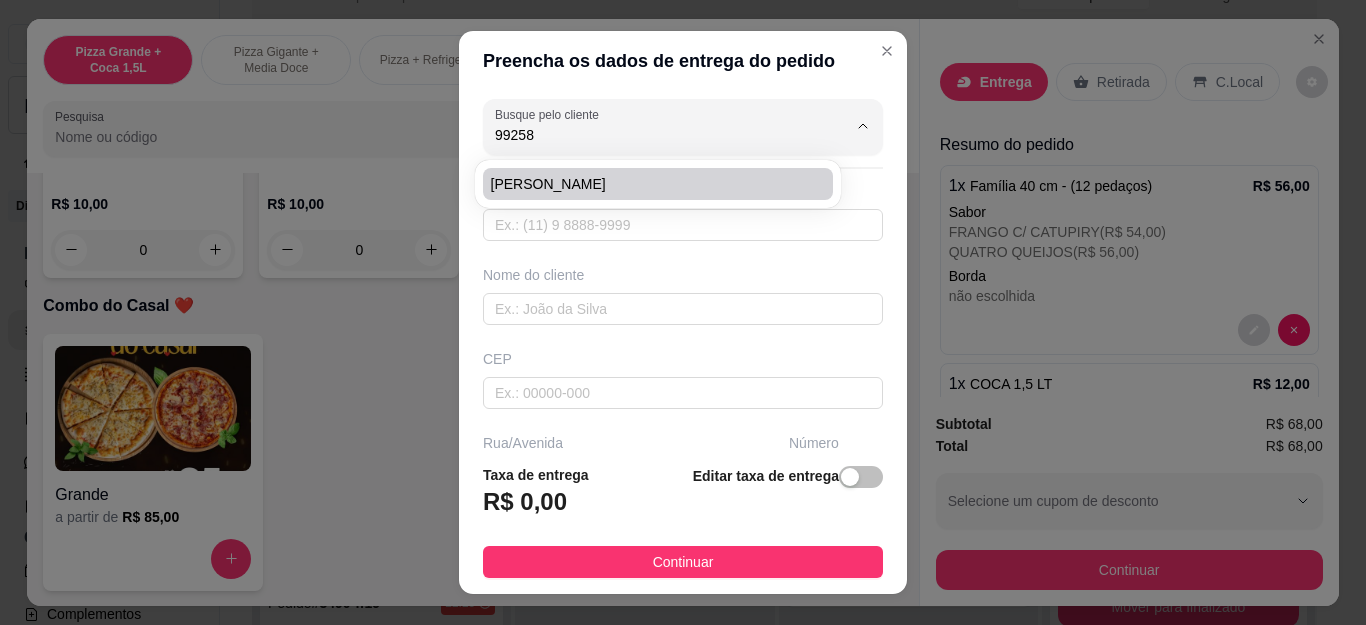 type on "[PERSON_NAME]" 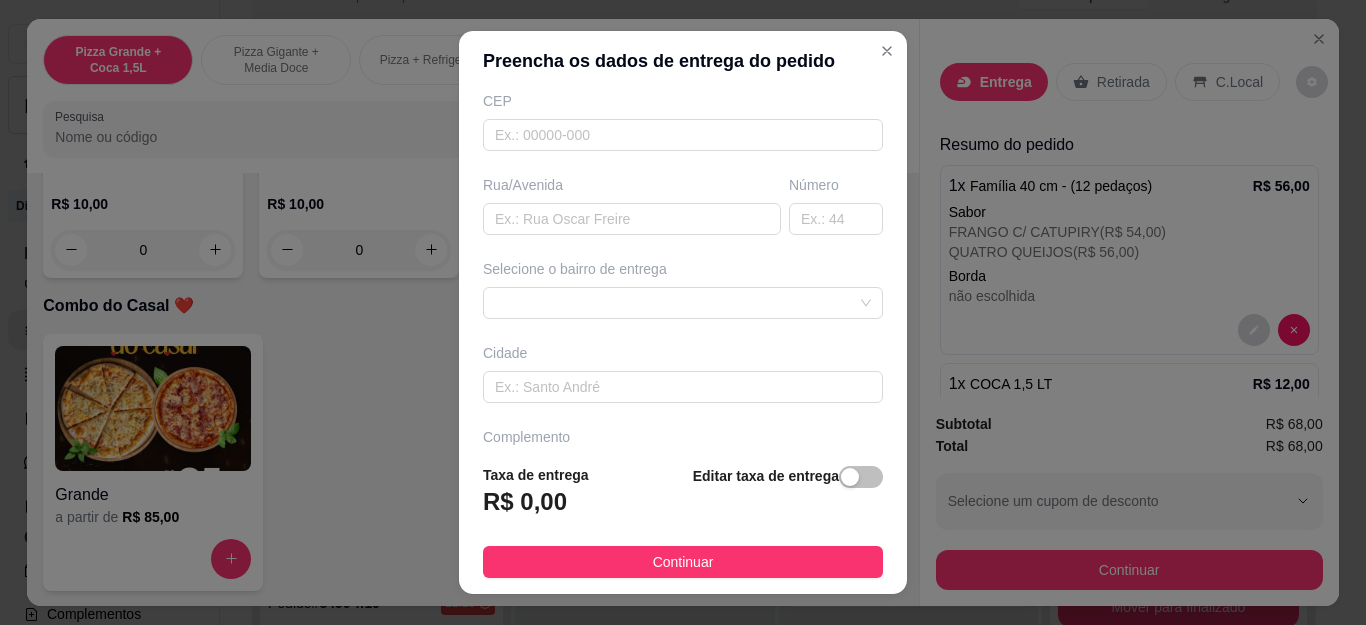 scroll, scrollTop: 317, scrollLeft: 0, axis: vertical 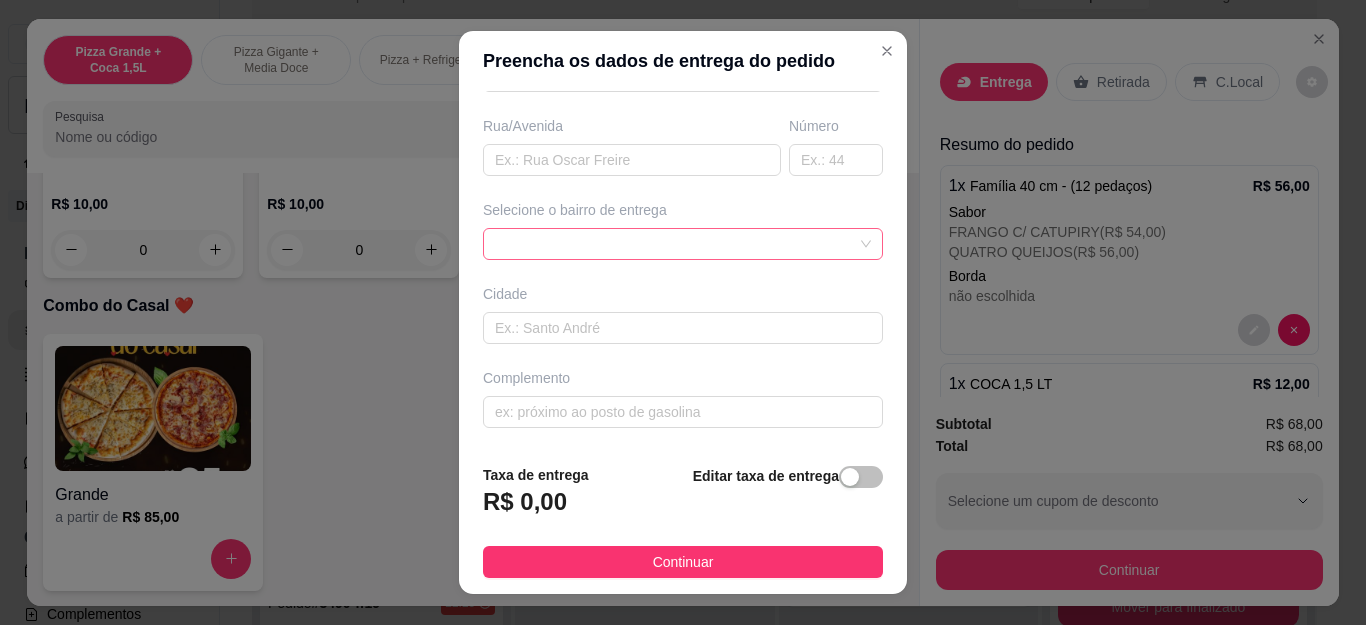 click at bounding box center (683, 244) 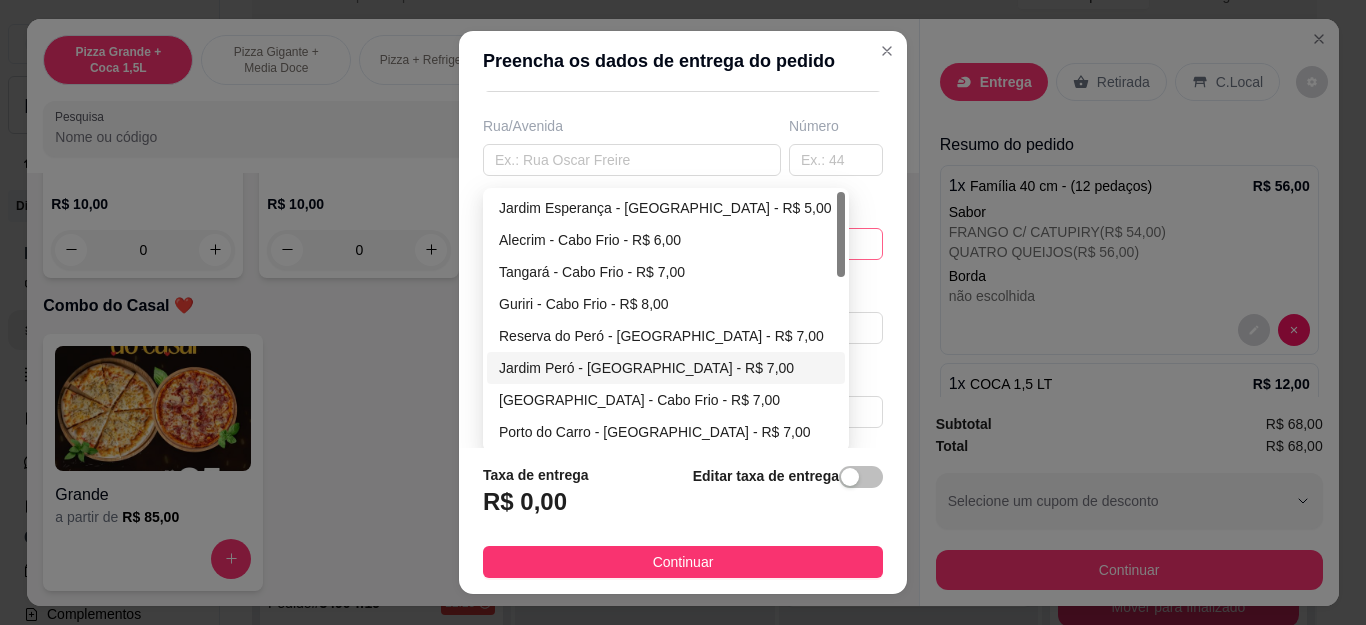 type on "[PERSON_NAME]" 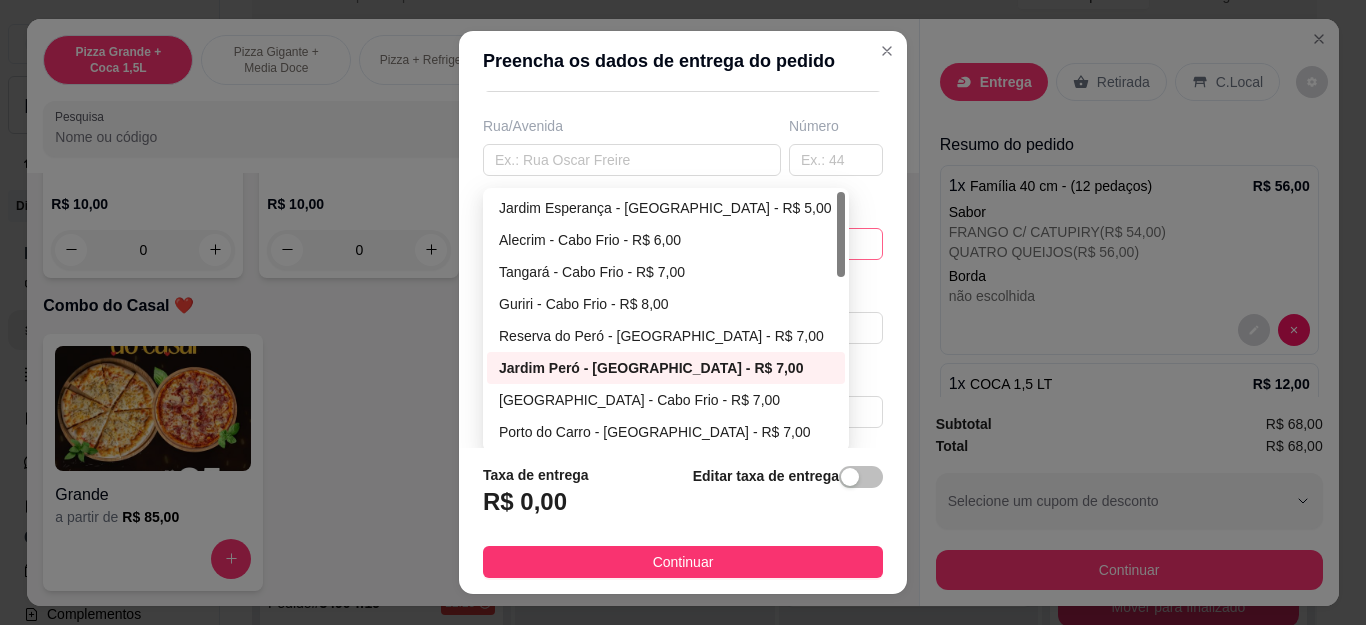 type on "Cabo Frio" 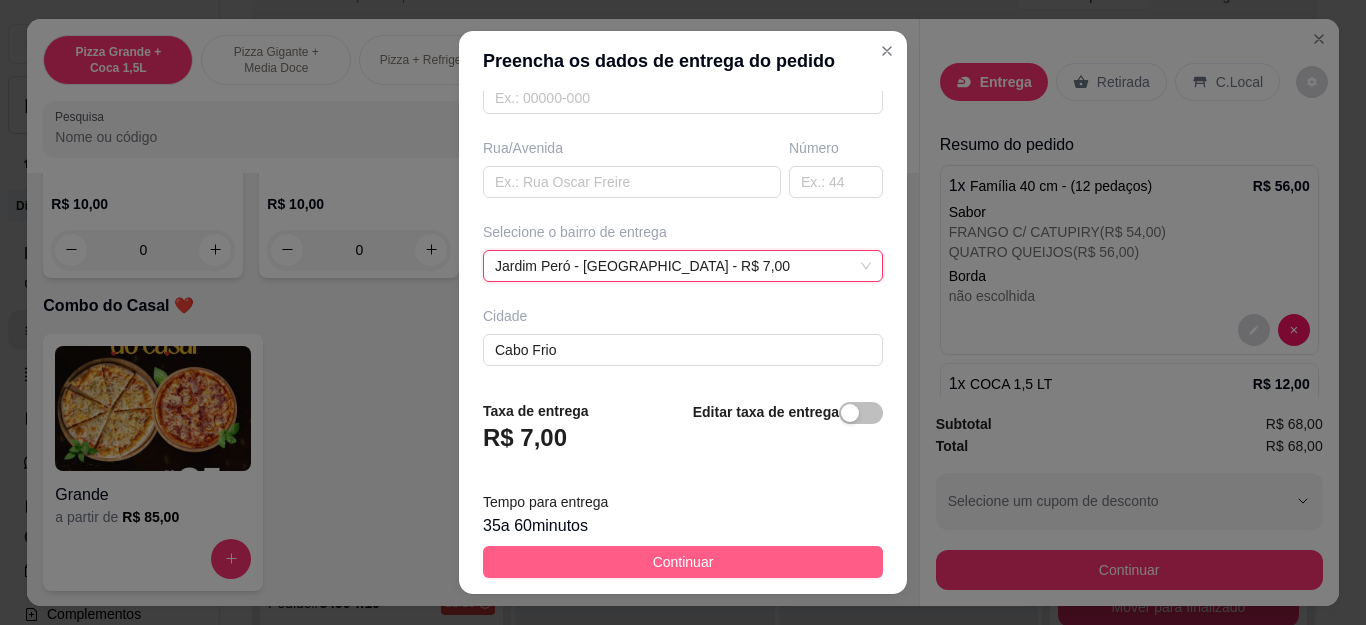 scroll, scrollTop: 317, scrollLeft: 0, axis: vertical 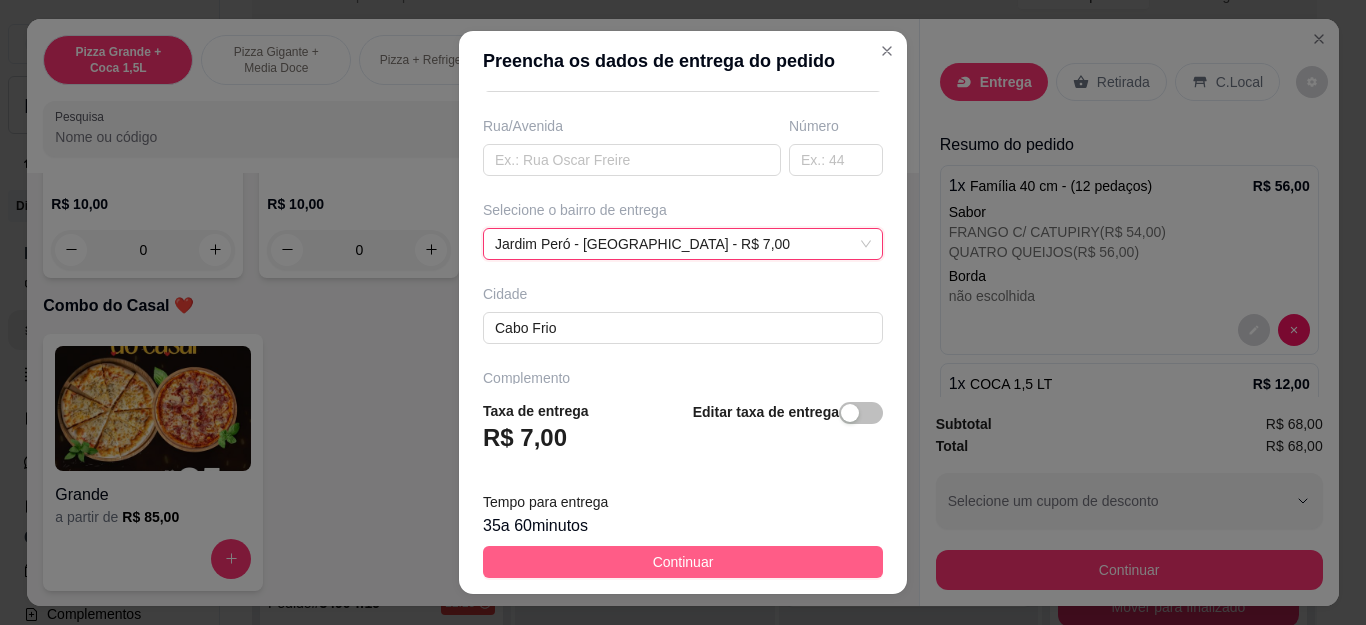 click on "Continuar" at bounding box center [683, 562] 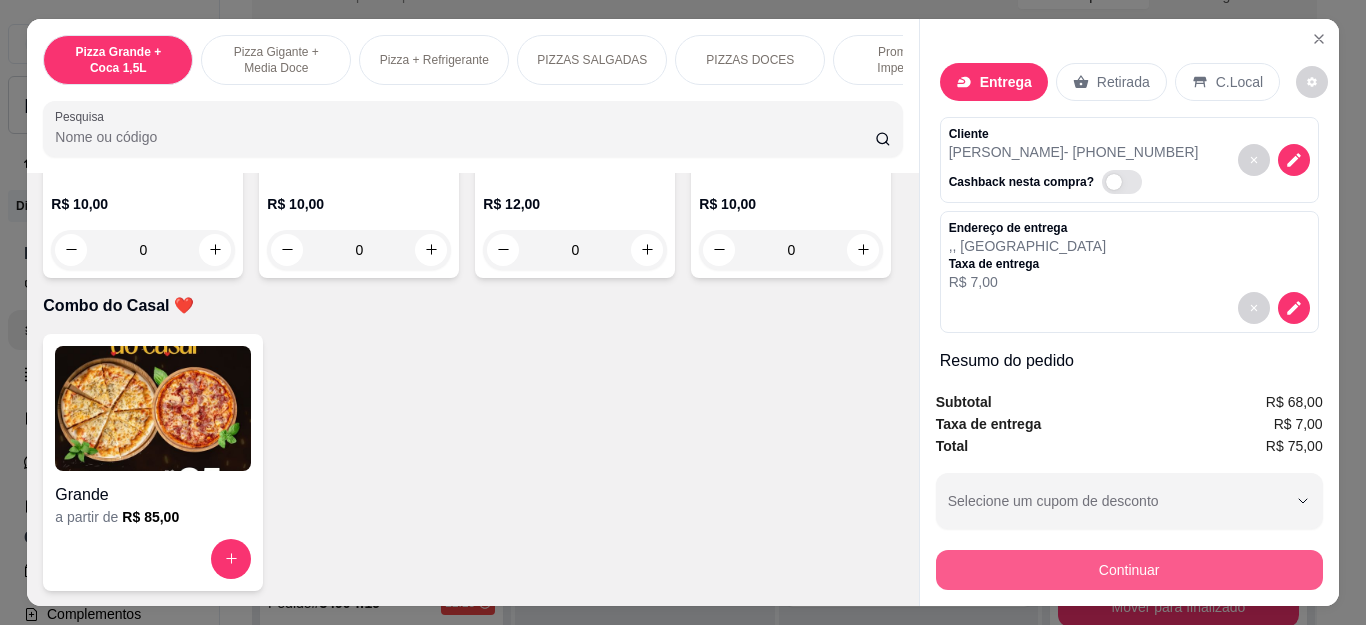 click on "Continuar" at bounding box center [1129, 570] 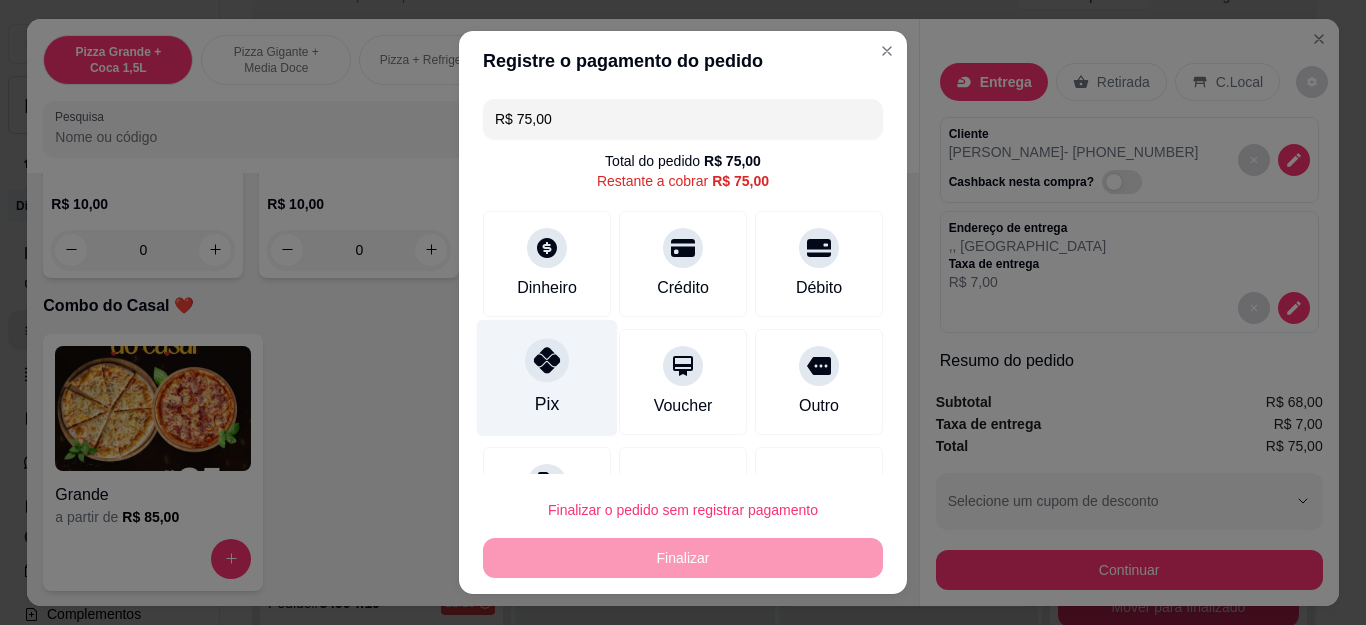 click on "Pix" at bounding box center (547, 404) 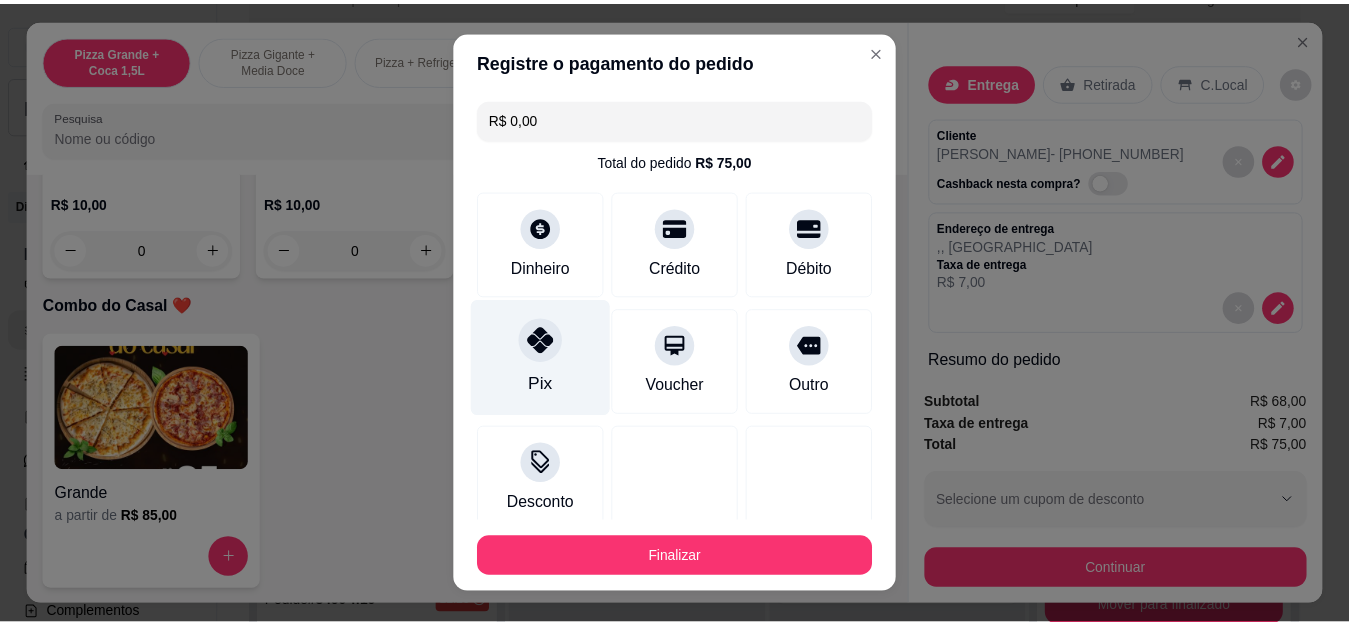 scroll, scrollTop: 123, scrollLeft: 0, axis: vertical 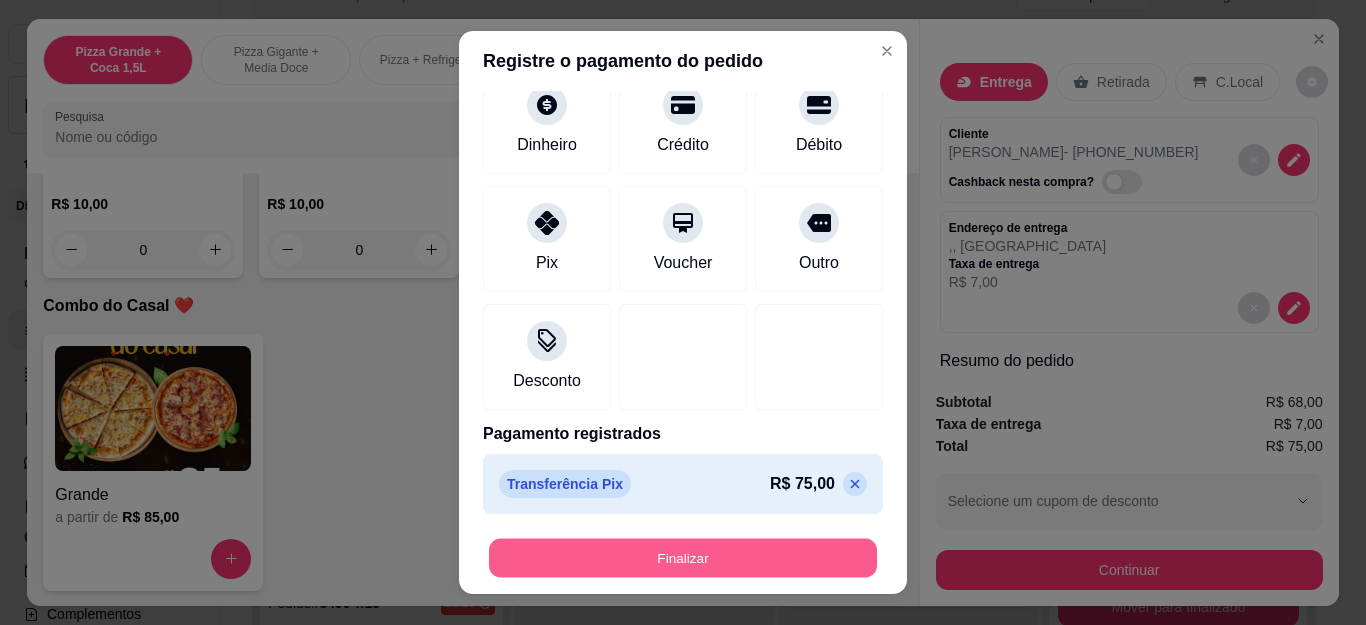 click on "Finalizar" at bounding box center (683, 557) 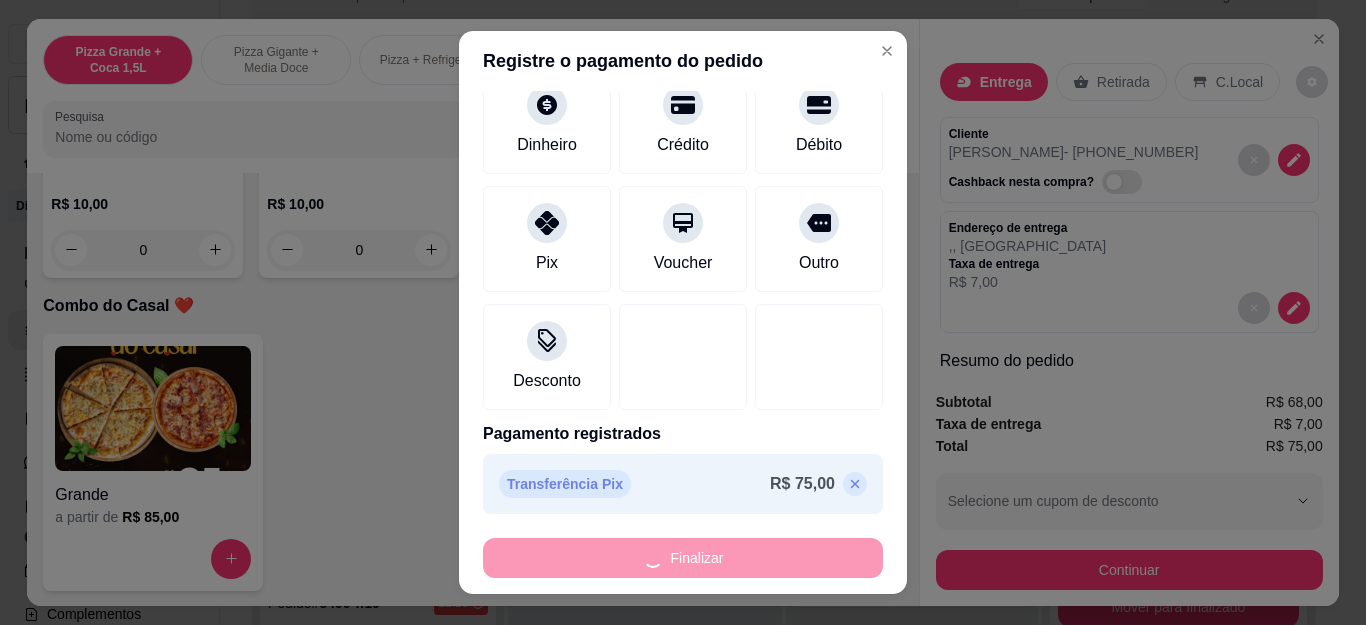 type on "0" 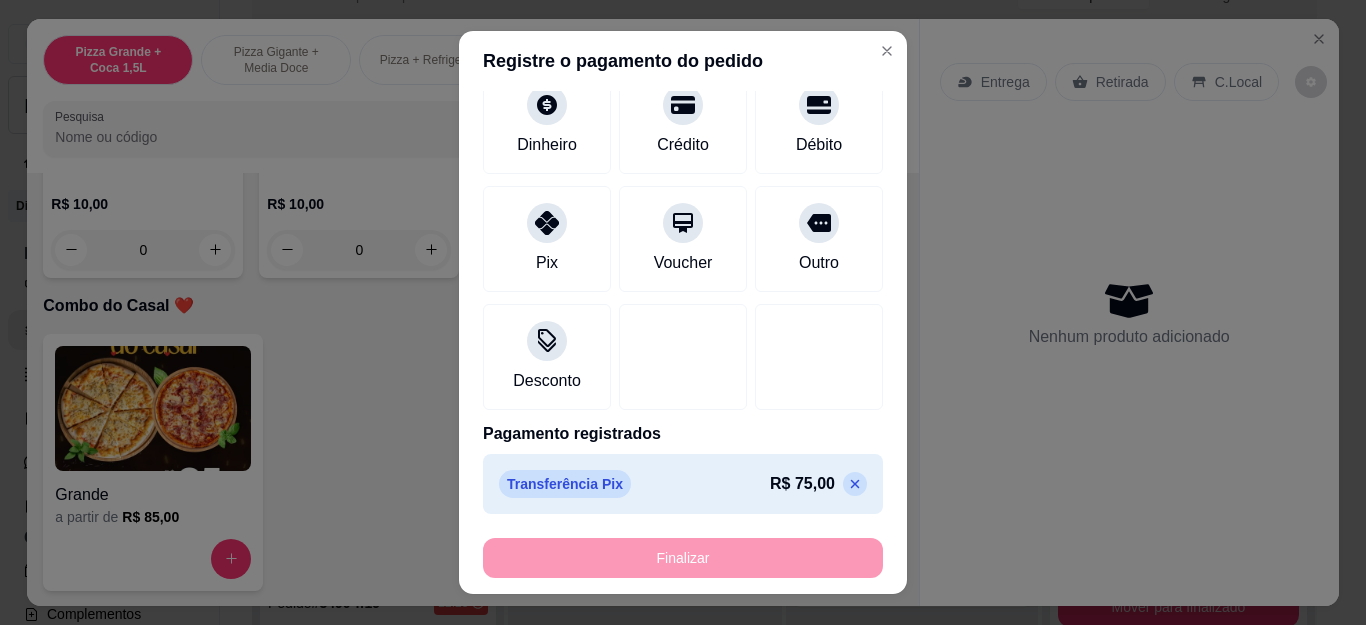 type on "-R$ 75,00" 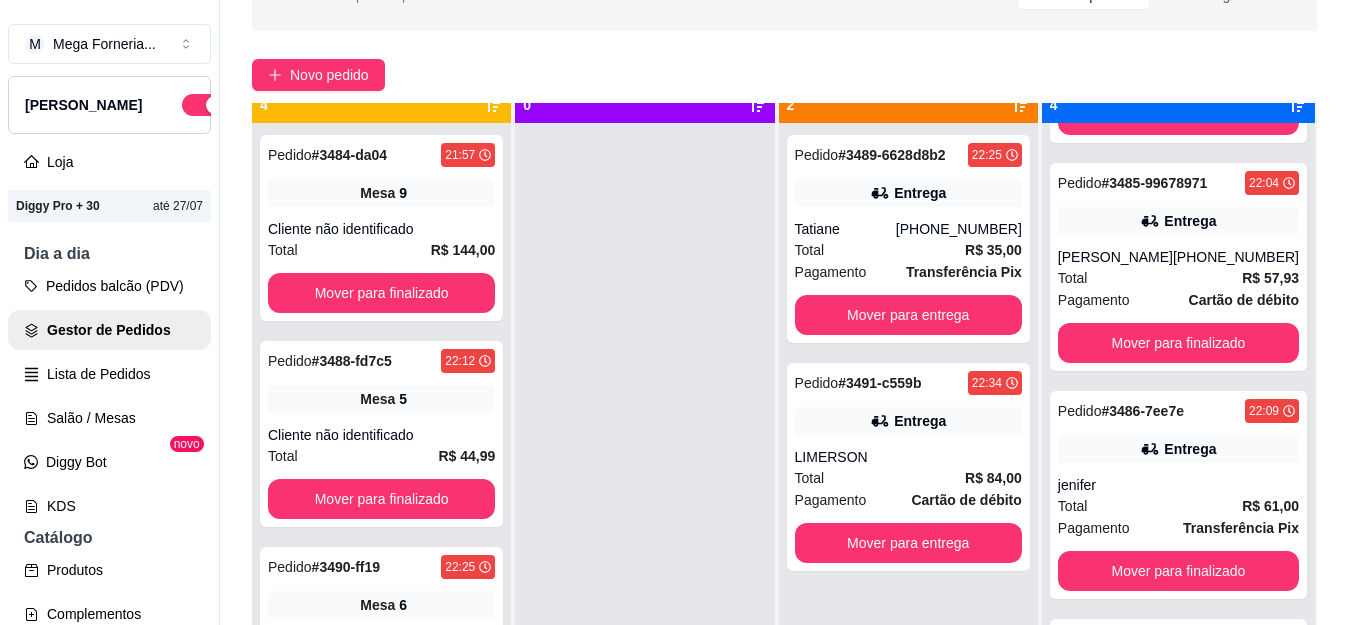 scroll, scrollTop: 56, scrollLeft: 0, axis: vertical 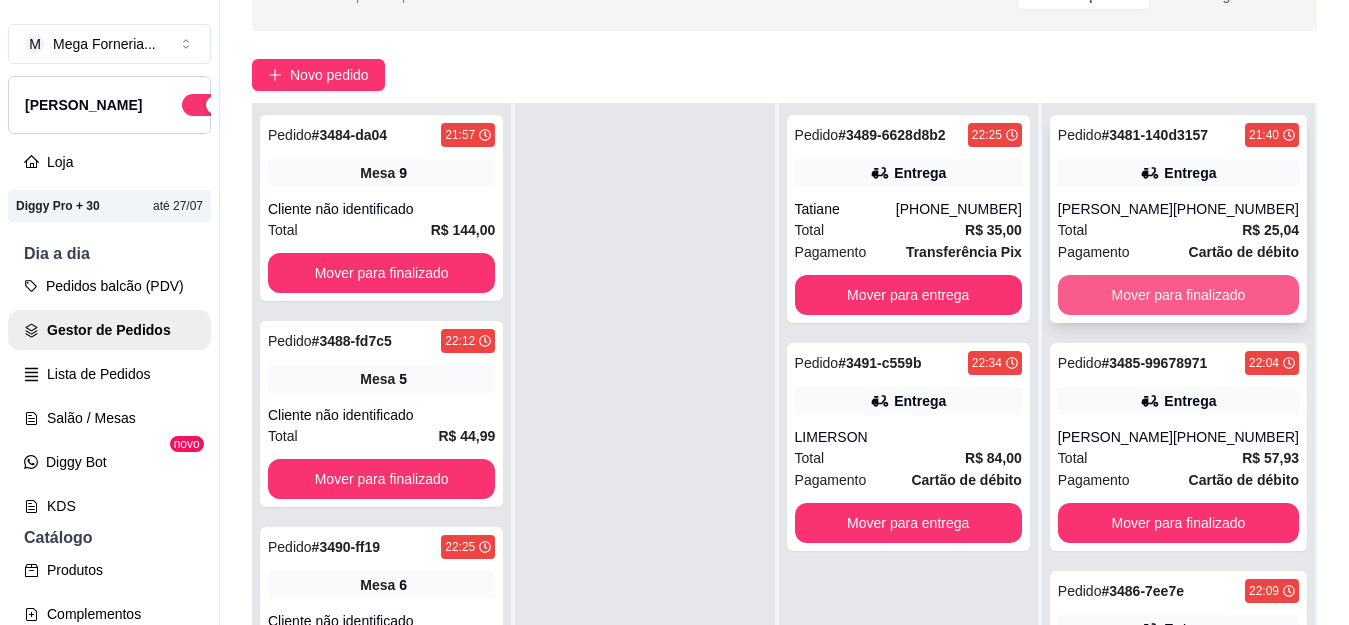click on "Mover para finalizado" at bounding box center (1178, 295) 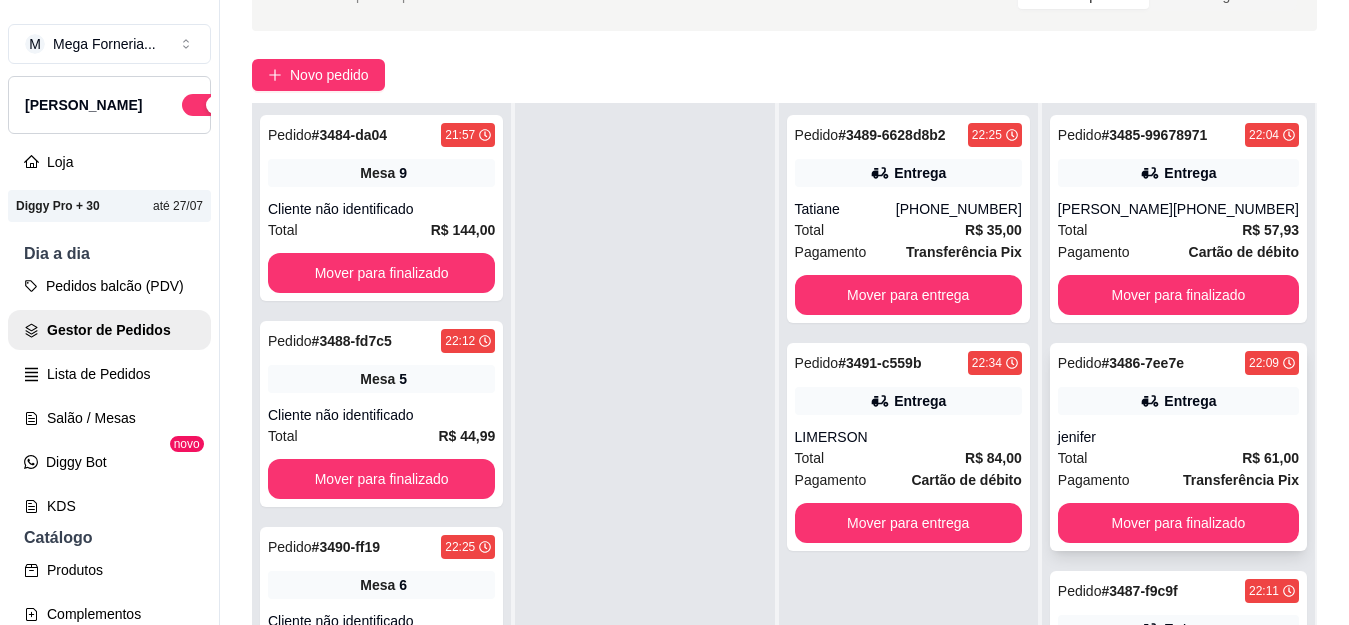 scroll, scrollTop: 79, scrollLeft: 0, axis: vertical 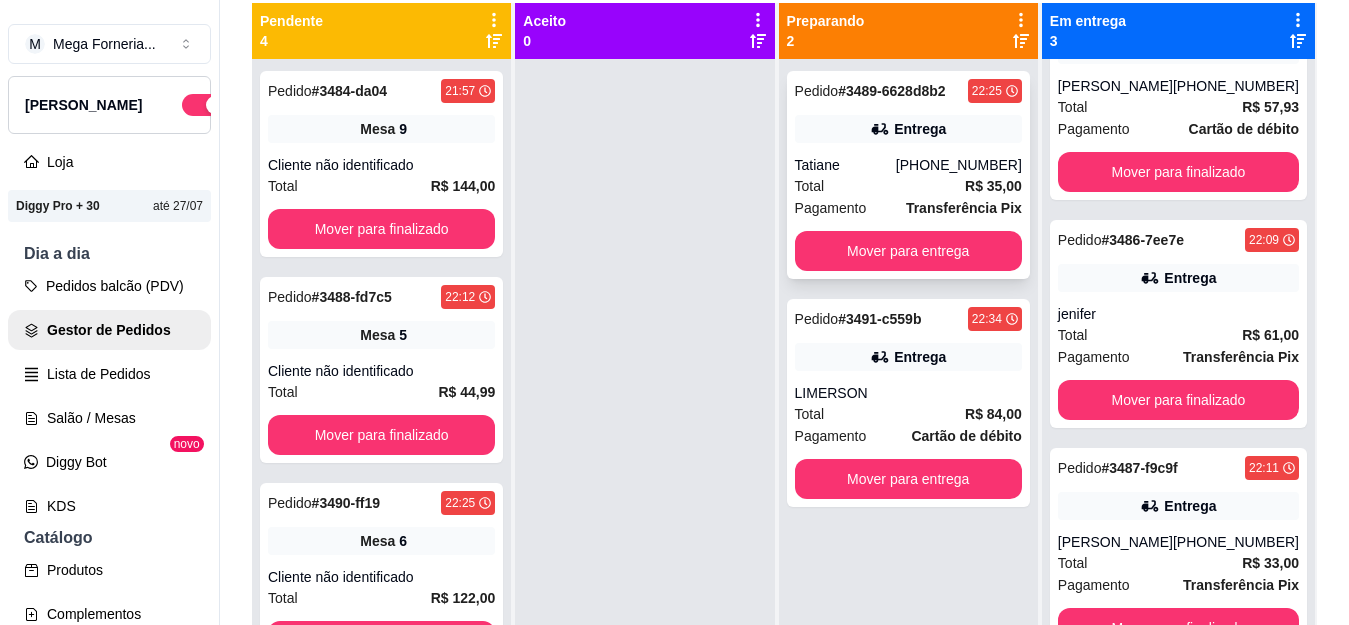 click on "[PHONE_NUMBER]" at bounding box center [959, 165] 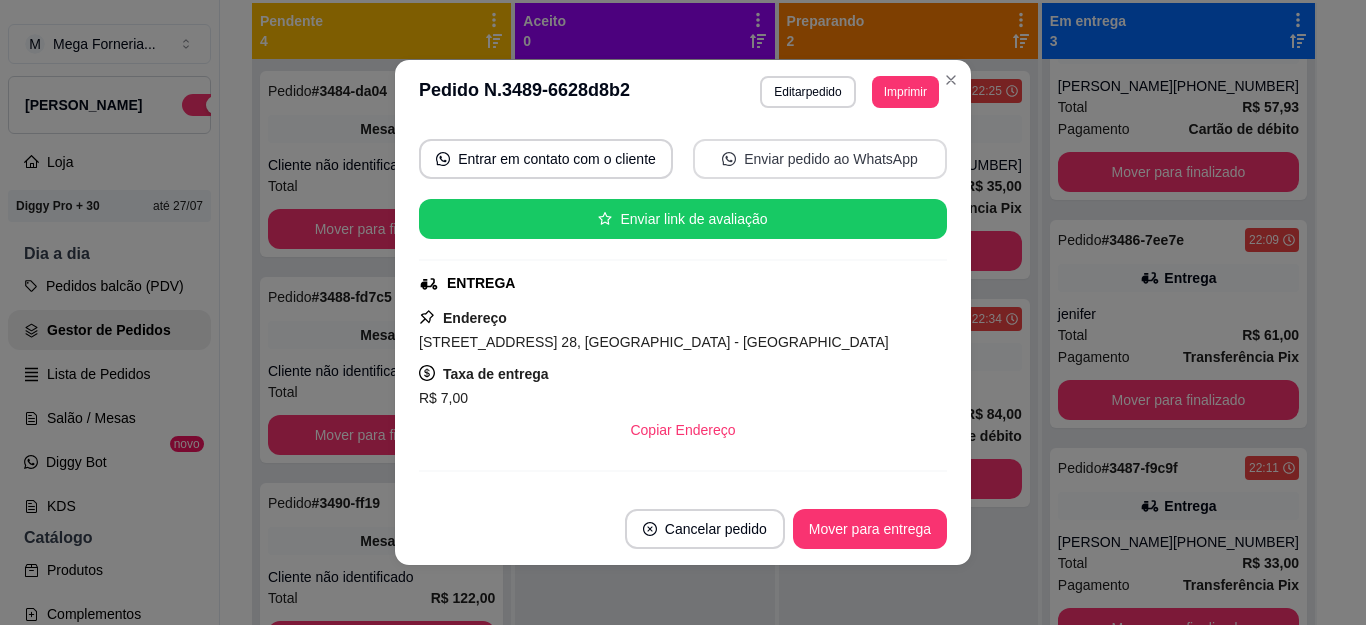 scroll, scrollTop: 308, scrollLeft: 0, axis: vertical 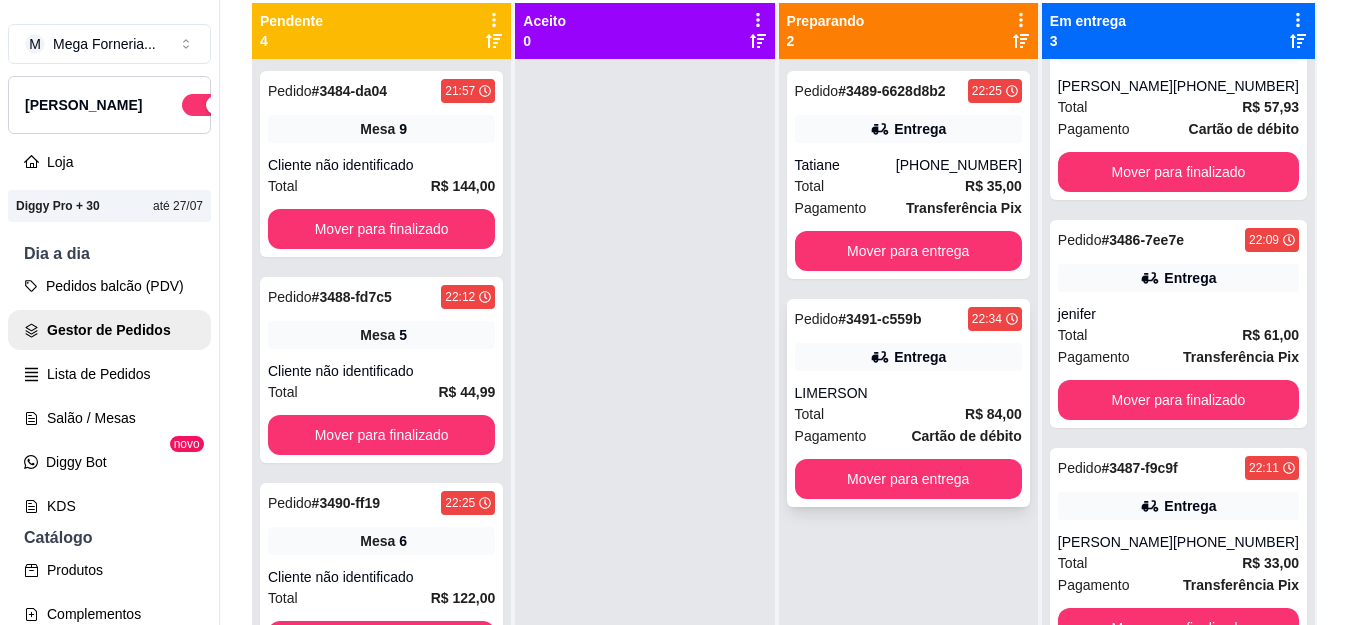 click on "Pedido  # 3491-c559b 22:34 Entrega LIMERSON Total R$ 84,00 Pagamento Cartão de débito Mover para entrega" at bounding box center (908, 403) 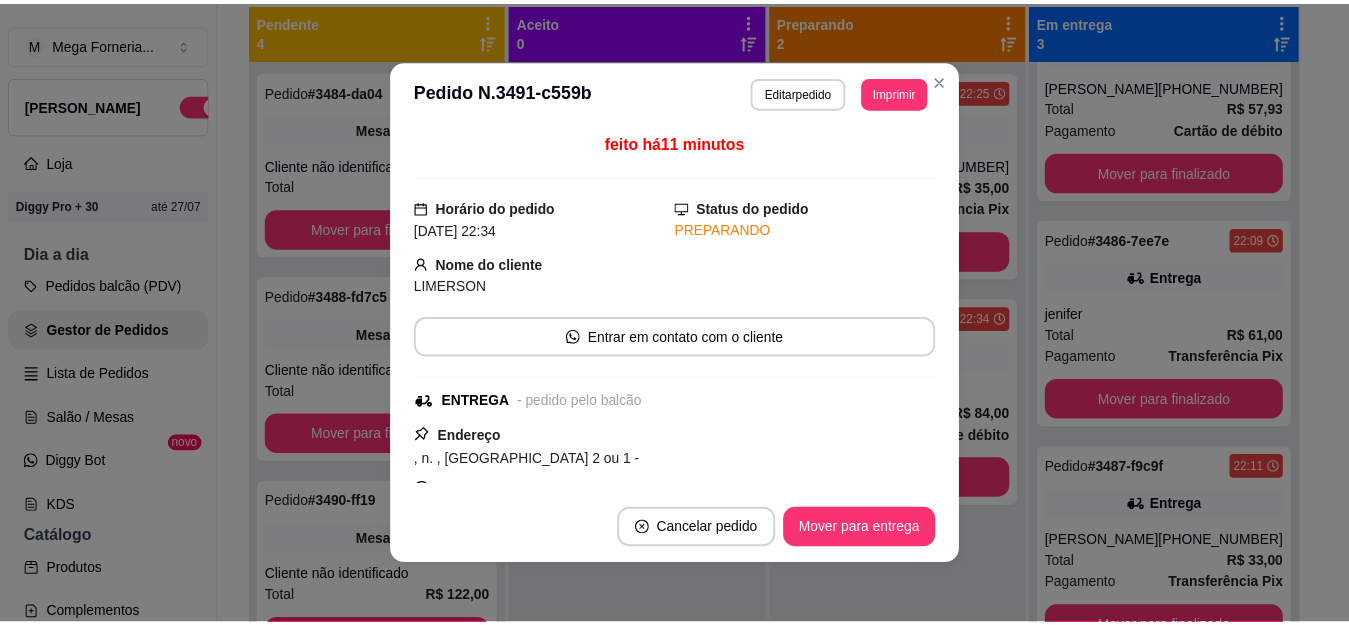 scroll, scrollTop: 0, scrollLeft: 0, axis: both 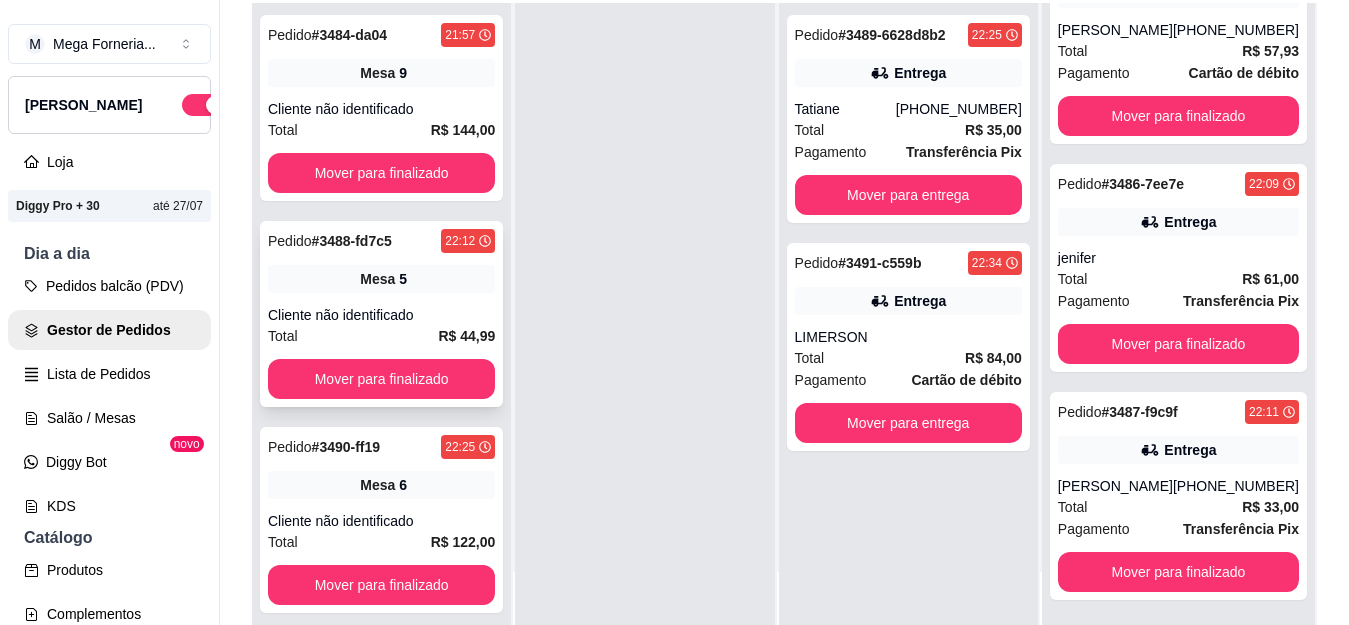click on "Mesa 5" at bounding box center [381, 279] 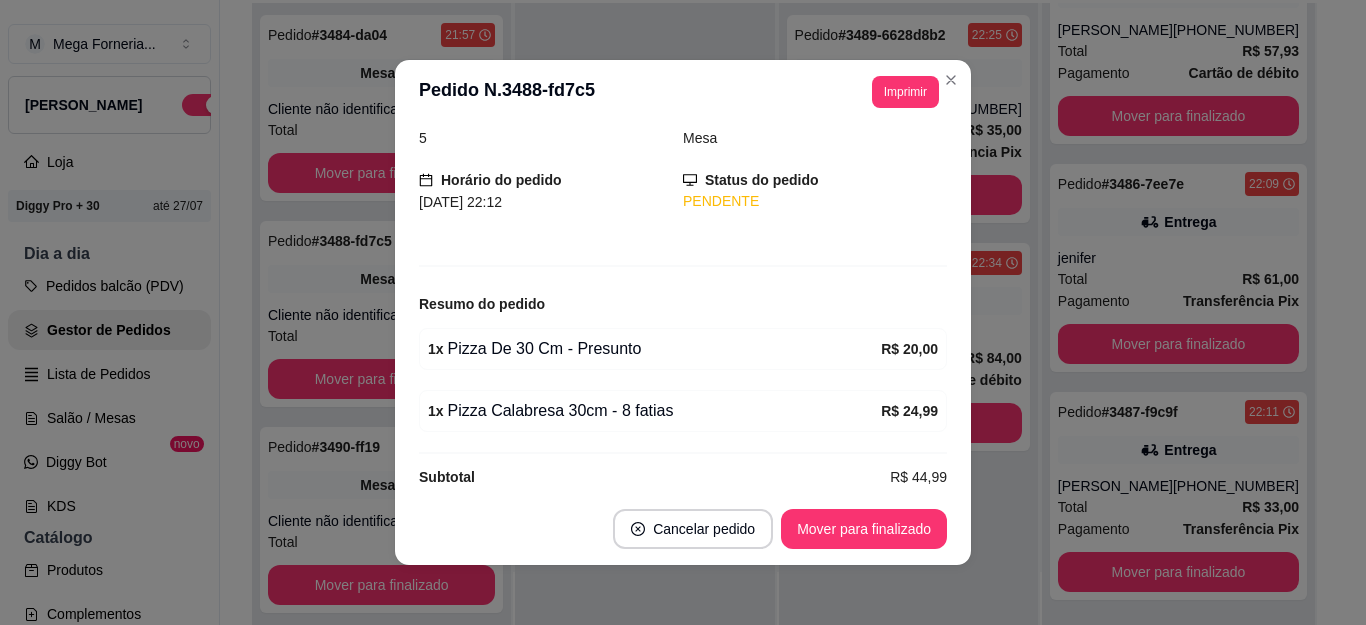 scroll, scrollTop: 118, scrollLeft: 0, axis: vertical 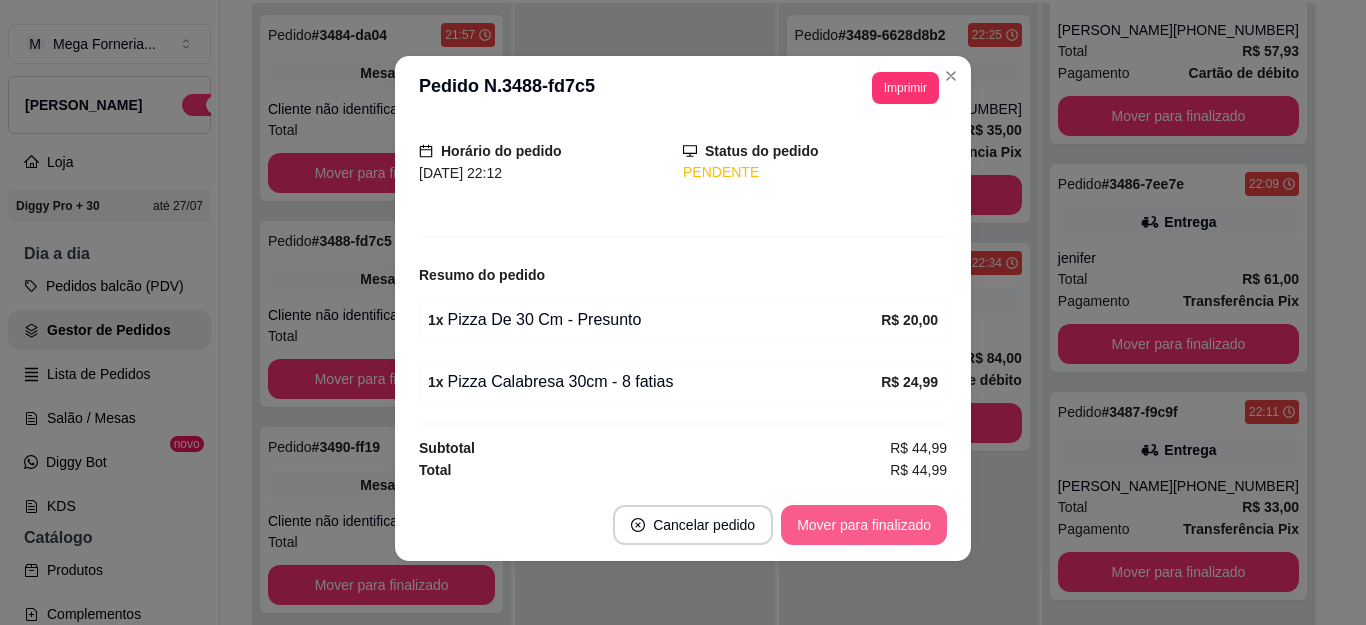 click on "Mover para finalizado" at bounding box center (864, 525) 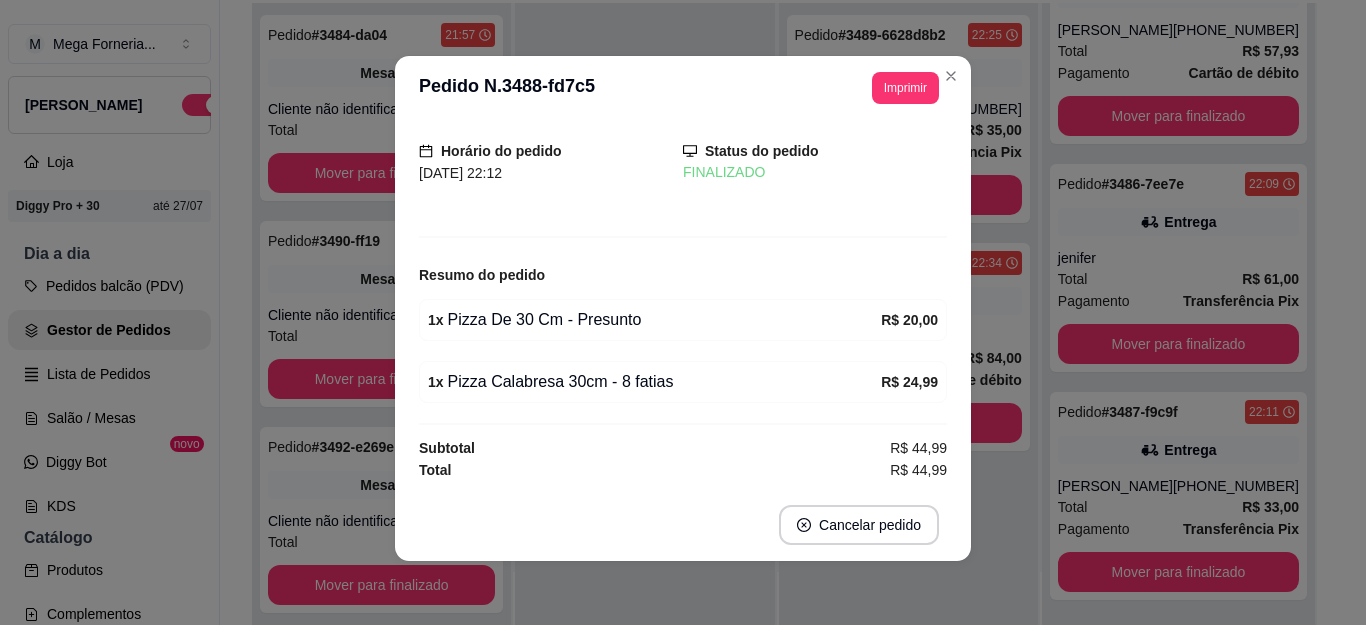 scroll, scrollTop: 0, scrollLeft: 0, axis: both 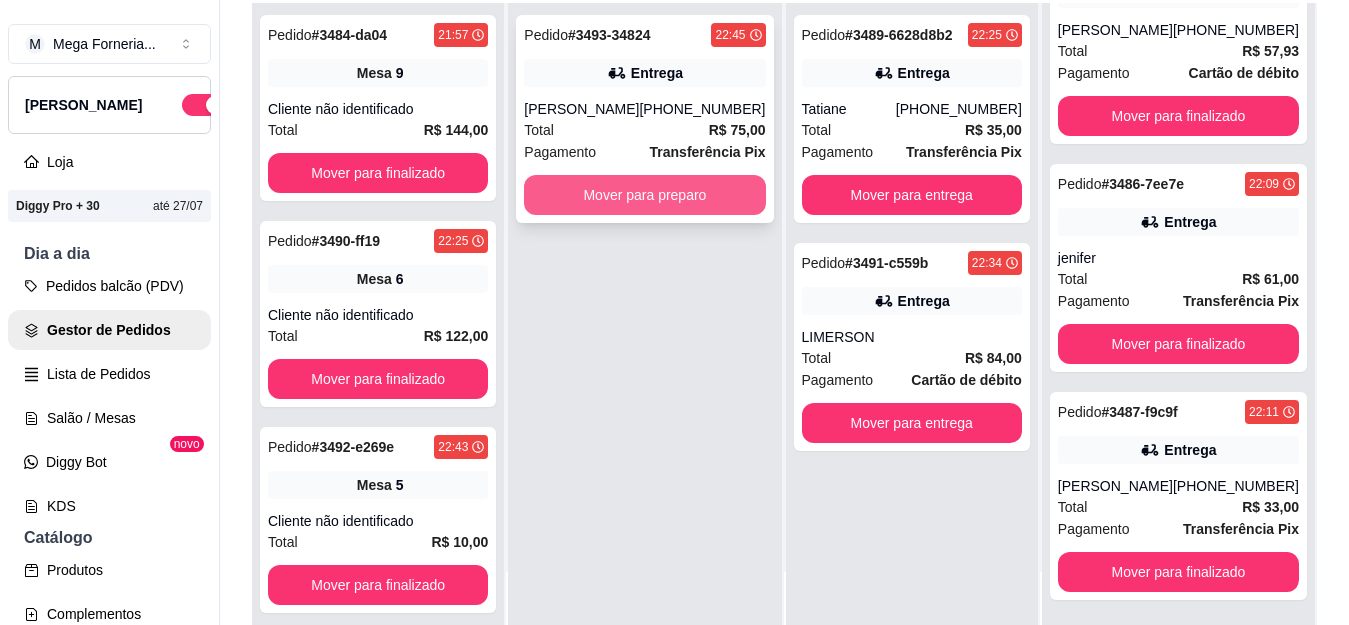 click on "Mover para preparo" at bounding box center [644, 195] 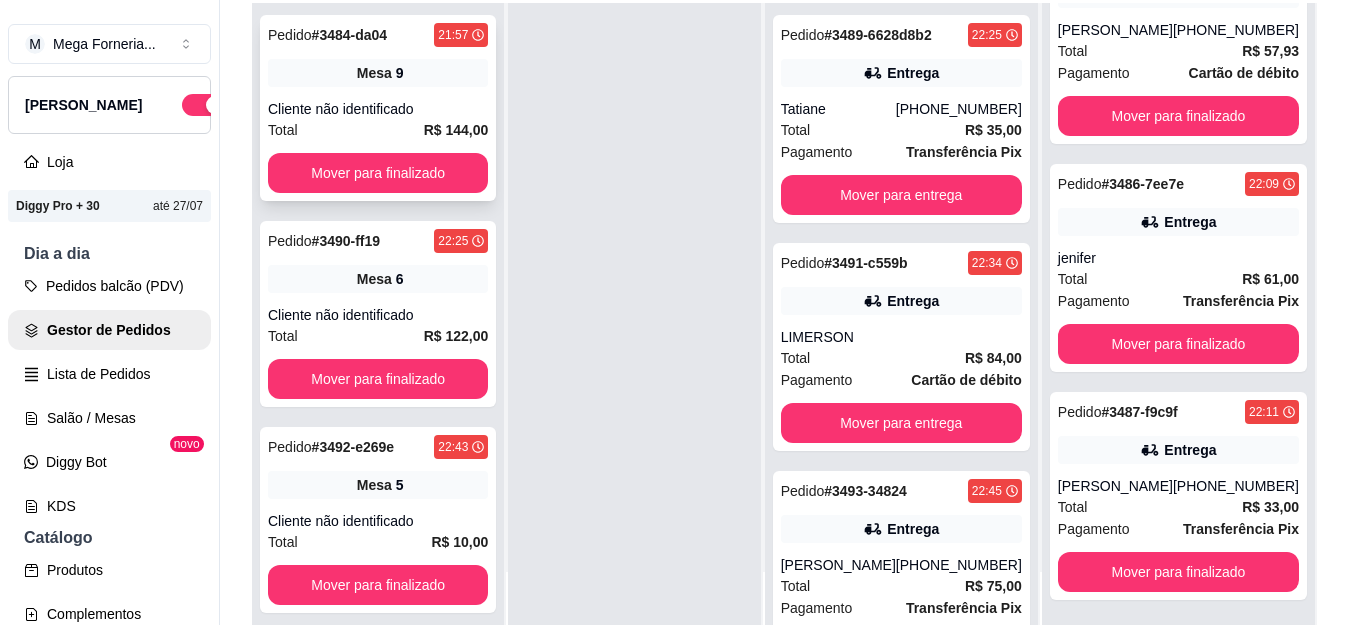 click on "Mesa 9" at bounding box center (378, 73) 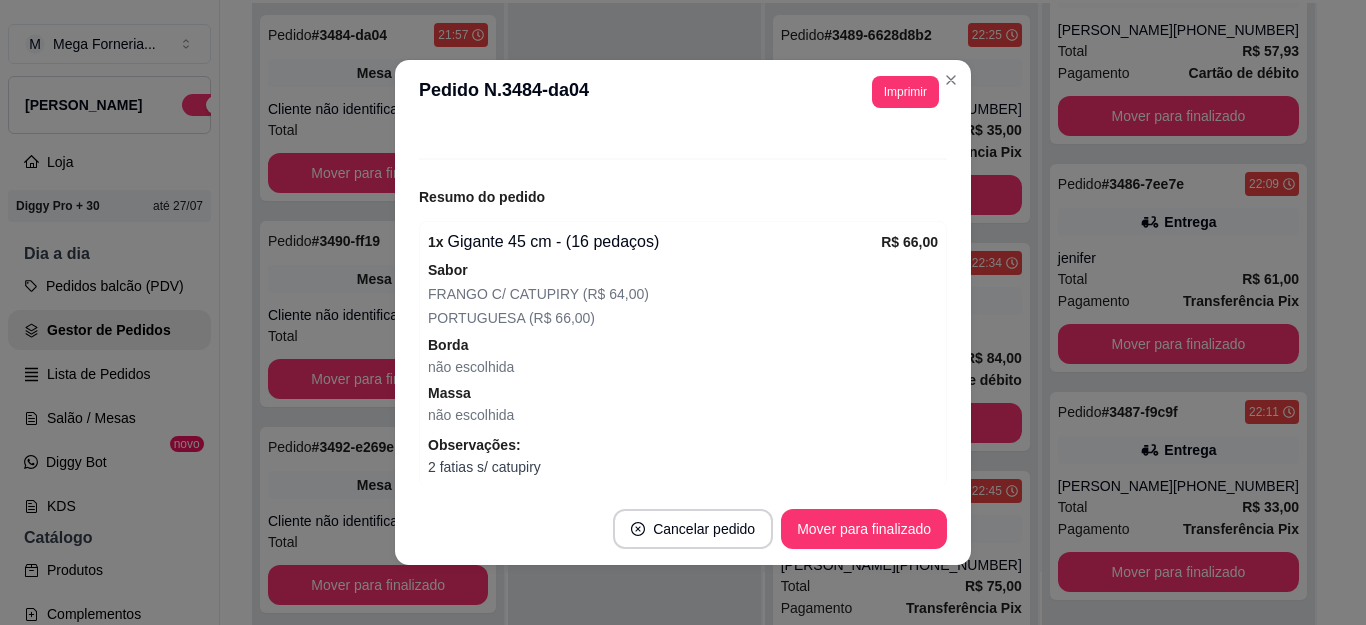 scroll, scrollTop: 400, scrollLeft: 0, axis: vertical 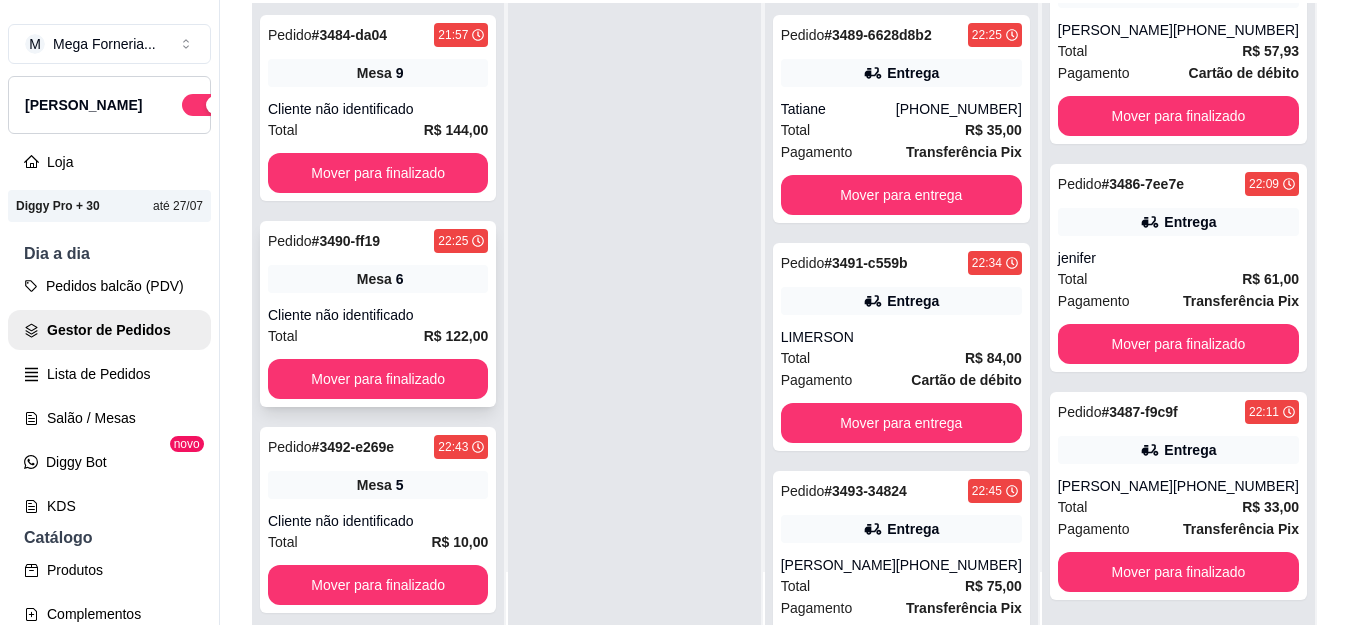 click on "Total R$ 122,00" at bounding box center (378, 336) 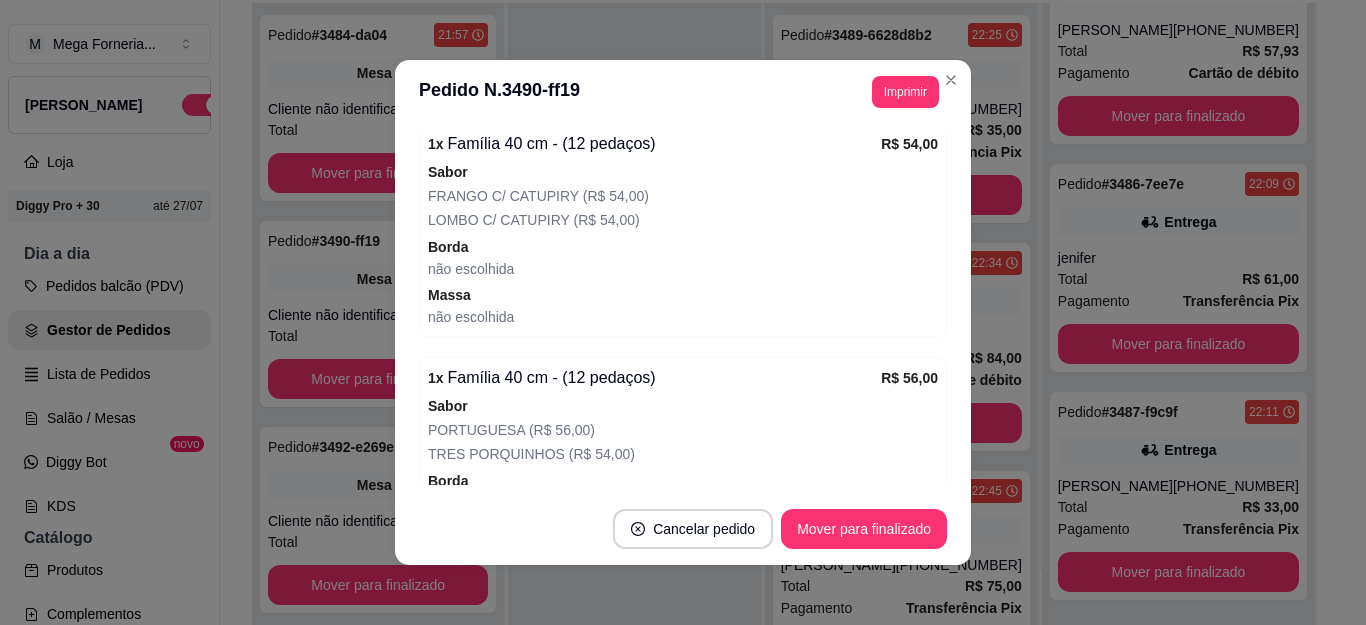 scroll, scrollTop: 300, scrollLeft: 0, axis: vertical 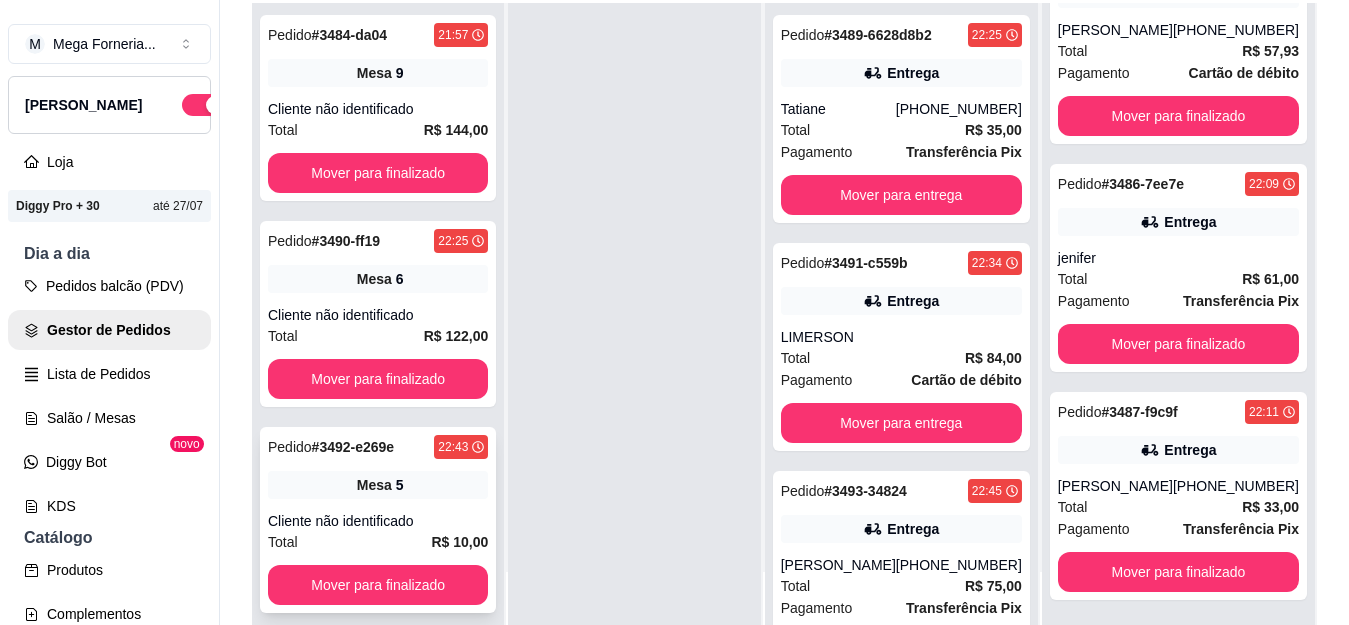 click on "Mesa 5" at bounding box center (378, 485) 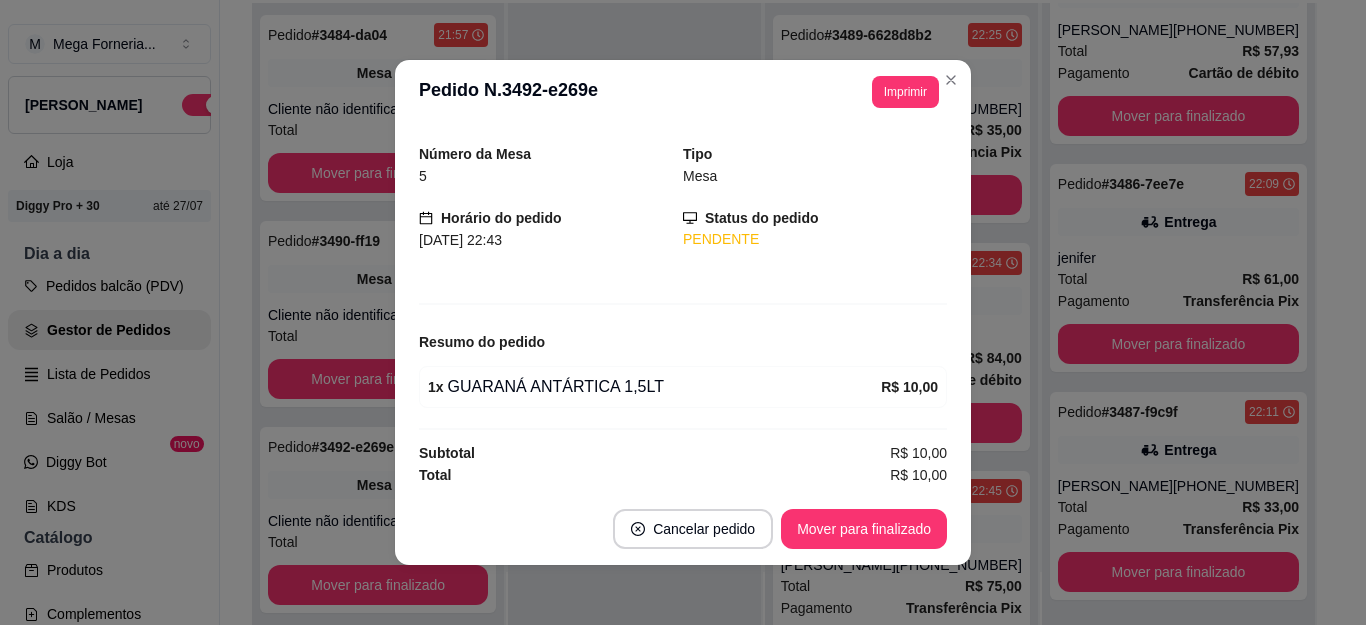 scroll, scrollTop: 56, scrollLeft: 0, axis: vertical 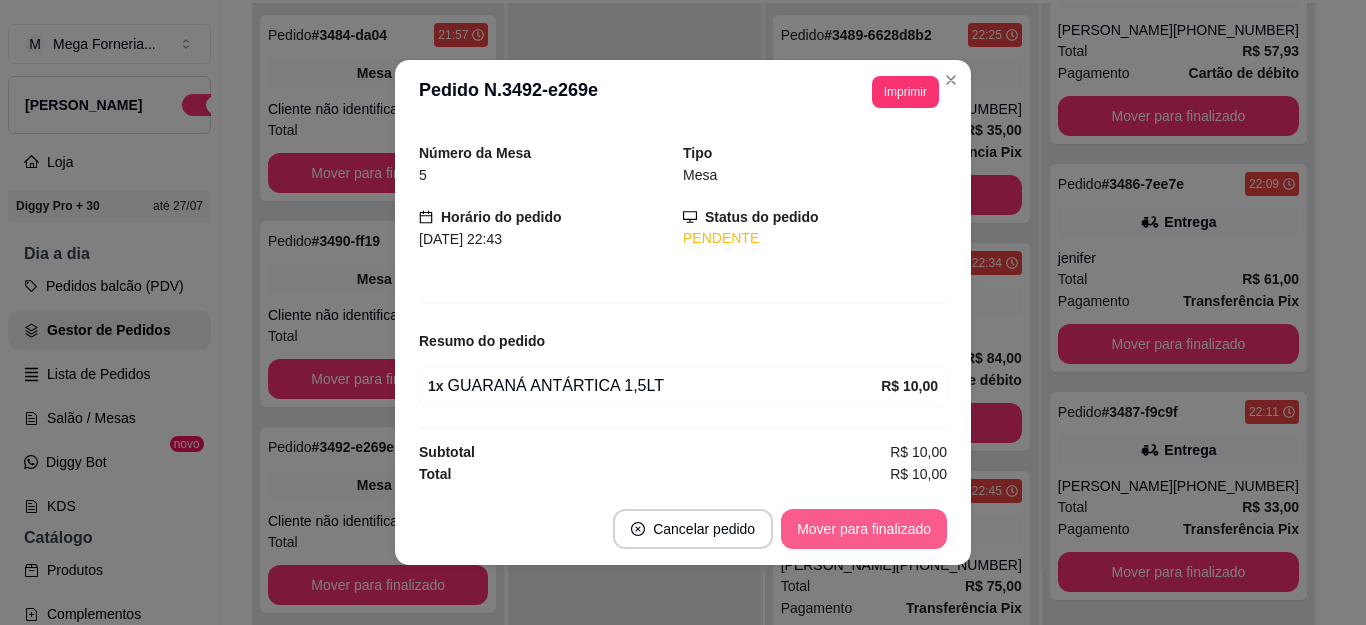 click on "Mover para finalizado" at bounding box center [864, 529] 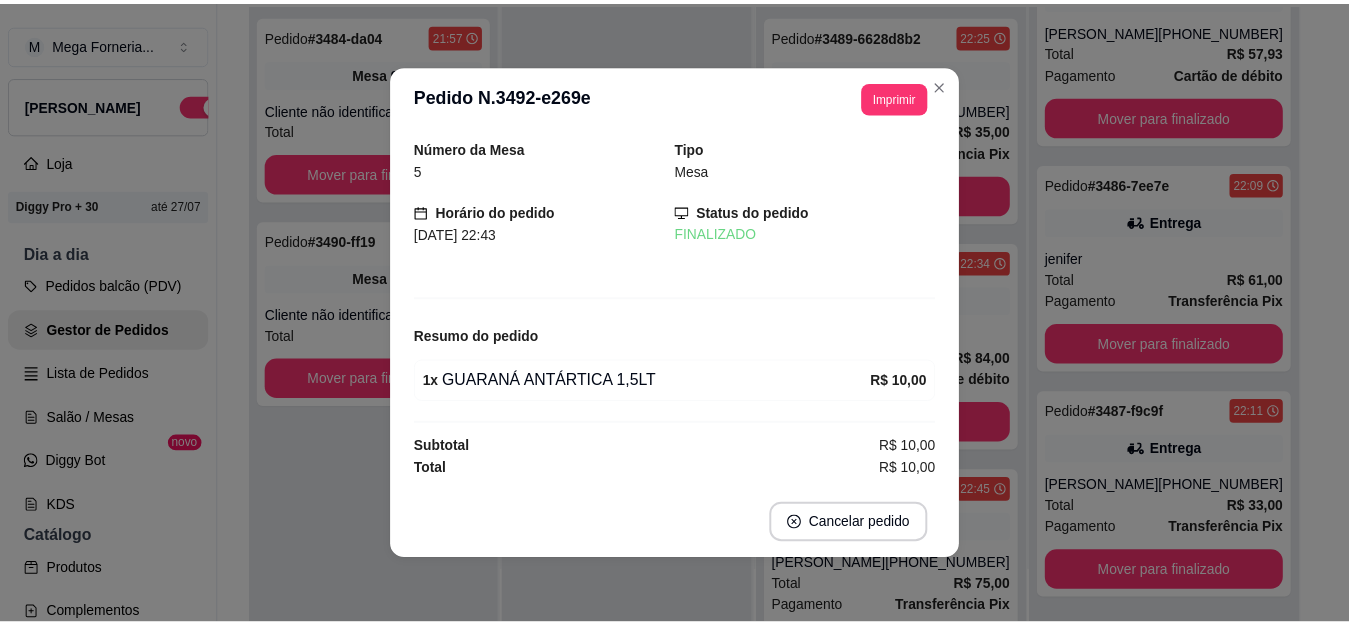 scroll, scrollTop: 0, scrollLeft: 0, axis: both 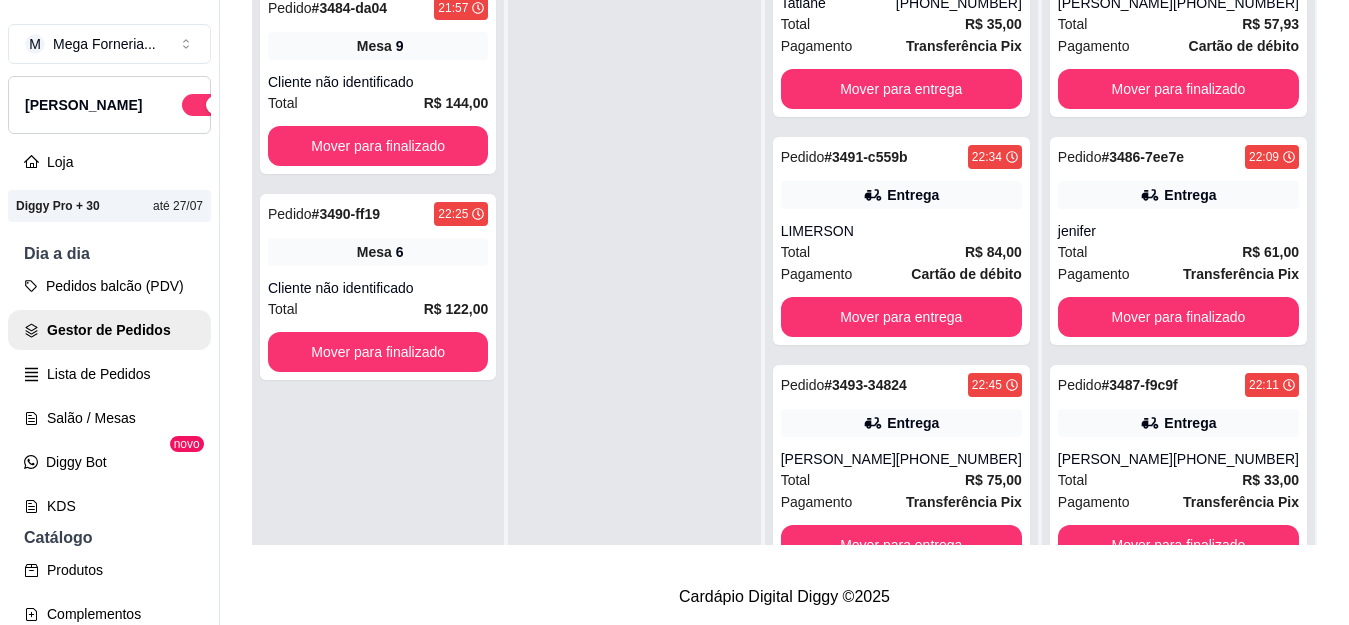 type 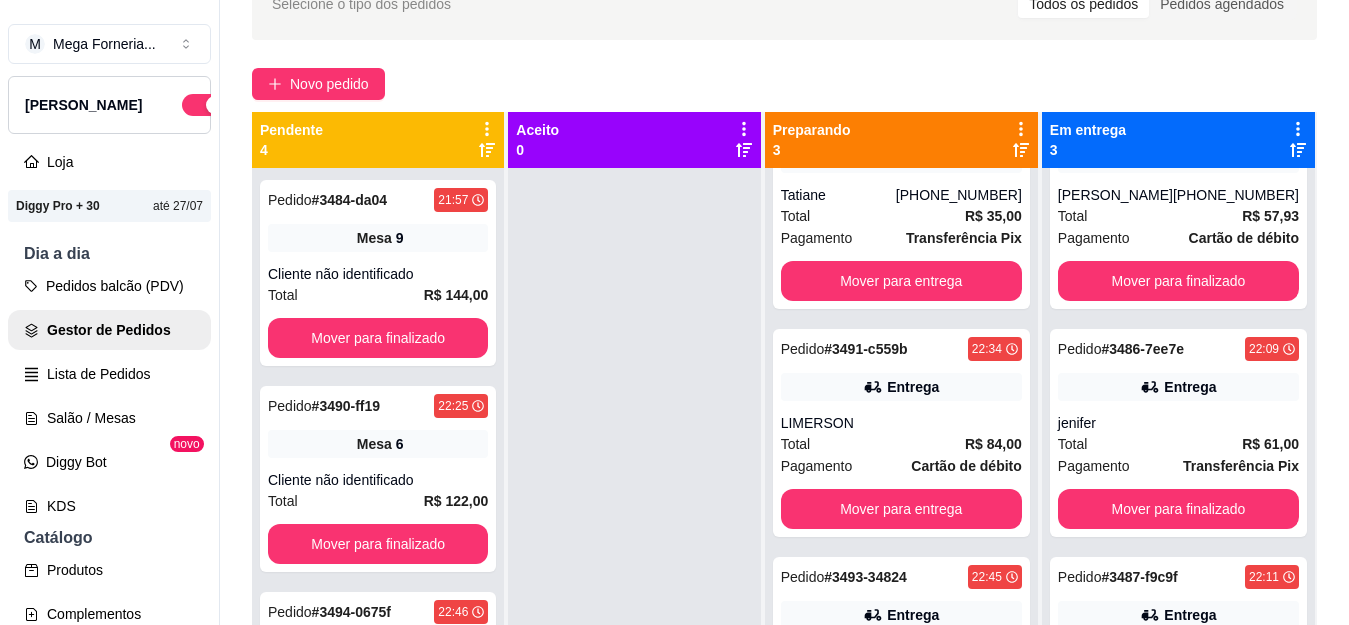 scroll, scrollTop: 0, scrollLeft: 0, axis: both 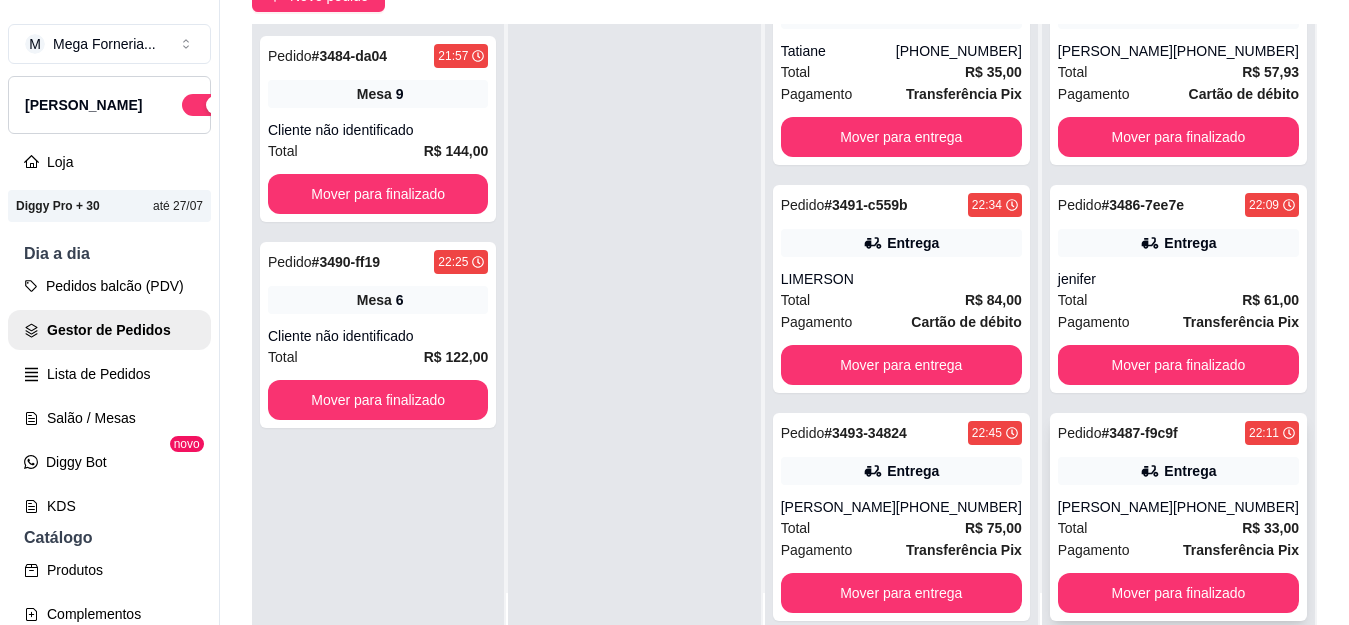 click on "Pedido  # 3487-f9c9f 22:11 Entrega [PERSON_NAME] [PHONE_NUMBER] Total R$ 33,00 Pagamento Transferência Pix Mover para finalizado" at bounding box center (1178, 517) 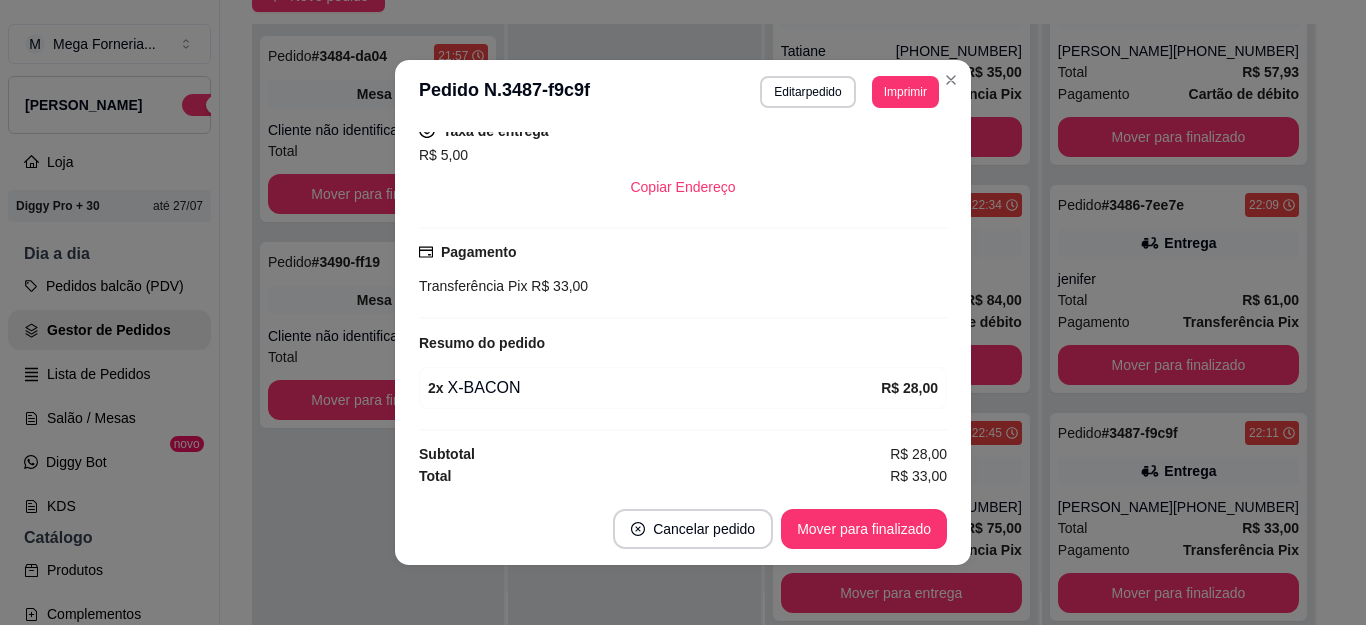scroll, scrollTop: 364, scrollLeft: 0, axis: vertical 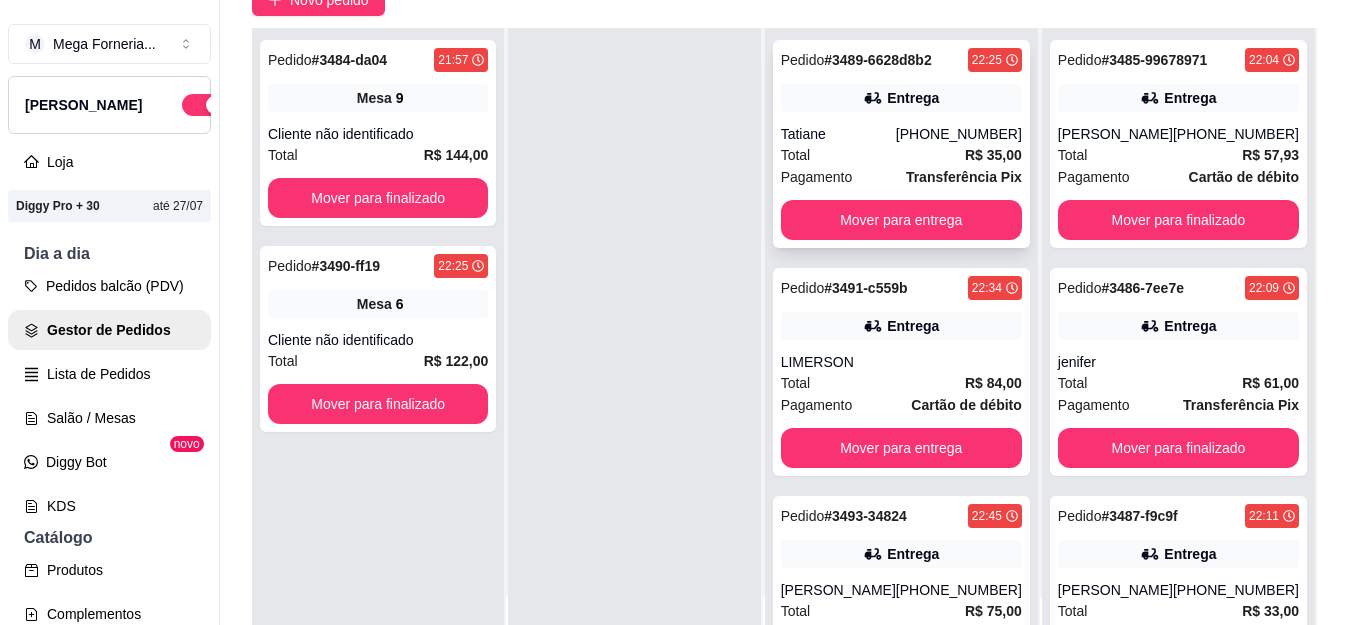 click on "Tatiane" at bounding box center (838, 134) 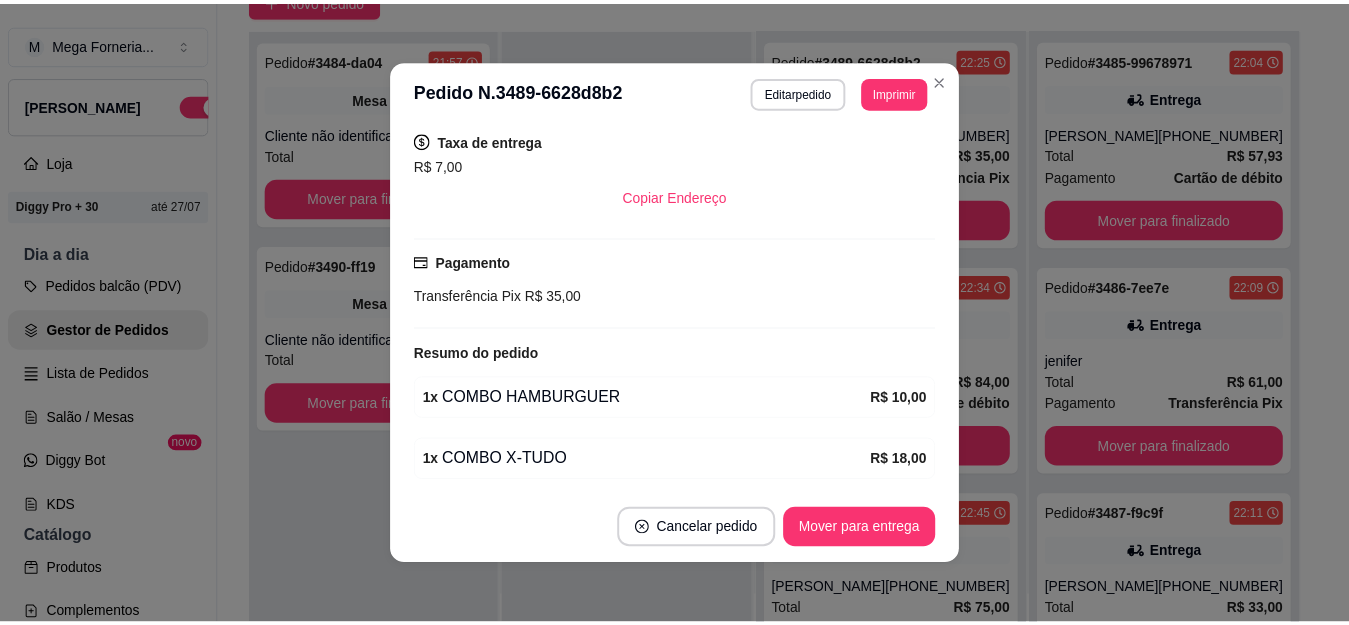 scroll, scrollTop: 308, scrollLeft: 0, axis: vertical 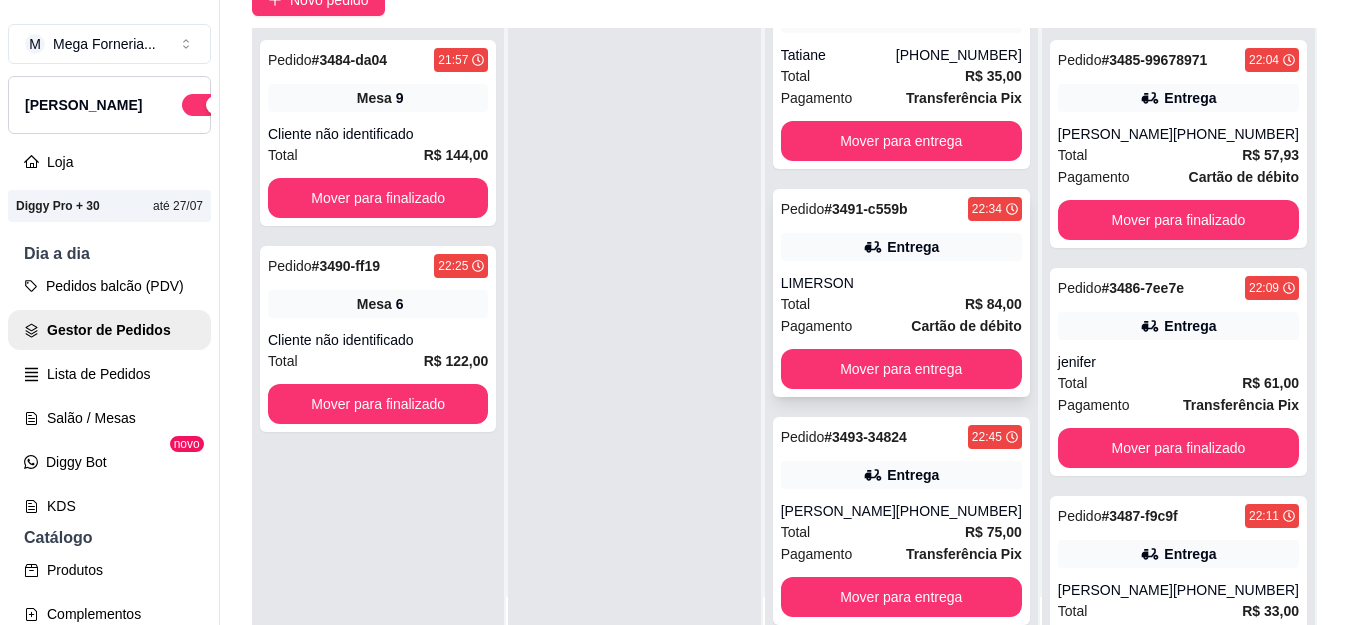 click on "Entrega" at bounding box center [901, 247] 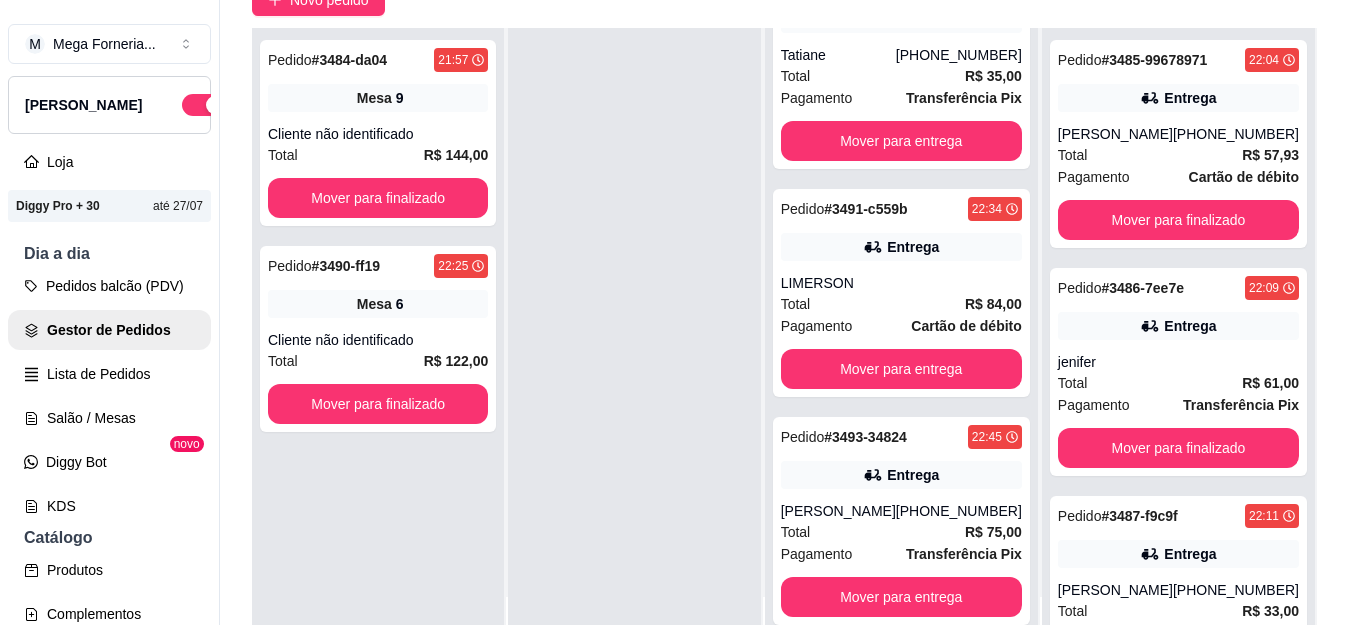 scroll, scrollTop: 4, scrollLeft: 0, axis: vertical 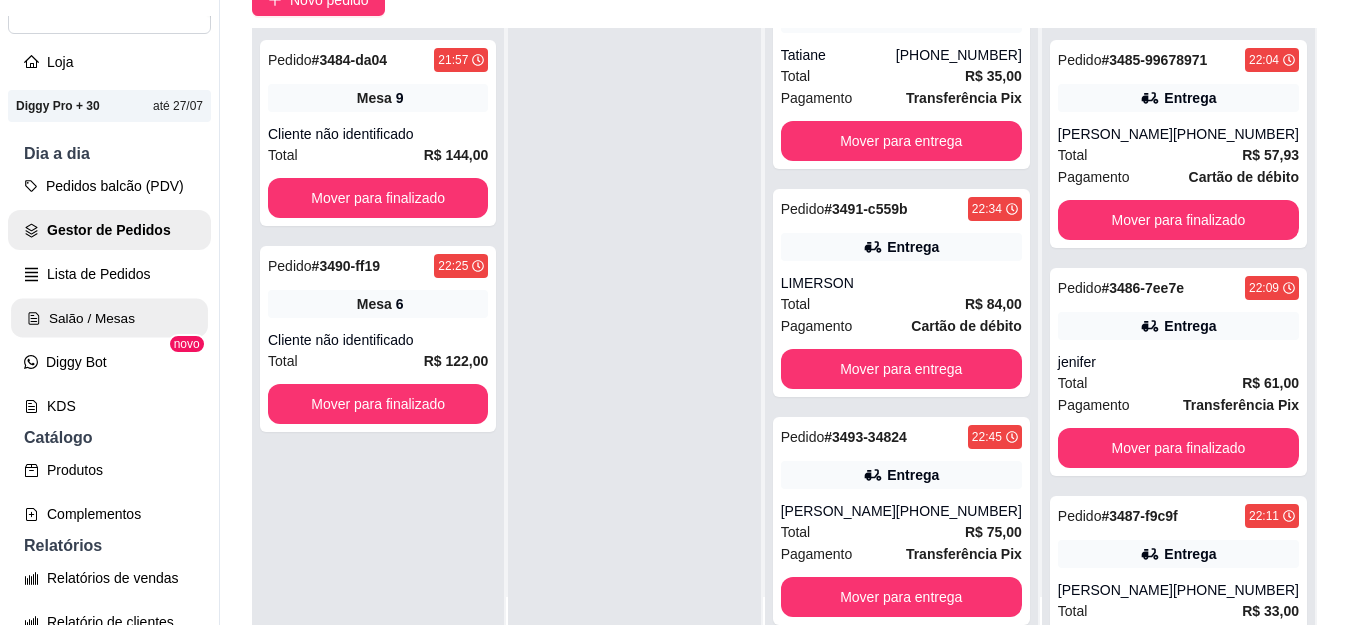 click on "Salão / Mesas" at bounding box center (109, 318) 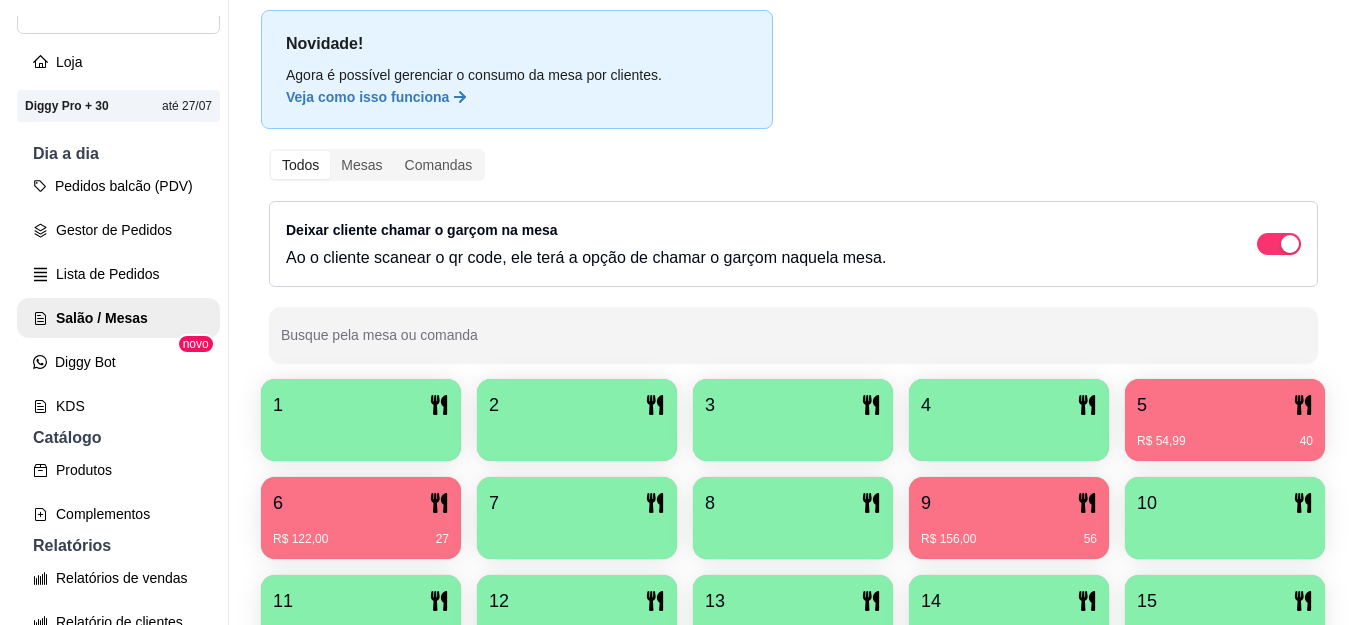 scroll, scrollTop: 337, scrollLeft: 0, axis: vertical 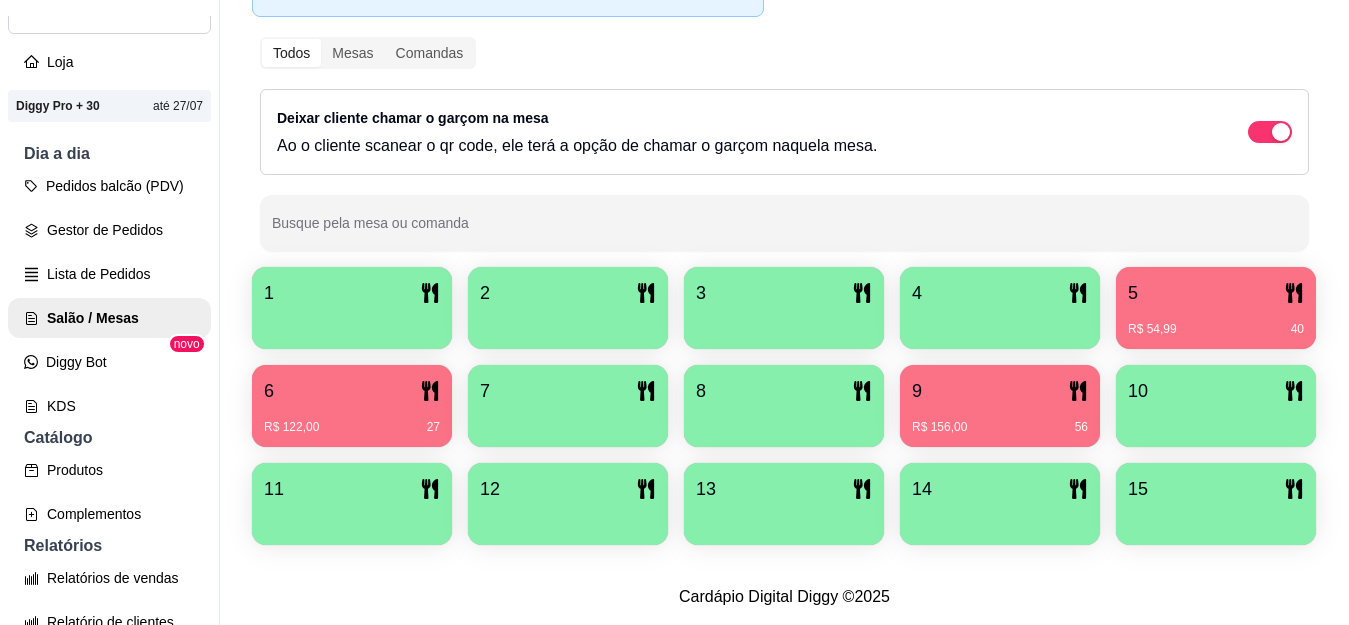 click on "5" at bounding box center (1216, 293) 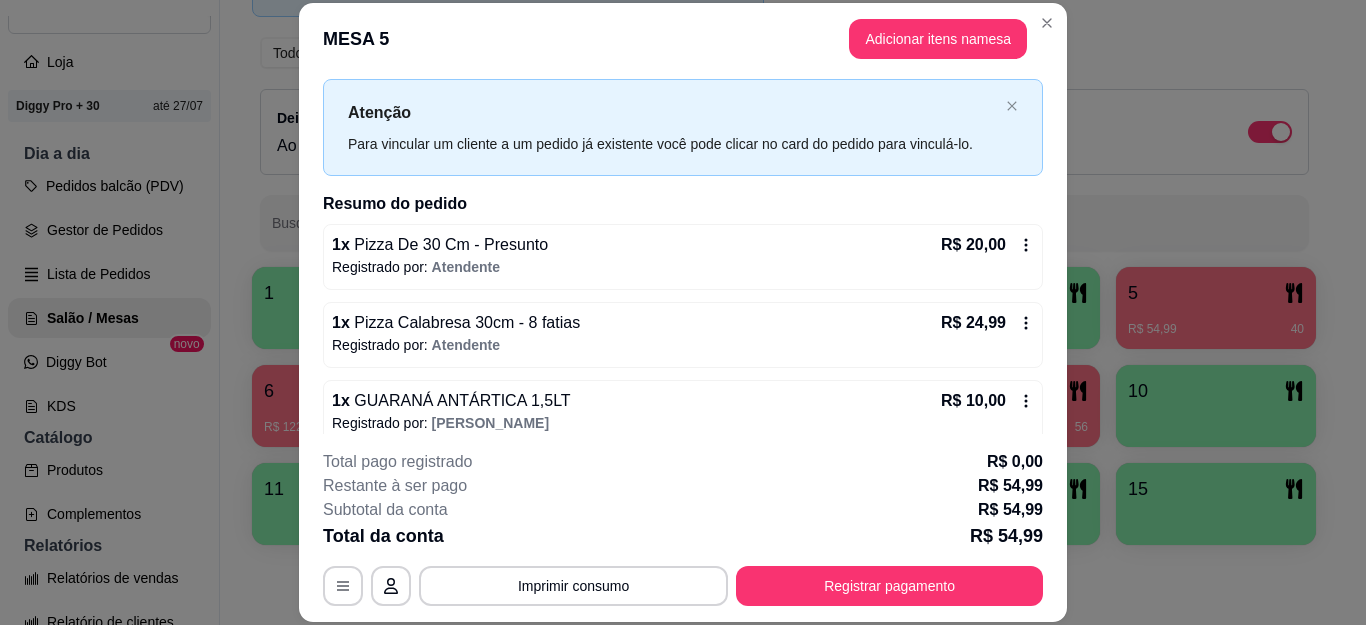 scroll, scrollTop: 60, scrollLeft: 0, axis: vertical 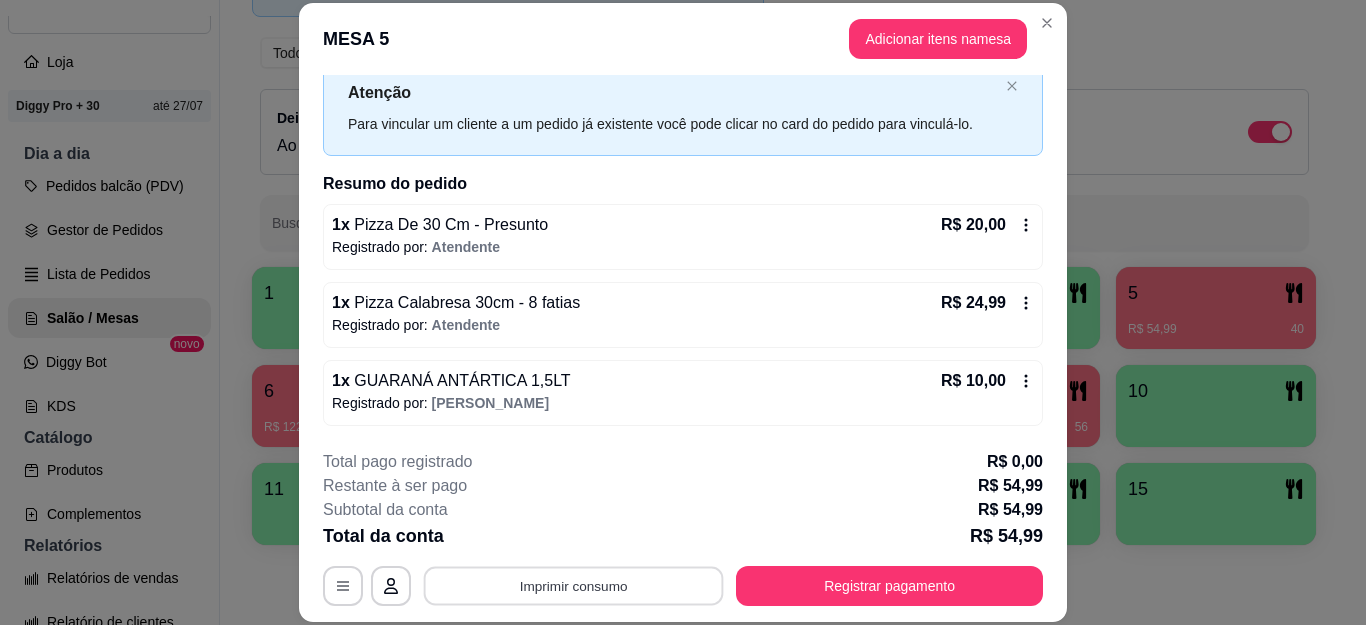 click on "Imprimir consumo" at bounding box center (574, 585) 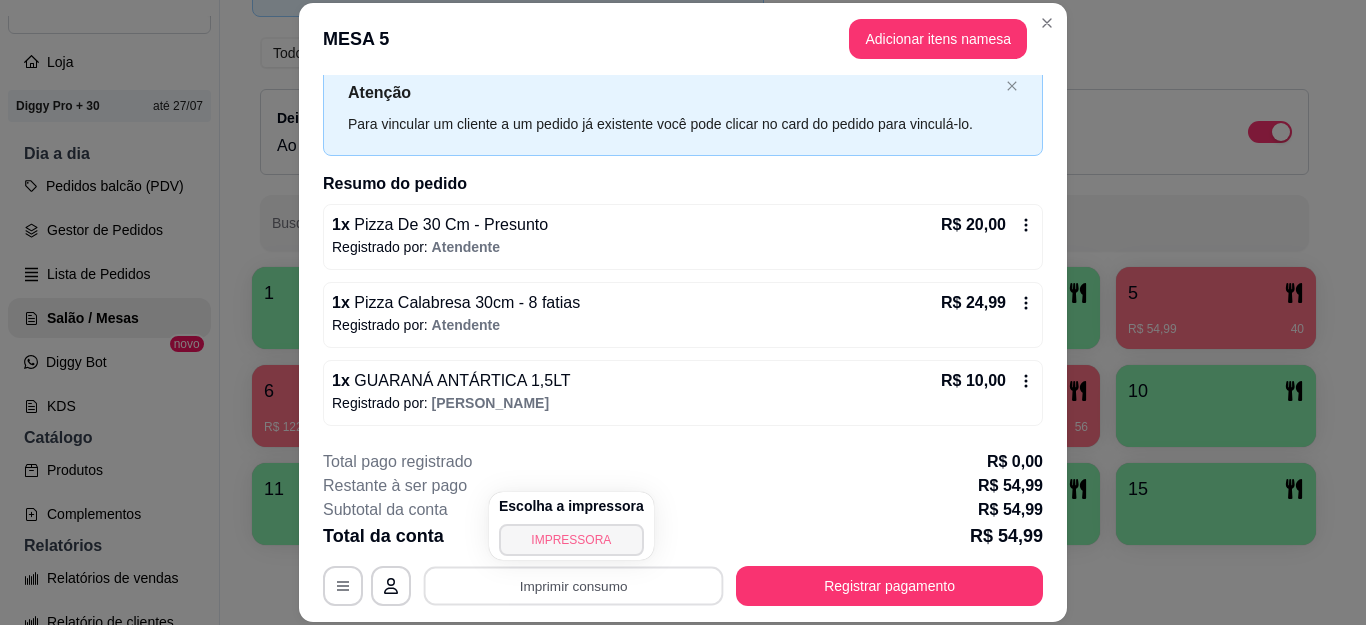 click on "IMPRESSORA" at bounding box center [571, 540] 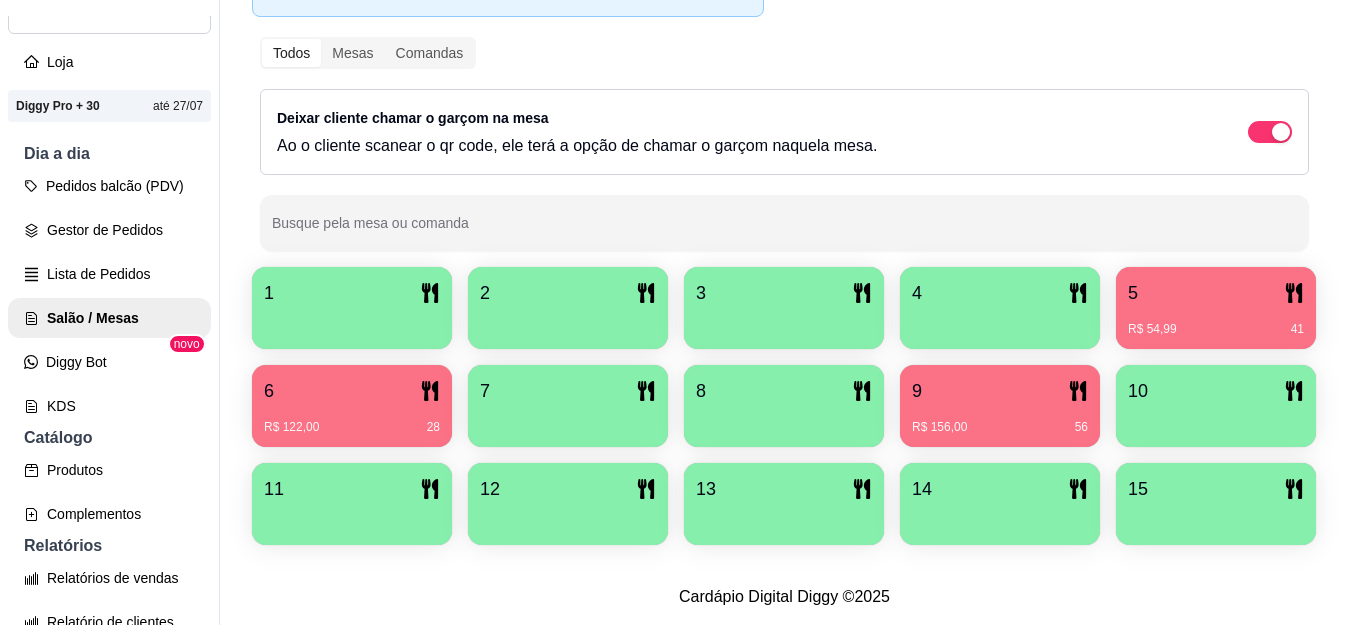 click on "6 R$ 122,00 28" at bounding box center (352, 406) 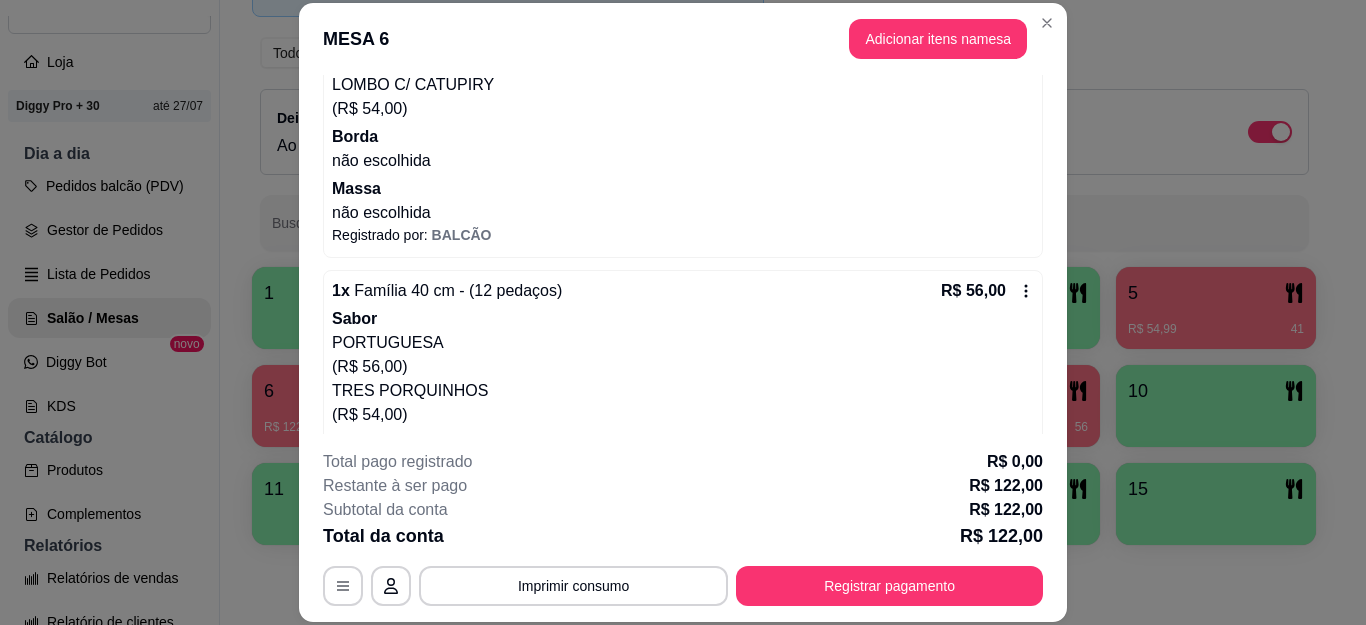 scroll, scrollTop: 200, scrollLeft: 0, axis: vertical 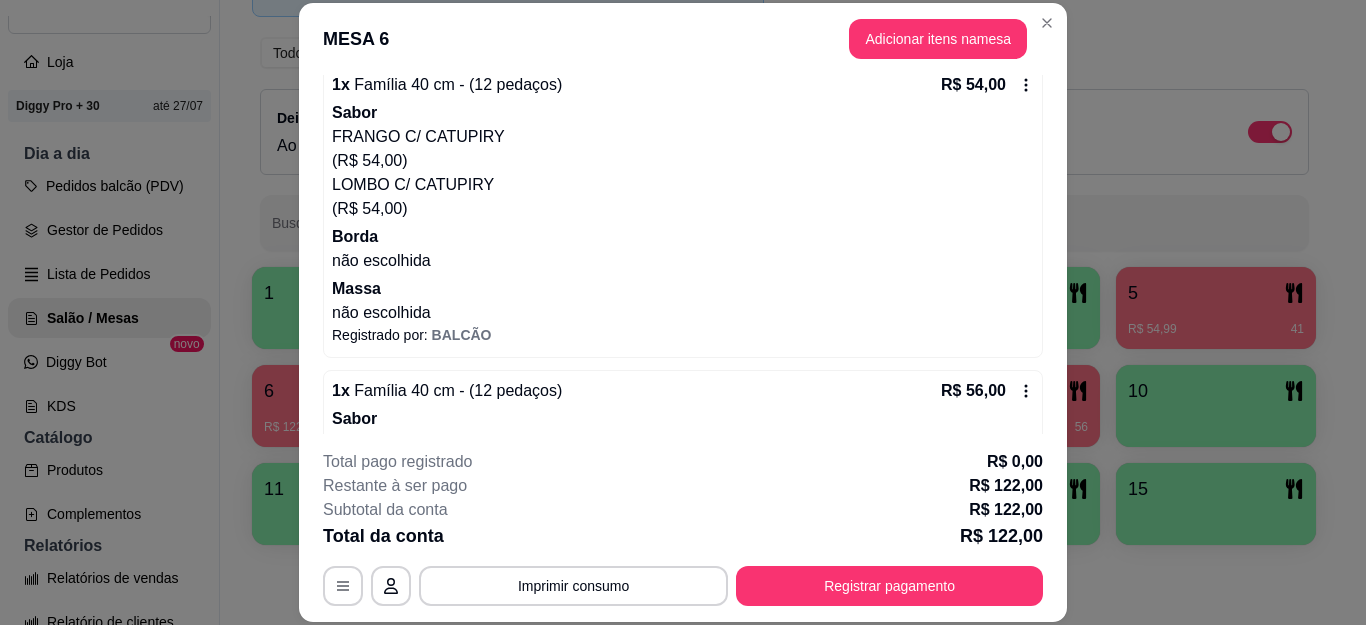 click on "MESA 6 Adicionar itens na  mesa" at bounding box center [683, 39] 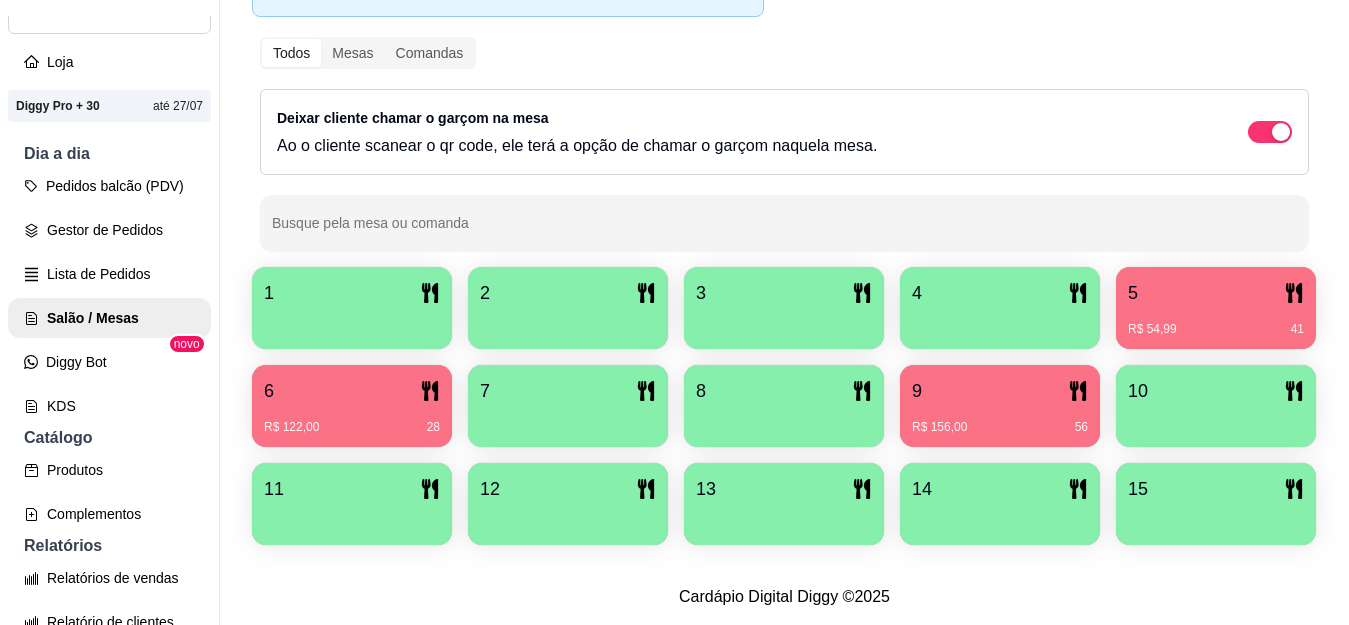 click on "9" at bounding box center [1000, 391] 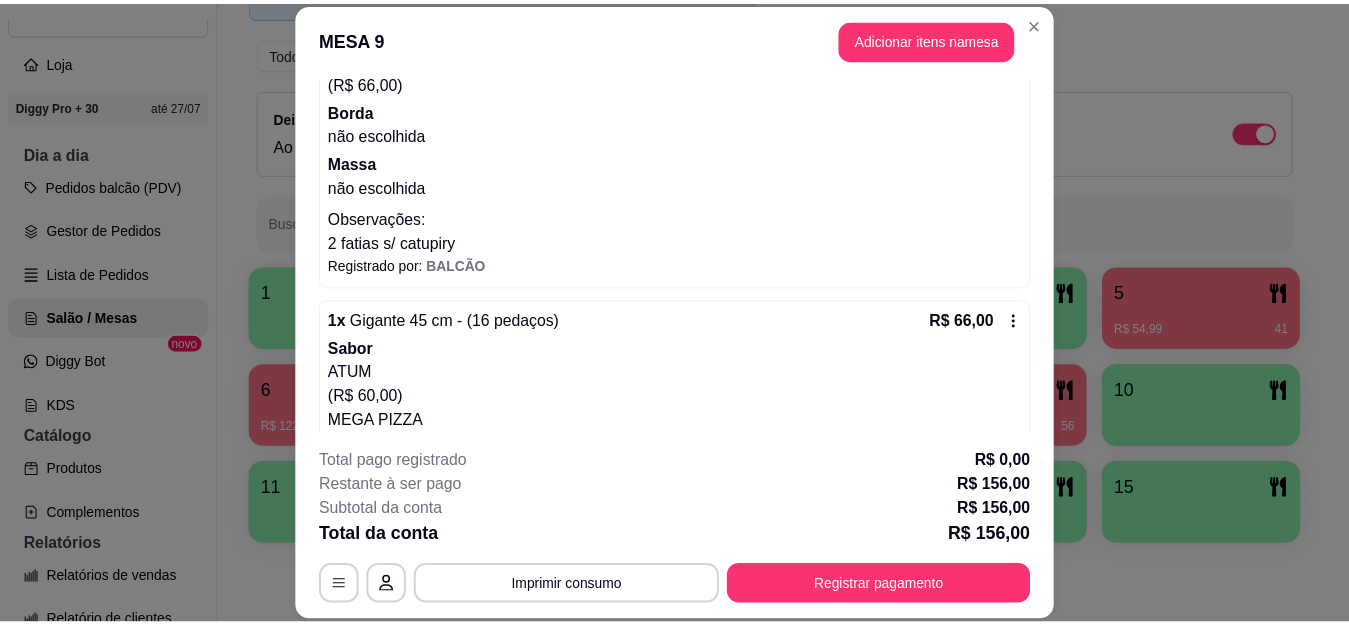 scroll, scrollTop: 200, scrollLeft: 0, axis: vertical 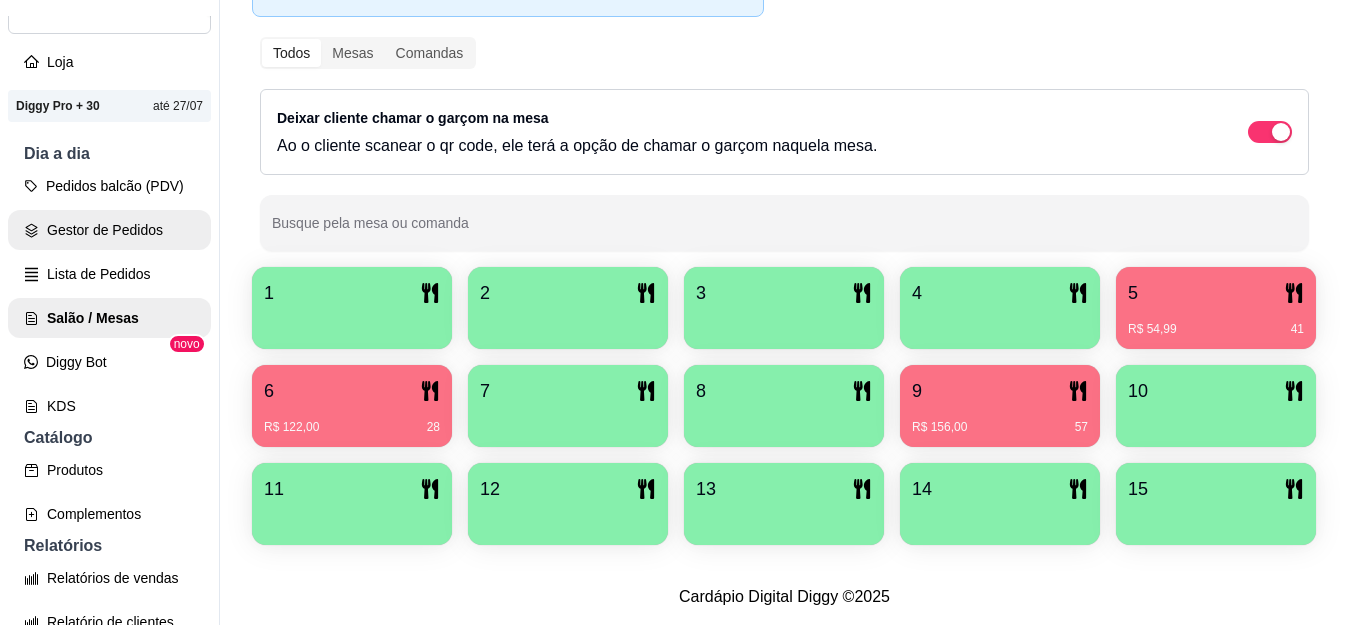 click on "Gestor de Pedidos" at bounding box center [109, 230] 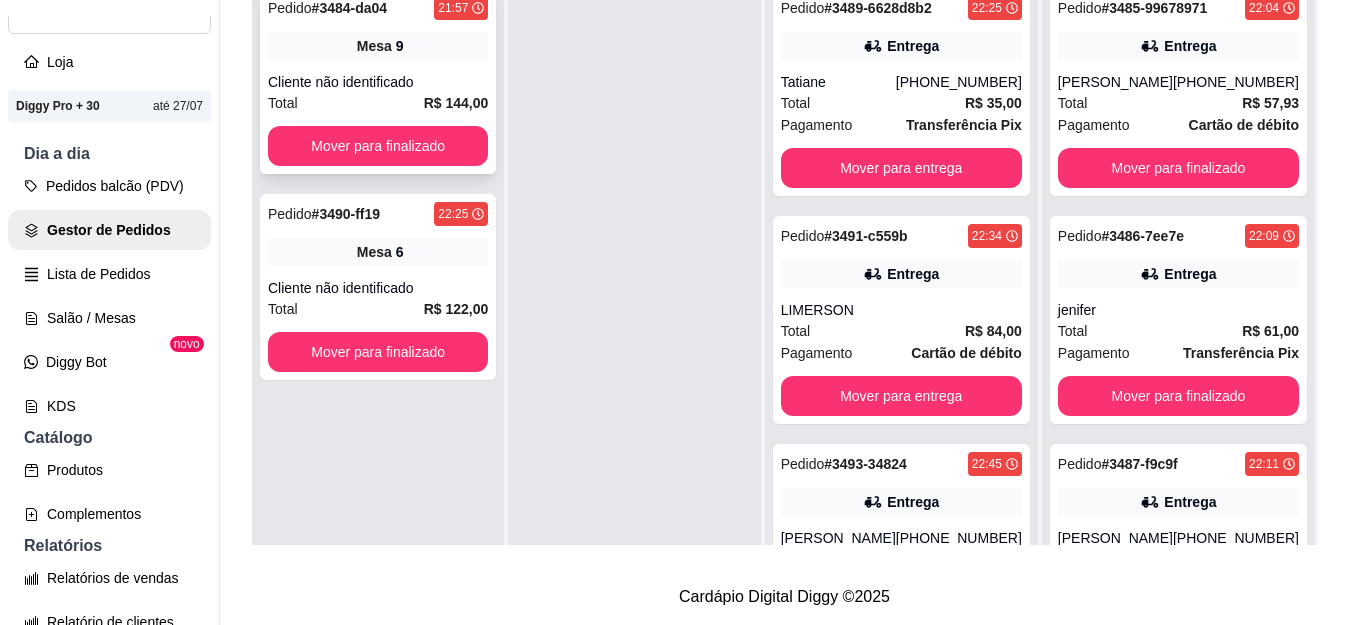 scroll, scrollTop: 0, scrollLeft: 0, axis: both 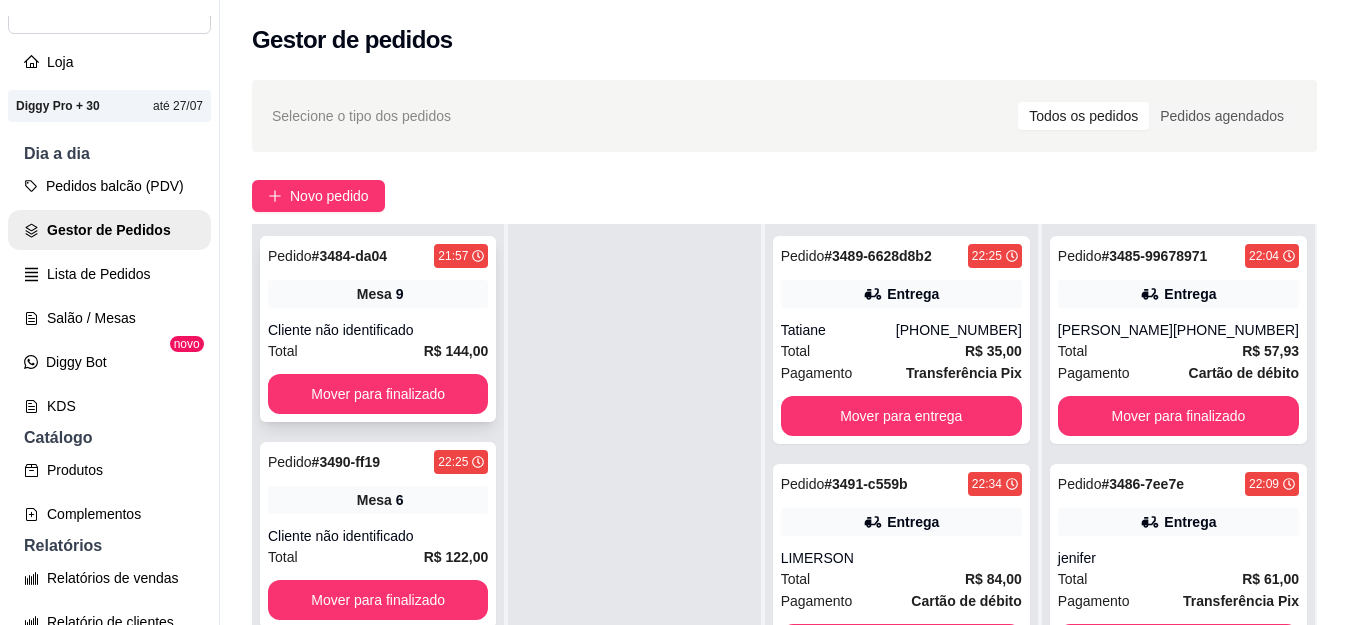 click on "Pedido  # 3484-da04 21:57" at bounding box center [378, 256] 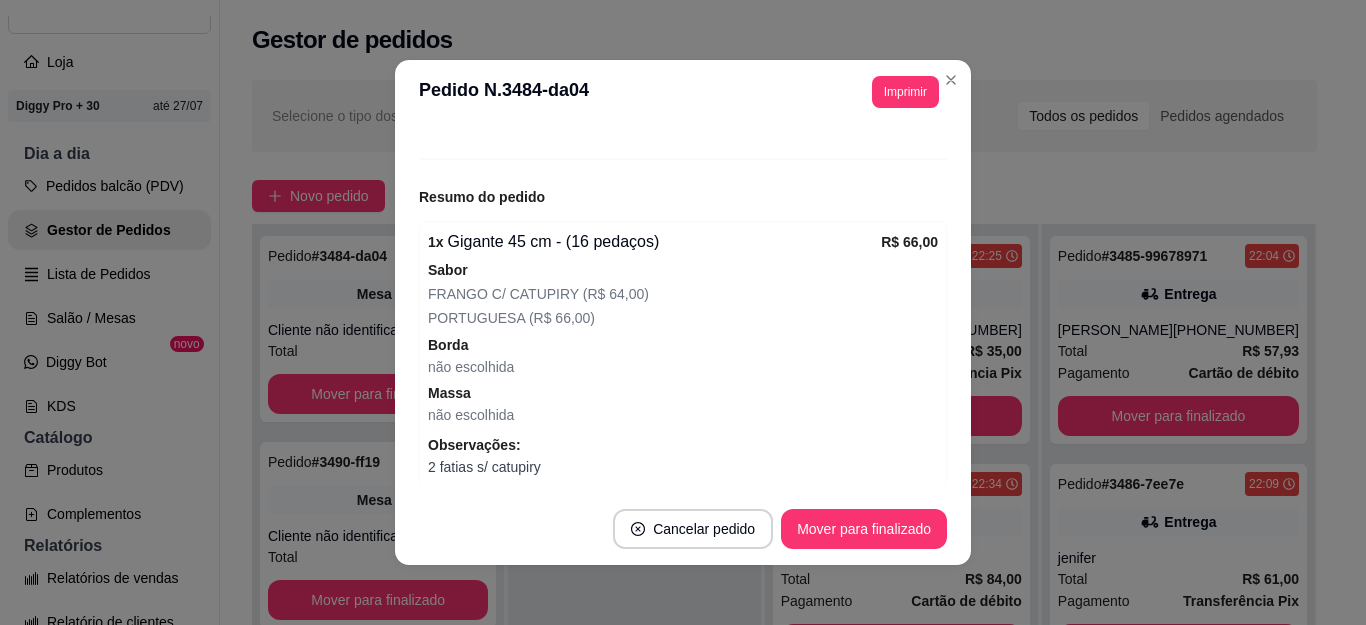 scroll, scrollTop: 300, scrollLeft: 0, axis: vertical 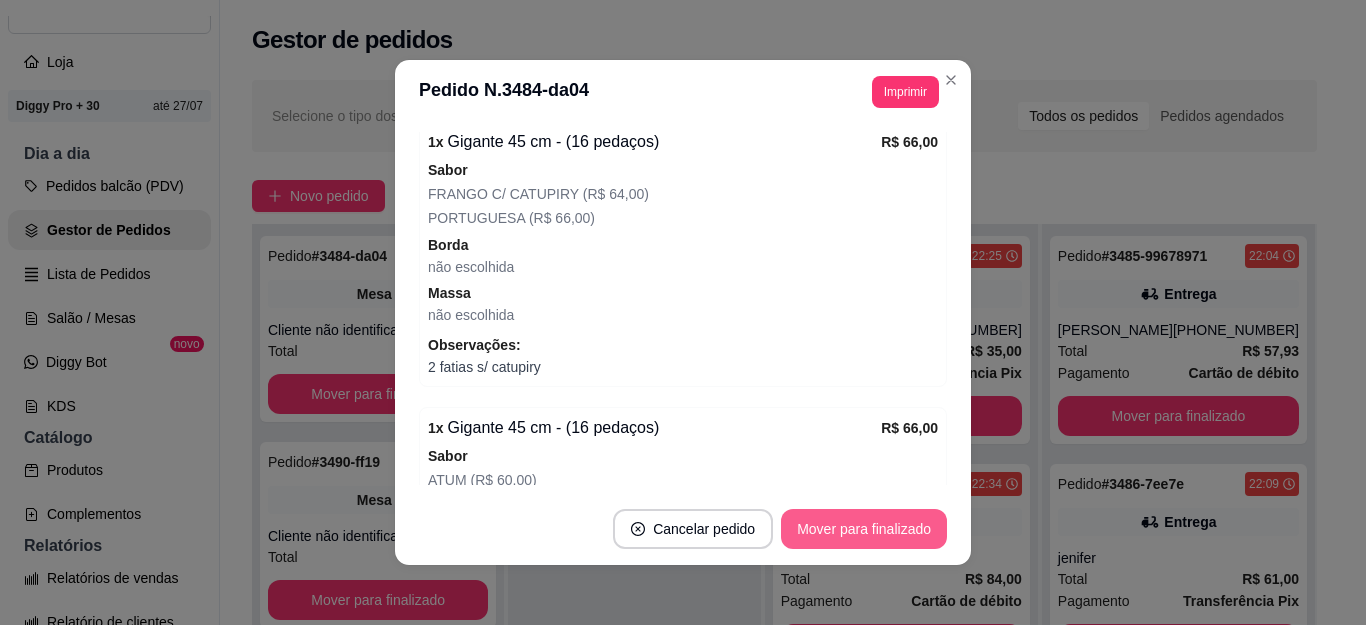 click on "Mover para finalizado" at bounding box center (864, 529) 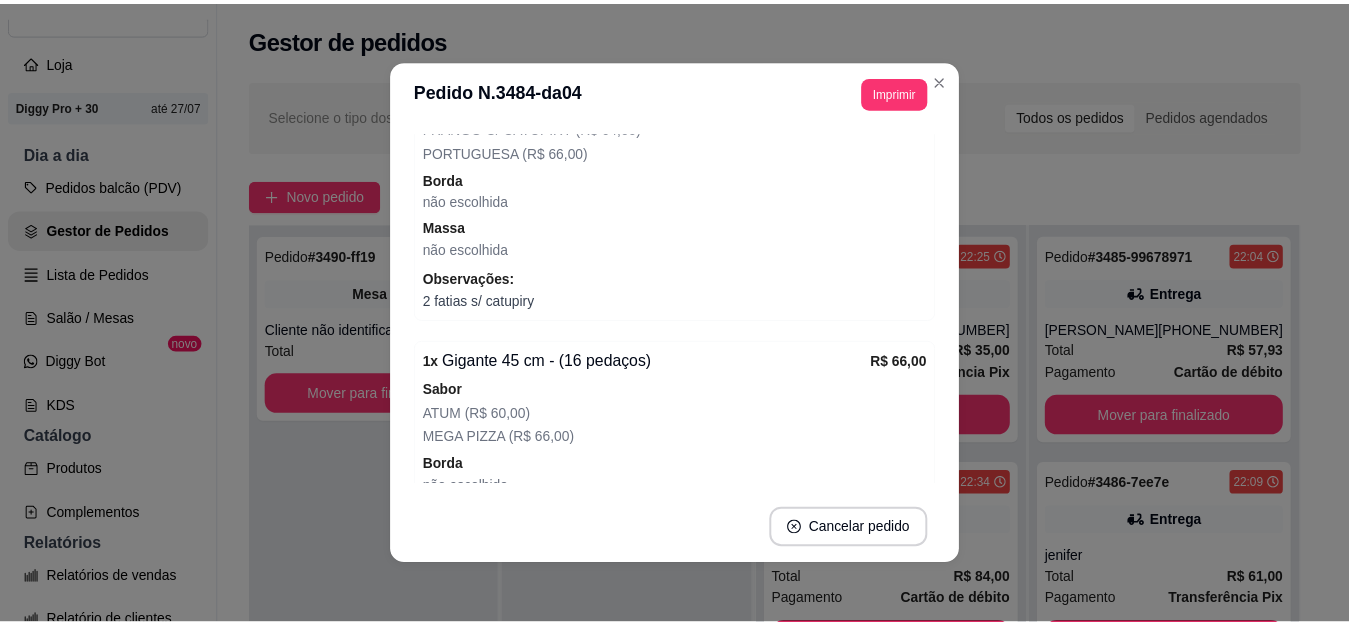 scroll, scrollTop: 234, scrollLeft: 0, axis: vertical 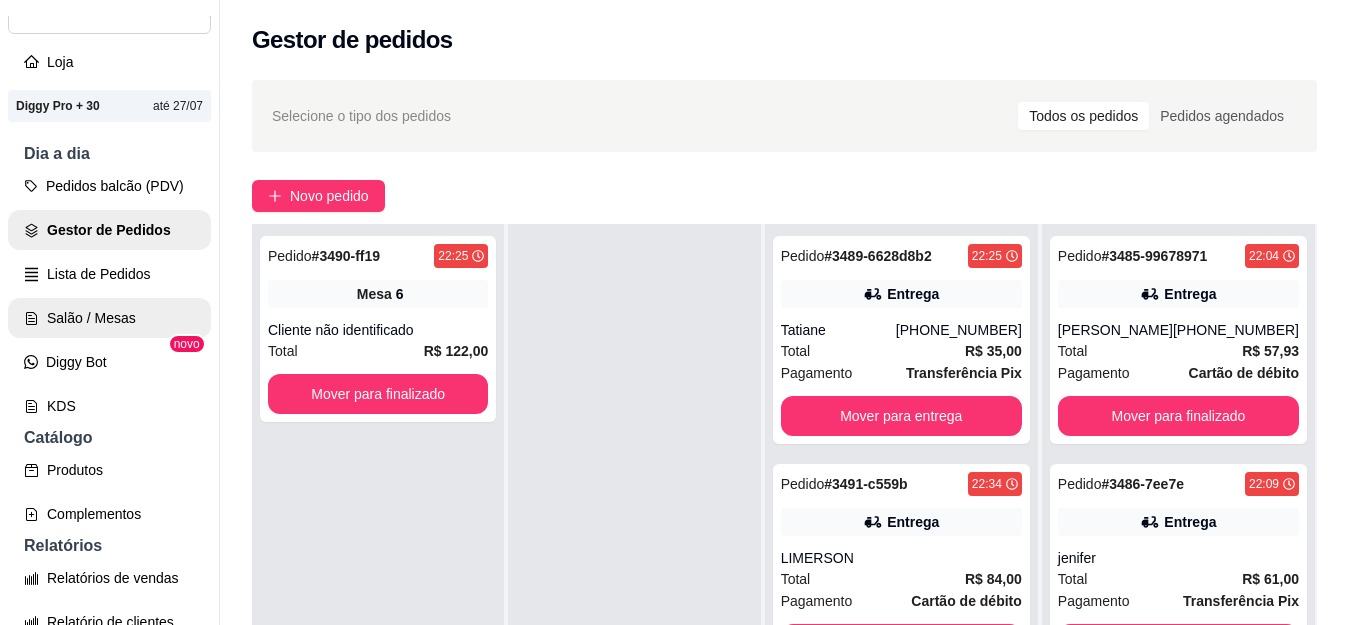 click on "Salão / Mesas" at bounding box center (109, 318) 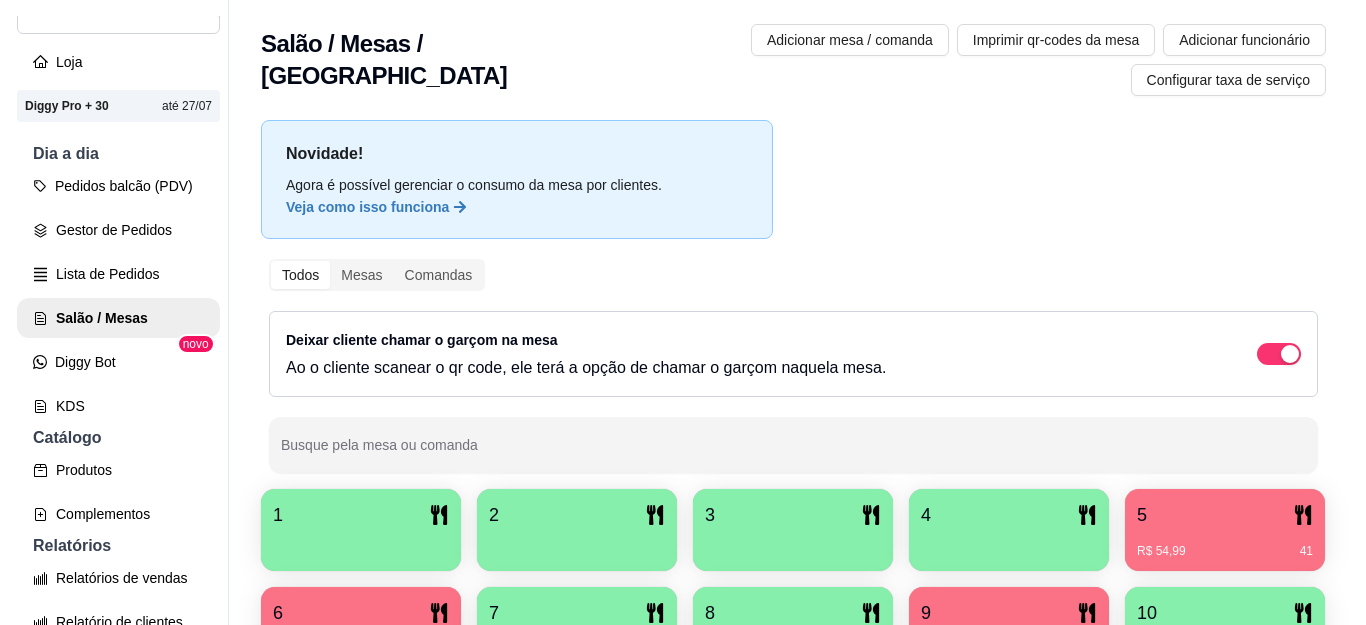 scroll, scrollTop: 300, scrollLeft: 0, axis: vertical 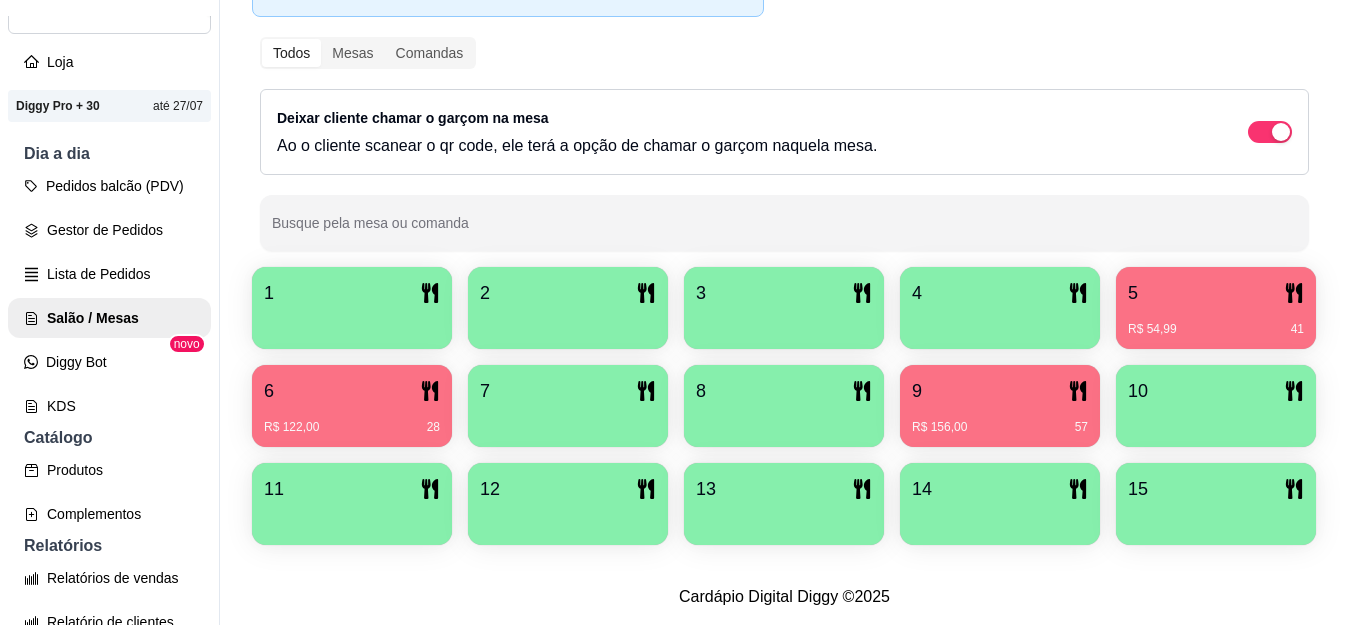click on "R$ 122,00" at bounding box center (291, 427) 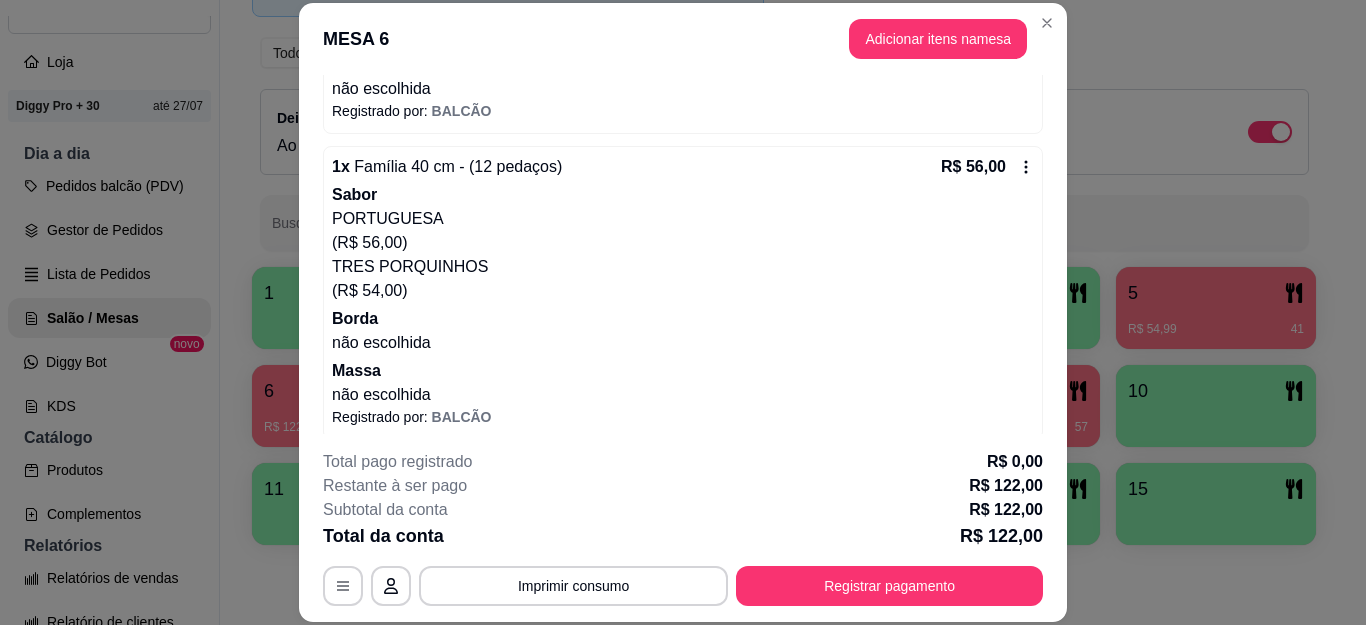 scroll, scrollTop: 516, scrollLeft: 0, axis: vertical 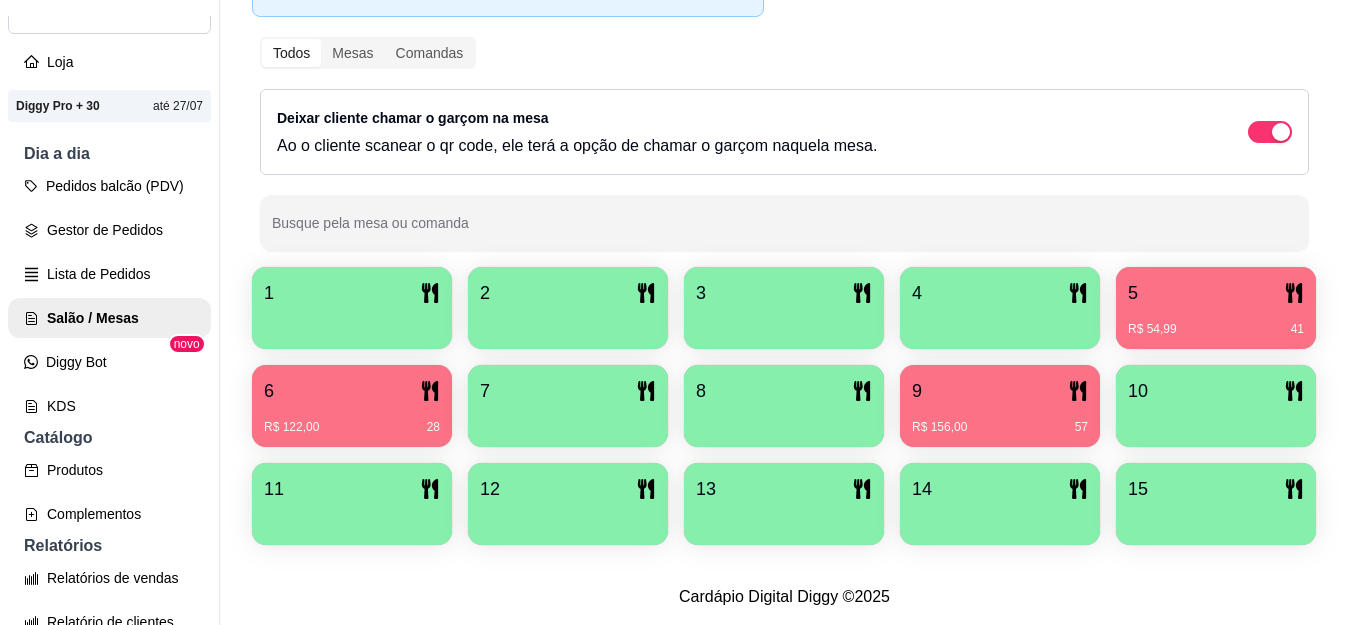 click on "9 R$ 156,00 57" at bounding box center [1000, 406] 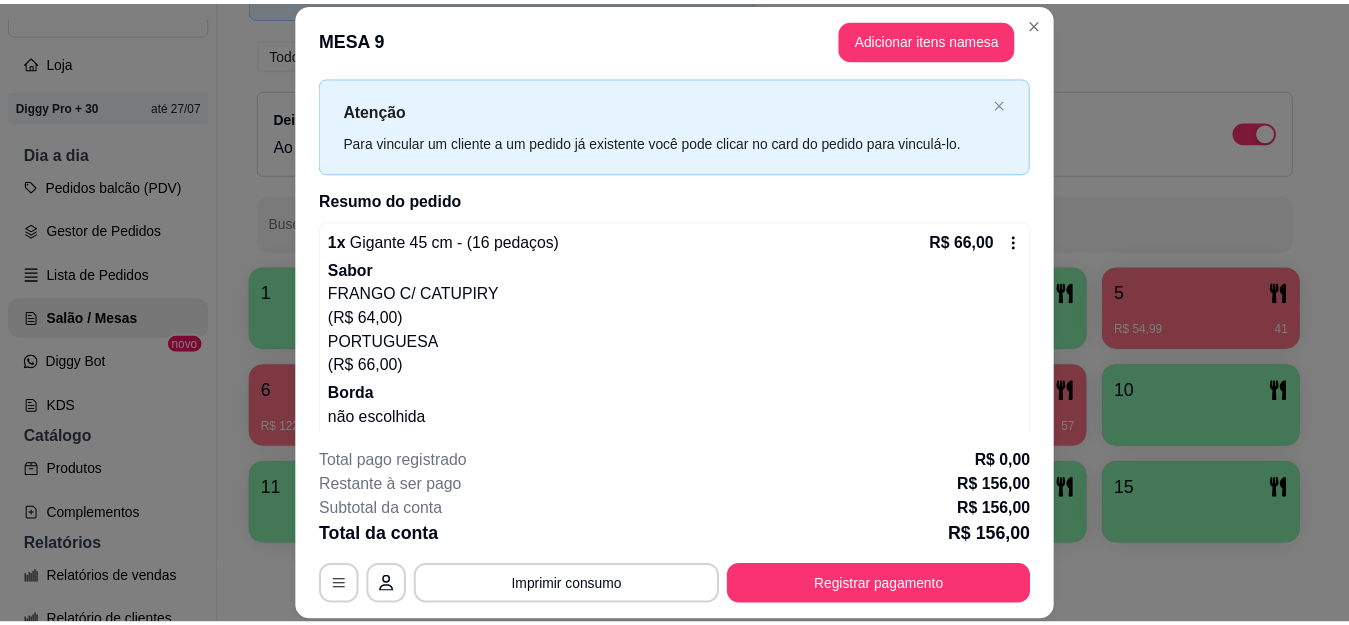 scroll, scrollTop: 0, scrollLeft: 0, axis: both 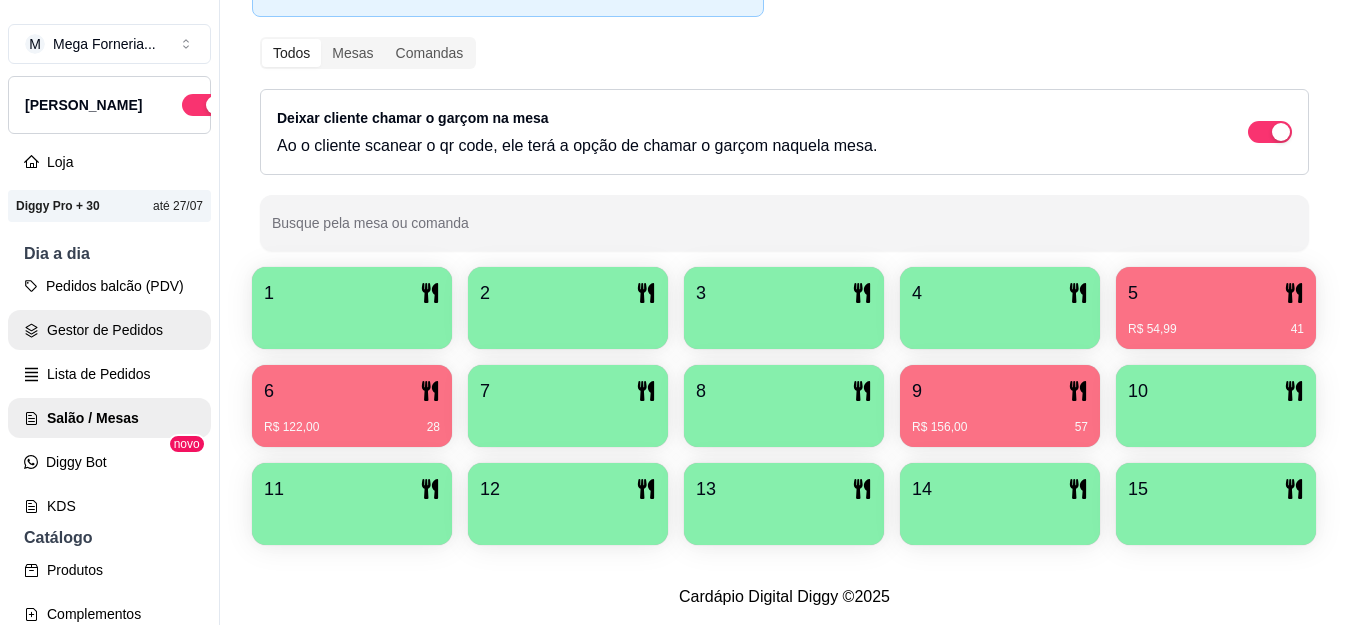 click on "Gestor de Pedidos" at bounding box center (109, 330) 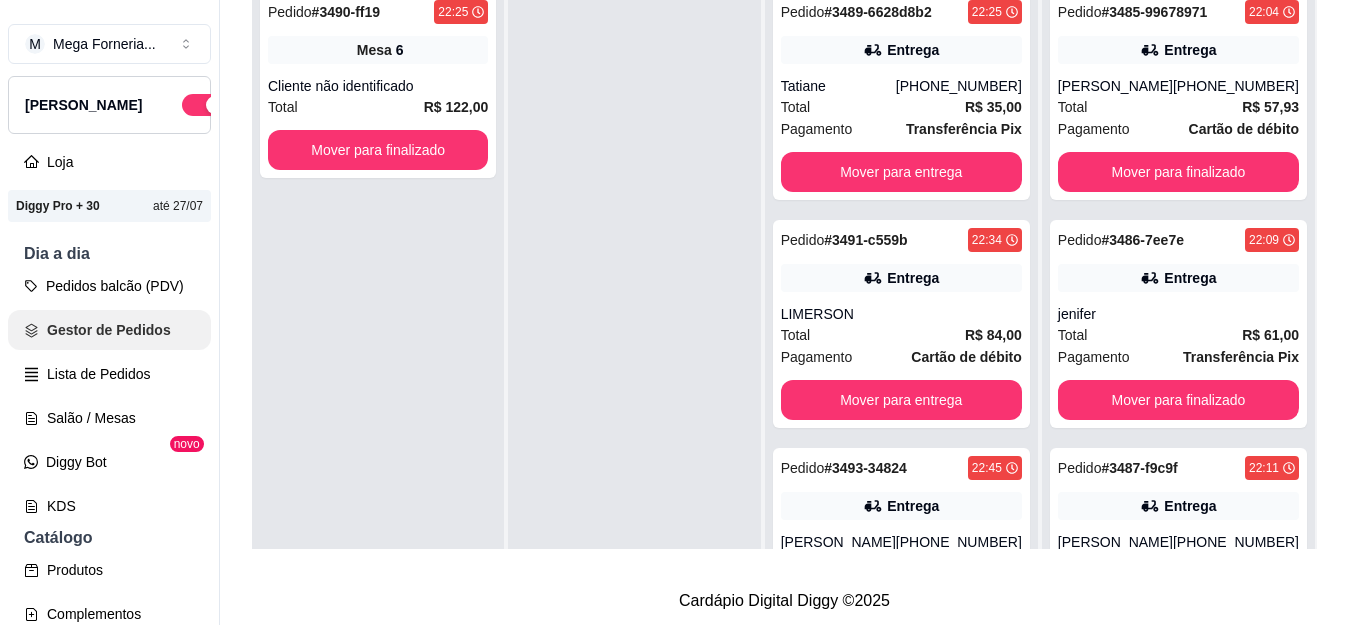 scroll, scrollTop: 0, scrollLeft: 0, axis: both 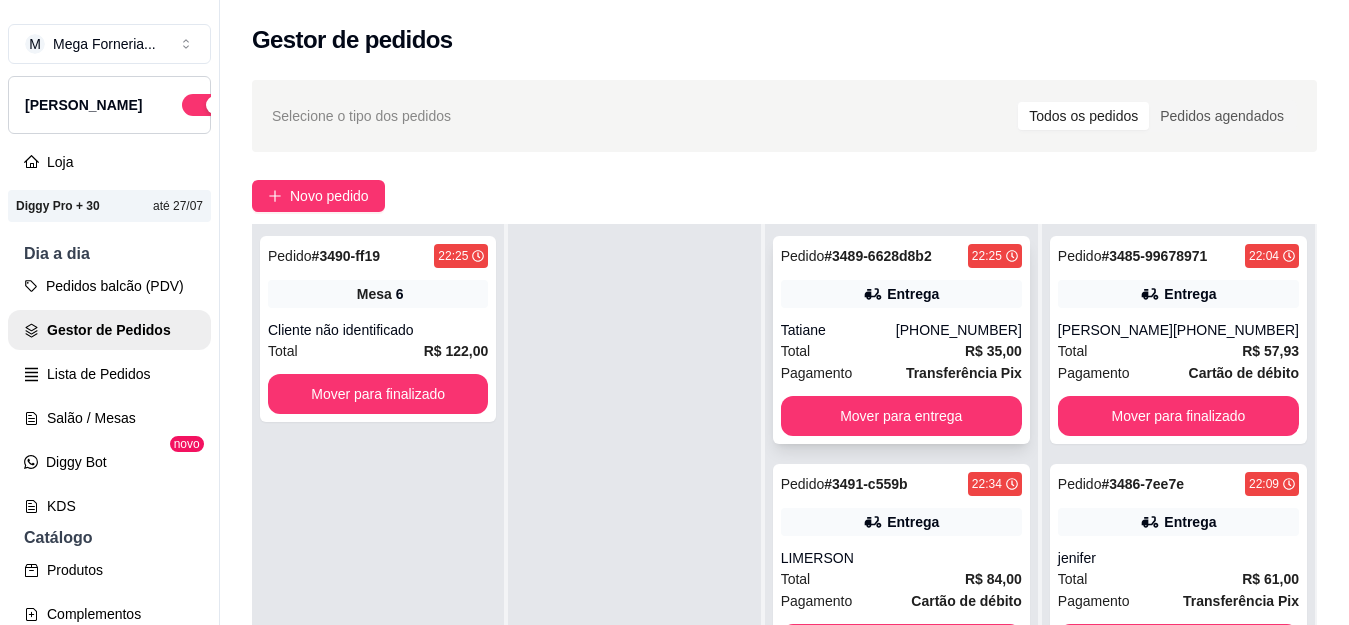 click on "Pedido  # 3489-6628d8b2" at bounding box center (856, 256) 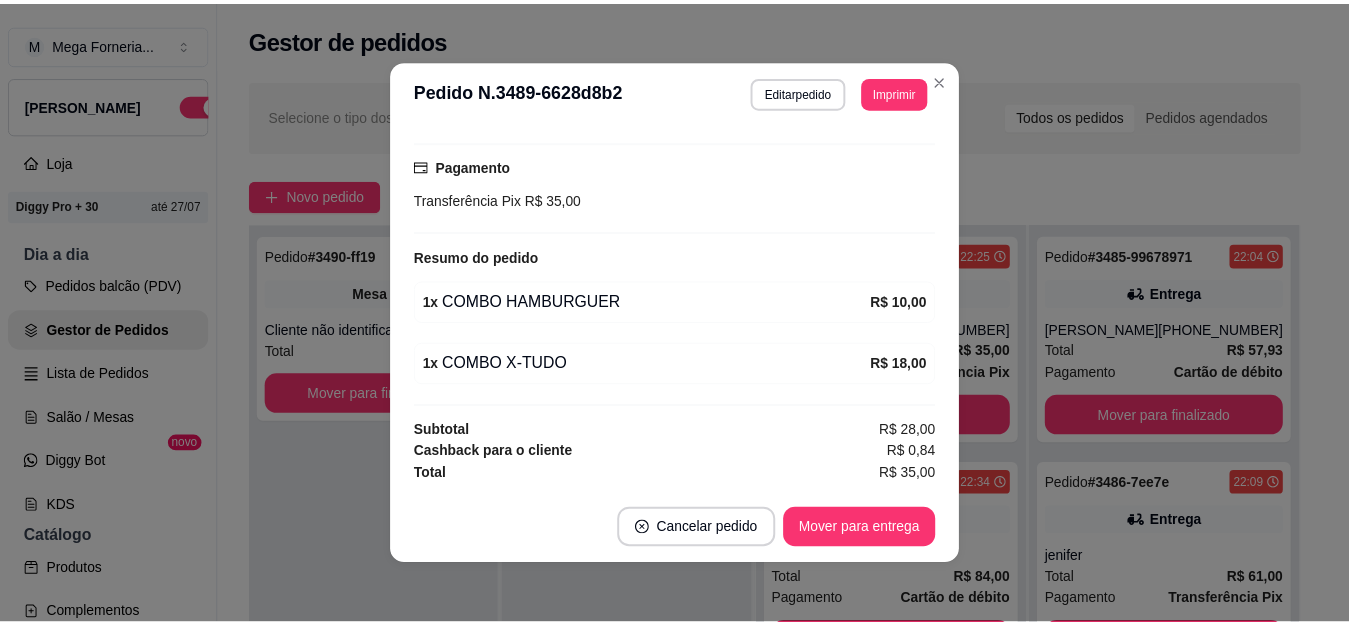 scroll, scrollTop: 308, scrollLeft: 0, axis: vertical 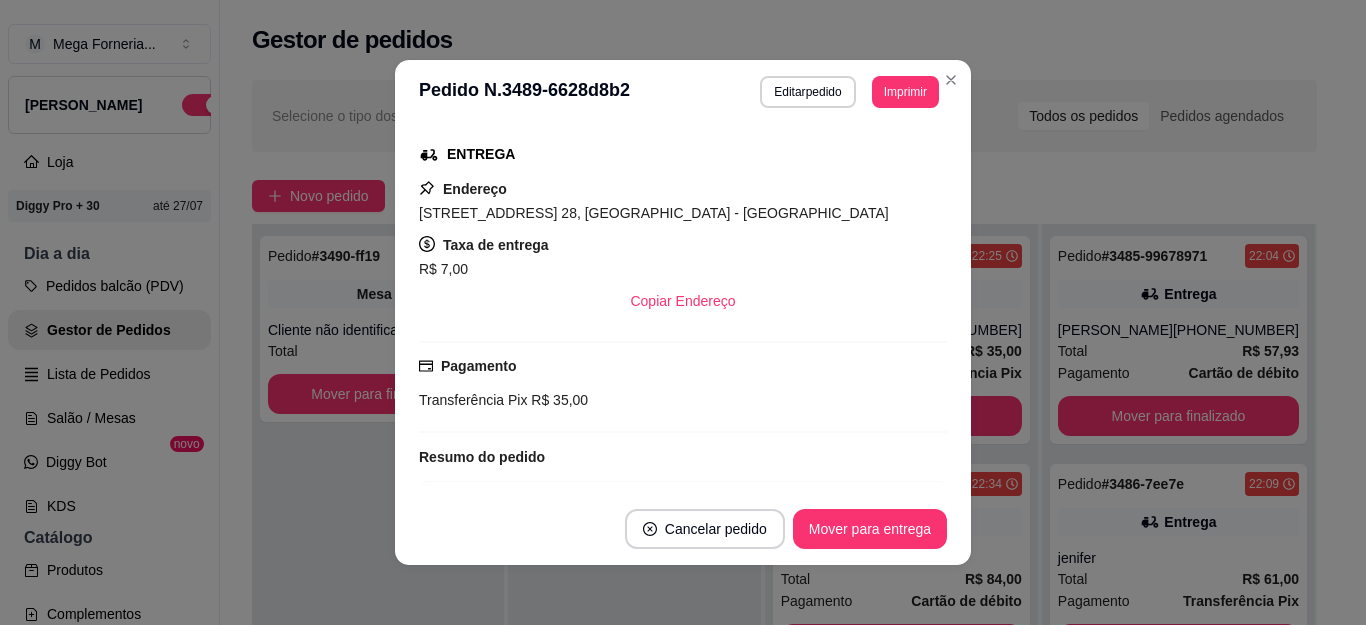 click on "**********" at bounding box center (683, 92) 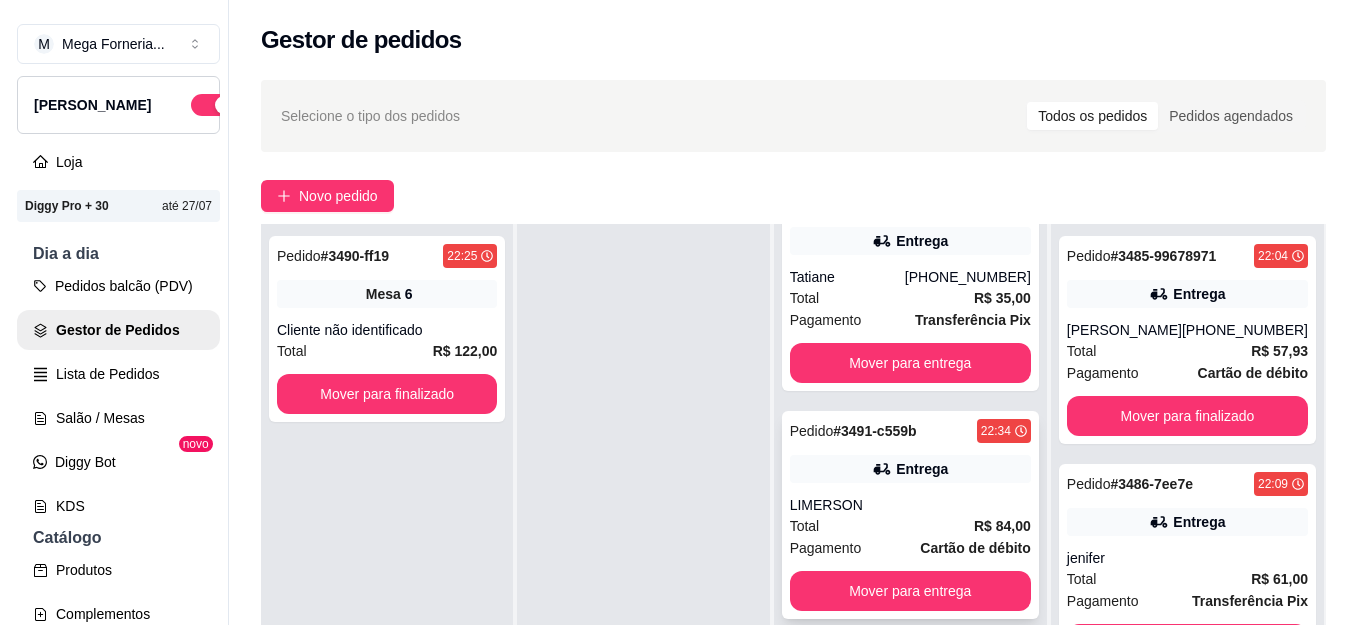 scroll, scrollTop: 103, scrollLeft: 0, axis: vertical 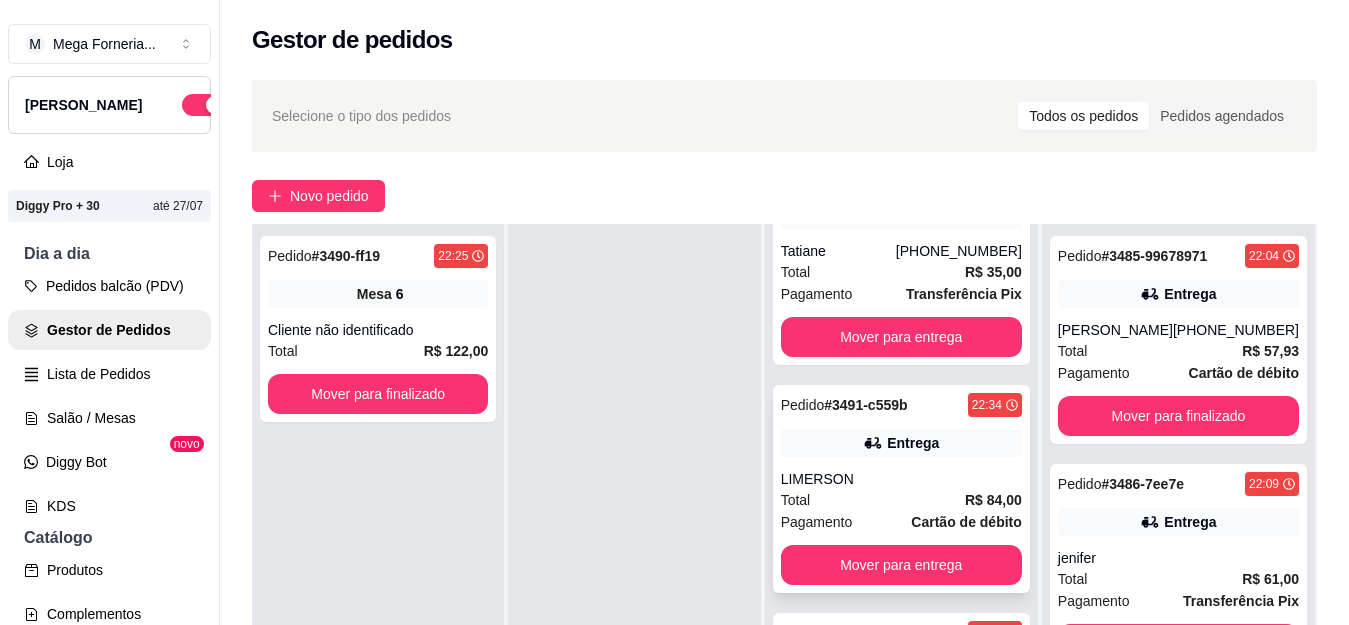 click on "LIMERSON" at bounding box center [901, 479] 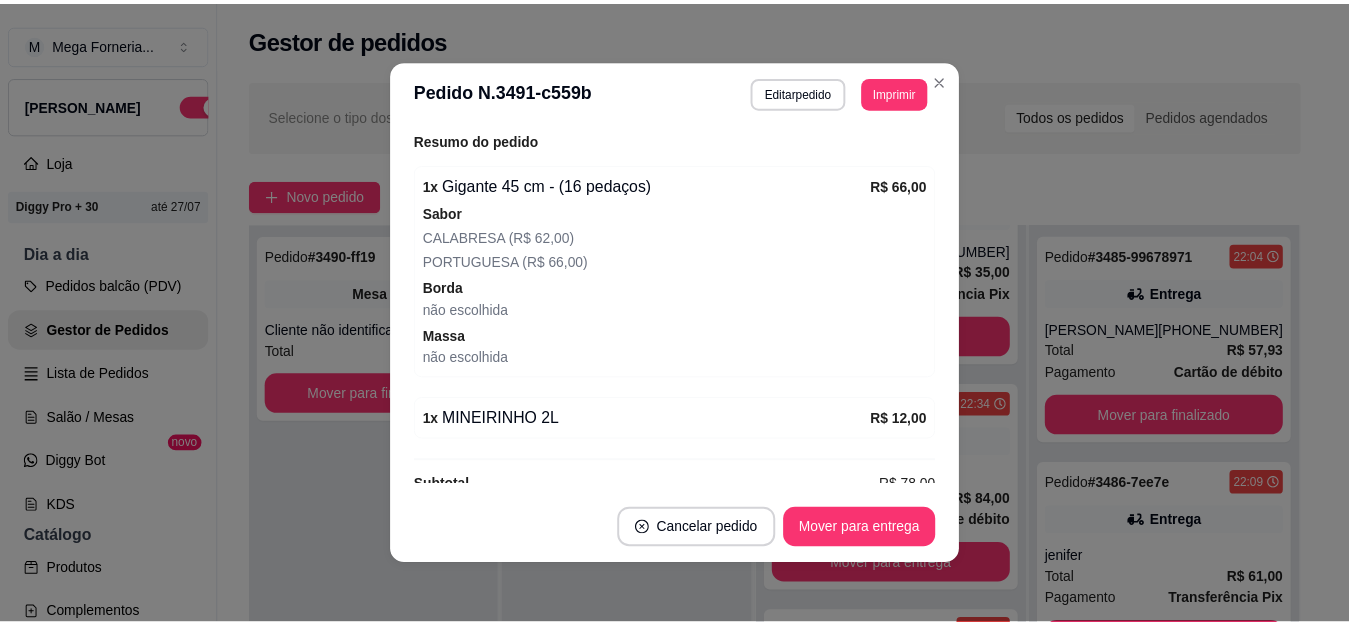 scroll, scrollTop: 598, scrollLeft: 0, axis: vertical 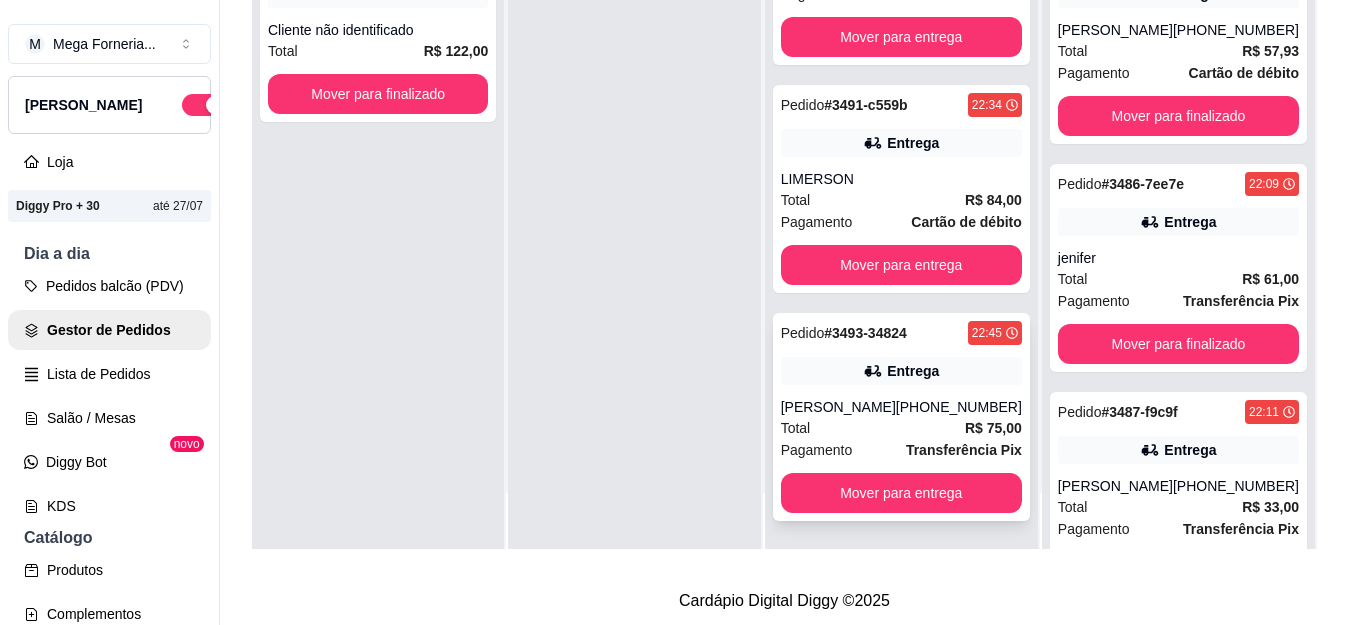 click on "[PHONE_NUMBER]" at bounding box center [959, 407] 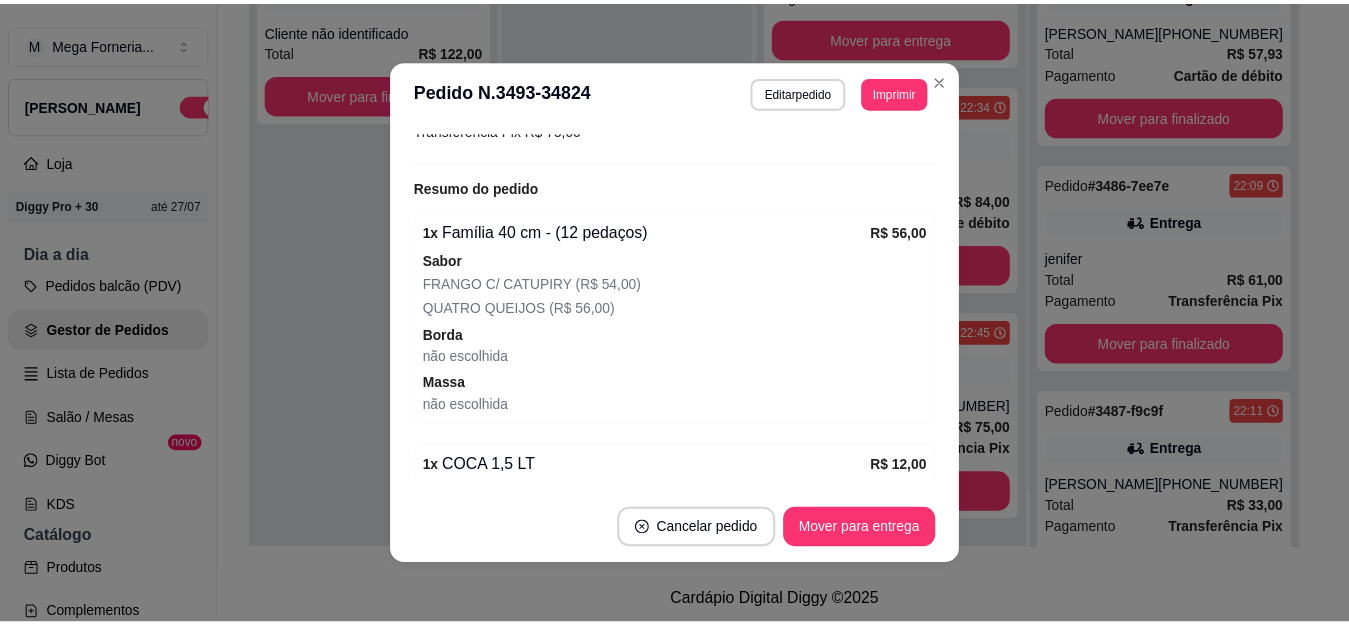 scroll, scrollTop: 598, scrollLeft: 0, axis: vertical 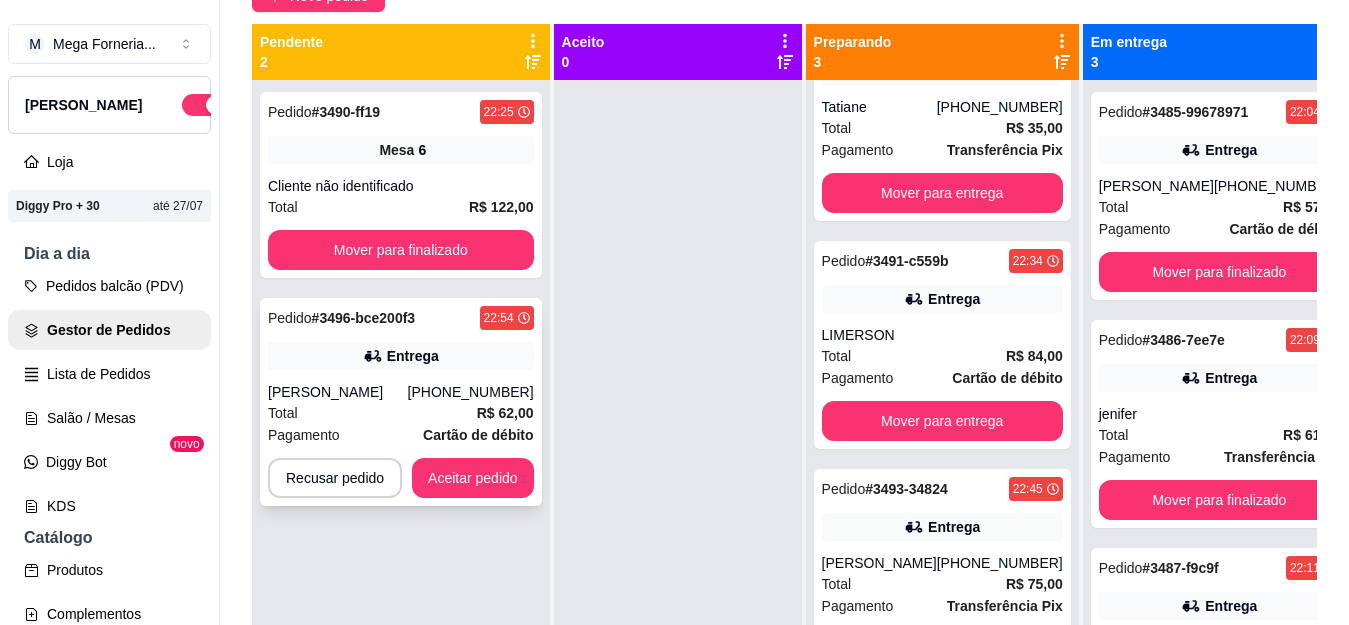 click on "Entrega" at bounding box center [401, 356] 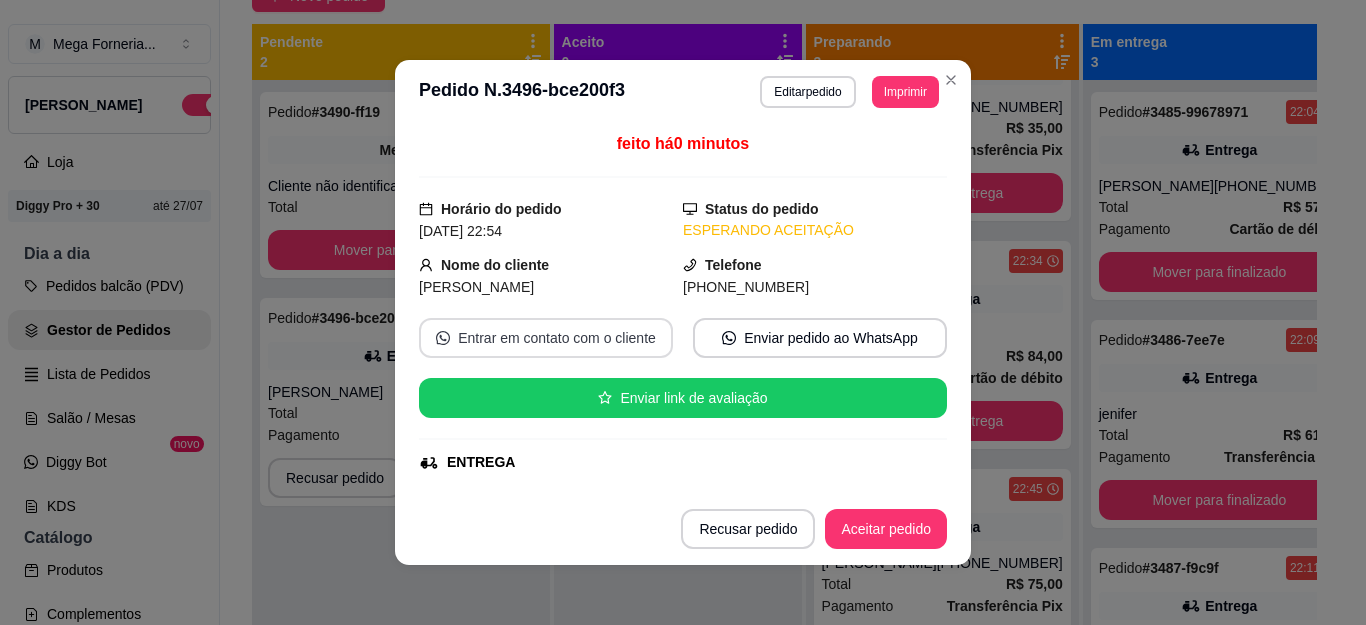 scroll, scrollTop: 4, scrollLeft: 0, axis: vertical 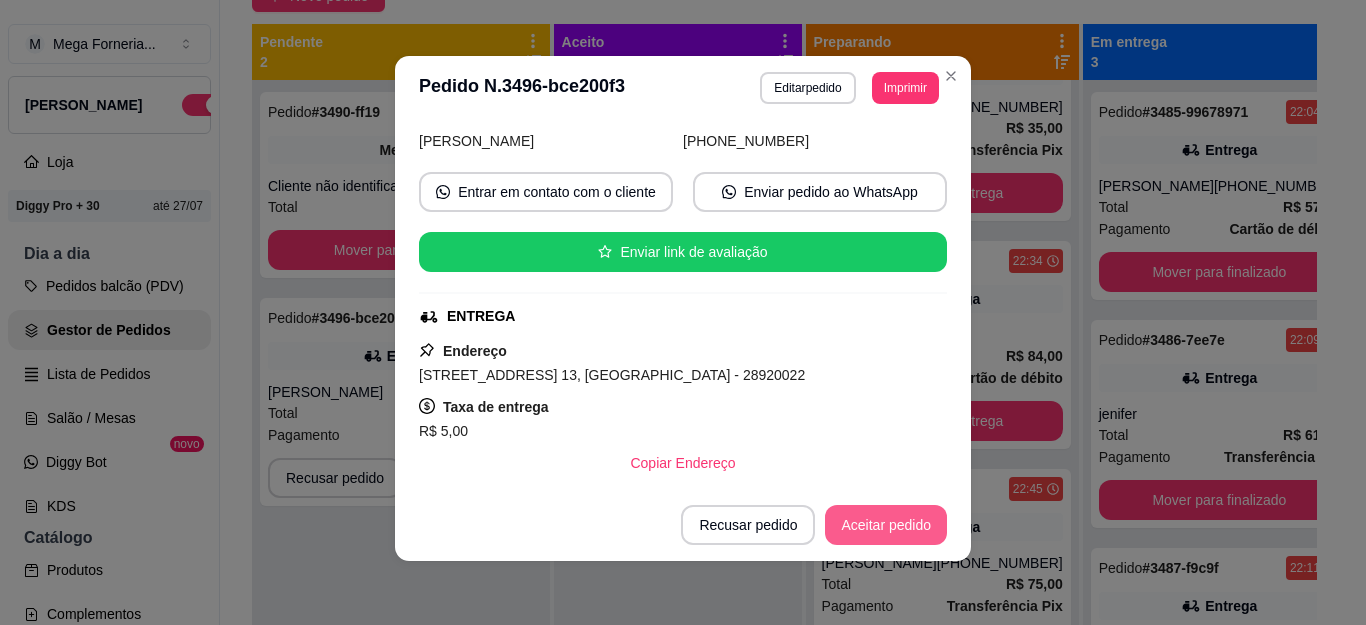 click on "Aceitar pedido" at bounding box center (886, 525) 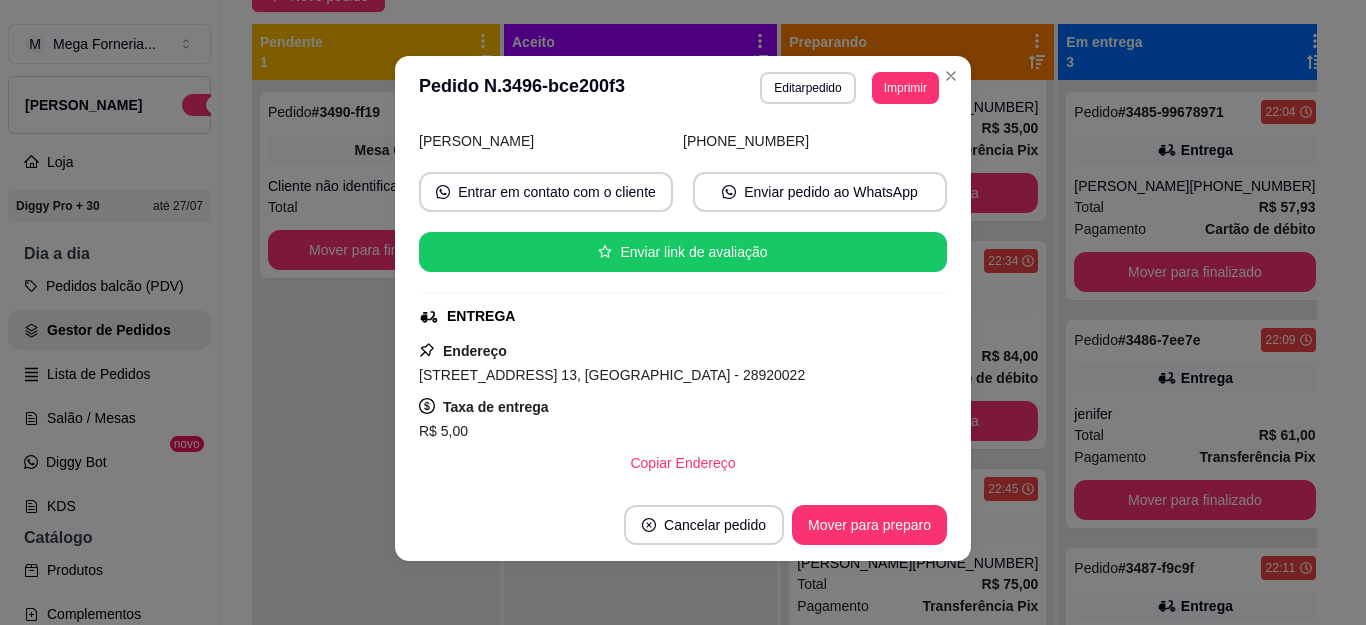 click on "**********" at bounding box center [683, 88] 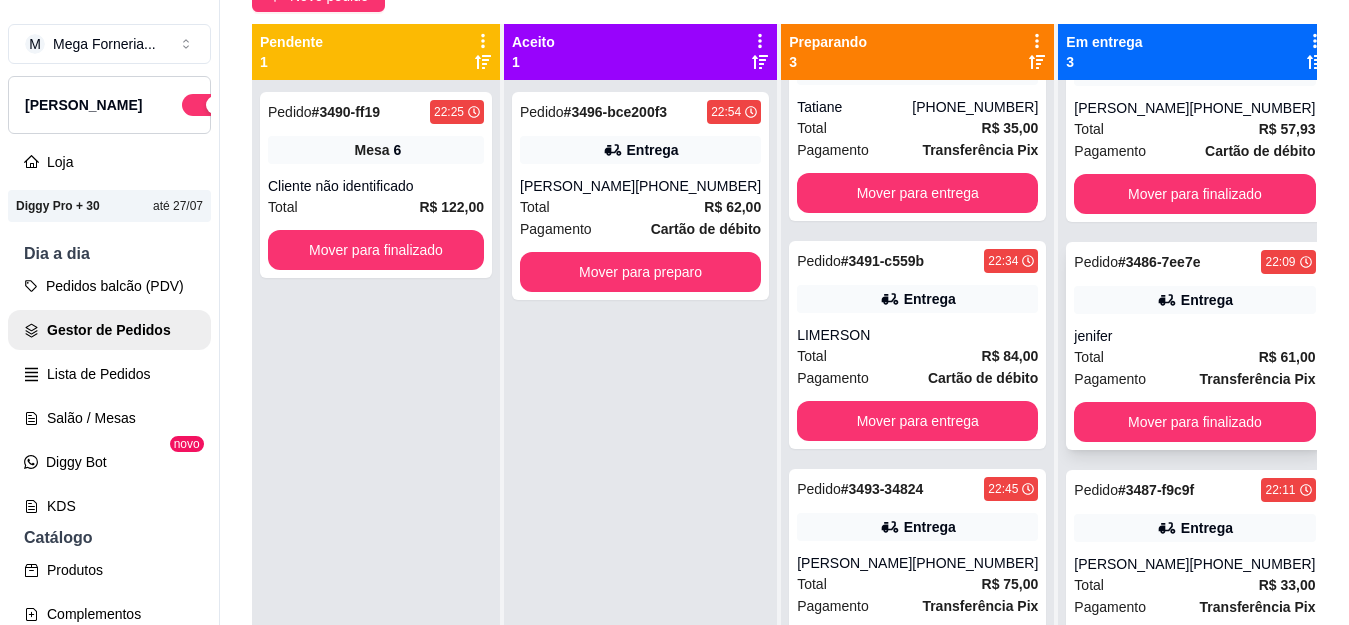 scroll, scrollTop: 79, scrollLeft: 0, axis: vertical 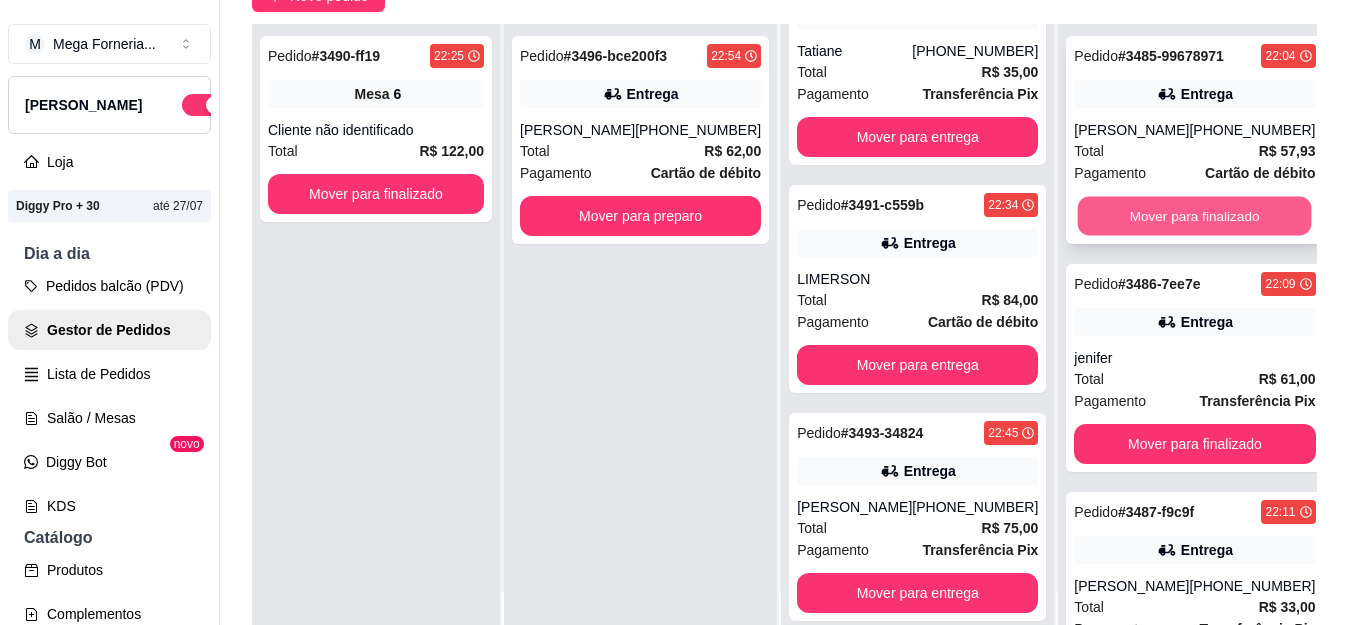click on "Mover para finalizado" at bounding box center [1195, 216] 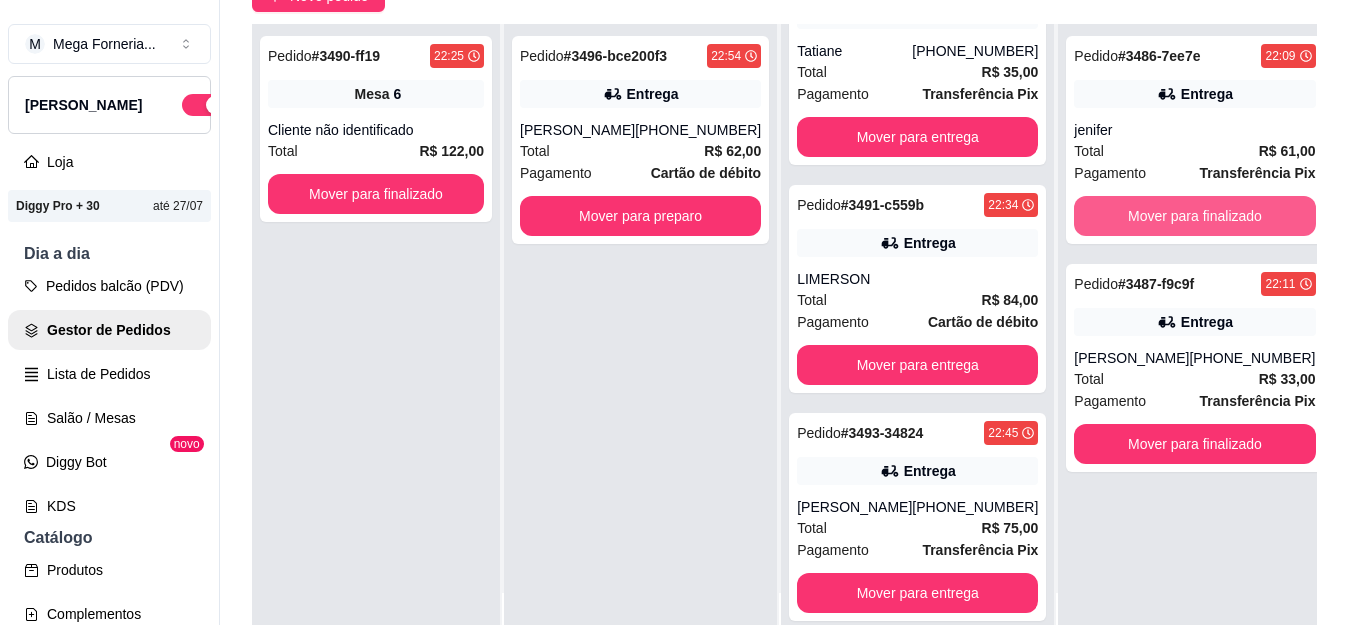 click on "Mover para finalizado" at bounding box center (1194, 216) 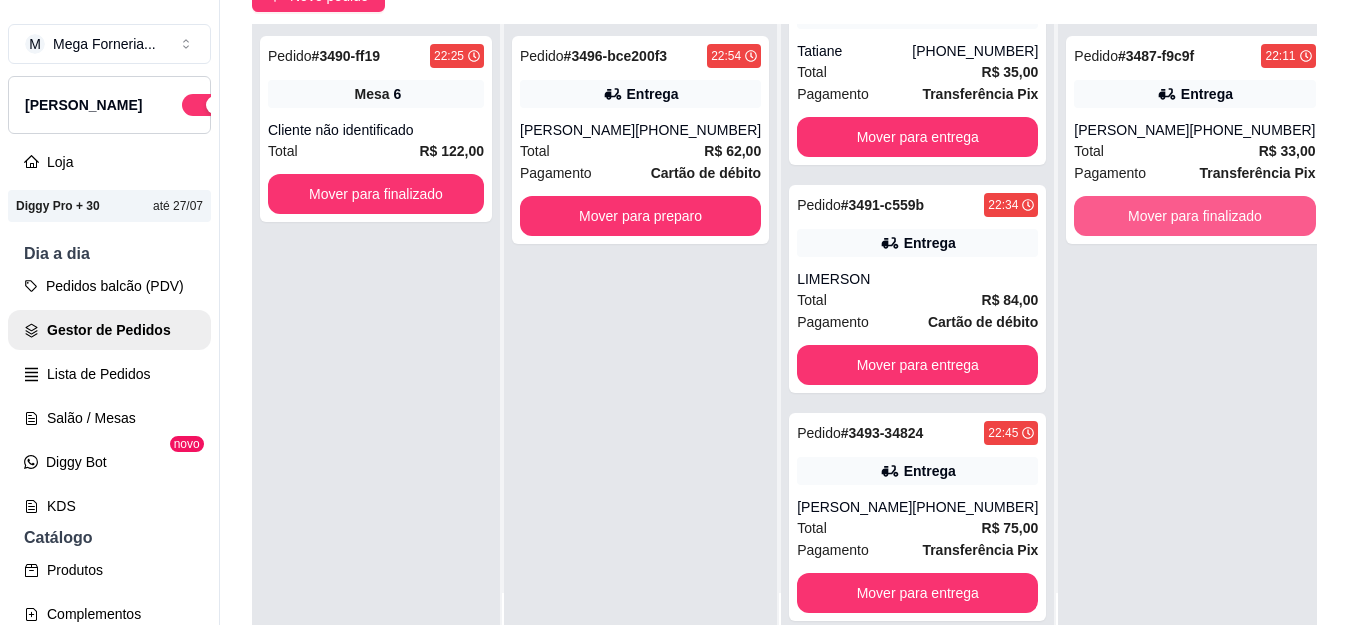 click on "Mover para finalizado" at bounding box center [1194, 216] 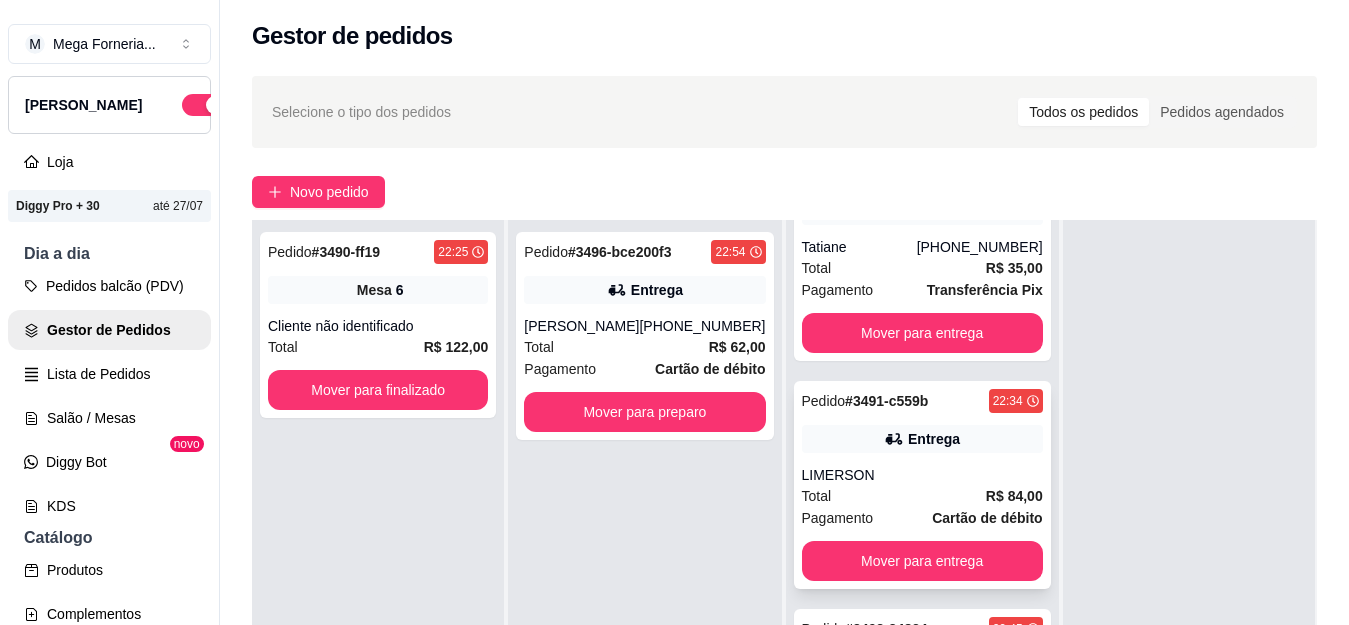 scroll, scrollTop: 0, scrollLeft: 0, axis: both 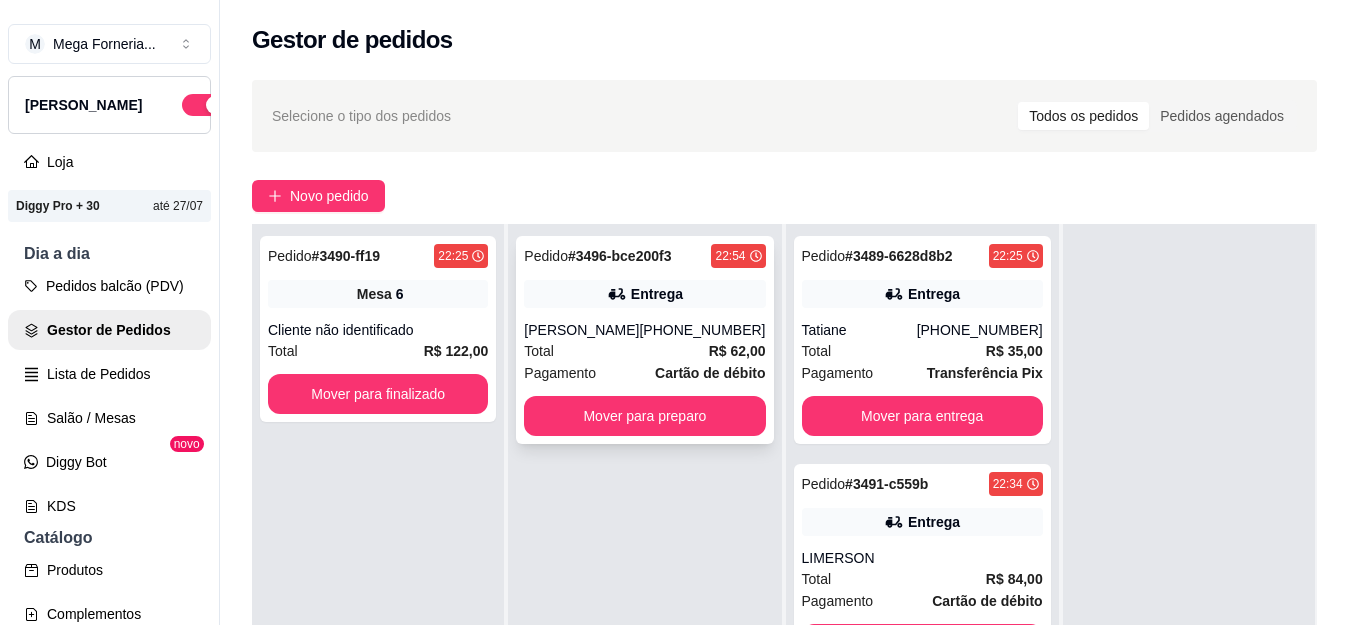click on "Entrega" at bounding box center [657, 294] 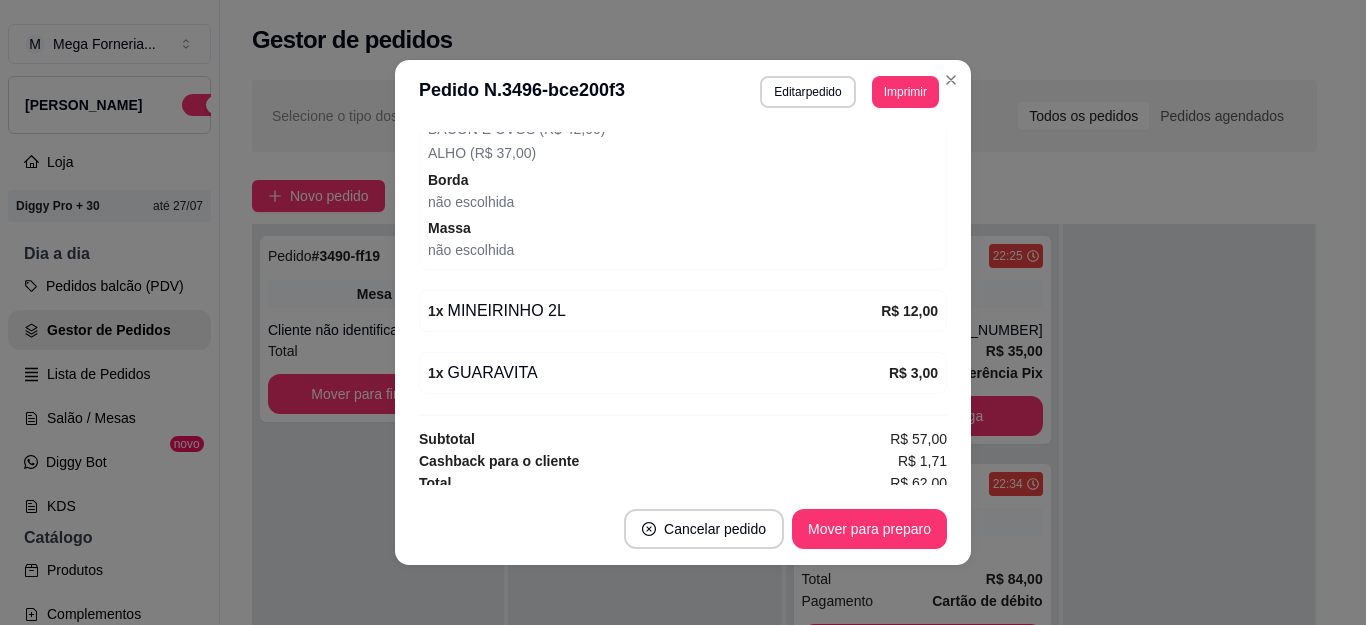 scroll, scrollTop: 742, scrollLeft: 0, axis: vertical 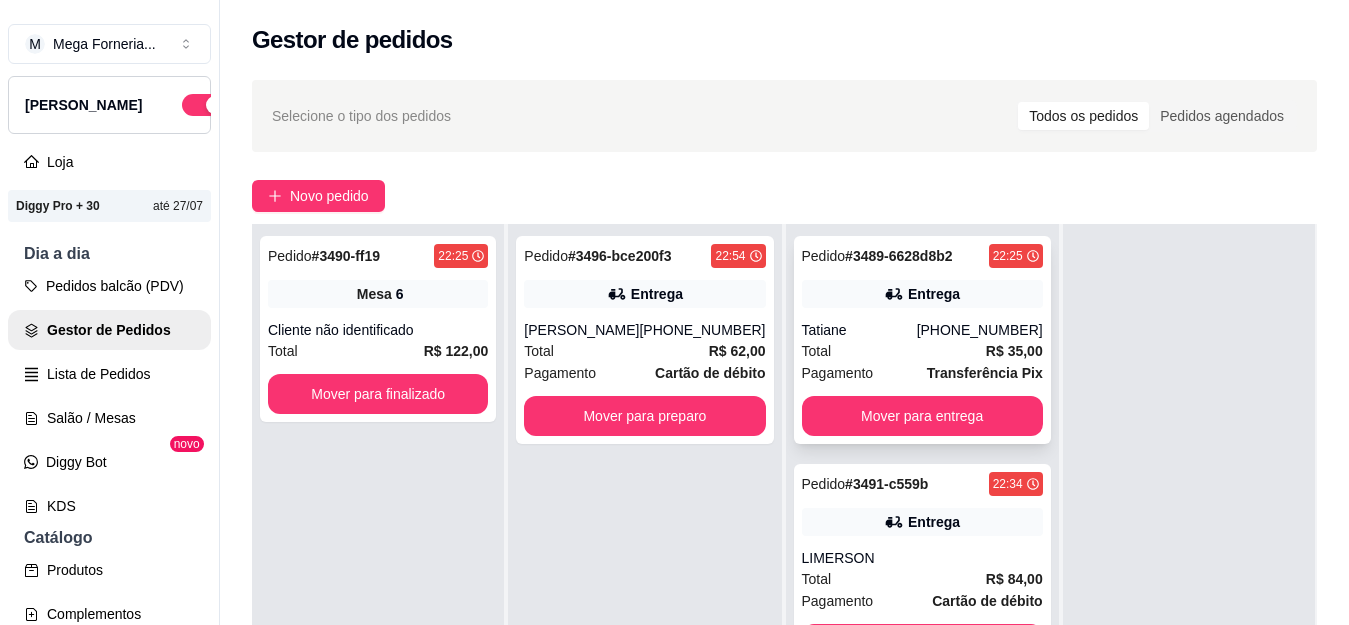 click on "Entrega" at bounding box center [922, 294] 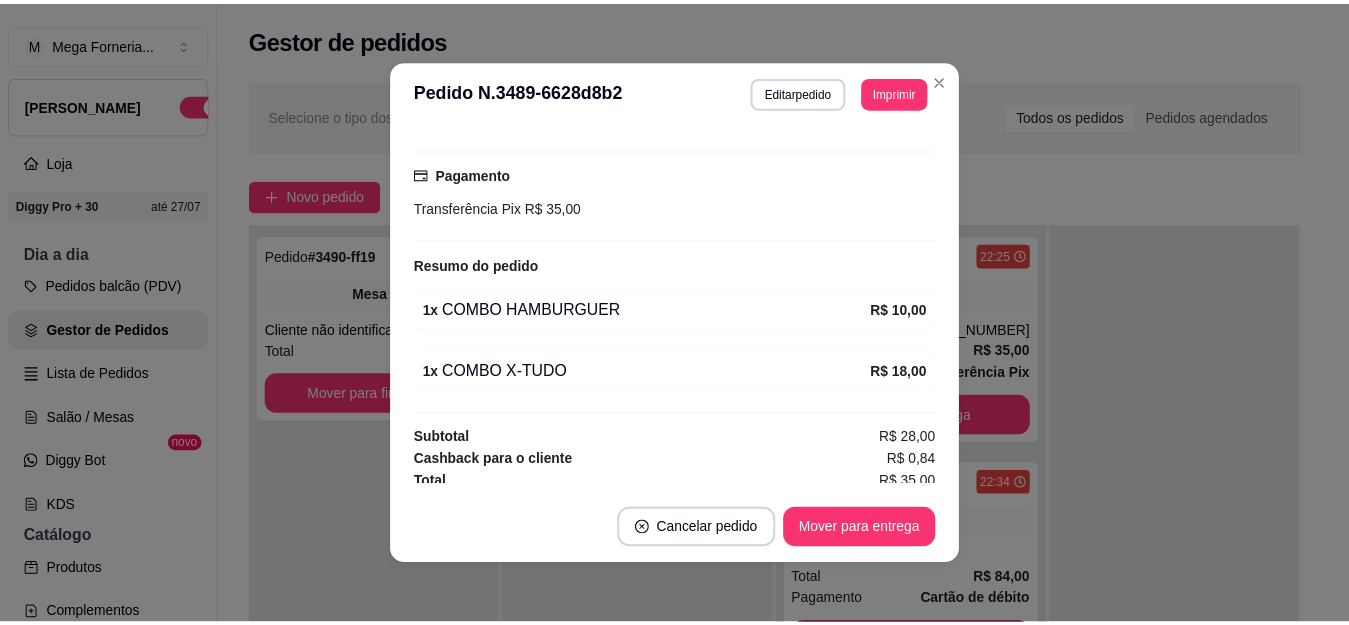scroll, scrollTop: 508, scrollLeft: 0, axis: vertical 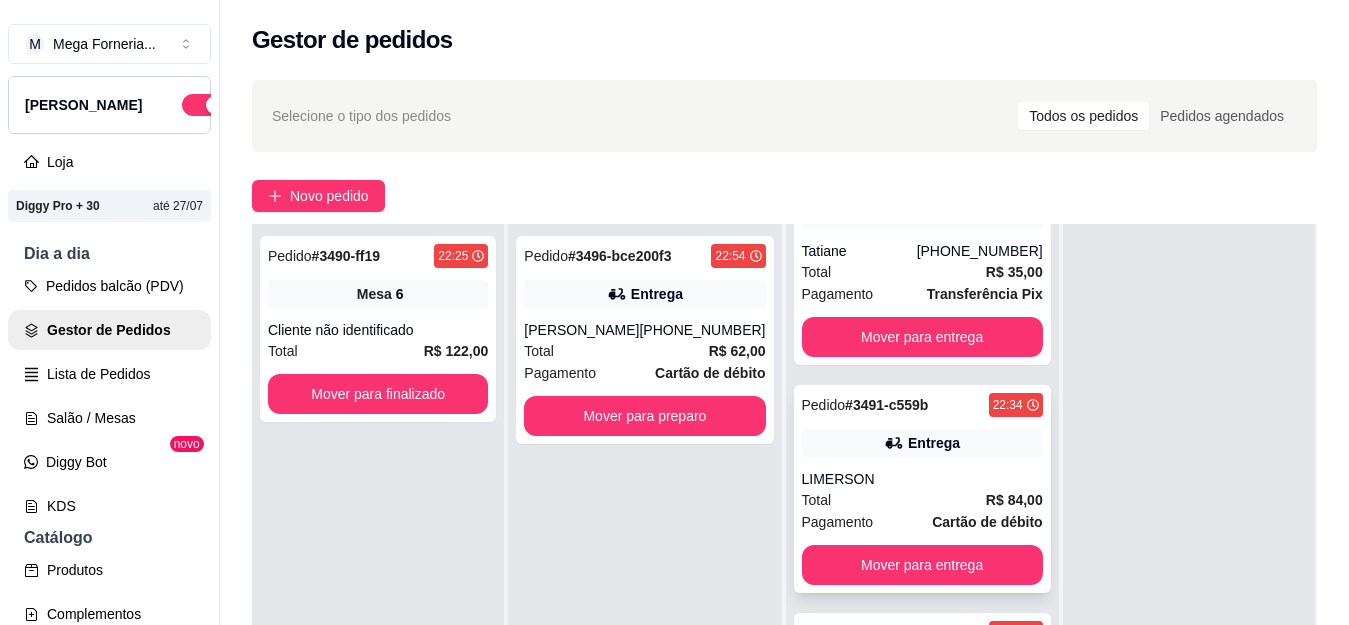 click on "Entrega" at bounding box center (922, 443) 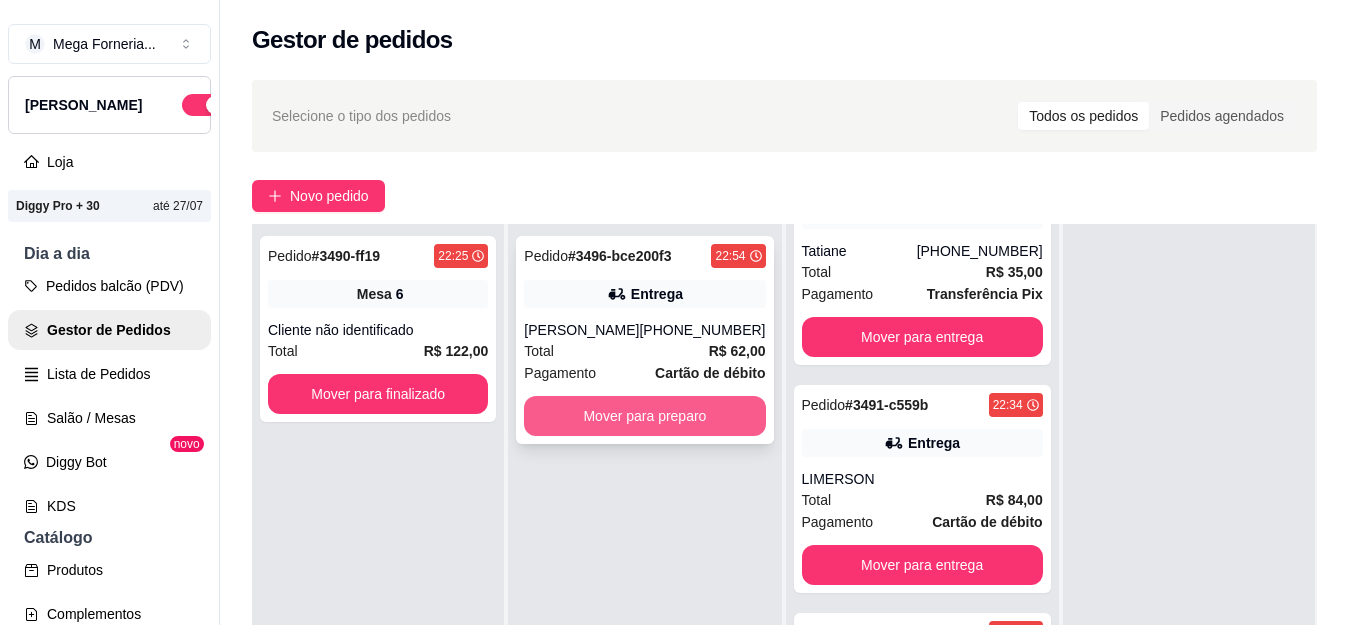 click on "Mover para preparo" at bounding box center [644, 416] 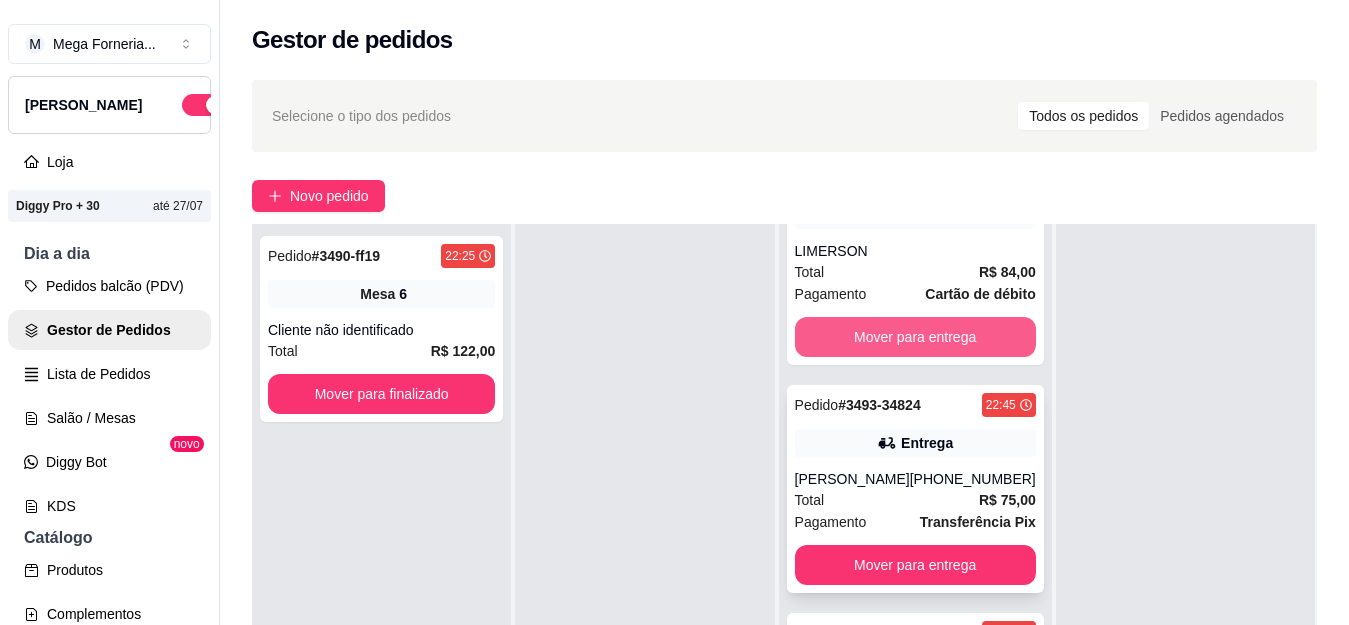 scroll, scrollTop: 351, scrollLeft: 0, axis: vertical 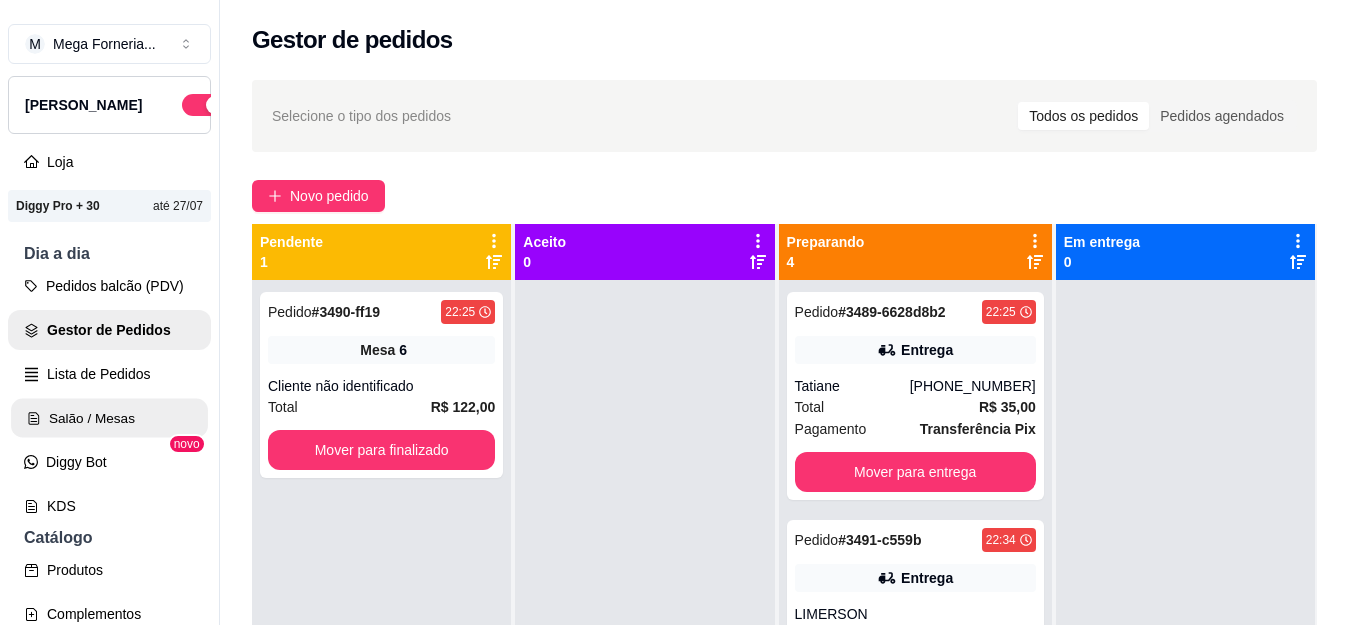 click on "Salão / Mesas" at bounding box center (109, 418) 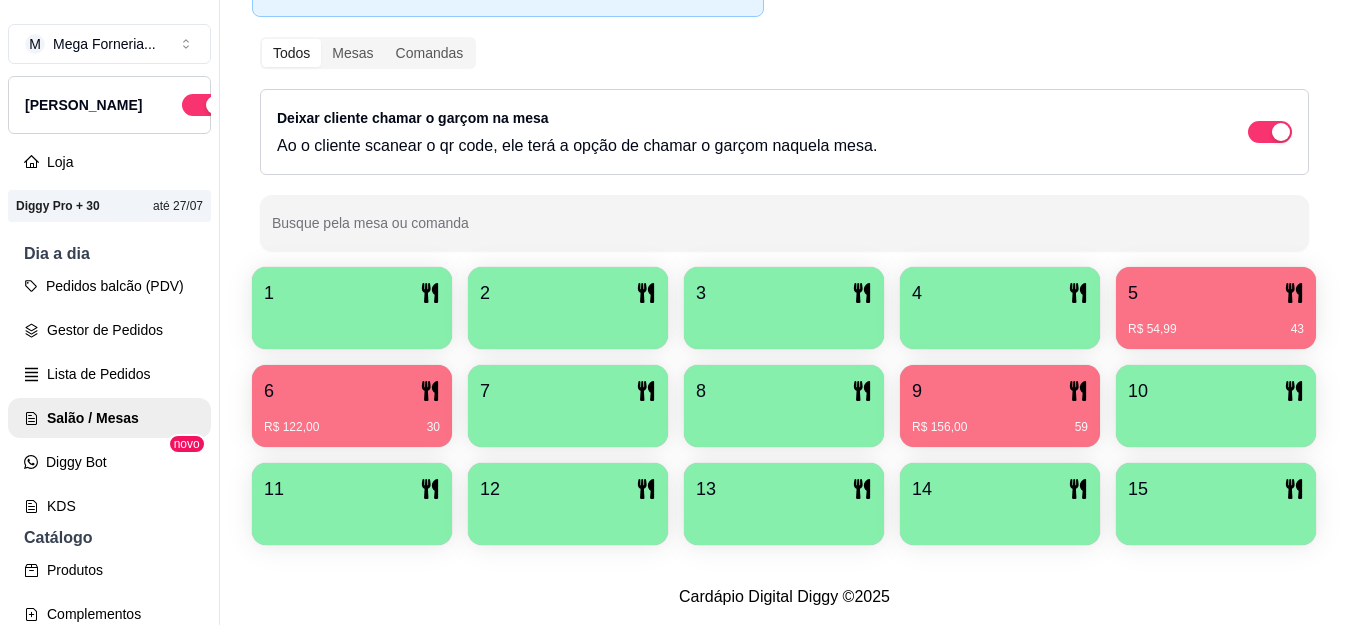 scroll, scrollTop: 337, scrollLeft: 0, axis: vertical 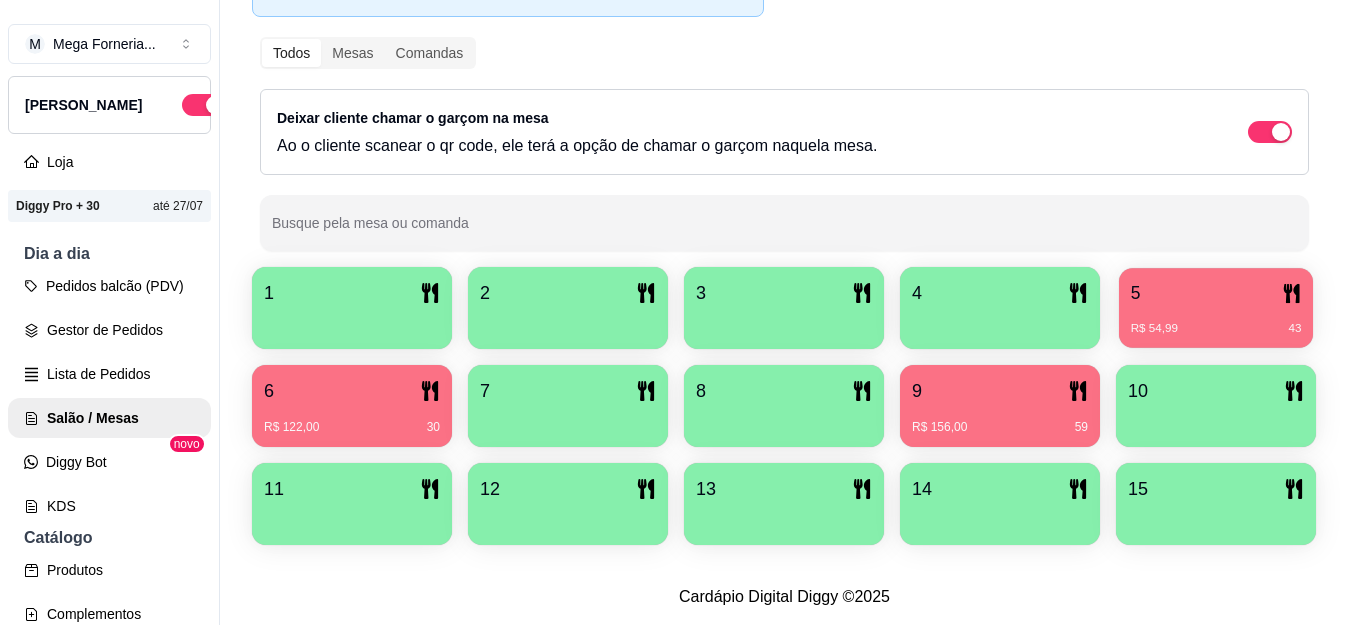 click on "5" at bounding box center (1216, 293) 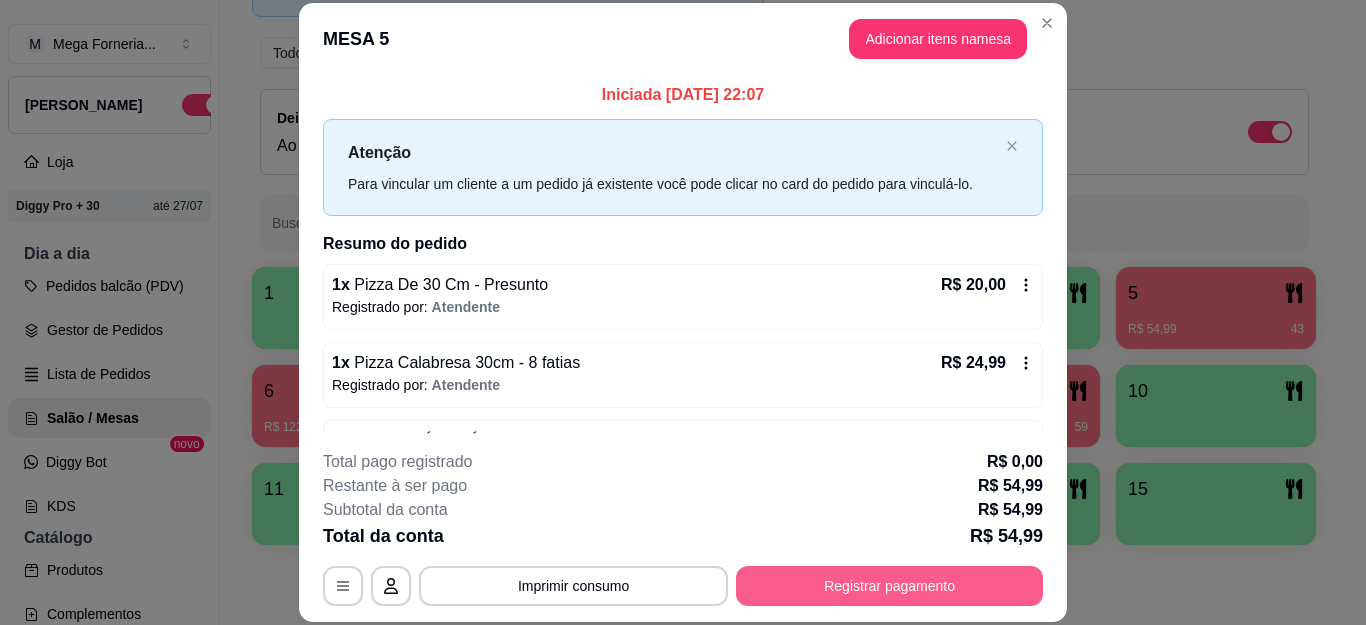 click on "Registrar pagamento" at bounding box center [889, 586] 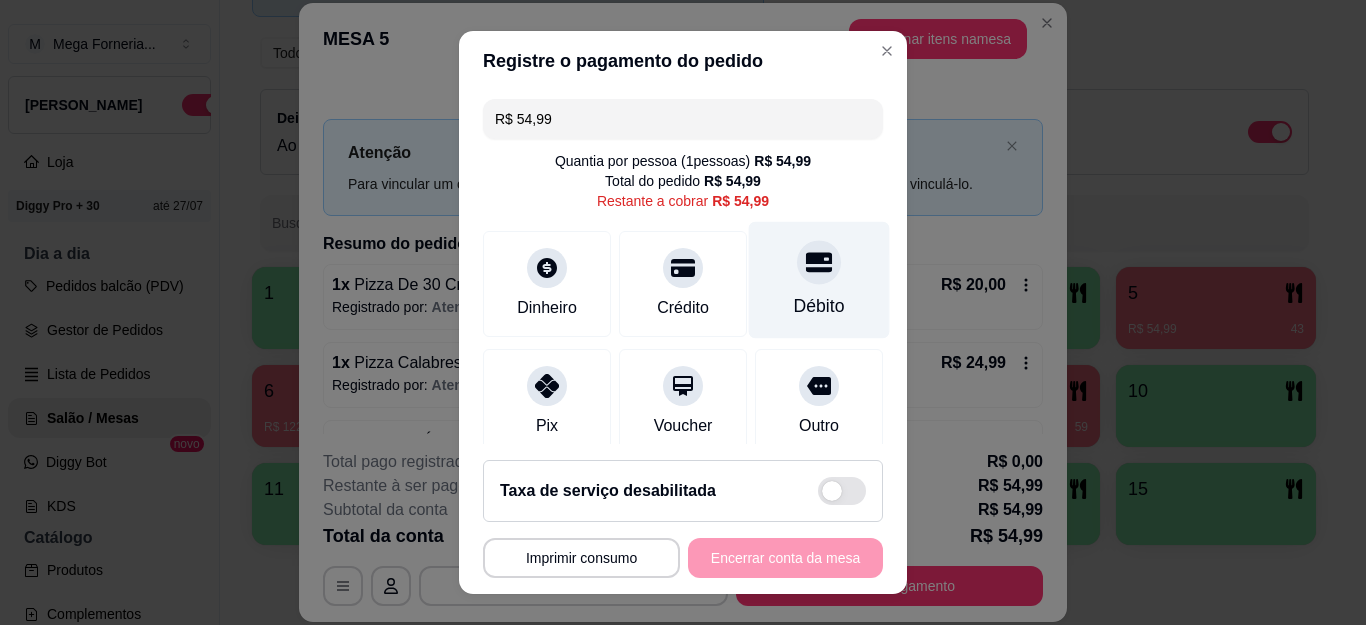 click on "Débito" at bounding box center (819, 280) 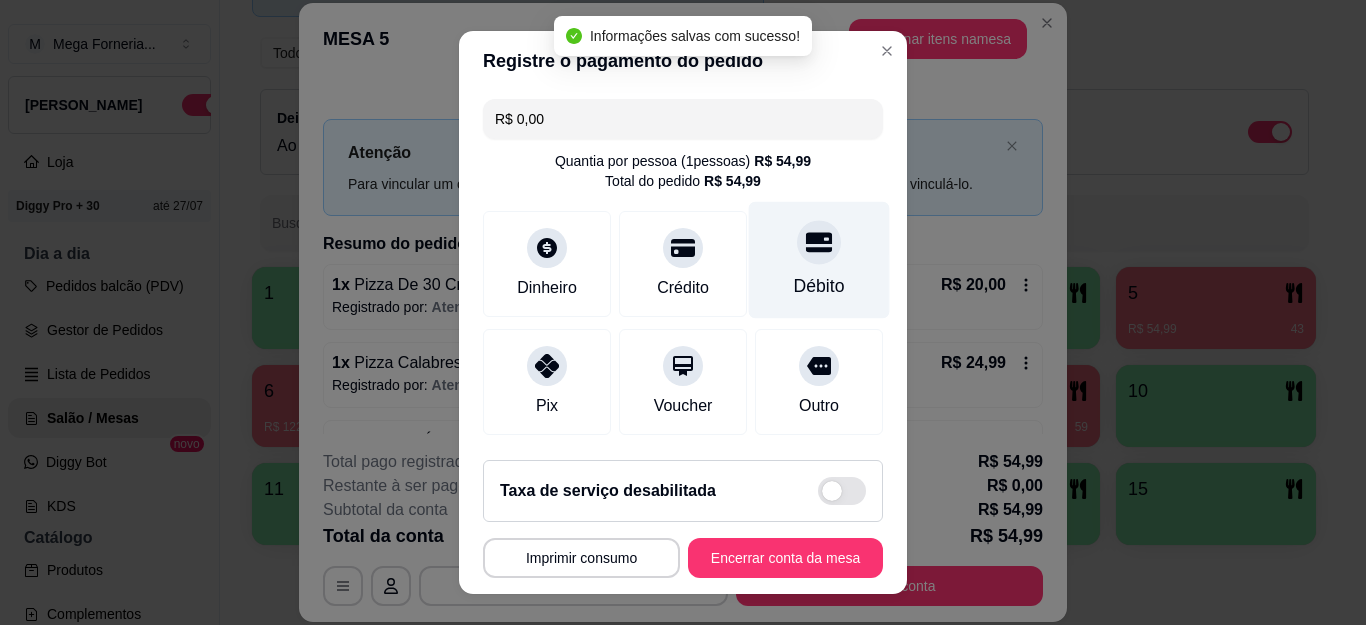 type on "R$ 0,00" 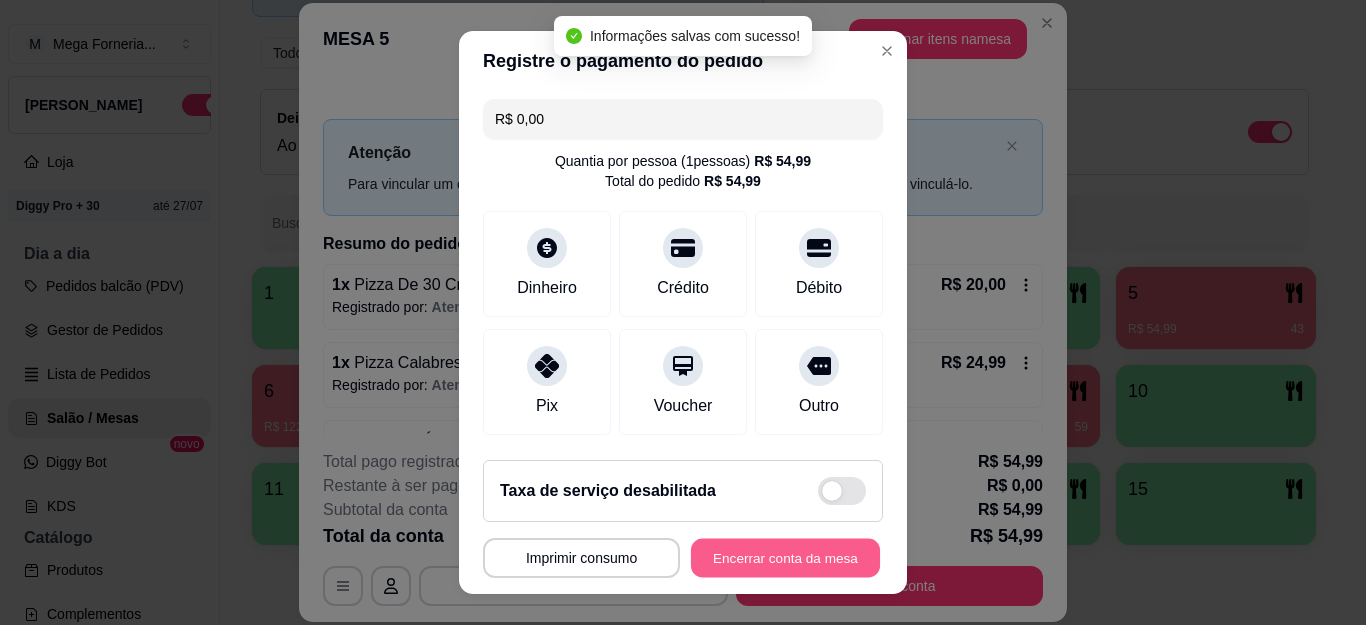 click on "Encerrar conta da mesa" at bounding box center (785, 557) 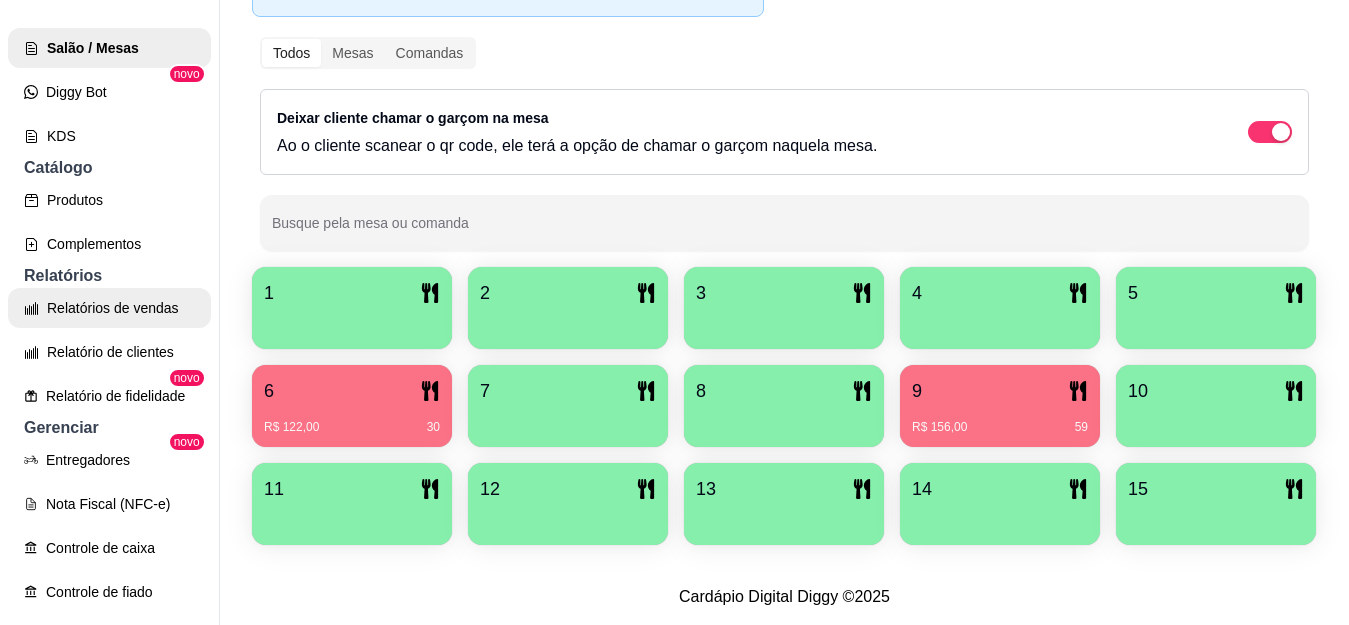 scroll, scrollTop: 400, scrollLeft: 0, axis: vertical 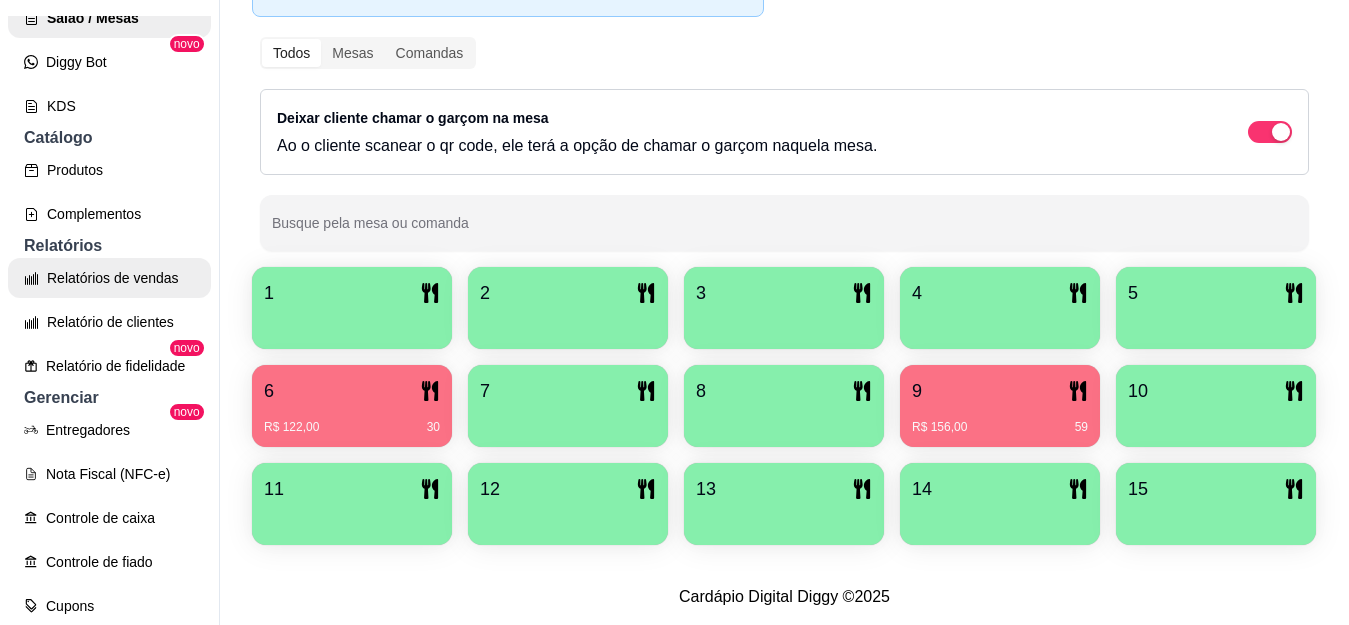 click on "Relatórios de vendas" at bounding box center (109, 278) 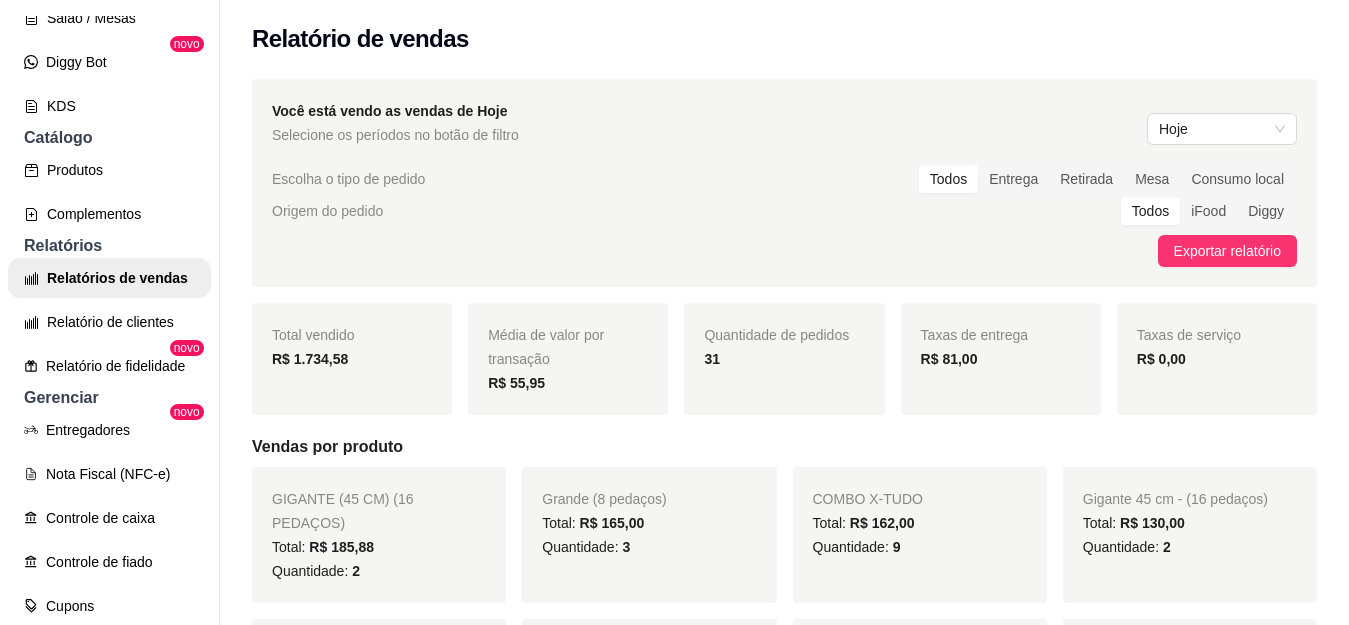 scroll, scrollTop: 0, scrollLeft: 0, axis: both 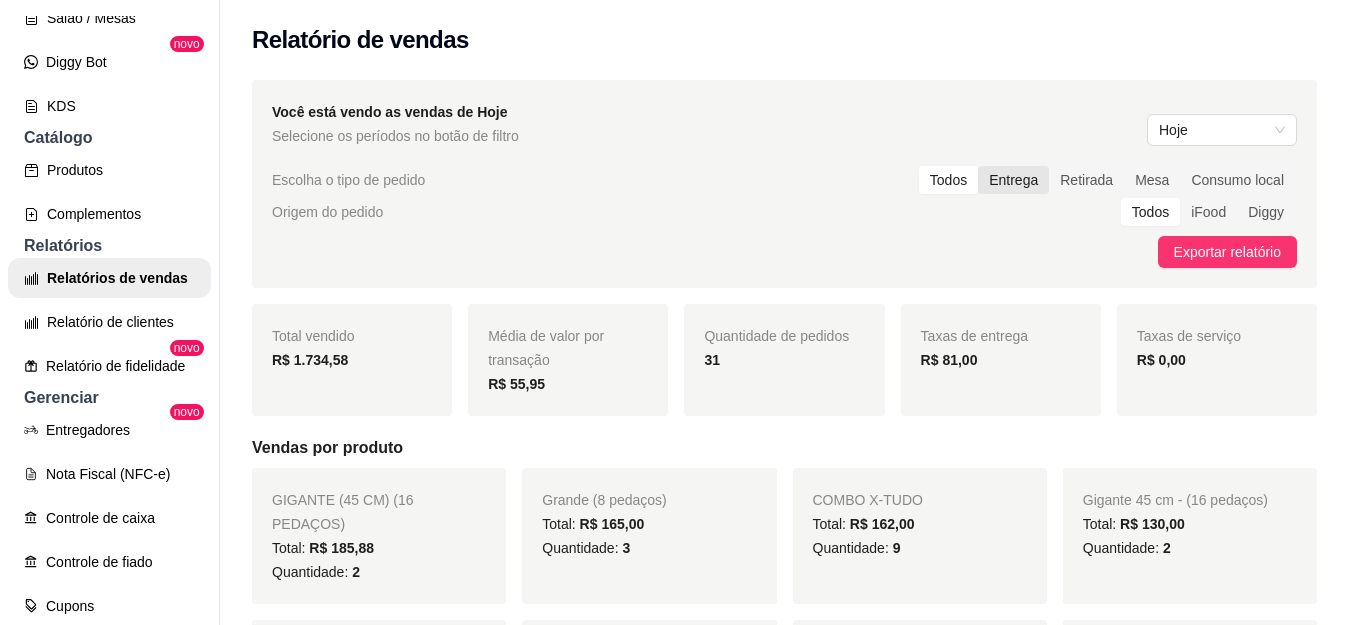 click on "Entrega" at bounding box center [1013, 180] 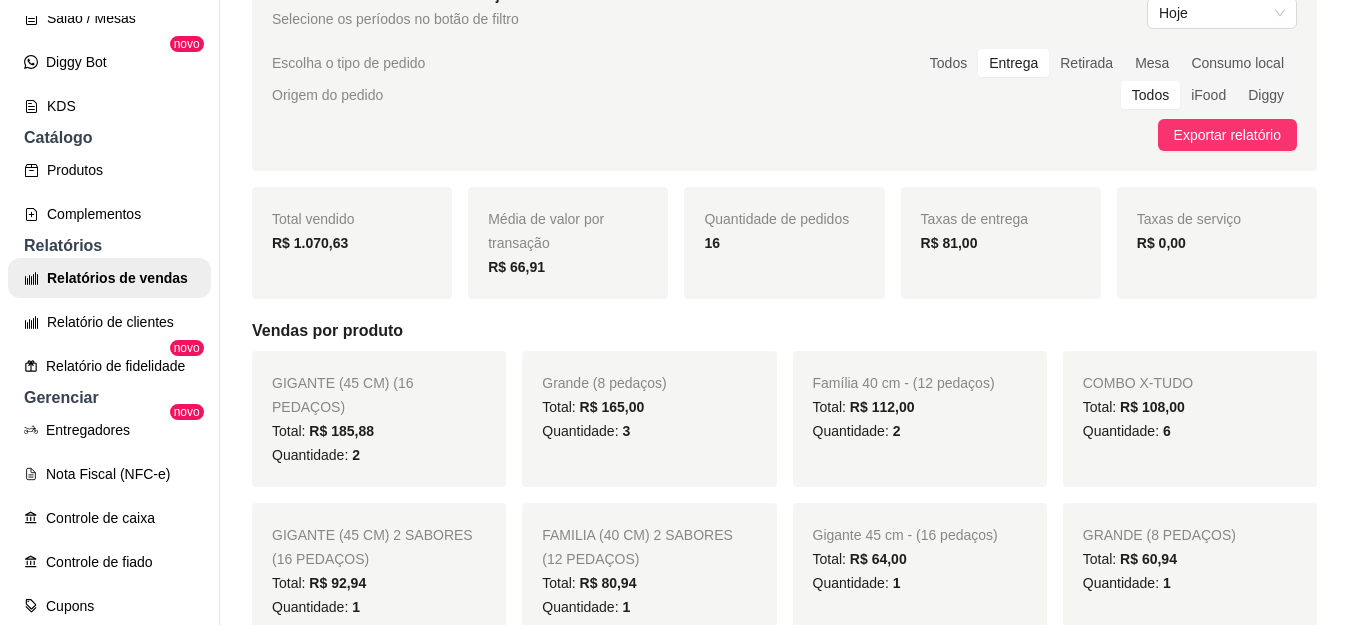 scroll, scrollTop: 100, scrollLeft: 0, axis: vertical 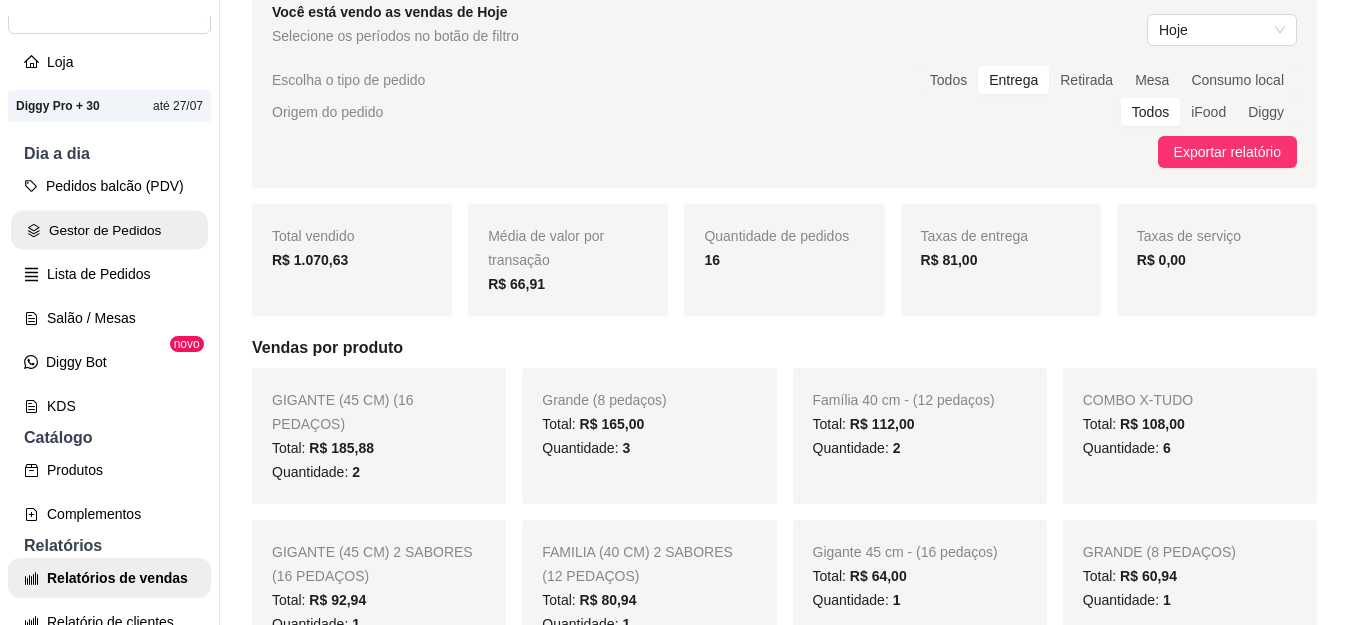 click on "Gestor de Pedidos" at bounding box center [109, 230] 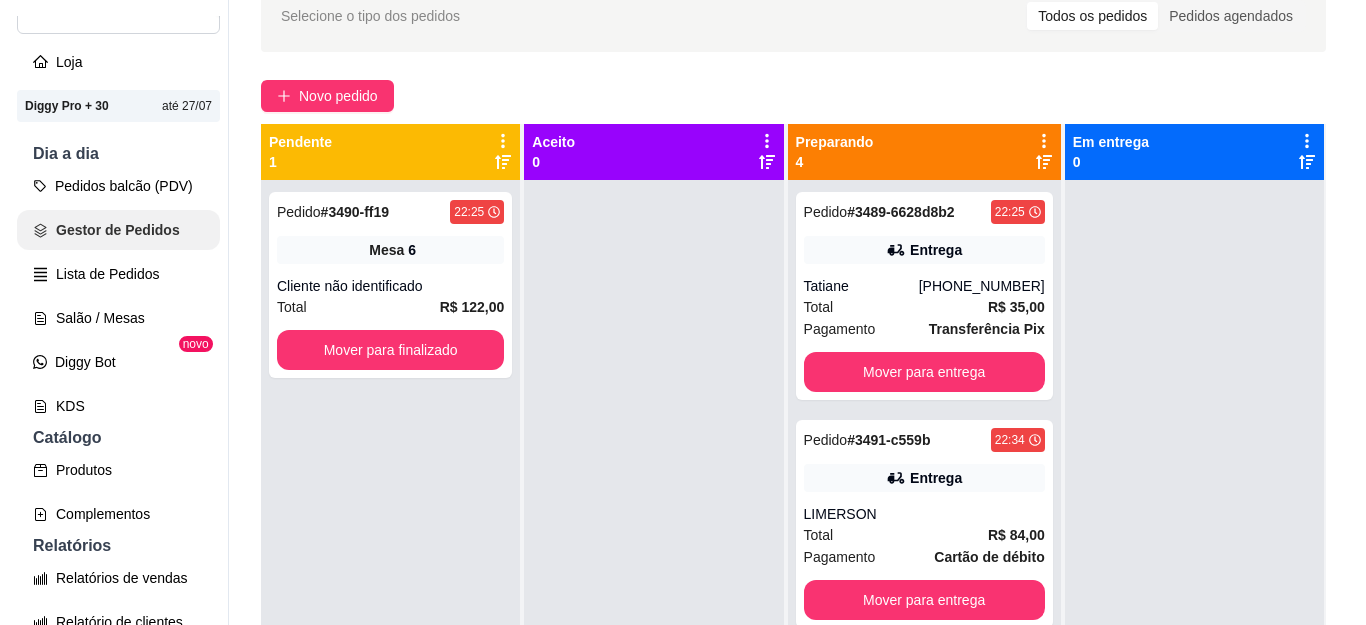 scroll, scrollTop: 0, scrollLeft: 0, axis: both 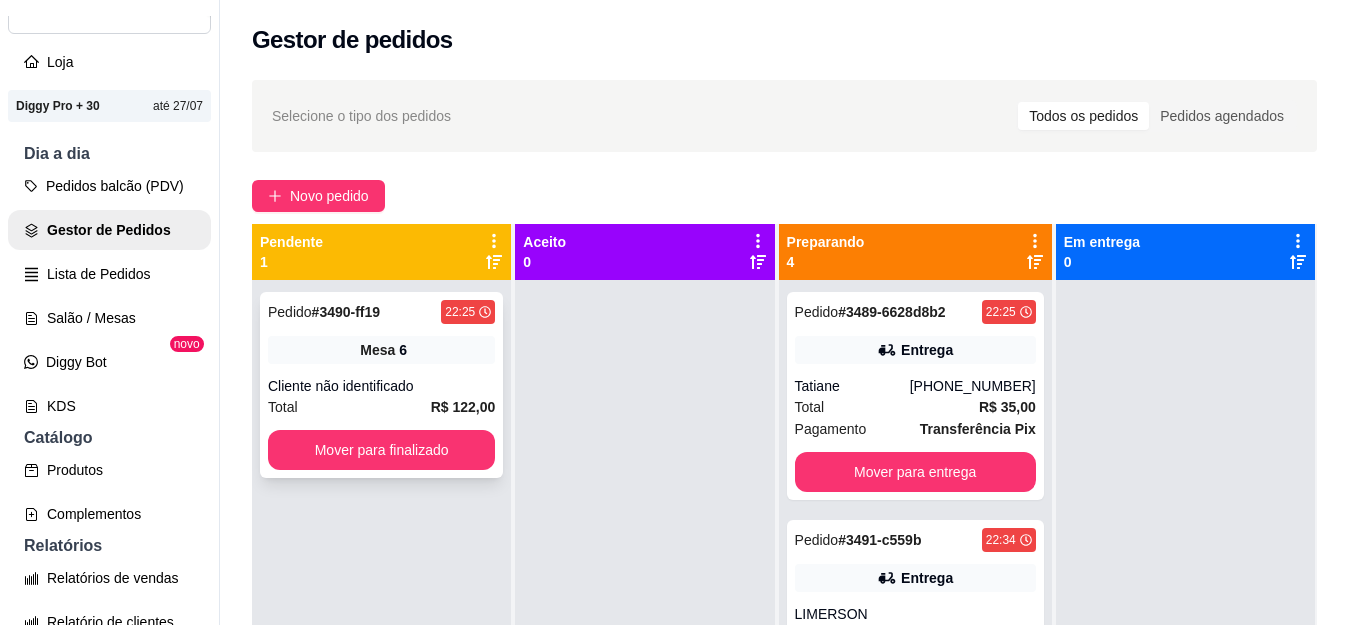 click on "Mesa 6" at bounding box center (381, 350) 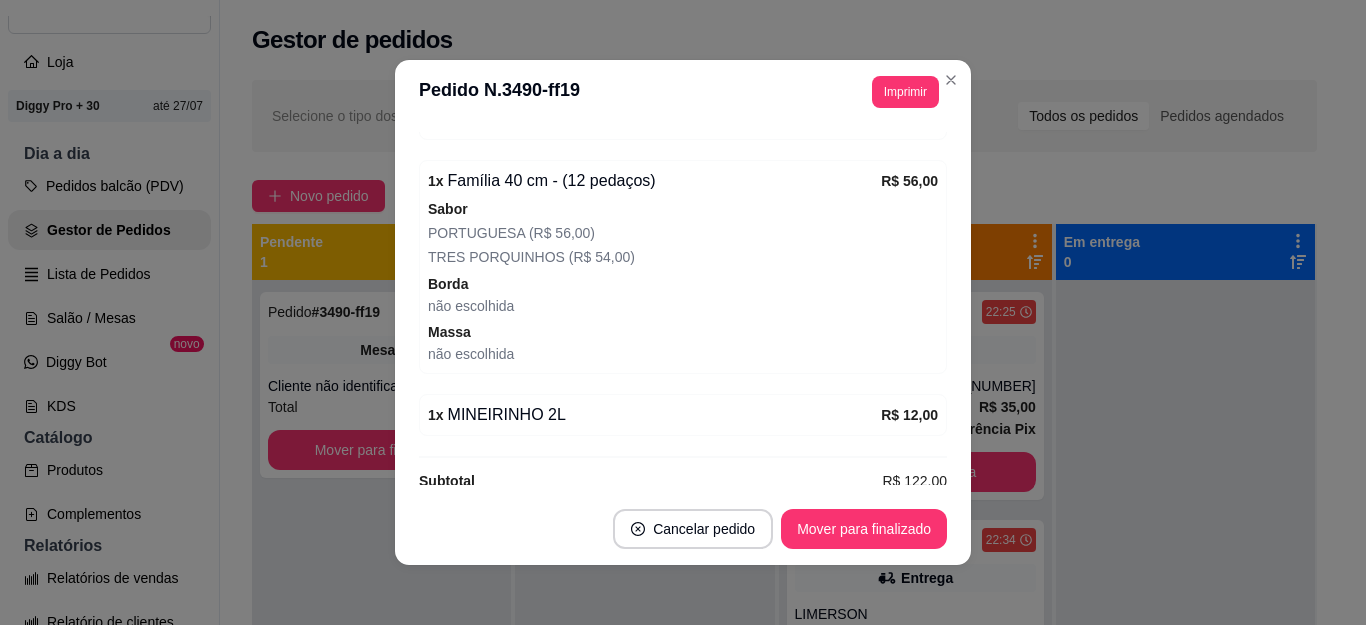 scroll, scrollTop: 500, scrollLeft: 0, axis: vertical 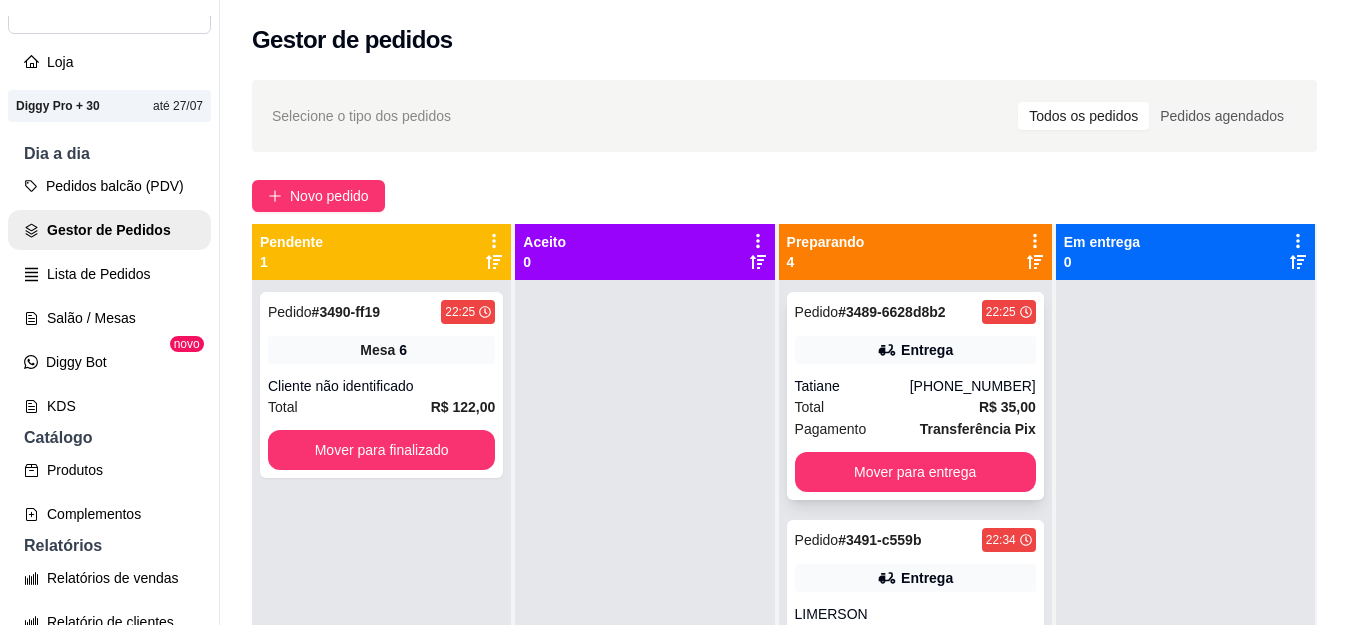 click on "[PHONE_NUMBER]" at bounding box center [973, 386] 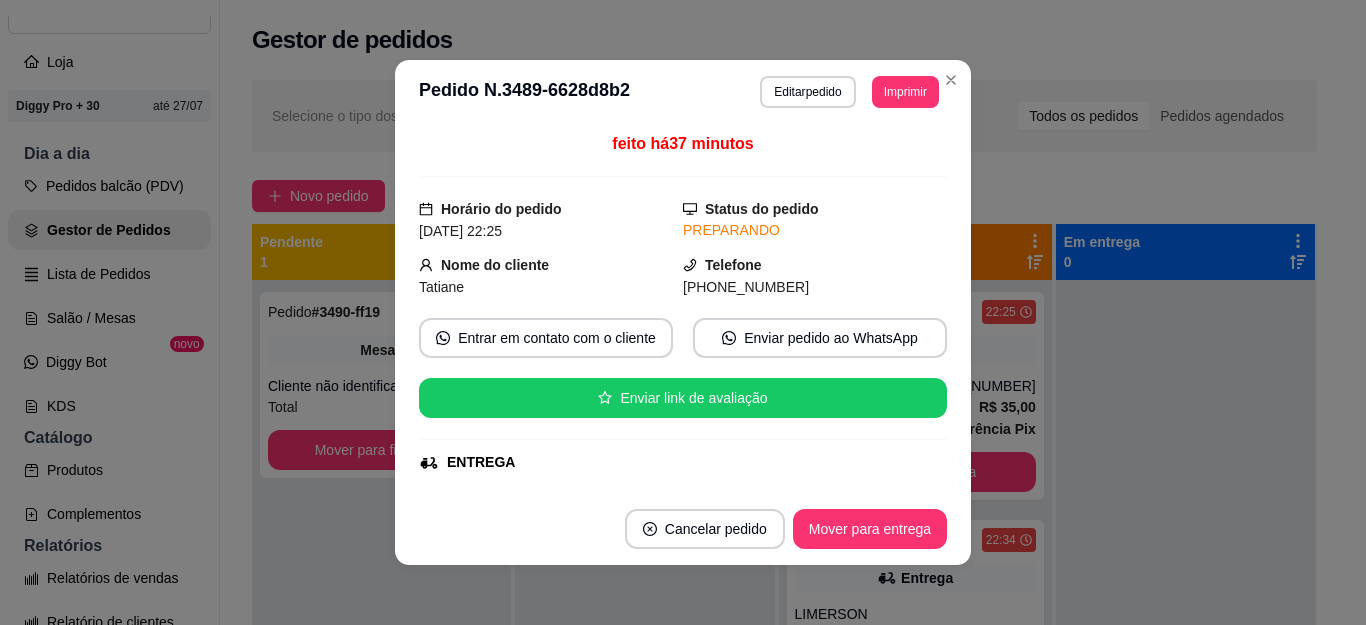 scroll, scrollTop: 4, scrollLeft: 0, axis: vertical 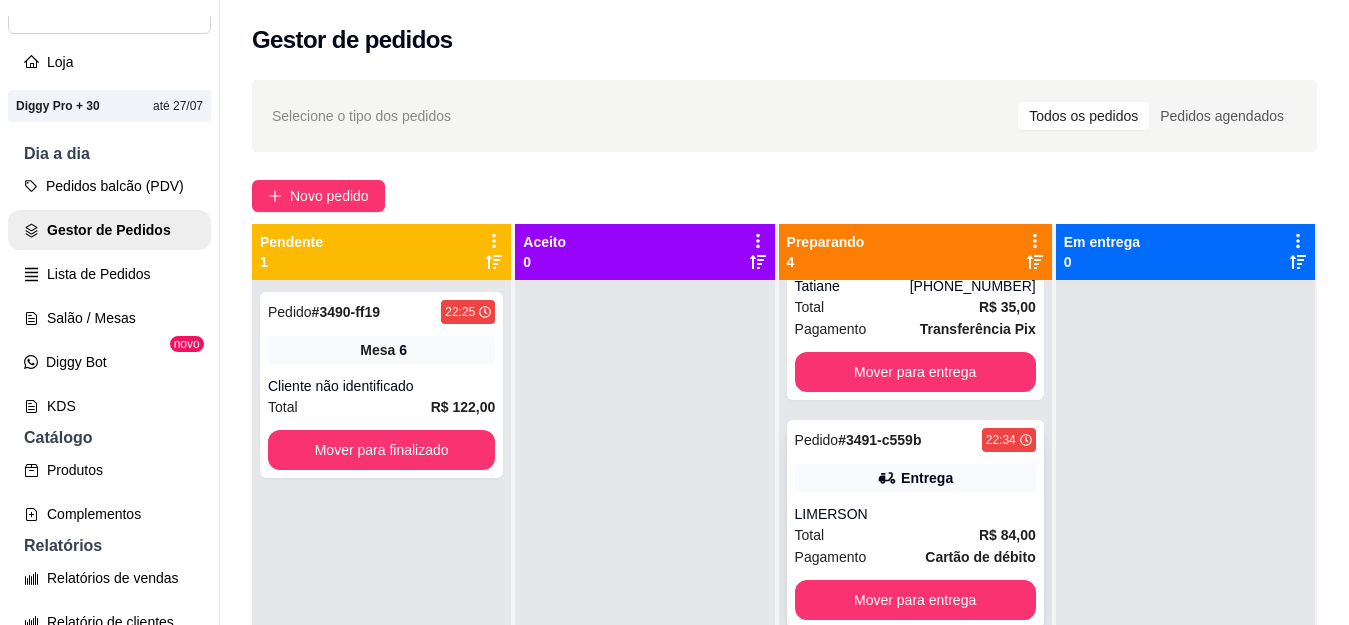 click on "Pedido  # 3491-c559b 22:34 Entrega LIMERSON Total R$ 84,00 Pagamento Cartão de débito Mover para entrega" at bounding box center [915, 524] 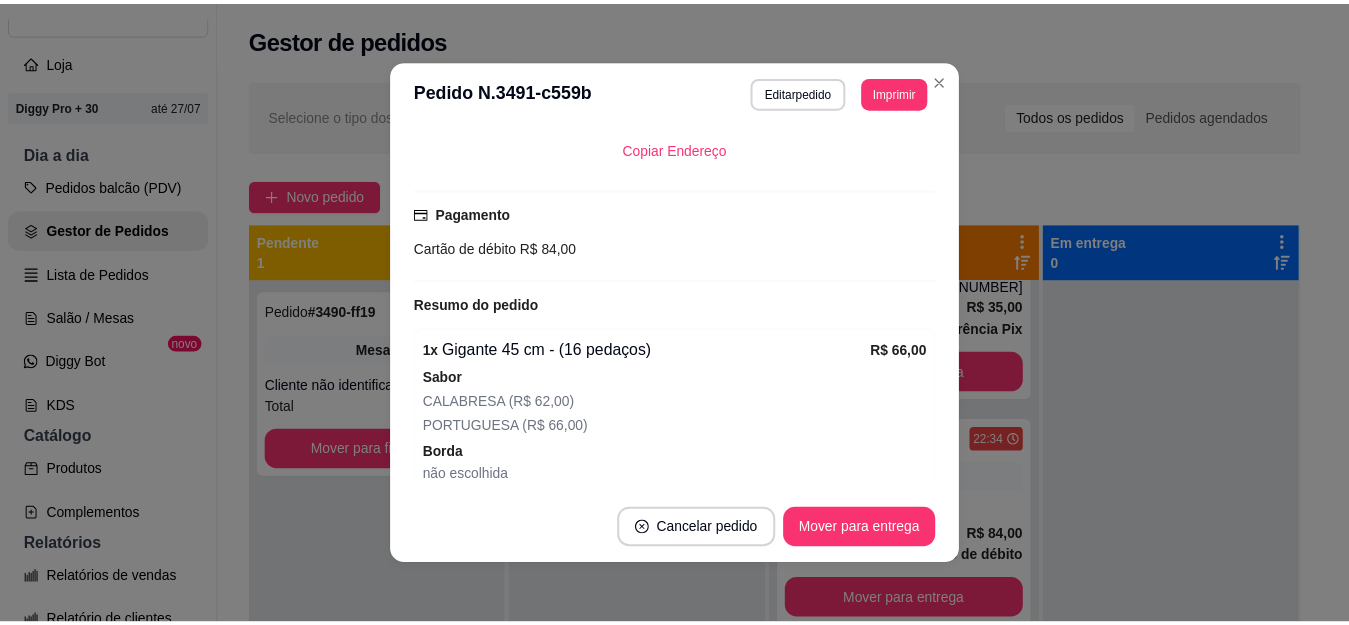 scroll, scrollTop: 598, scrollLeft: 0, axis: vertical 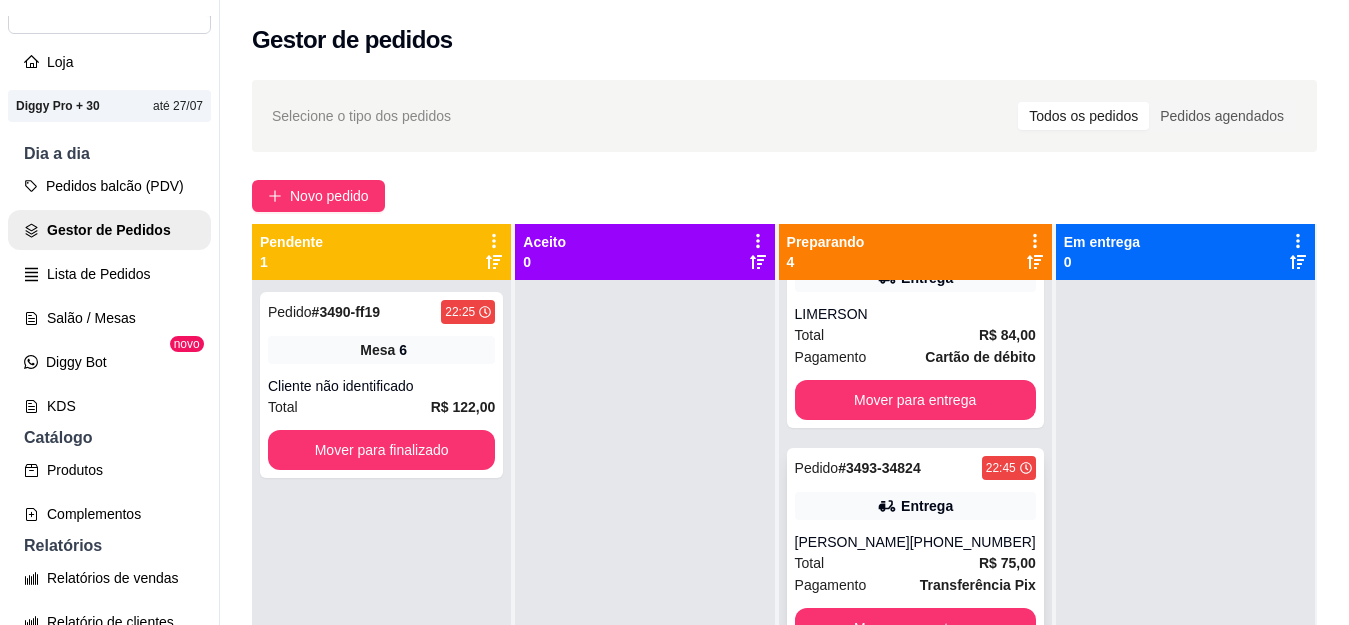 click on "# 3493-34824" at bounding box center [879, 468] 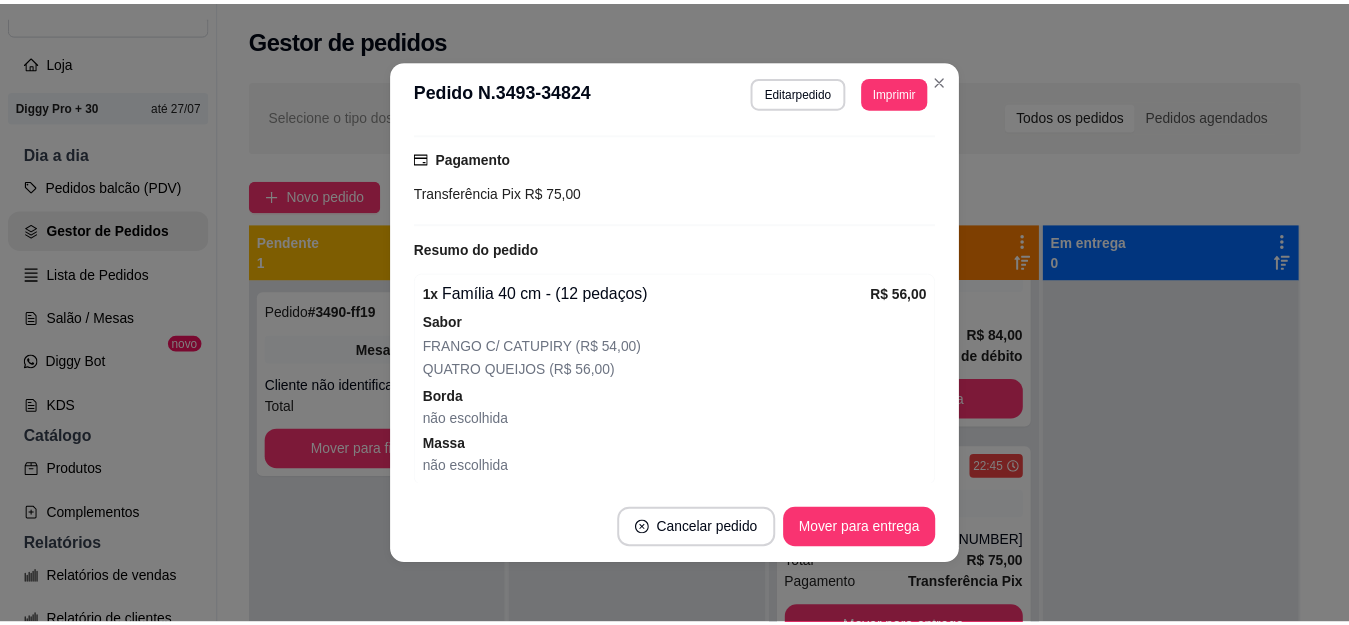 scroll, scrollTop: 500, scrollLeft: 0, axis: vertical 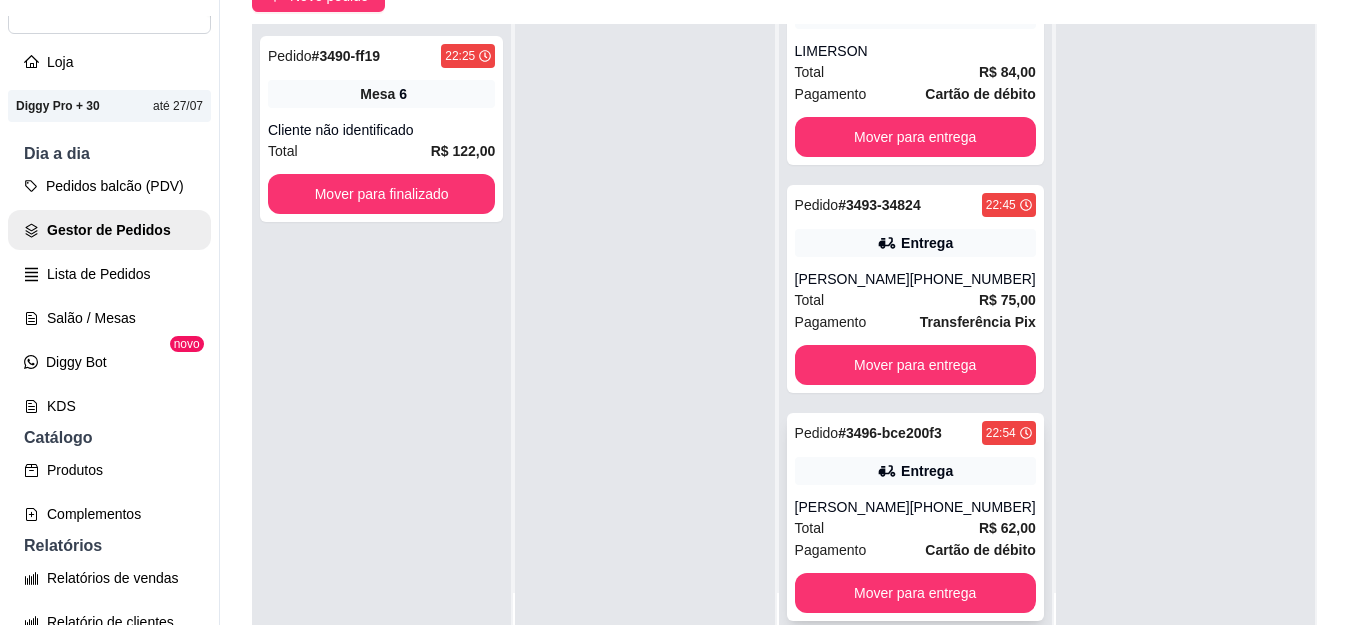 click on "[PHONE_NUMBER]" at bounding box center [973, 507] 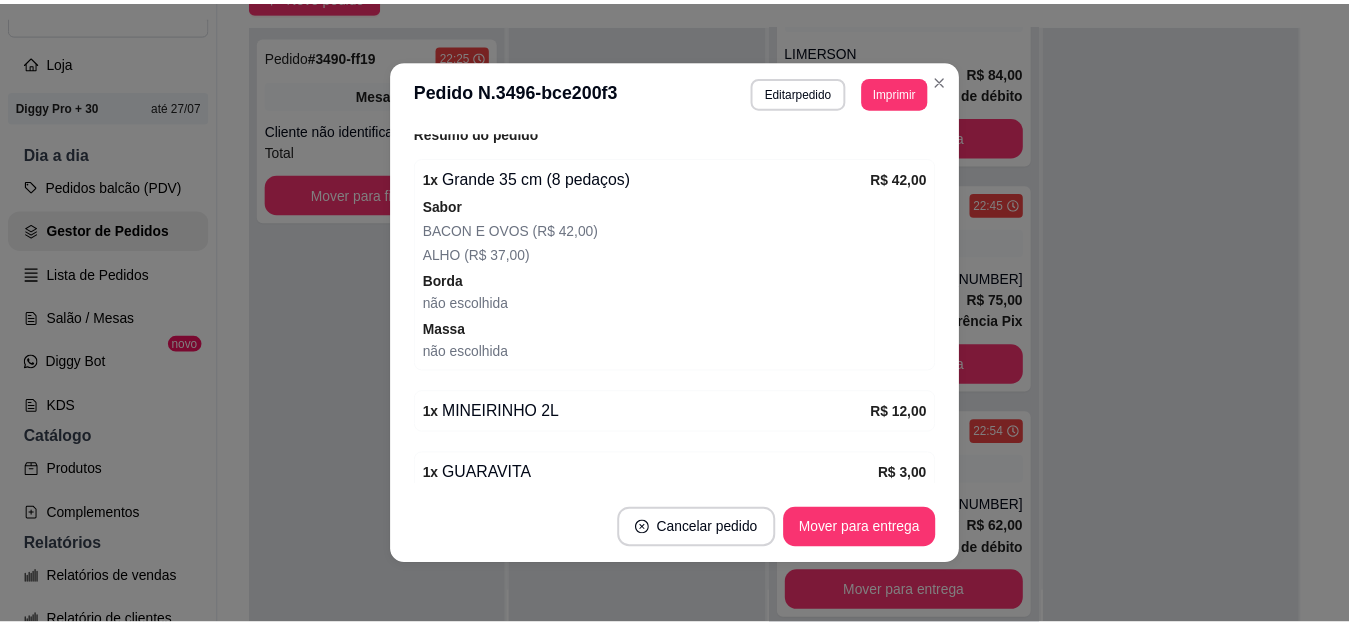 scroll, scrollTop: 742, scrollLeft: 0, axis: vertical 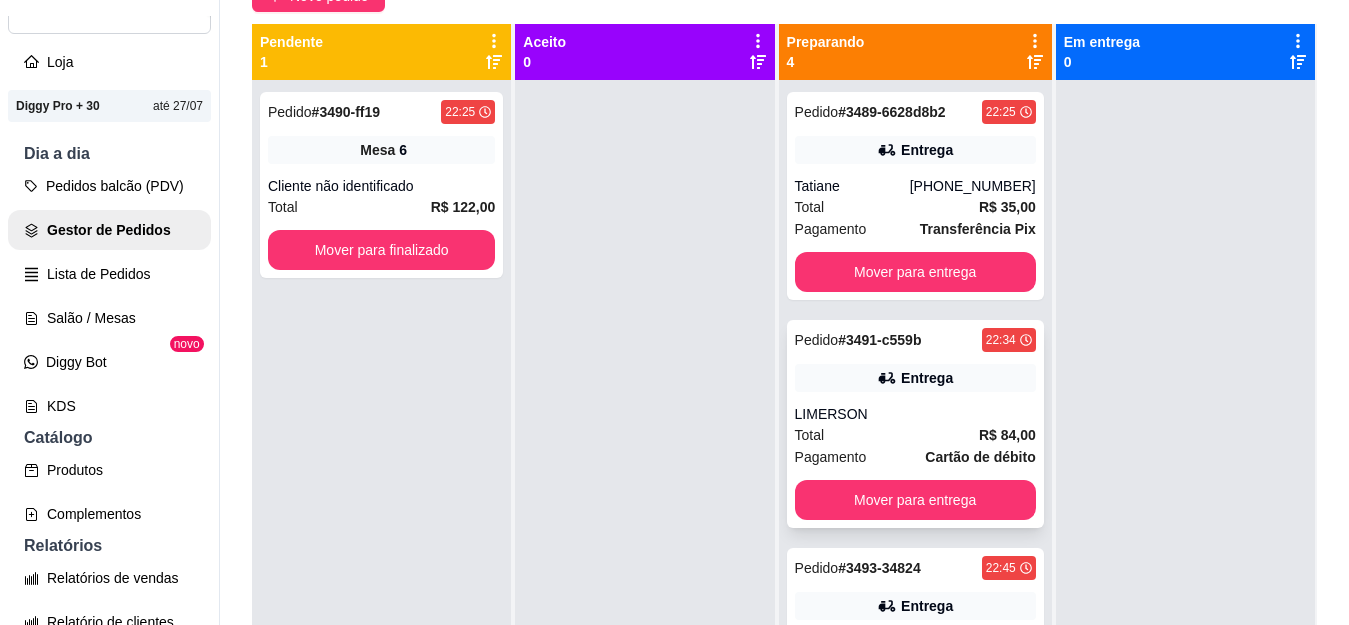 click on "Entrega" at bounding box center (915, 378) 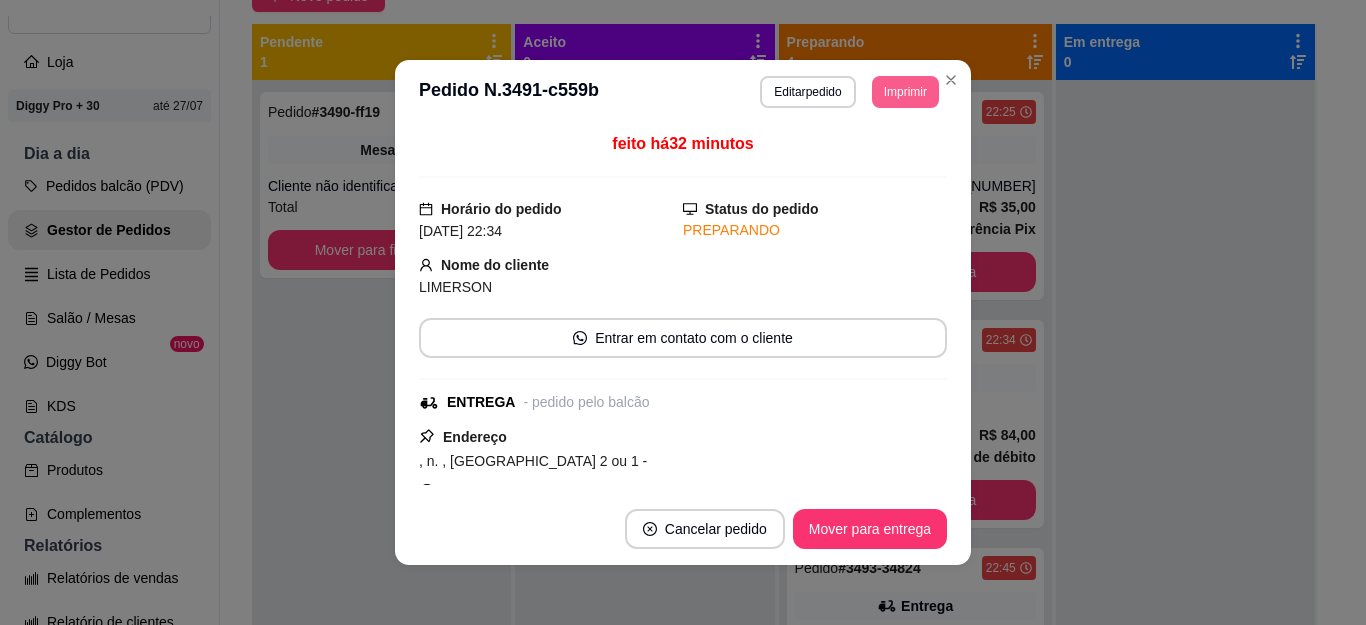 click on "Imprimir" at bounding box center [905, 92] 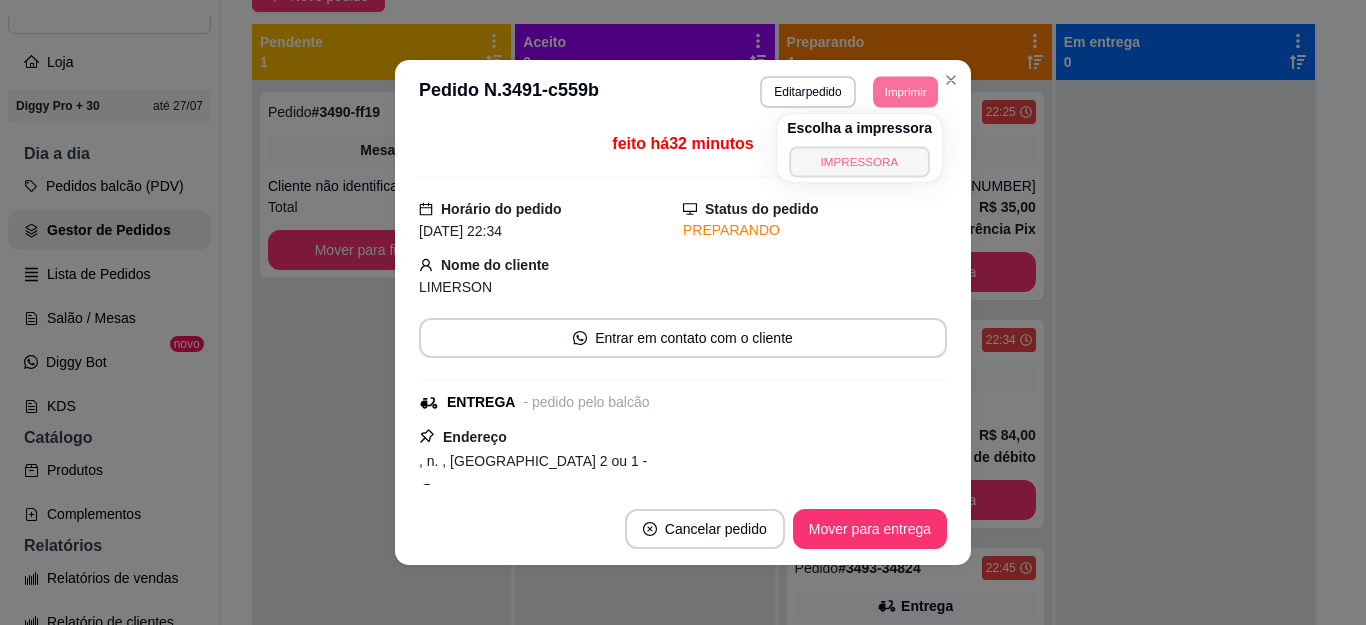 click on "IMPRESSORA" at bounding box center [859, 161] 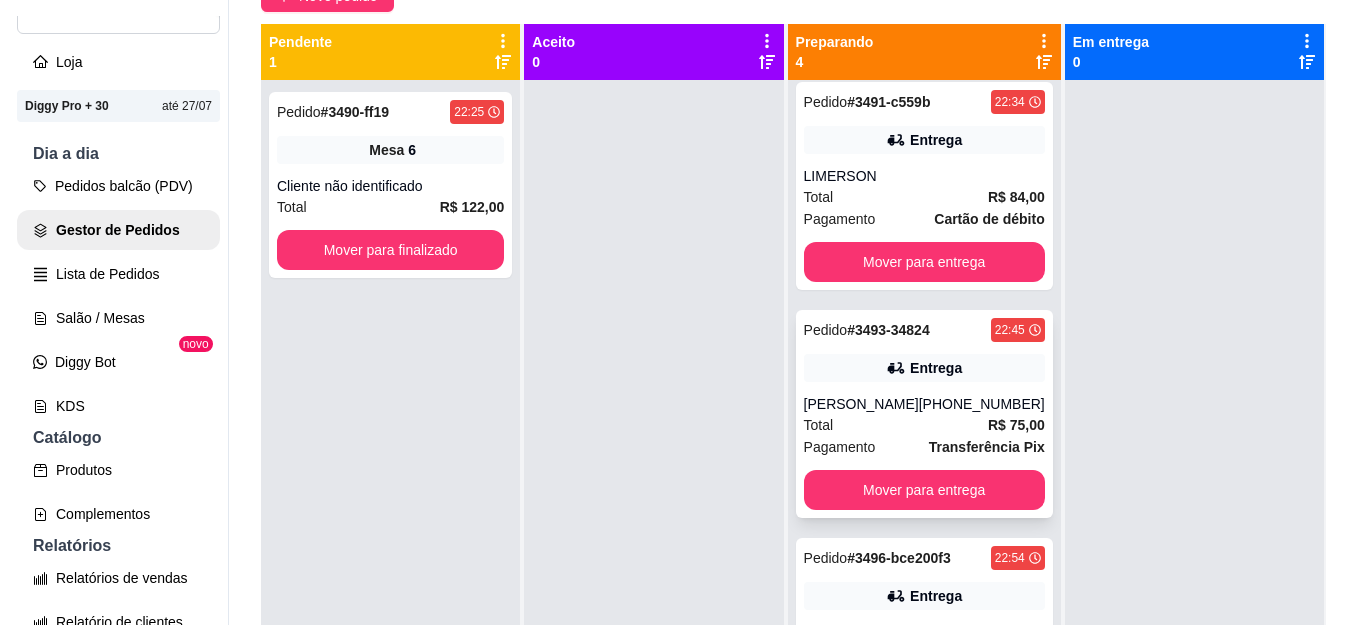 scroll, scrollTop: 300, scrollLeft: 0, axis: vertical 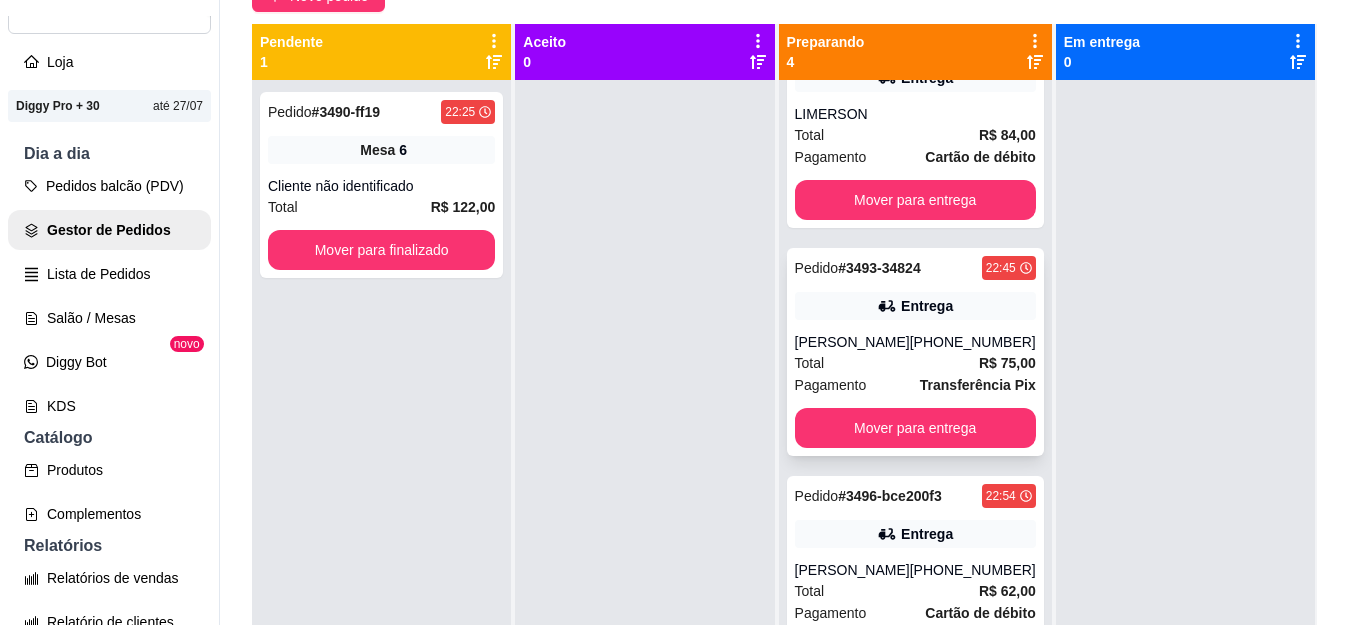click on "Pedido  # 3493-34824 22:45 Entrega [PERSON_NAME] [PHONE_NUMBER] Total R$ 75,00 Pagamento Transferência Pix Mover para entrega" at bounding box center [915, 352] 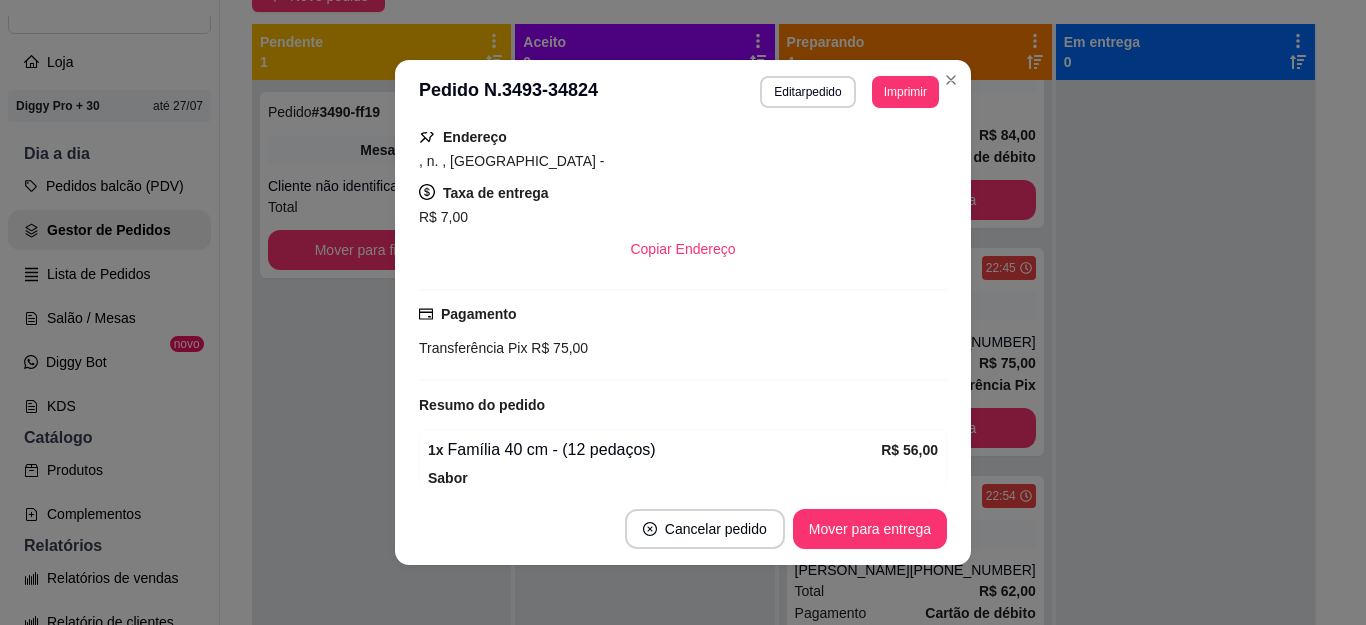 scroll, scrollTop: 500, scrollLeft: 0, axis: vertical 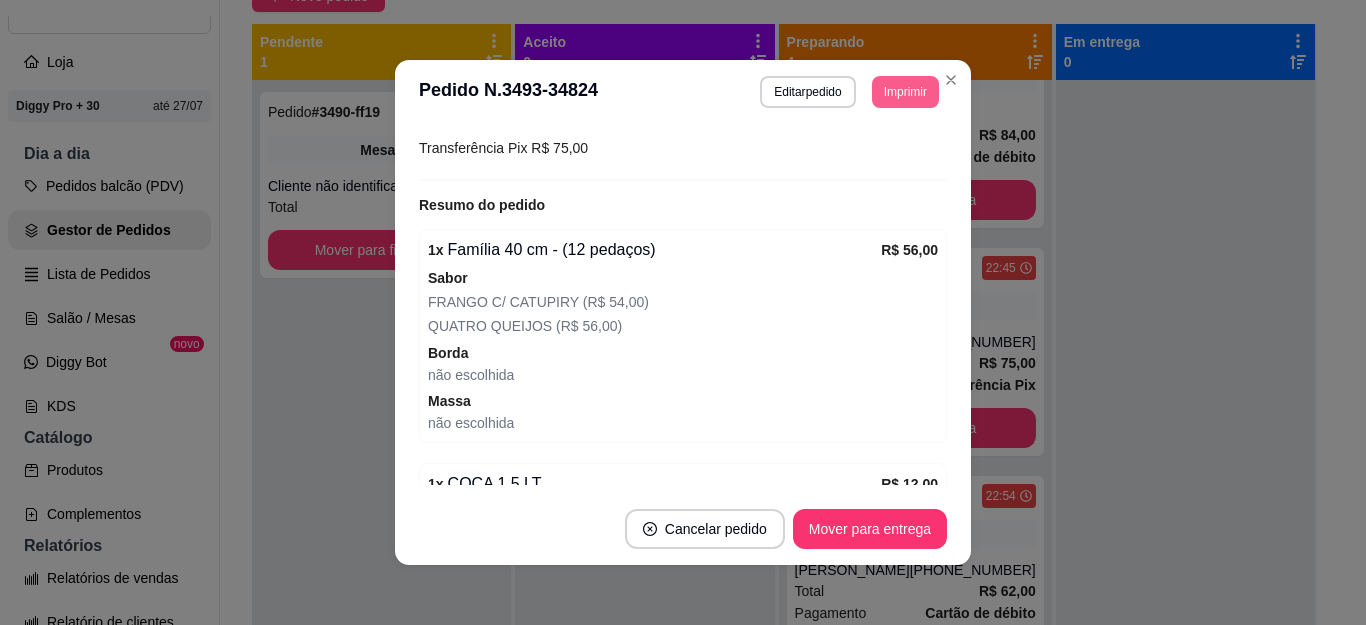 click on "Imprimir" at bounding box center (905, 92) 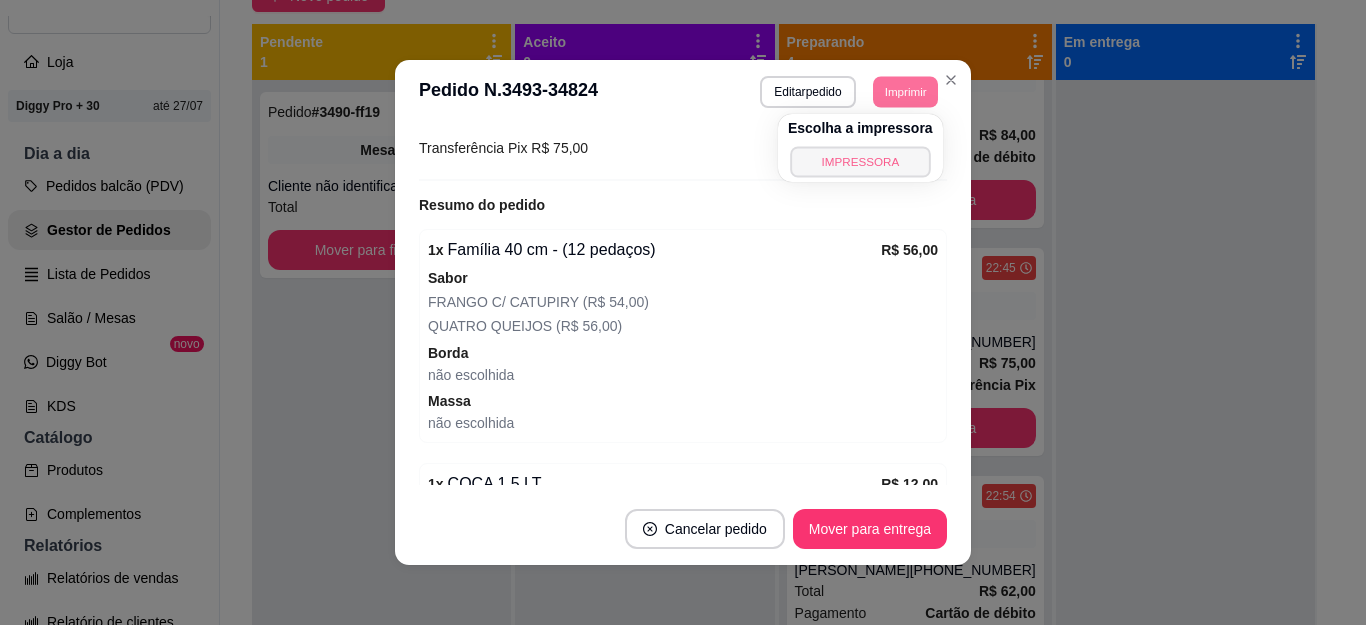 click on "IMPRESSORA" at bounding box center (860, 161) 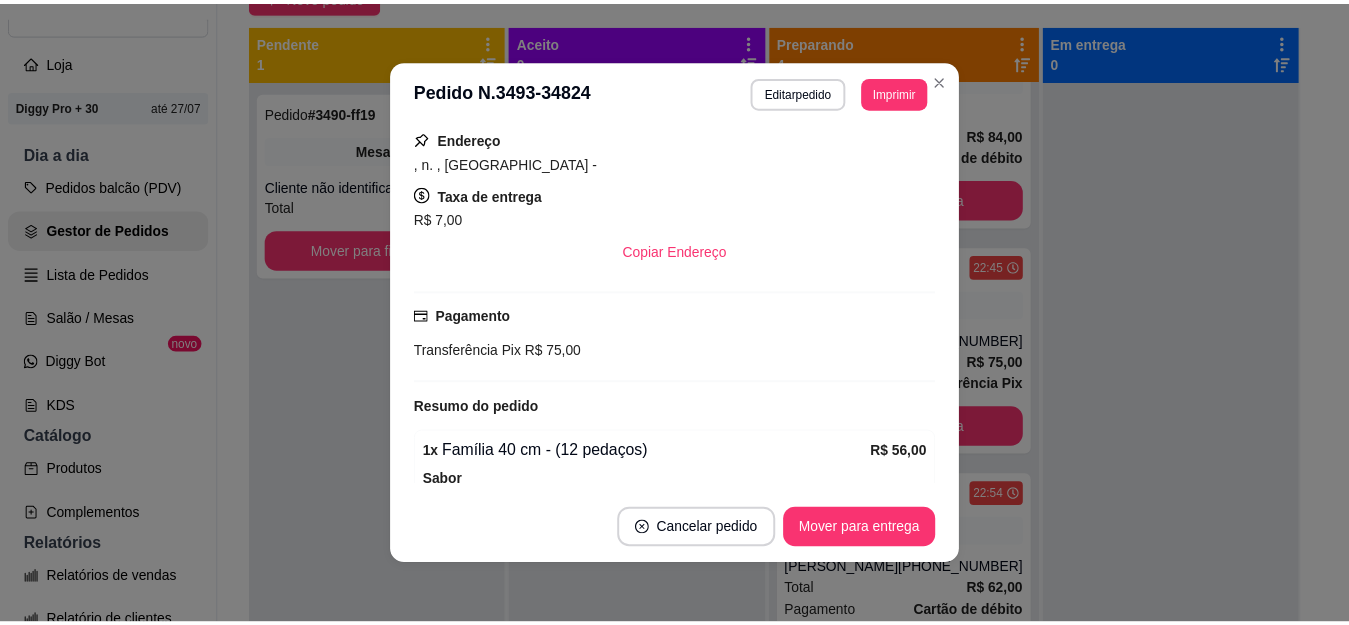 scroll, scrollTop: 0, scrollLeft: 0, axis: both 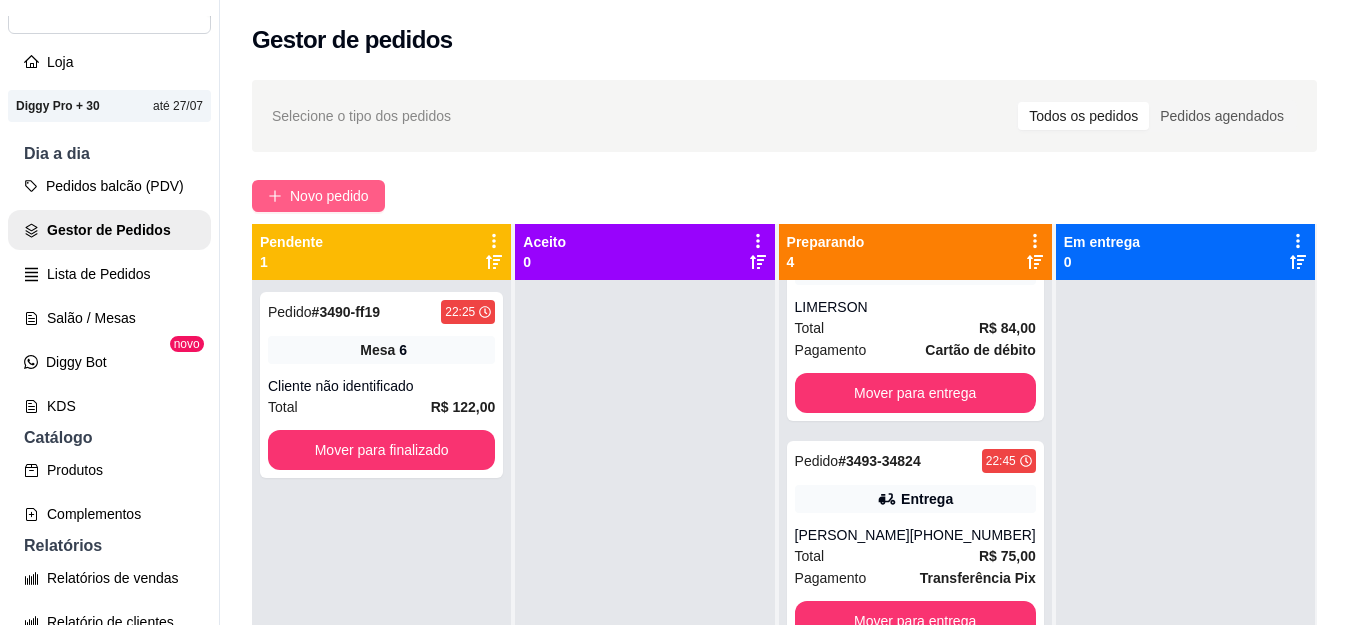 click on "Novo pedido" at bounding box center [329, 196] 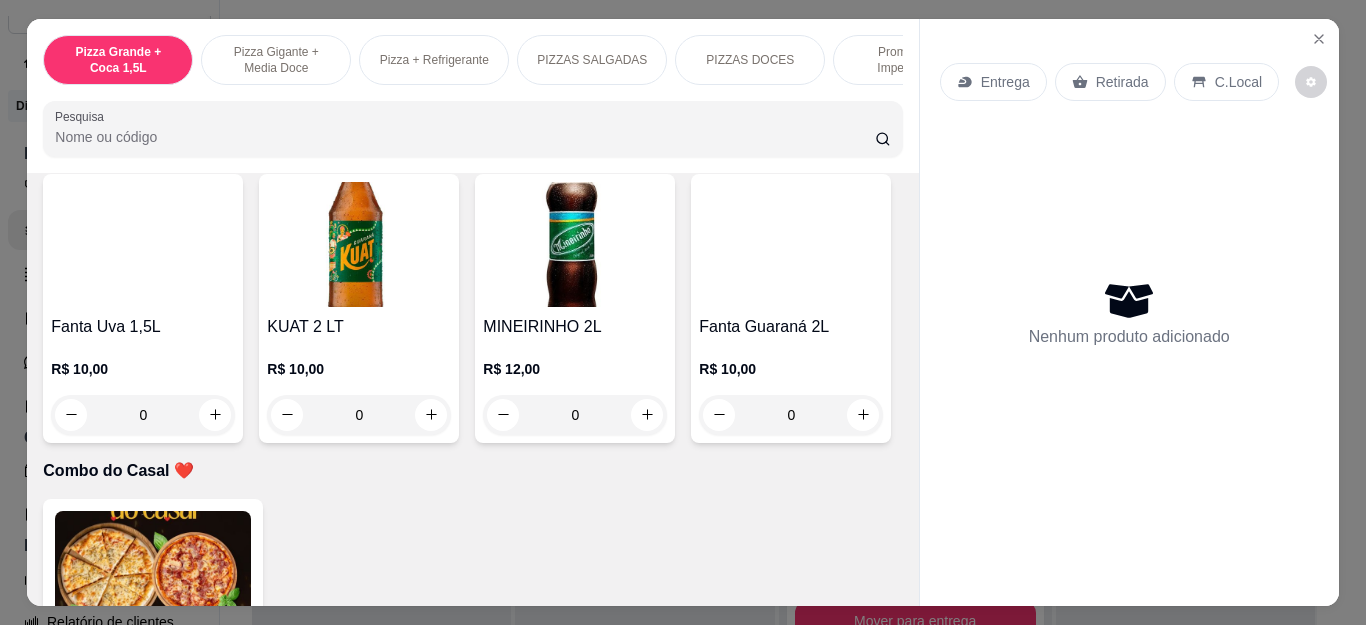 scroll, scrollTop: 4200, scrollLeft: 0, axis: vertical 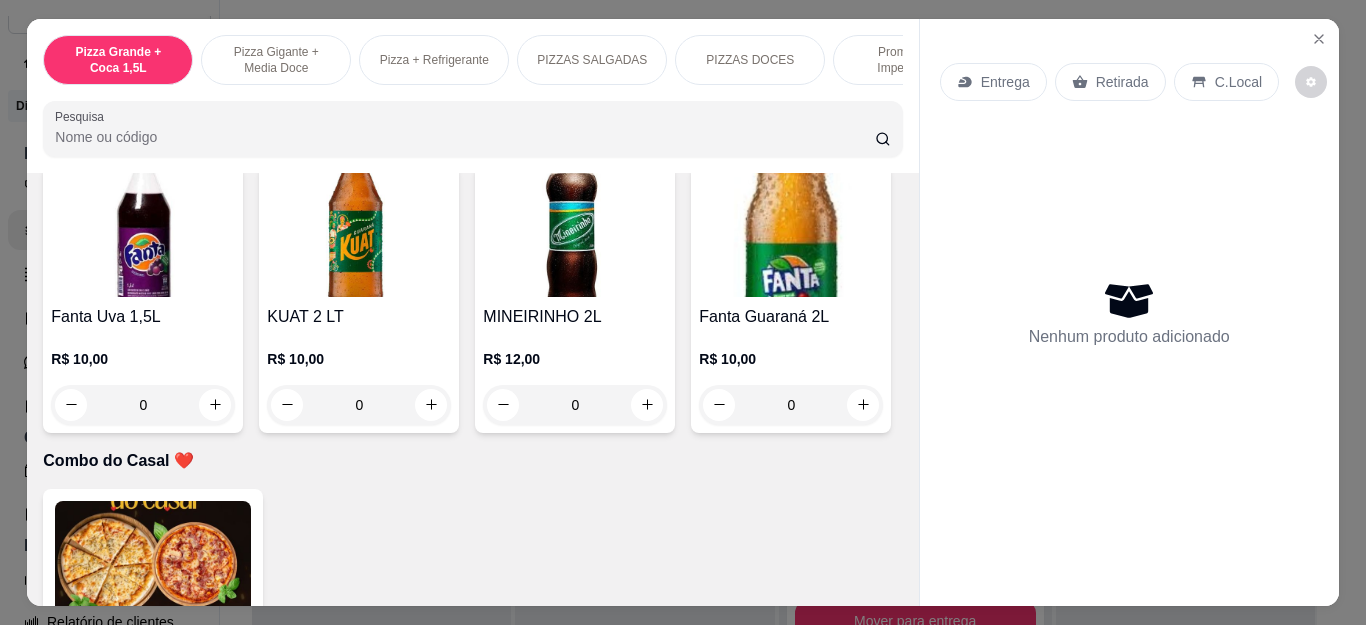 click 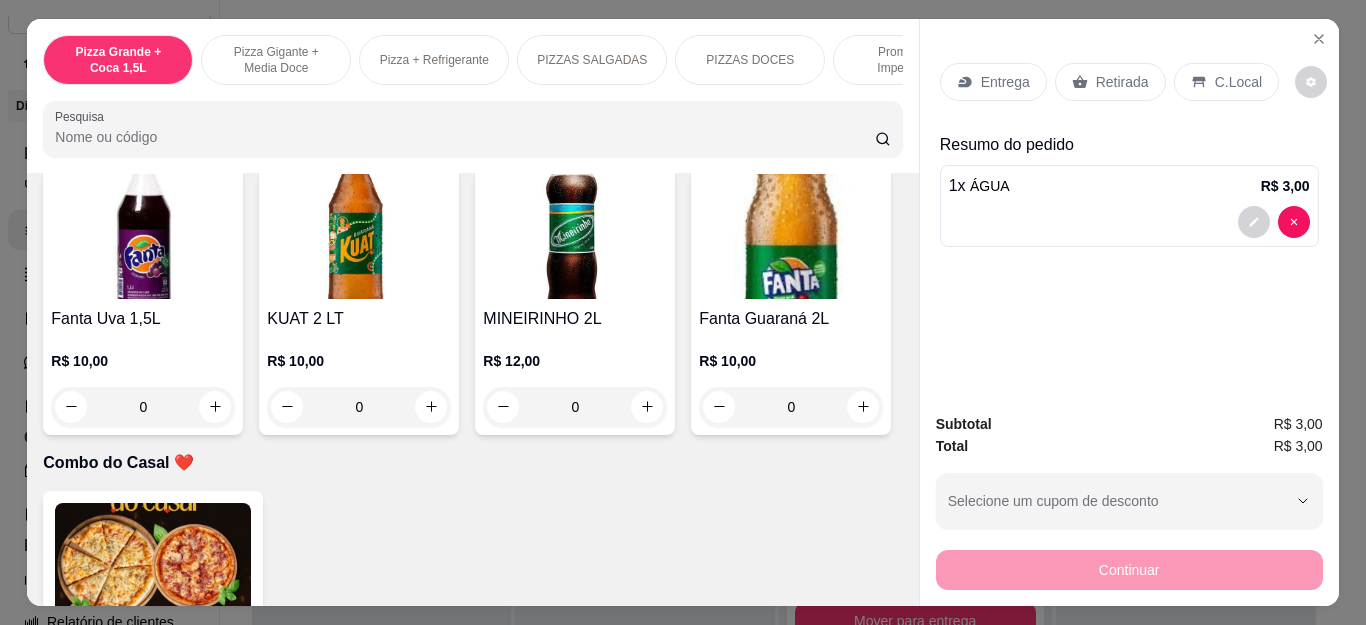 click 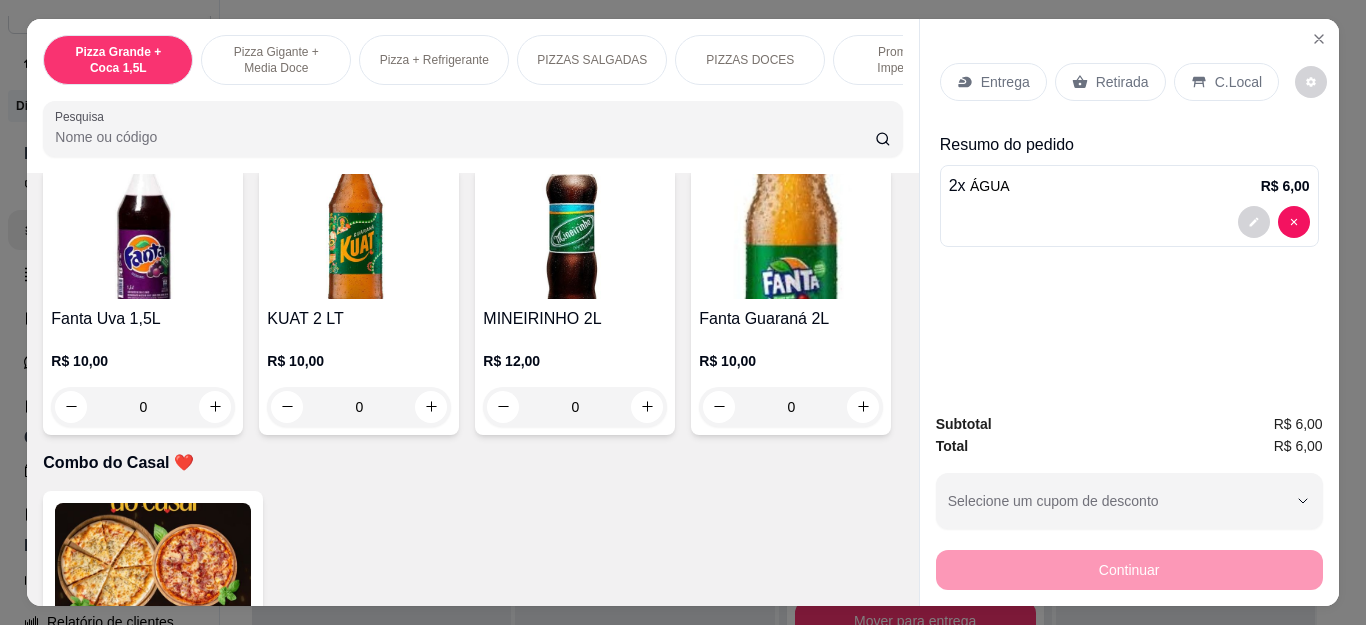type on "2" 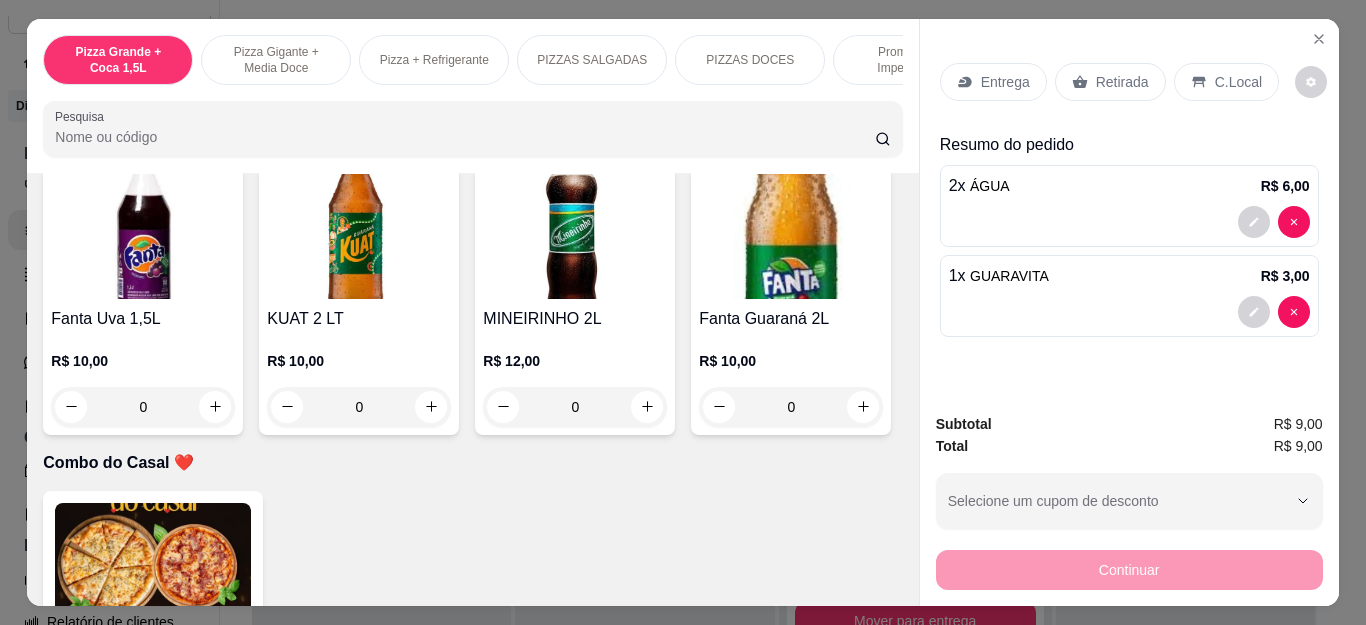 scroll, scrollTop: 4201, scrollLeft: 0, axis: vertical 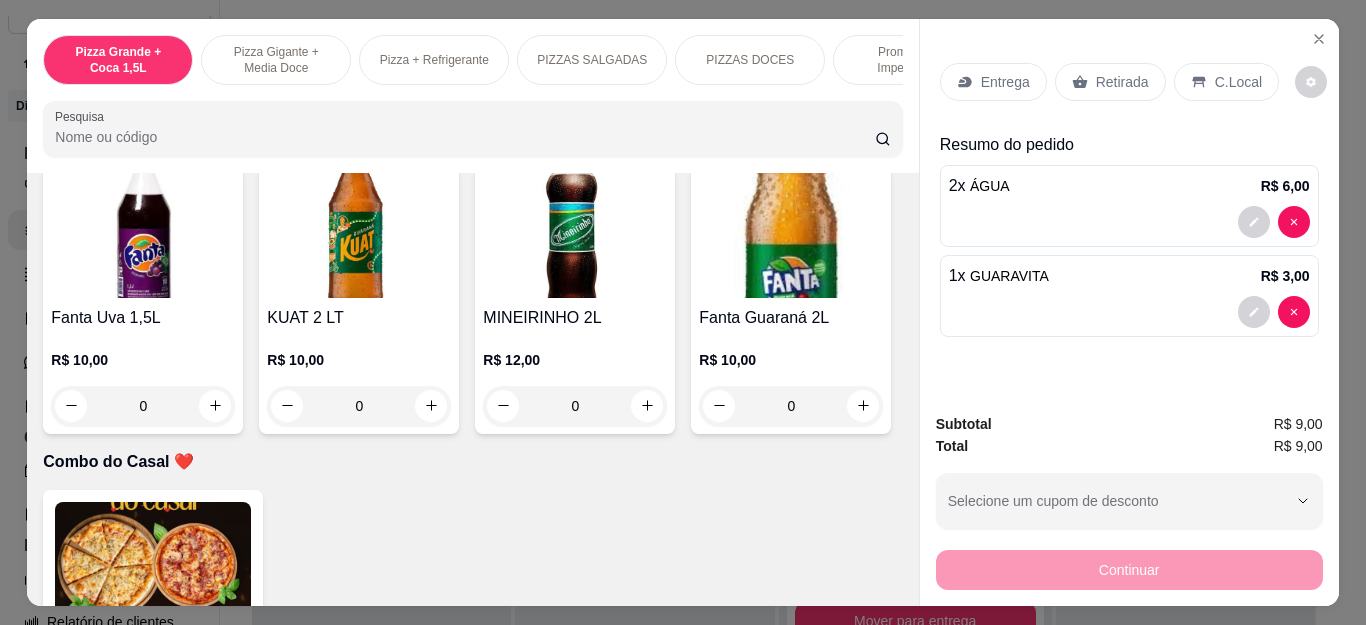 click on "Retirada" at bounding box center (1110, 82) 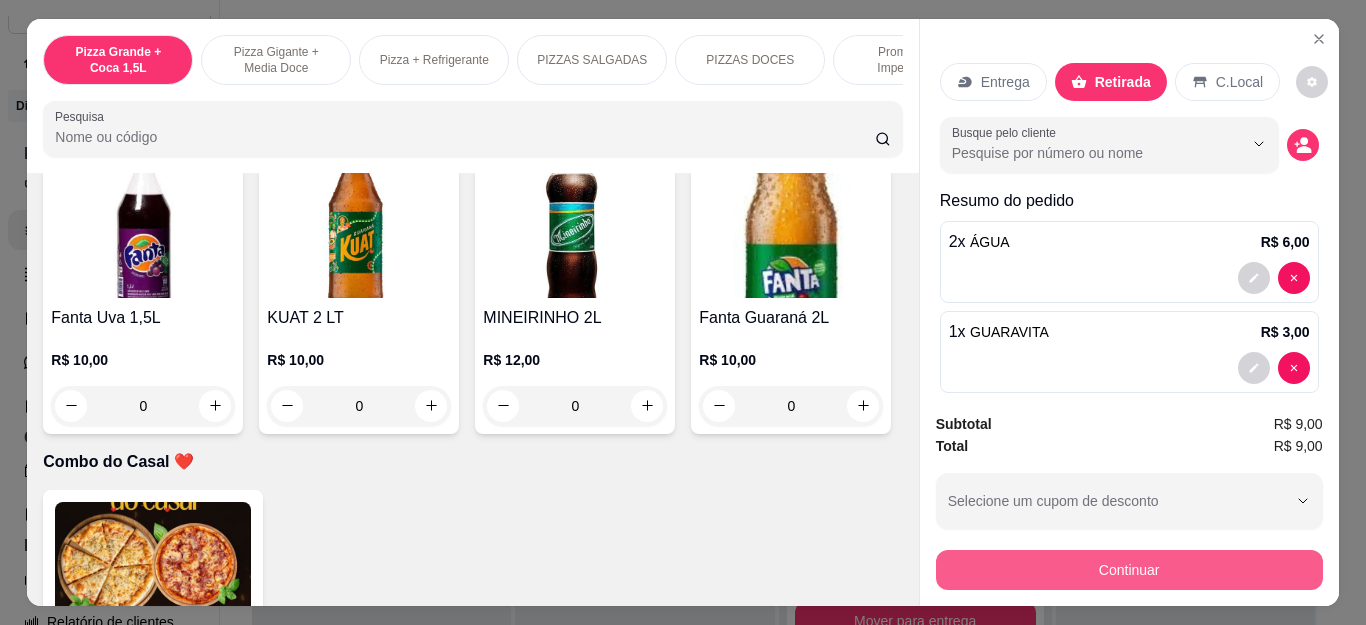 click on "Continuar" at bounding box center (1129, 570) 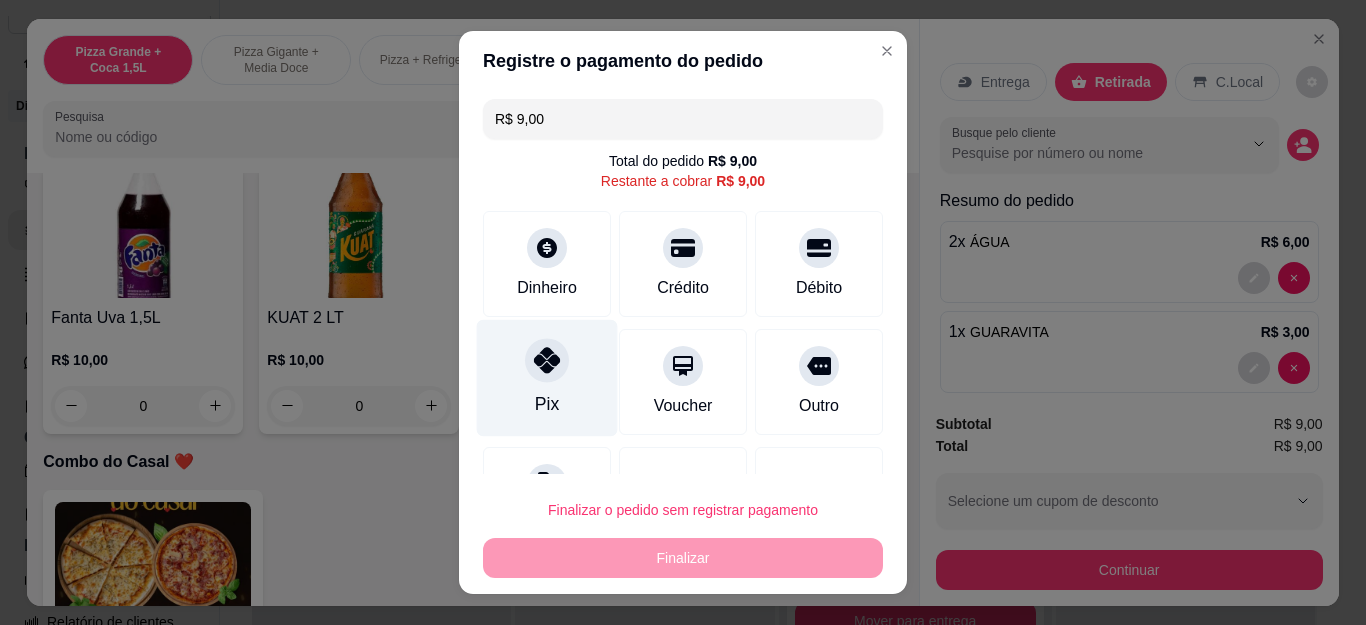 click on "Pix" at bounding box center (547, 378) 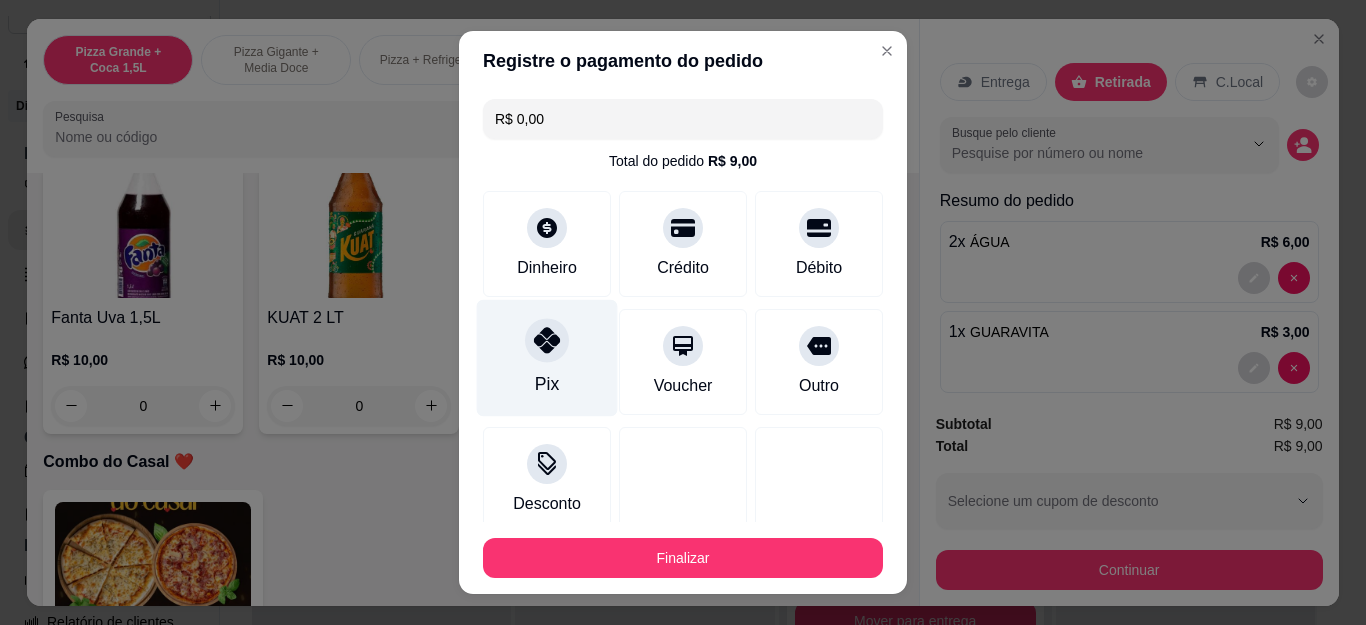 type on "R$ 0,00" 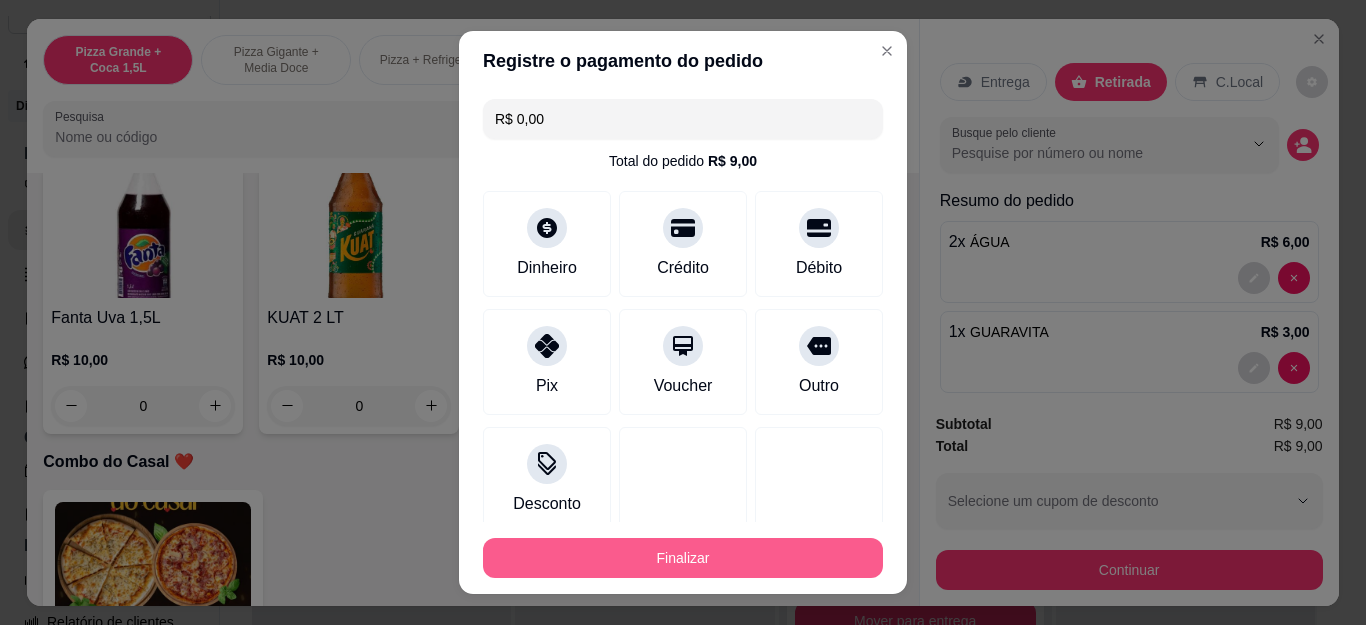 click on "Finalizar" at bounding box center [683, 558] 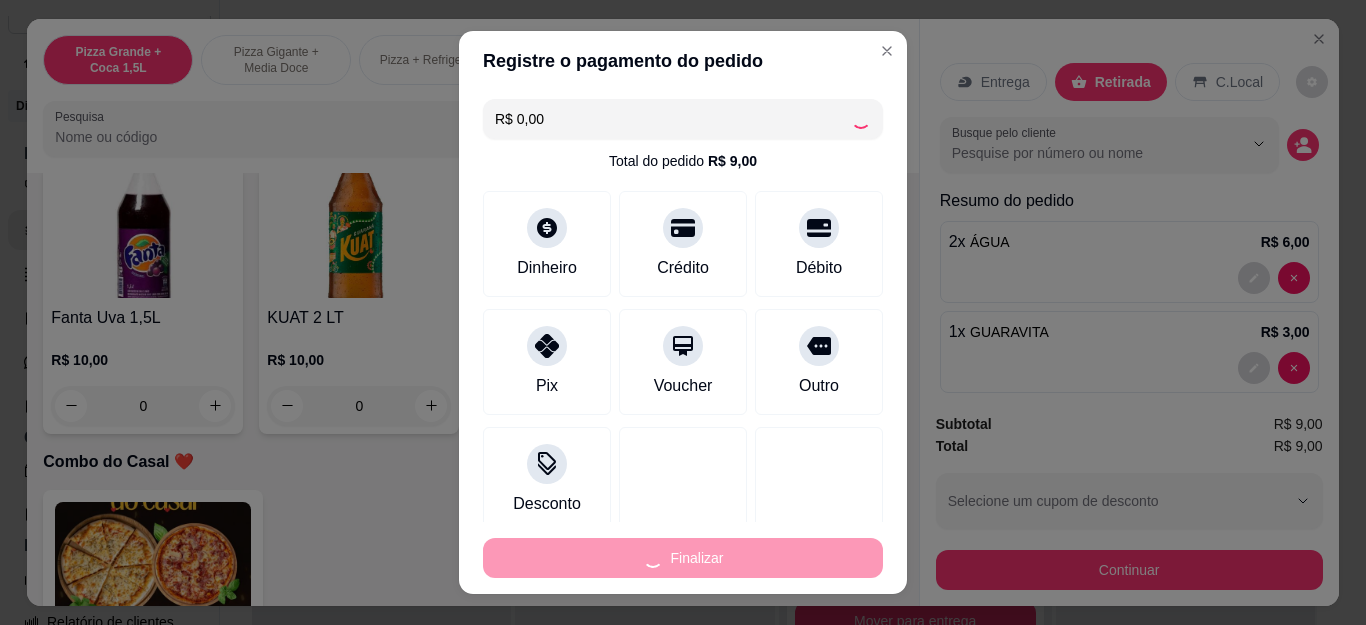 type on "0" 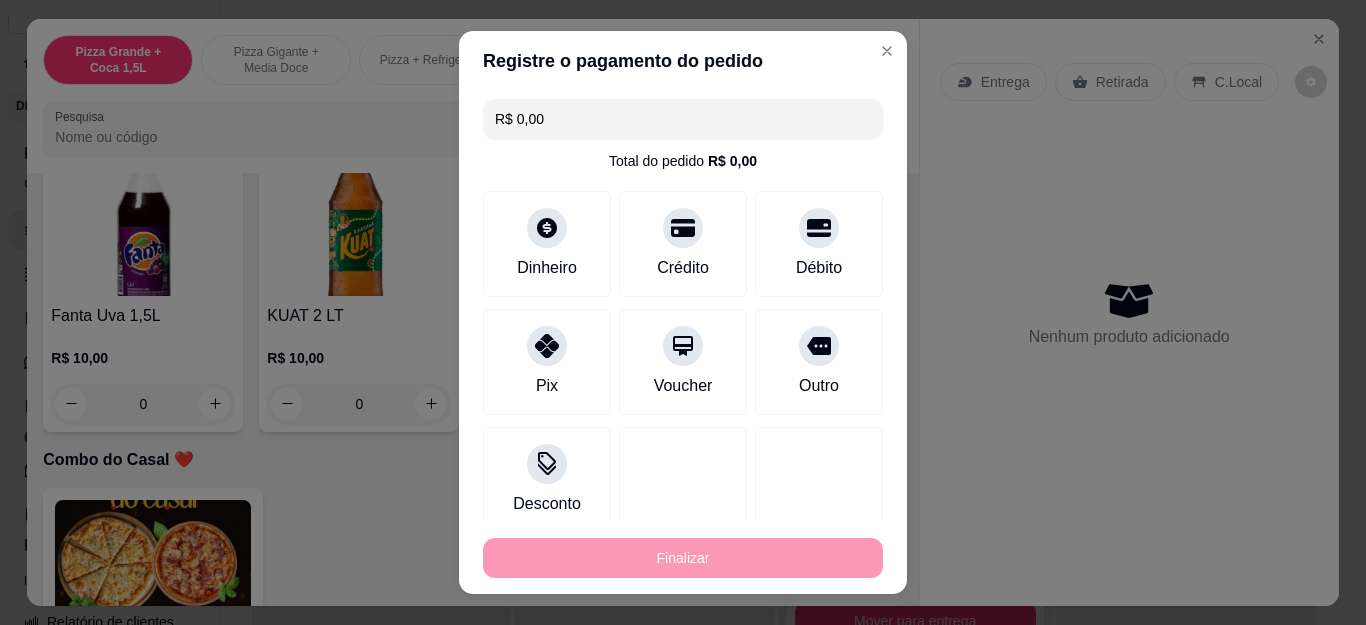 type on "-R$ 9,00" 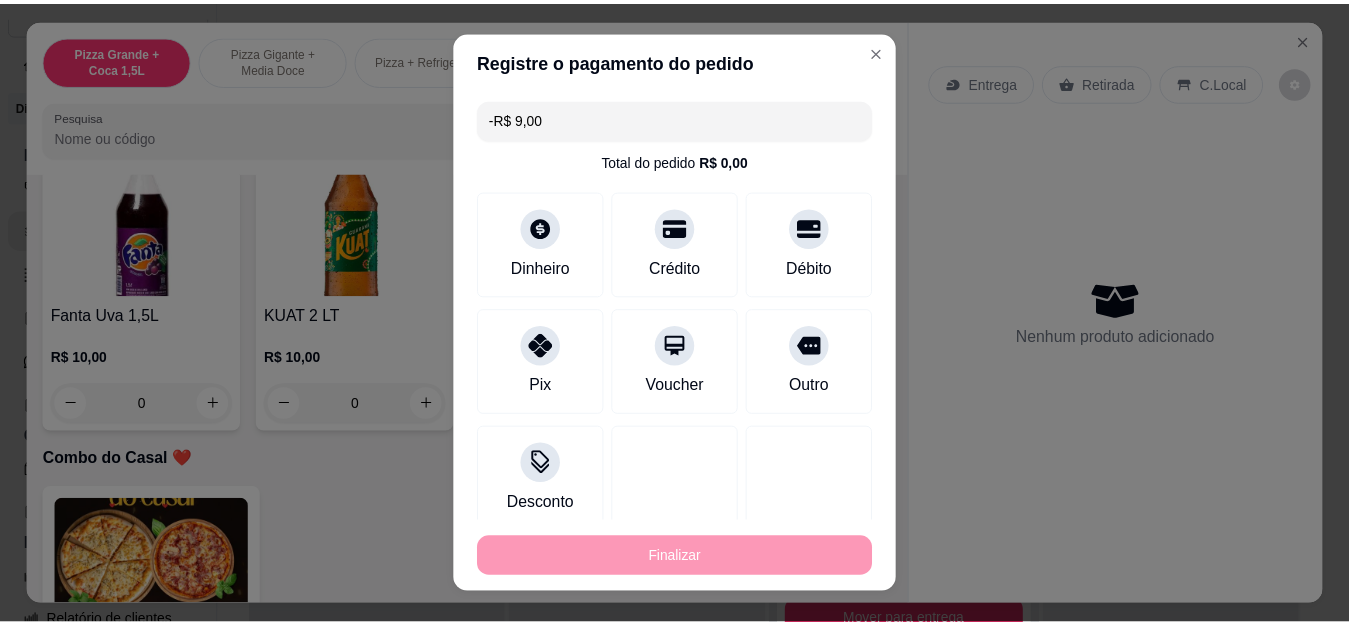 scroll, scrollTop: 4200, scrollLeft: 0, axis: vertical 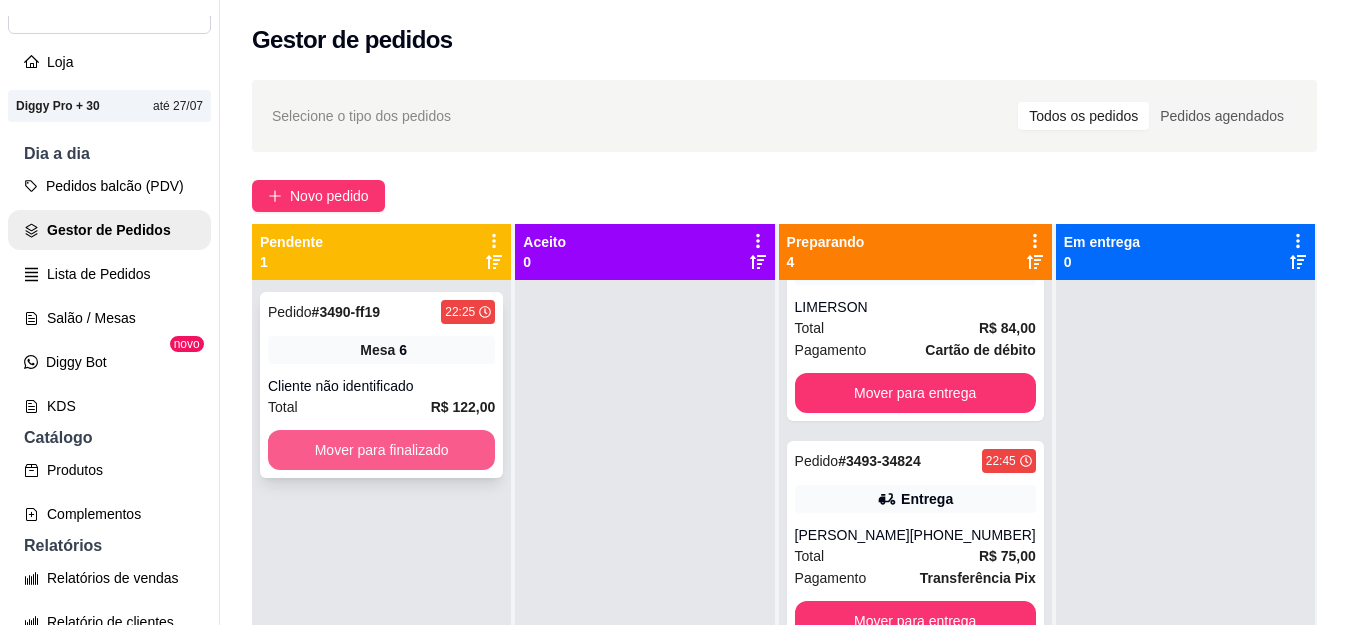 click on "Mover para finalizado" at bounding box center (381, 450) 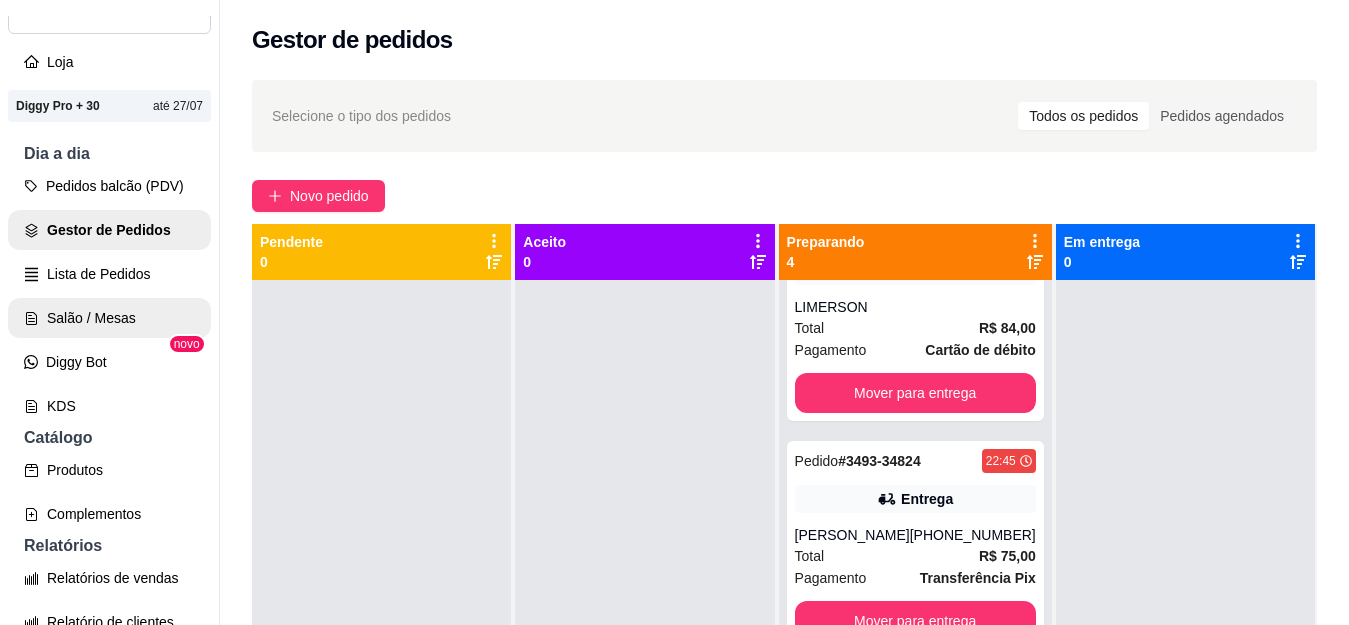 click on "Salão / Mesas" at bounding box center (109, 318) 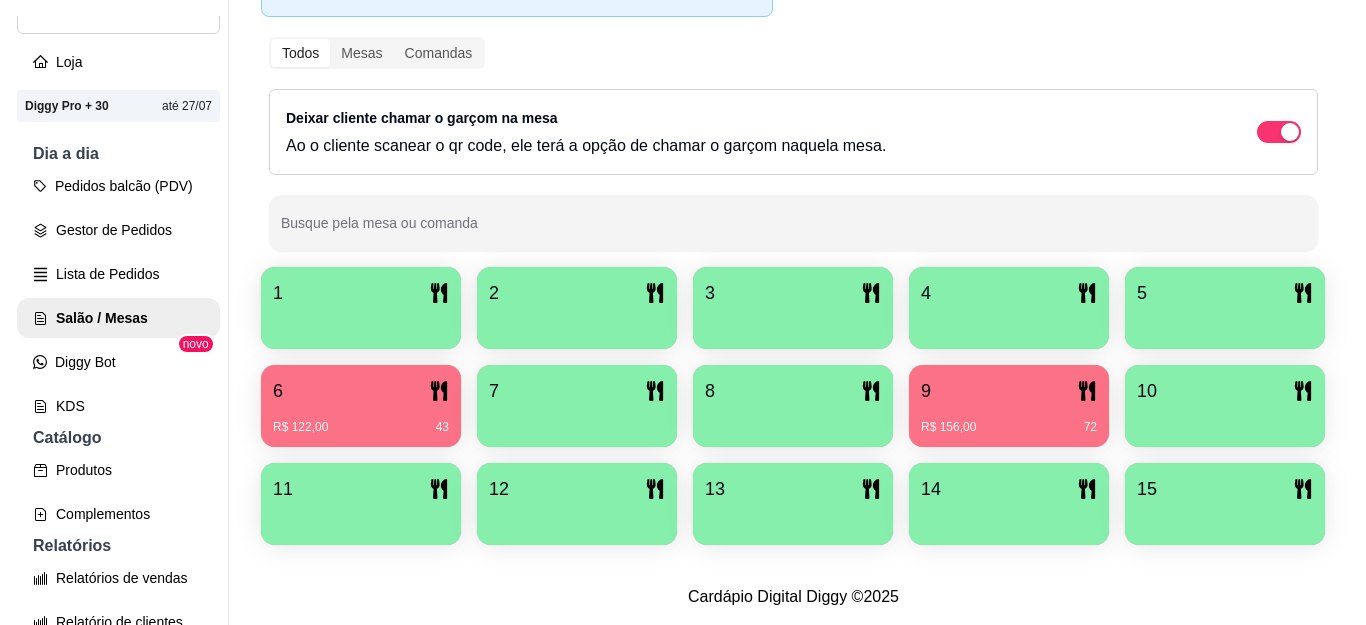 scroll, scrollTop: 300, scrollLeft: 0, axis: vertical 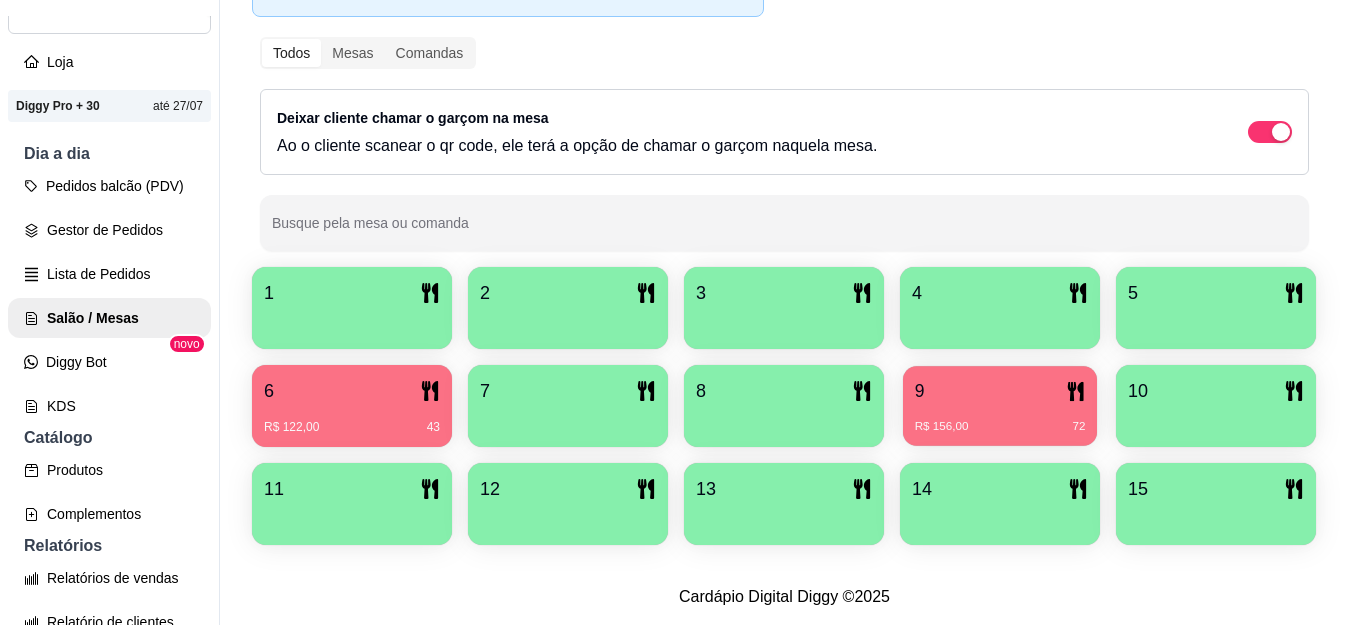 click on "R$ 156,00 72" at bounding box center [1000, 419] 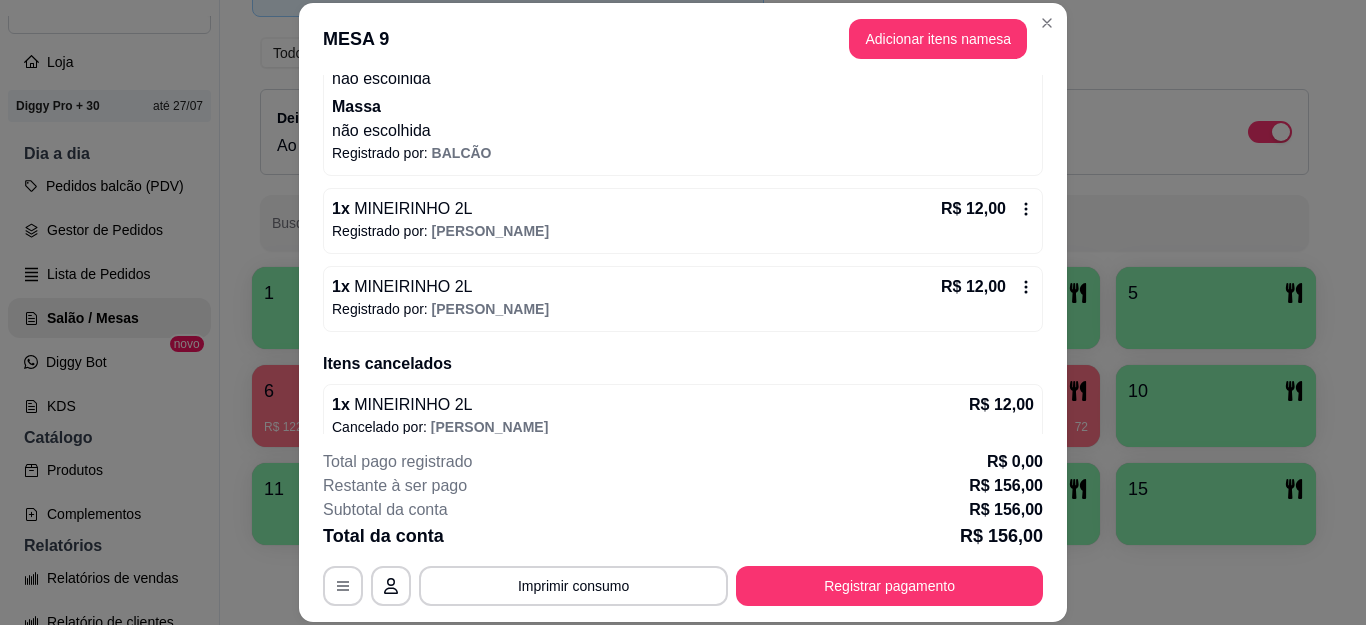 scroll, scrollTop: 764, scrollLeft: 0, axis: vertical 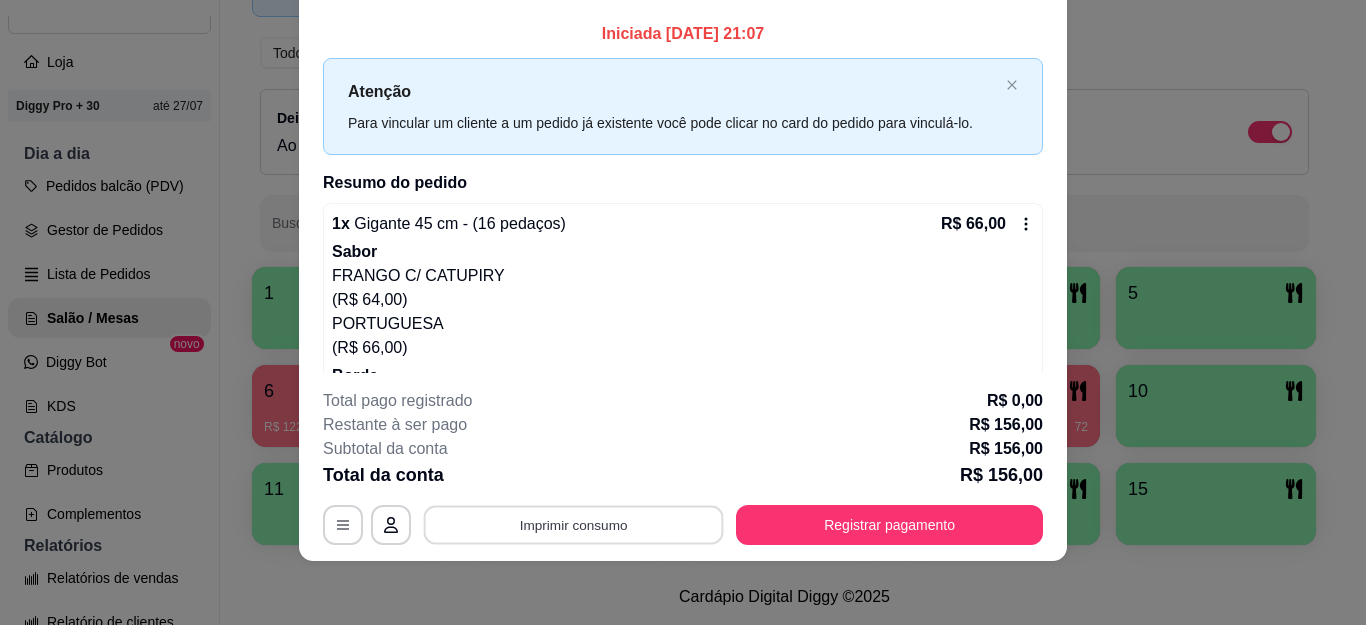click on "Imprimir consumo" at bounding box center (574, 524) 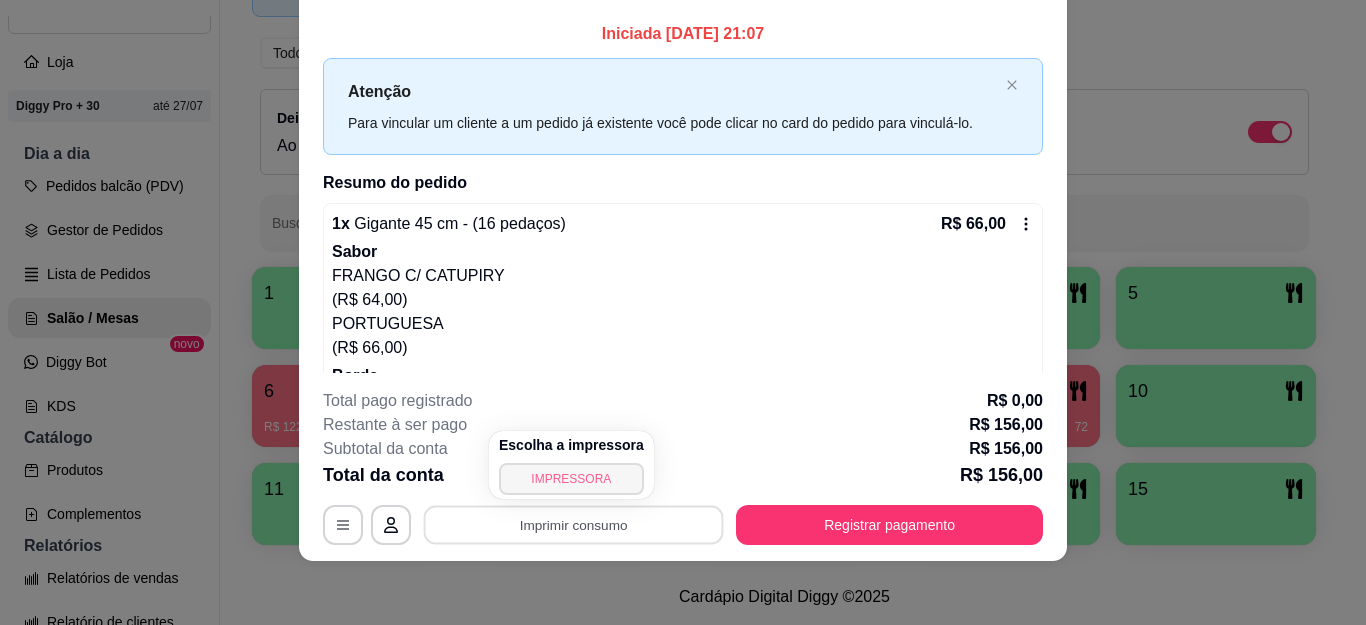 click on "IMPRESSORA" at bounding box center [571, 479] 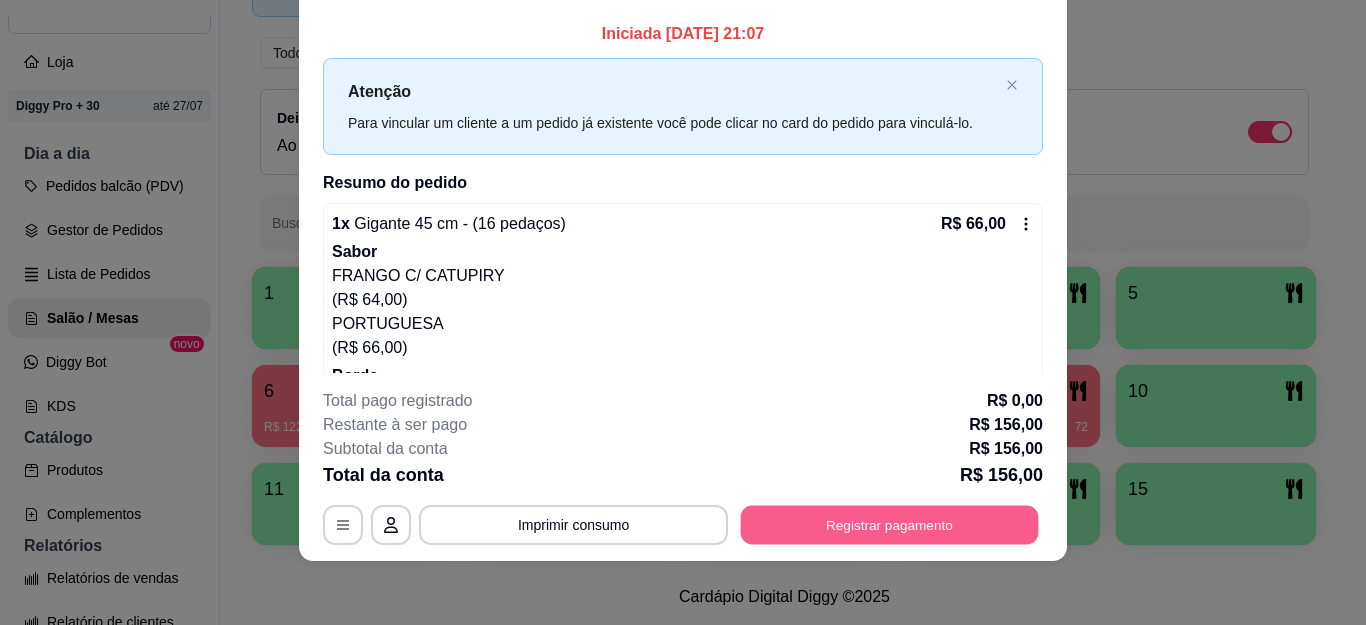 click on "Registrar pagamento" at bounding box center (890, 524) 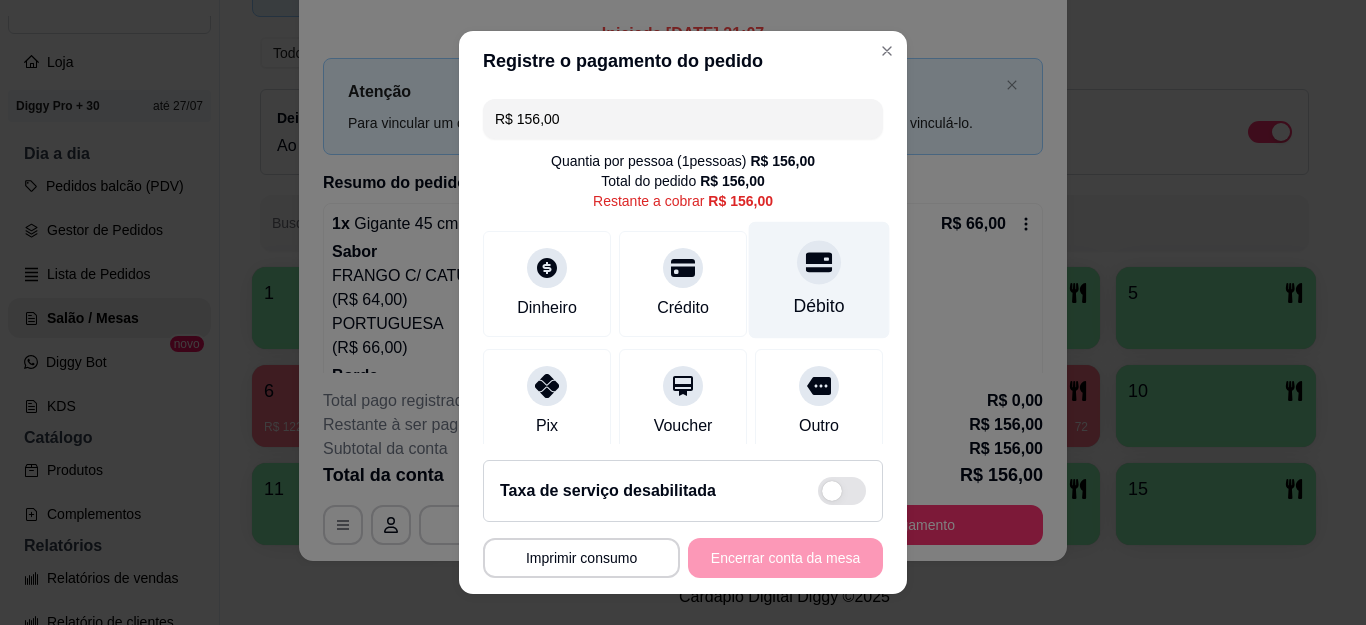 click on "Débito" at bounding box center (819, 280) 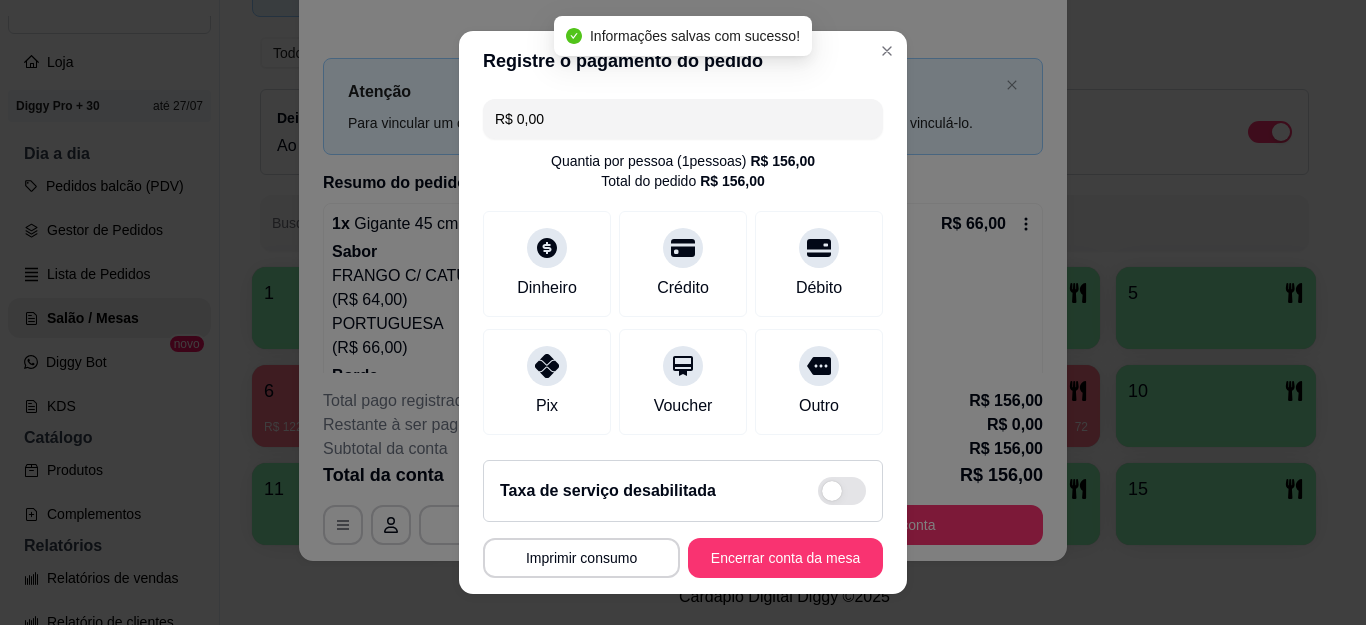 type on "R$ 0,00" 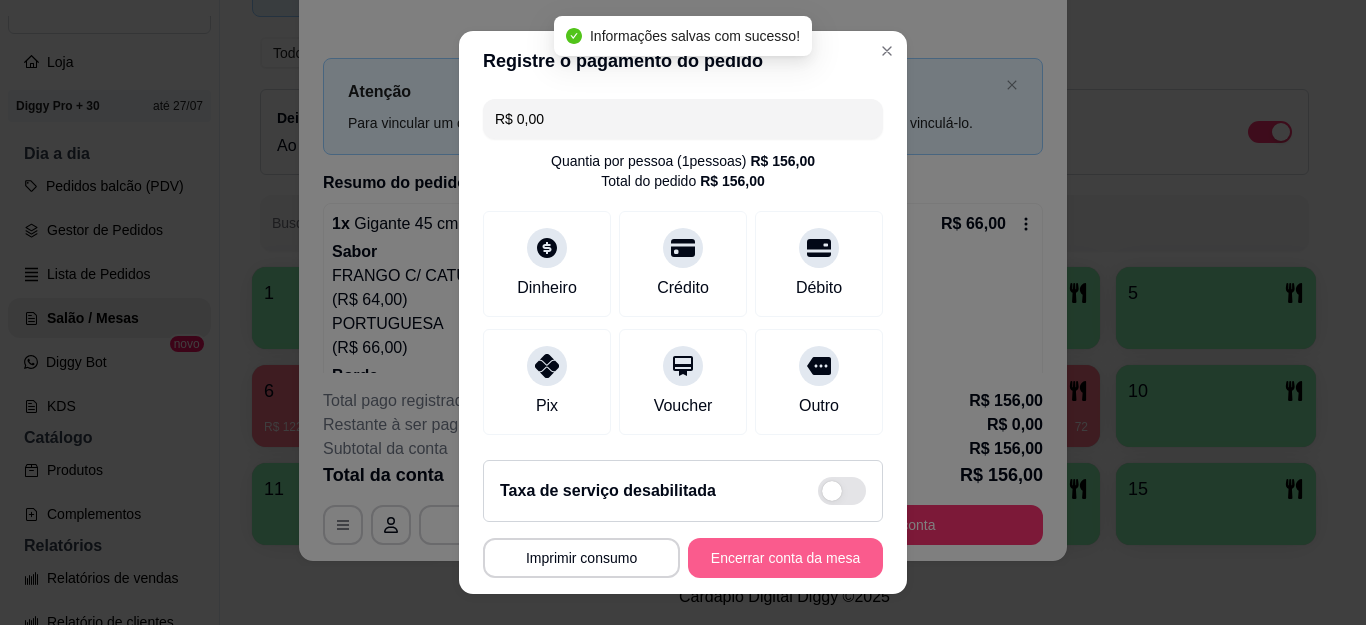 click on "Encerrar conta da mesa" at bounding box center (785, 558) 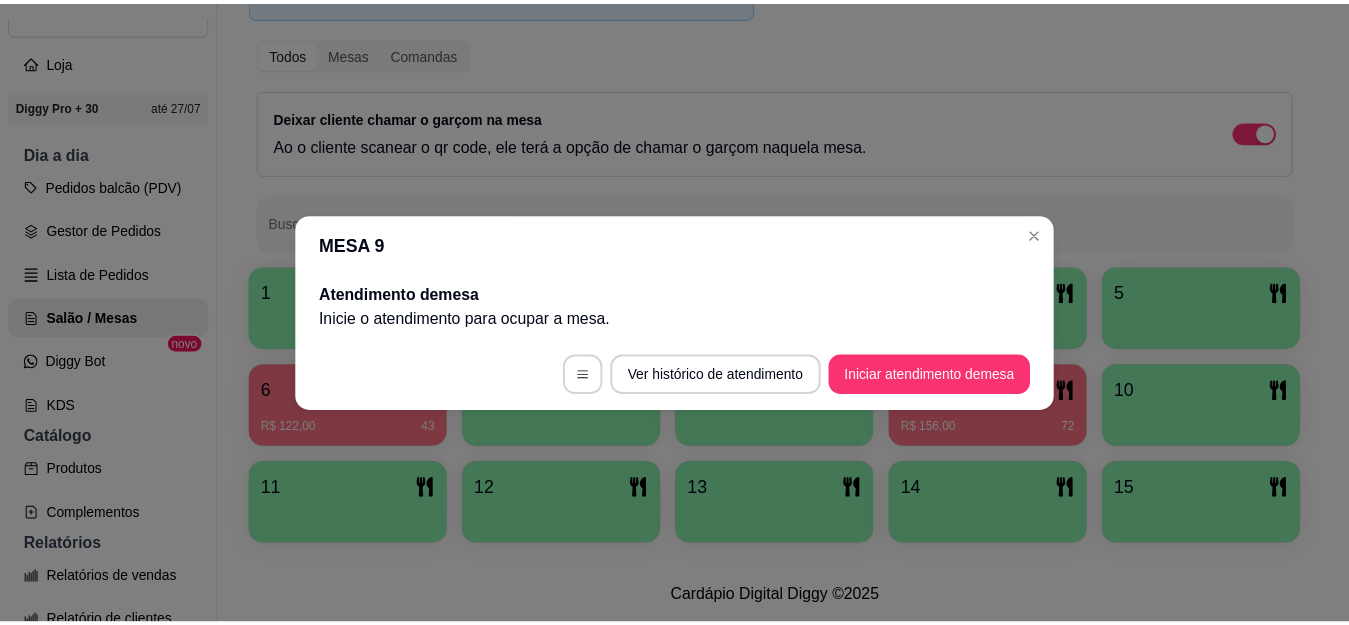 scroll, scrollTop: 0, scrollLeft: 0, axis: both 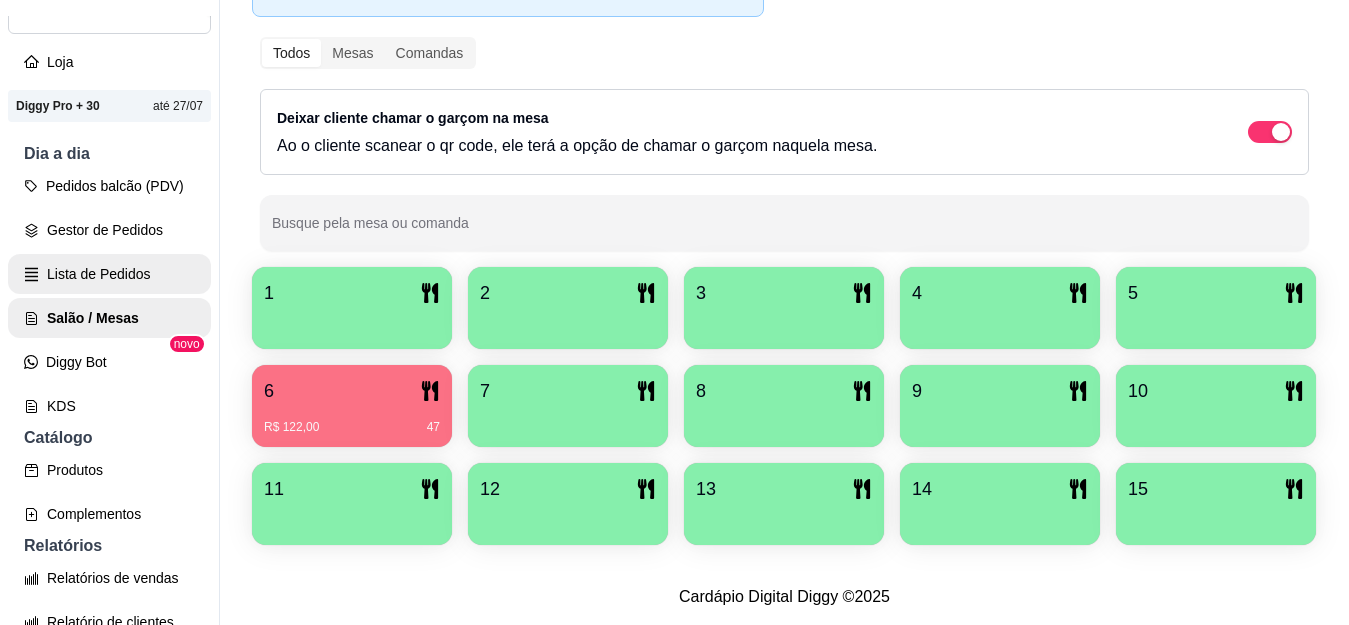 click on "Gestor de Pedidos" at bounding box center [109, 230] 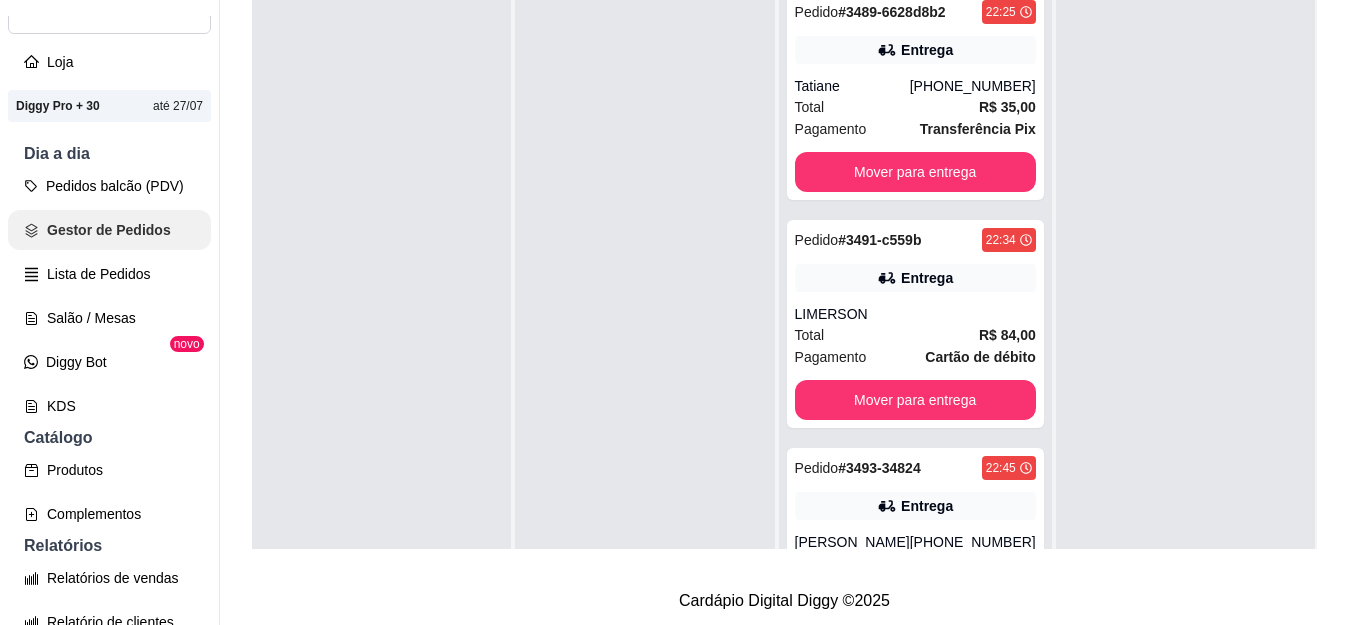 scroll, scrollTop: 0, scrollLeft: 0, axis: both 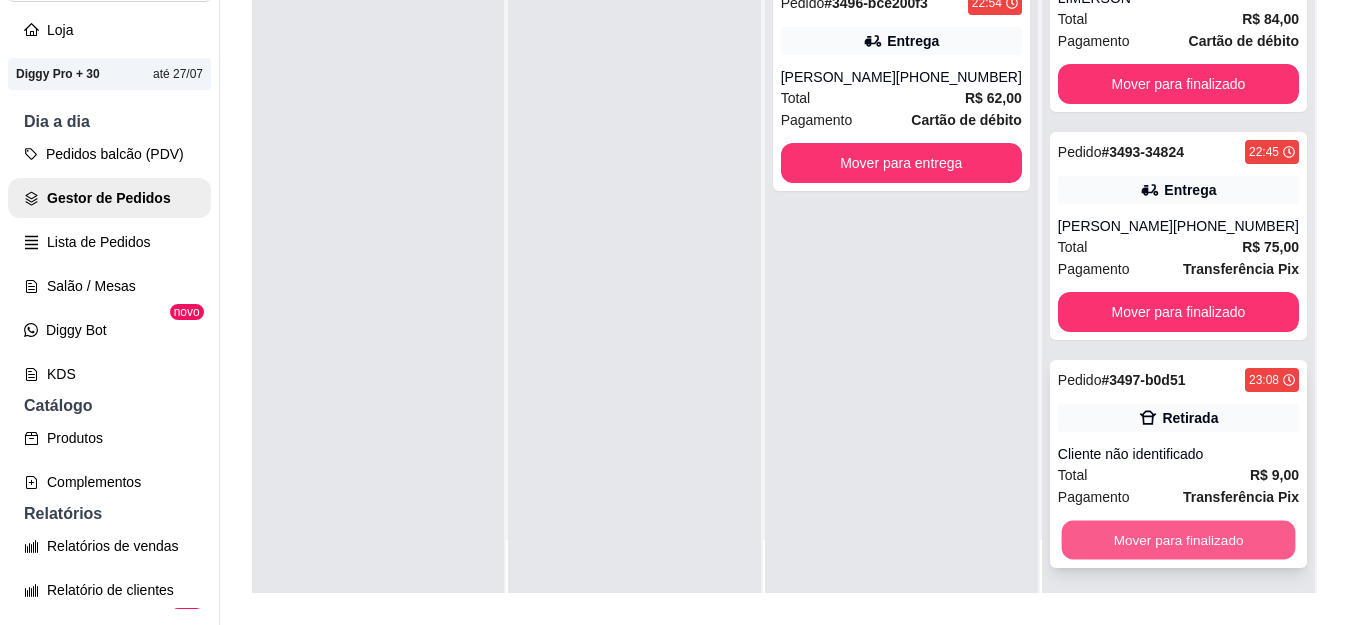 click on "Mover para finalizado" at bounding box center (1178, 540) 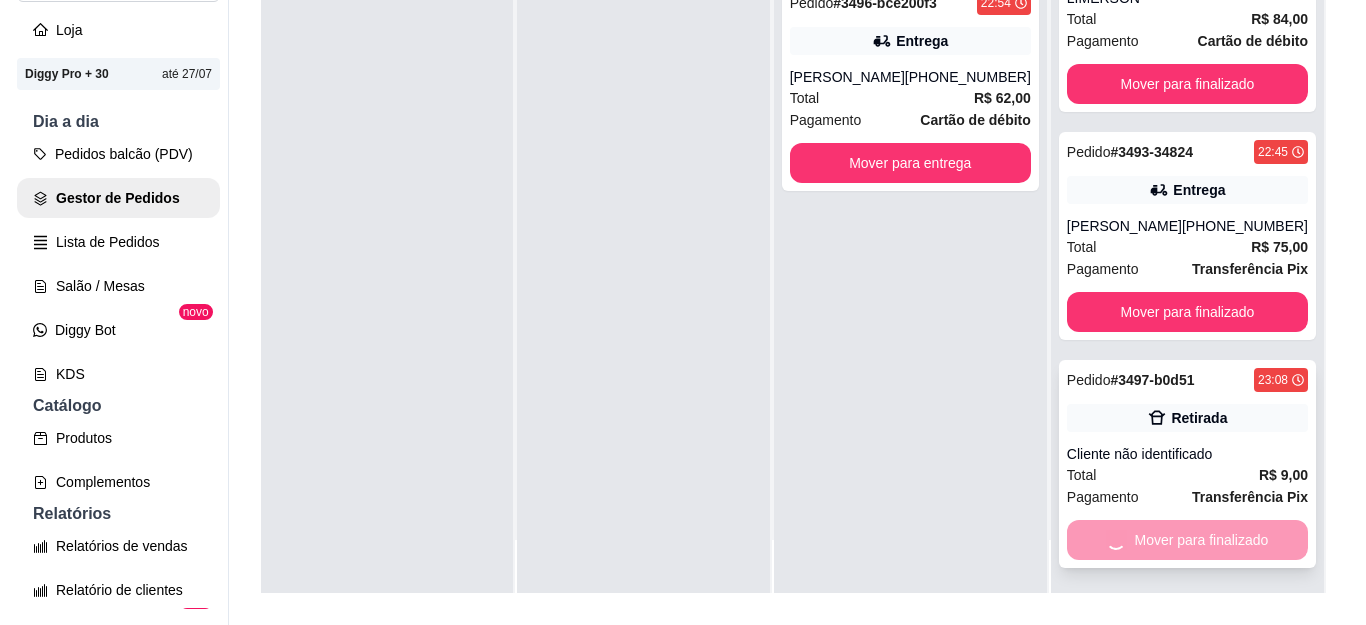 scroll, scrollTop: 103, scrollLeft: 0, axis: vertical 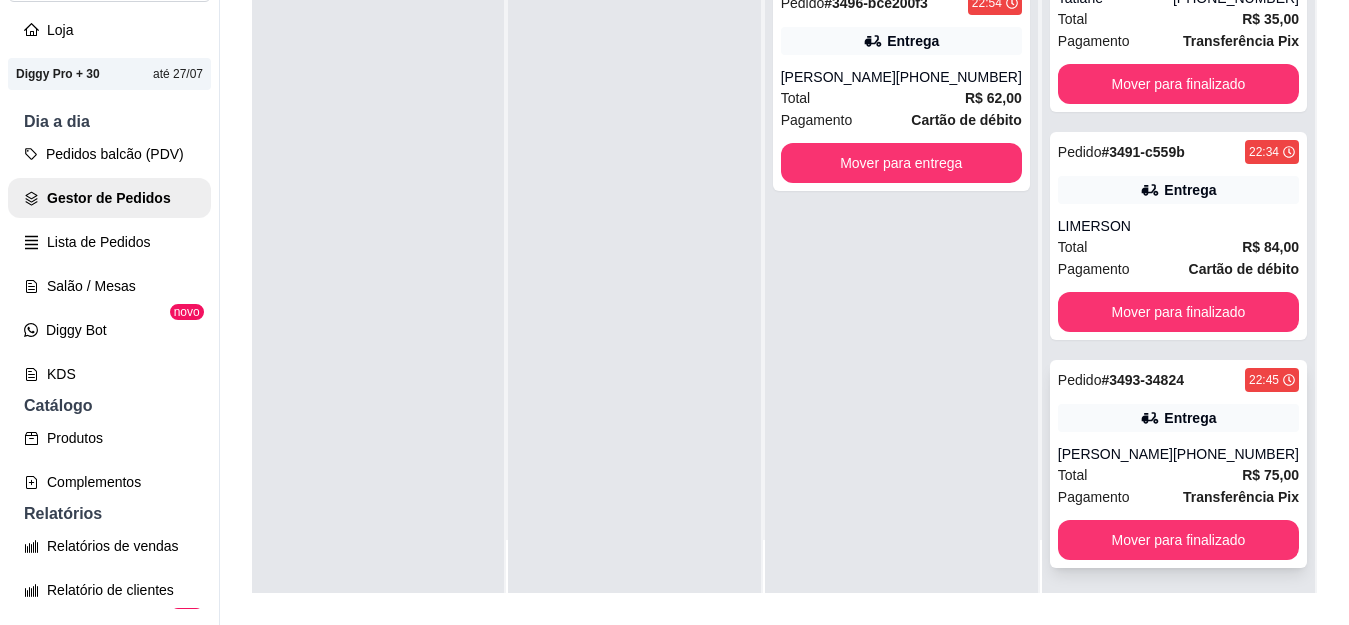 click on "Entrega" at bounding box center [1190, 418] 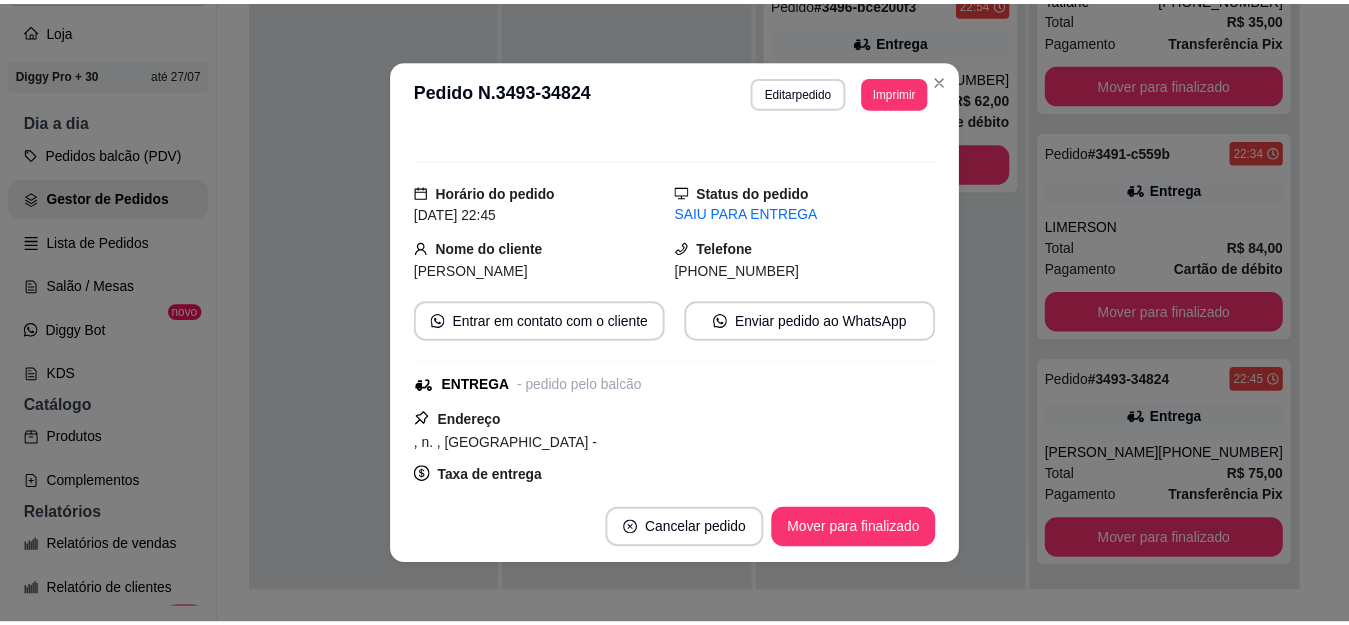 scroll, scrollTop: 0, scrollLeft: 0, axis: both 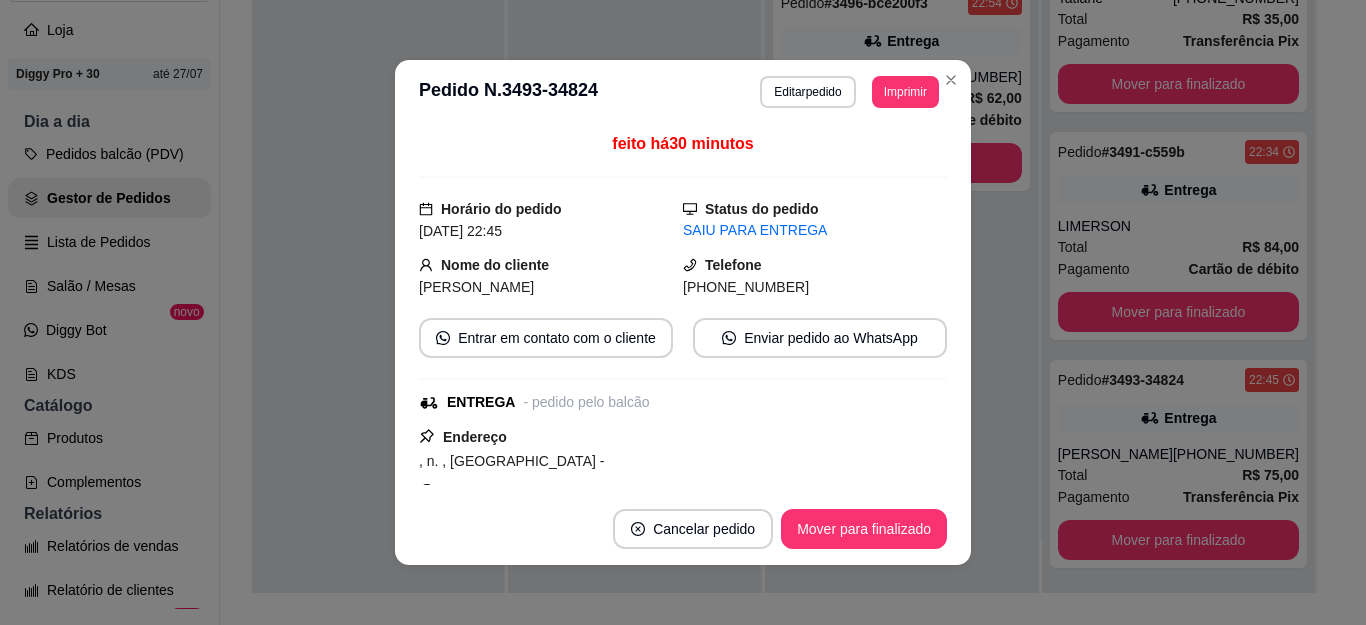 click on "[PHONE_NUMBER]" at bounding box center [746, 287] 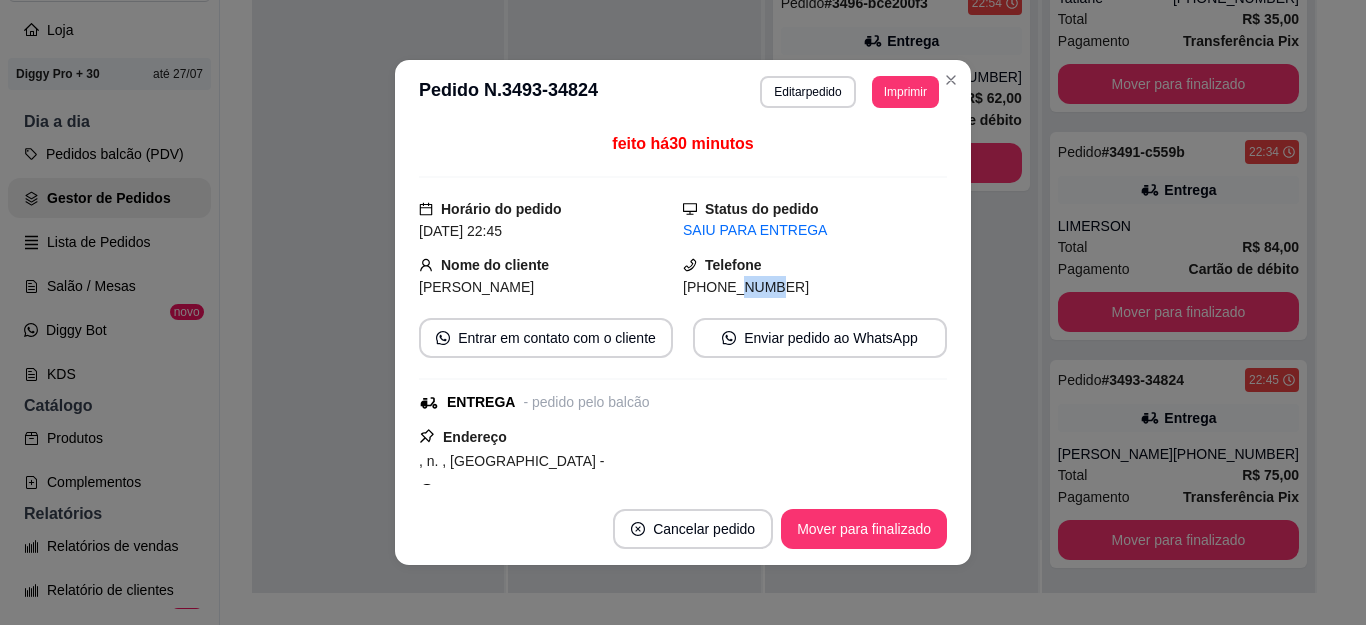 click on "[PHONE_NUMBER]" at bounding box center (746, 287) 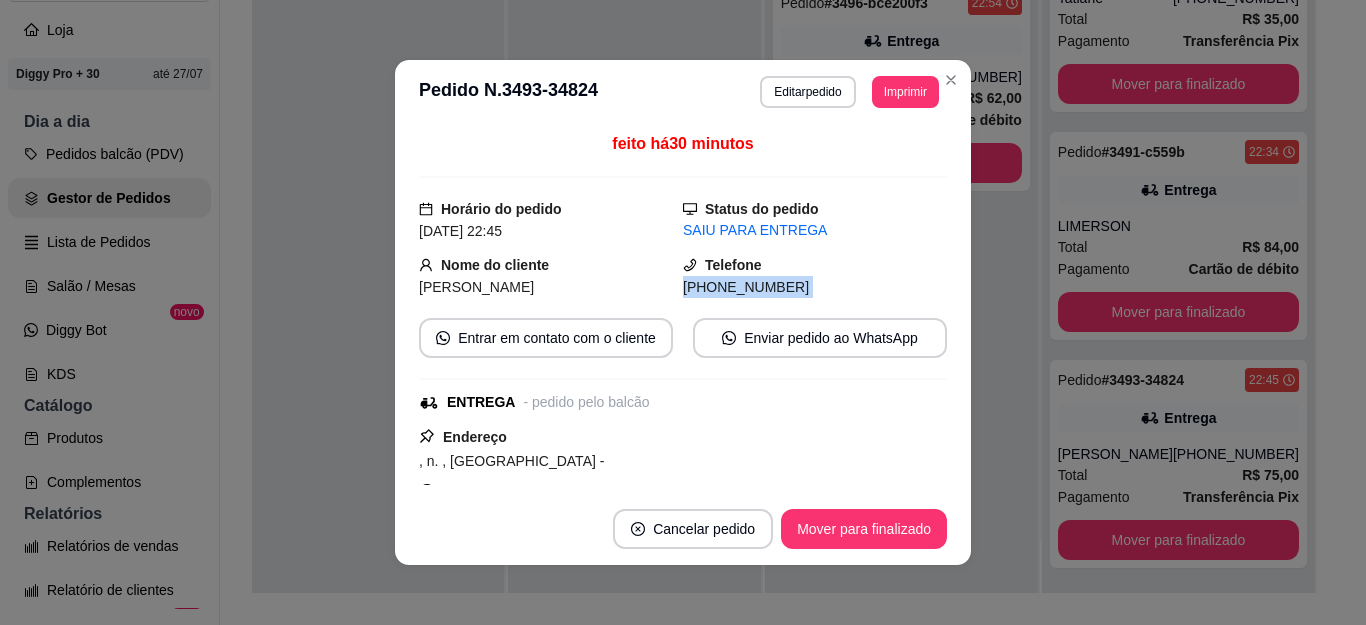 click on "[PHONE_NUMBER]" at bounding box center (746, 287) 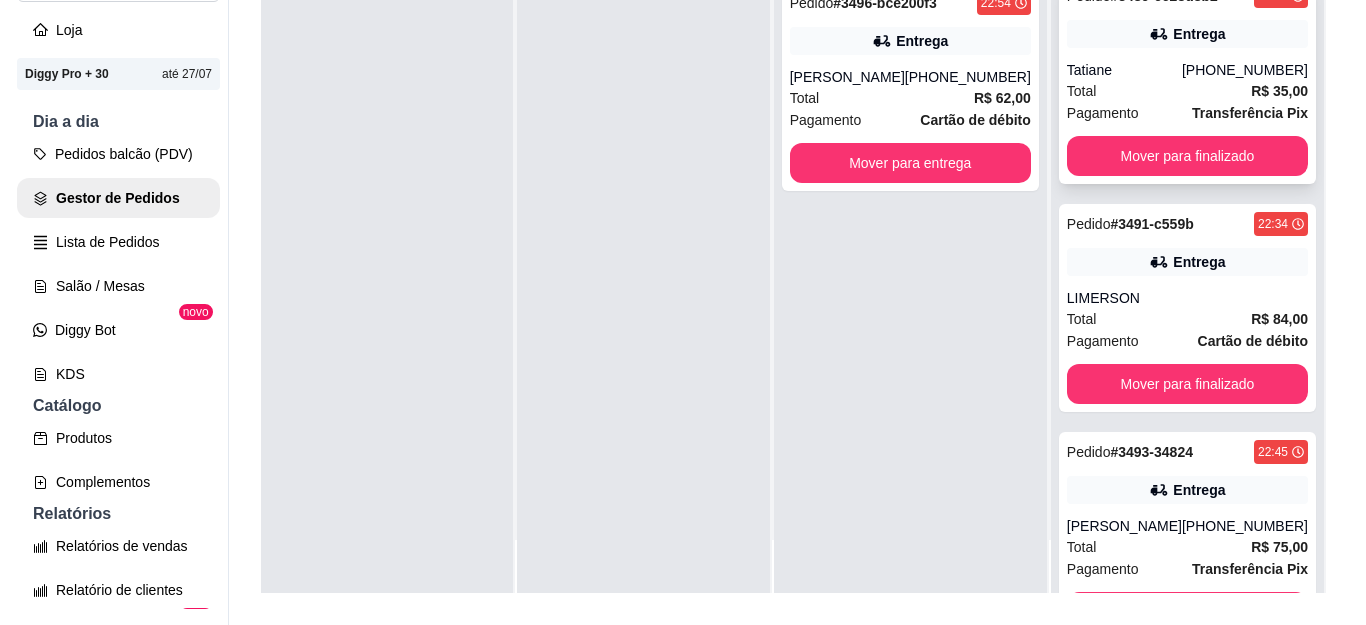 scroll, scrollTop: 0, scrollLeft: 0, axis: both 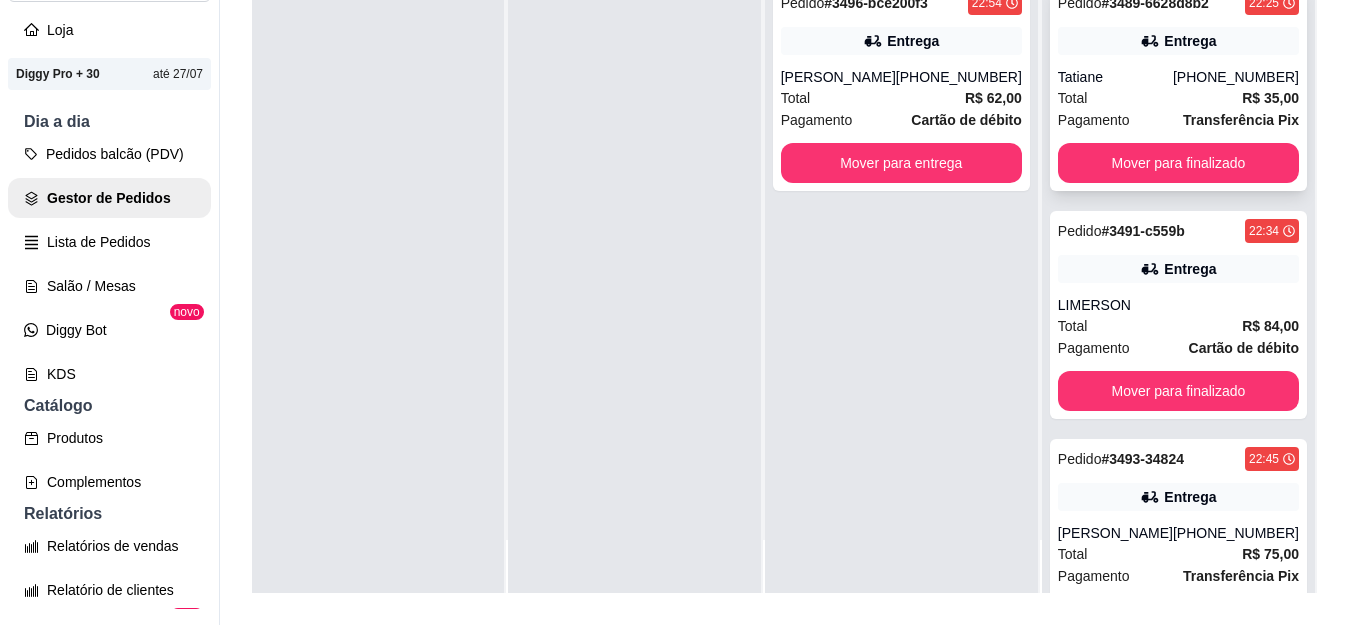 click on "Pedido  # 3489-6628d8b2 22:25 Entrega Tatiane  [PHONE_NUMBER] Total R$ 35,00 Pagamento Transferência Pix Mover para finalizado" at bounding box center [1178, 87] 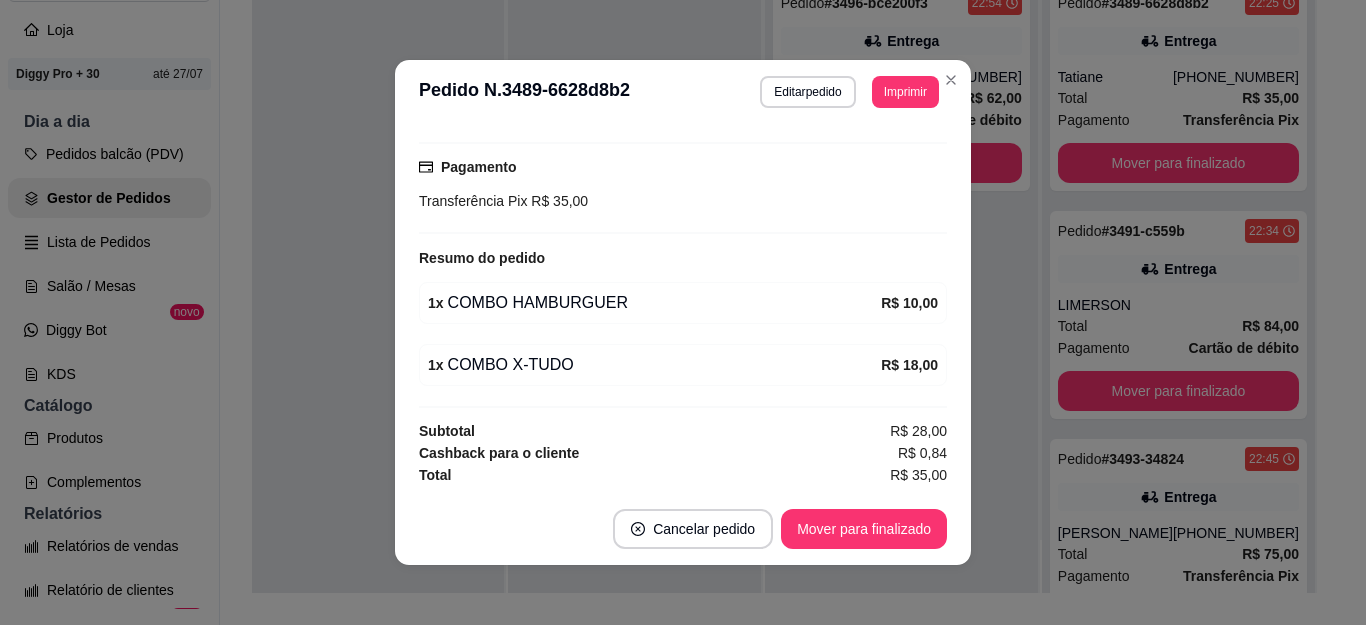 scroll, scrollTop: 508, scrollLeft: 0, axis: vertical 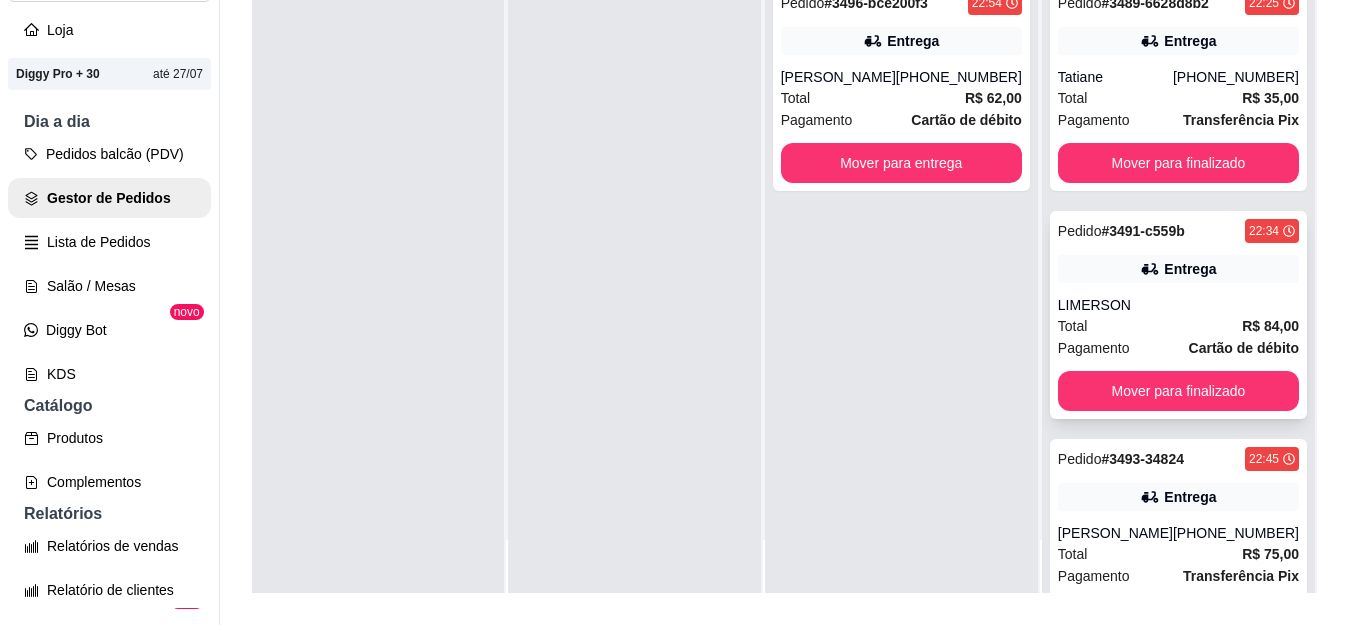 click on "Pedido  # 3491-c559b 22:34 Entrega LIMERSON Total R$ 84,00 Pagamento Cartão de débito Mover para finalizado" at bounding box center (1178, 315) 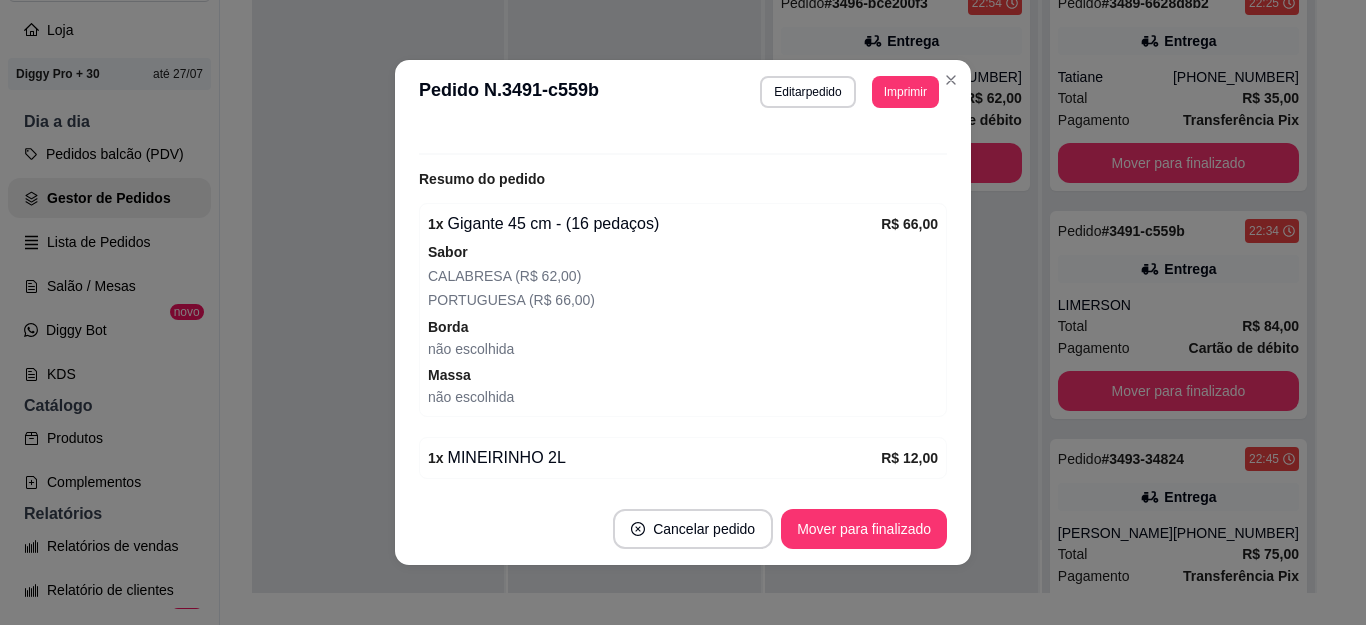 scroll, scrollTop: 598, scrollLeft: 0, axis: vertical 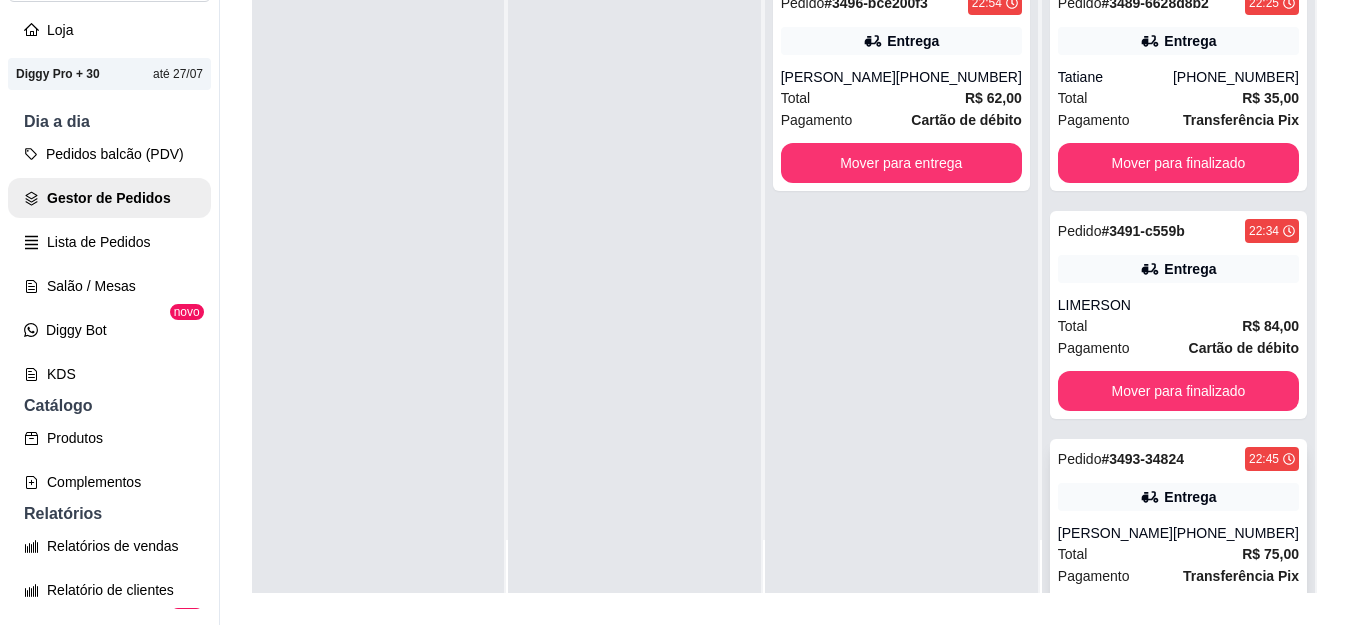 click on "Entrega" at bounding box center (1178, 497) 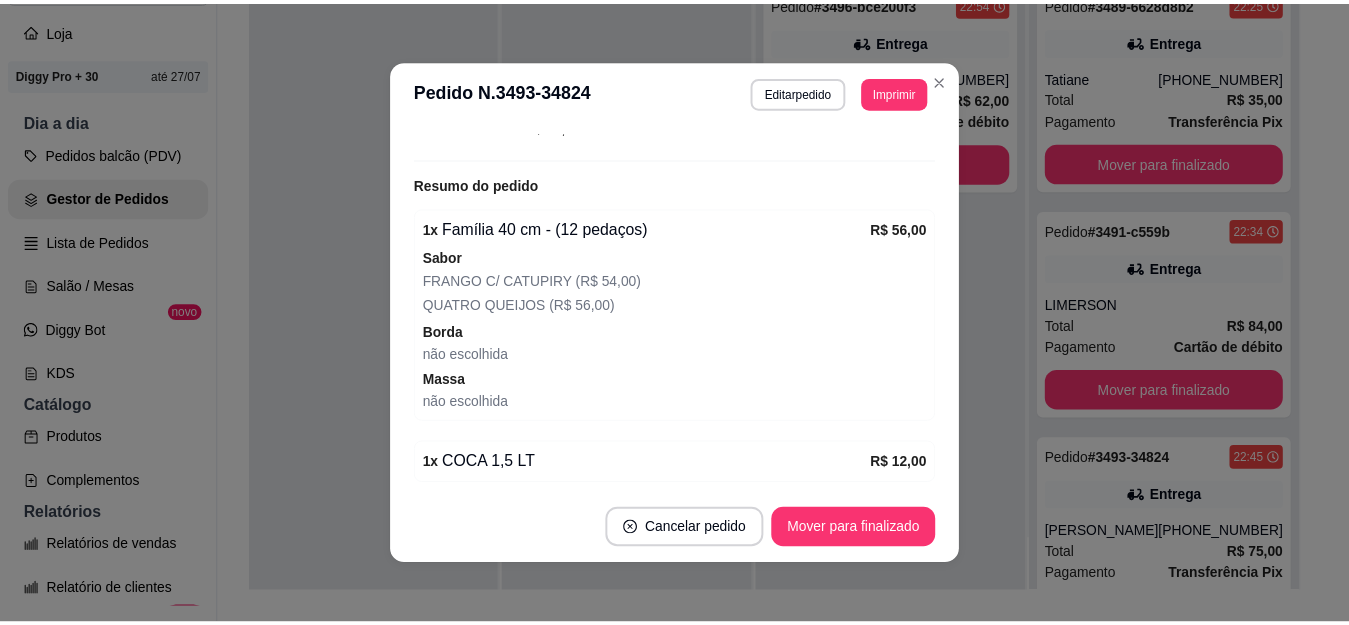scroll, scrollTop: 598, scrollLeft: 0, axis: vertical 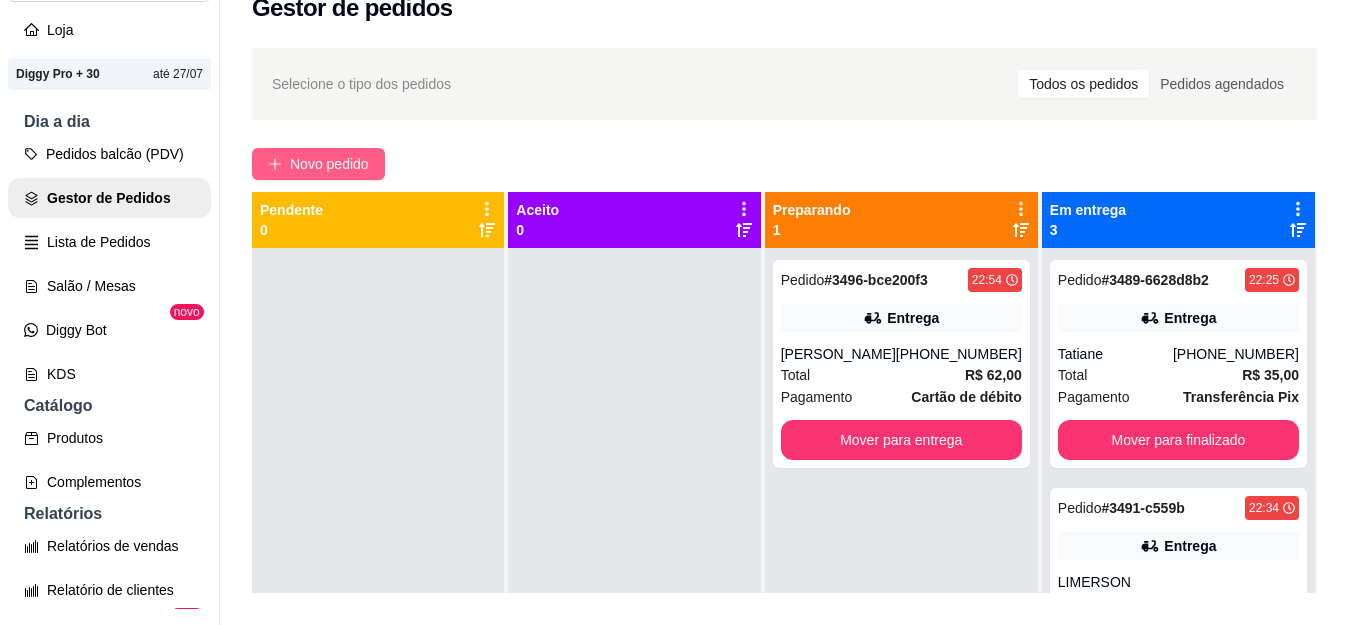 click on "Novo pedido" at bounding box center [329, 164] 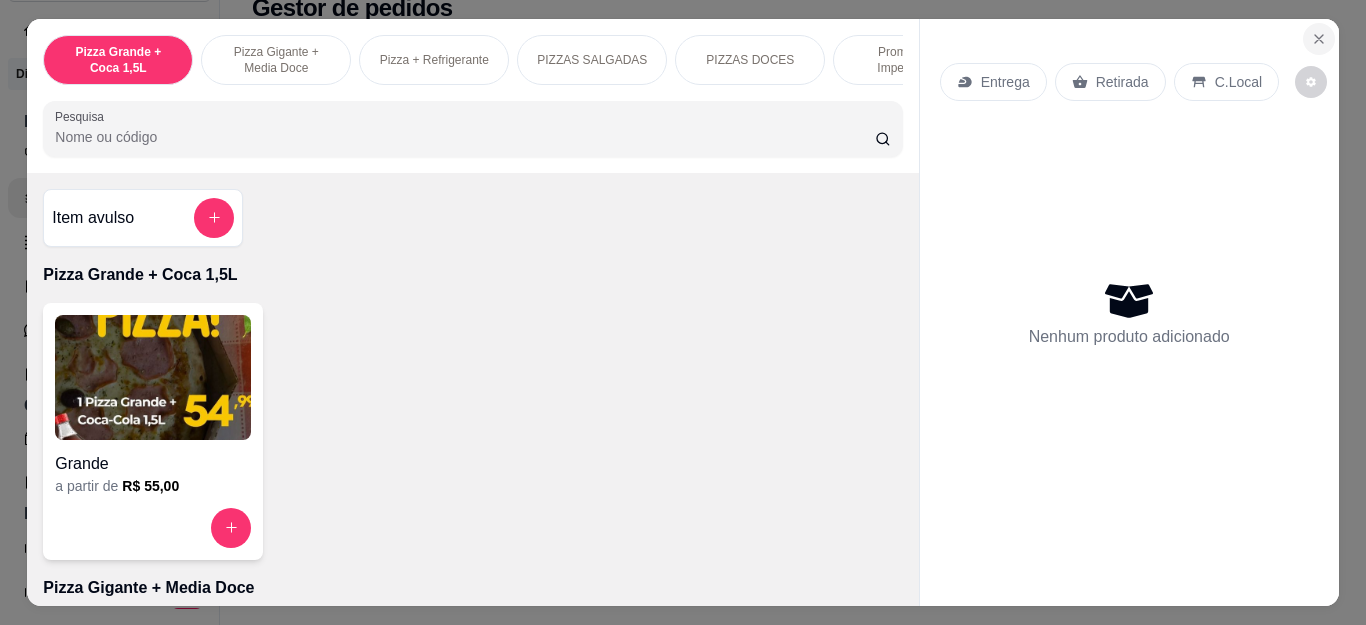 click 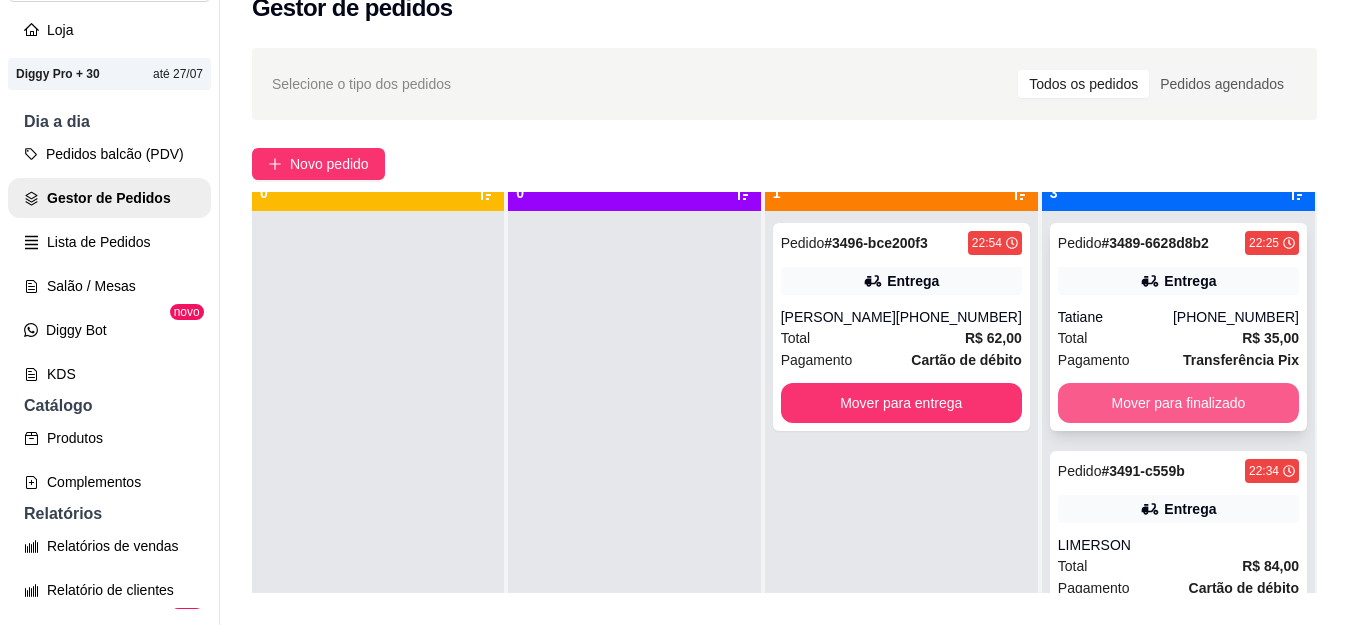 scroll, scrollTop: 56, scrollLeft: 0, axis: vertical 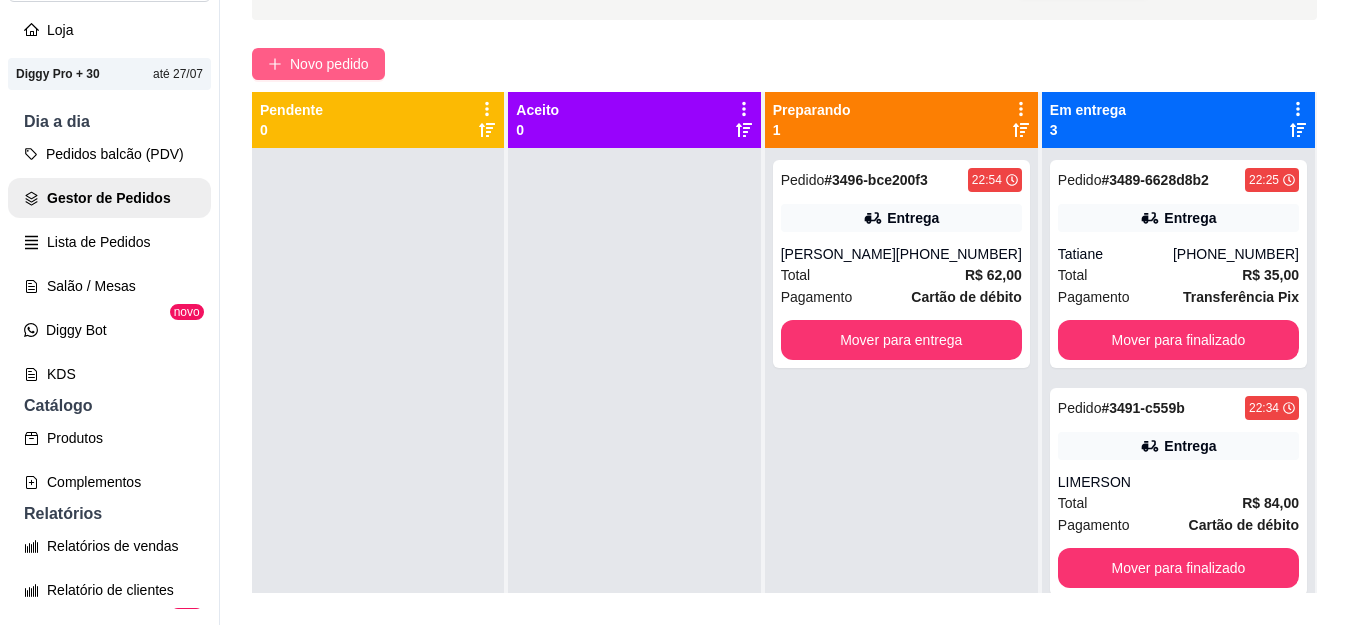 click on "Novo pedido" at bounding box center [329, 64] 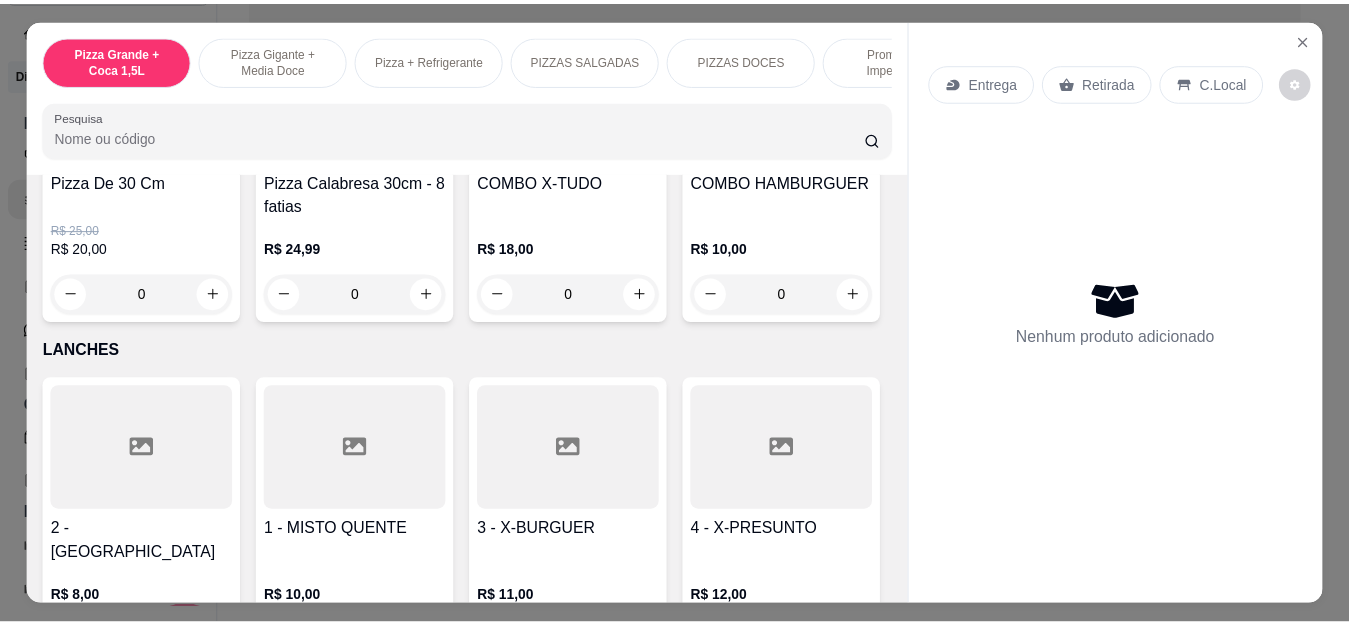 scroll, scrollTop: 1800, scrollLeft: 0, axis: vertical 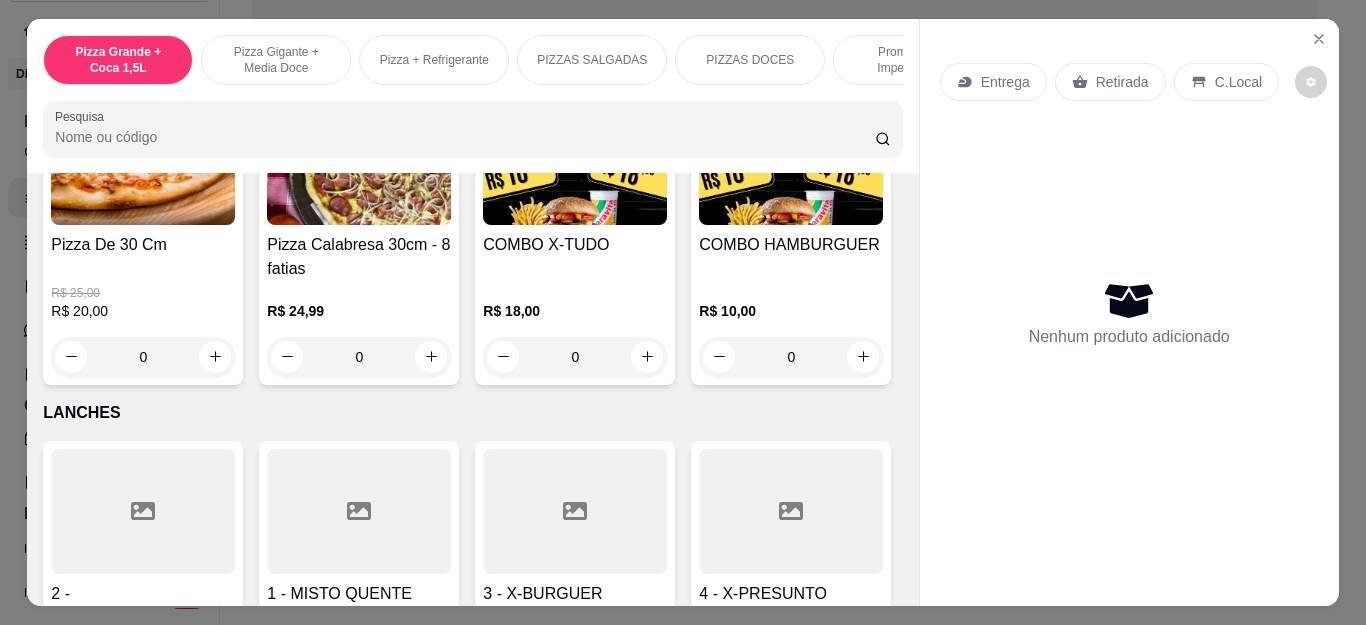 click on "0" at bounding box center (575, 357) 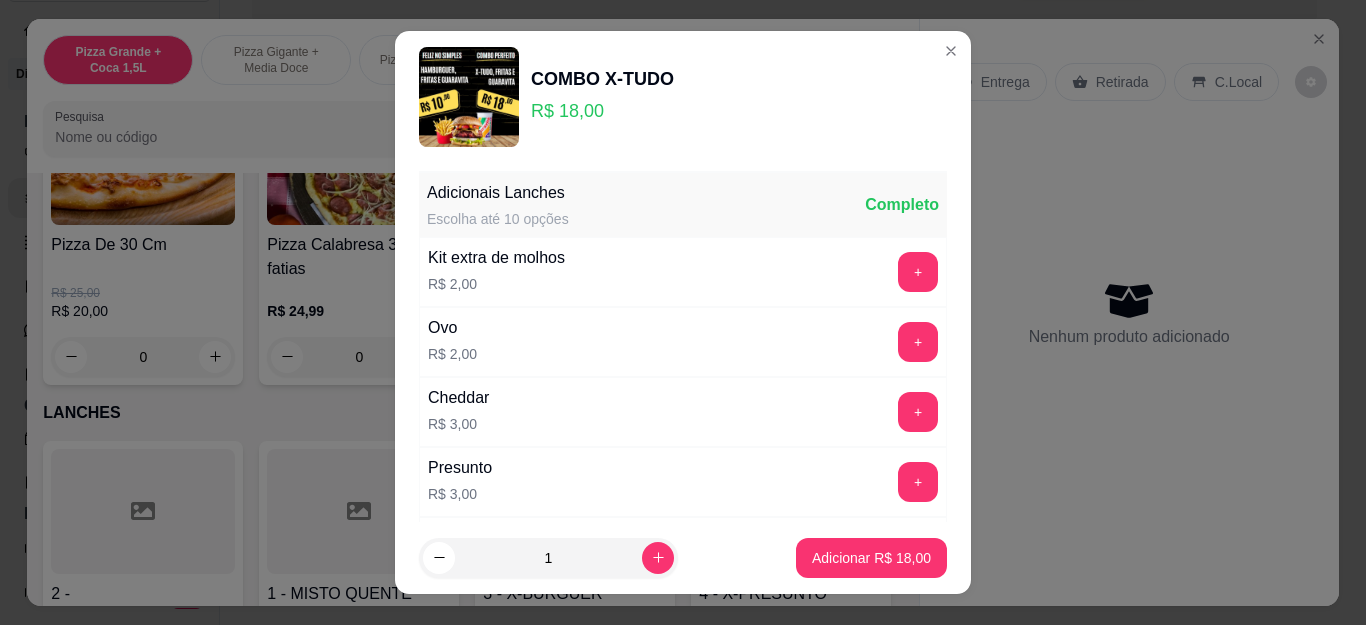 click 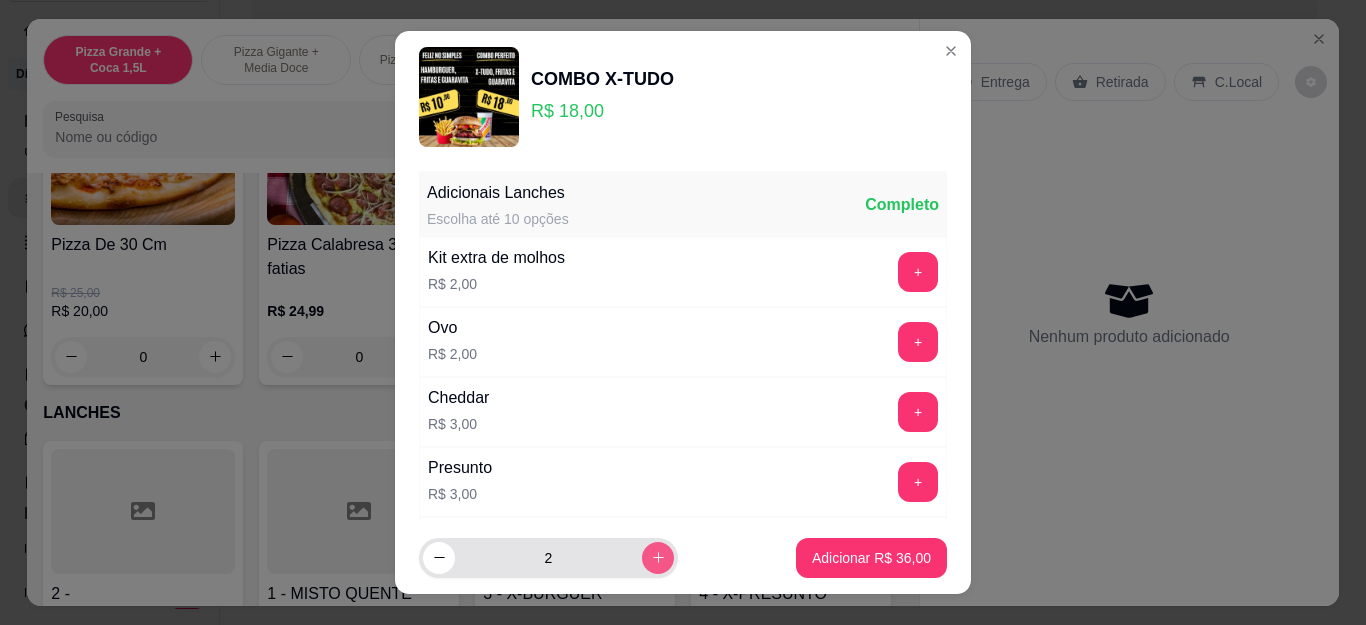 type on "2" 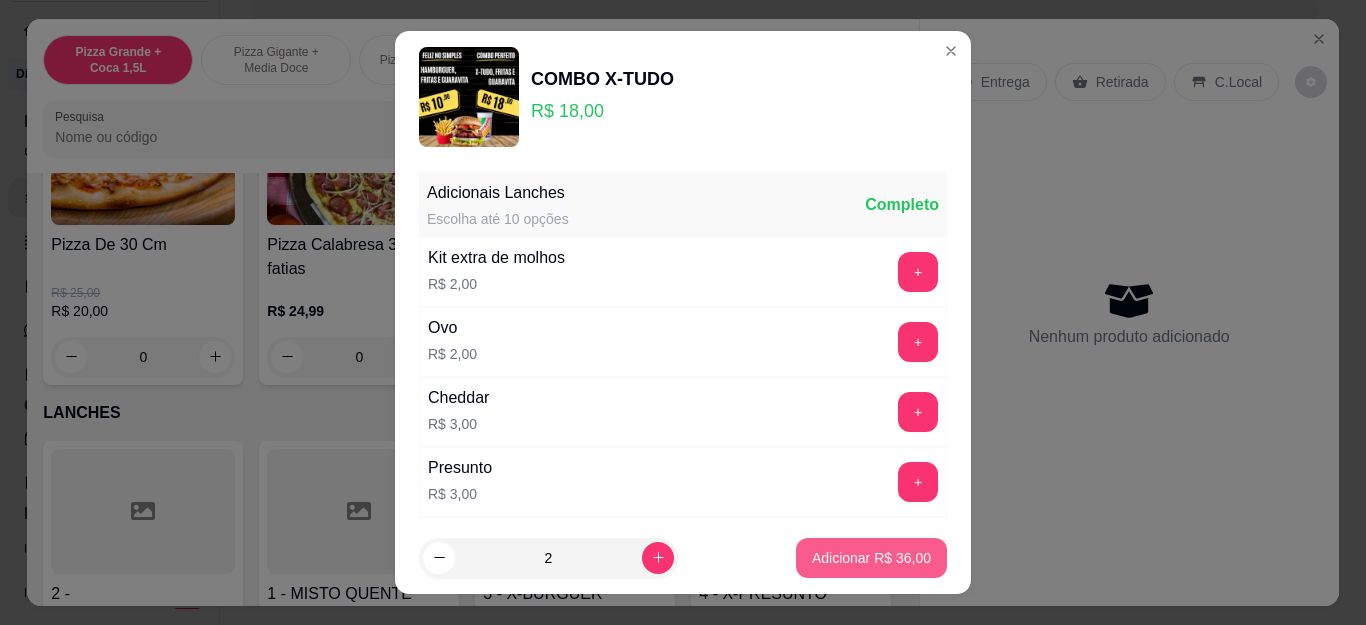 click on "Adicionar   R$ 36,00" at bounding box center [871, 558] 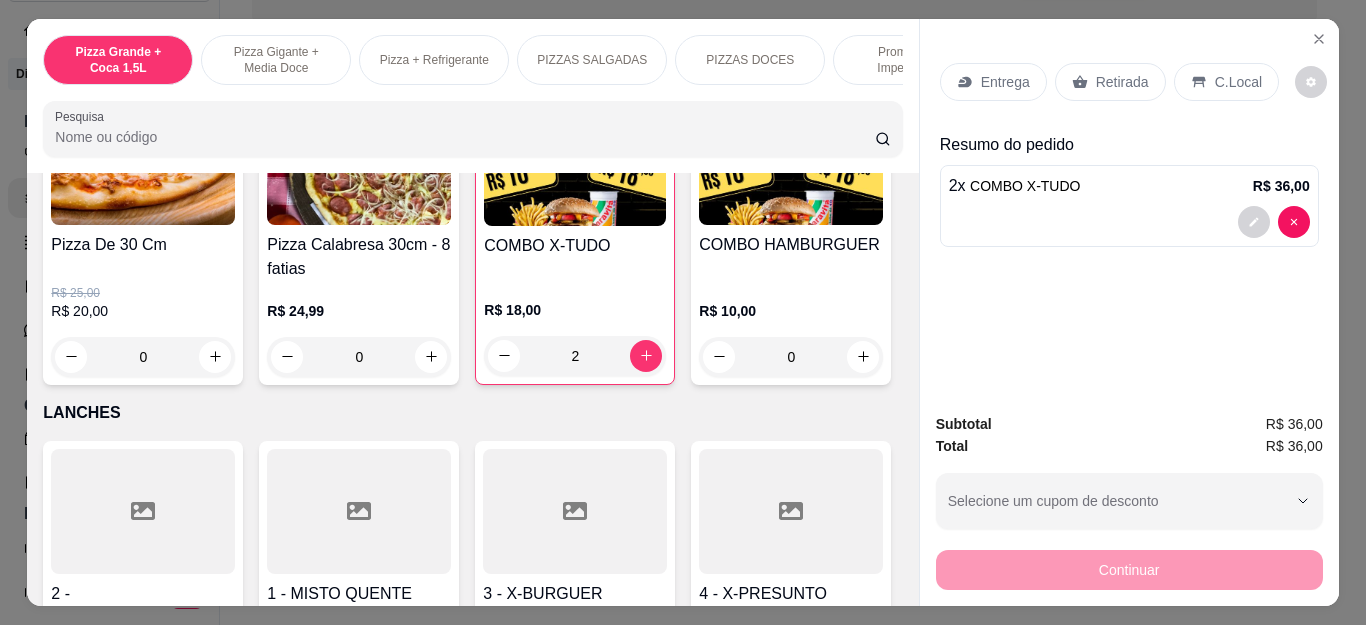 type on "2" 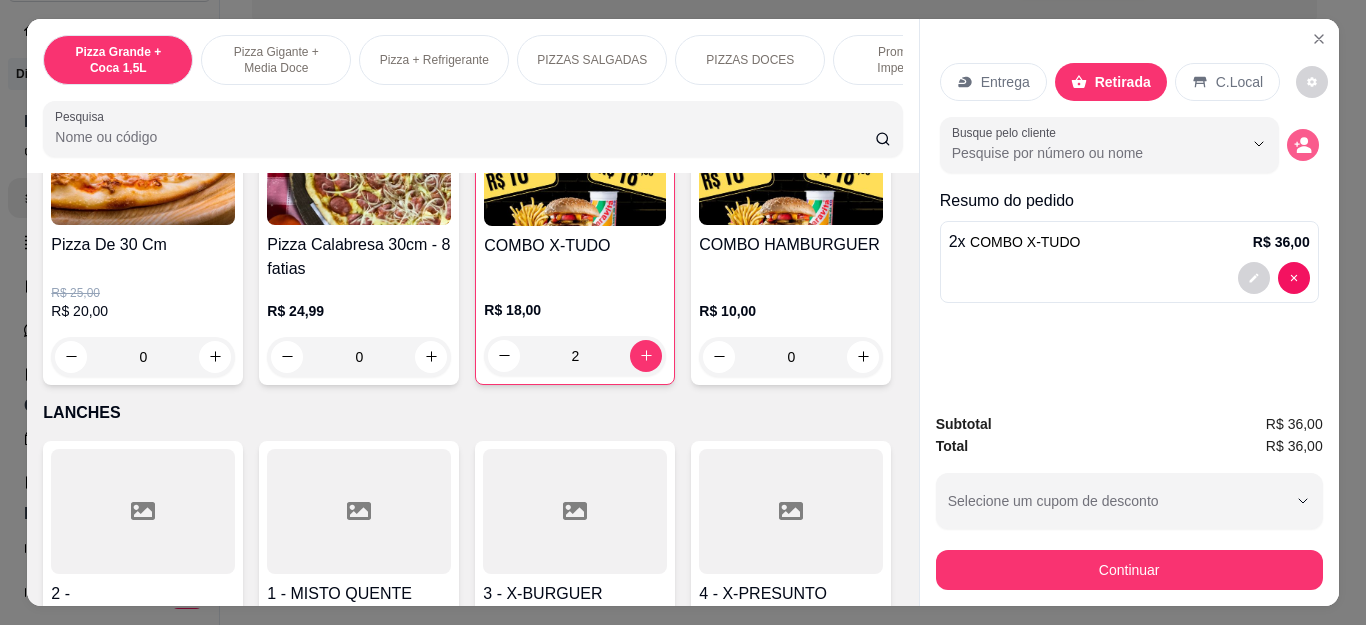 click 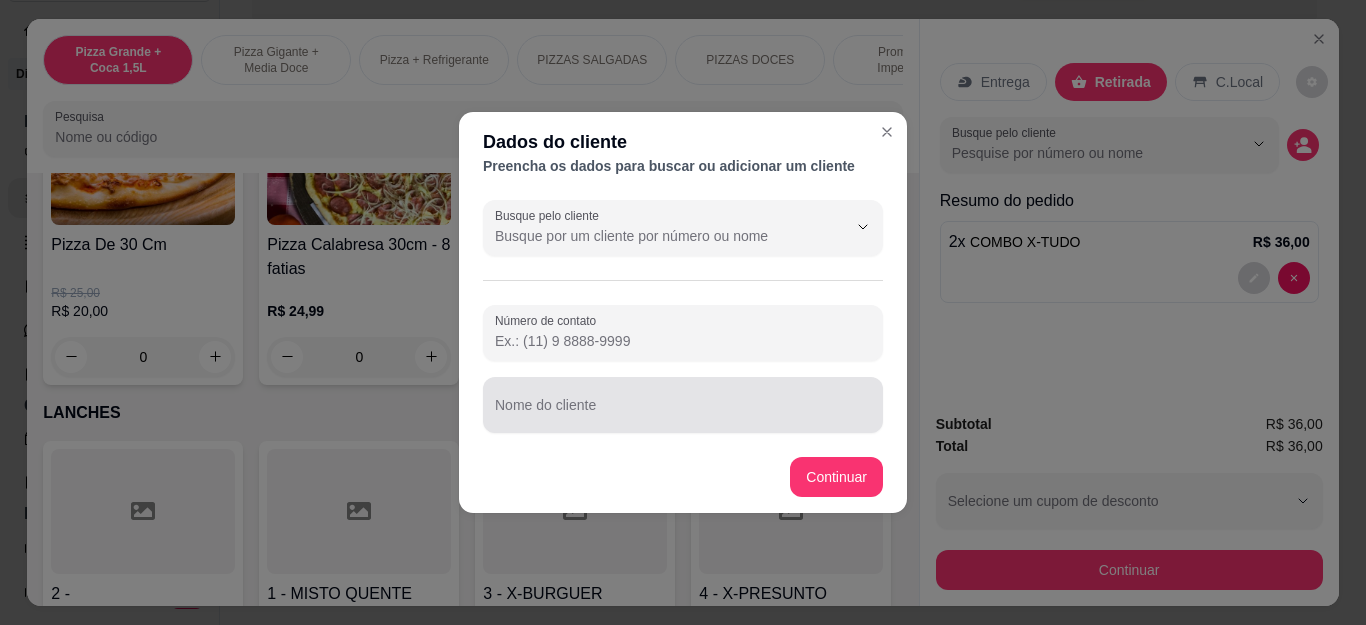 click at bounding box center (683, 405) 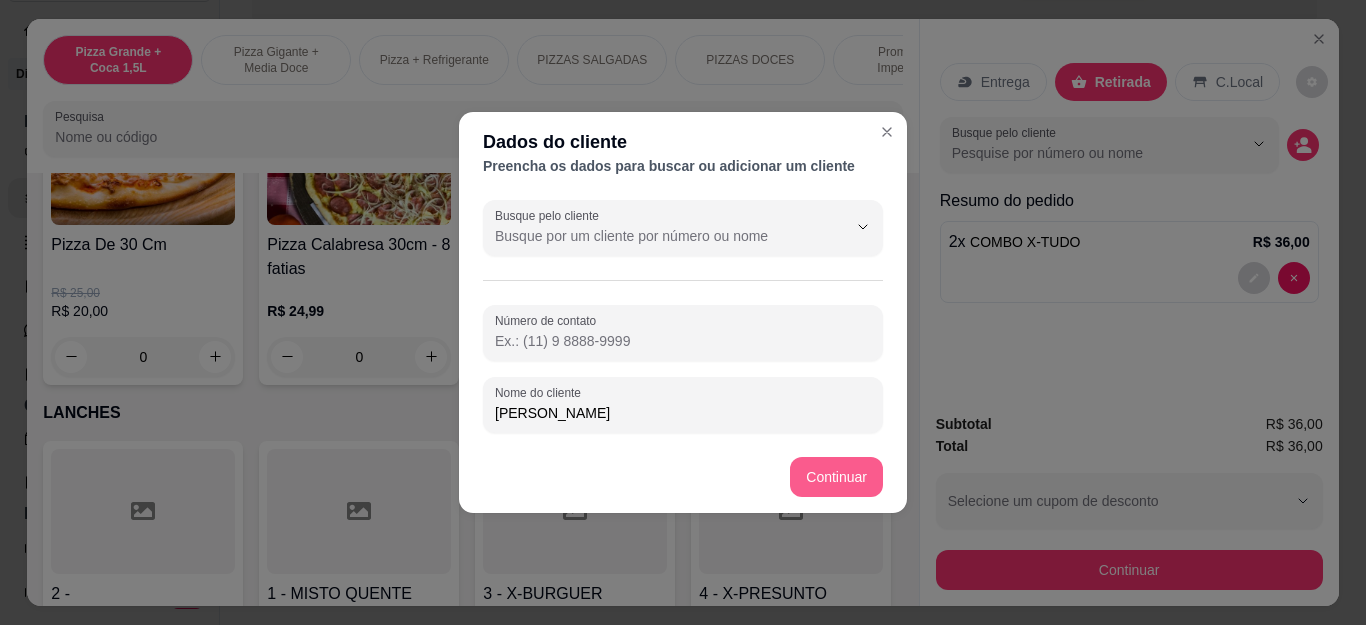 type on "[PERSON_NAME]" 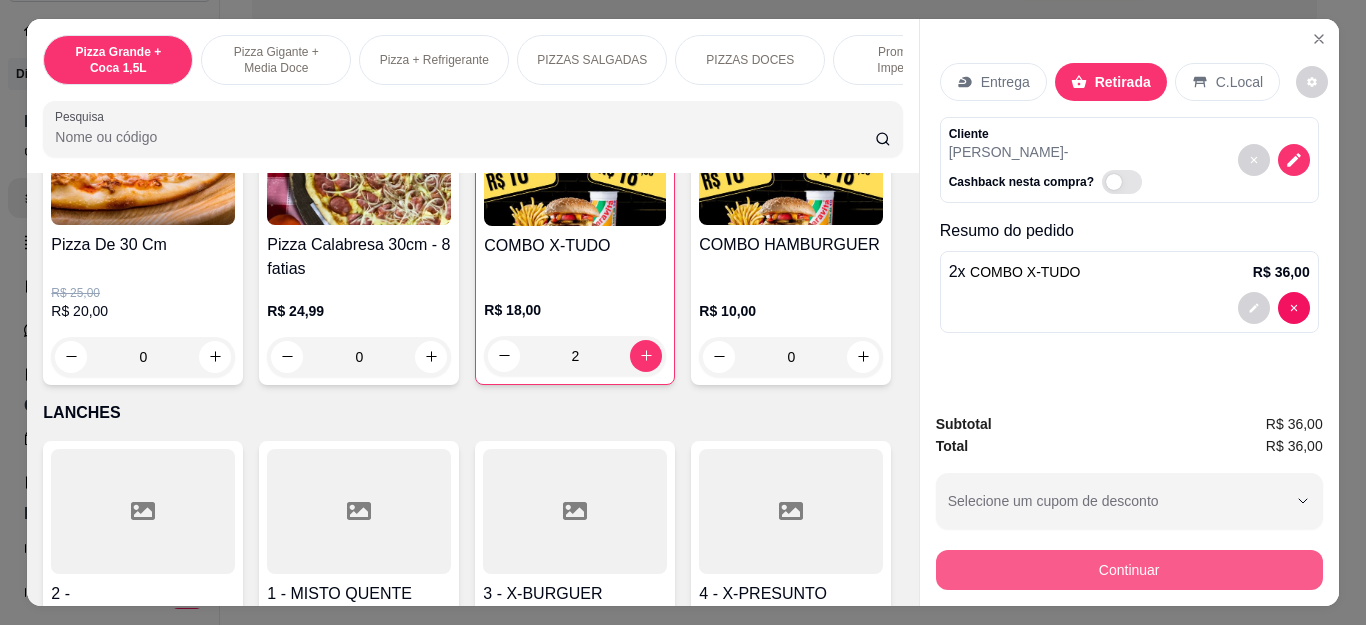 click on "Continuar" at bounding box center [1129, 570] 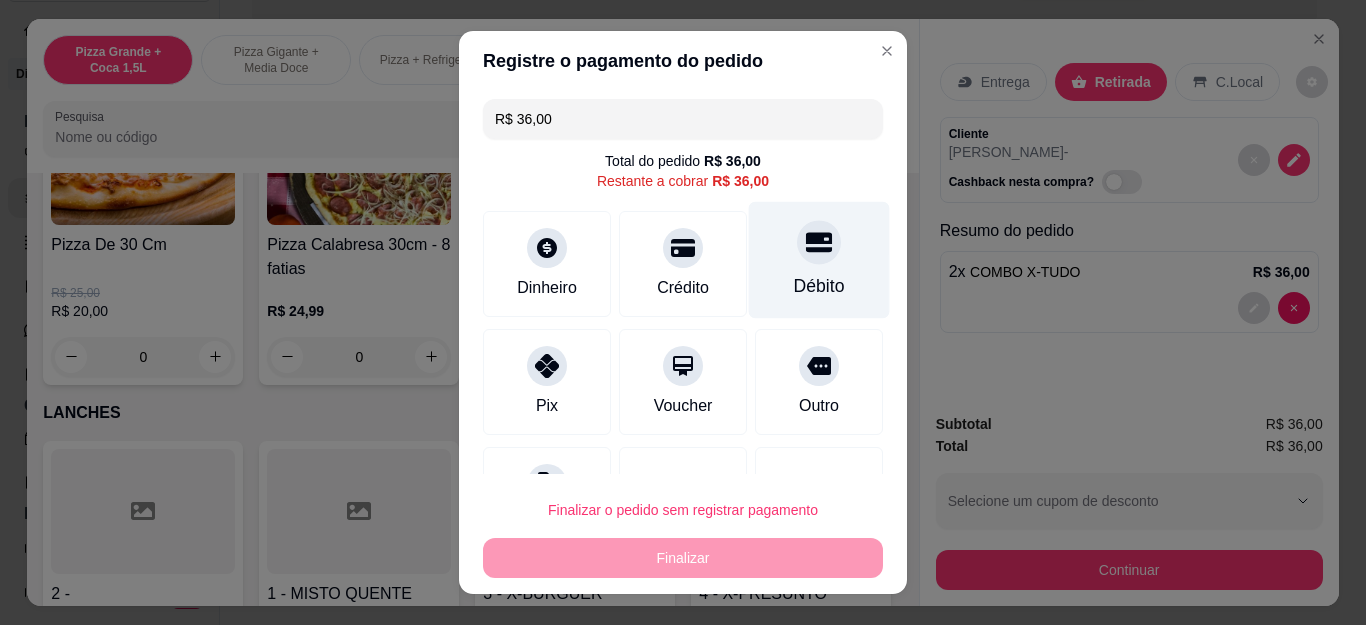 click 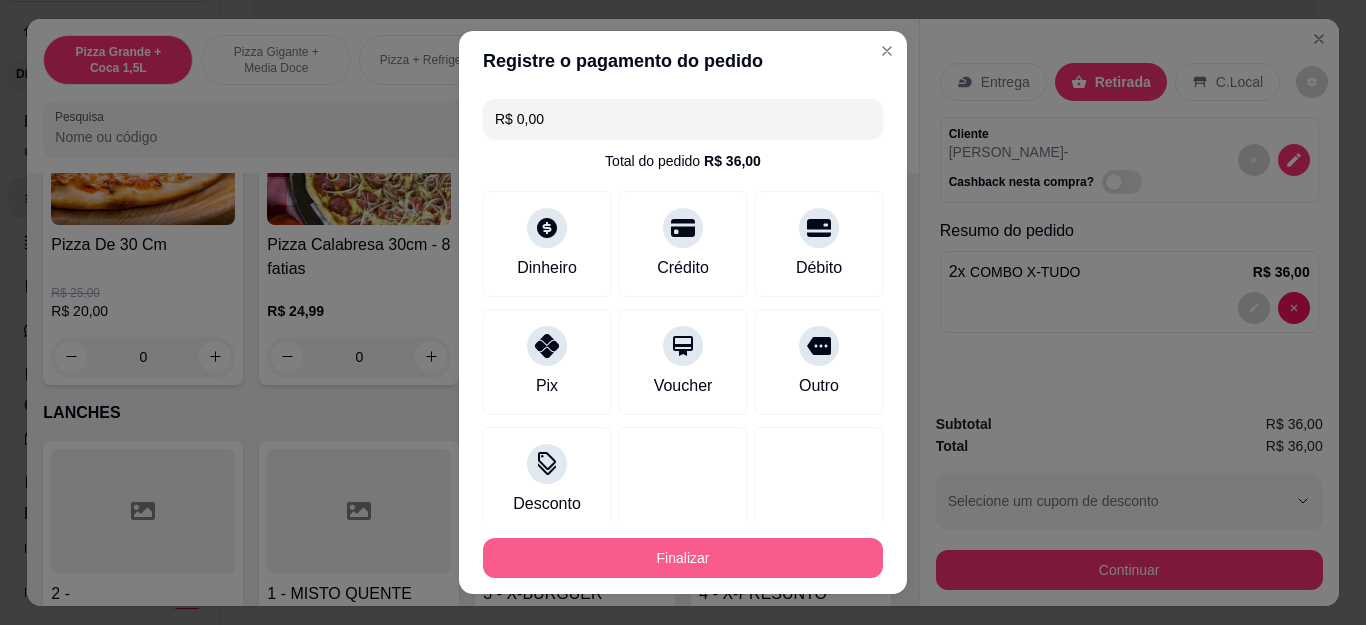 click on "Finalizar" at bounding box center (683, 558) 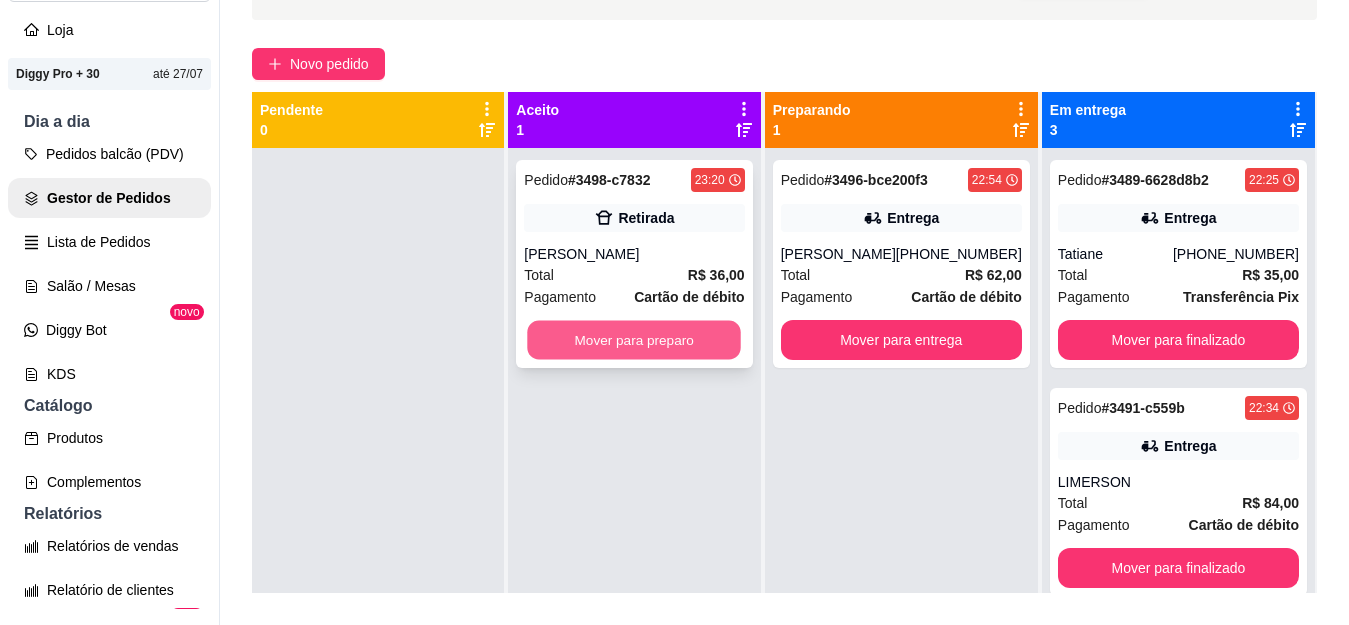 click on "Mover para preparo" at bounding box center [635, 340] 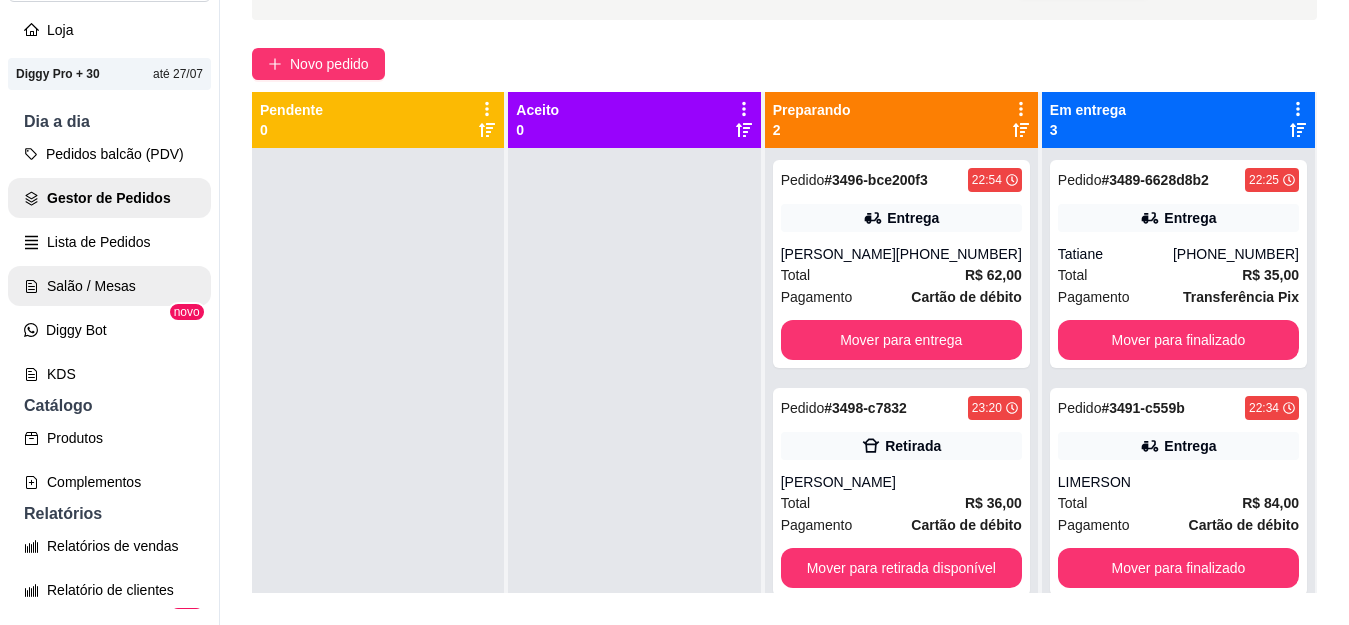 click on "Salão / Mesas" at bounding box center [109, 286] 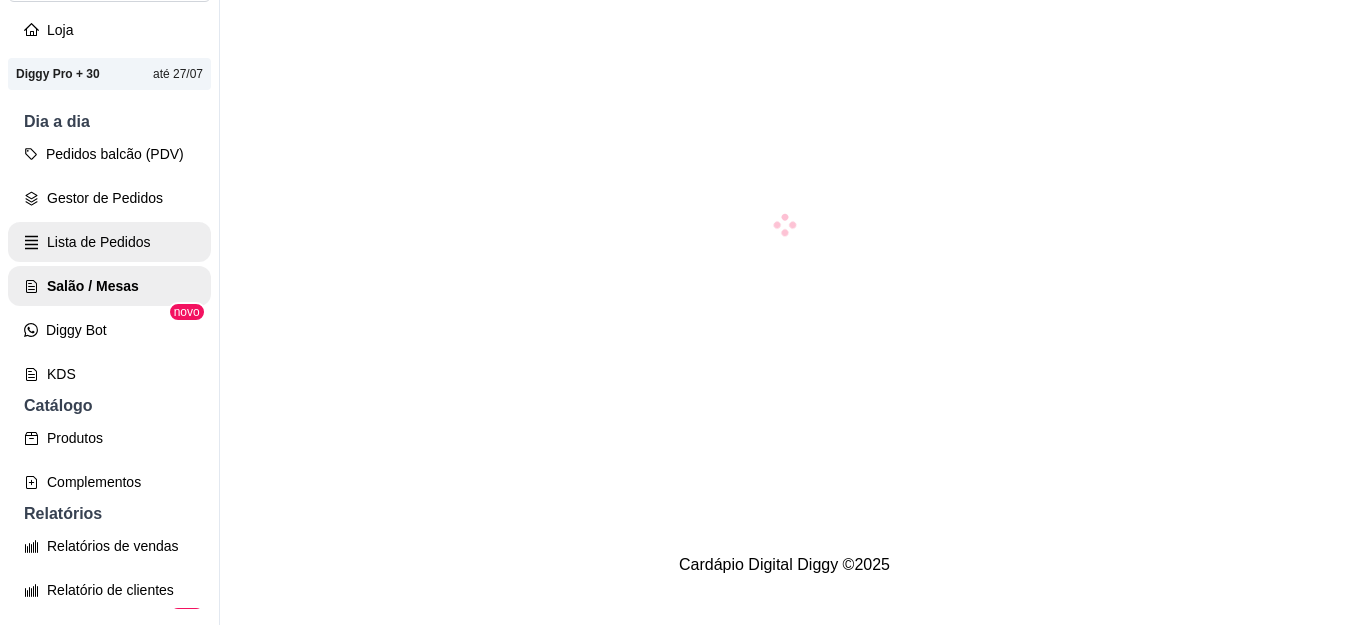 scroll, scrollTop: 0, scrollLeft: 0, axis: both 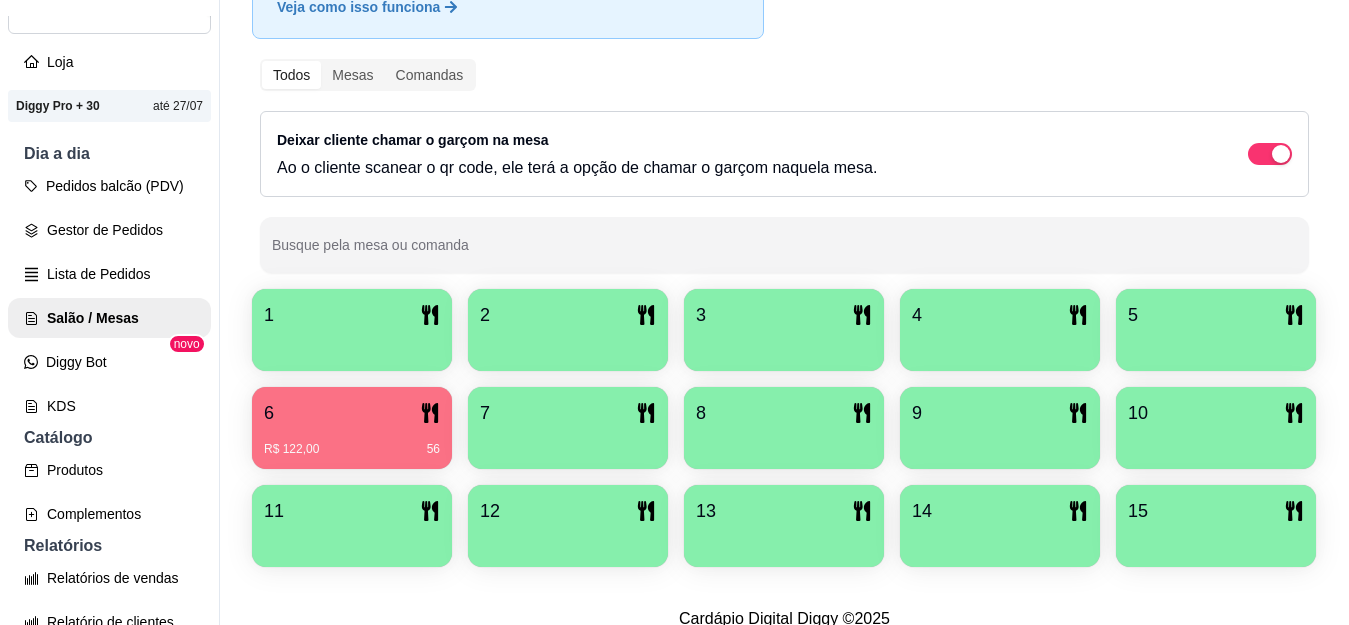 click on "6" at bounding box center [352, 413] 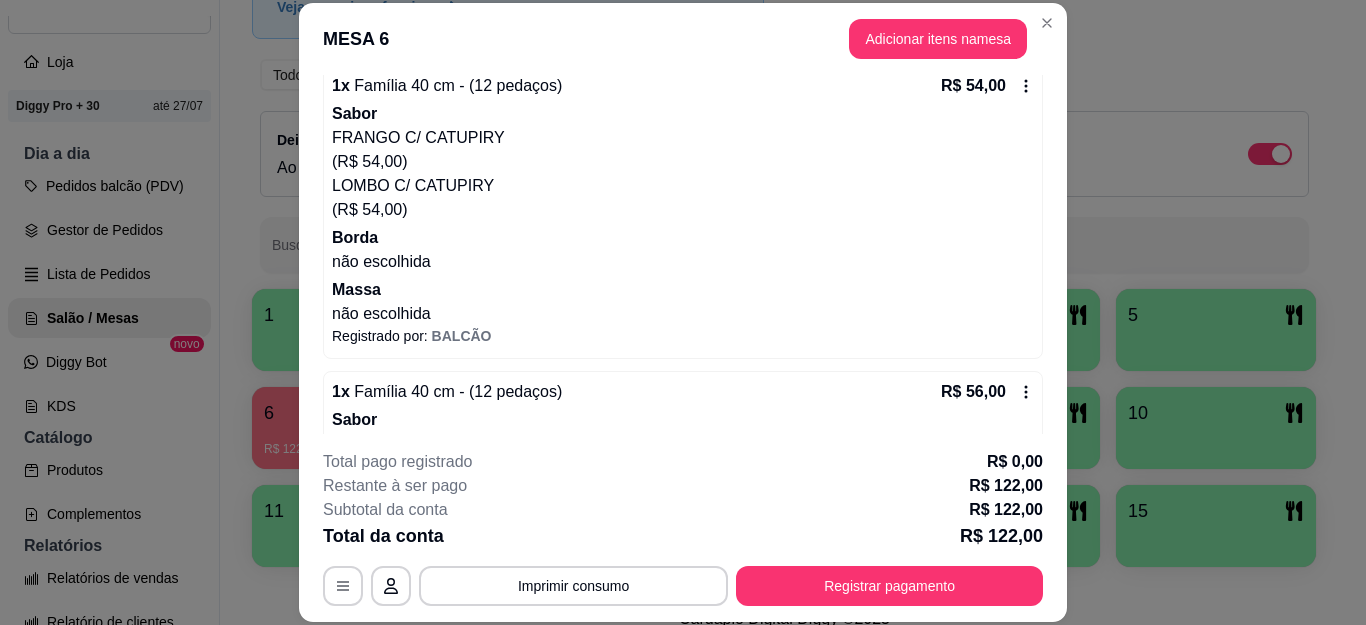 scroll, scrollTop: 200, scrollLeft: 0, axis: vertical 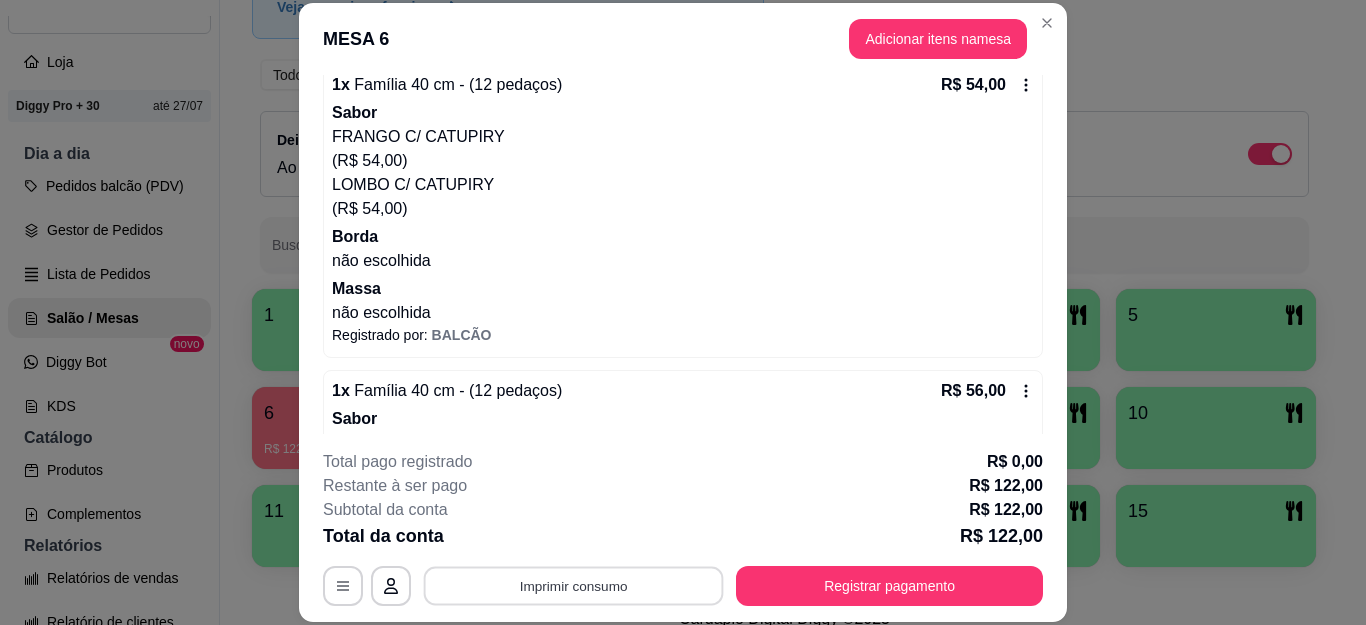 click on "Imprimir consumo" at bounding box center (574, 585) 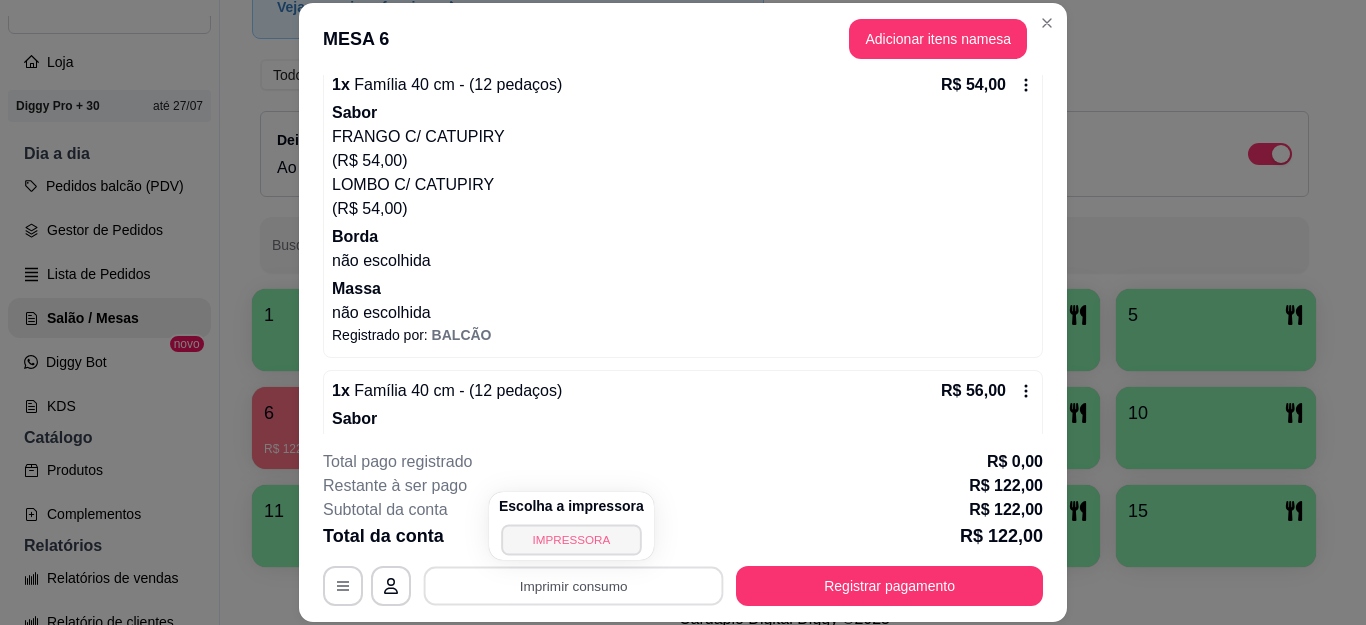 click on "IMPRESSORA" at bounding box center (571, 539) 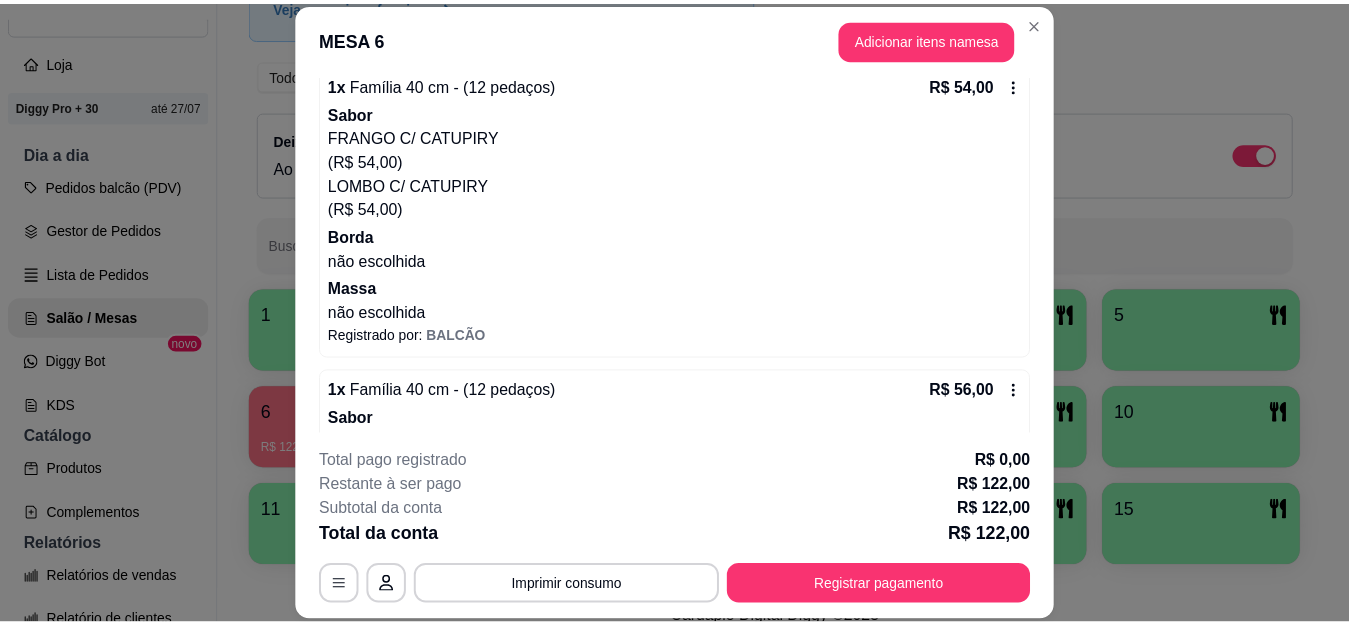 scroll, scrollTop: 0, scrollLeft: 0, axis: both 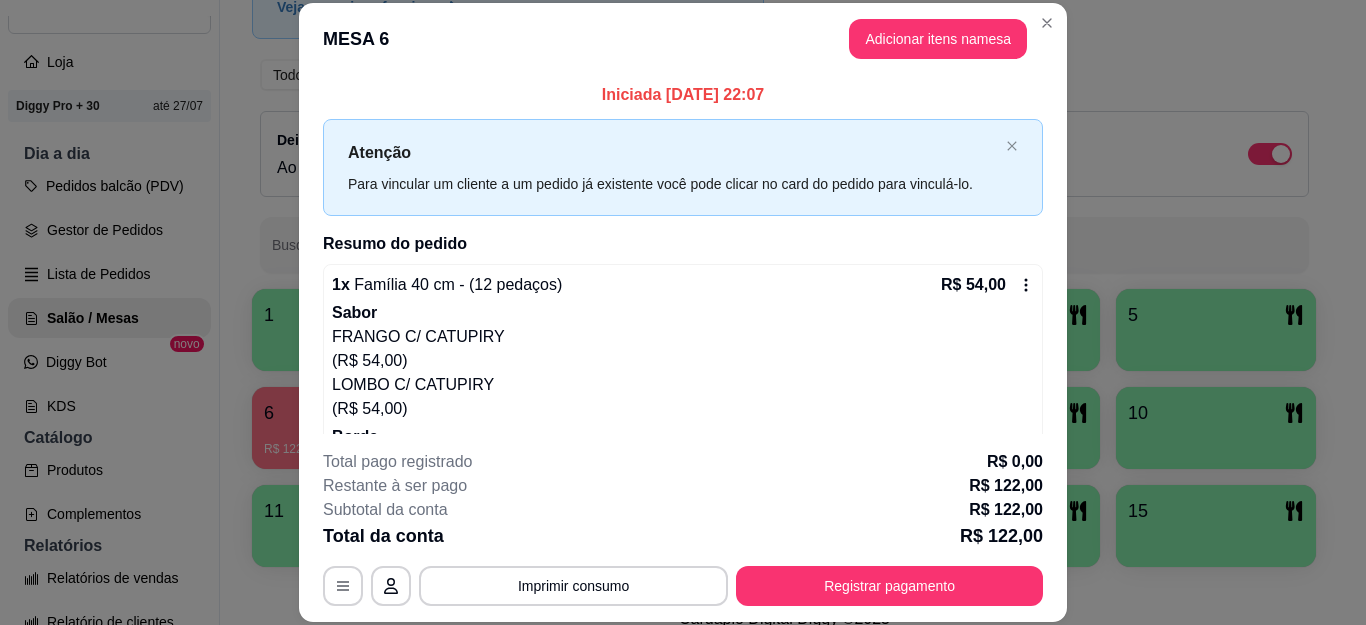 click on "MESA 6 Adicionar itens na  mesa" at bounding box center [683, 39] 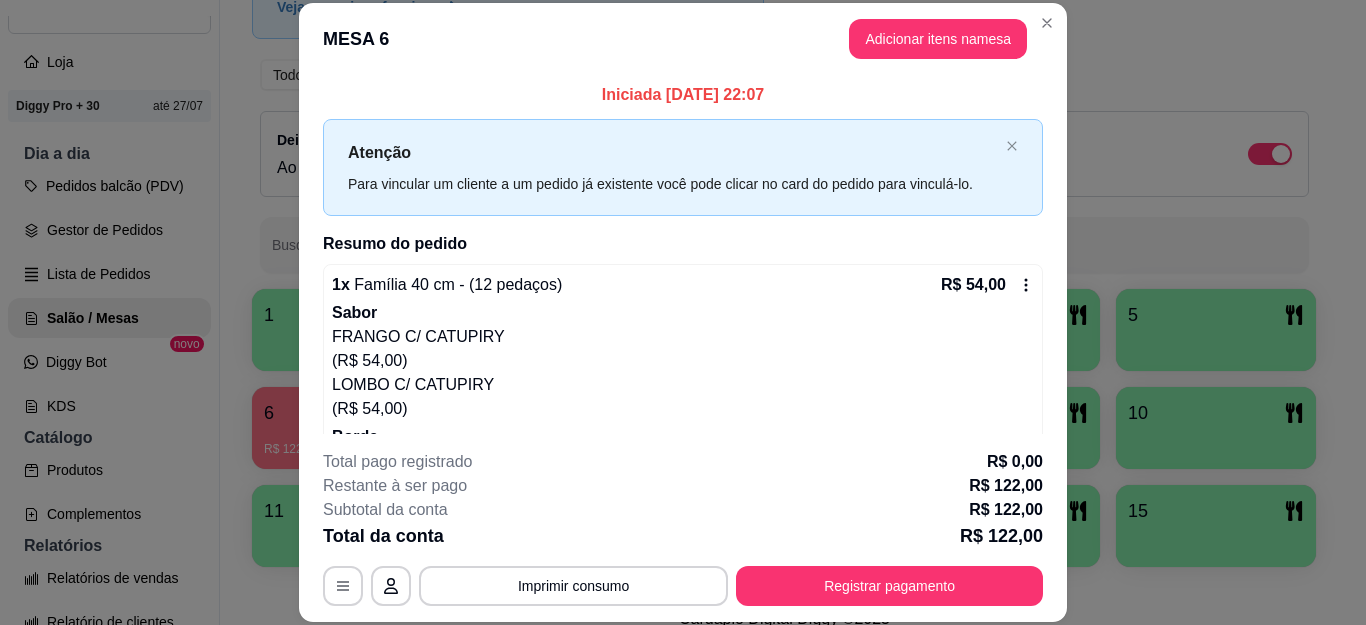 click on "Novidade! Agora é possível gerenciar o consumo da mesa por clientes.   Veja como isso funciona Todos Mesas Comandas Deixar cliente chamar o garçom na mesa Ao o cliente scanear o qr code, ele terá a opção de chamar o garçom naquela mesa. Busque pela mesa ou comanda
1 2 3 4 5 6 R$ 122,00 56 7 8 9 10 11 12 13 14 15" at bounding box center (784, 249) 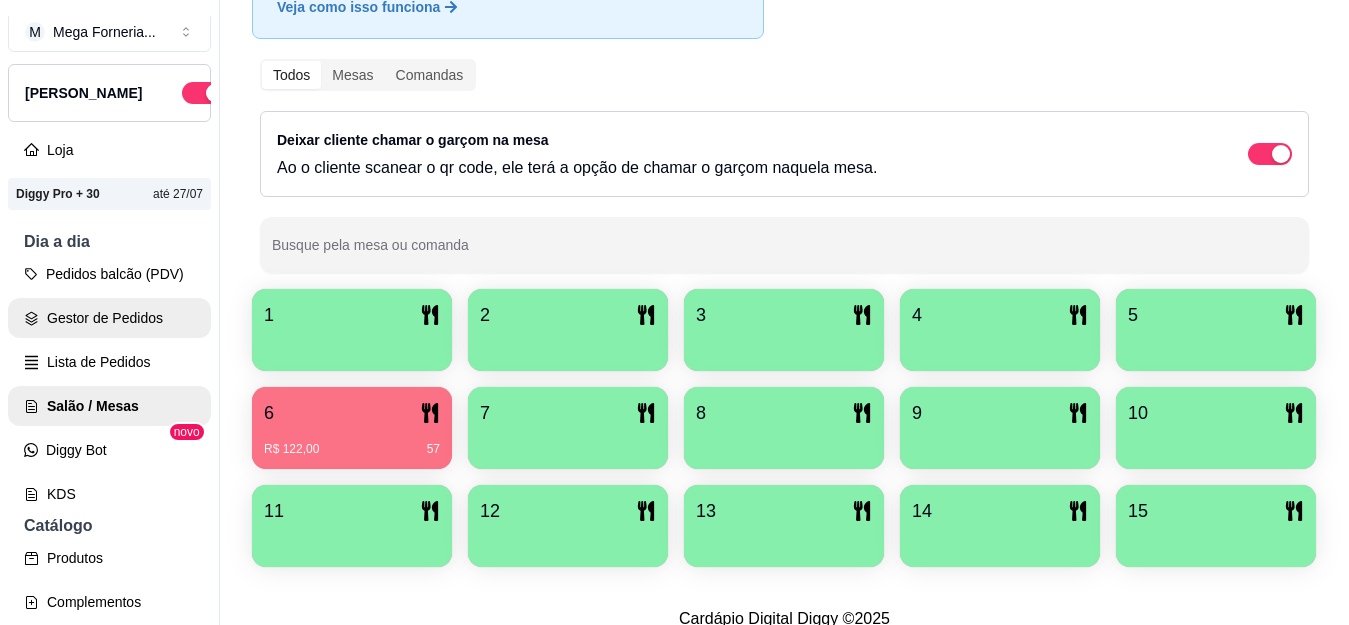 scroll, scrollTop: 0, scrollLeft: 0, axis: both 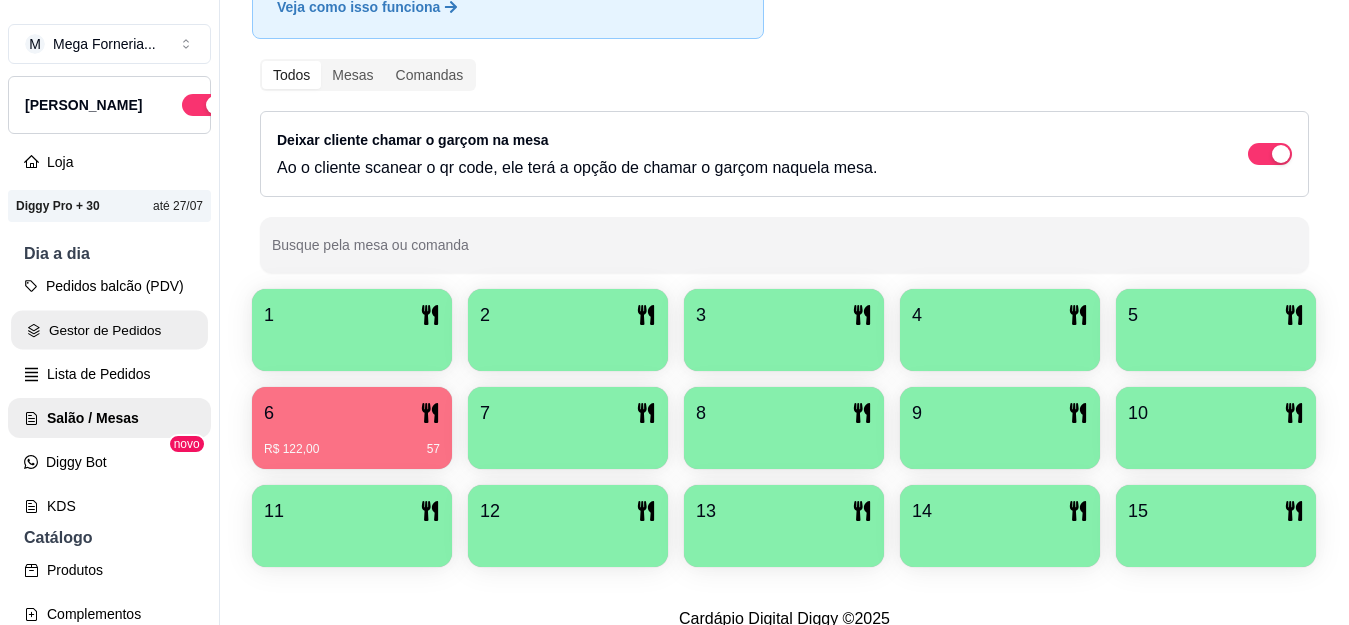click on "Gestor de Pedidos" at bounding box center [109, 330] 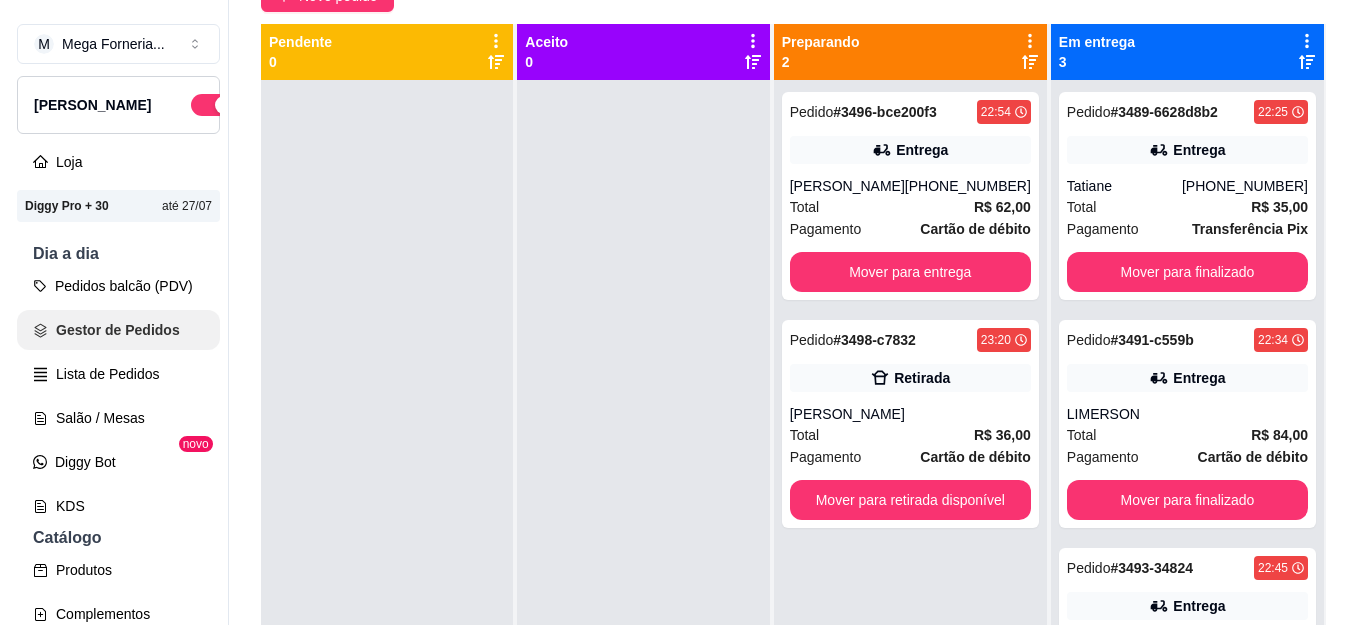 scroll, scrollTop: 0, scrollLeft: 0, axis: both 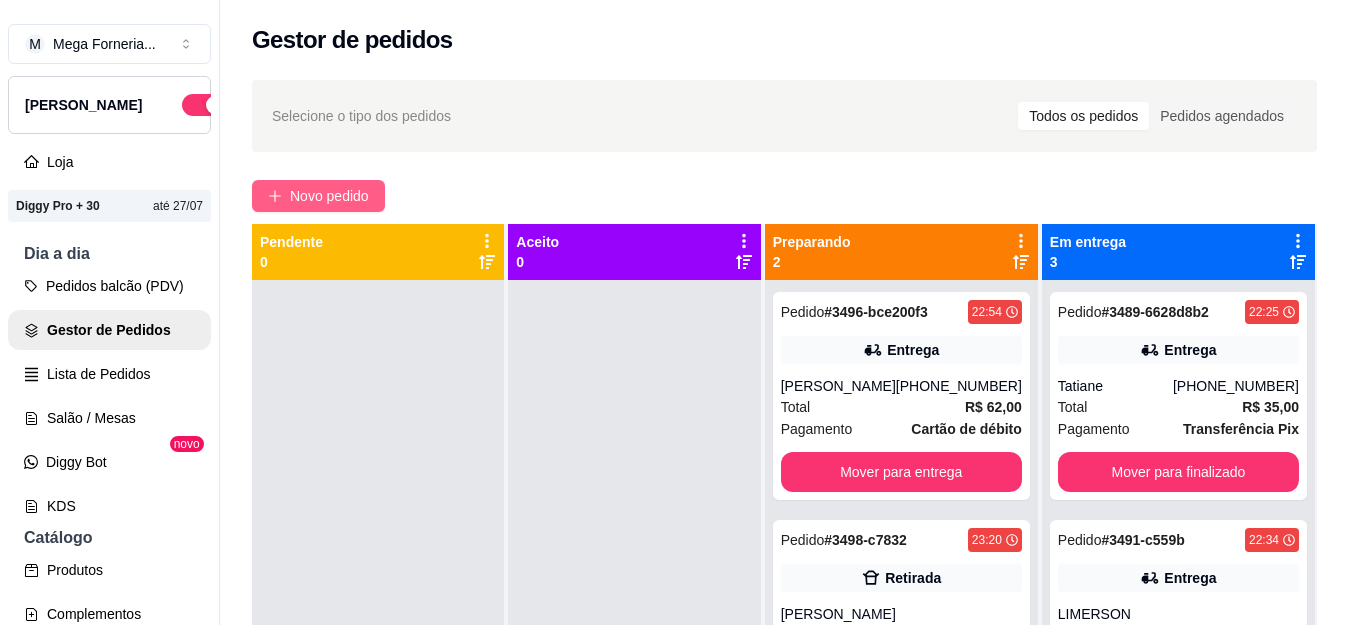 click on "Novo pedido" at bounding box center [329, 196] 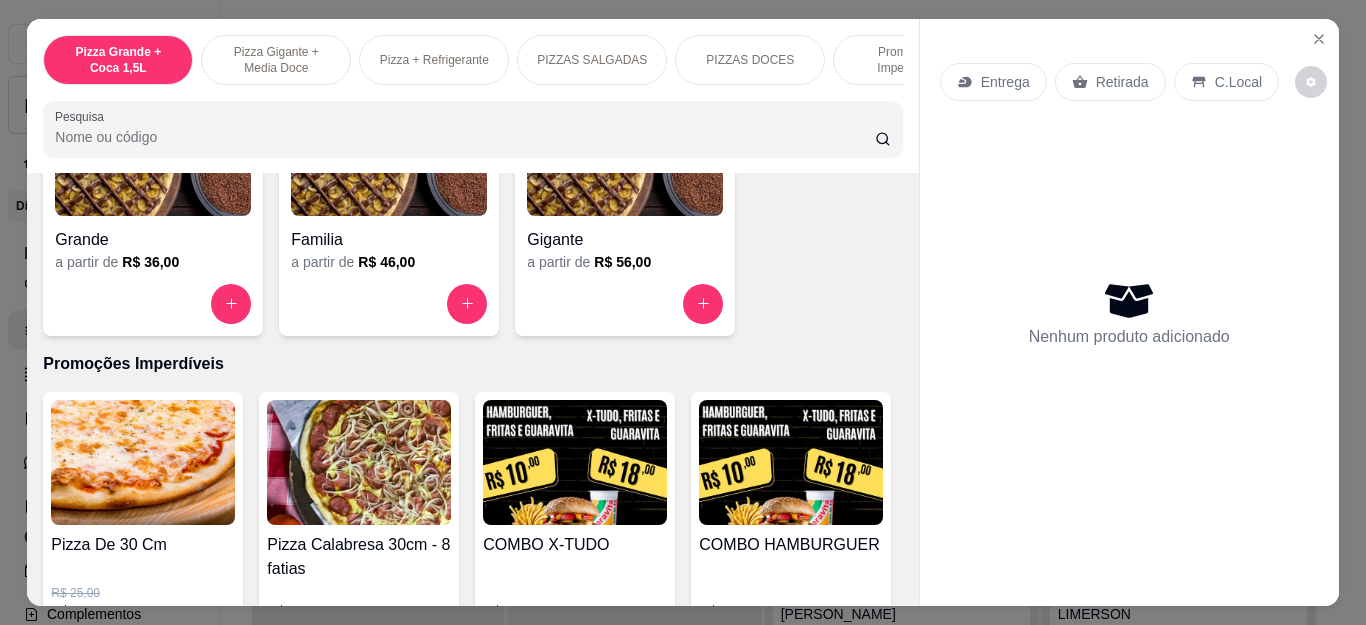scroll, scrollTop: 1700, scrollLeft: 0, axis: vertical 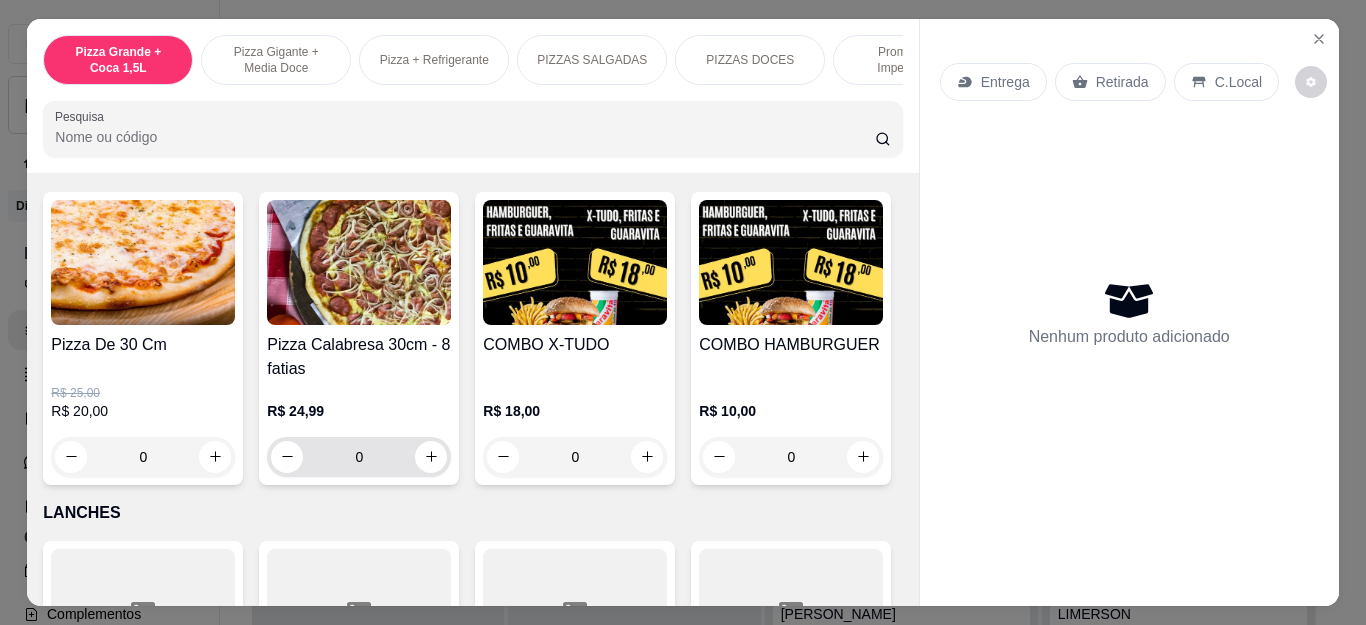 click on "0" at bounding box center (359, 457) 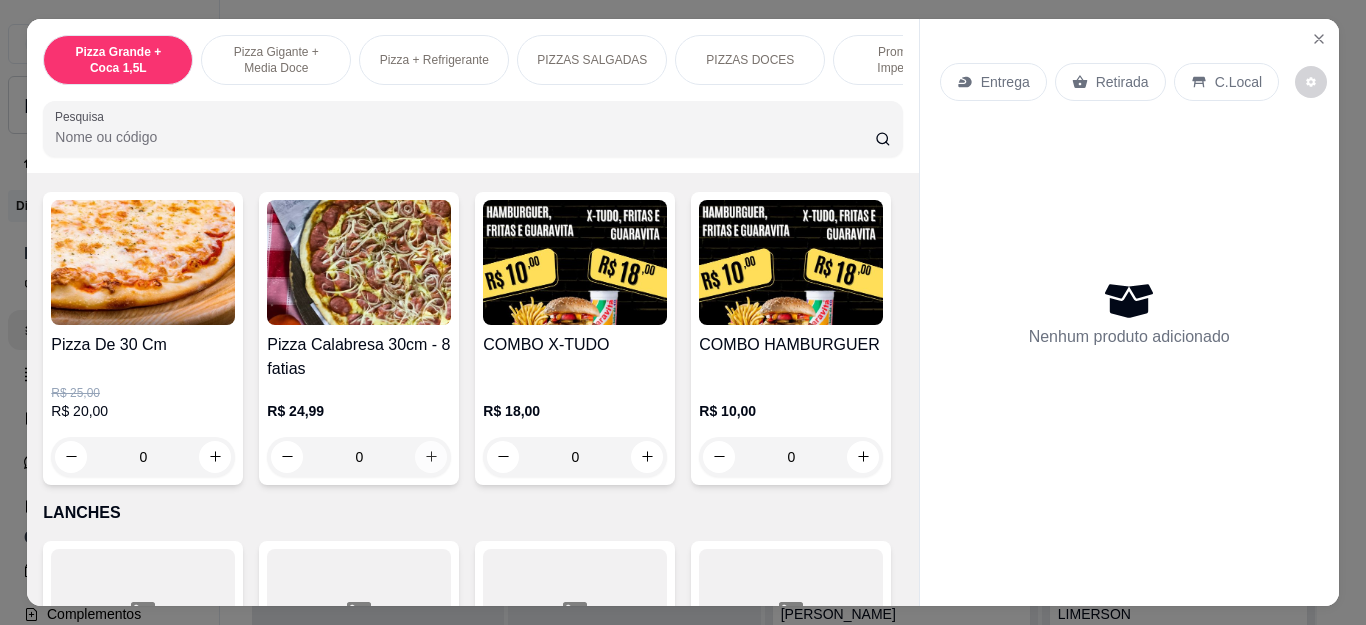 click 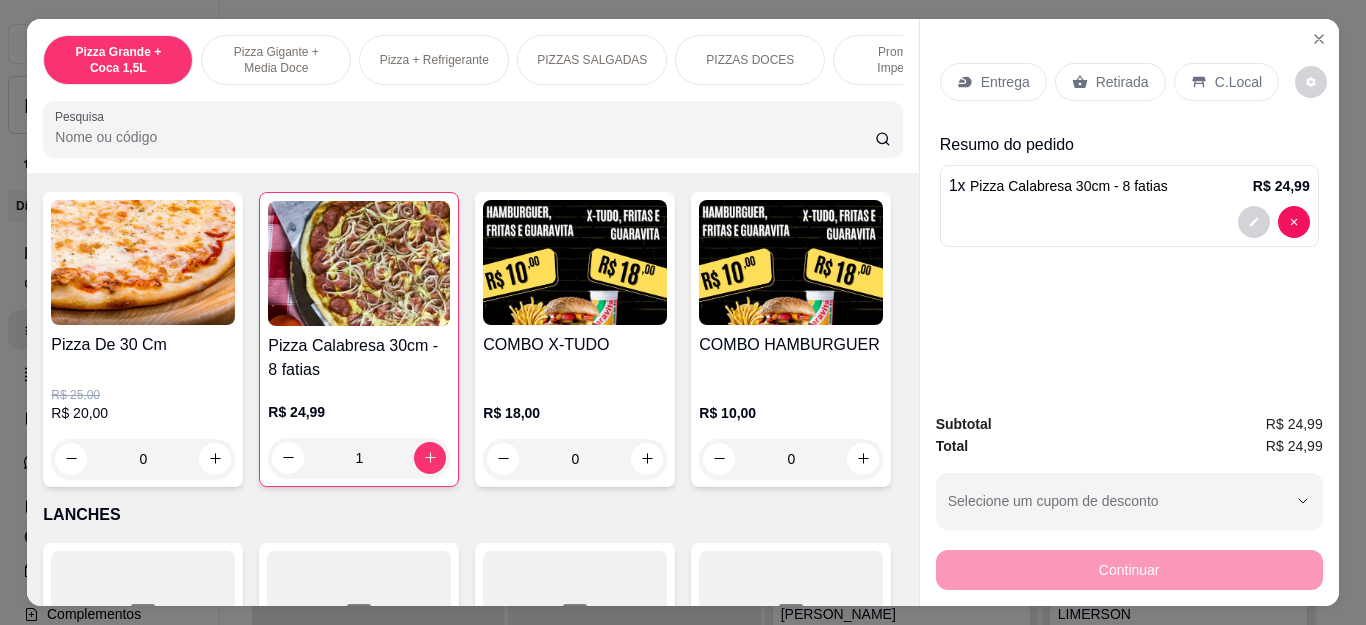 click on "Entrega" at bounding box center [1005, 82] 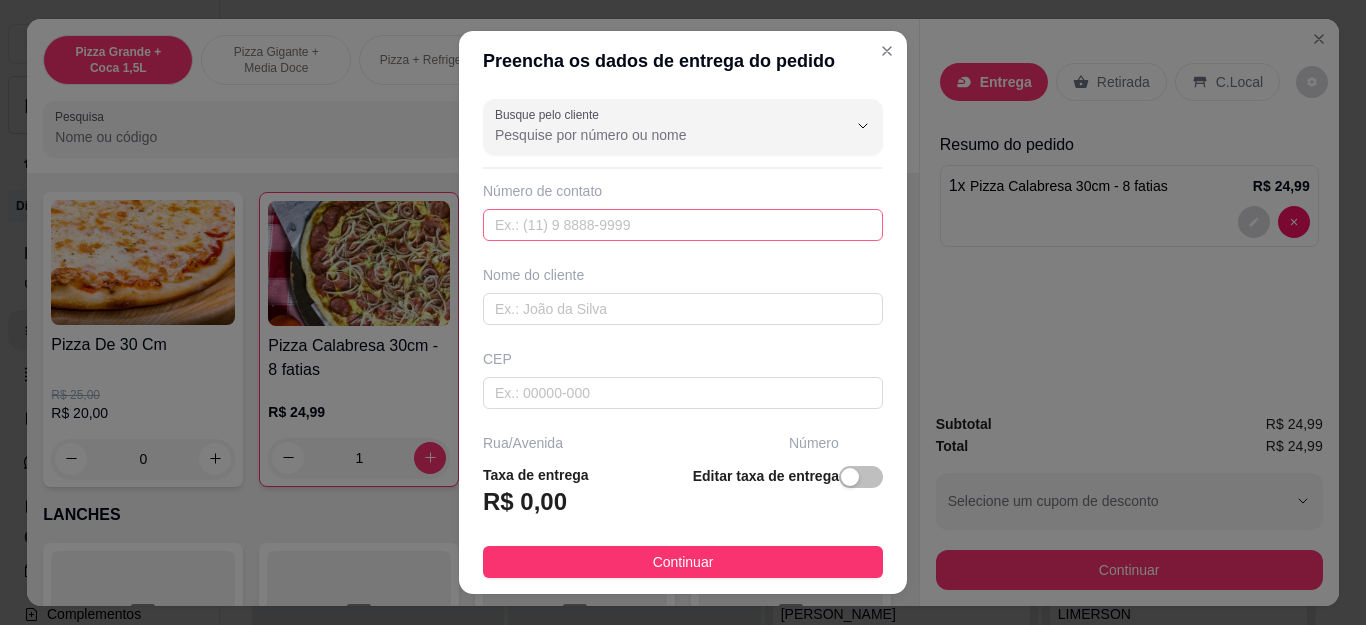drag, startPoint x: 528, startPoint y: 246, endPoint x: 529, endPoint y: 231, distance: 15.033297 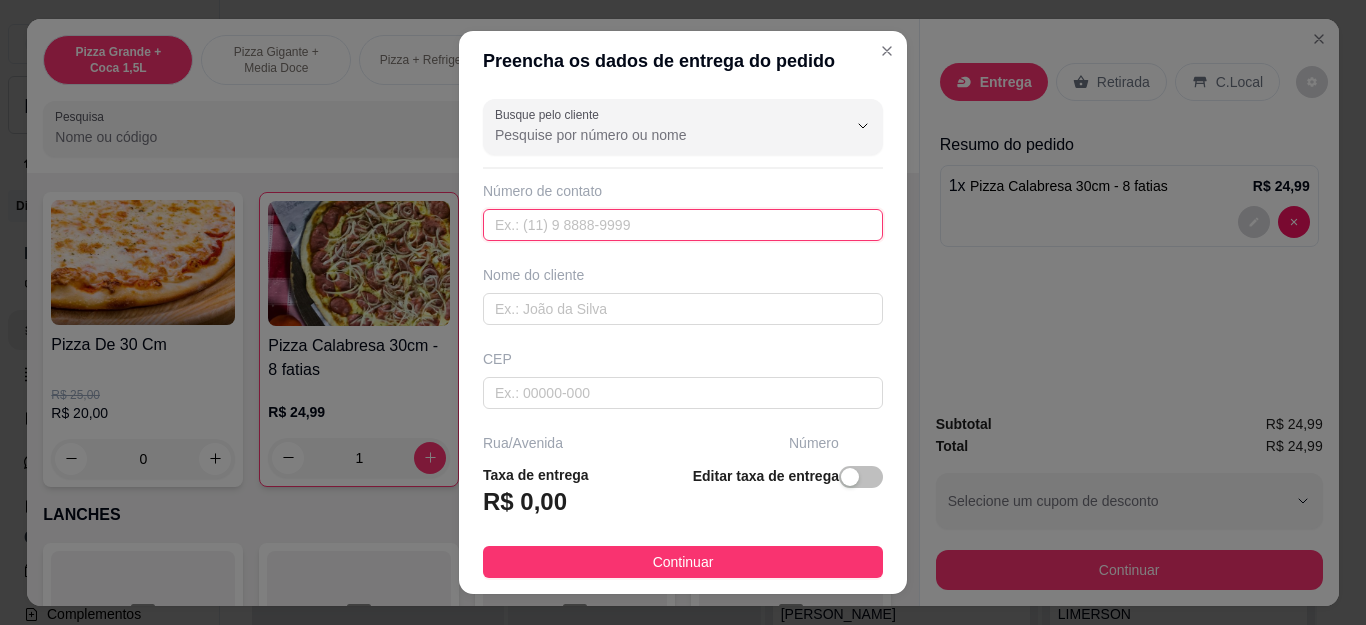 click at bounding box center (683, 225) 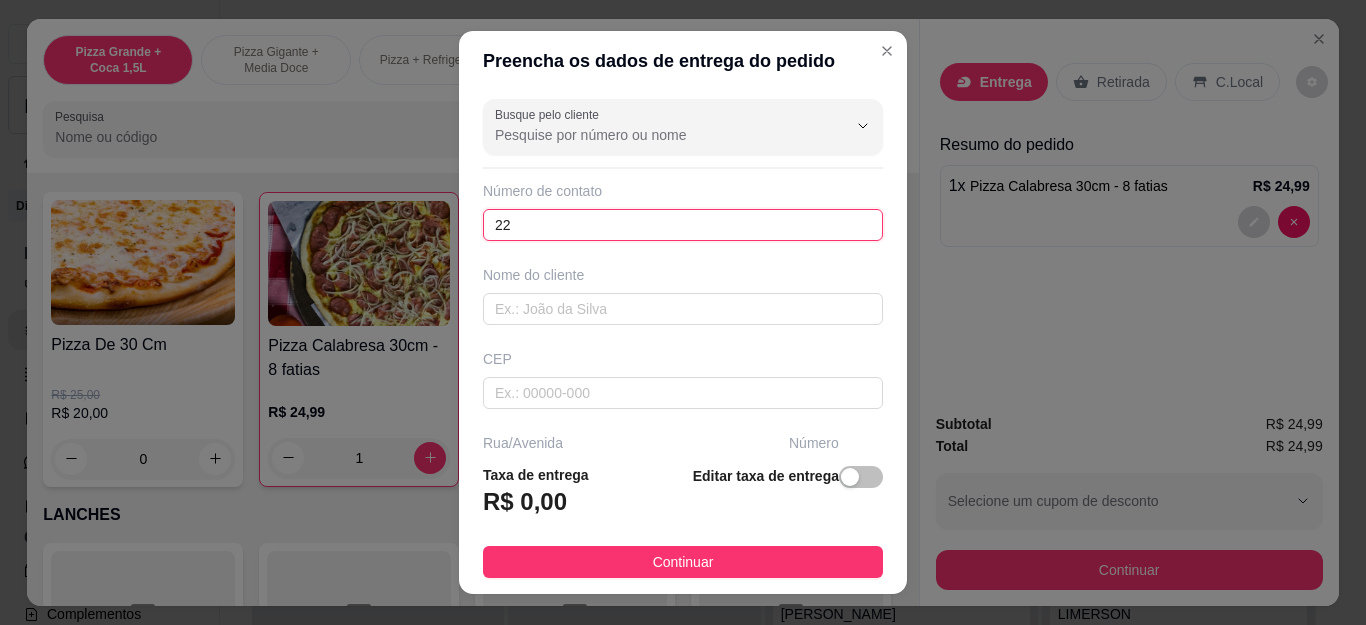 type on "2" 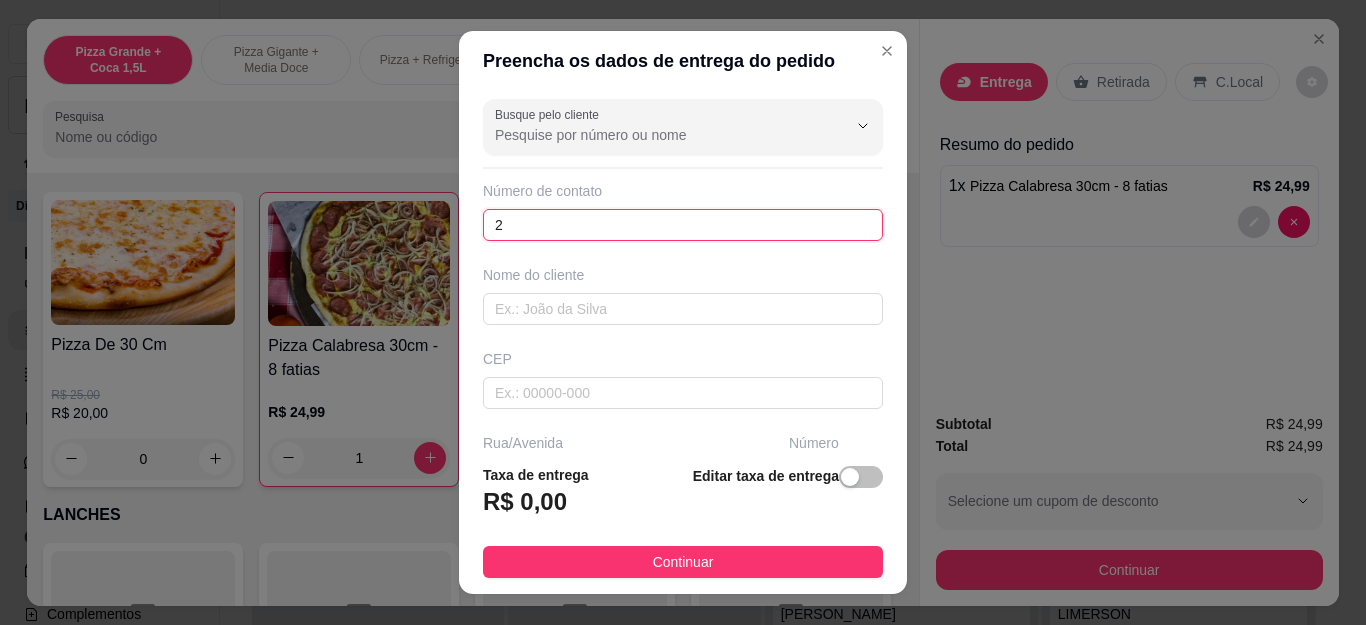 type 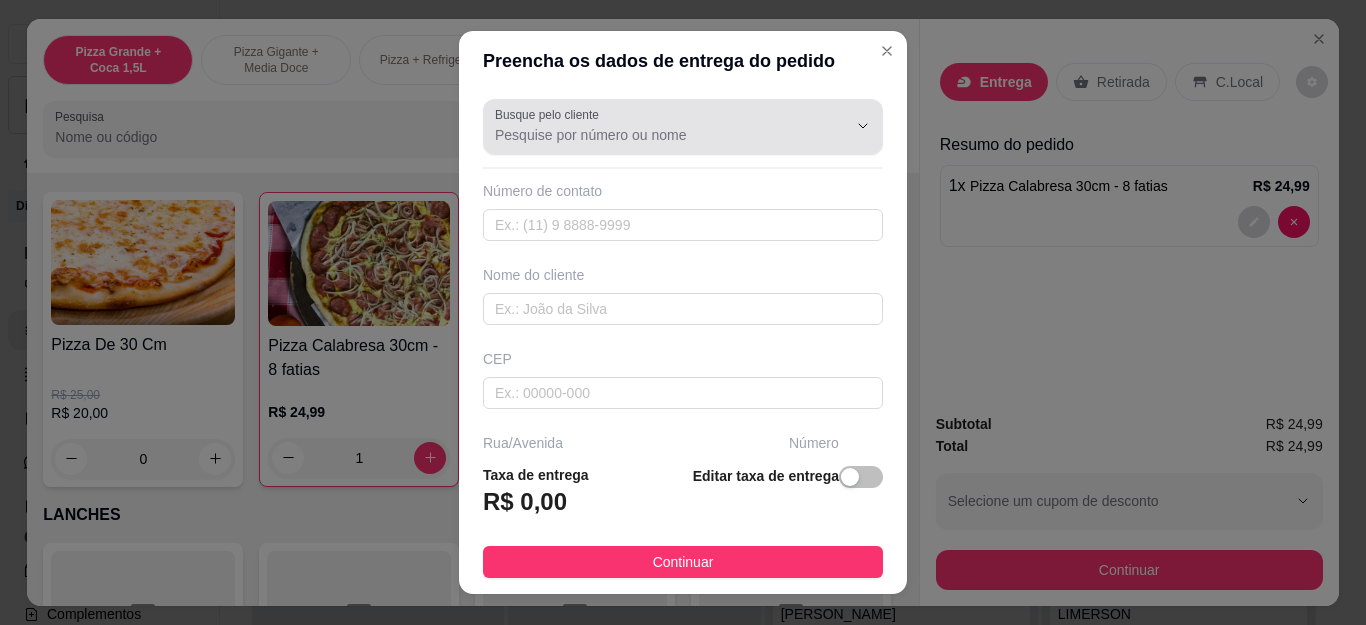 click on "Busque pelo cliente" at bounding box center [655, 135] 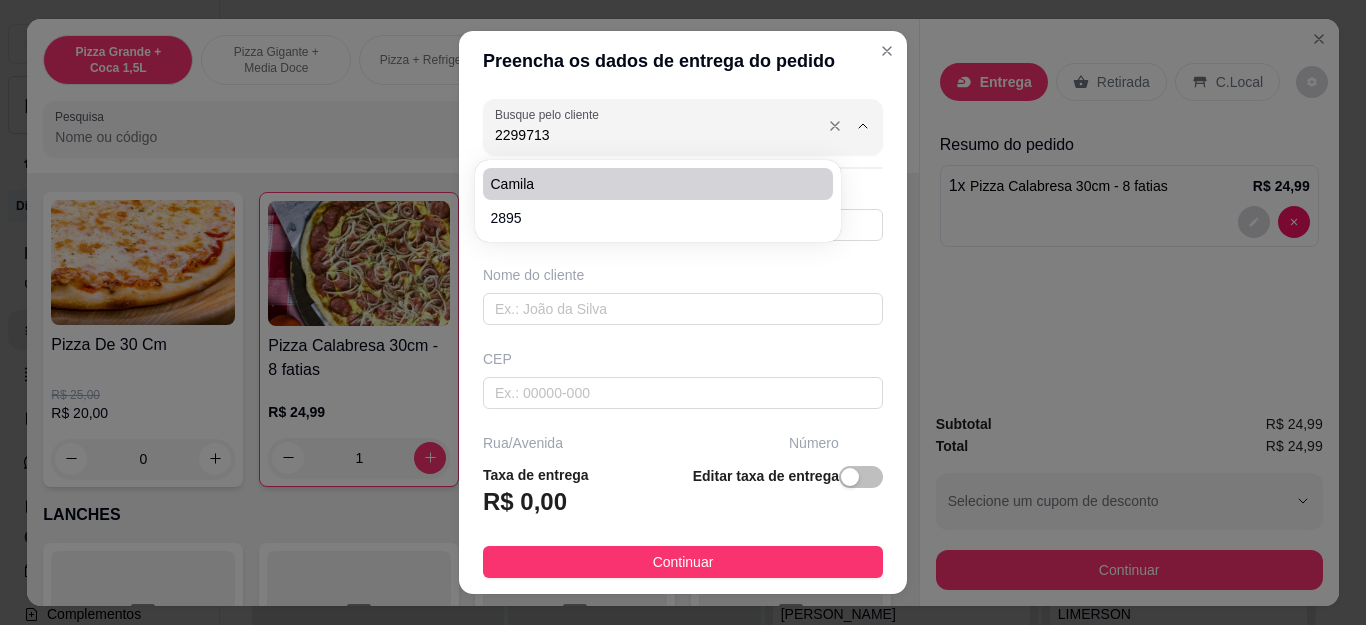 click on "2299713" at bounding box center (655, 135) 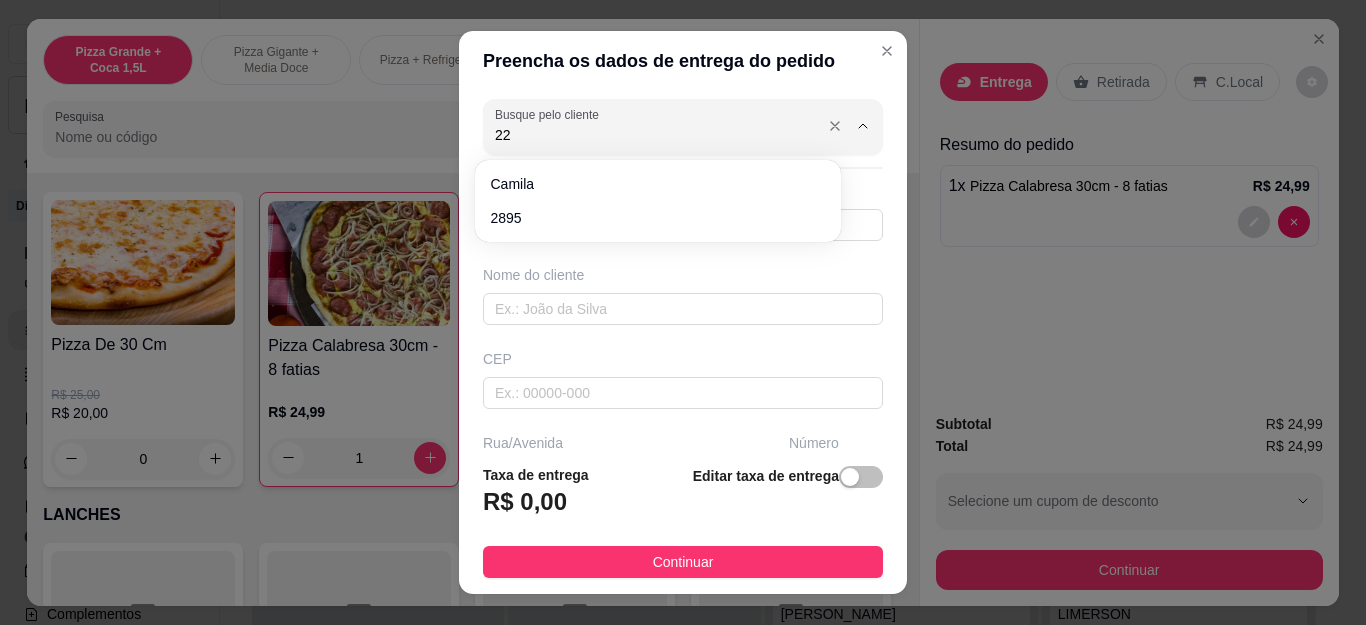 type on "2" 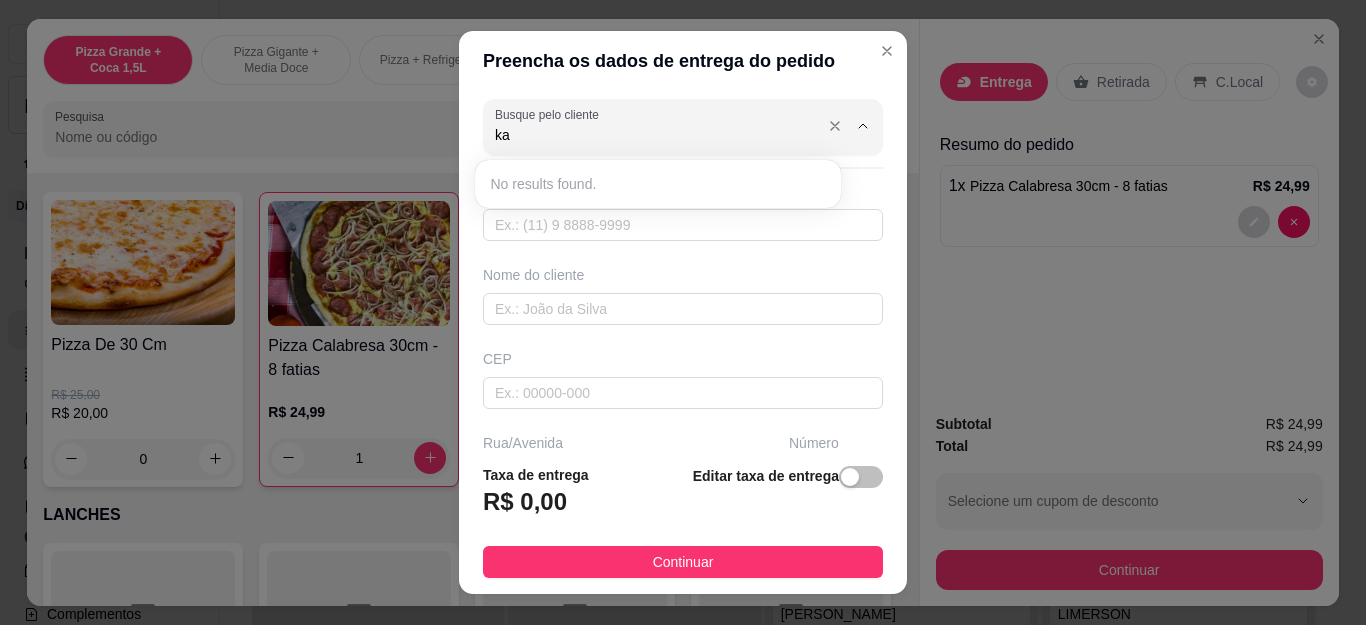 type on "k" 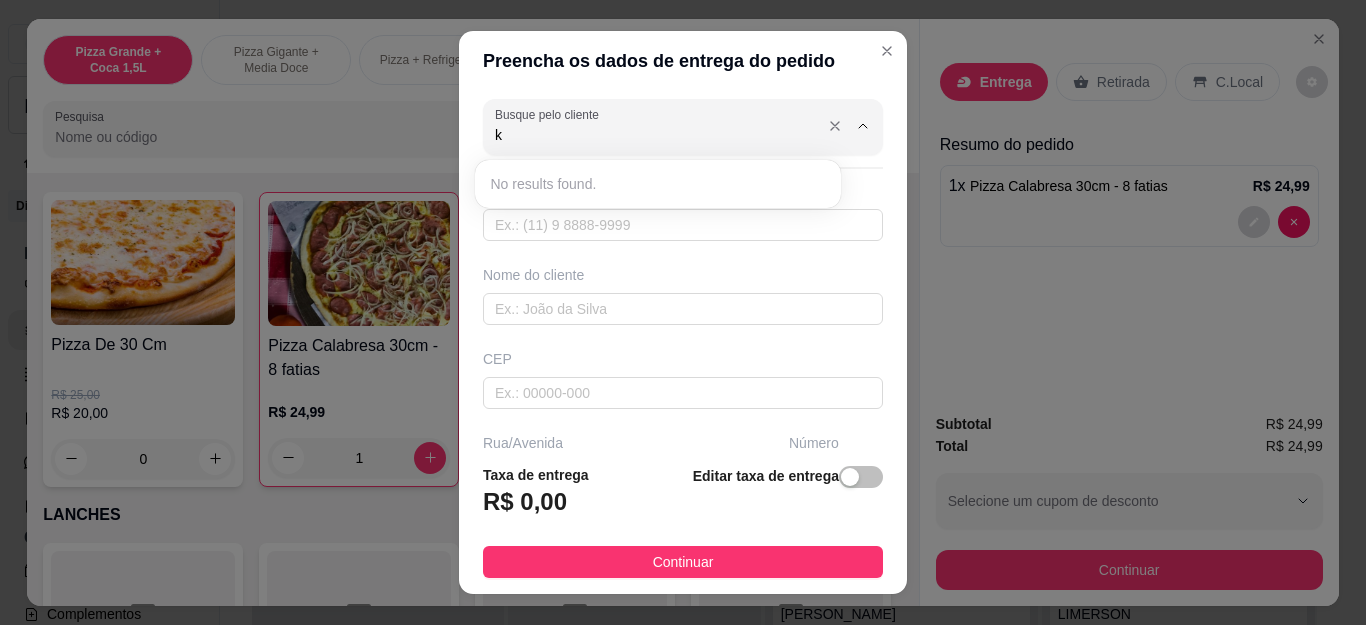 type 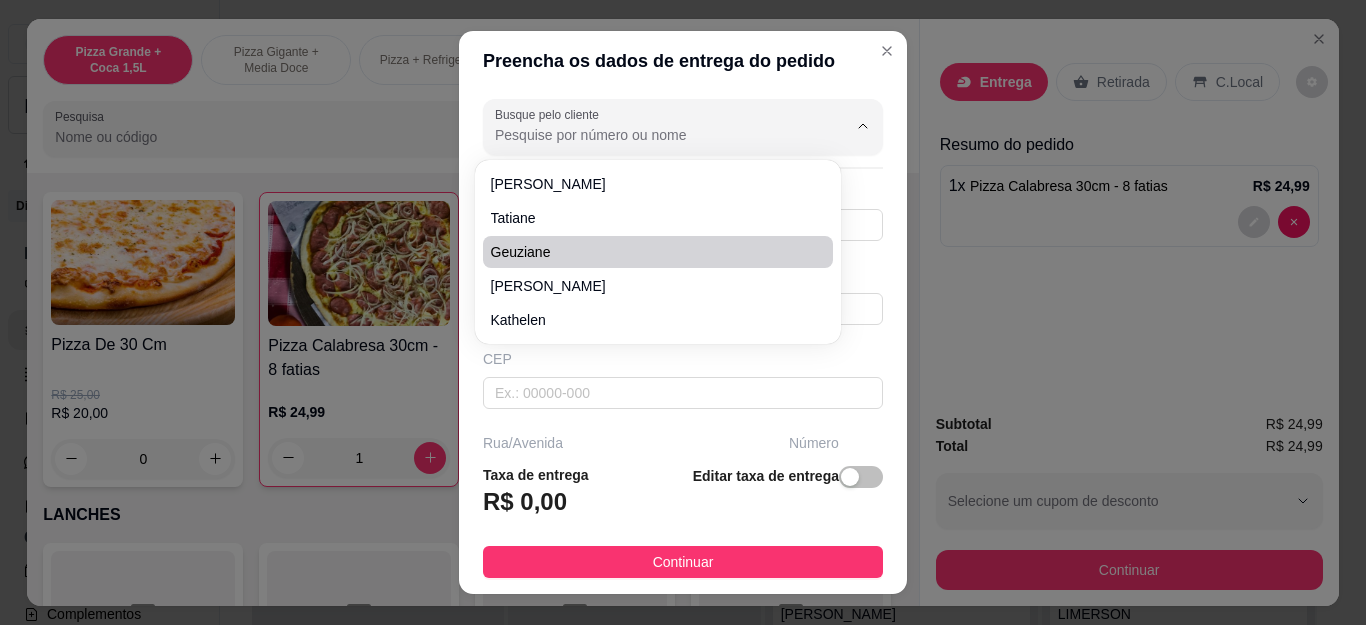 click on "Busque pelo cliente Número de contato Nome do cliente CEP Rua/[GEOGRAPHIC_DATA] o bairro de entrega [GEOGRAPHIC_DATA]" at bounding box center [683, 269] 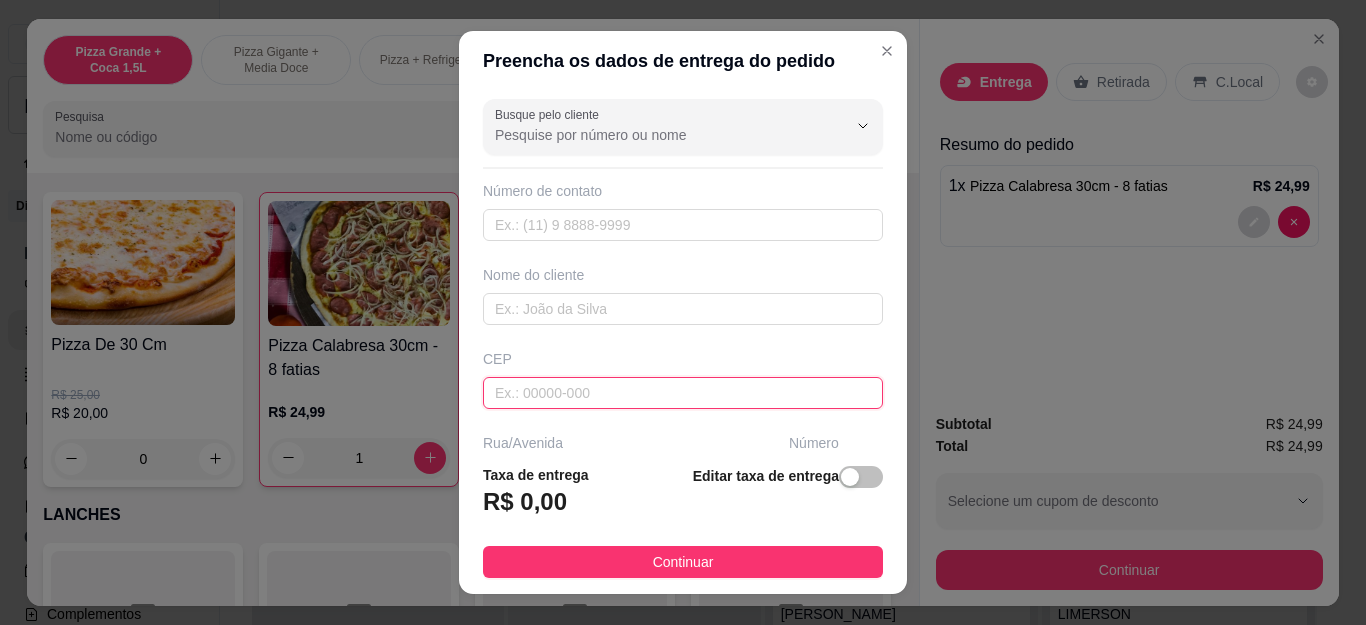 click at bounding box center [683, 393] 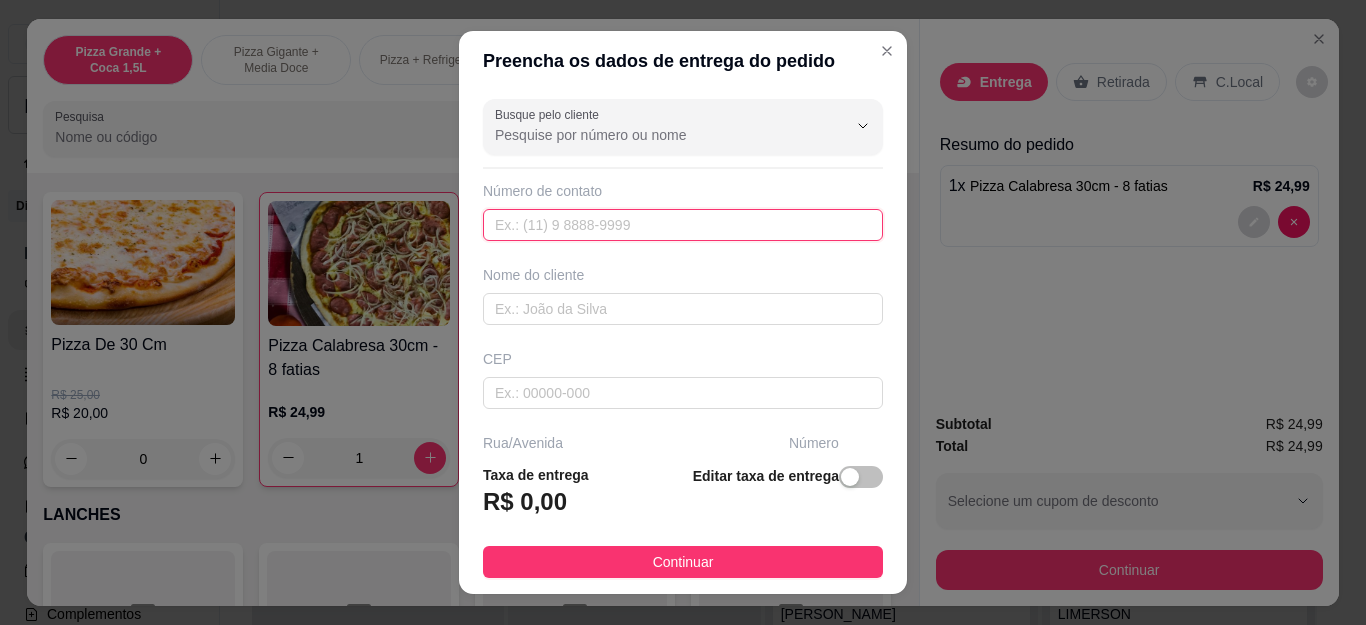 click at bounding box center [683, 225] 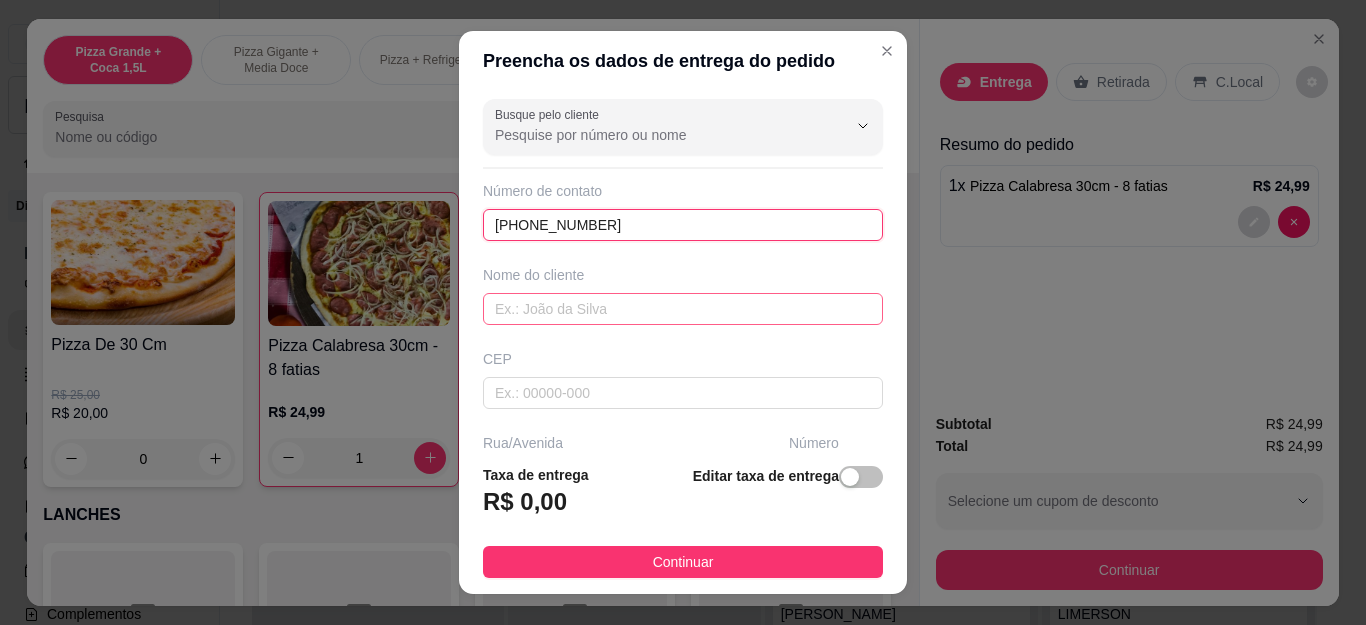 type on "[PHONE_NUMBER]" 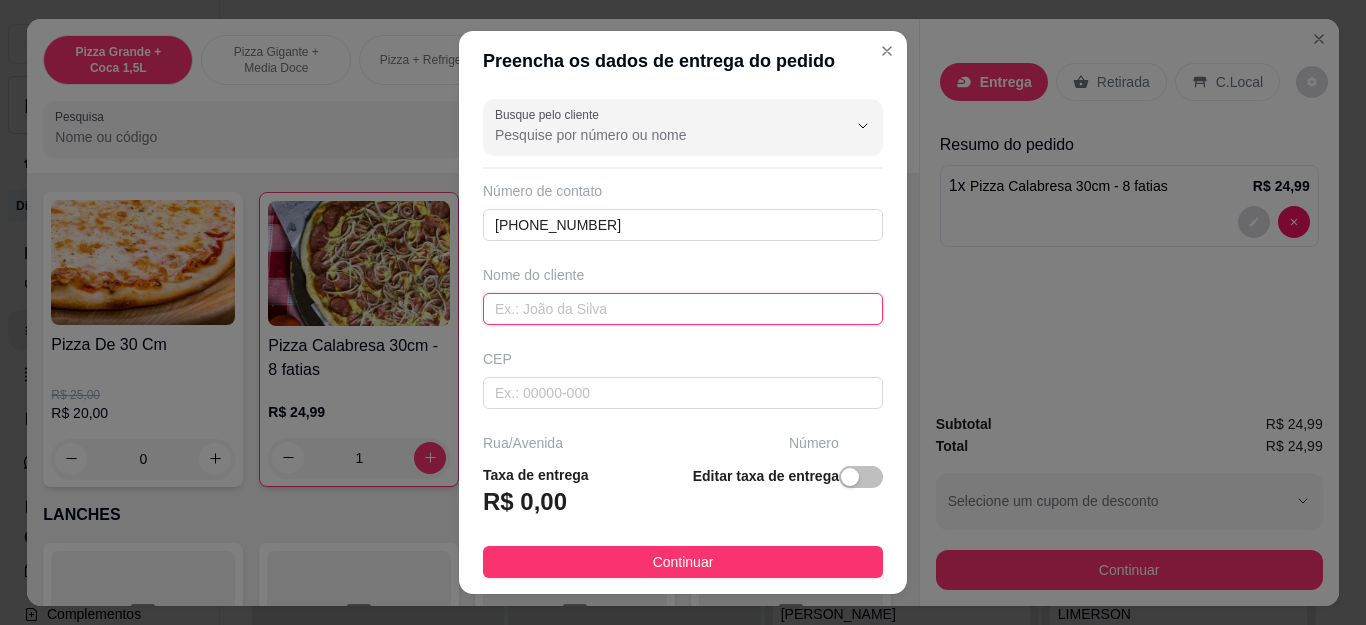 click at bounding box center (683, 309) 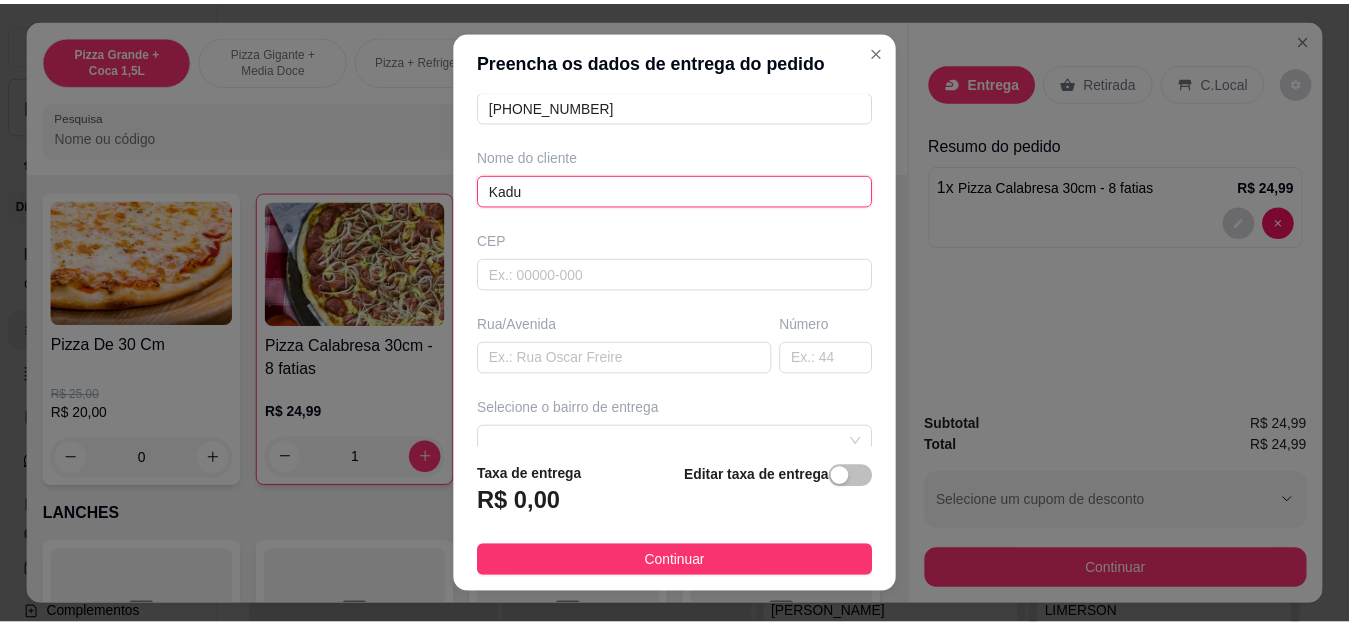 scroll, scrollTop: 200, scrollLeft: 0, axis: vertical 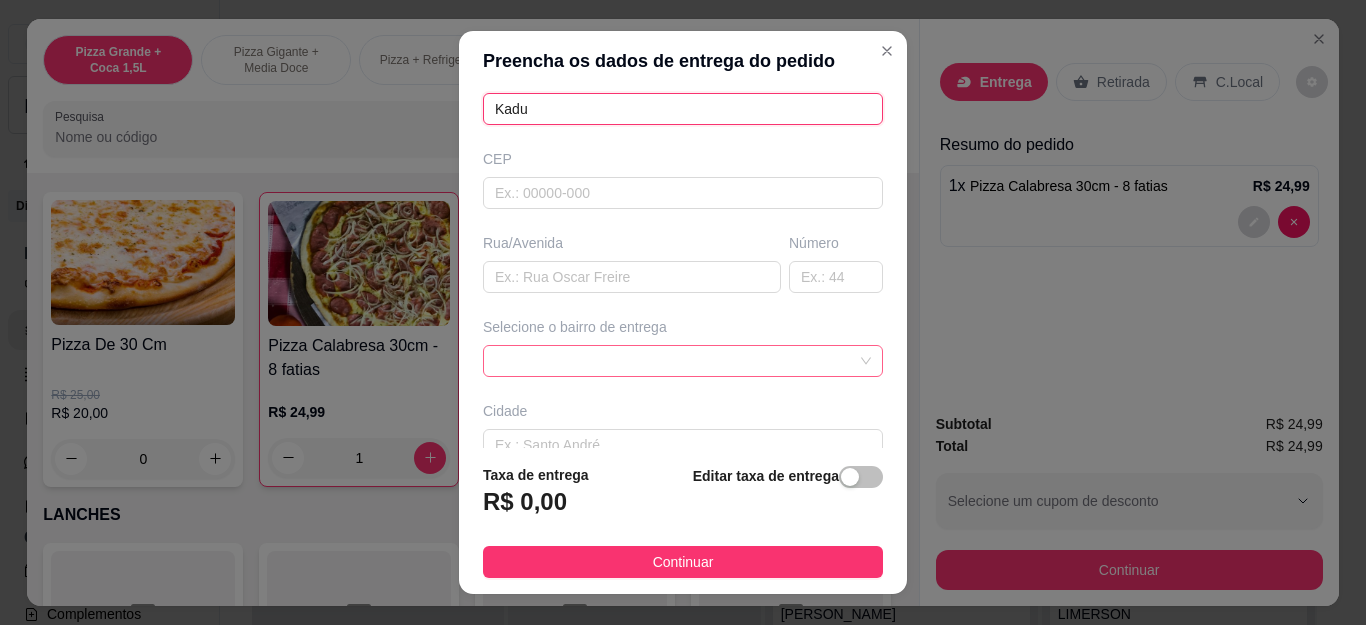 click at bounding box center [683, 361] 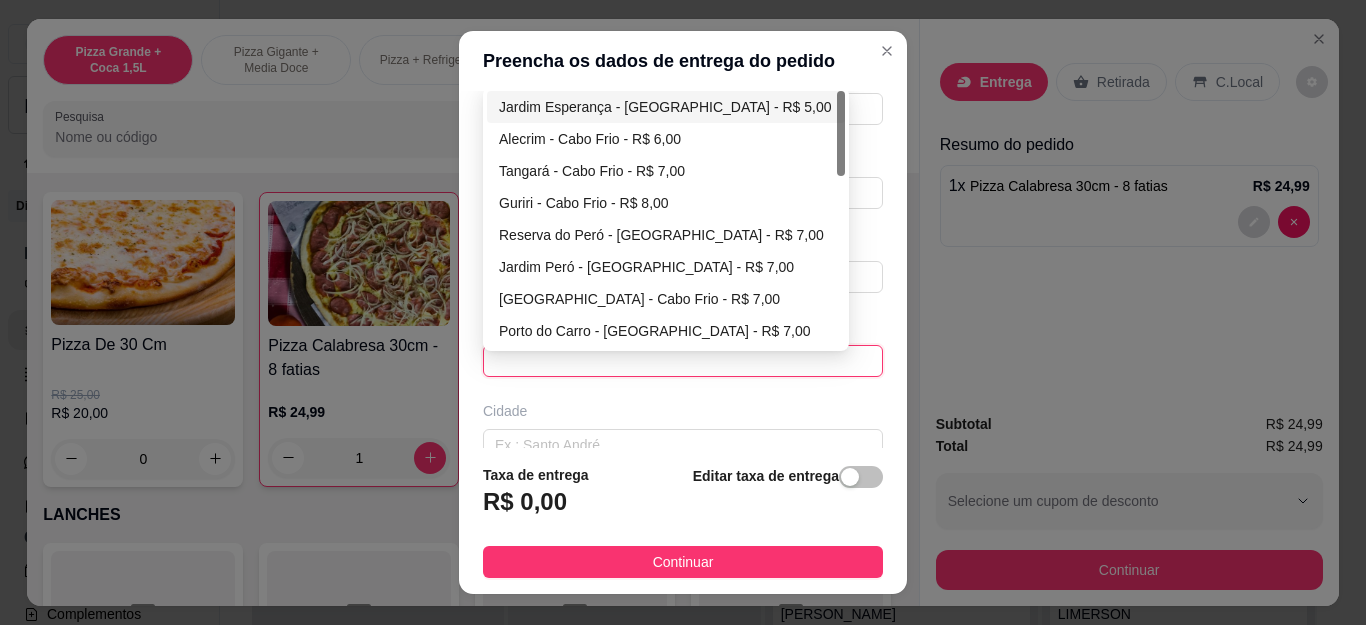 click on "Jardim Esperança - [GEOGRAPHIC_DATA] -  R$ 5,00" at bounding box center [666, 107] 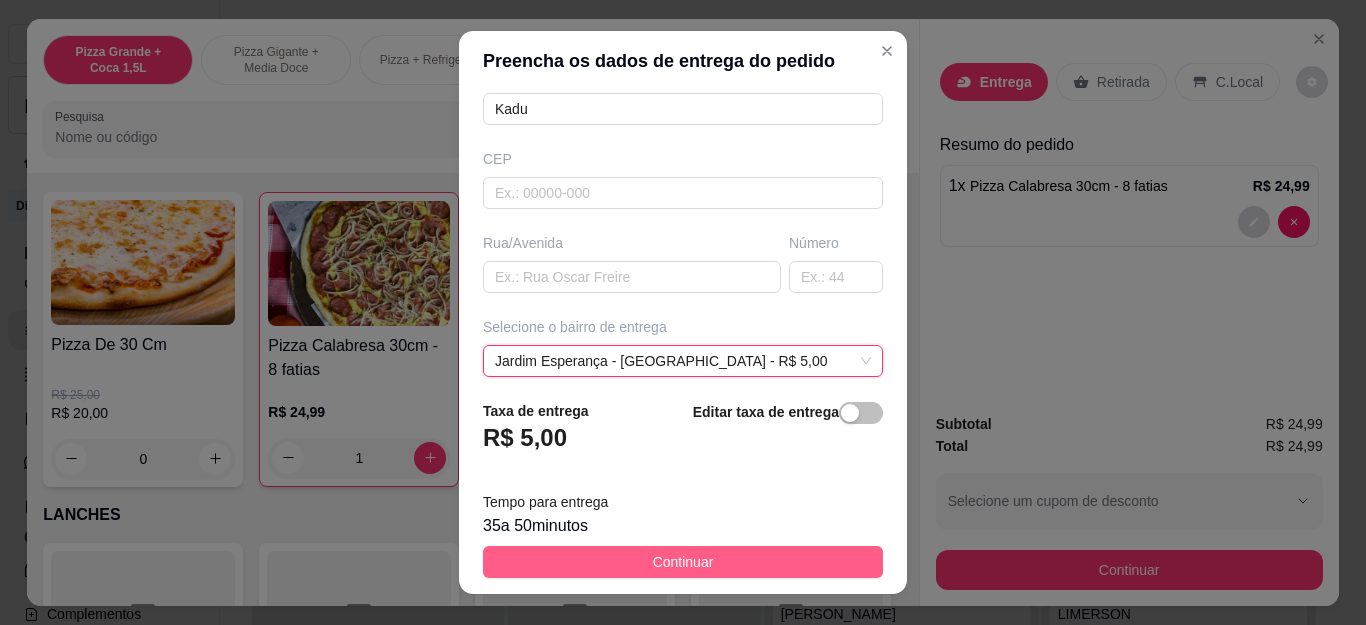 click on "Continuar" at bounding box center (683, 562) 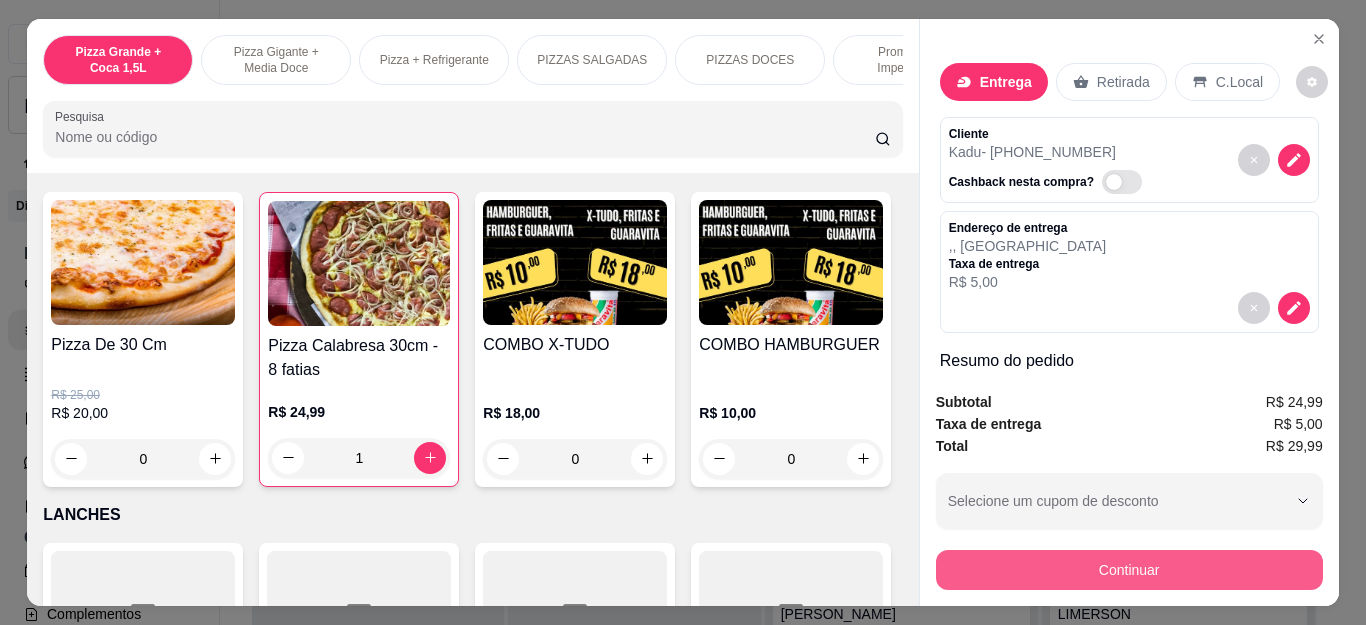 click on "Continuar" at bounding box center [1129, 570] 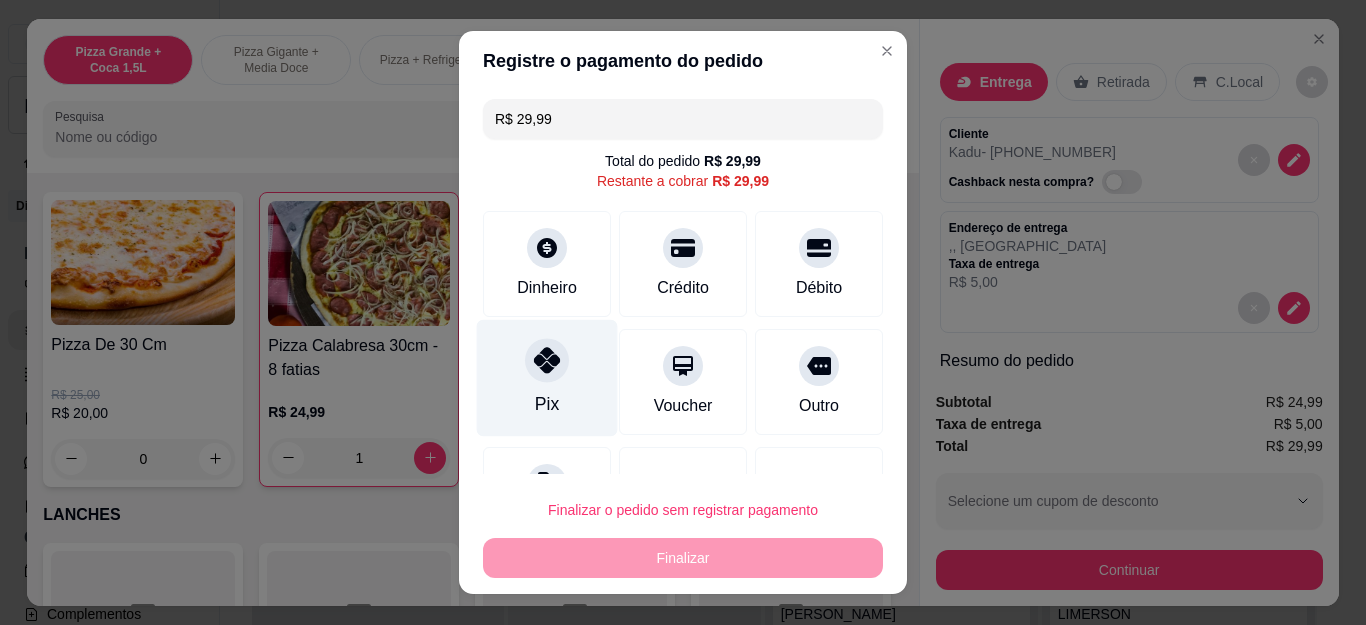 click on "Pix" at bounding box center (547, 378) 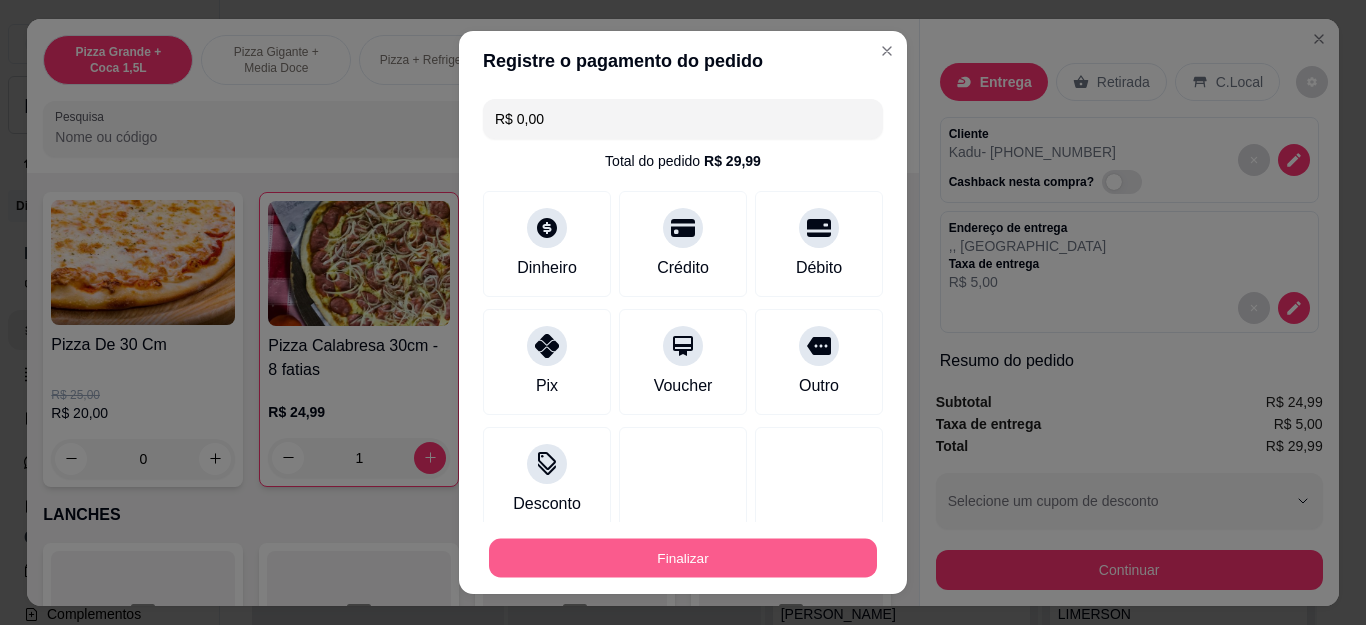 click on "Finalizar" at bounding box center (683, 557) 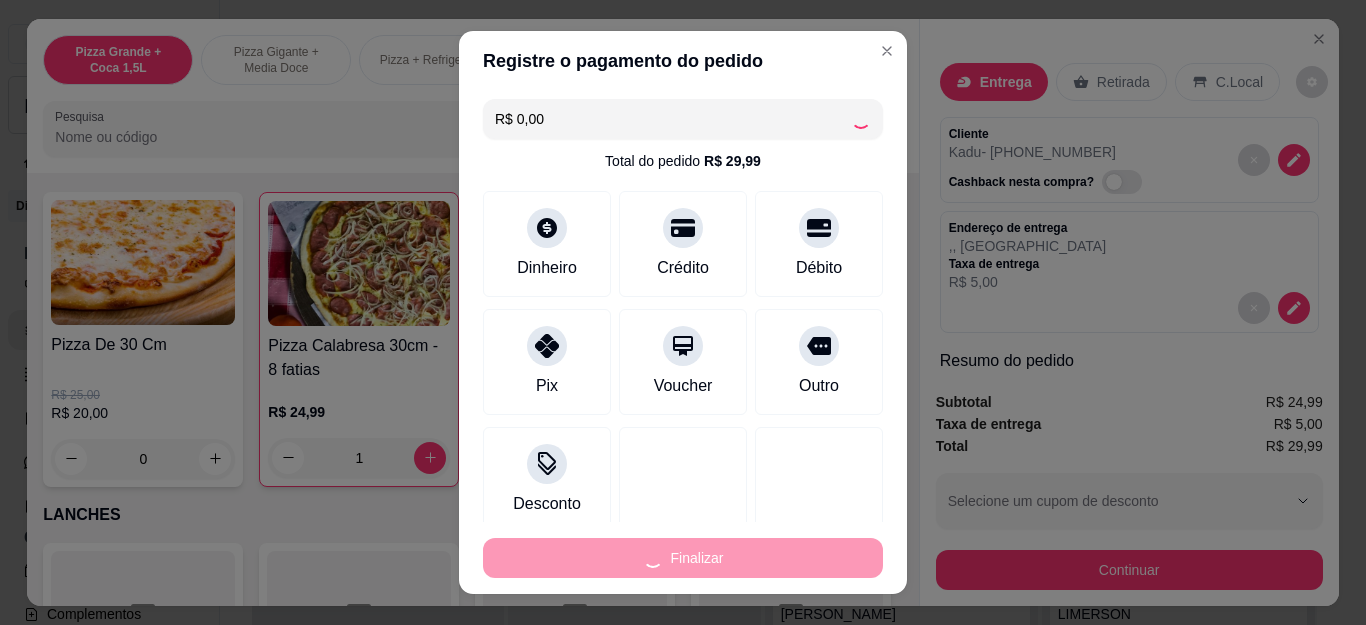 type on "0" 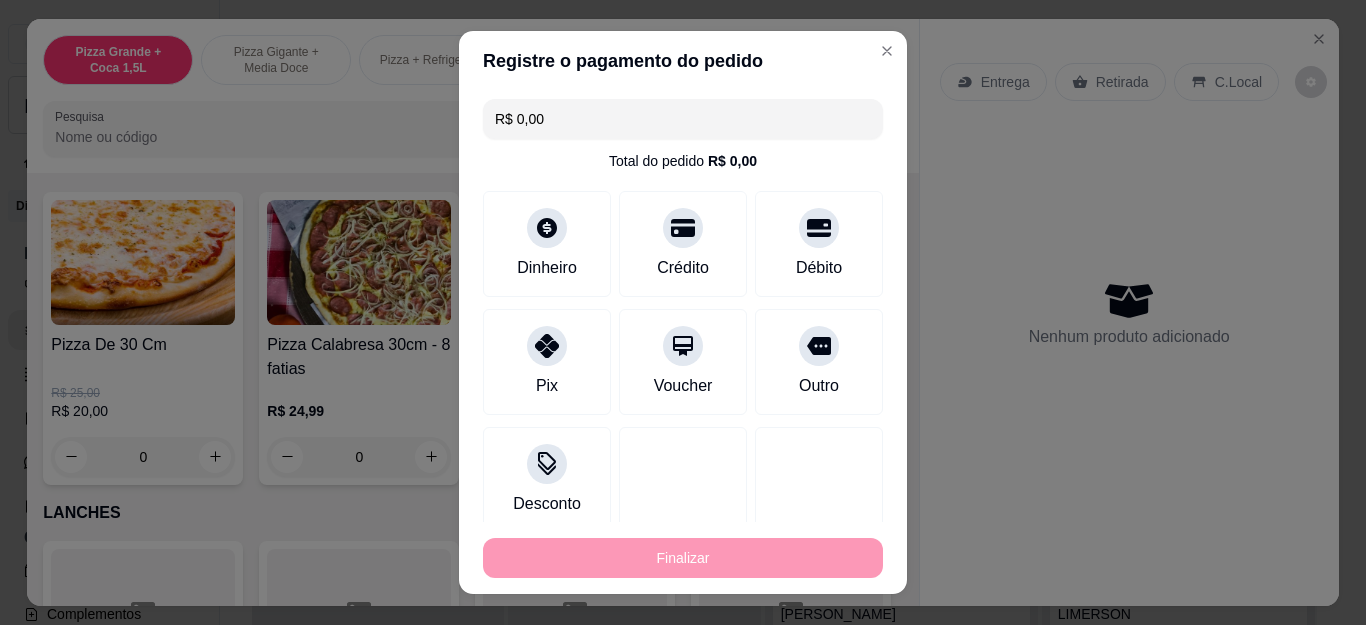 type on "-R$ 29,99" 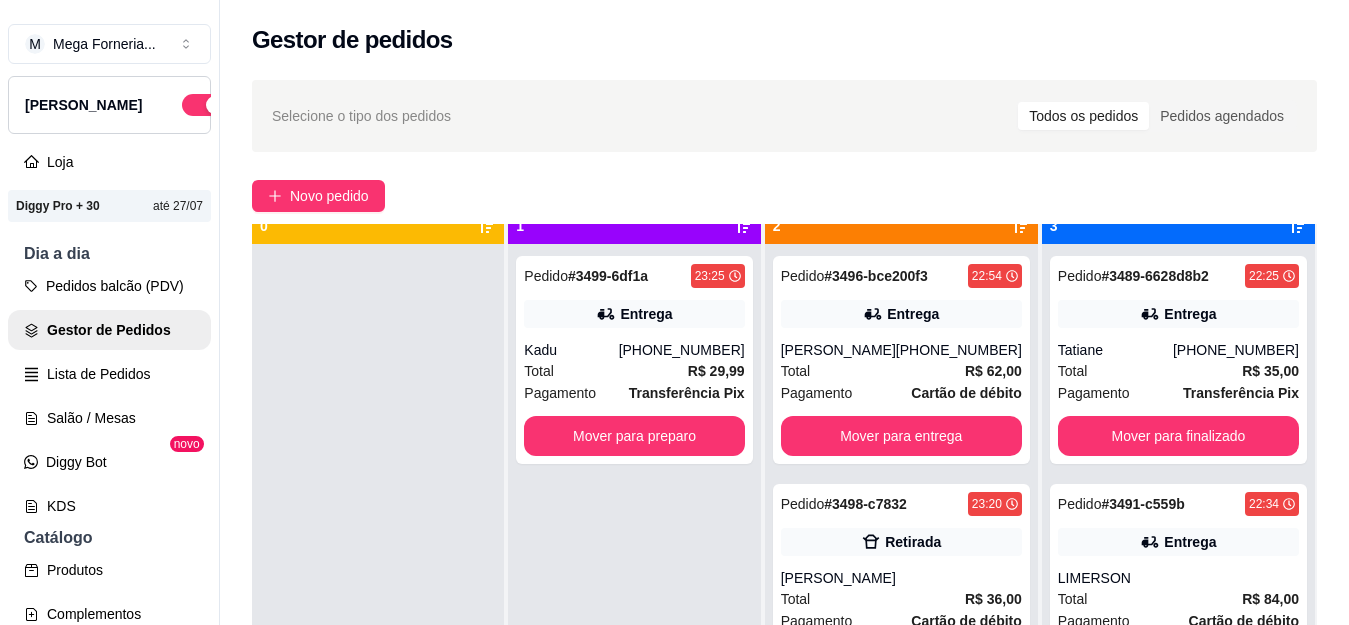 scroll, scrollTop: 56, scrollLeft: 0, axis: vertical 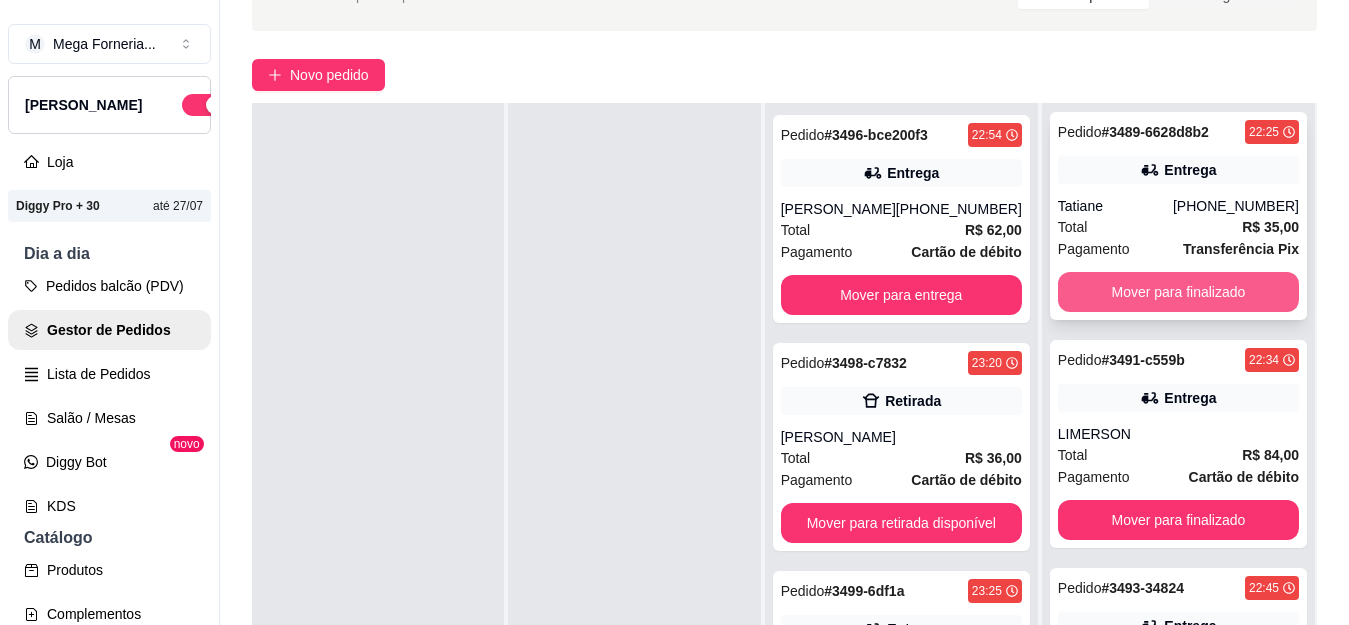 click on "Mover para finalizado" at bounding box center [1178, 292] 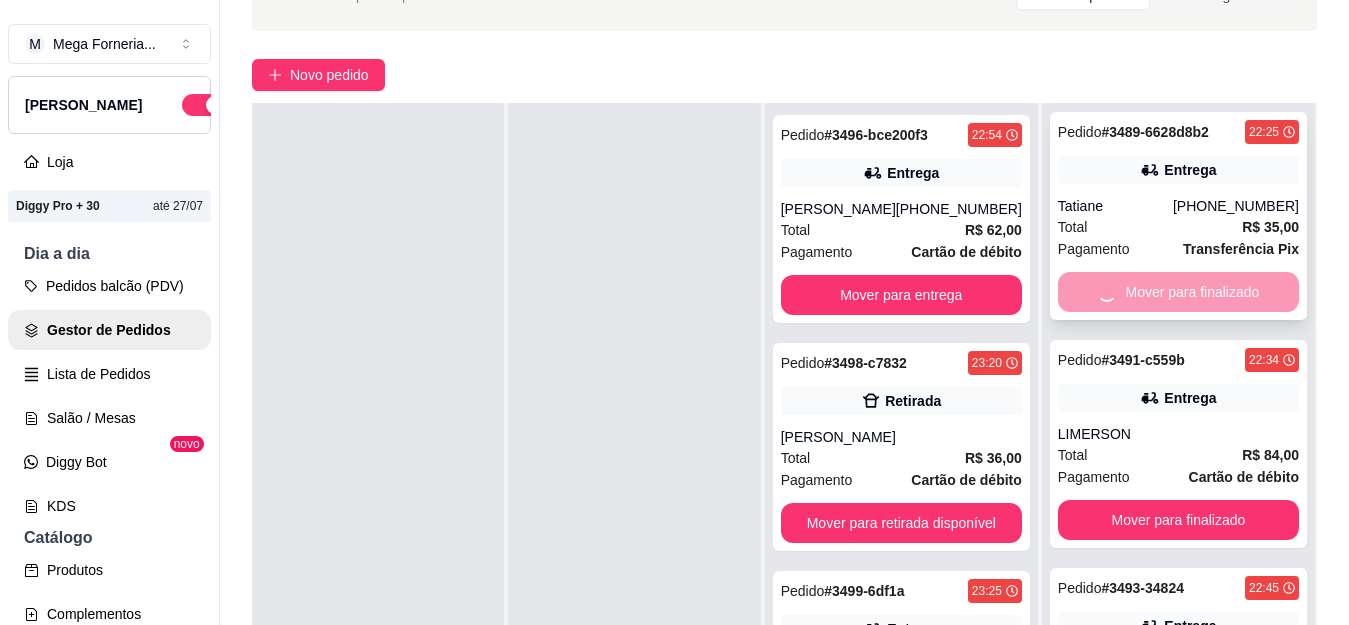 scroll, scrollTop: 0, scrollLeft: 0, axis: both 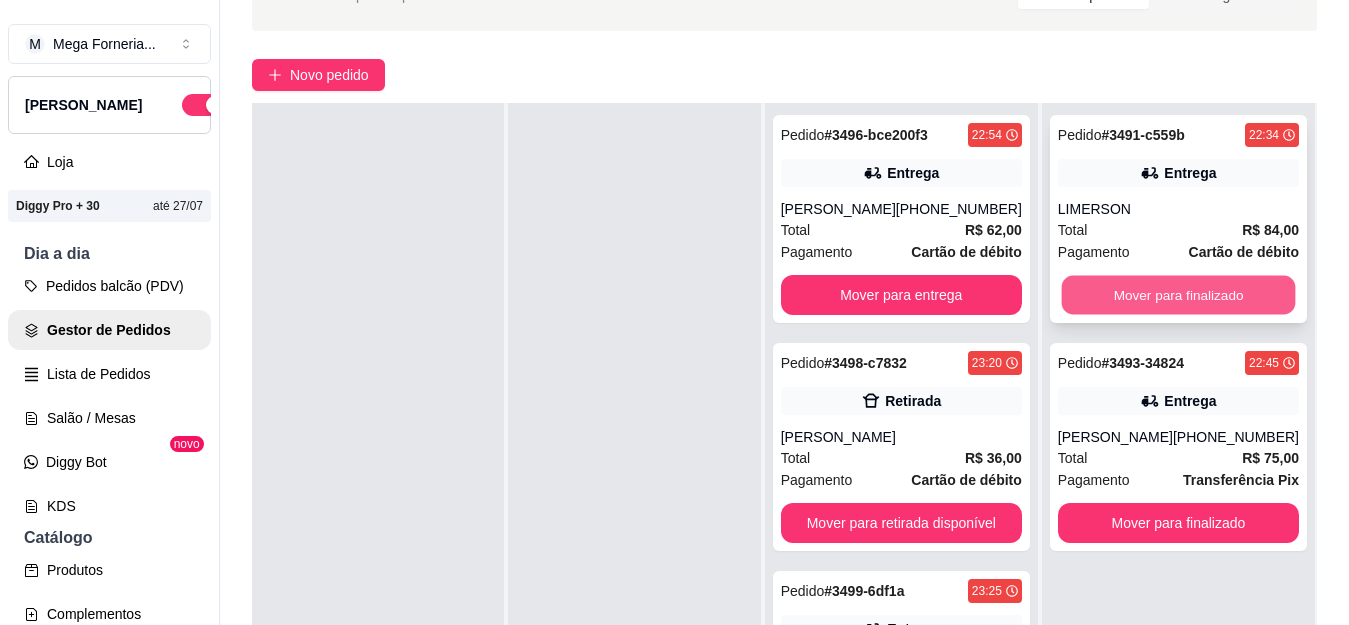 click on "Mover para finalizado" at bounding box center (1178, 295) 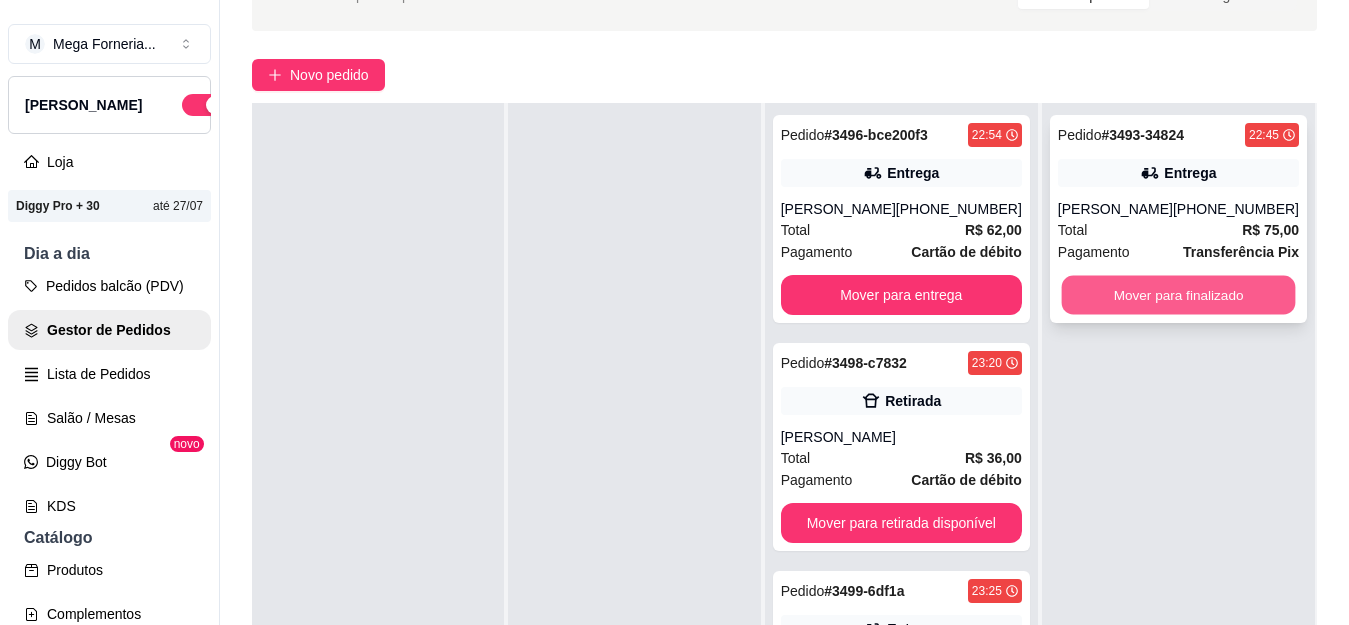click on "Mover para finalizado" at bounding box center (1178, 295) 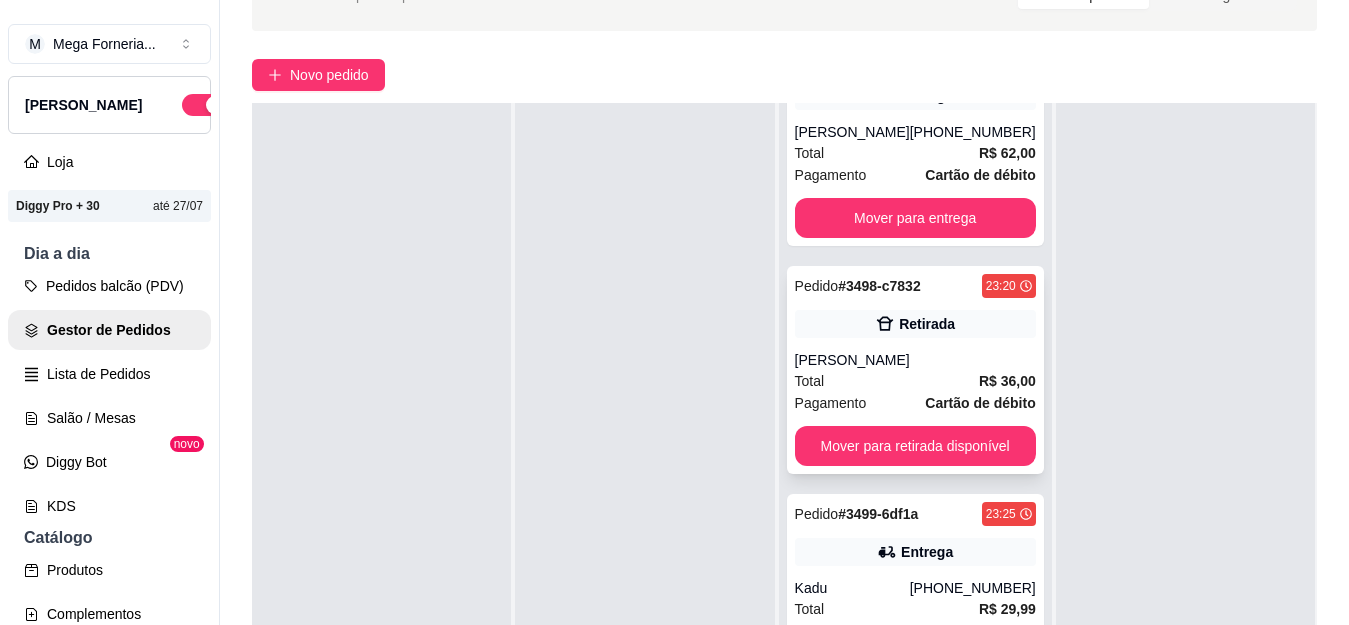 scroll, scrollTop: 99, scrollLeft: 0, axis: vertical 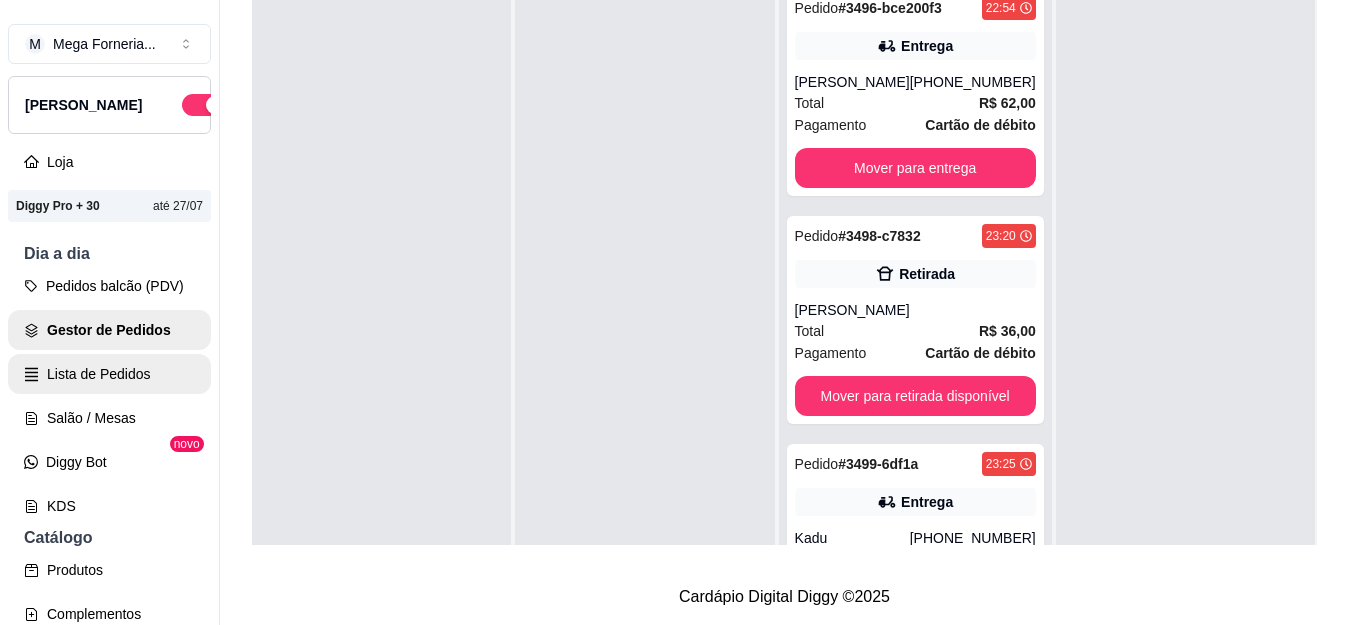 click on "Lista de Pedidos" at bounding box center [109, 374] 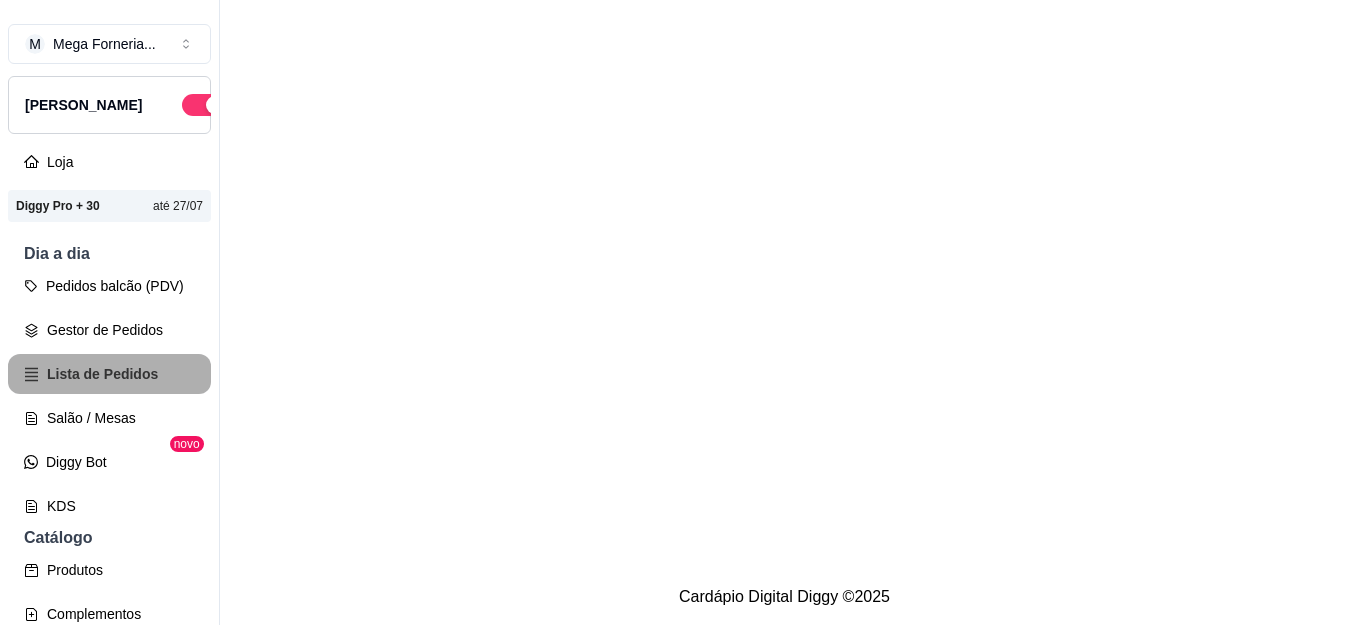 scroll, scrollTop: 0, scrollLeft: 0, axis: both 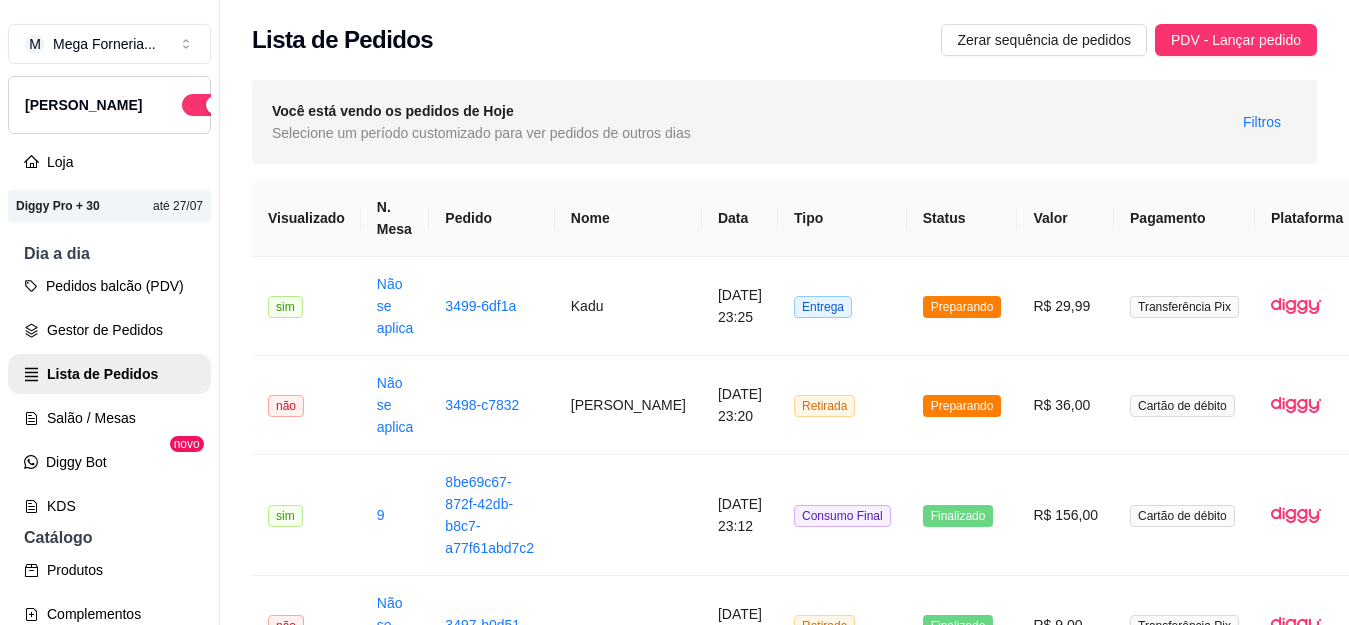 click on "Salão / Mesas" at bounding box center [109, 418] 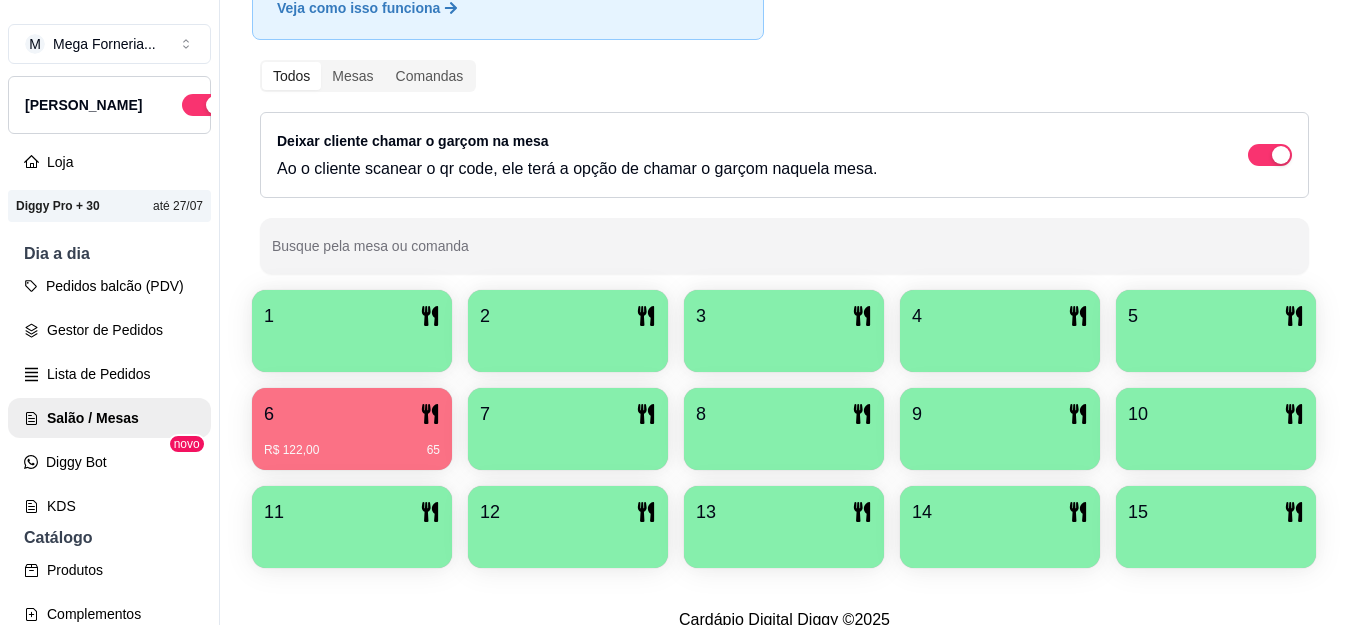scroll, scrollTop: 300, scrollLeft: 0, axis: vertical 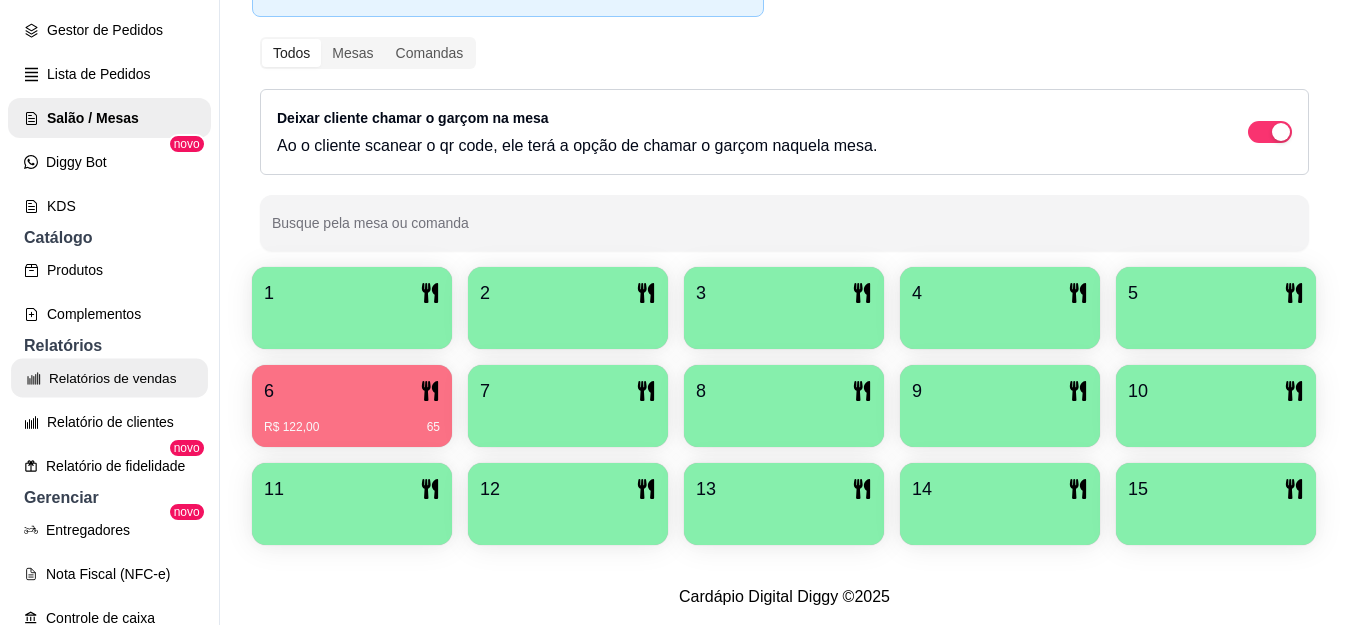 click on "Relatórios de vendas" at bounding box center [109, 378] 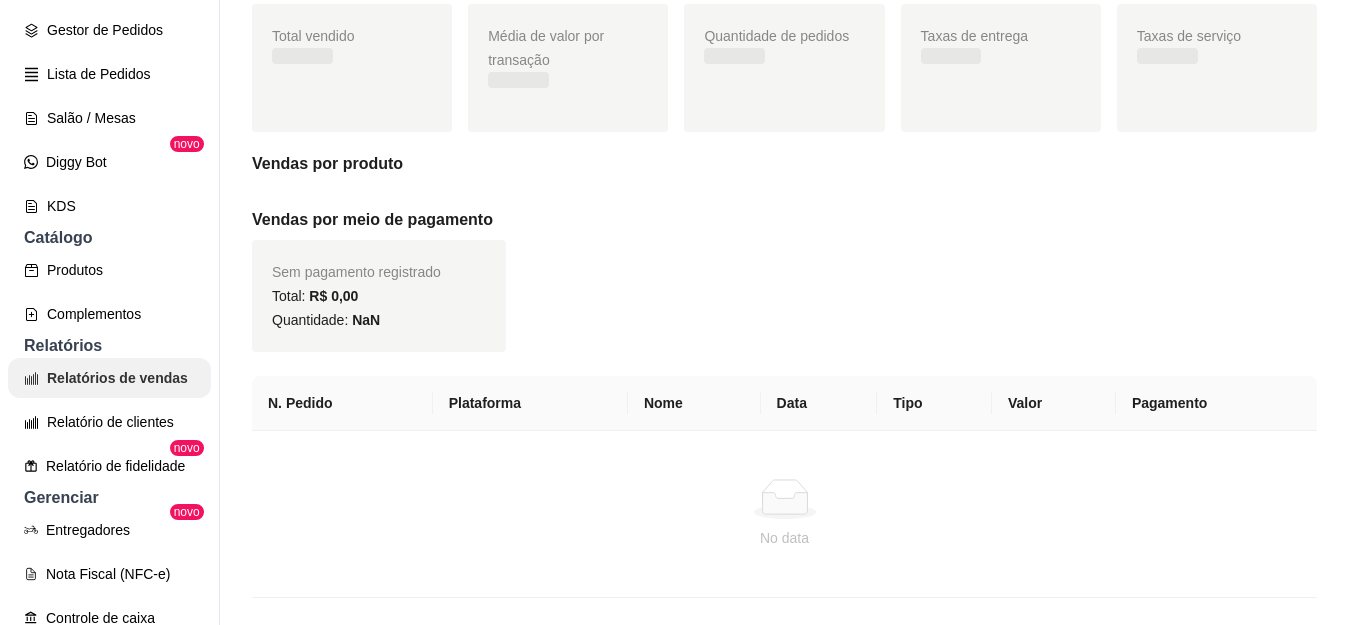scroll, scrollTop: 0, scrollLeft: 0, axis: both 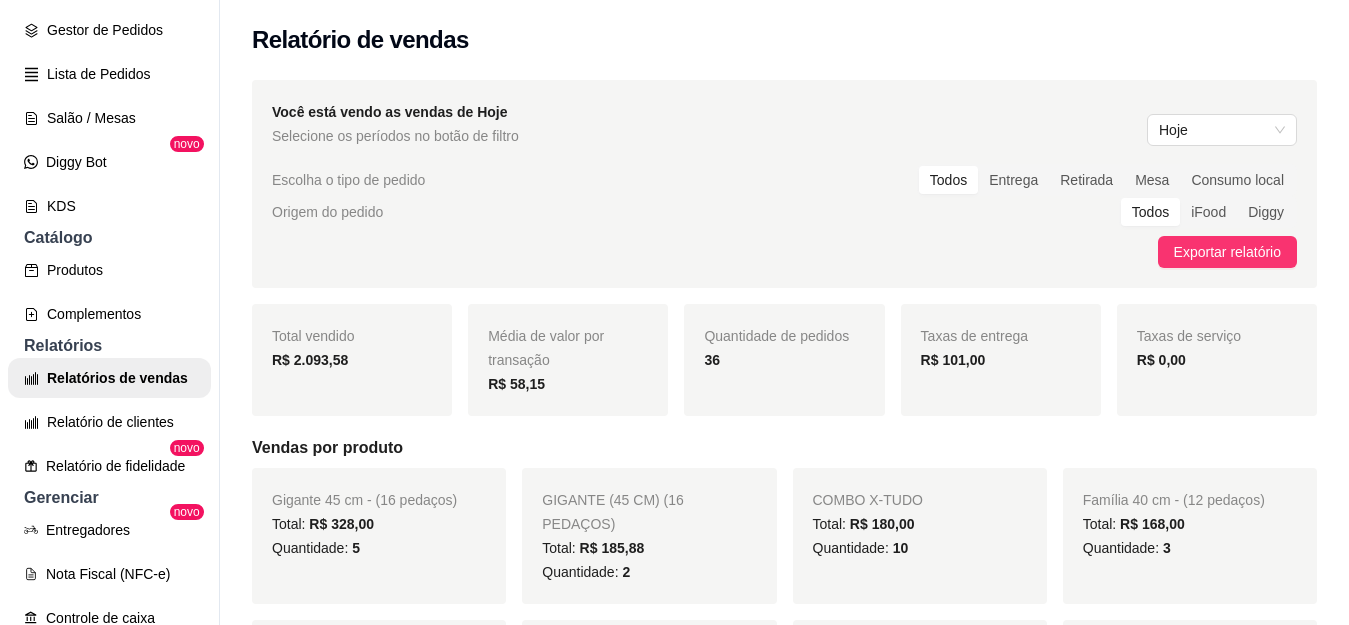 click on "R$ 101,00" at bounding box center [953, 360] 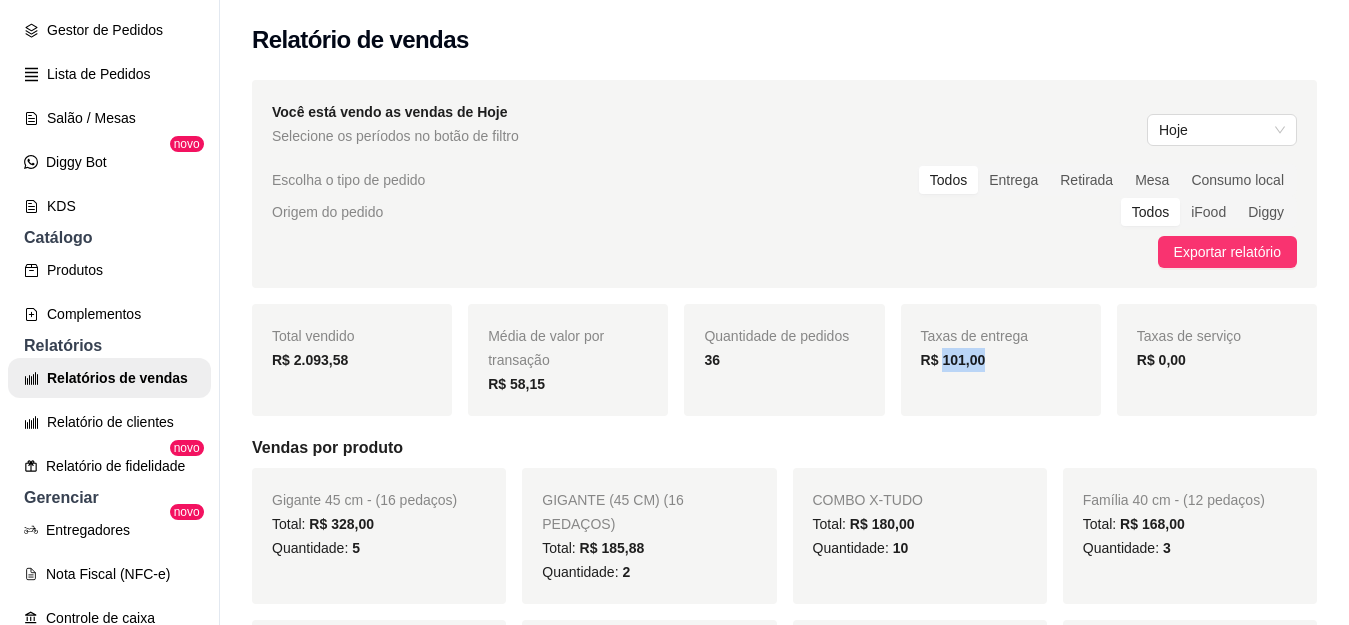 click on "R$ 101,00" at bounding box center (953, 360) 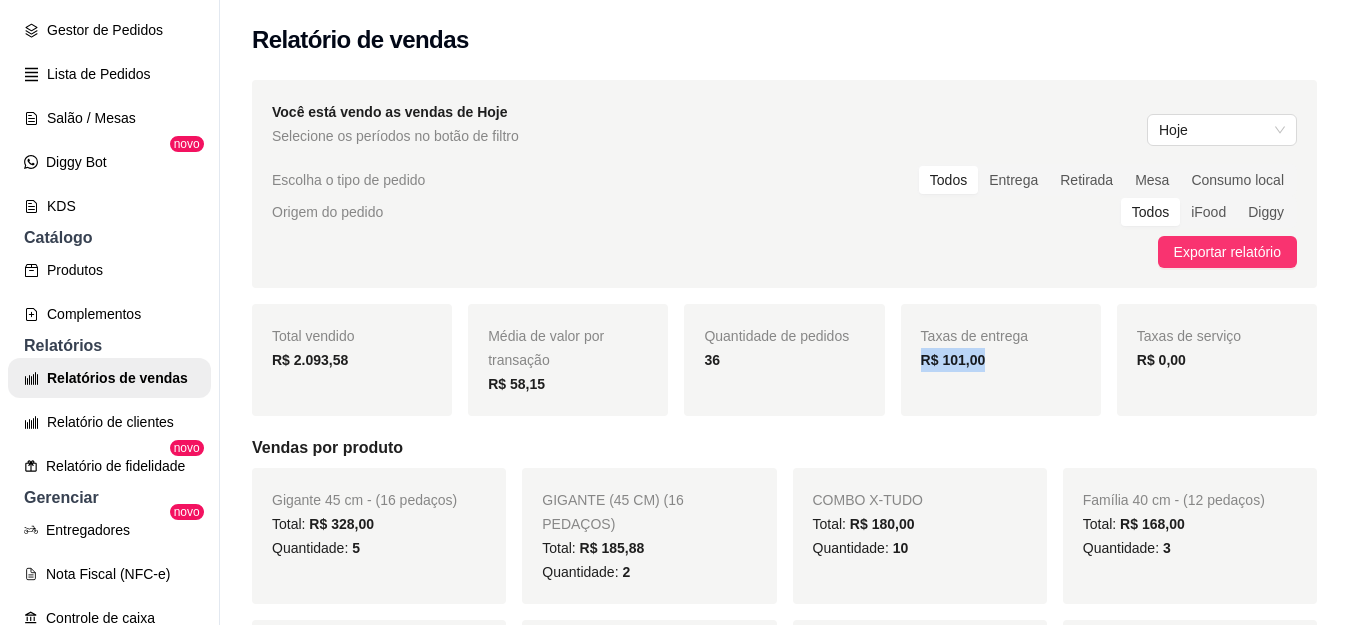 click on "R$ 101,00" at bounding box center [953, 360] 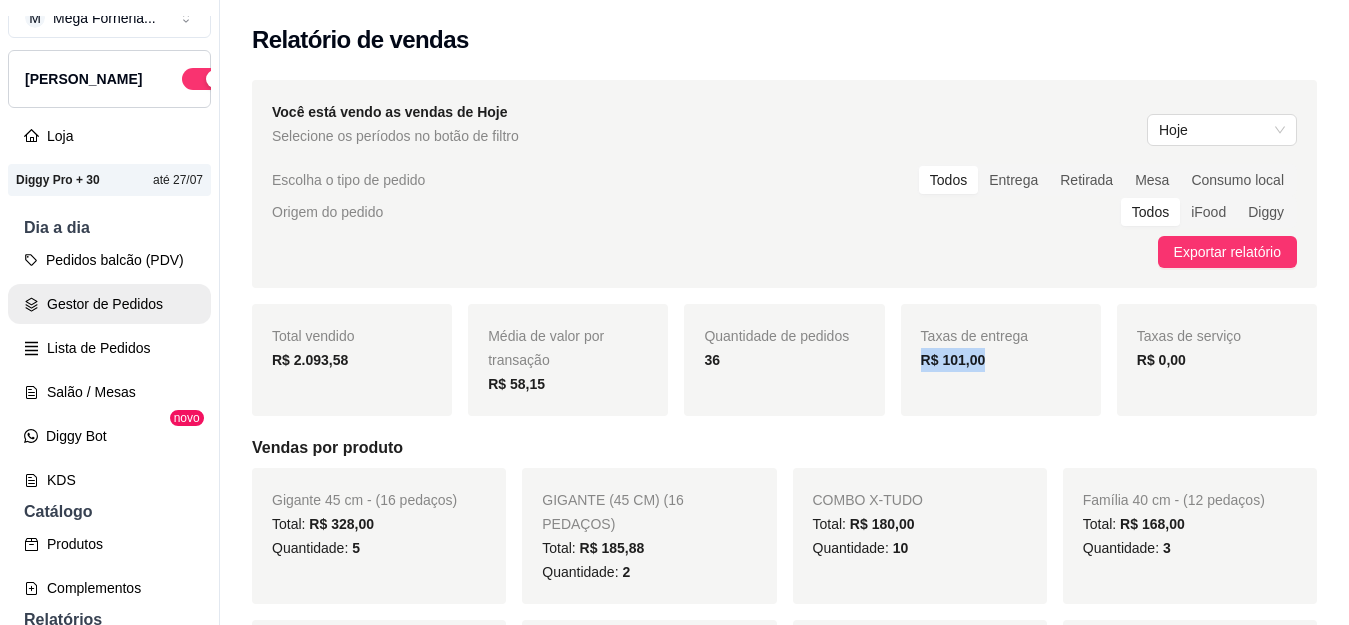 scroll, scrollTop: 0, scrollLeft: 0, axis: both 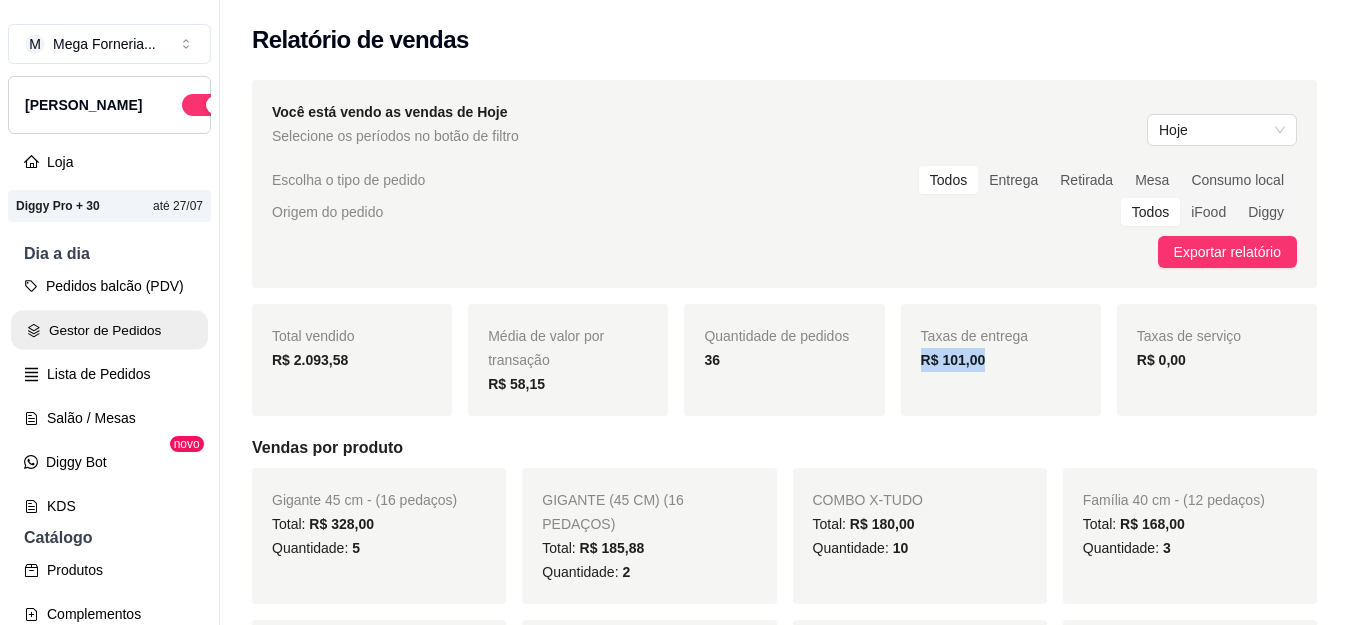 click on "Gestor de Pedidos" at bounding box center (109, 330) 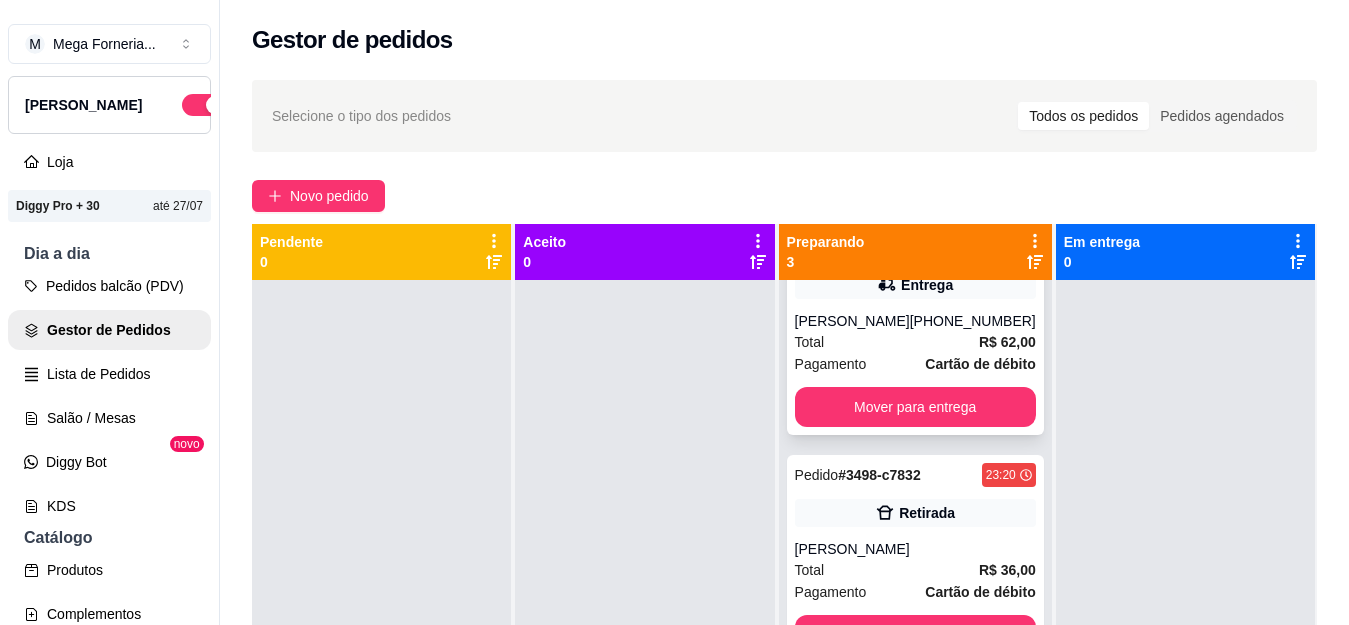 scroll, scrollTop: 99, scrollLeft: 0, axis: vertical 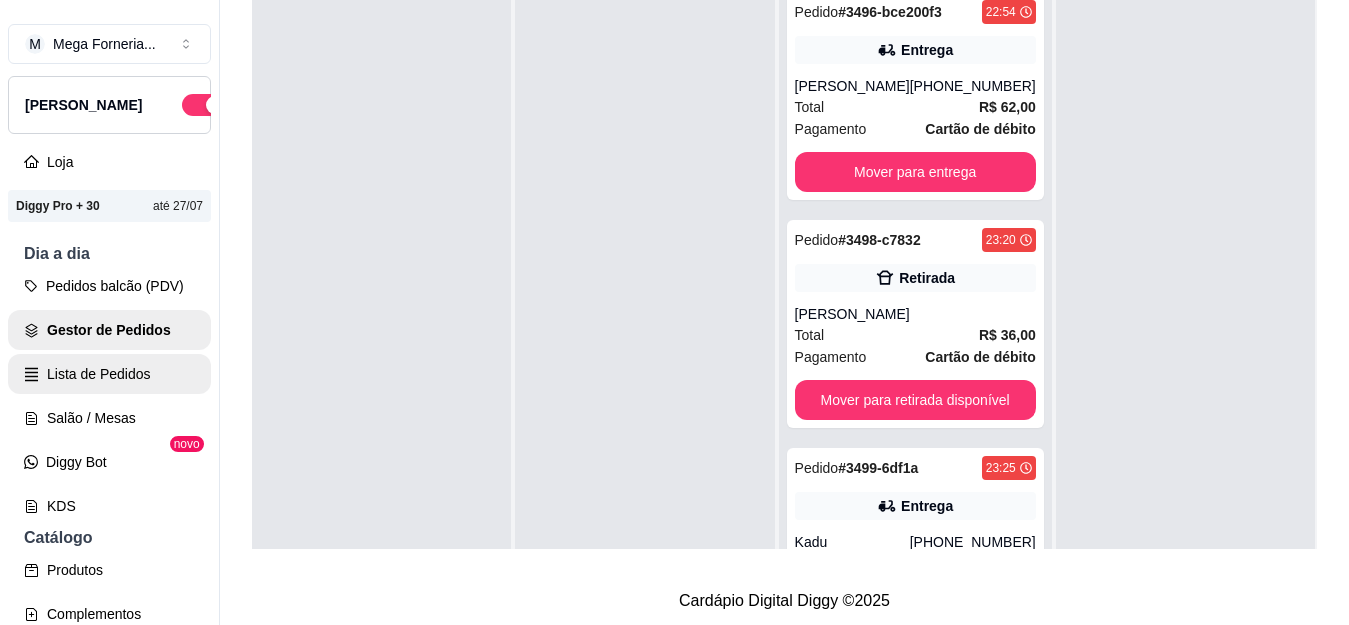 click on "Lista de Pedidos" at bounding box center [109, 374] 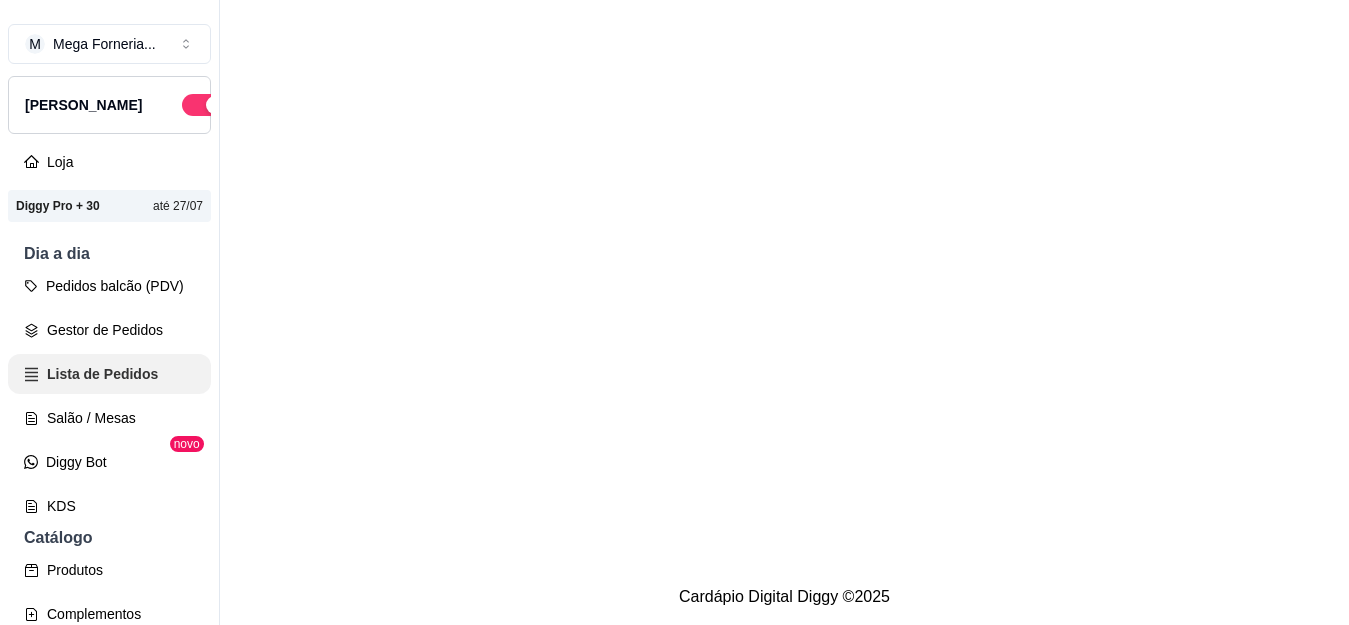 scroll, scrollTop: 0, scrollLeft: 0, axis: both 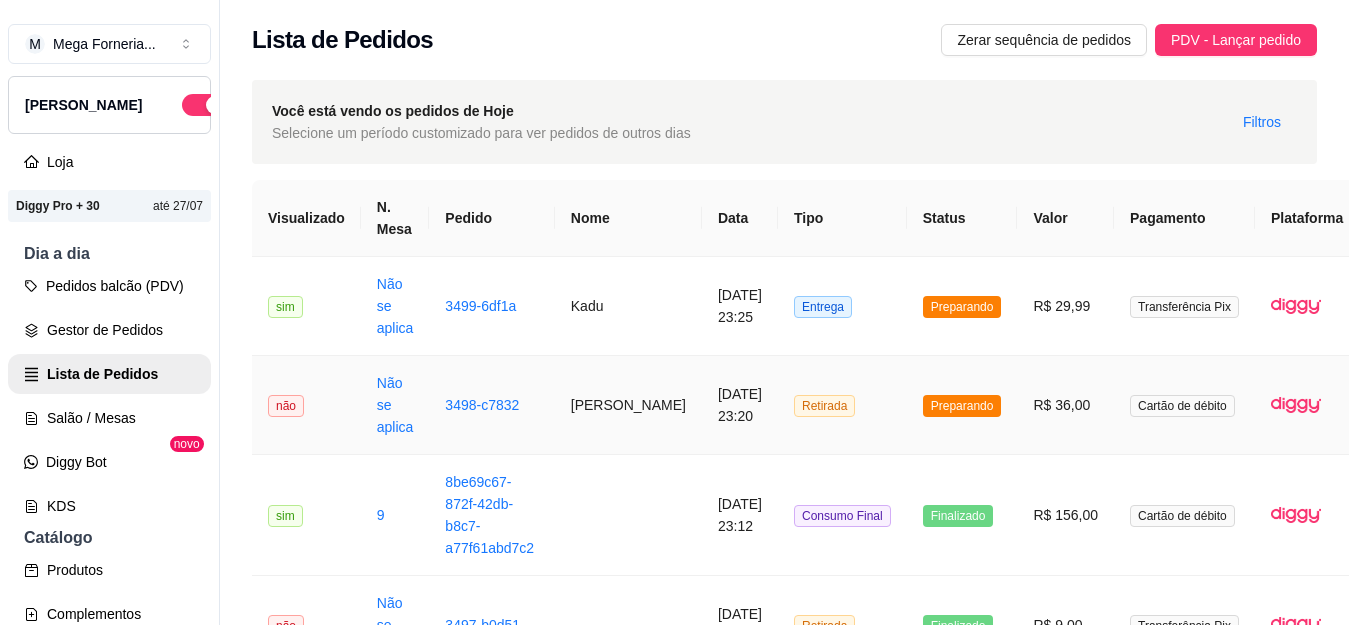 click on "Pedidos balcão (PDV) Gestor de Pedidos Lista de Pedidos Salão / Mesas Diggy Bot novo KDS" at bounding box center [109, 396] 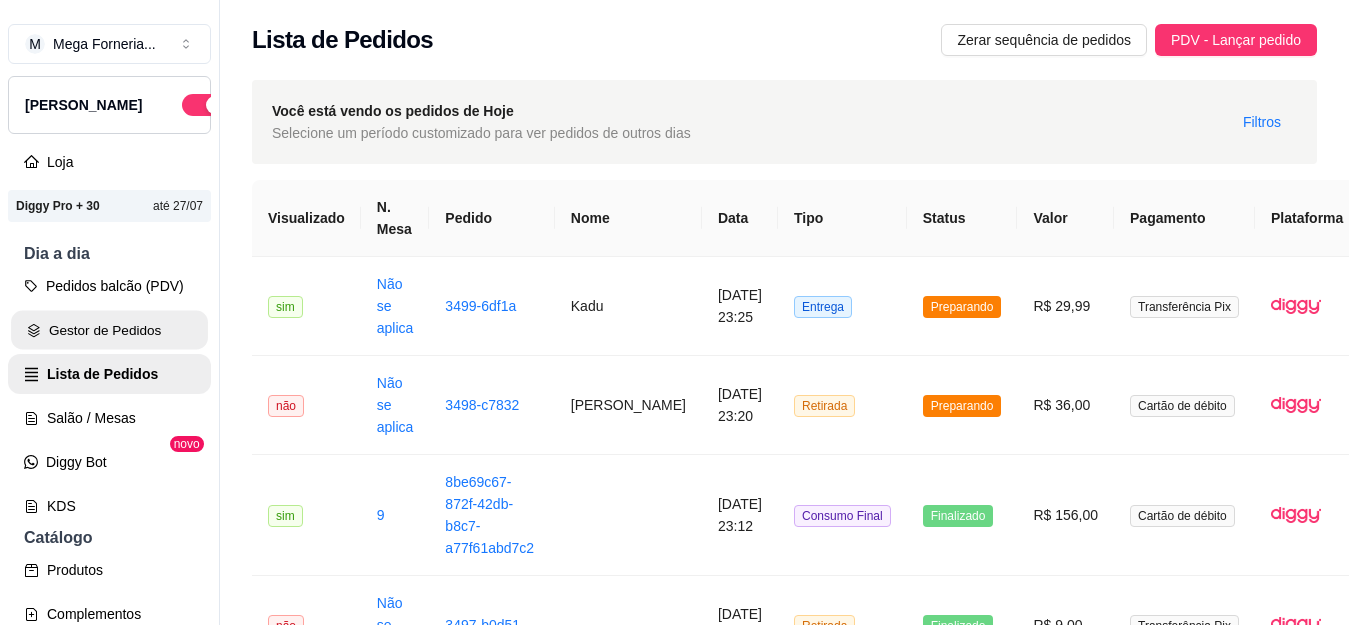 click on "Gestor de Pedidos" at bounding box center (109, 330) 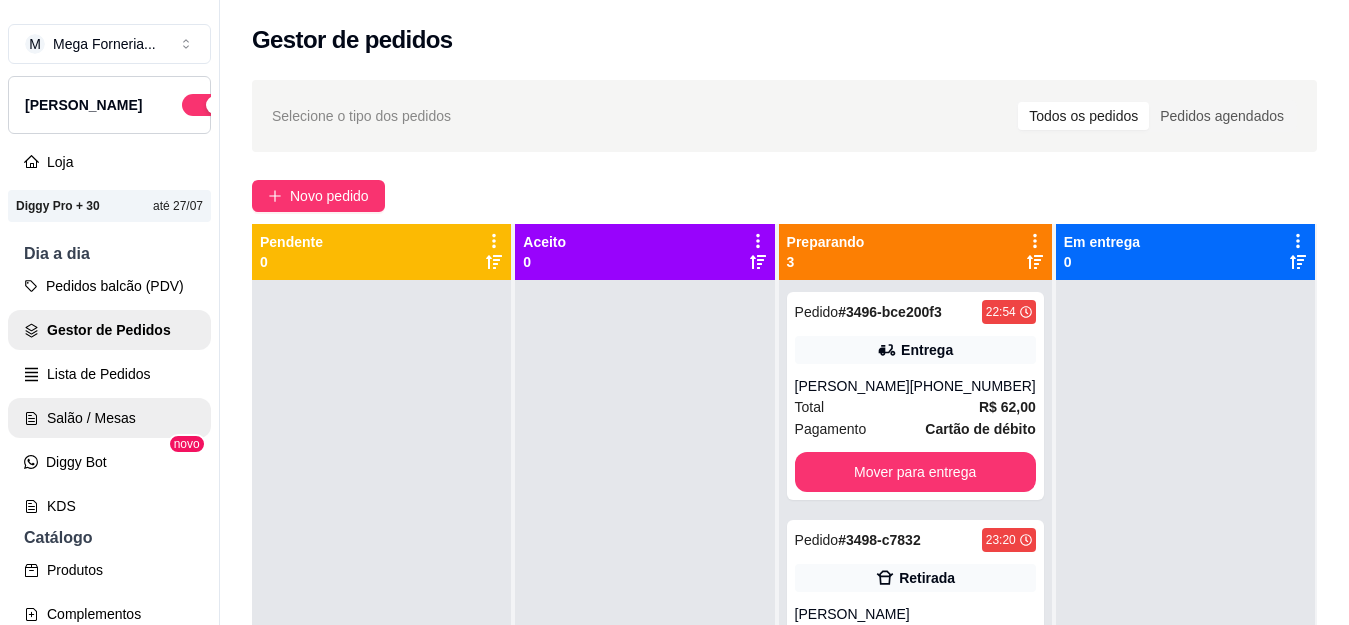 click on "Salão / Mesas" at bounding box center [109, 418] 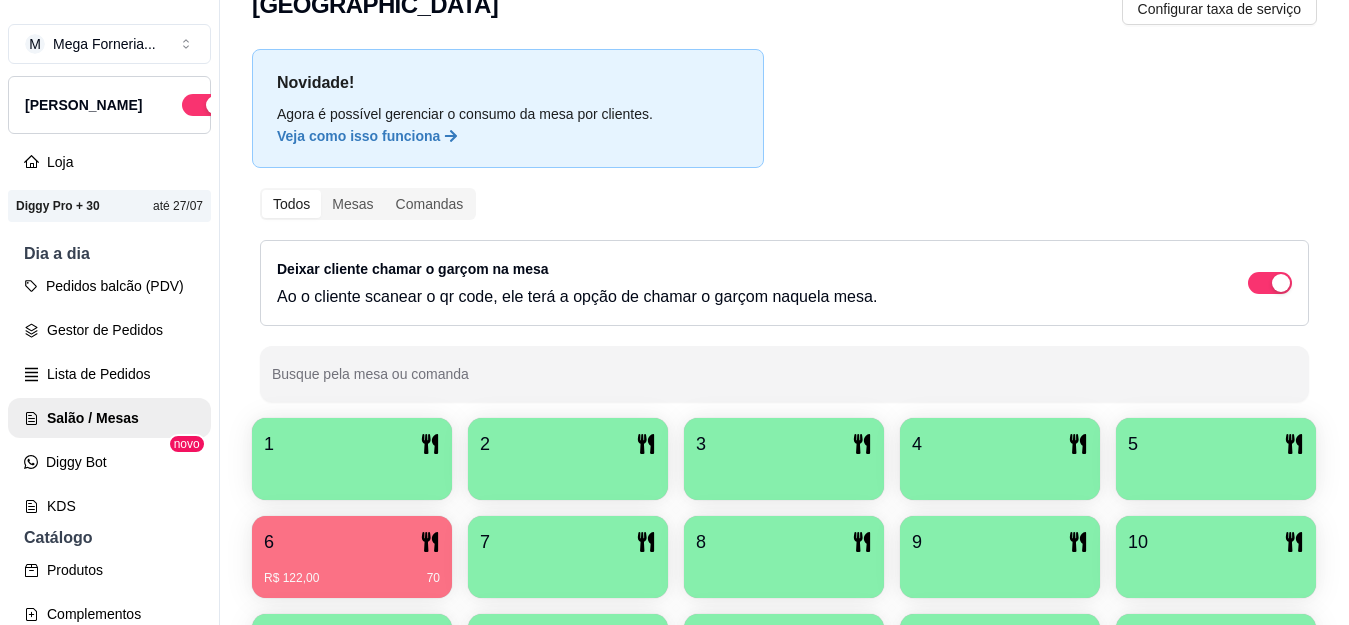 scroll, scrollTop: 200, scrollLeft: 0, axis: vertical 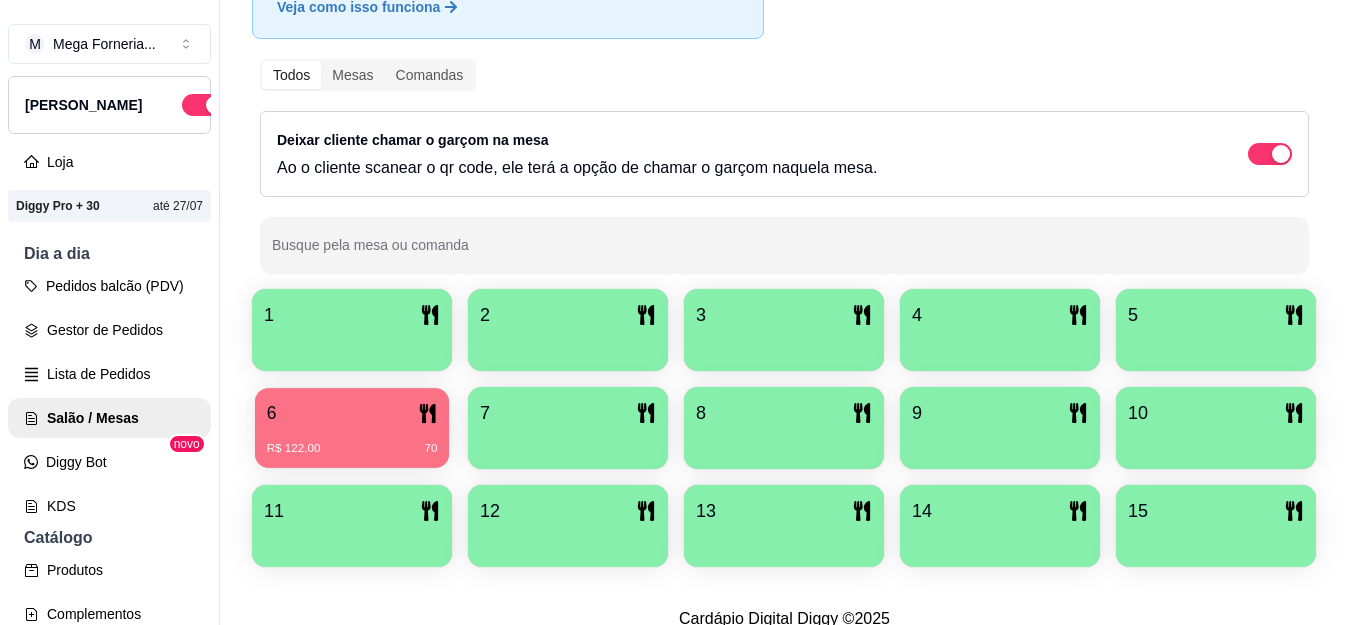 click on "6" at bounding box center [352, 413] 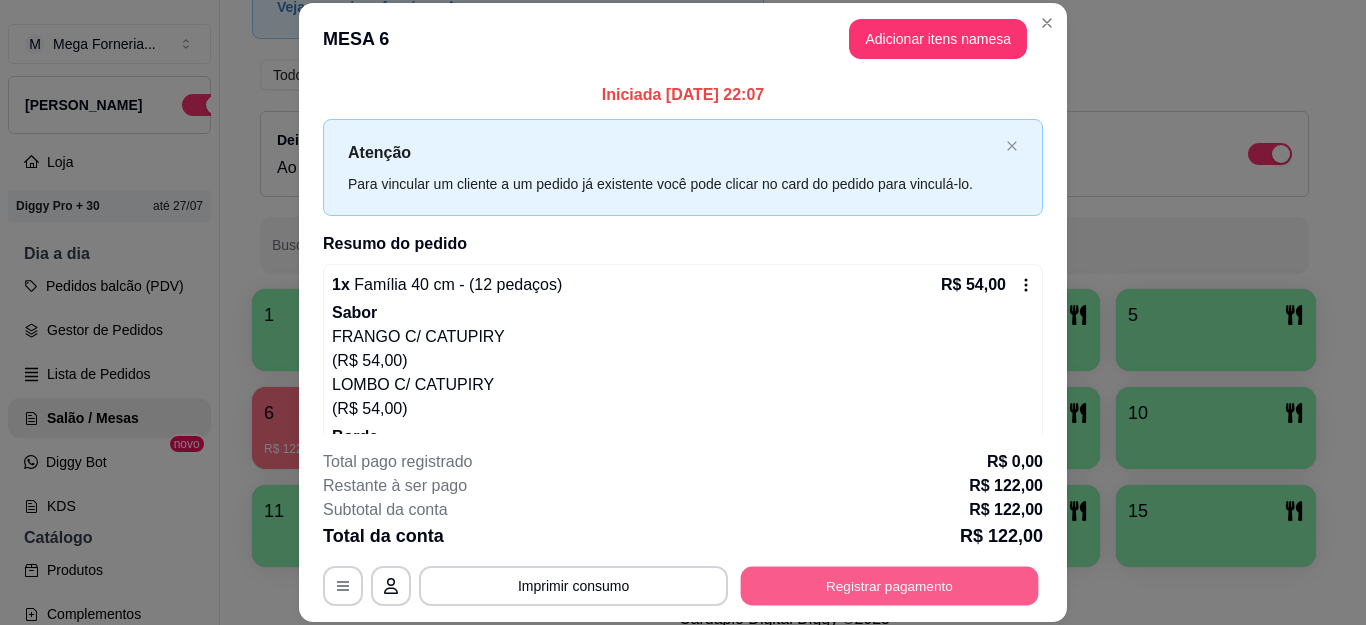 click on "Registrar pagamento" at bounding box center [890, 585] 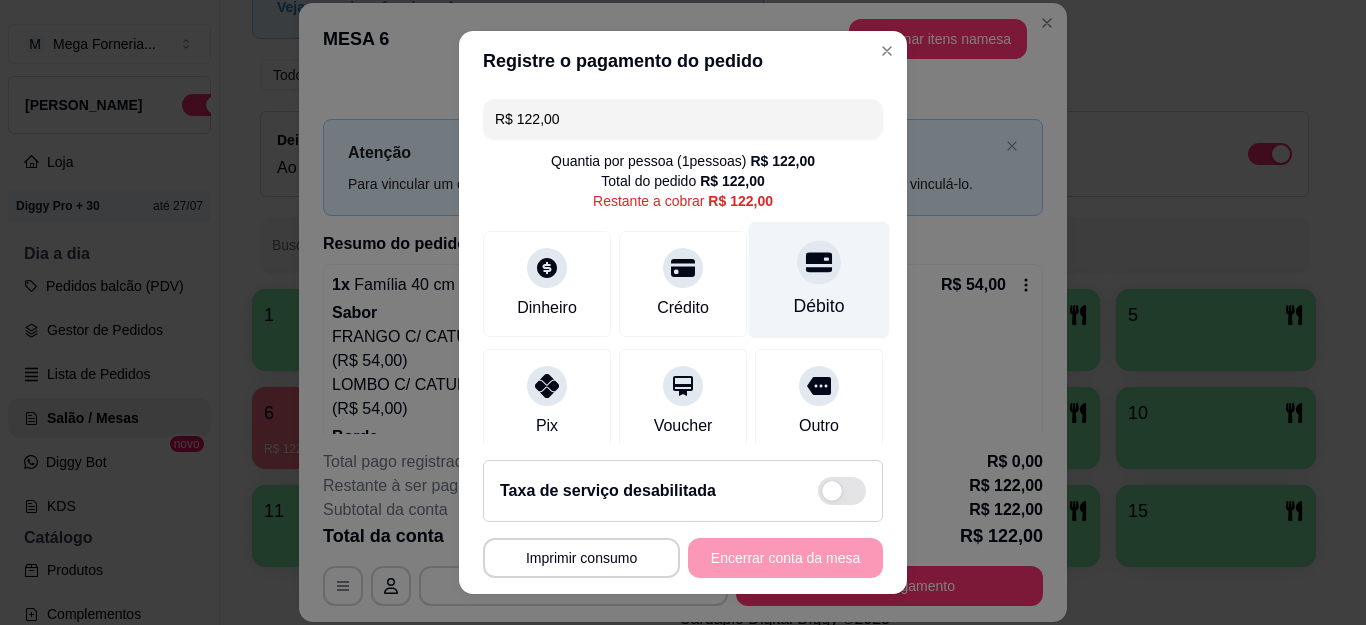 click at bounding box center (819, 263) 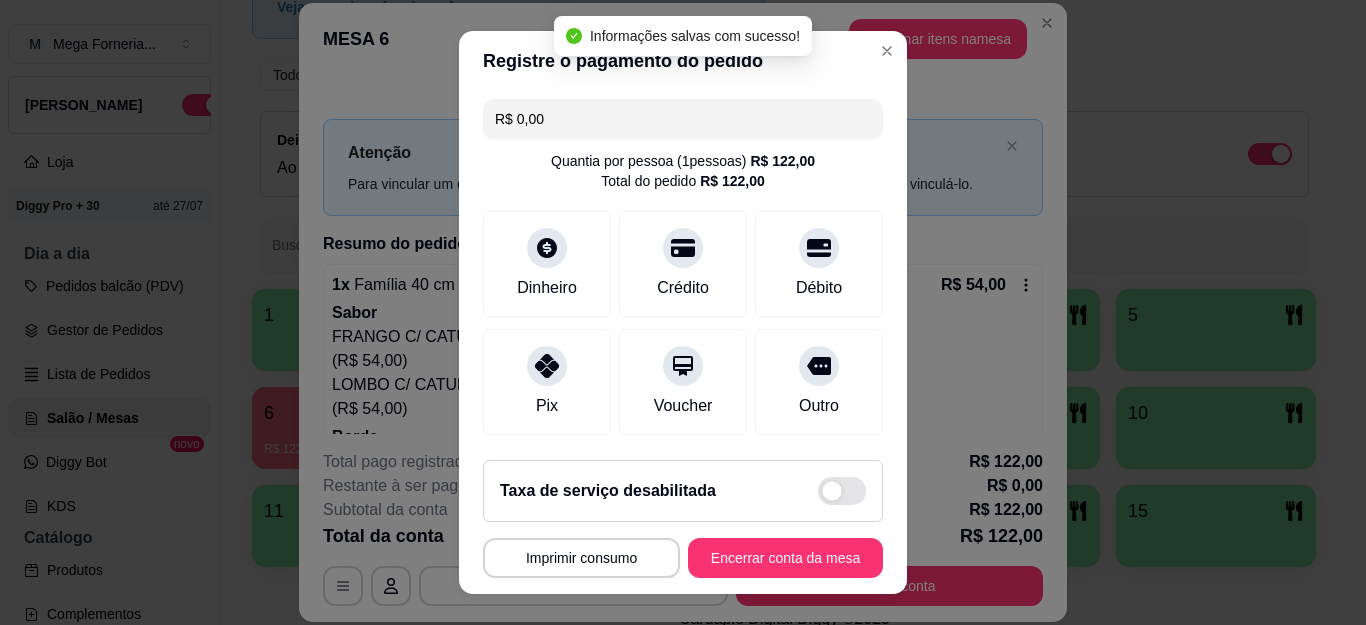 type on "R$ 0,00" 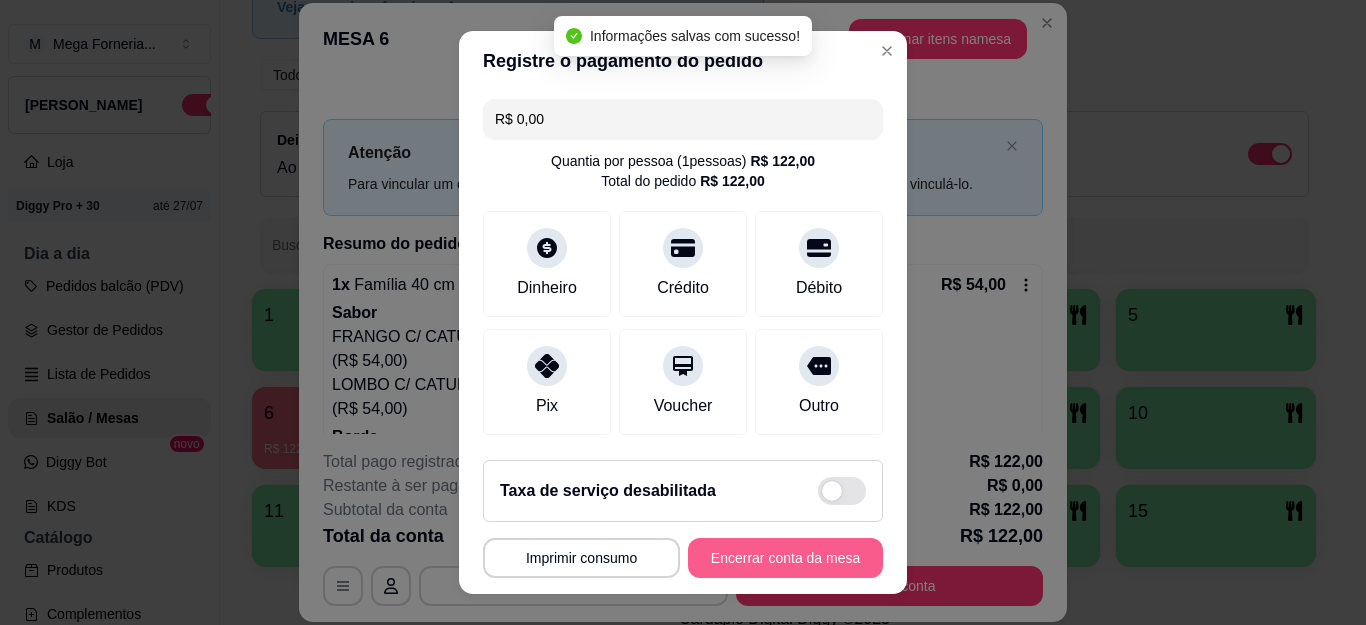 click on "Encerrar conta da mesa" at bounding box center [785, 558] 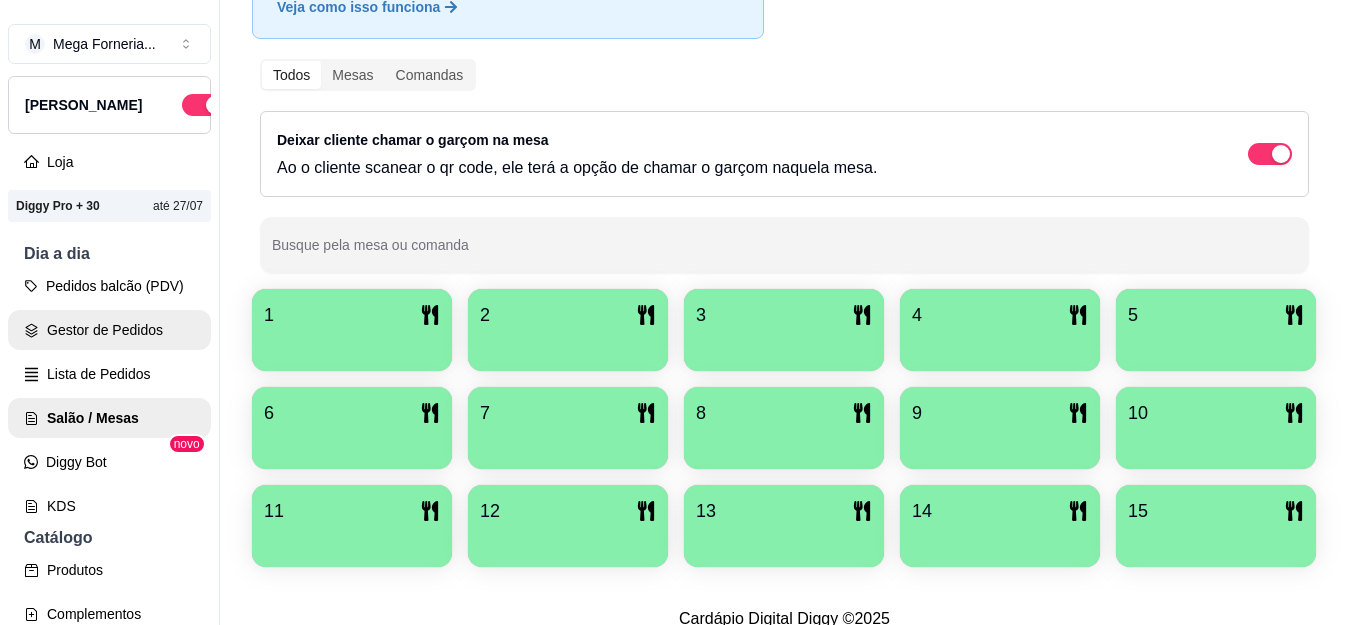 click on "Gestor de Pedidos" at bounding box center [109, 330] 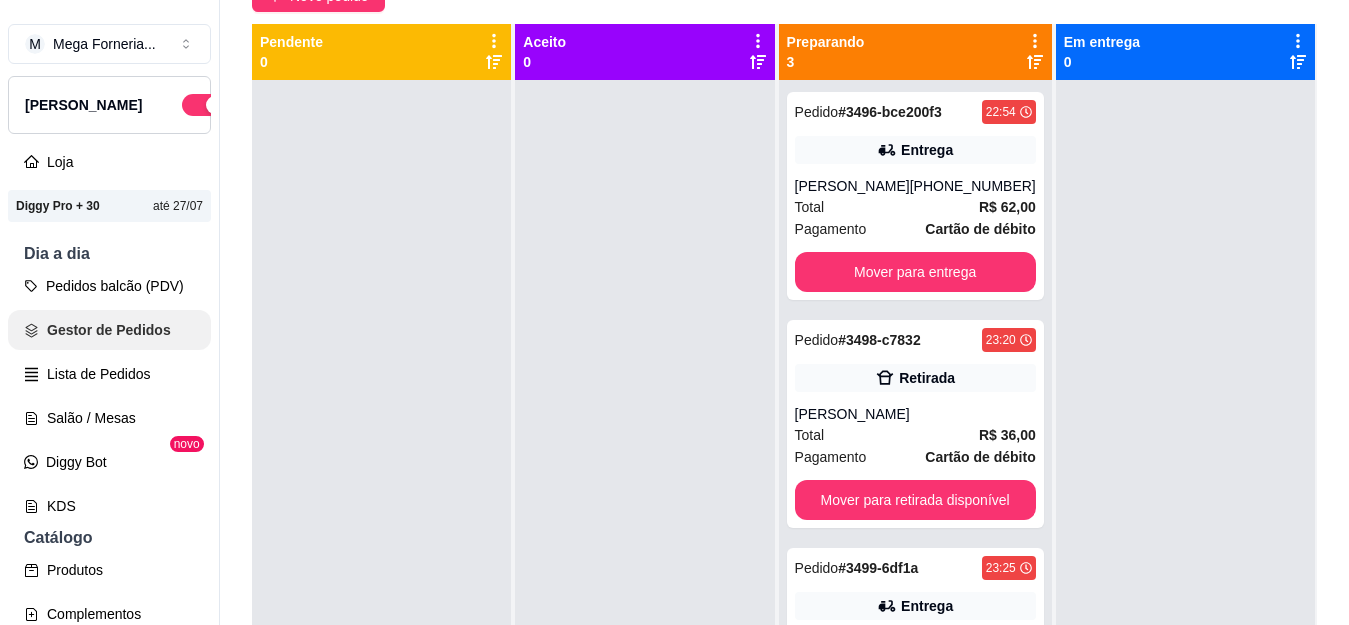 scroll, scrollTop: 0, scrollLeft: 0, axis: both 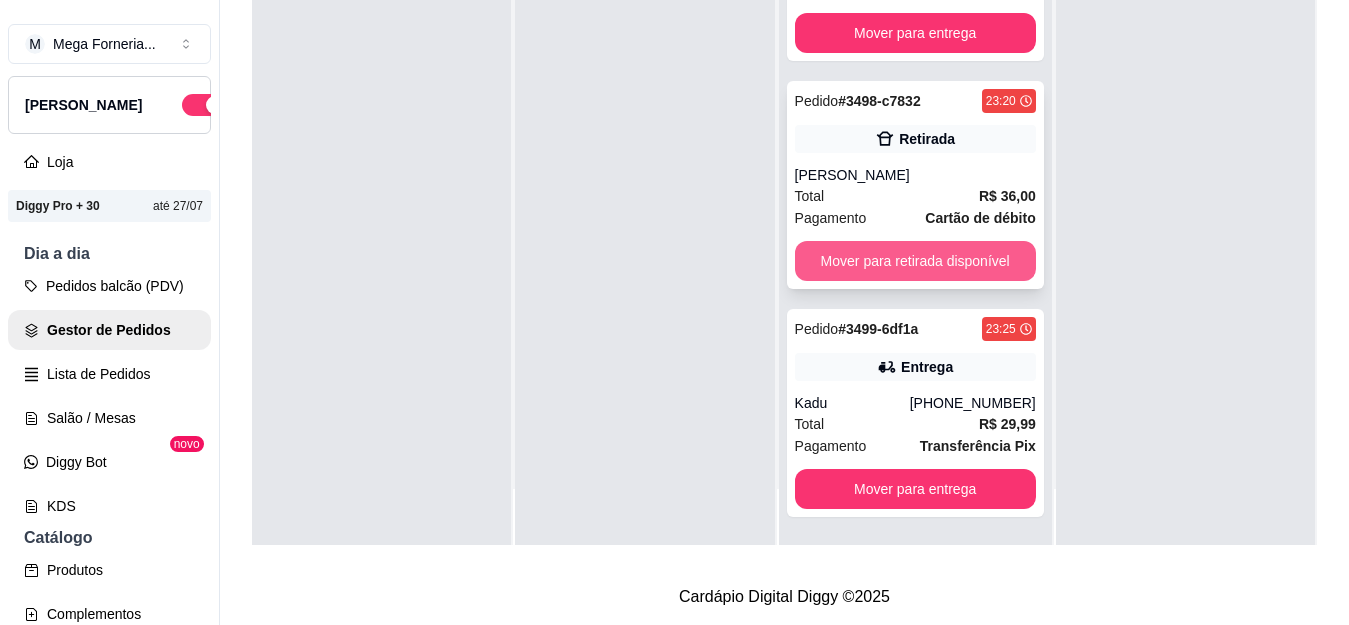 click on "Mover para retirada disponível" at bounding box center [915, 261] 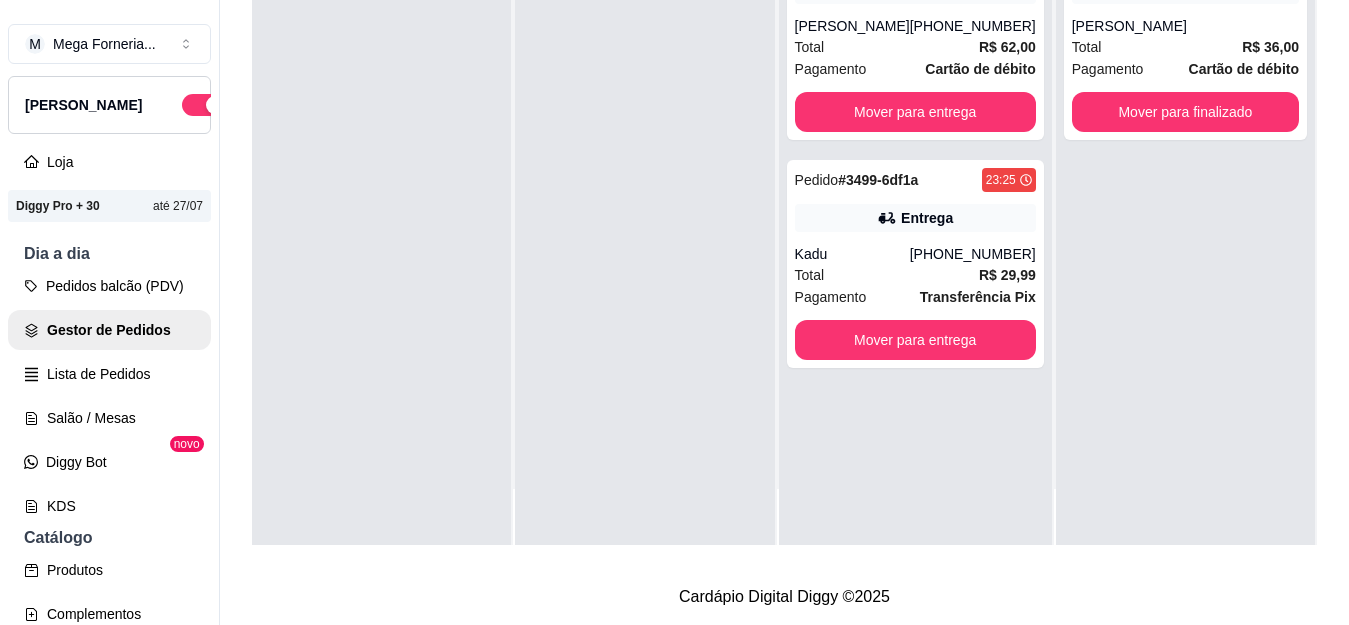 scroll, scrollTop: 0, scrollLeft: 0, axis: both 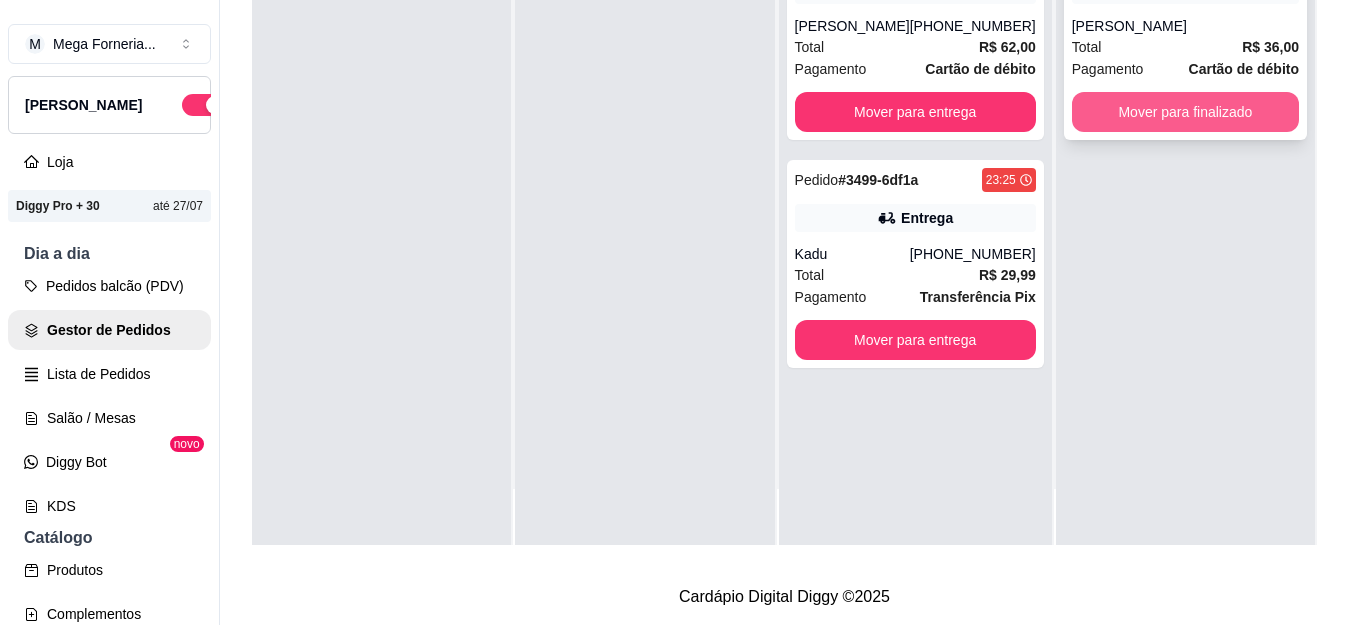 click on "Mover para finalizado" at bounding box center [1185, 112] 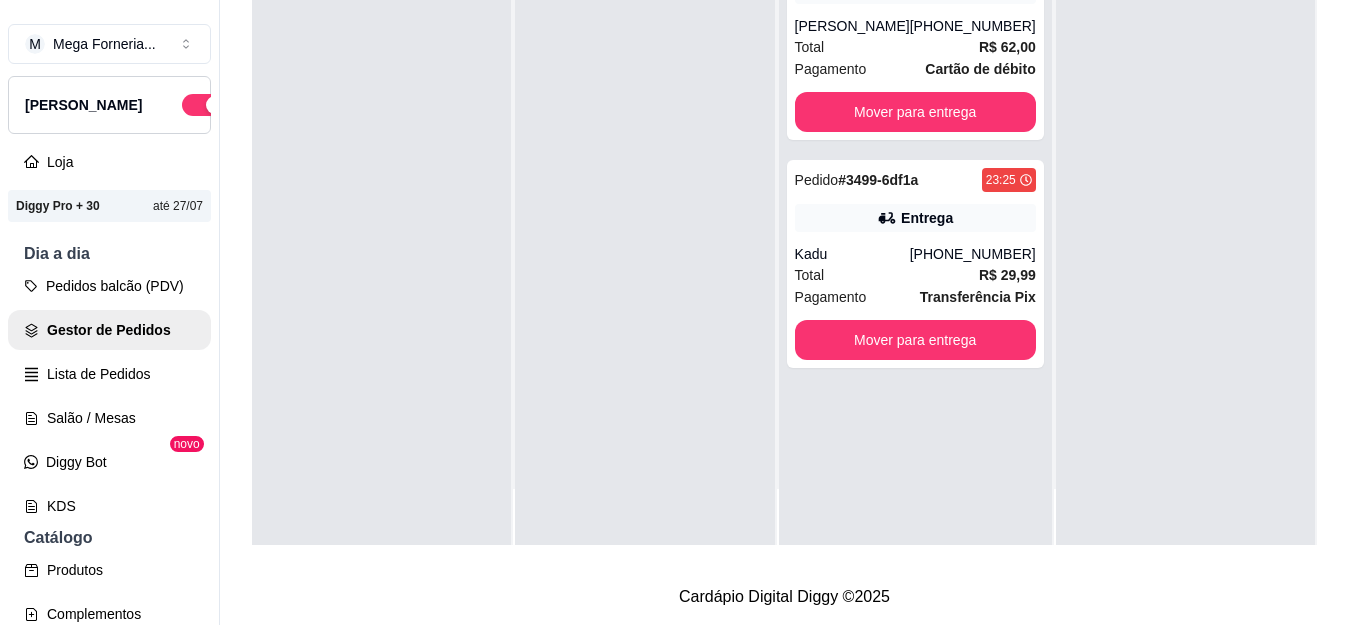 scroll, scrollTop: 0, scrollLeft: 0, axis: both 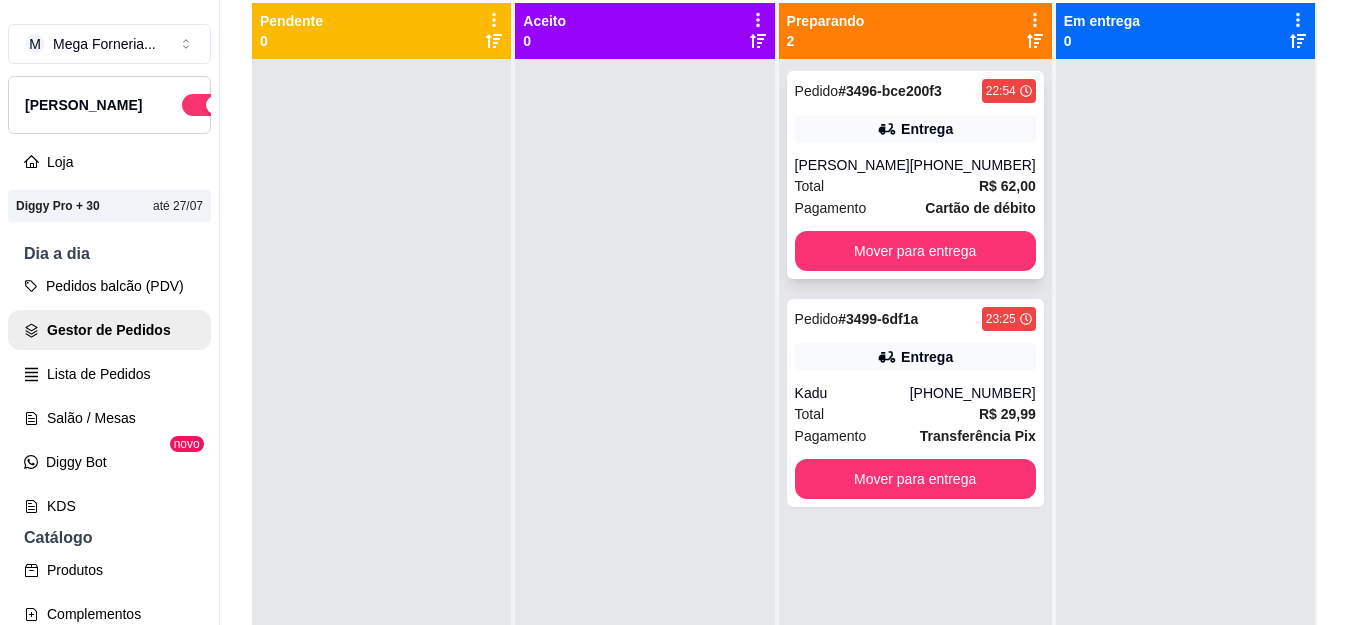 click on "[PERSON_NAME]" at bounding box center (852, 165) 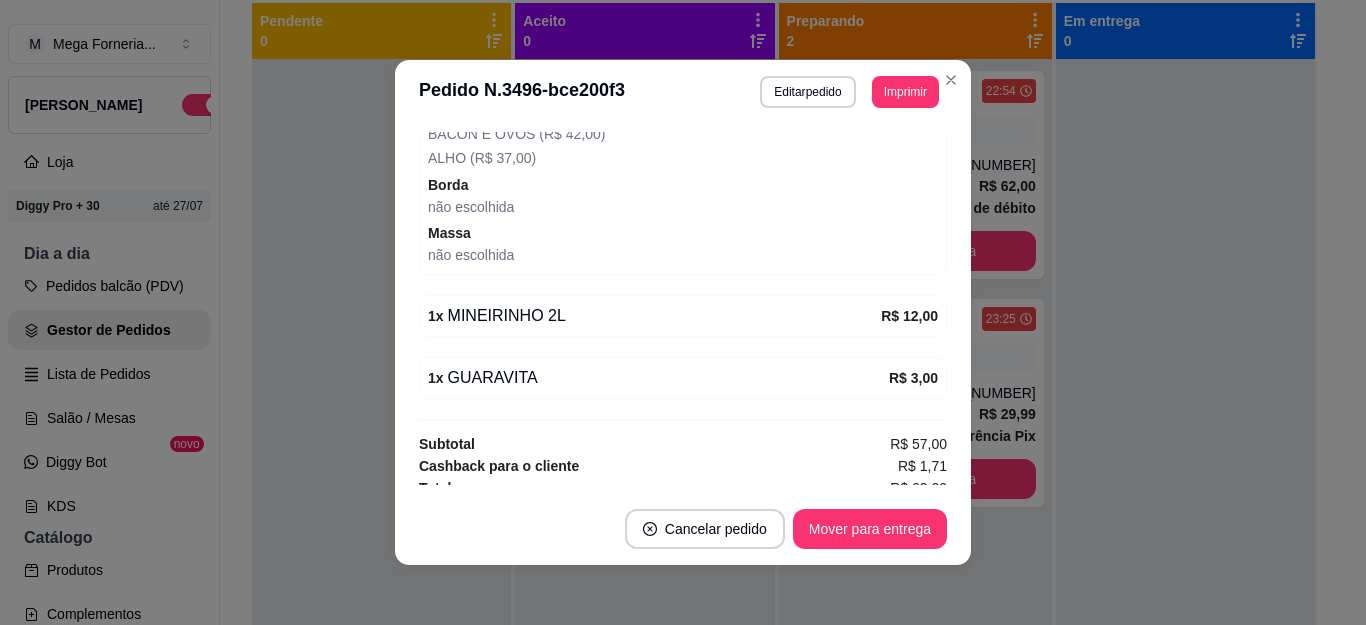 scroll, scrollTop: 742, scrollLeft: 0, axis: vertical 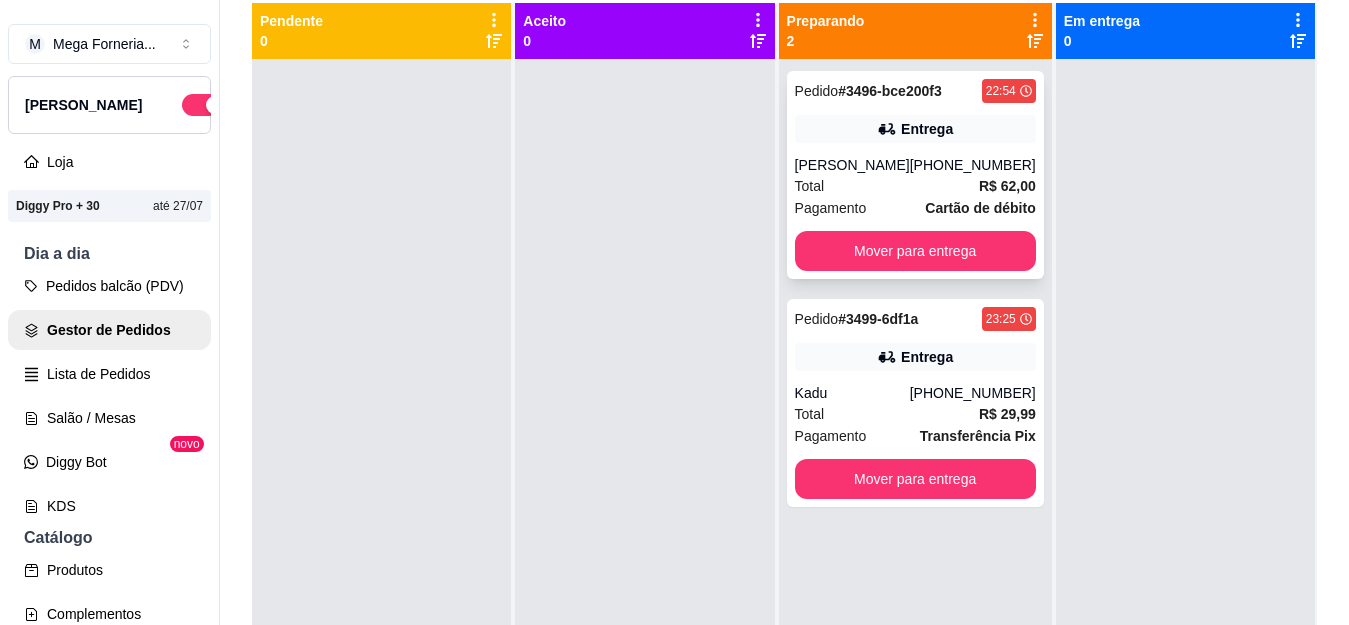click on "[PHONE_NUMBER]" at bounding box center [973, 165] 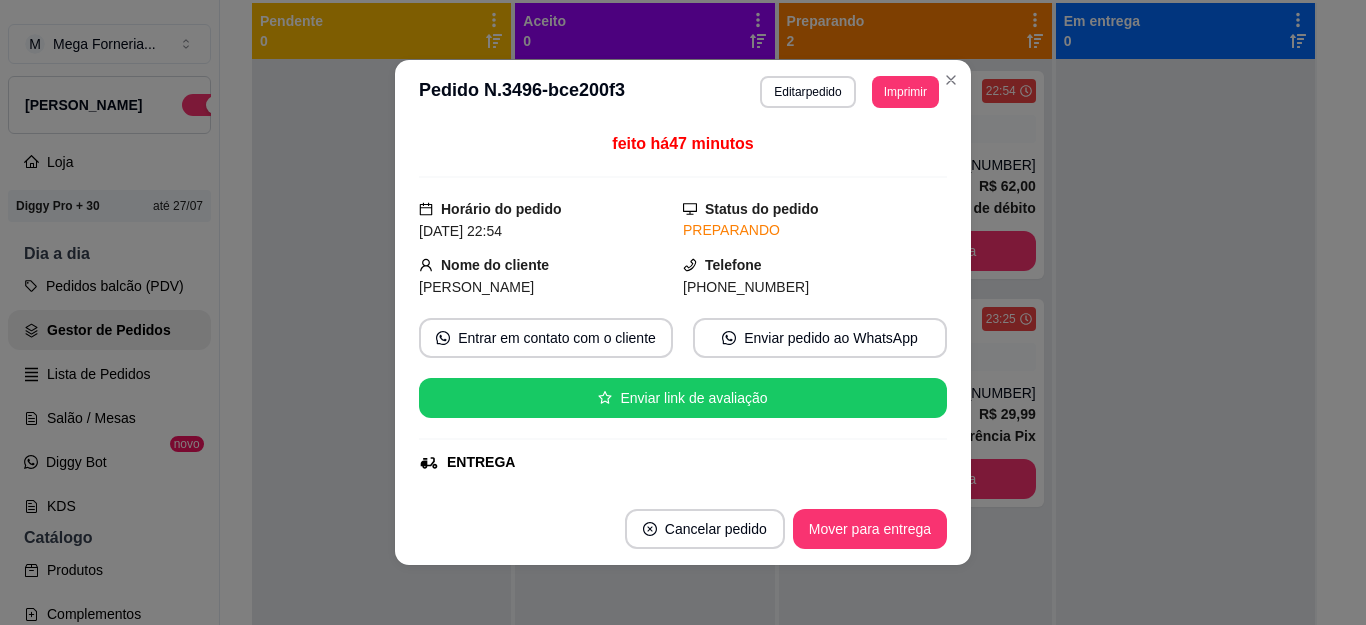 click on "[PHONE_NUMBER]" at bounding box center (746, 287) 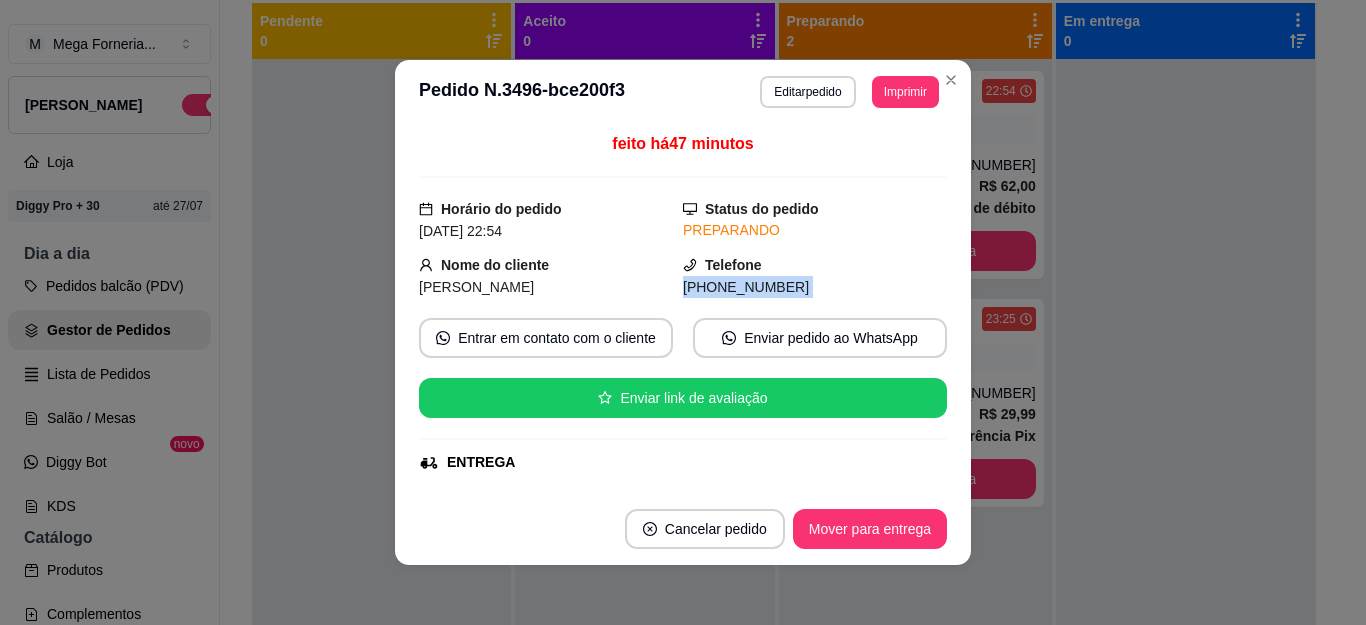 click on "[PHONE_NUMBER]" at bounding box center (746, 287) 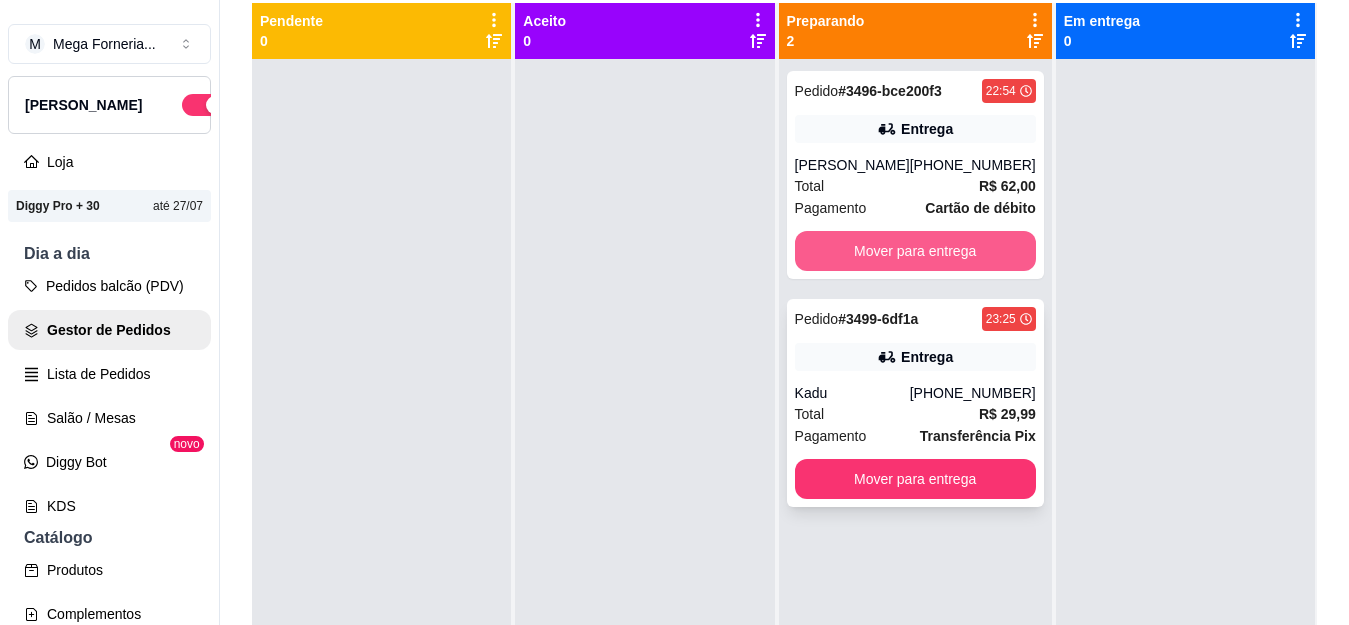 click on "Entrega" at bounding box center (915, 357) 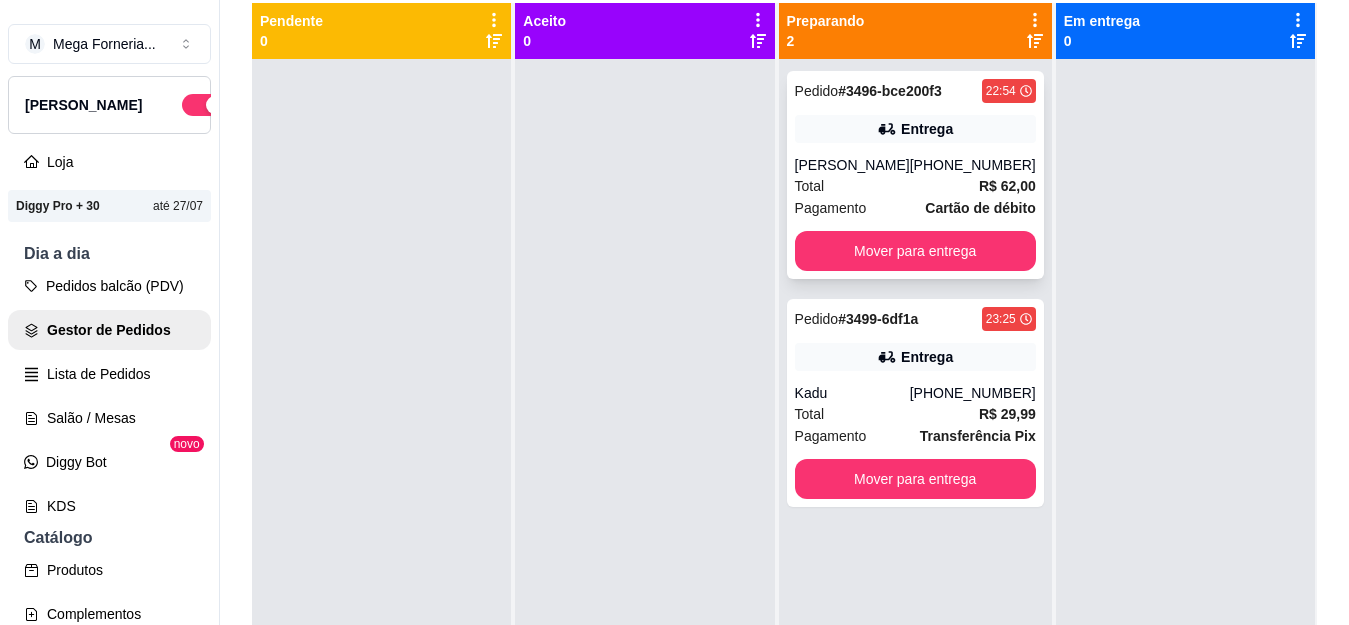 click on "[PHONE_NUMBER]" at bounding box center [973, 165] 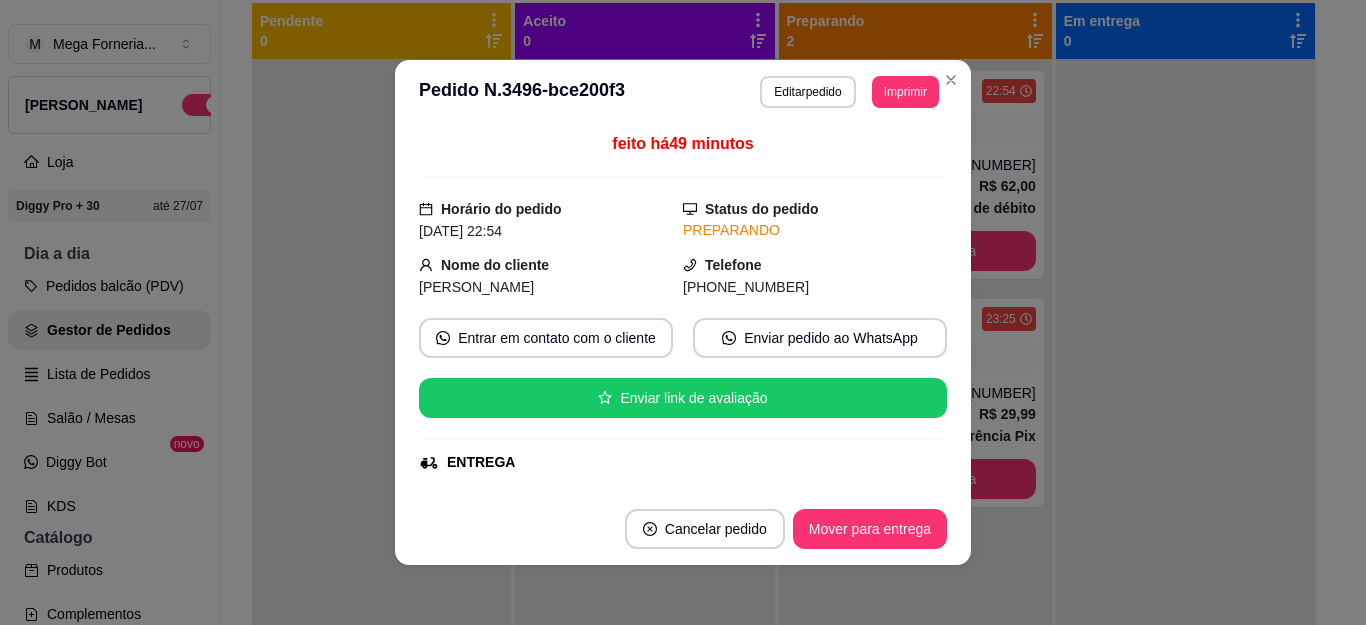 click on "**********" at bounding box center (683, 92) 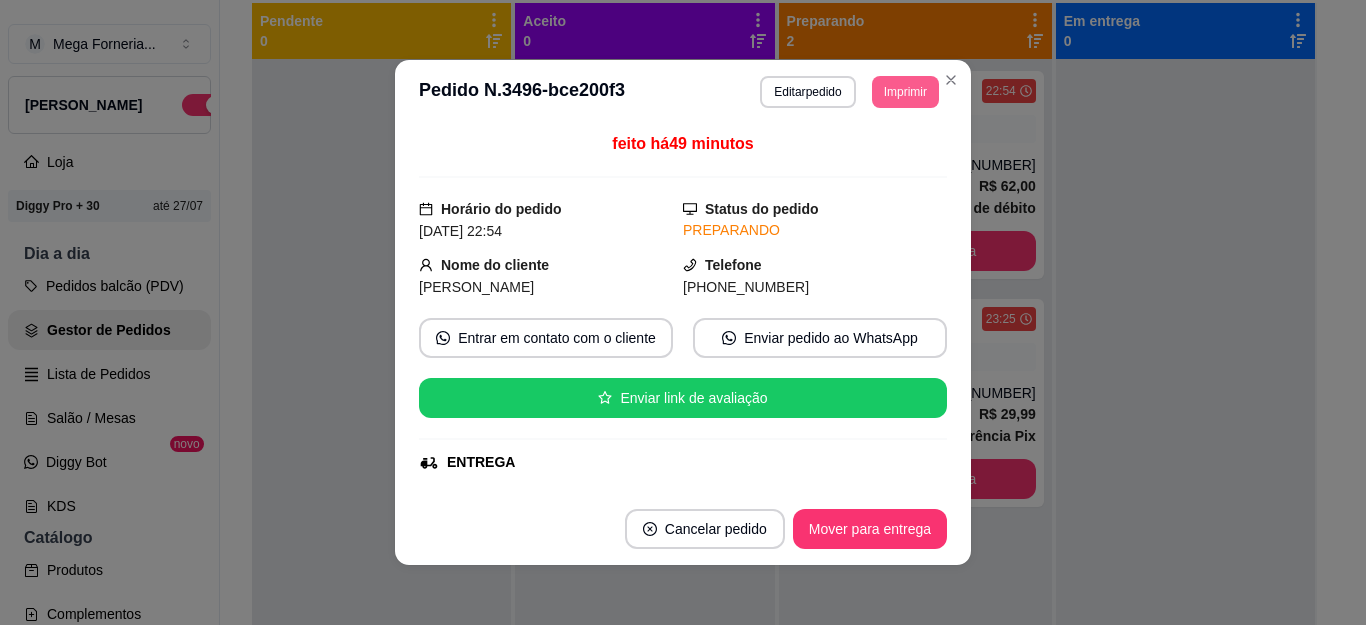 click on "Imprimir" at bounding box center (905, 92) 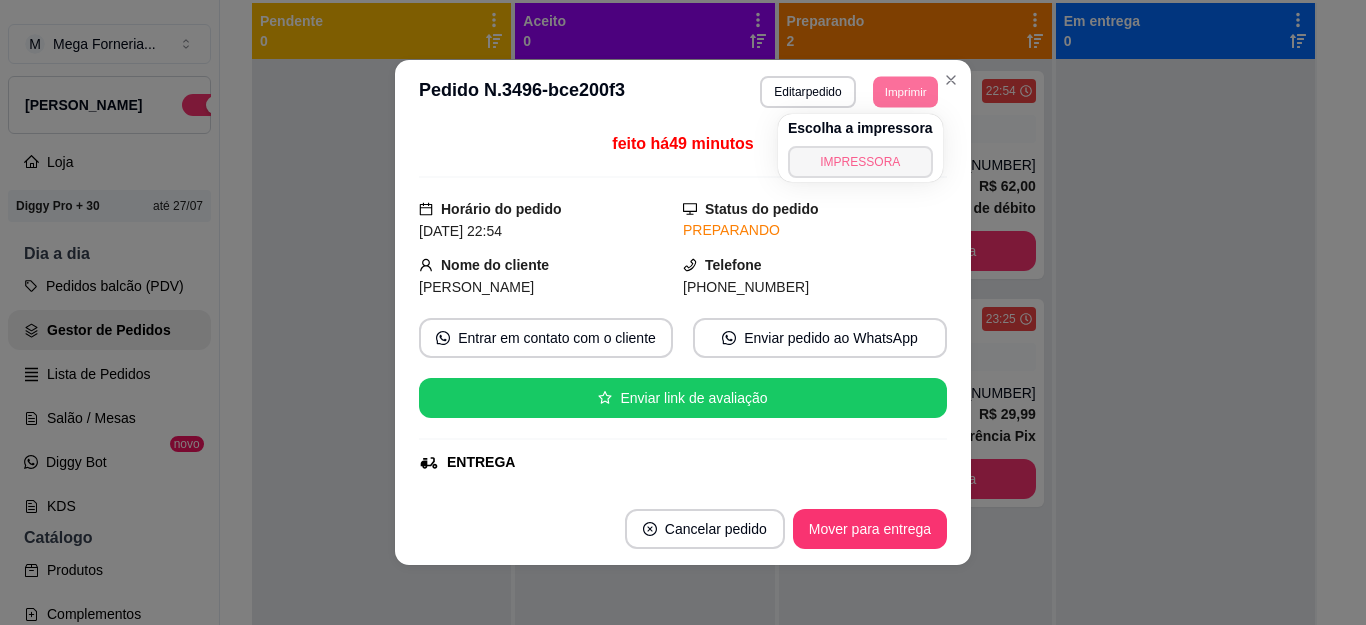 click on "IMPRESSORA" at bounding box center (860, 162) 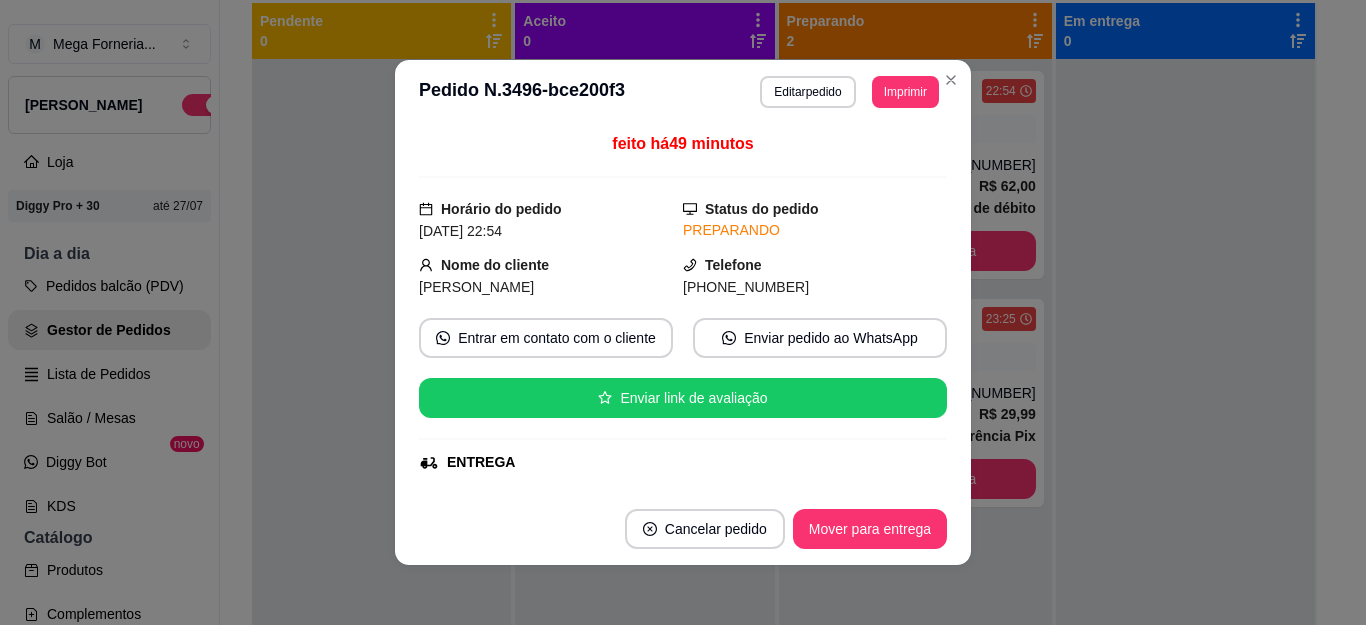 scroll, scrollTop: 4, scrollLeft: 0, axis: vertical 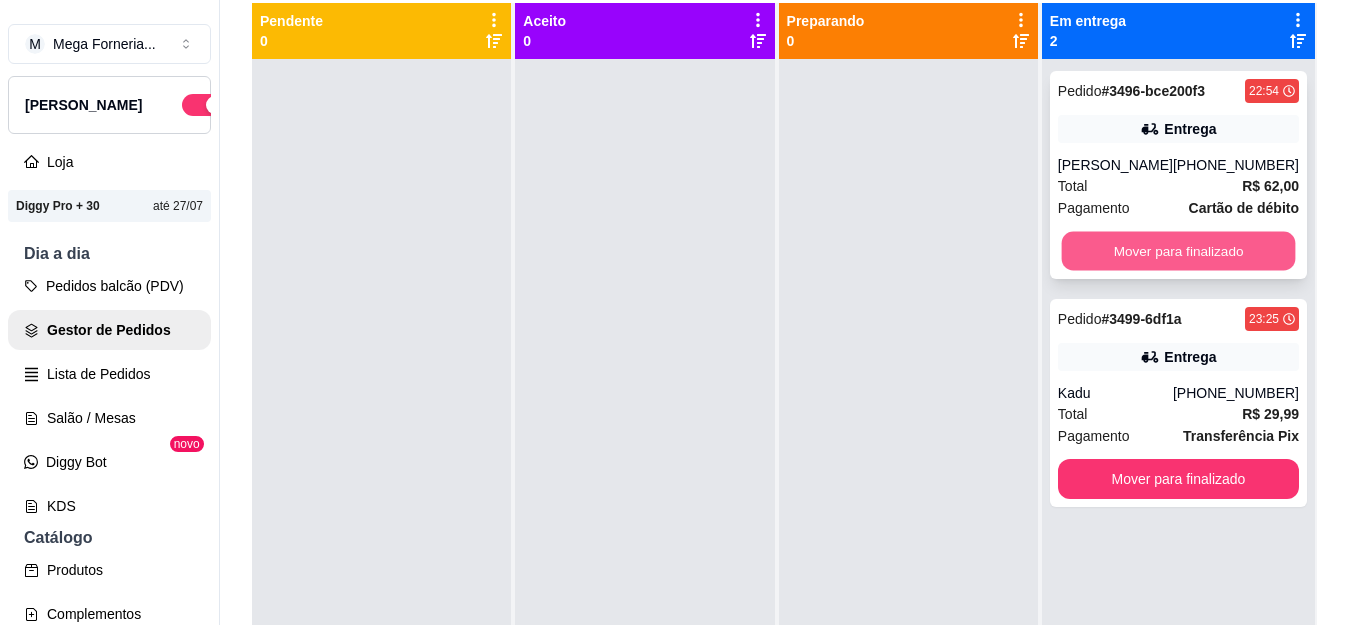 click on "Mover para finalizado" at bounding box center (1178, 251) 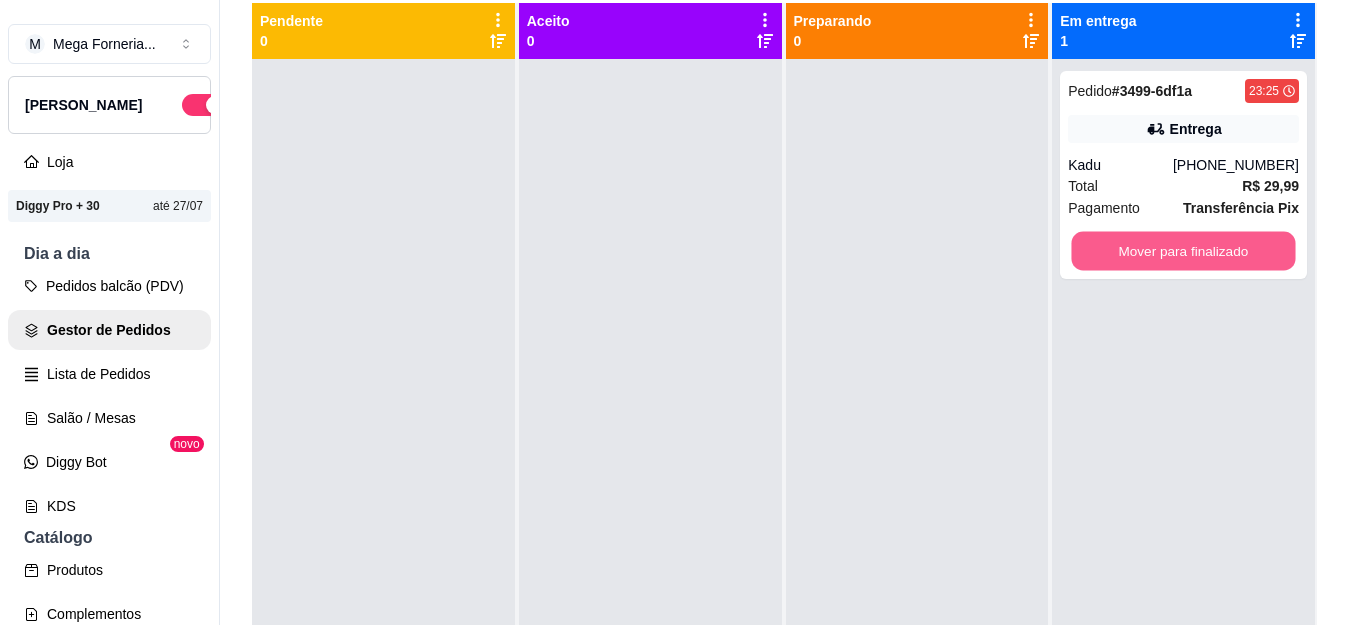 click on "Mover para finalizado" at bounding box center (1184, 251) 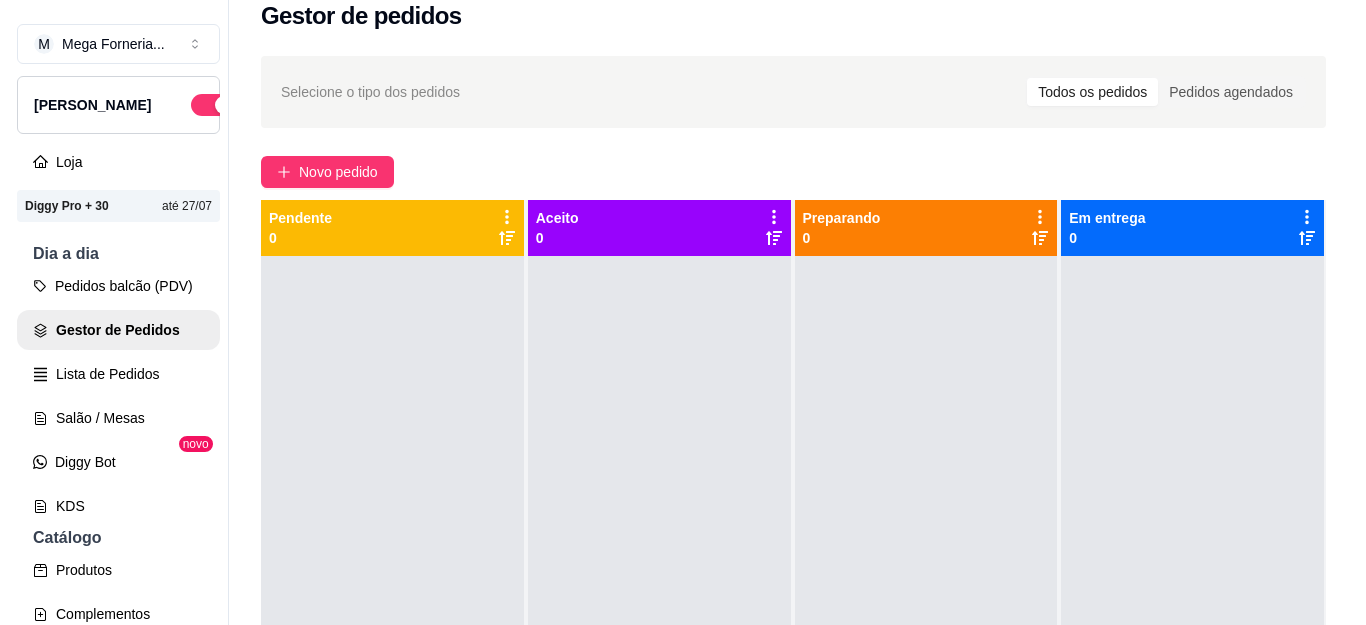 scroll, scrollTop: 21, scrollLeft: 0, axis: vertical 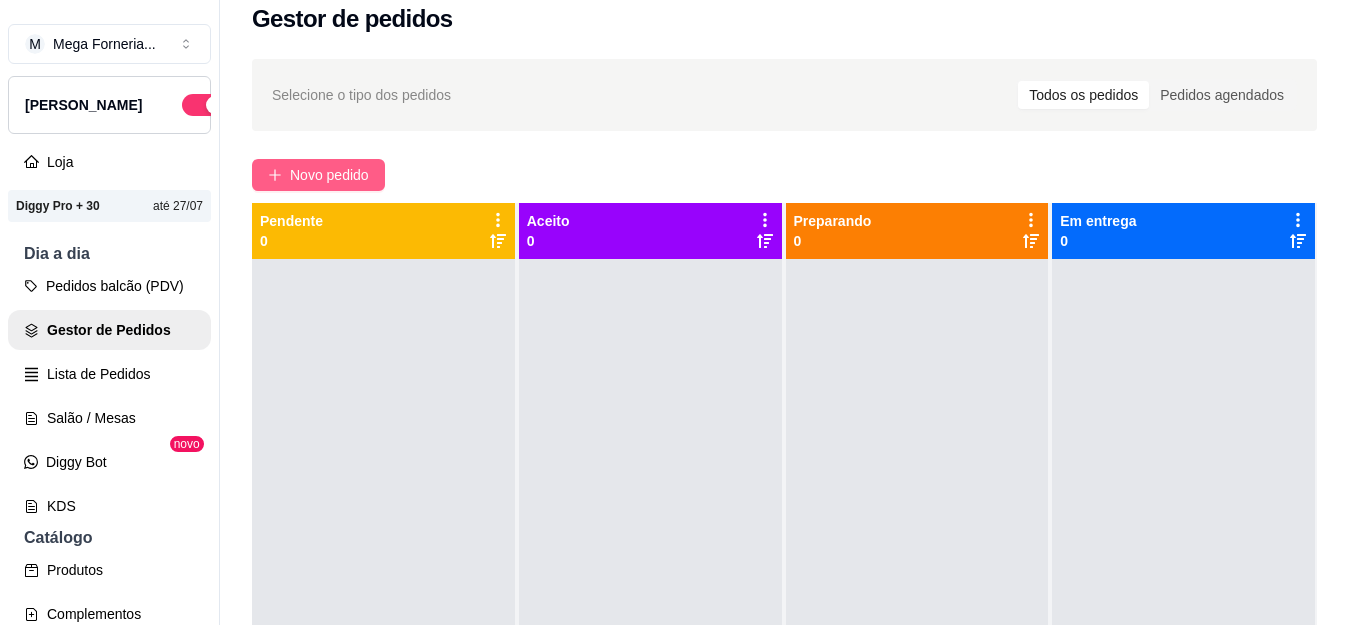 click on "Novo pedido" at bounding box center [329, 175] 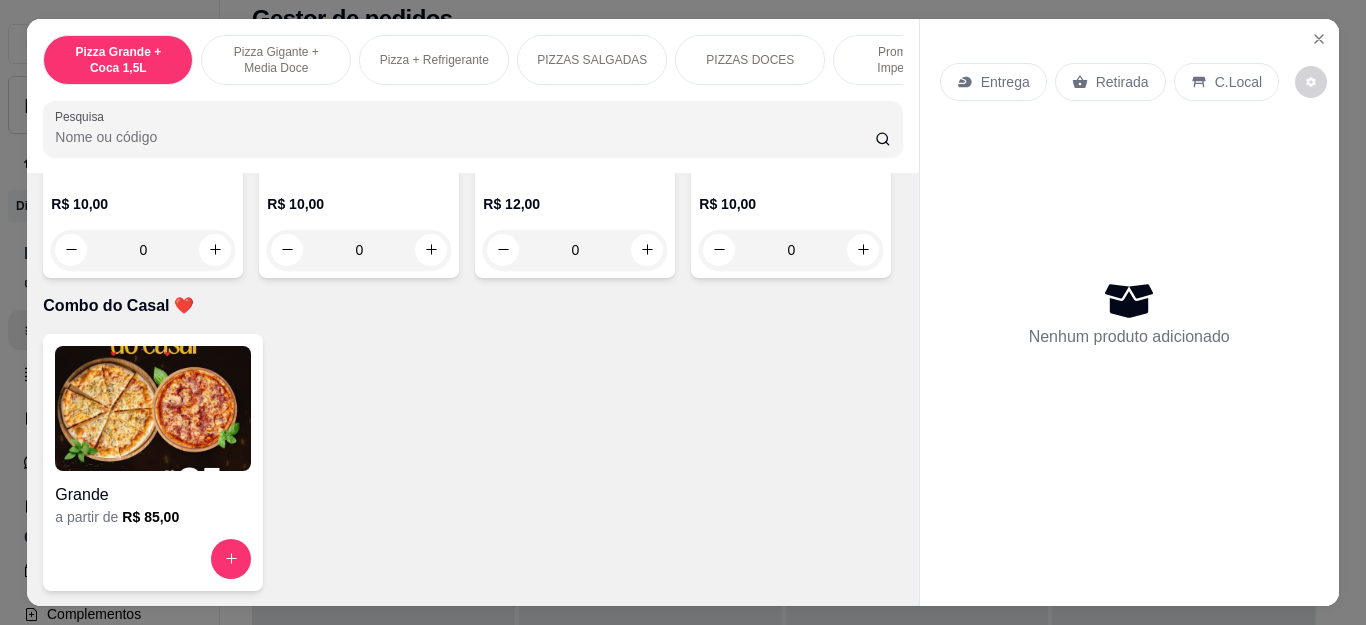 scroll, scrollTop: 5203, scrollLeft: 0, axis: vertical 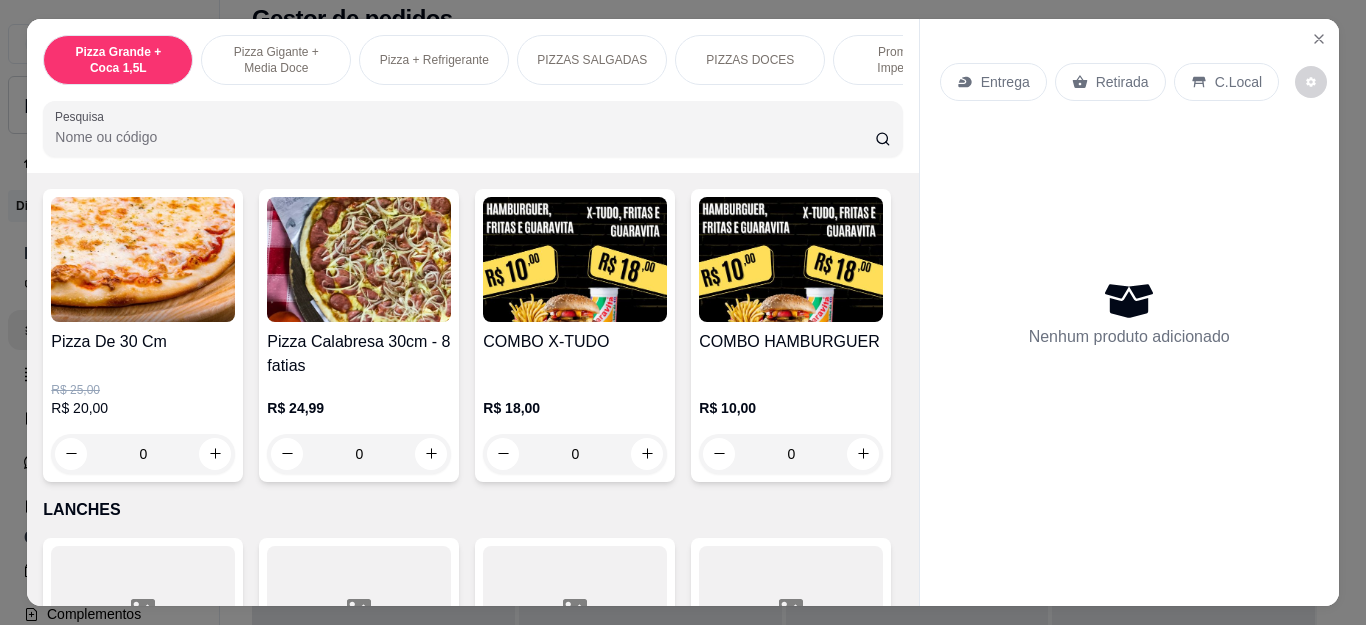 click on "0" at bounding box center (575, 454) 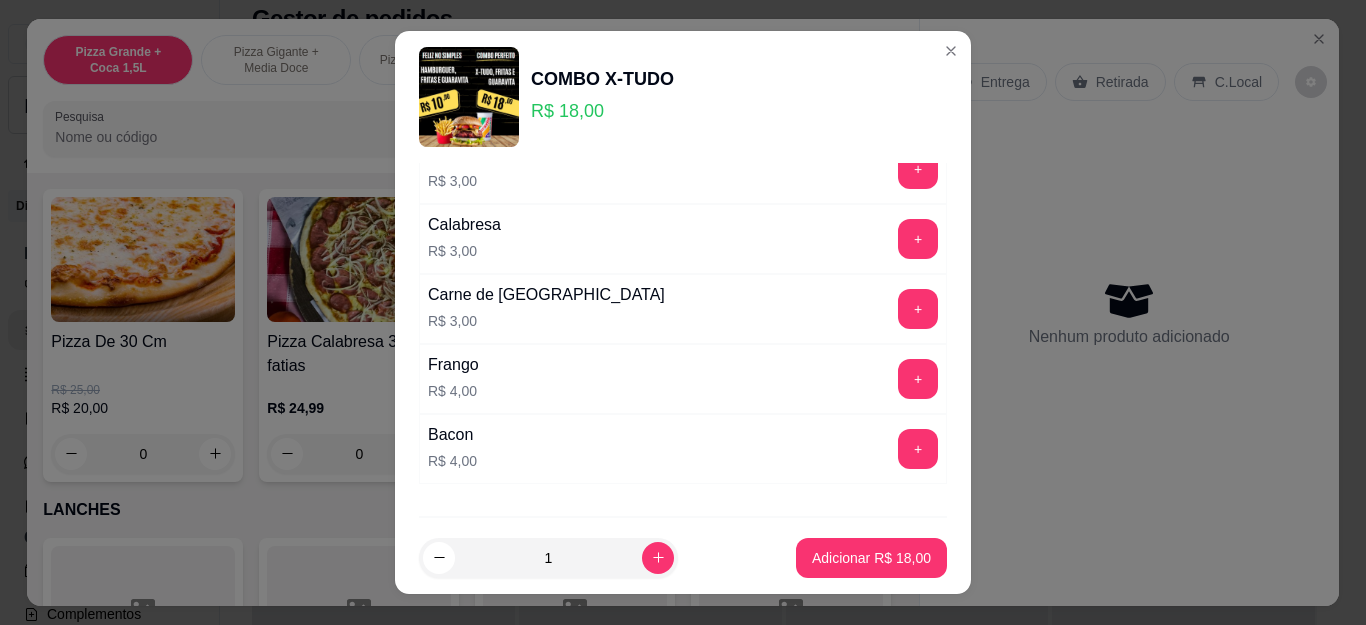 scroll, scrollTop: 495, scrollLeft: 0, axis: vertical 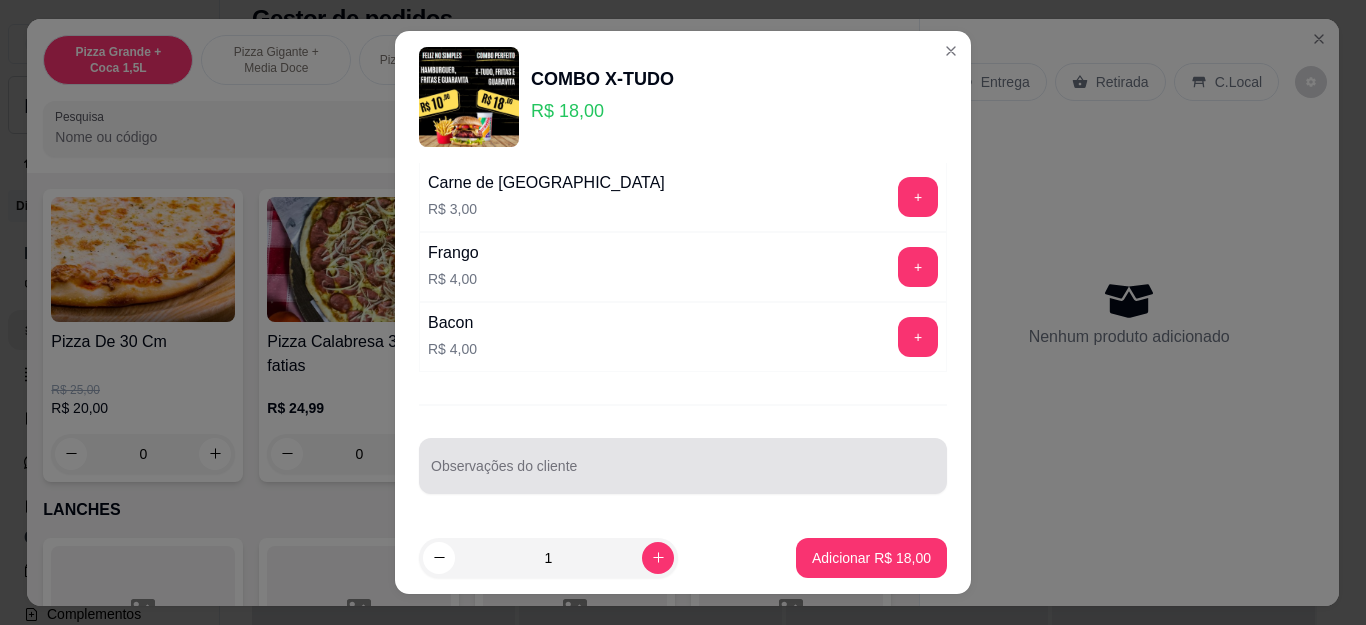 click at bounding box center (683, 466) 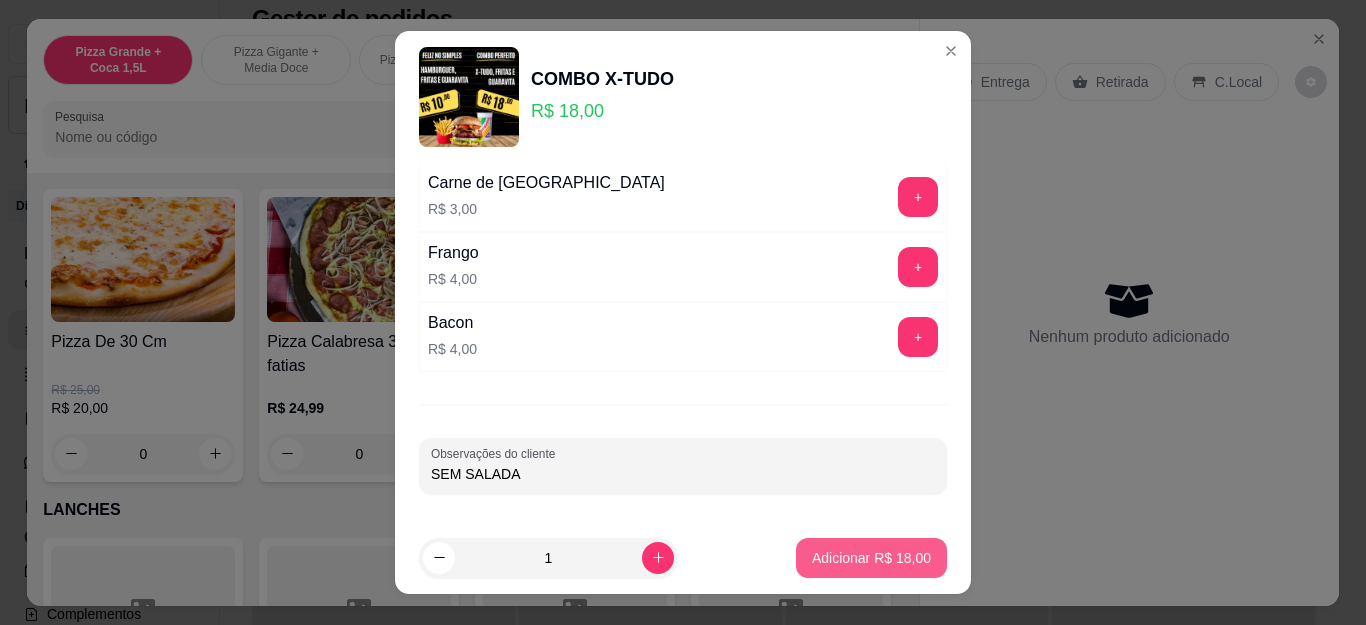 type on "SEM SALADA" 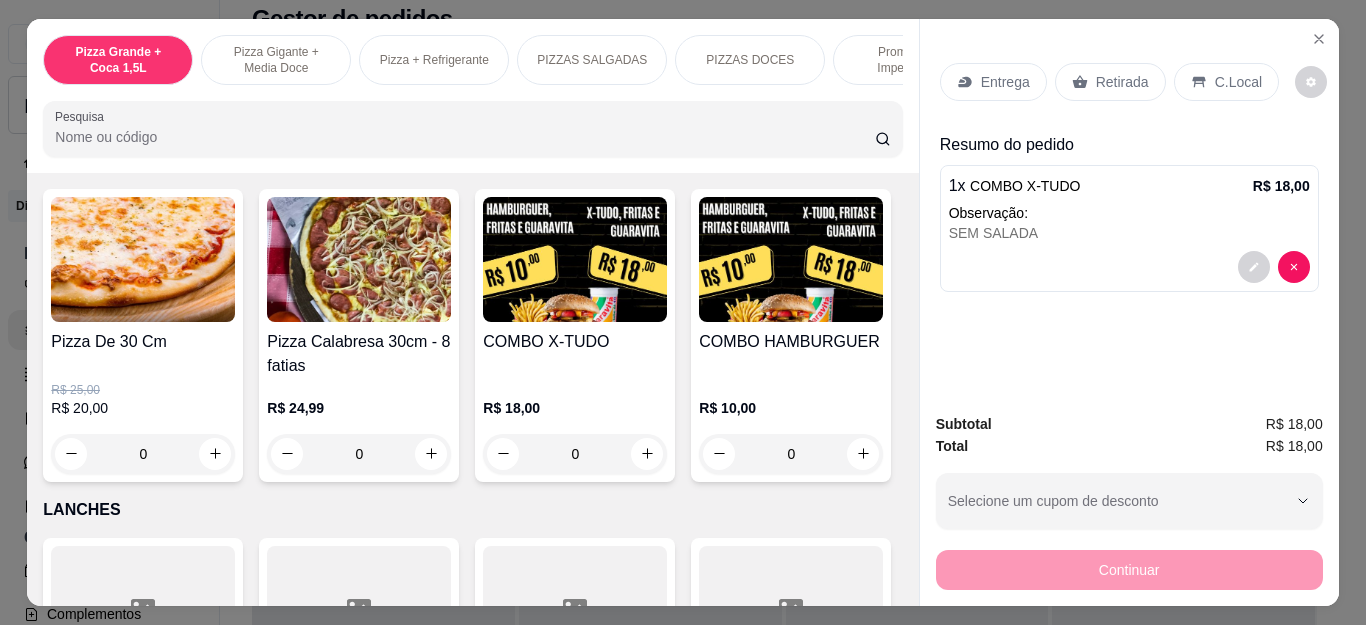 click on "Retirada" at bounding box center [1122, 82] 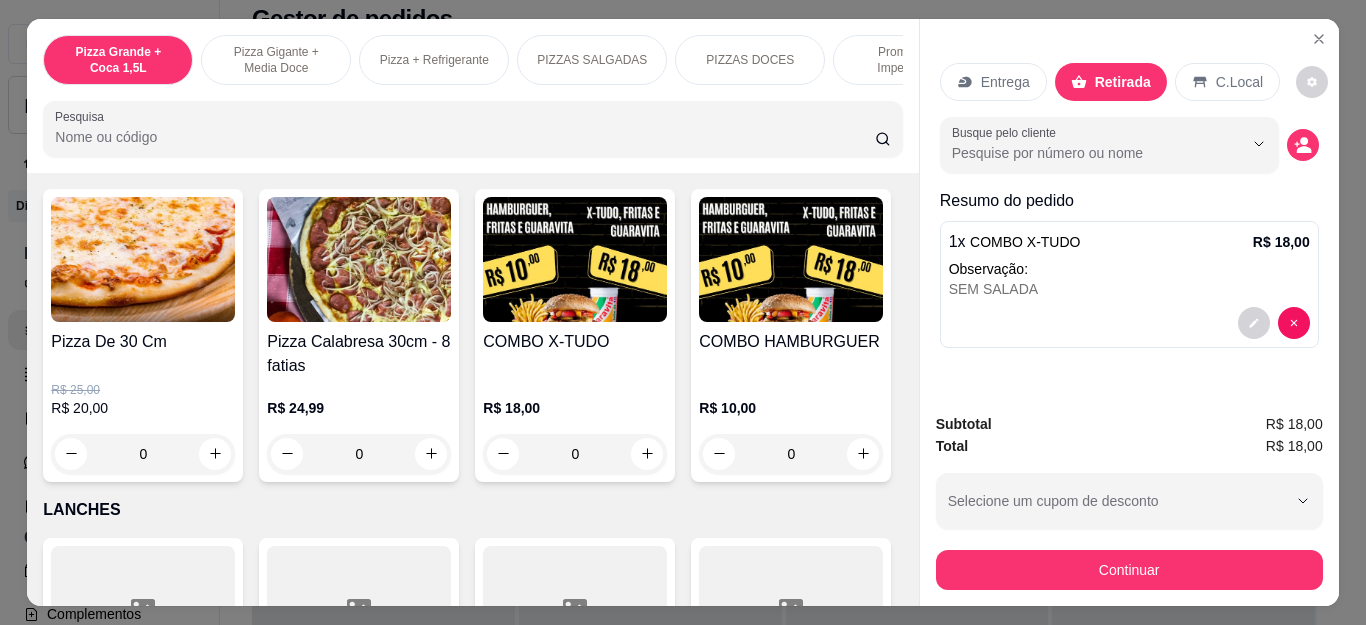 click 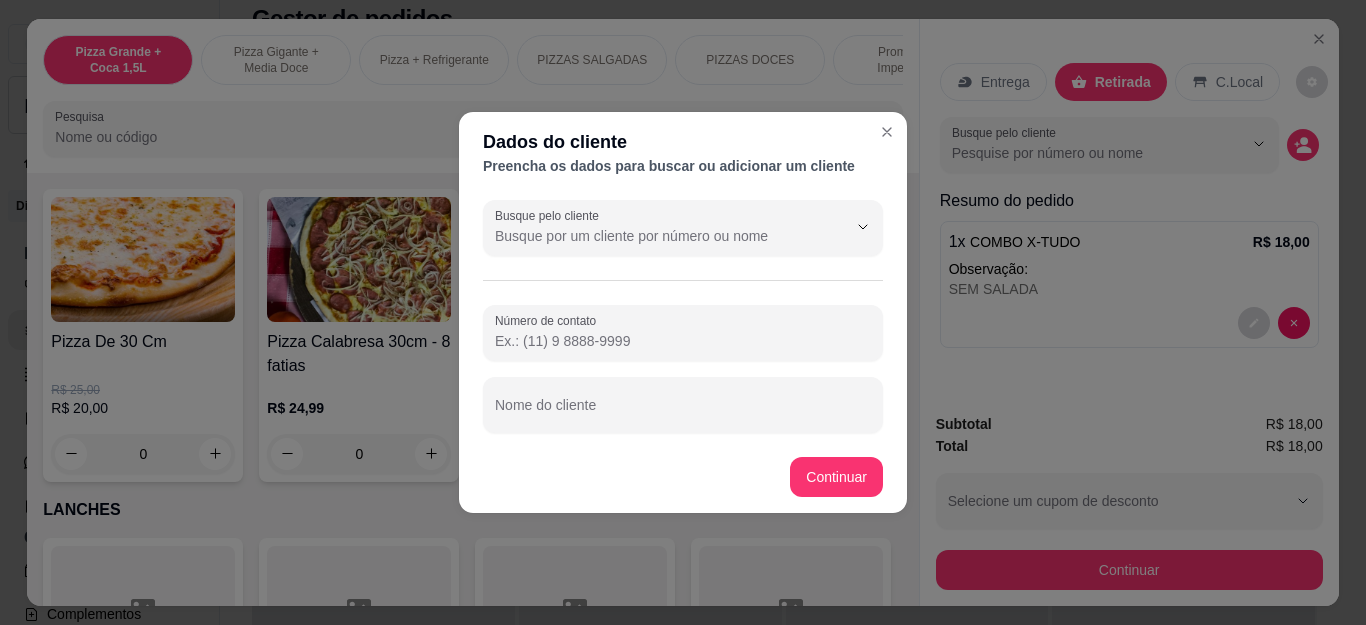 click on "Busque pelo cliente" at bounding box center (655, 236) 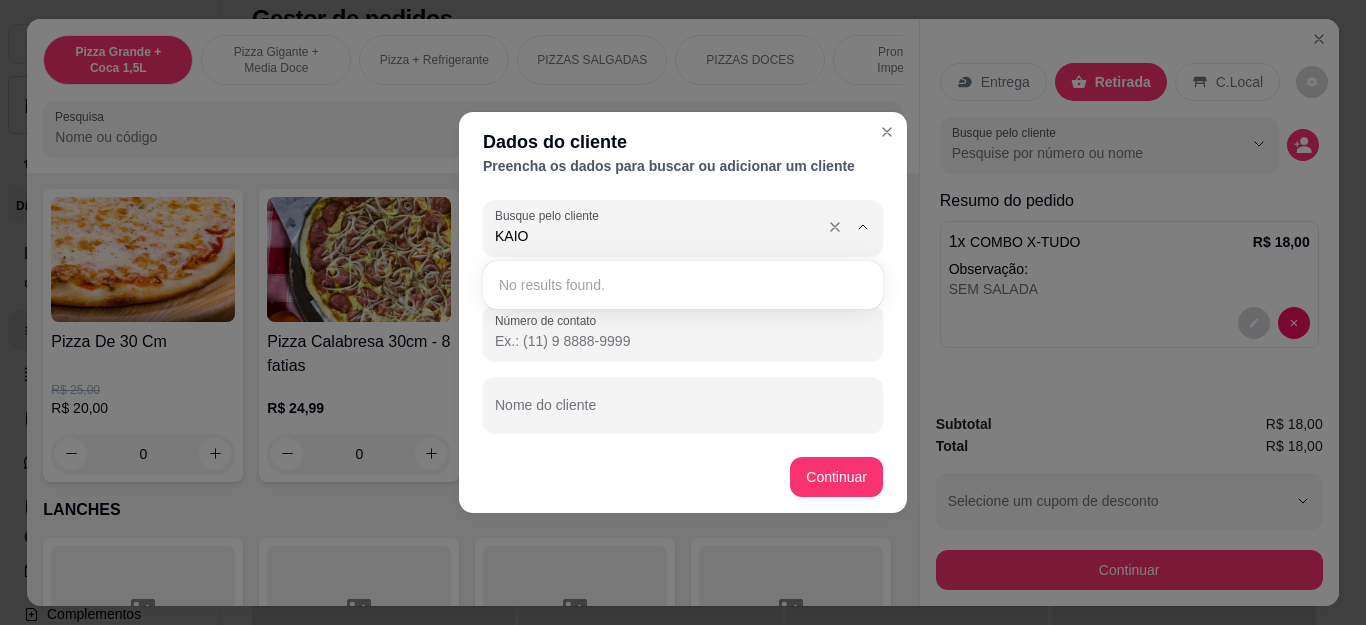 click on "KAIO" at bounding box center (655, 236) 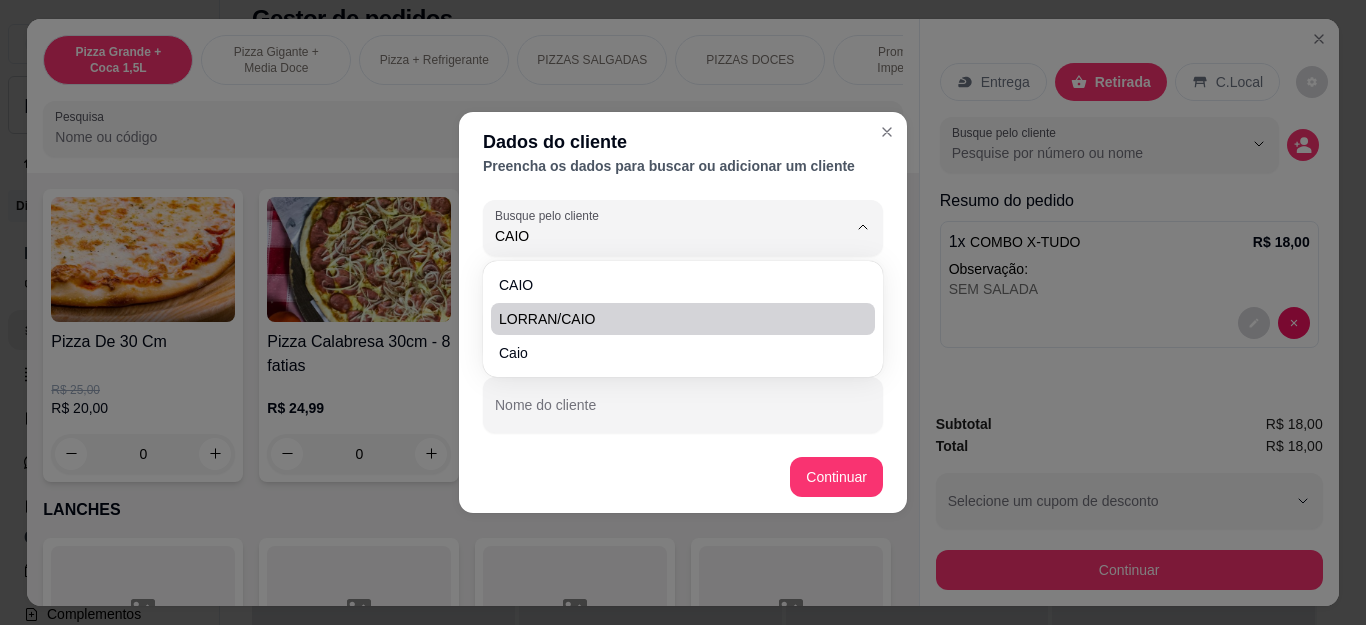 click on "LORRAN/CAIO" at bounding box center [673, 319] 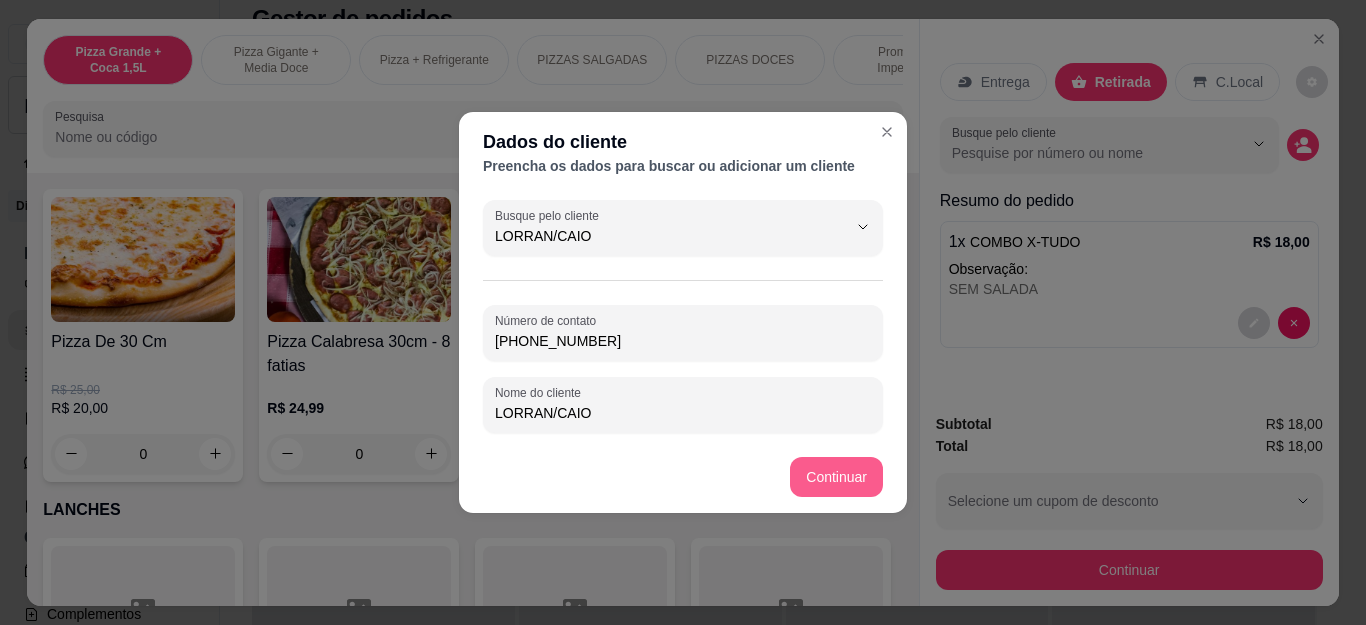 type on "LORRAN/CAIO" 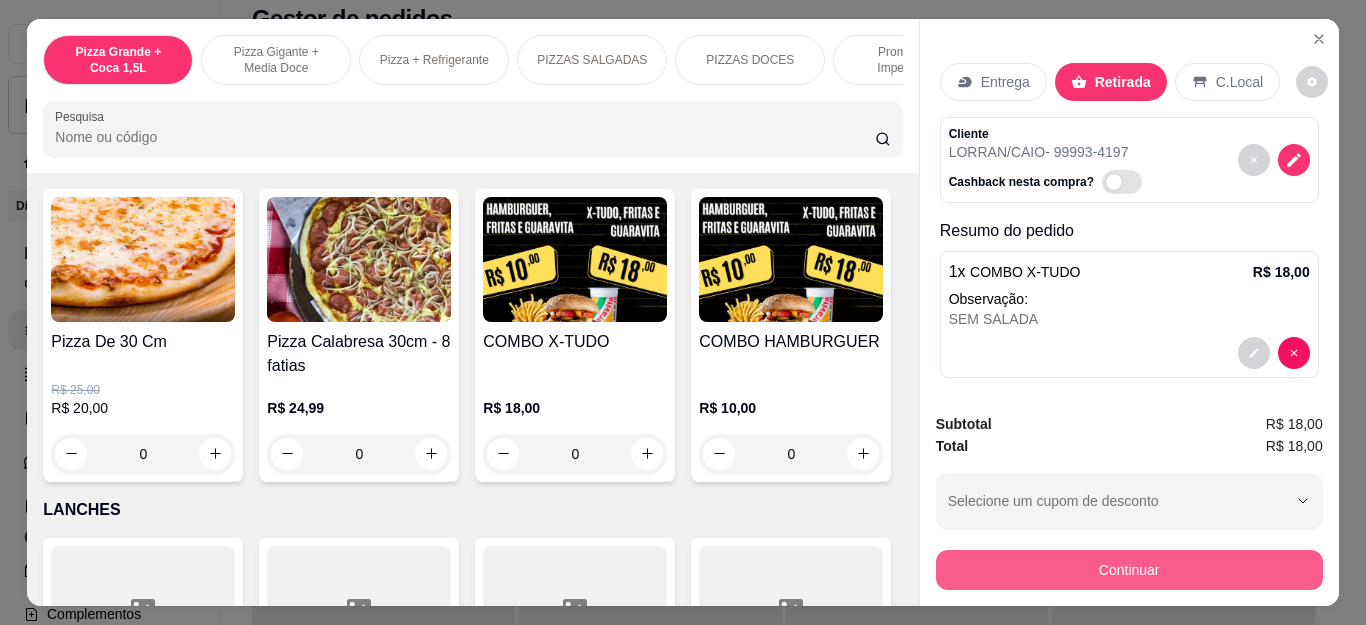 click on "Continuar" at bounding box center (1129, 570) 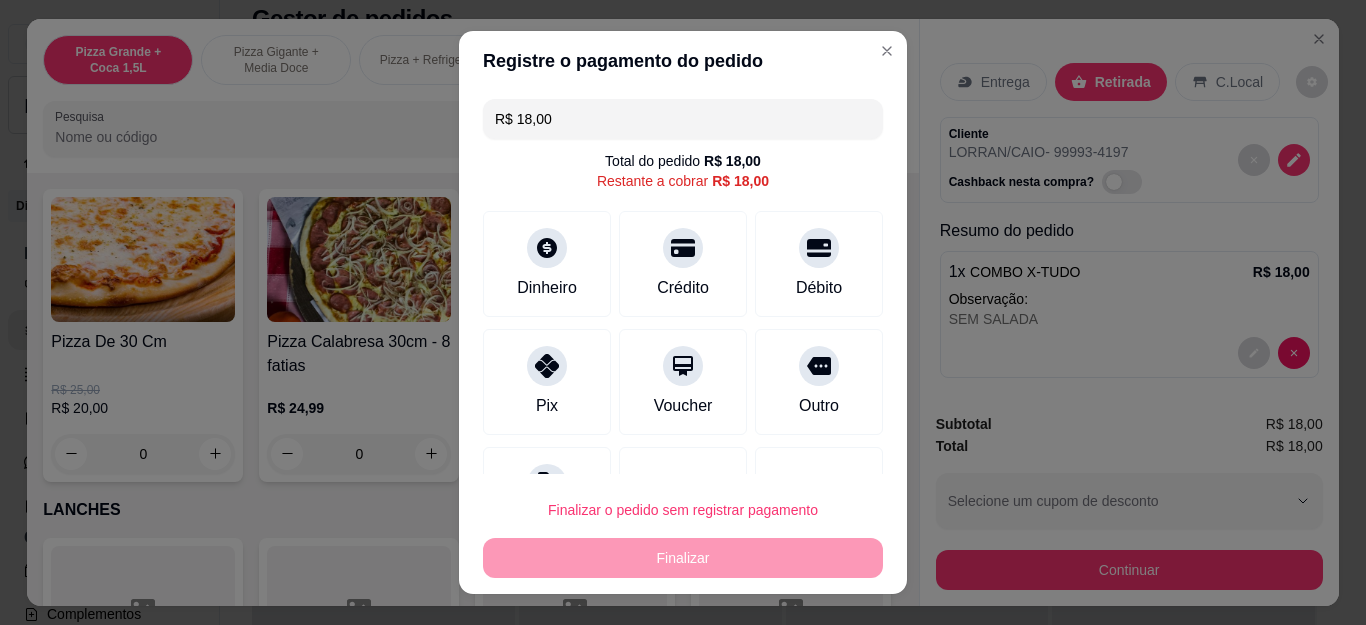 click on "Registre o pagamento do pedido" at bounding box center (683, 61) 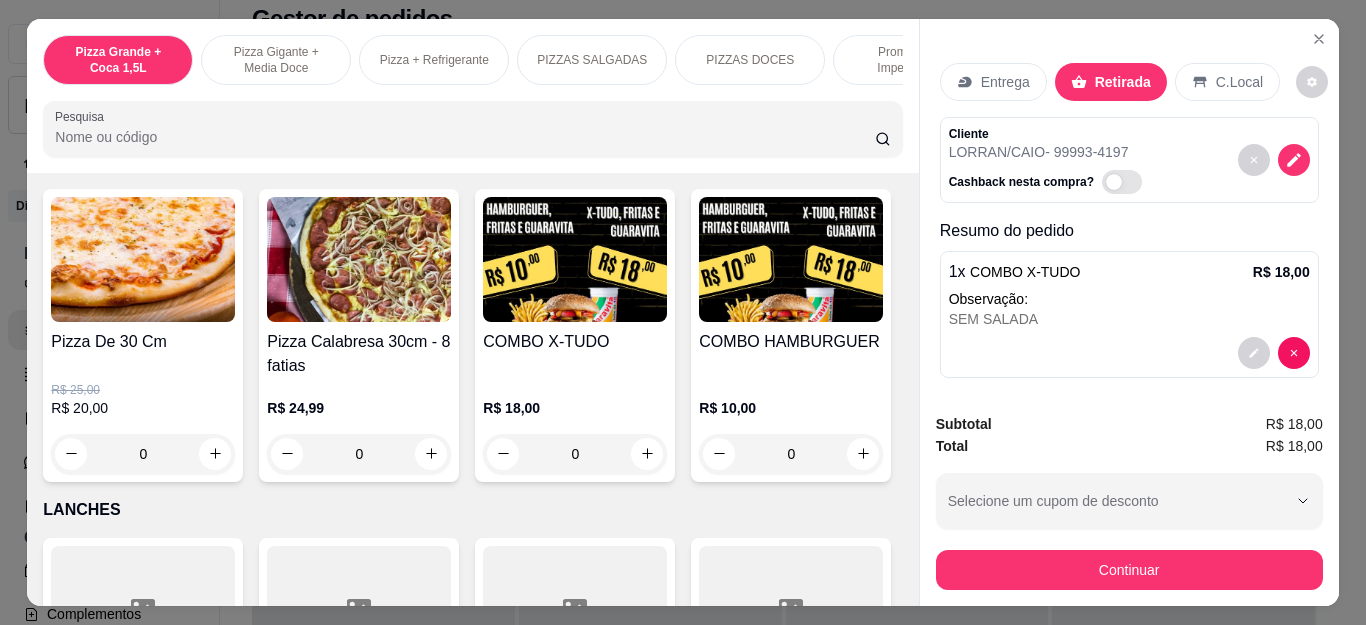 click on "Entrega" at bounding box center [1005, 82] 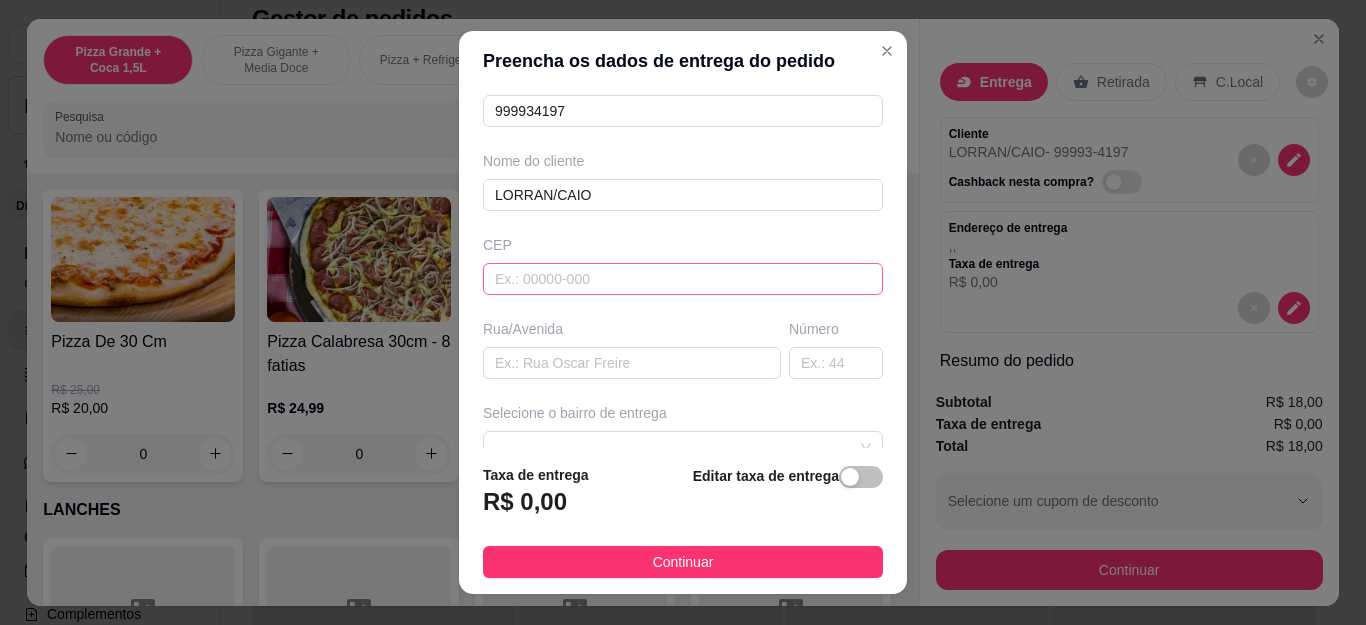 scroll, scrollTop: 200, scrollLeft: 0, axis: vertical 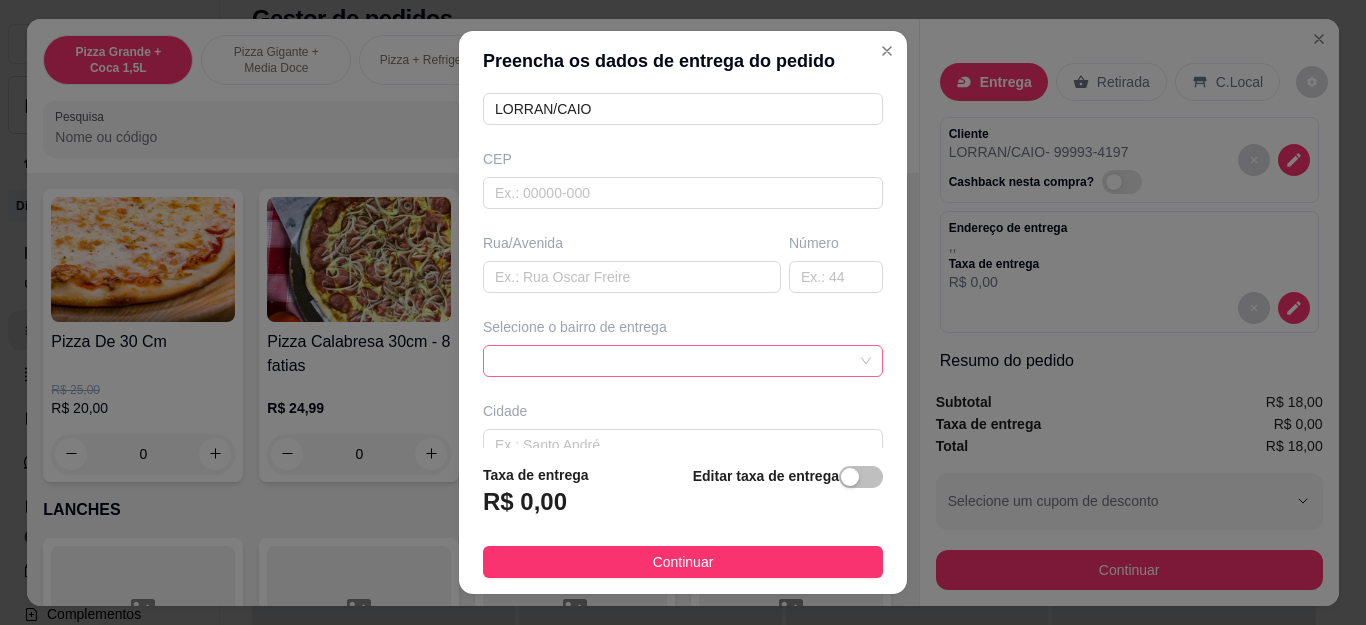 click at bounding box center (683, 361) 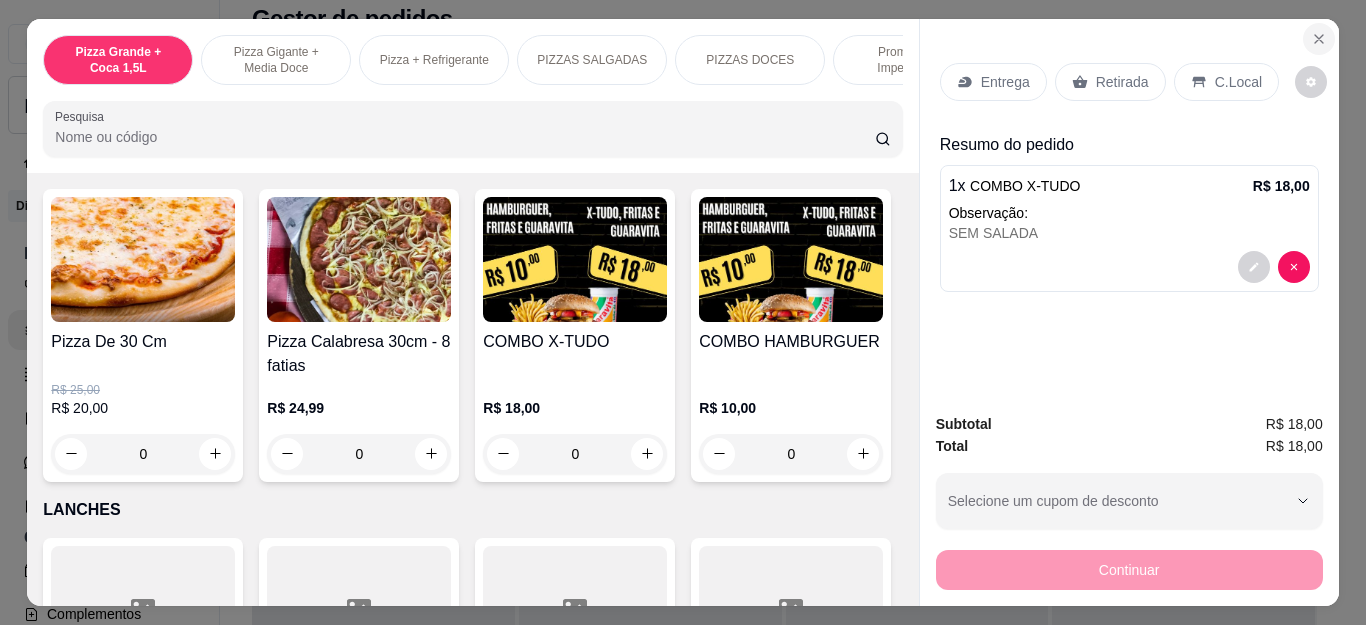 click 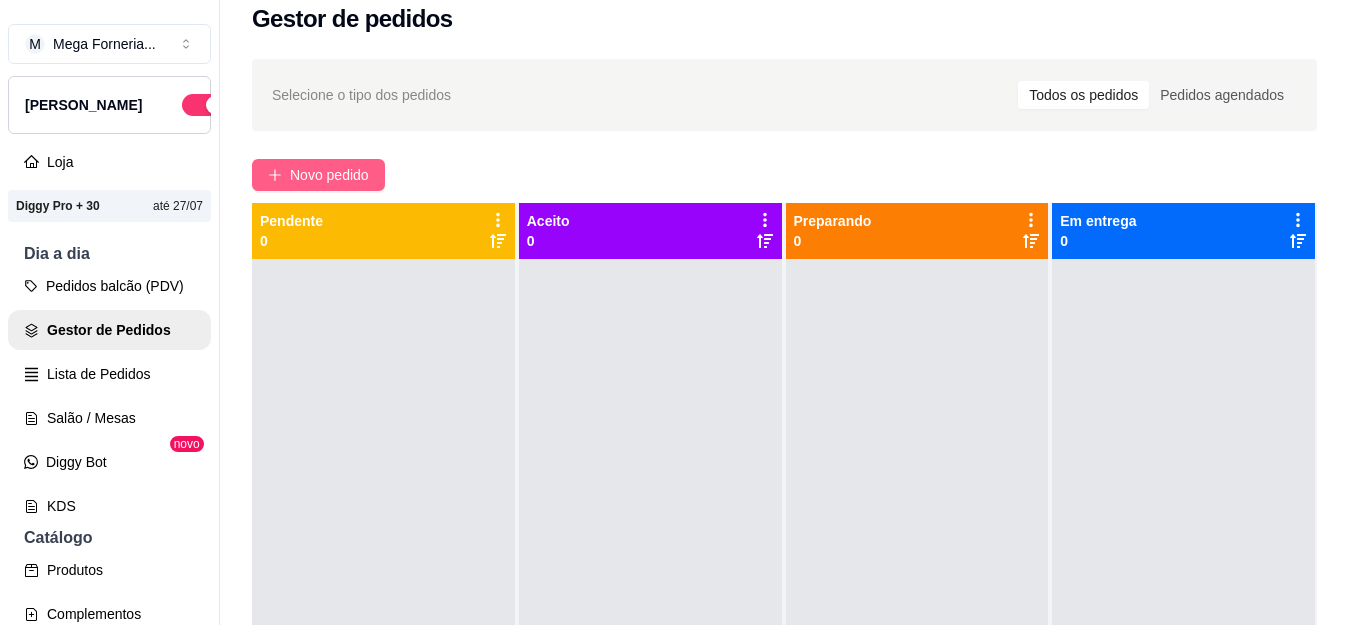 click on "Novo pedido" at bounding box center (318, 175) 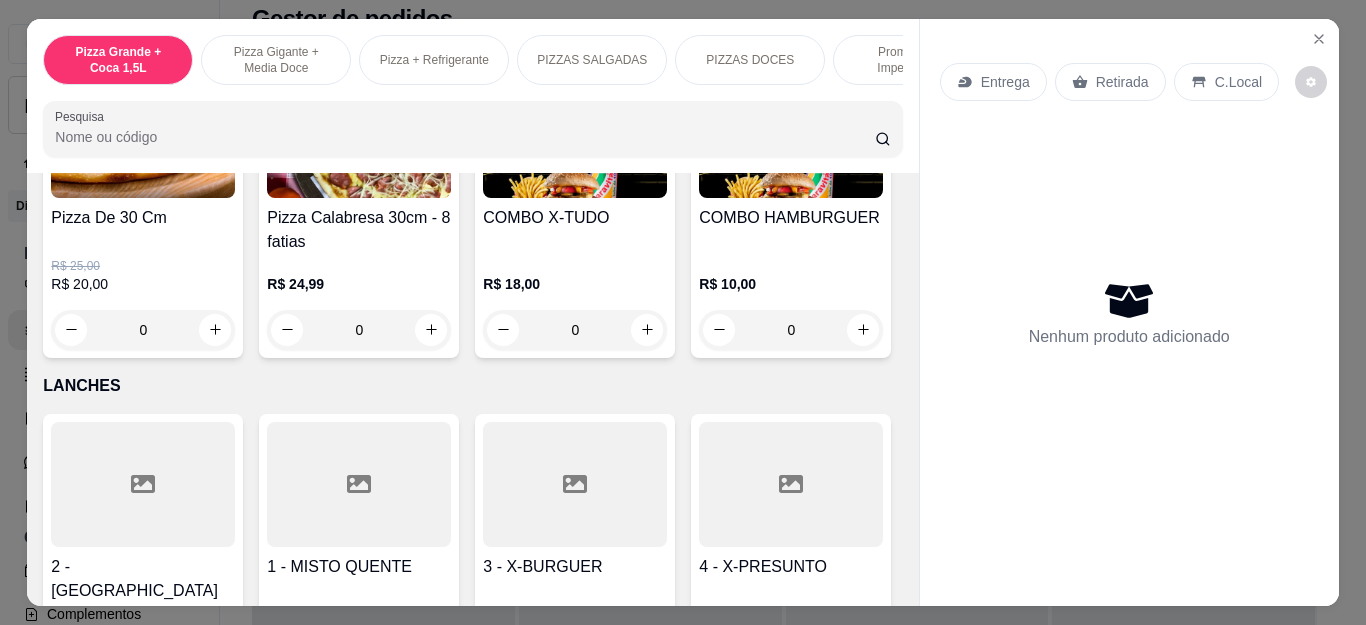 scroll, scrollTop: 1700, scrollLeft: 0, axis: vertical 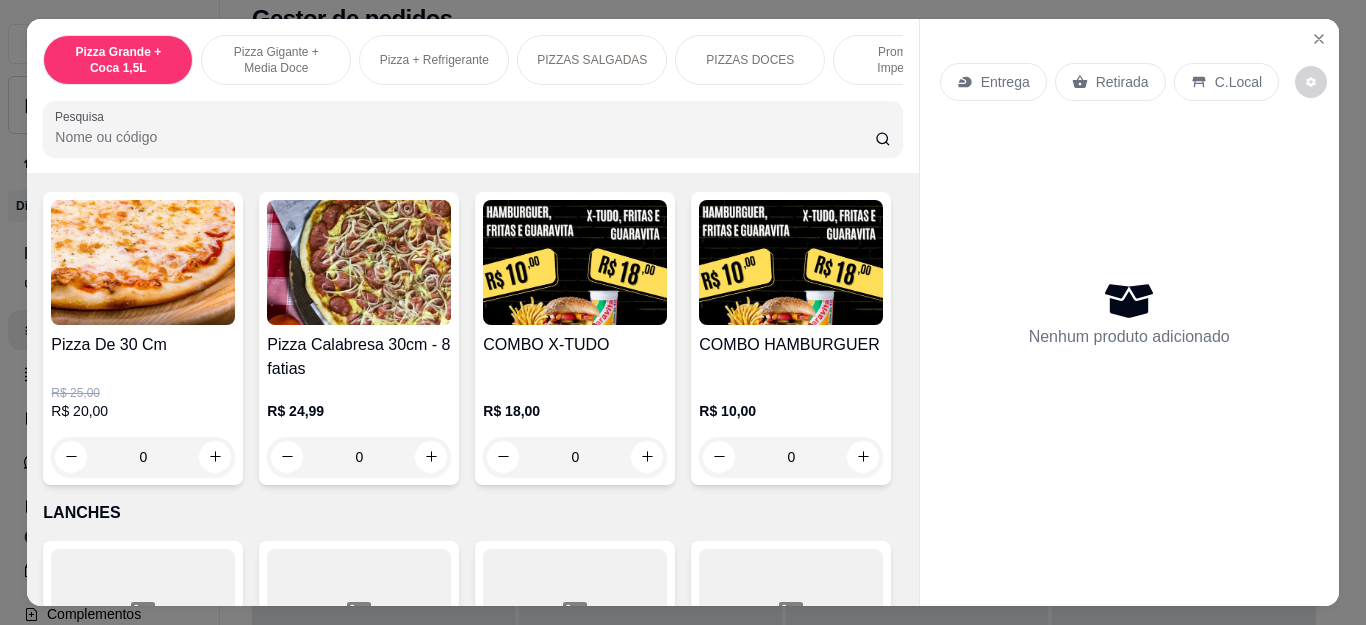 click on "0" at bounding box center [575, 457] 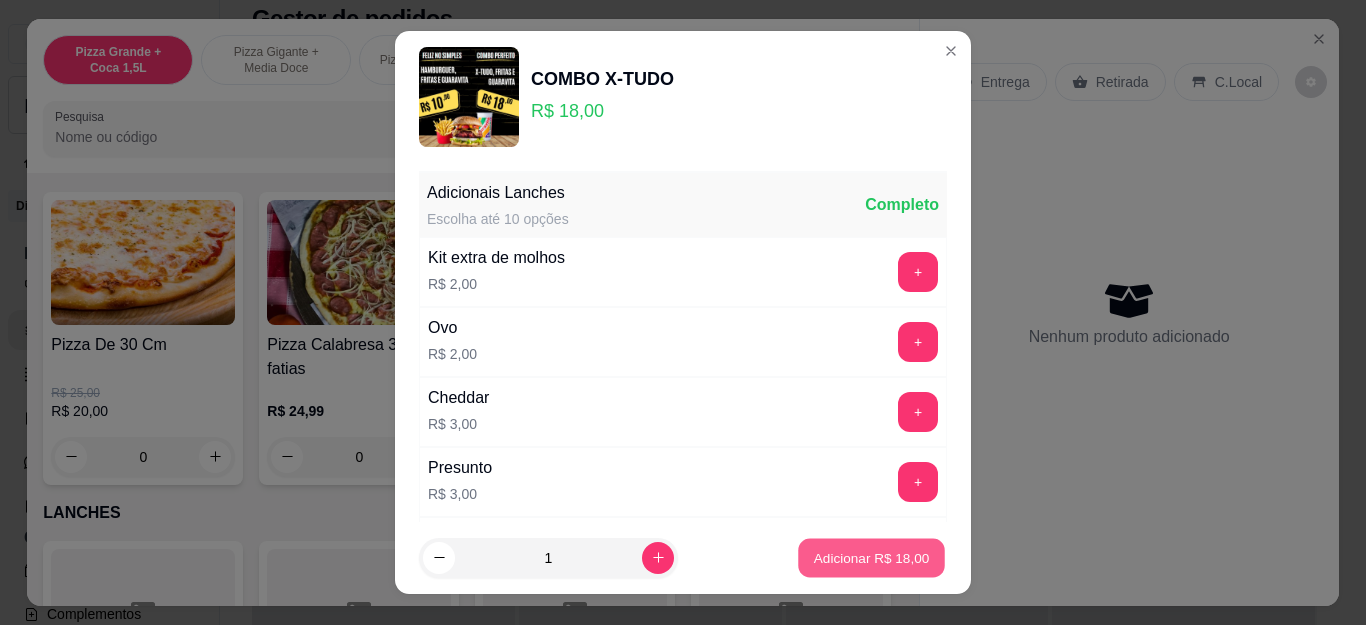 click on "Adicionar   R$ 18,00" at bounding box center [872, 557] 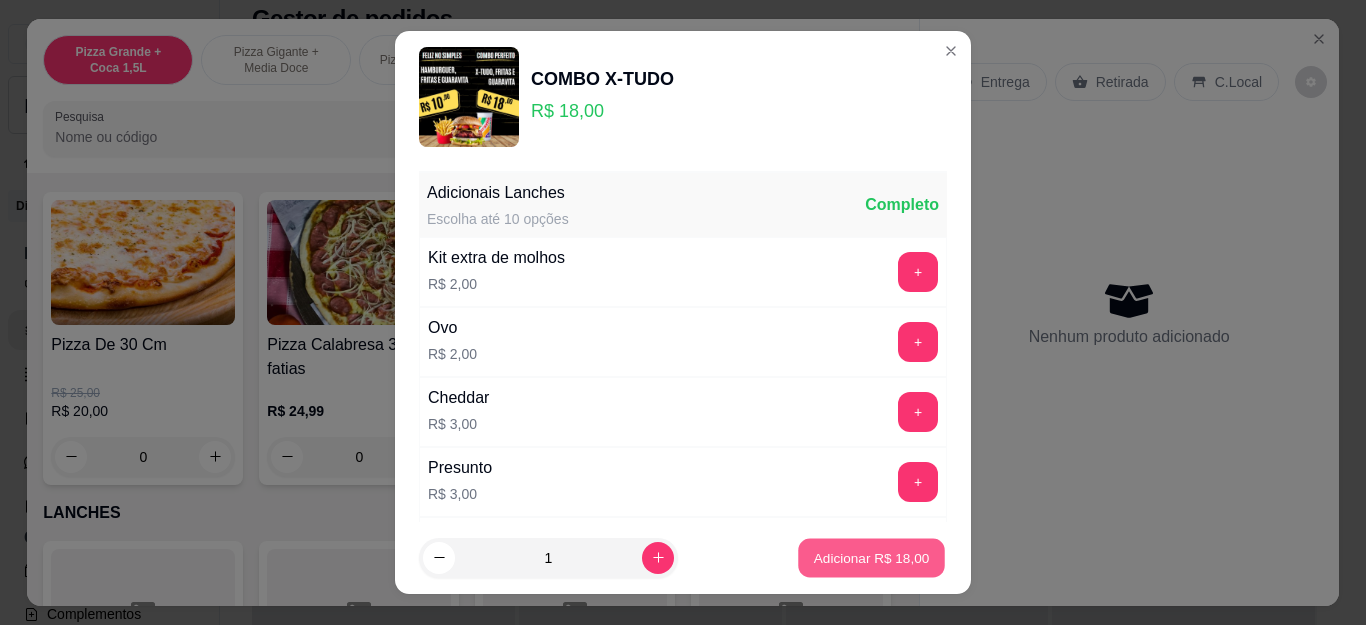 type on "1" 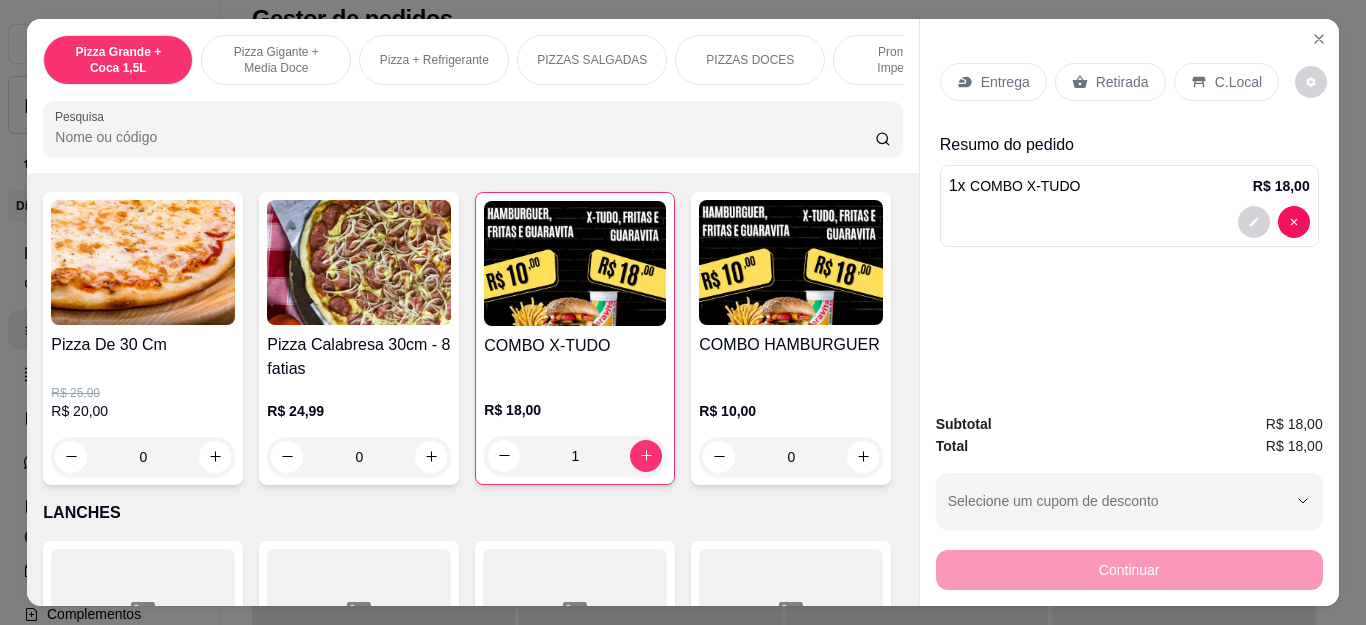 click on "Retirada" at bounding box center (1110, 82) 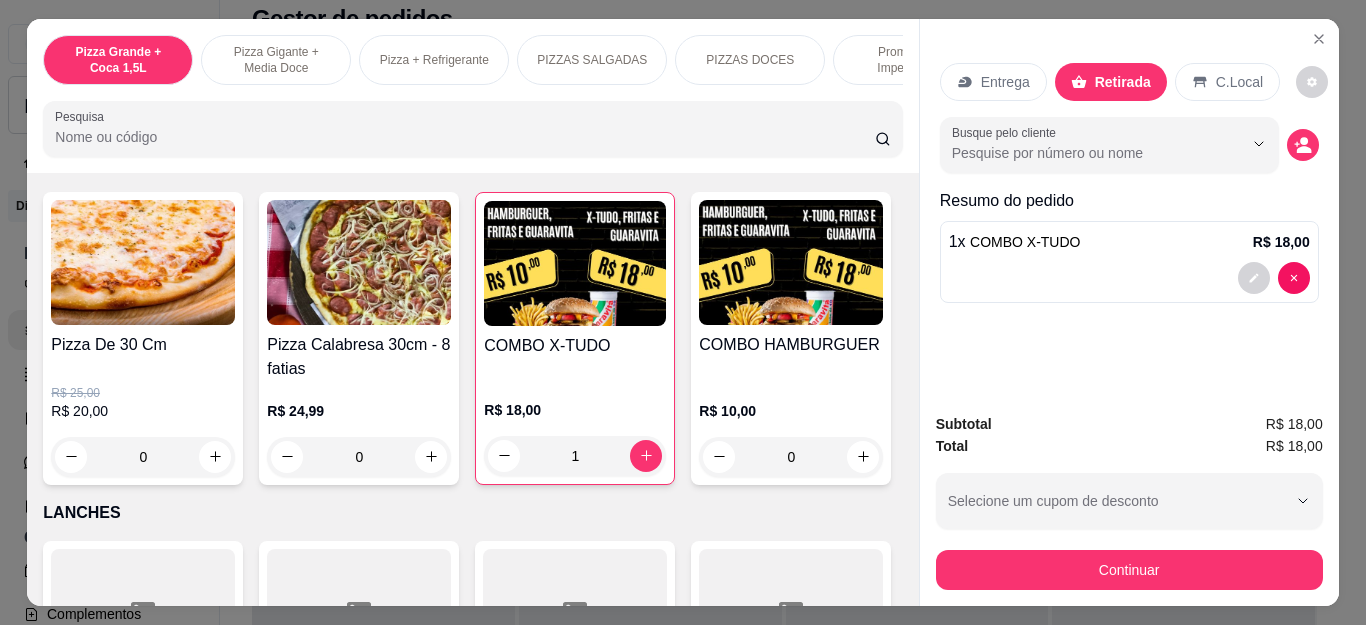 click on "Entrega" at bounding box center (993, 82) 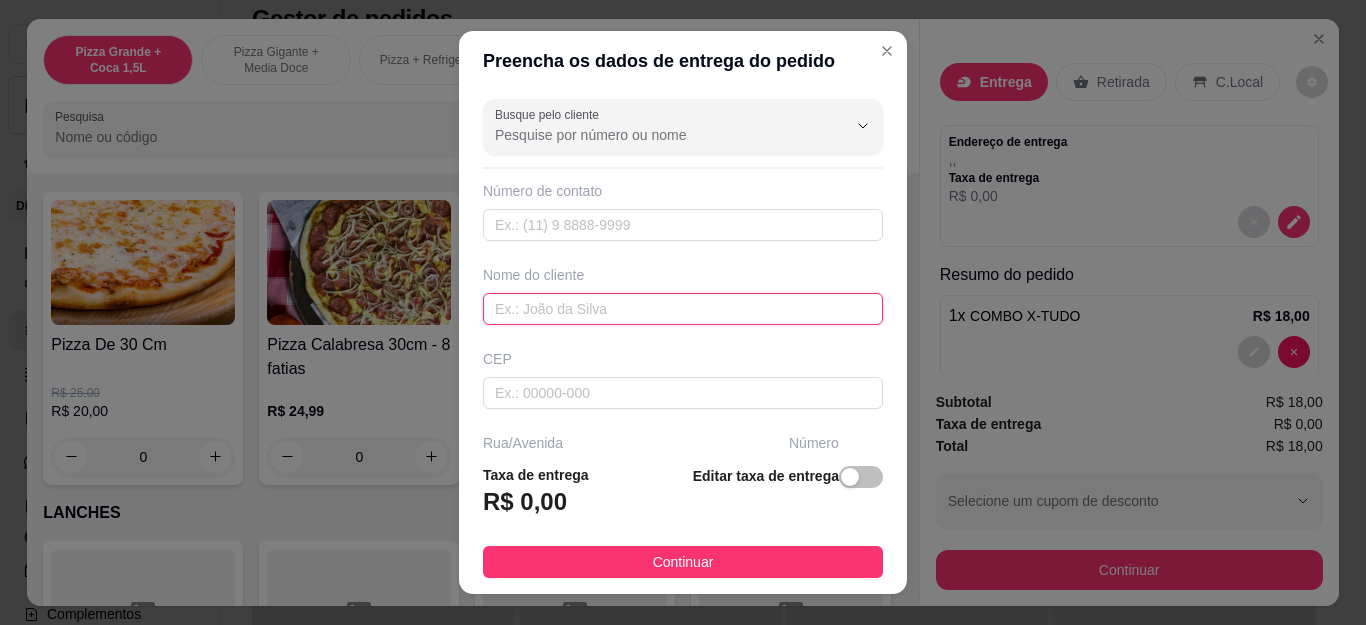 click at bounding box center (683, 309) 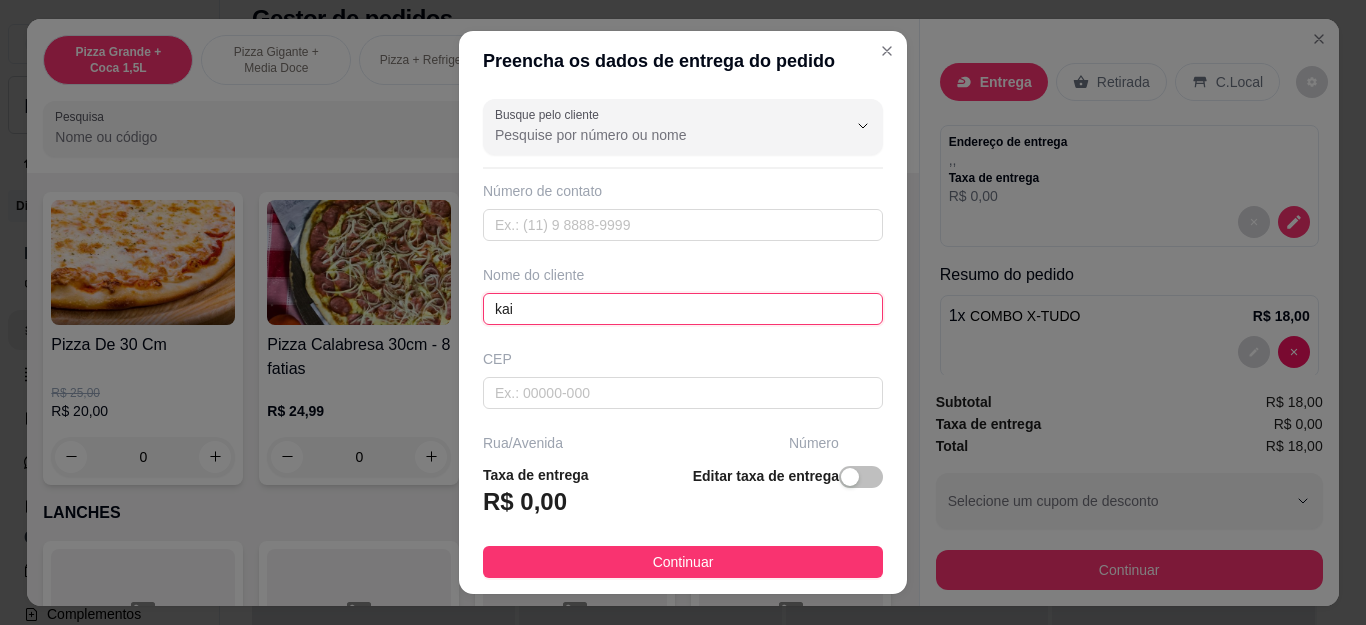 type on "kaio" 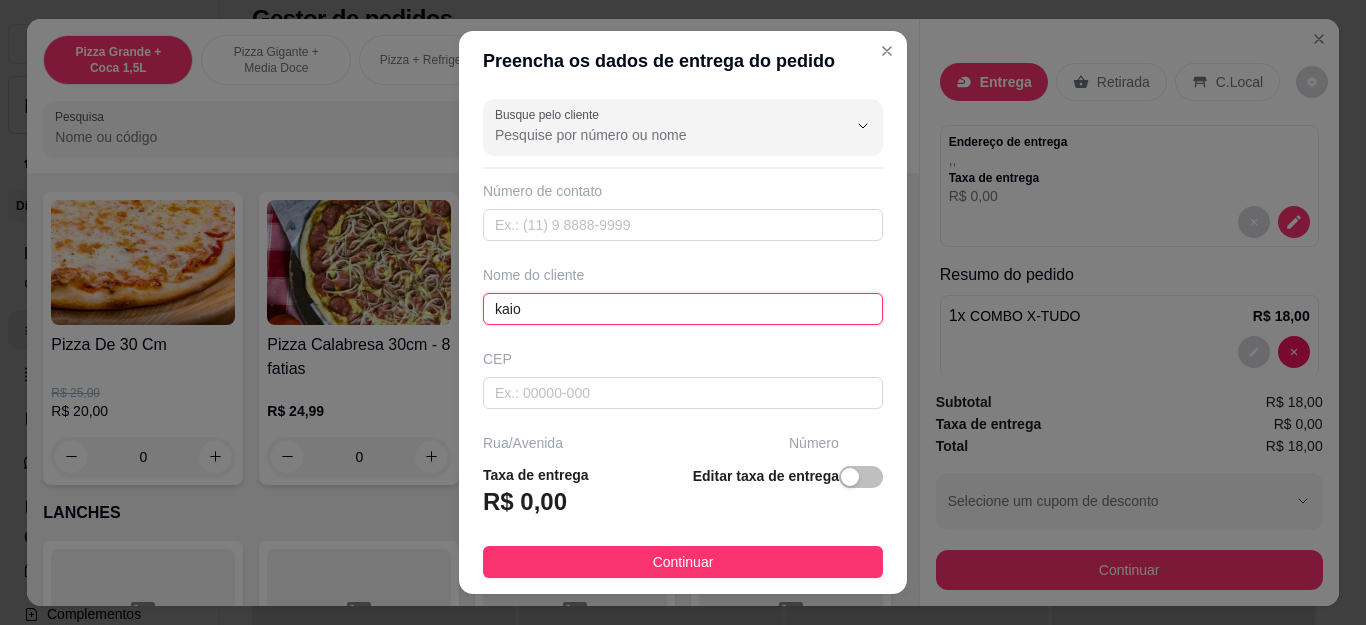click on "kaio" at bounding box center [683, 309] 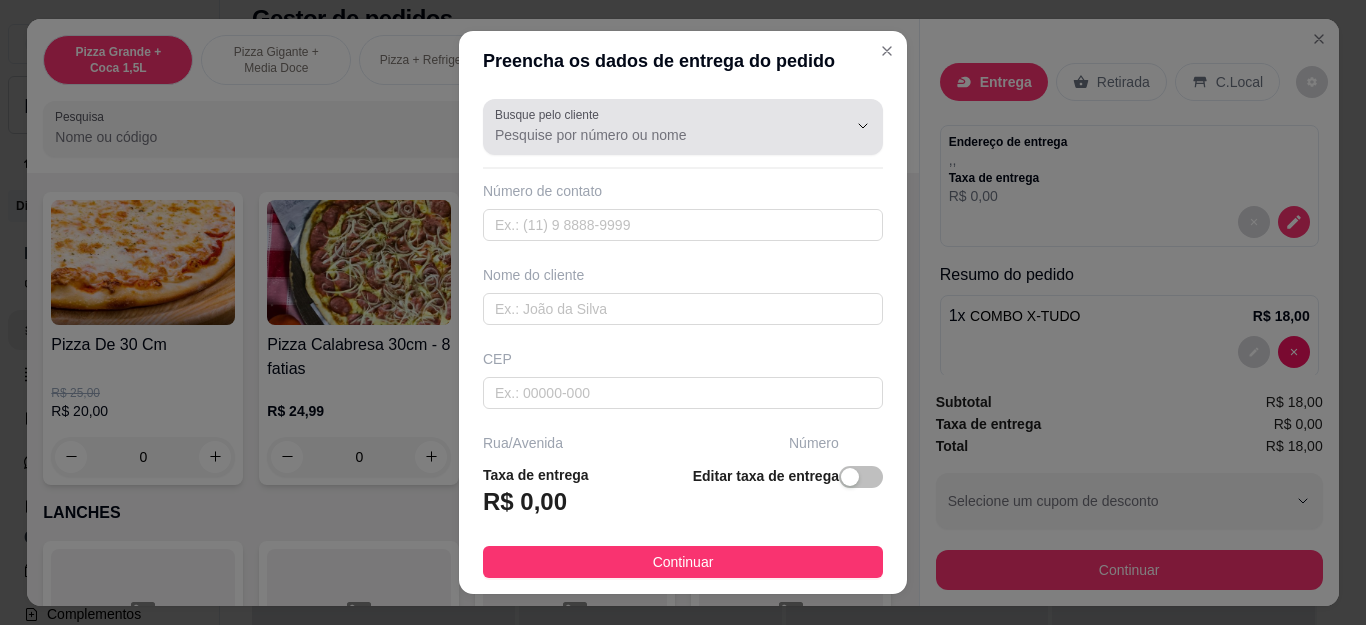 click at bounding box center (683, 127) 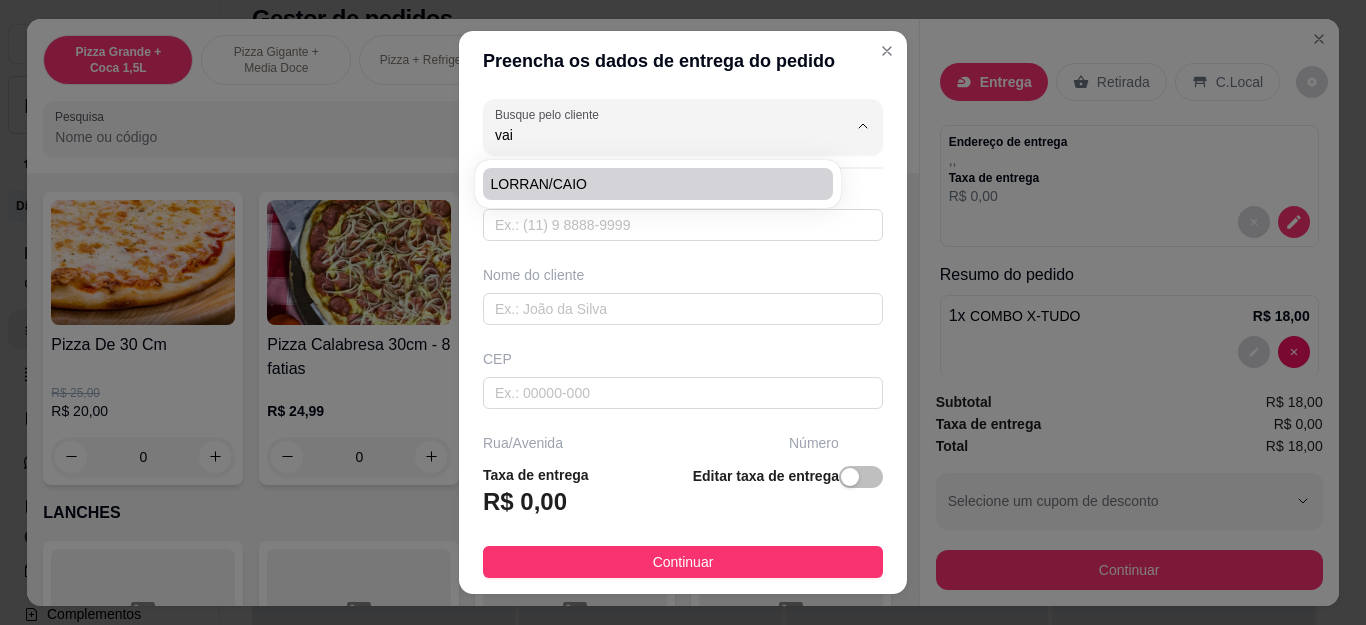 click on "LORRAN/CAIO" at bounding box center [648, 184] 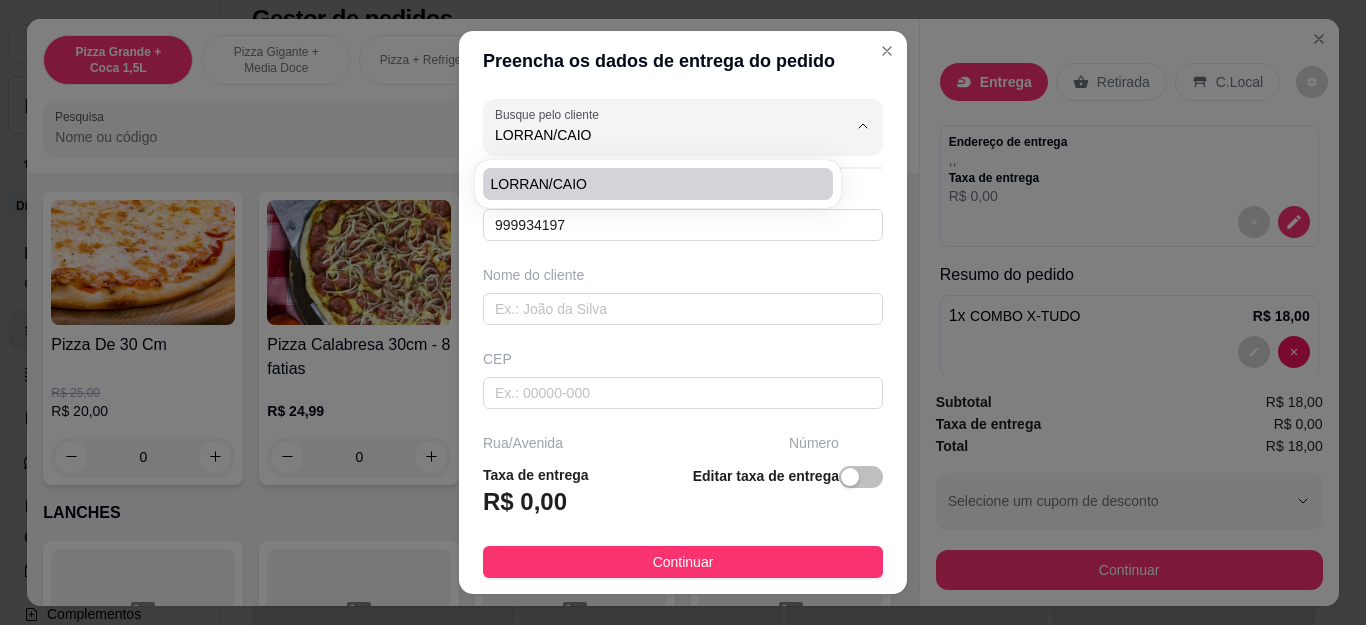 type on "LORRAN/CAIO" 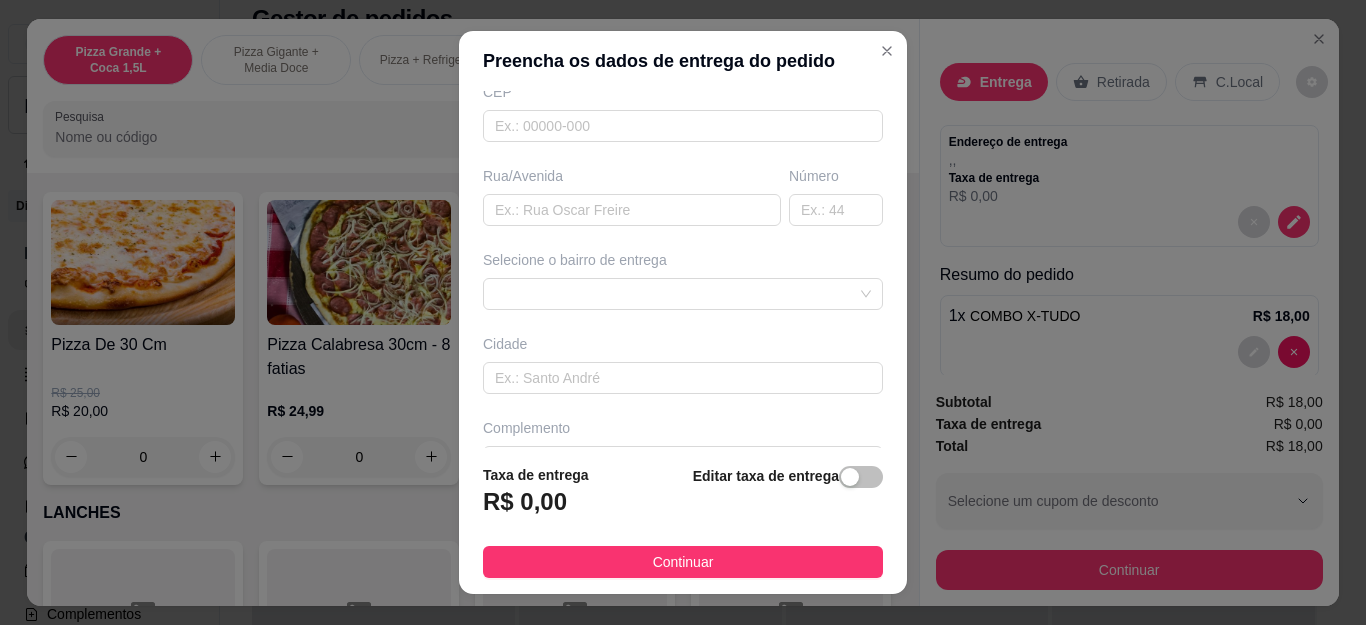scroll, scrollTop: 300, scrollLeft: 0, axis: vertical 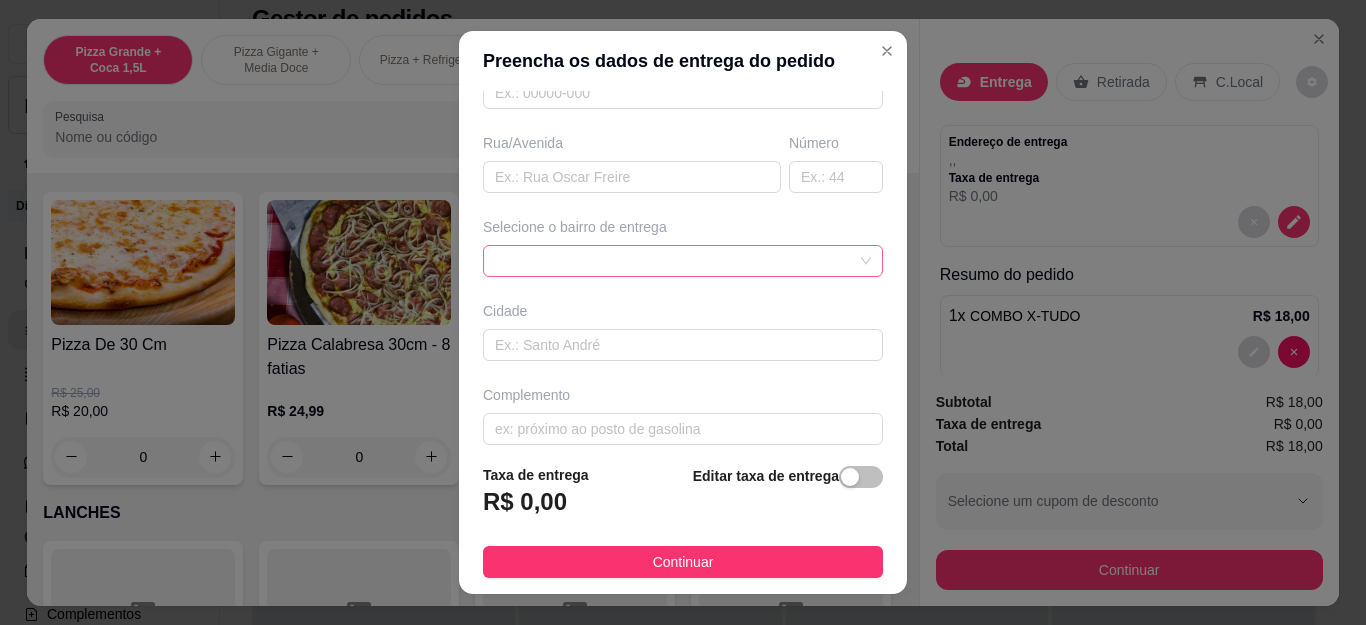 click at bounding box center (683, 261) 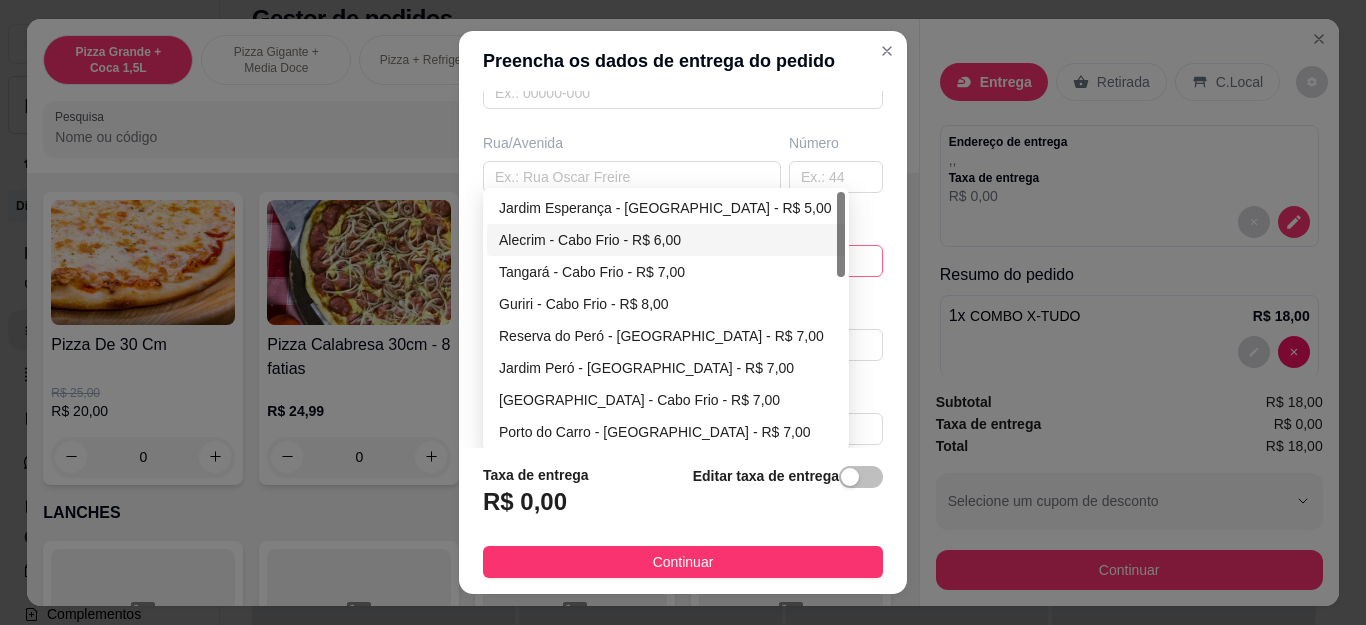 type on "LORRAN/CAIO" 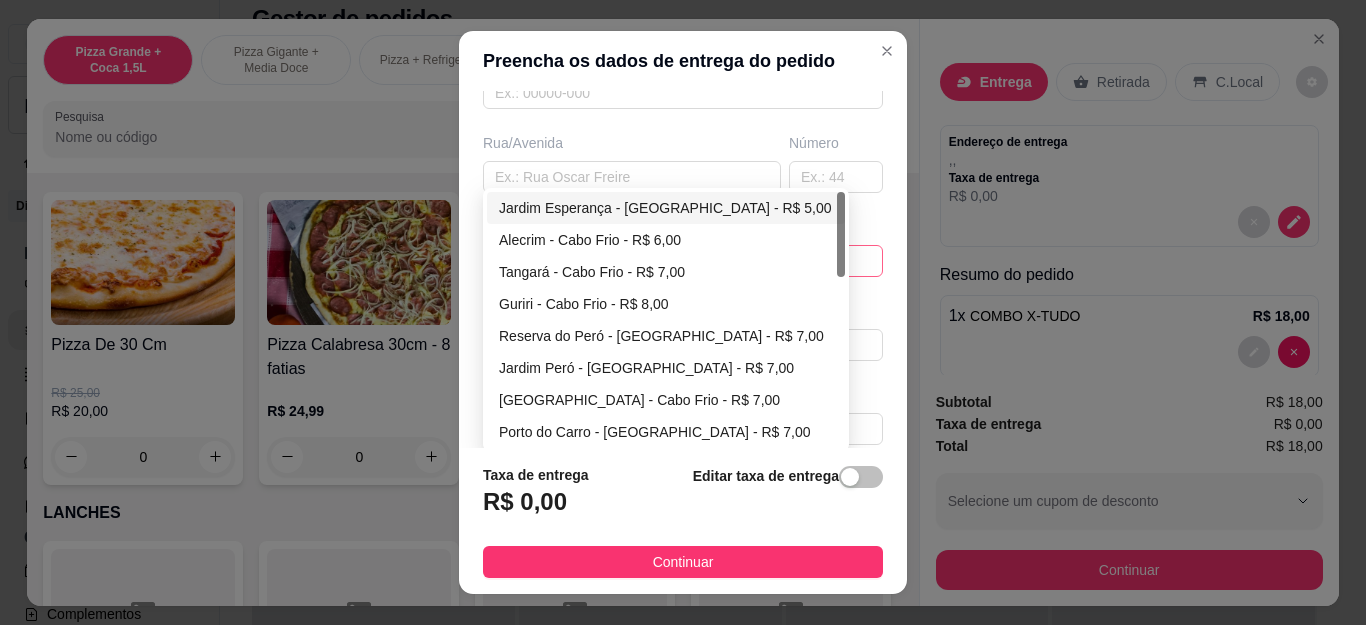 click on "Jardim Esperança - [GEOGRAPHIC_DATA] -  R$ 5,00" at bounding box center (666, 208) 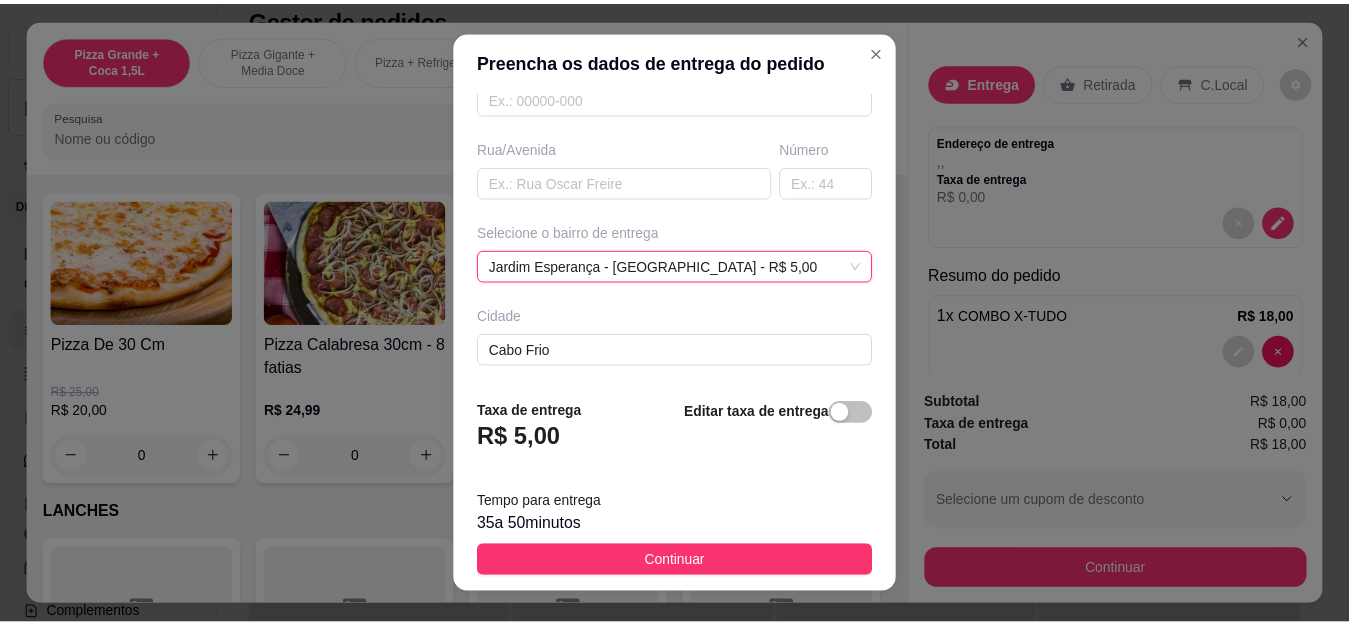 scroll, scrollTop: 300, scrollLeft: 0, axis: vertical 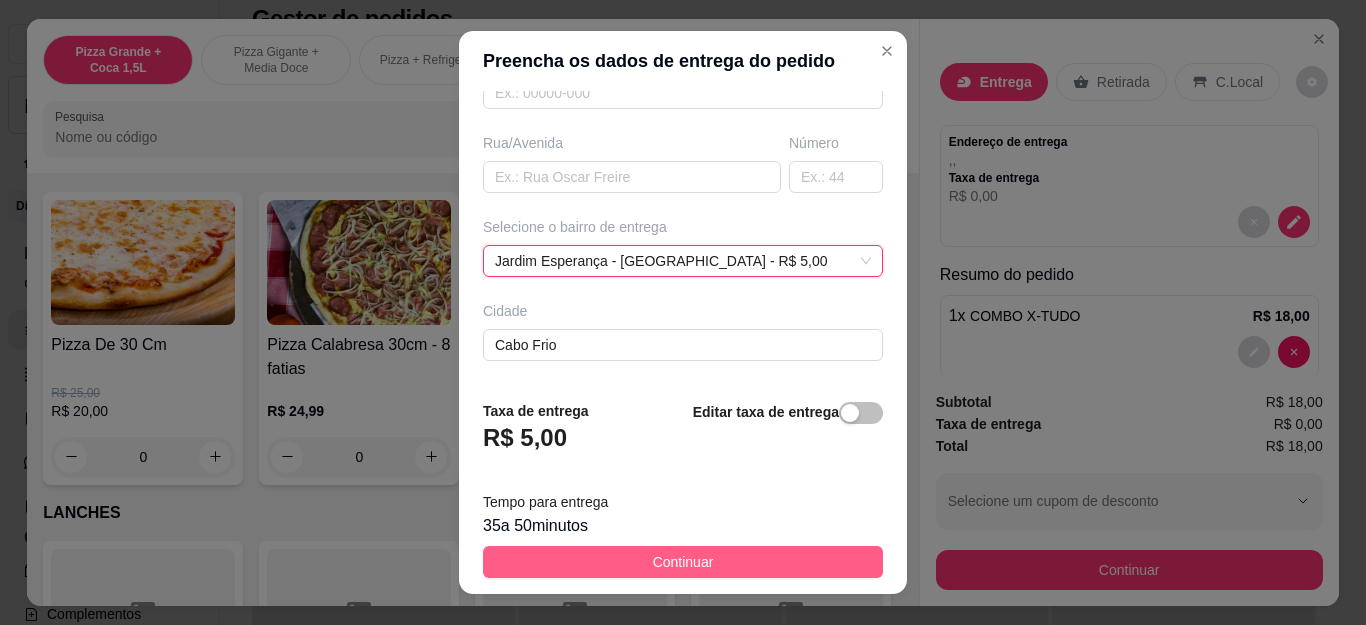 click on "Continuar" at bounding box center (683, 562) 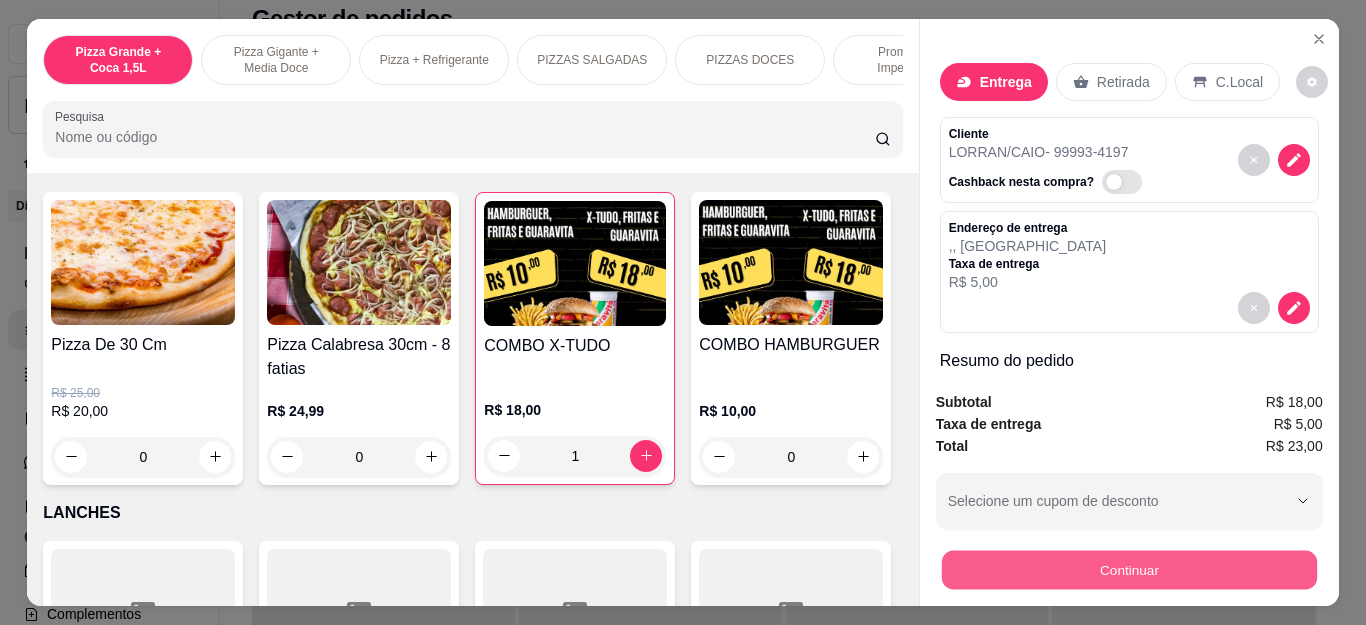 click on "Continuar" at bounding box center (1128, 570) 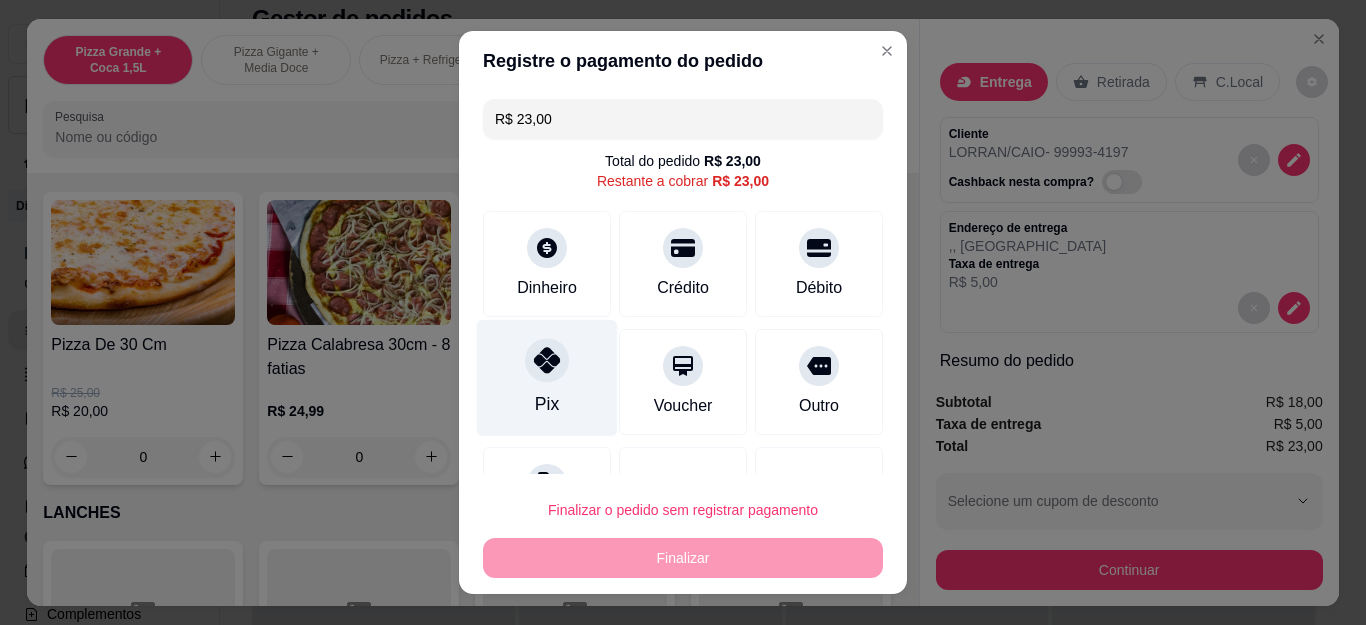 click at bounding box center (547, 361) 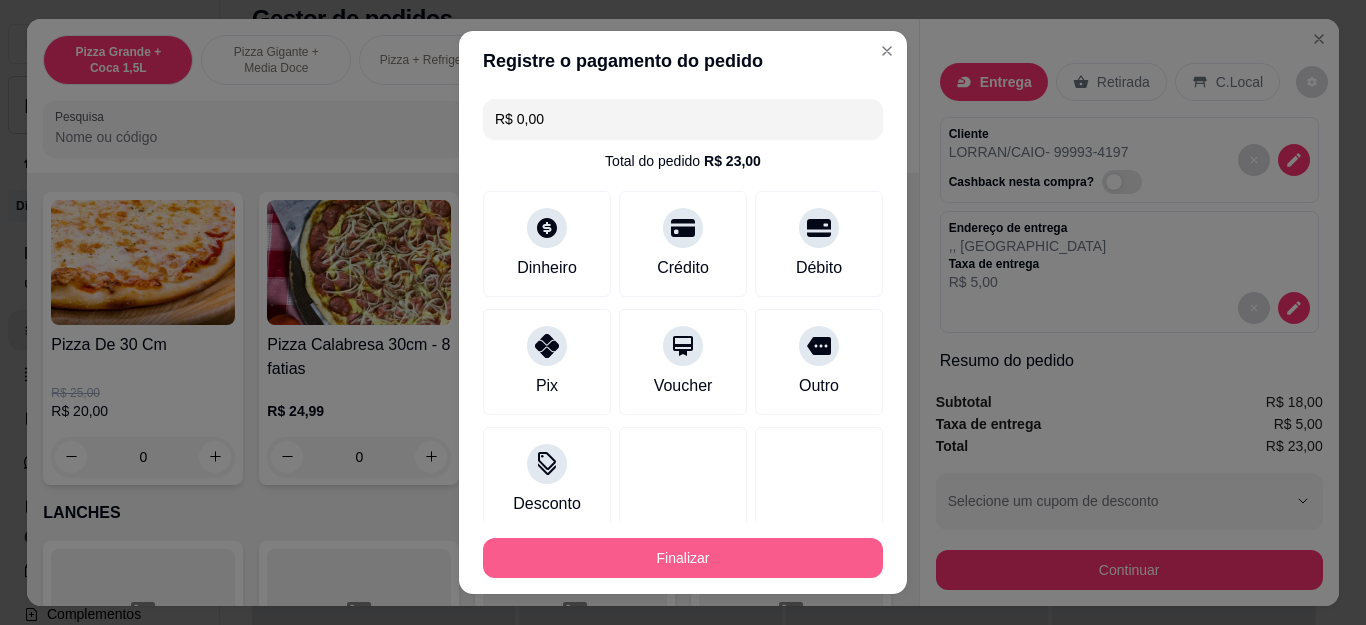 click on "Finalizar" at bounding box center (683, 558) 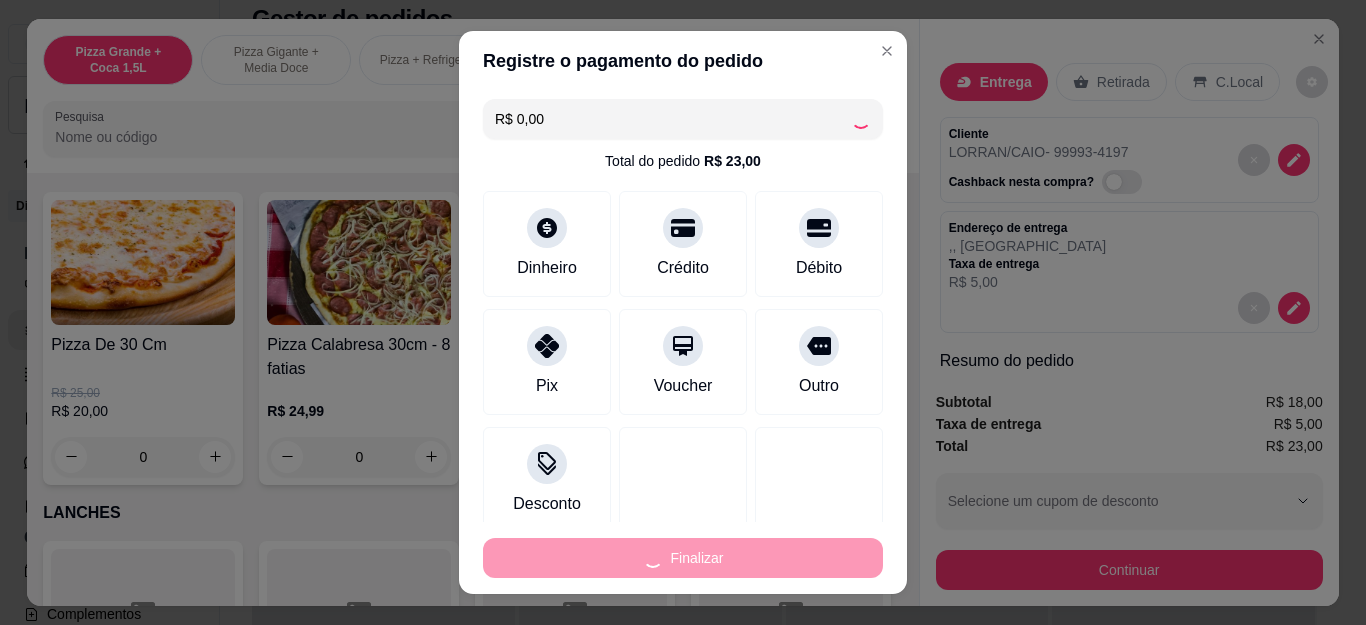 type on "0" 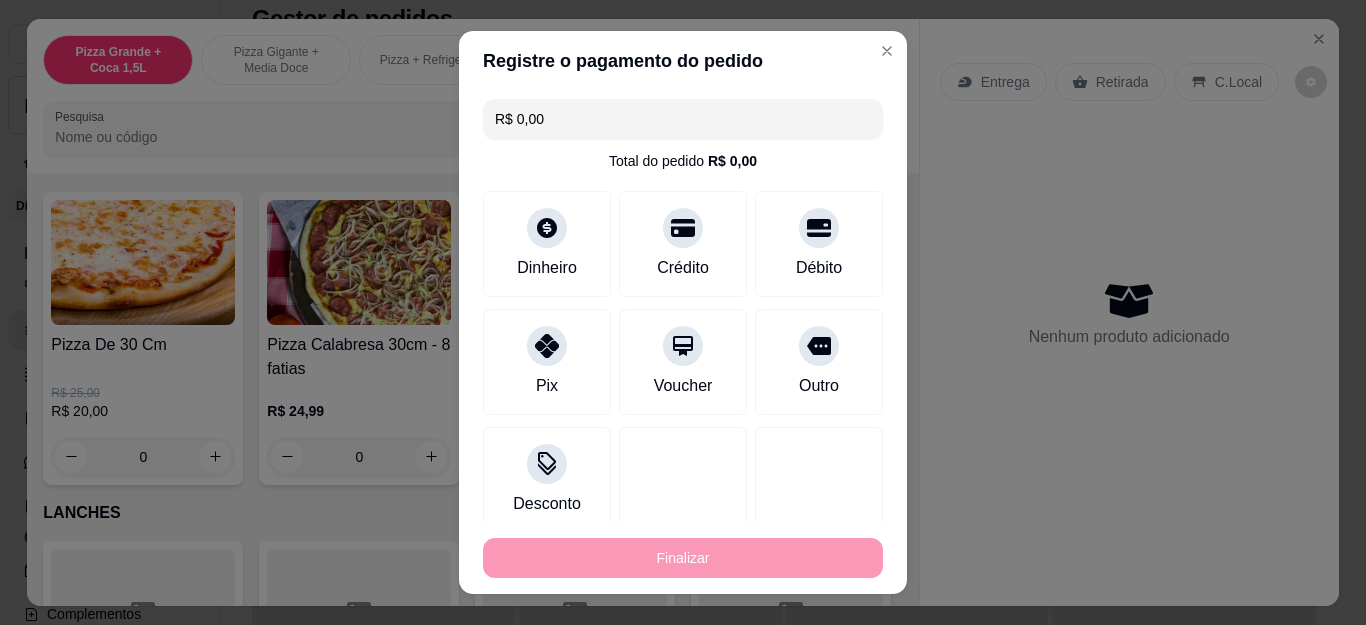 type on "-R$ 23,00" 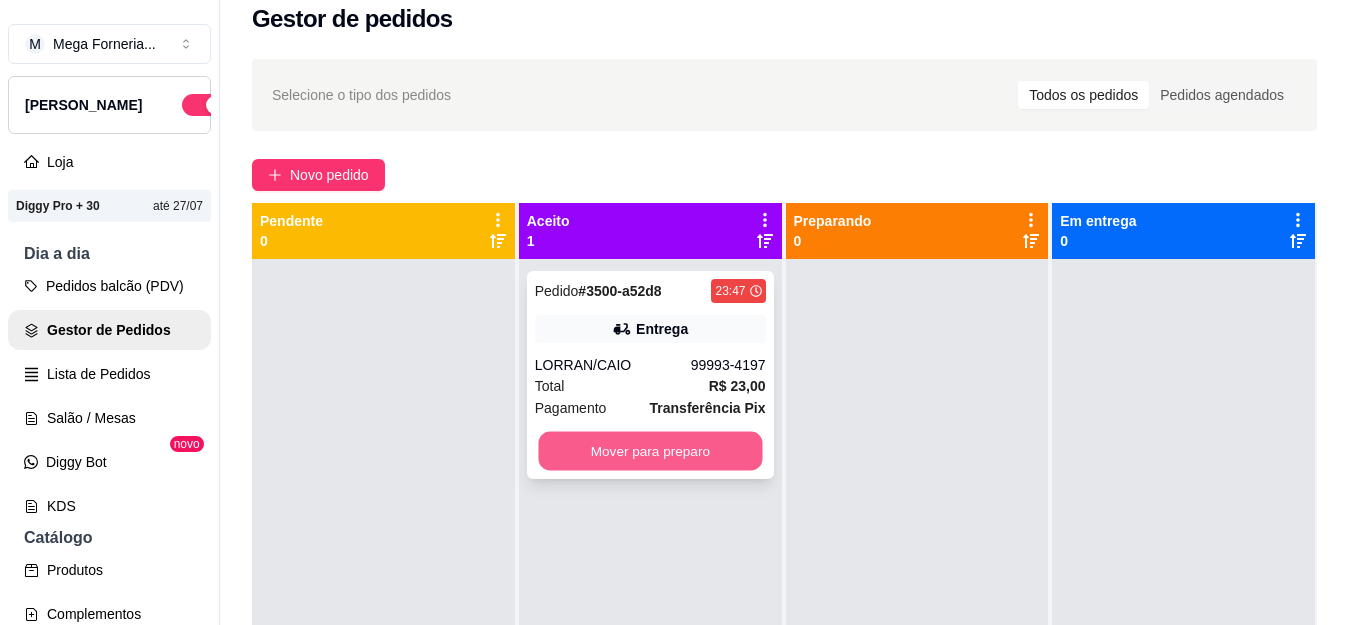 click on "Mover para preparo" at bounding box center [650, 451] 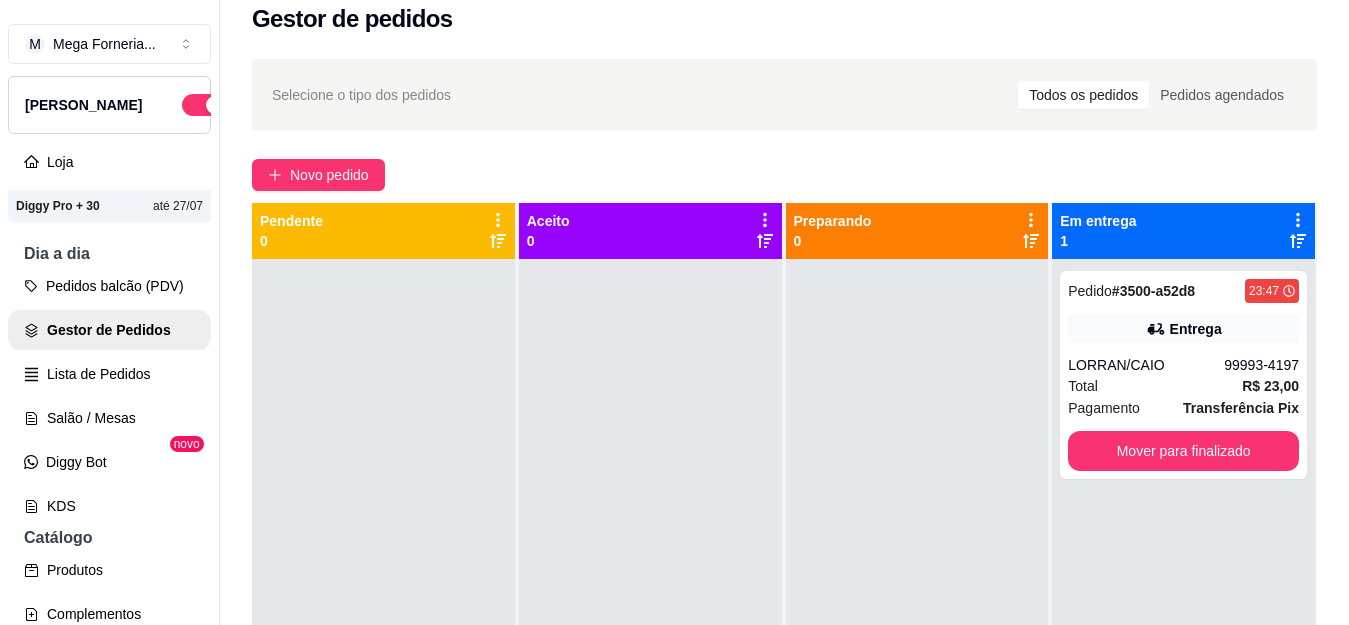 click on "Pedido  # 3500-a52d8 23:47 Entrega LORRAN/CAIO 99993-4197 Total R$ 23,00 Pagamento Transferência Pix Mover para finalizado" at bounding box center (1183, 571) 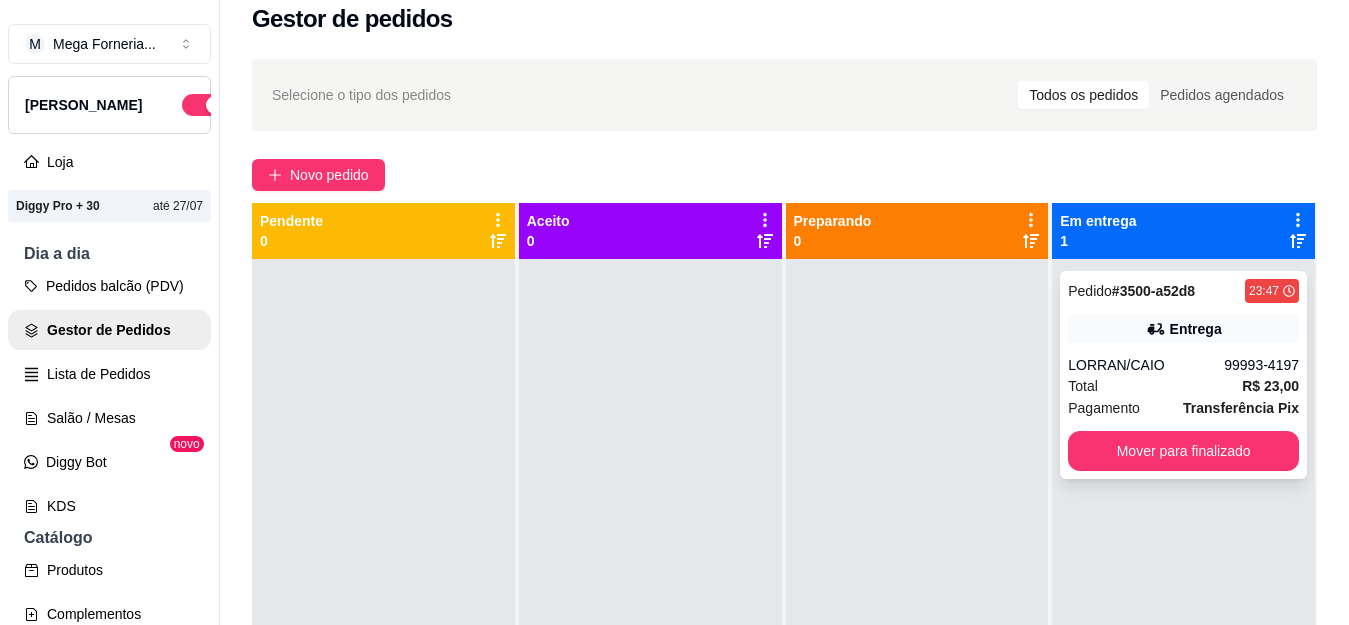 click on "Pedido  # 3500-a52d8 23:47 Entrega LORRAN/CAIO 99993-4197 Total R$ 23,00 Pagamento Transferência Pix Mover para finalizado" at bounding box center [1183, 375] 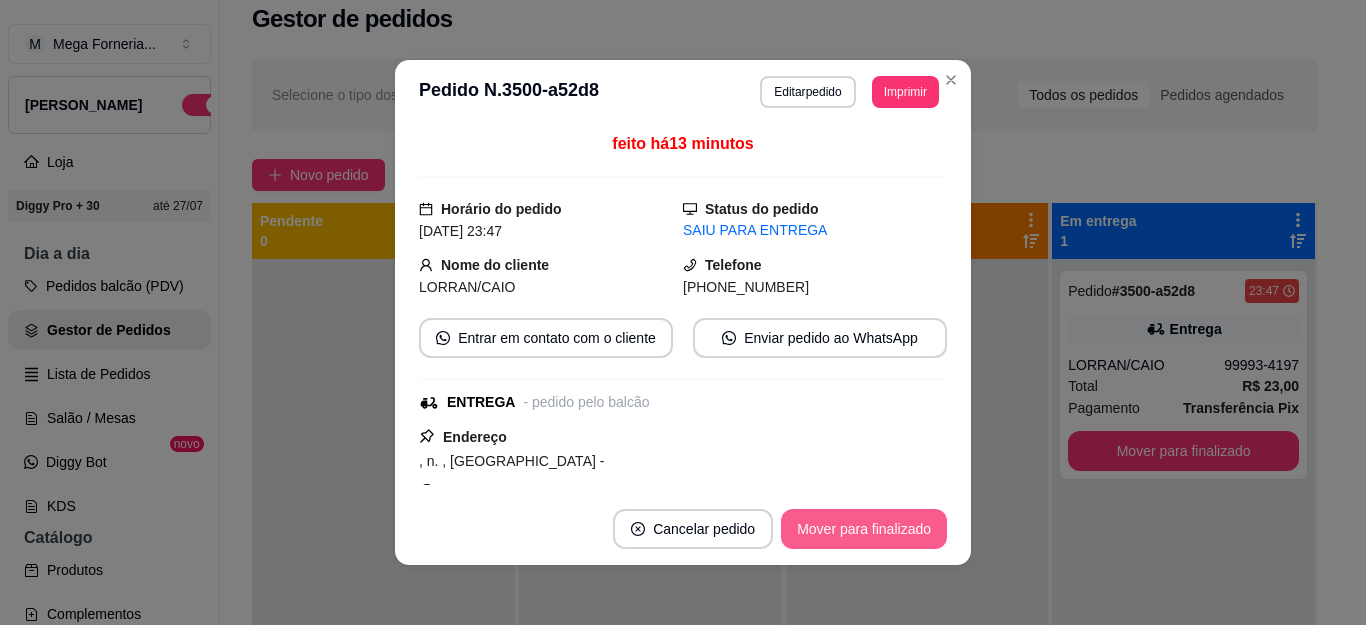 click on "Mover para finalizado" at bounding box center [864, 529] 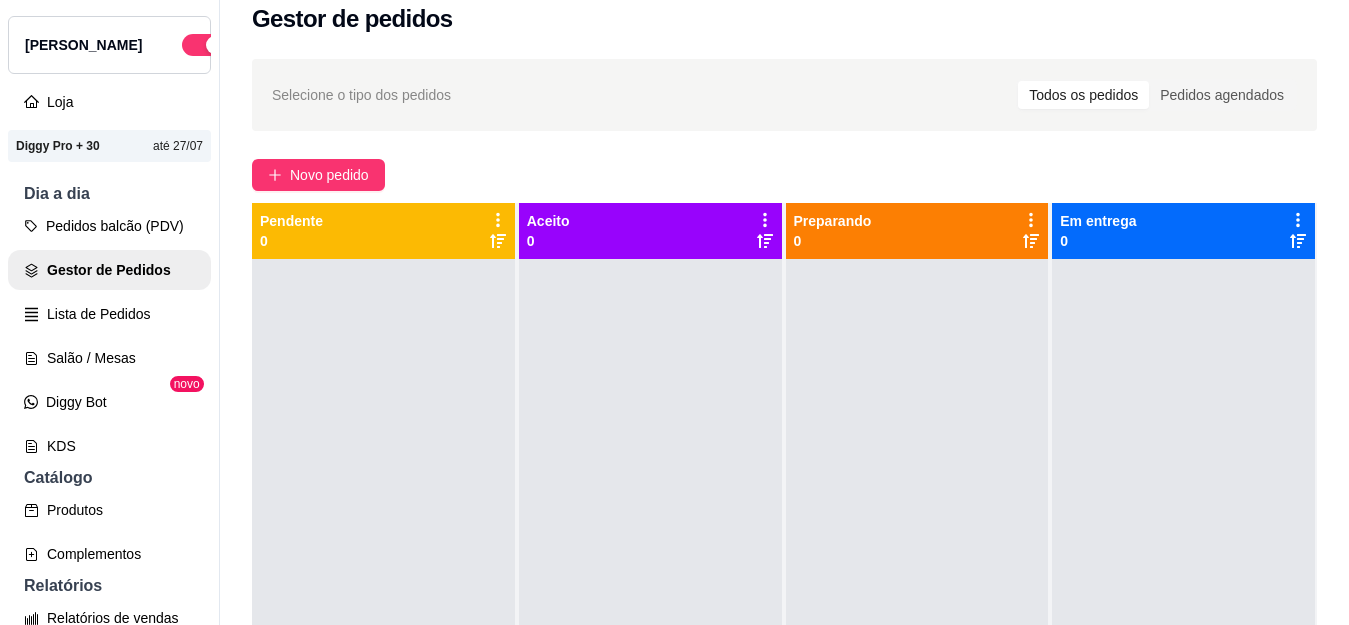 scroll, scrollTop: 300, scrollLeft: 0, axis: vertical 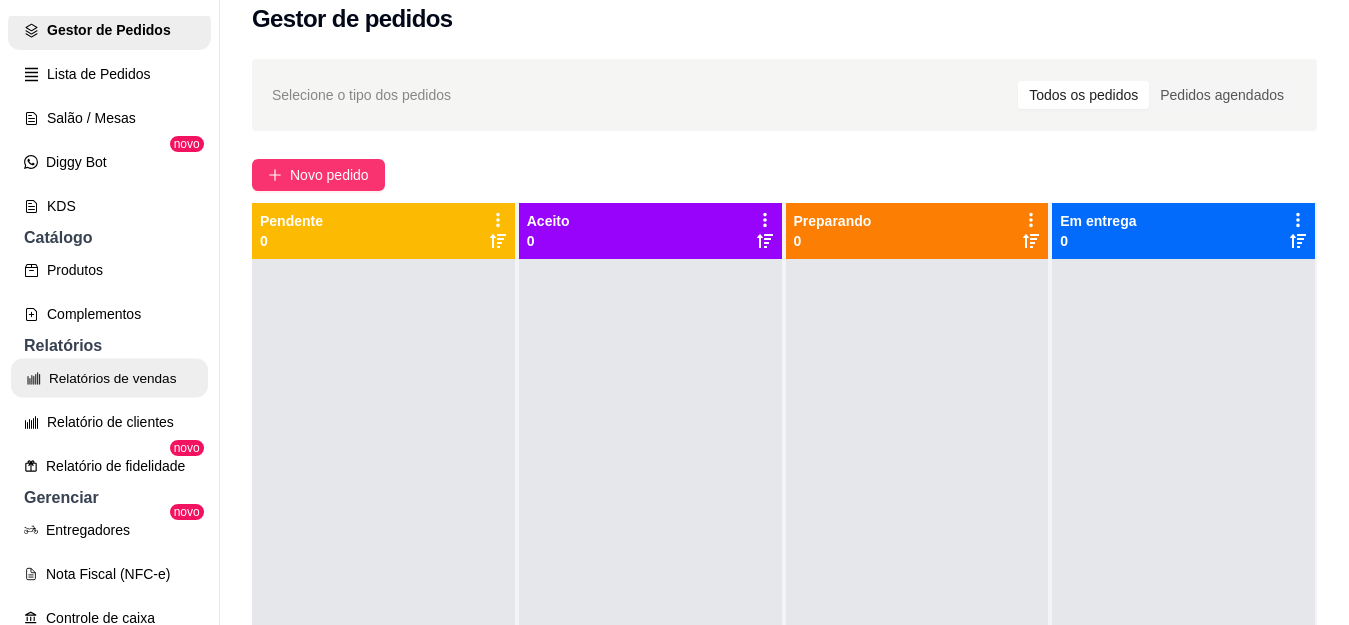 click on "Relatórios de vendas" at bounding box center [109, 378] 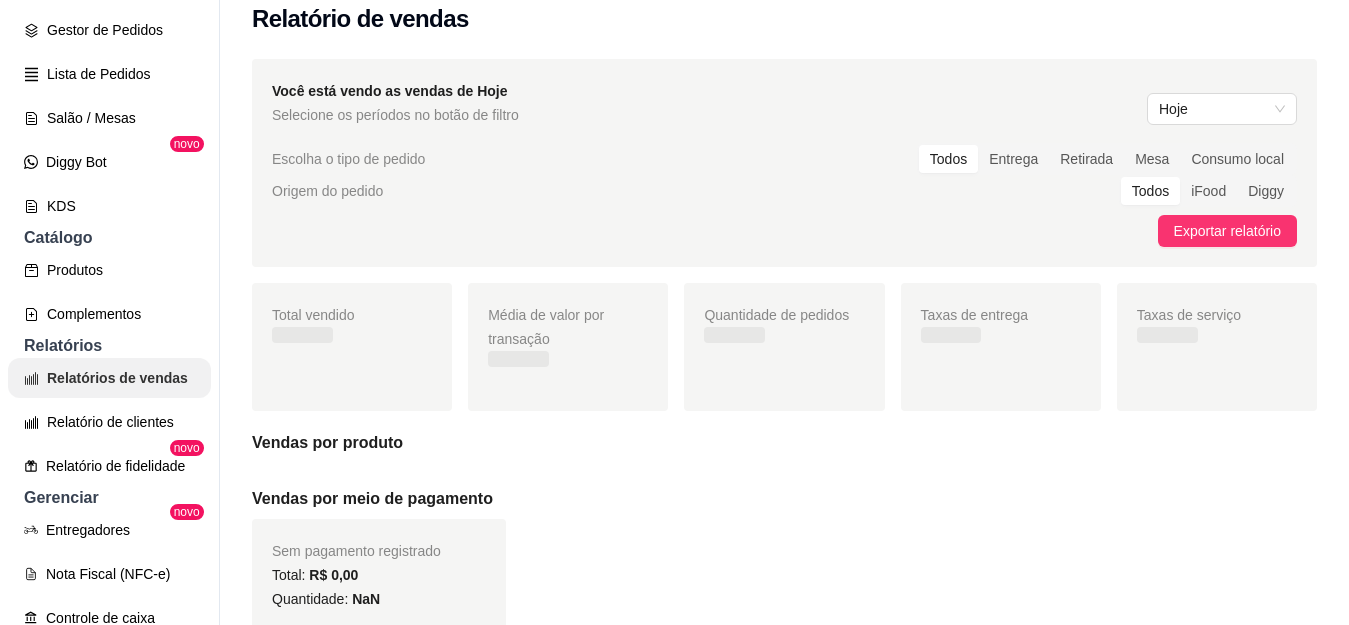 scroll, scrollTop: 0, scrollLeft: 0, axis: both 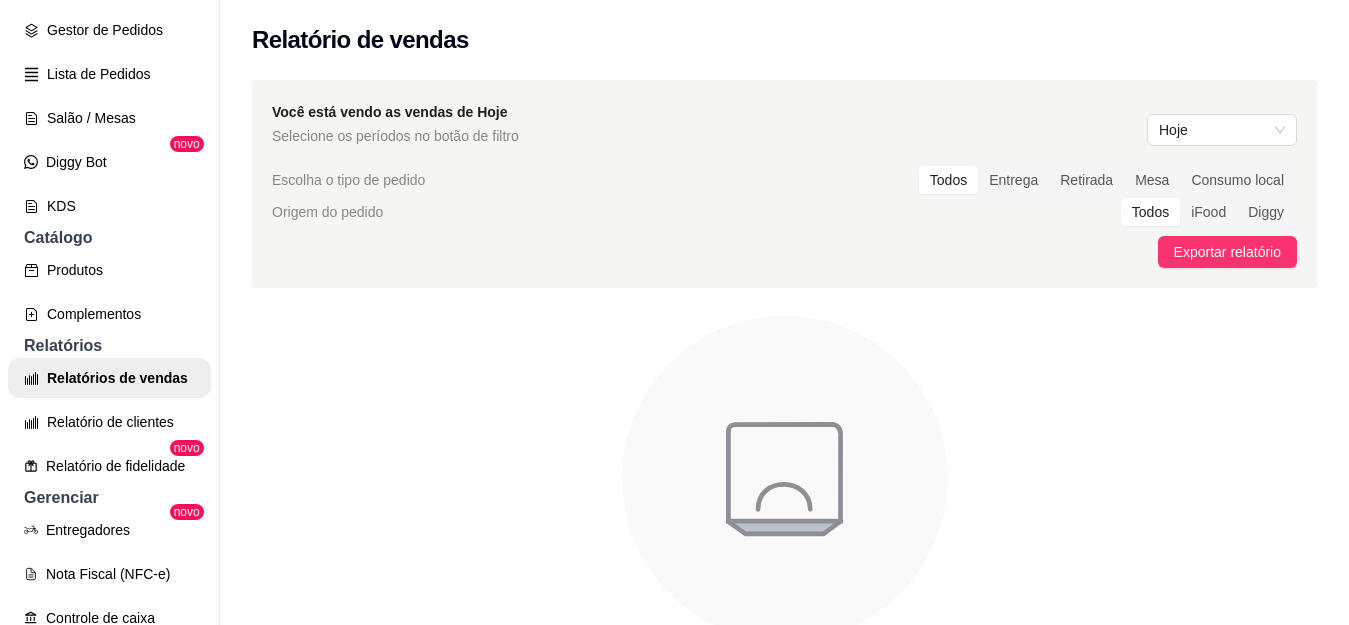 click on "Você está vendo as vendas de   Hoje Selecione os períodos no botão de filtro Hoje" at bounding box center (784, 124) 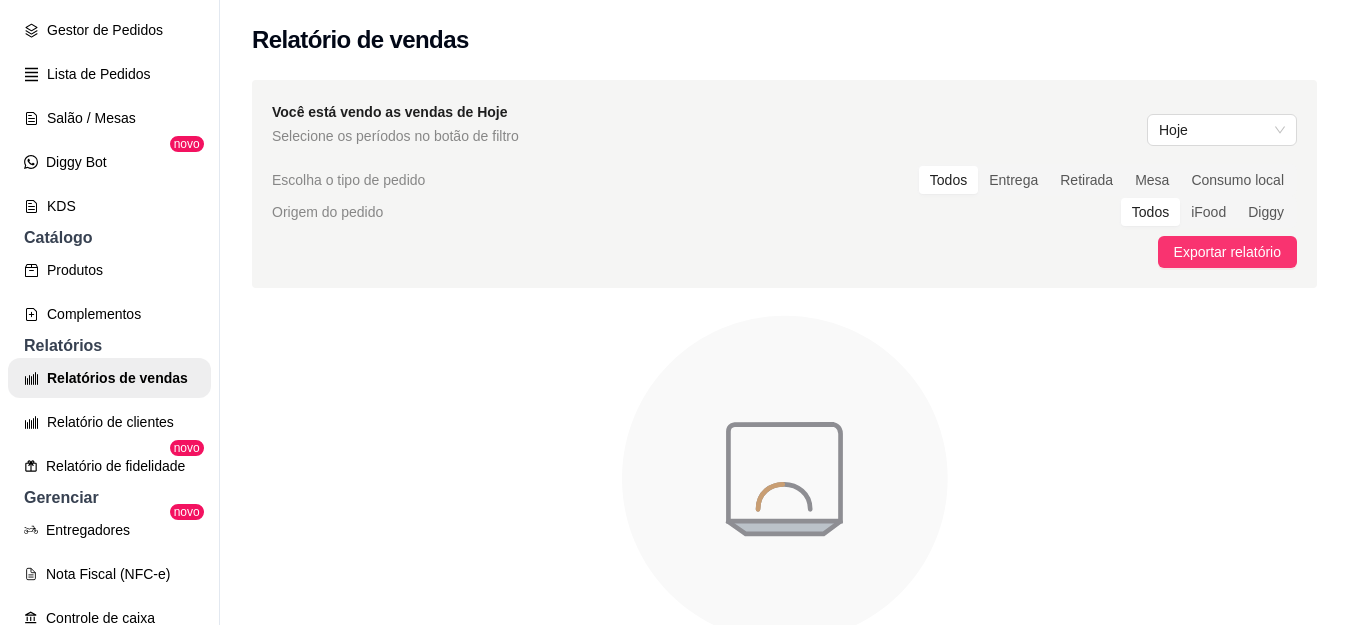 click on "Você está vendo as vendas de   Hoje Selecione os períodos no botão de filtro Hoje Escolha o tipo de pedido Todos Entrega Retirada Mesa Consumo local Origem do pedido Todos iFood Diggy Exportar relatório" at bounding box center [784, 184] 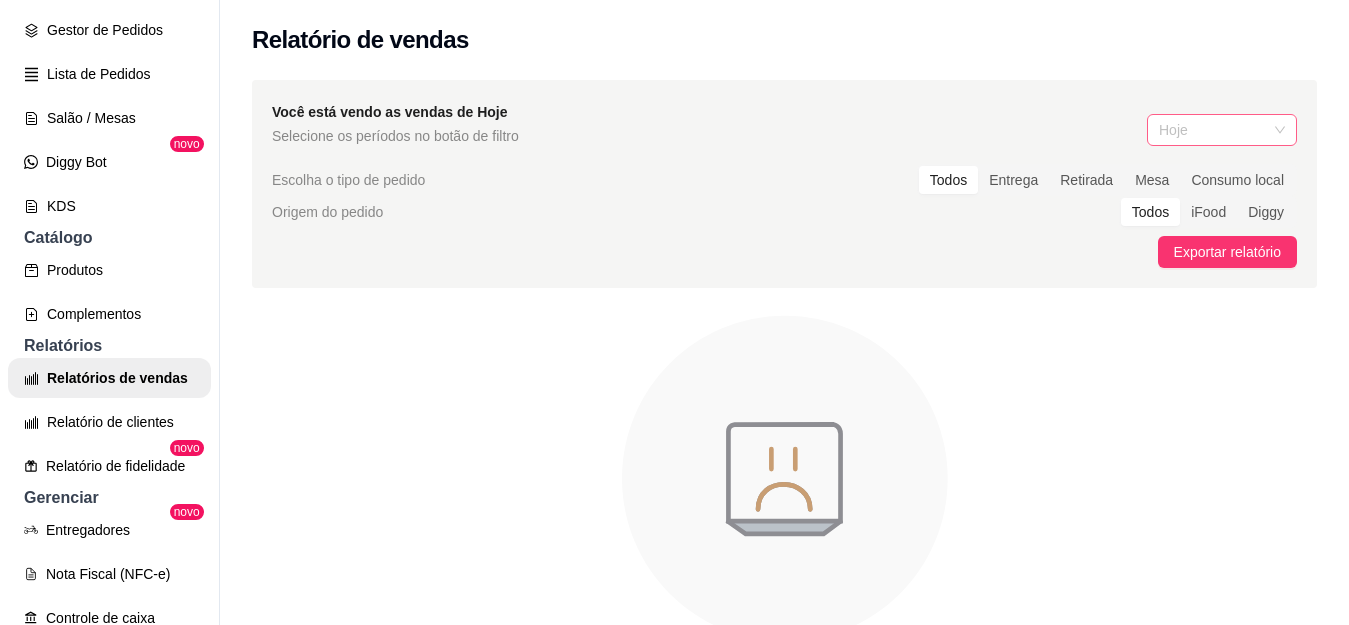 click on "Hoje" at bounding box center (1222, 130) 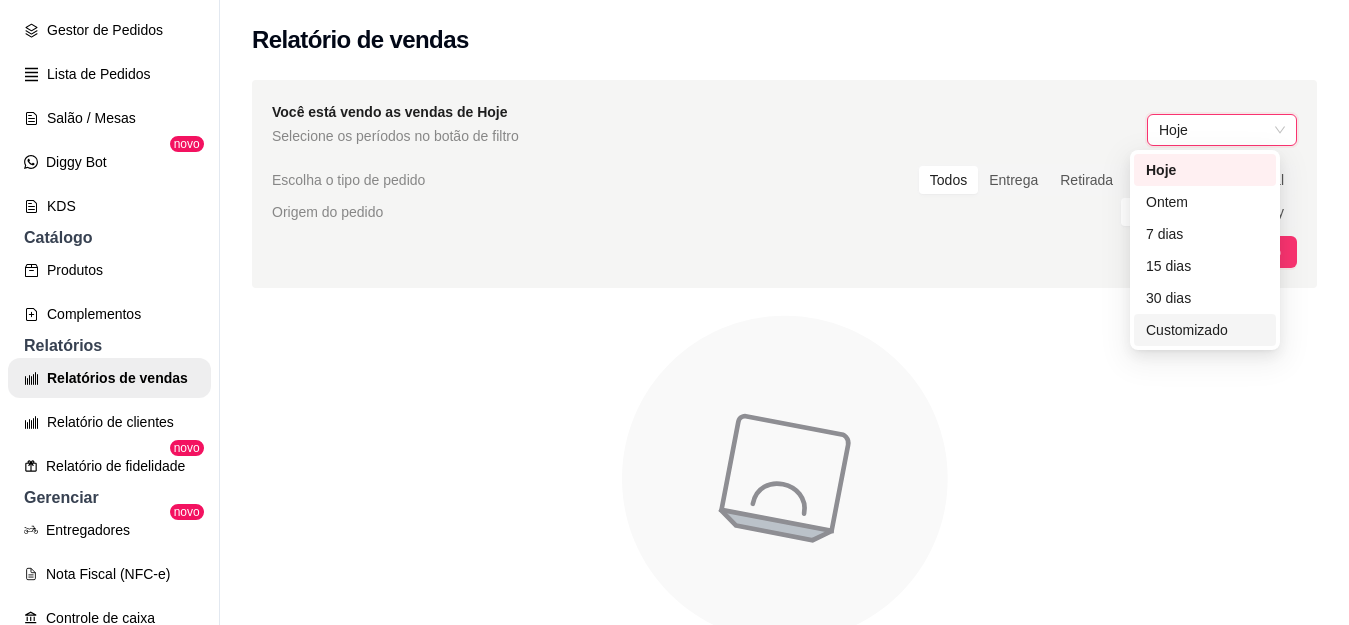 click on "M Mega Forneria ... Loja Aberta Loja Diggy Pro + 30 até 27/07   Dia a dia Pedidos balcão (PDV) Gestor de Pedidos Lista de Pedidos Salão / Mesas Diggy Bot novo KDS Catálogo Produtos Complementos Relatórios Relatórios de vendas Relatório de clientes Relatório de fidelidade novo Gerenciar Entregadores novo Nota Fiscal (NFC-e) Controle de caixa Controle de fiado Cupons Clientes Estoque Configurações Diggy Planos Precisa de ajuda? Sair Relatório de vendas Você está vendo as vendas de   Hoje Selecione os períodos no botão de filtro Hoje Hoje Escolha o tipo de pedido Todos Entrega Retirada Mesa Consumo local Origem do pedido Todos iFood Diggy Exportar relatório Nenhum pedido recebido na data selecionada. Cardápio Digital Diggy © 2025 last30days custom Hoje Ontem 7 dias 15 dias 30 dias Customizado" at bounding box center (674, 312) 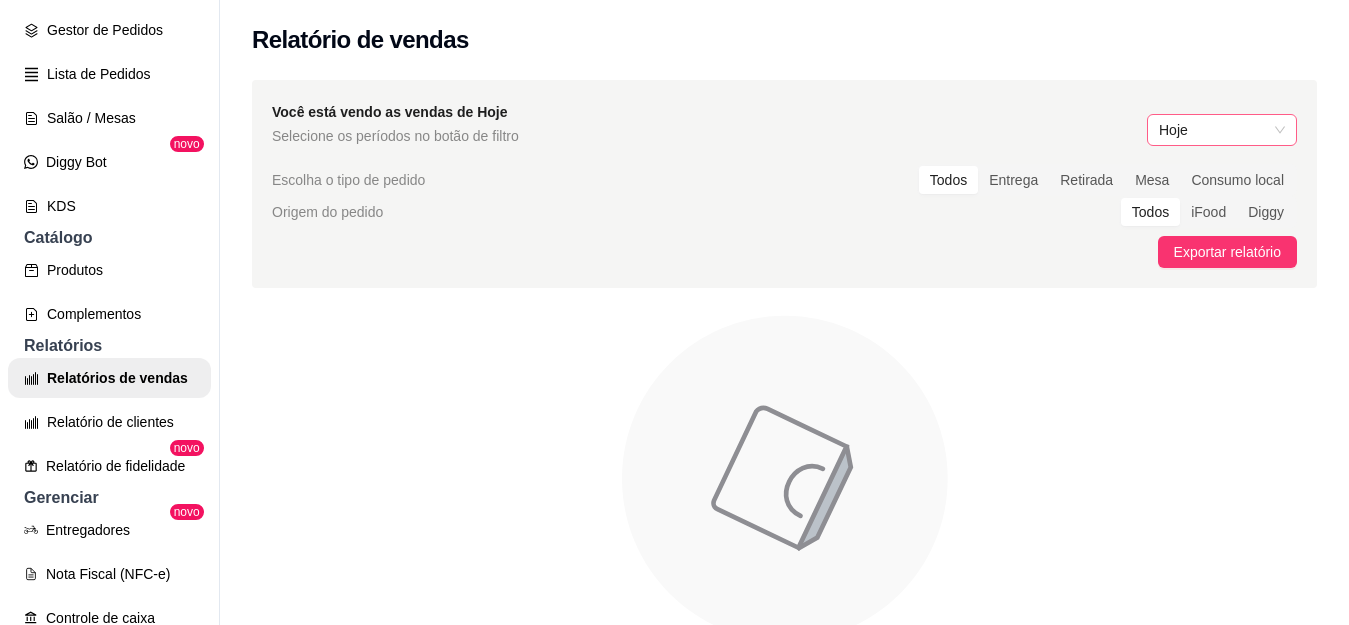 click on "Hoje" at bounding box center [1222, 130] 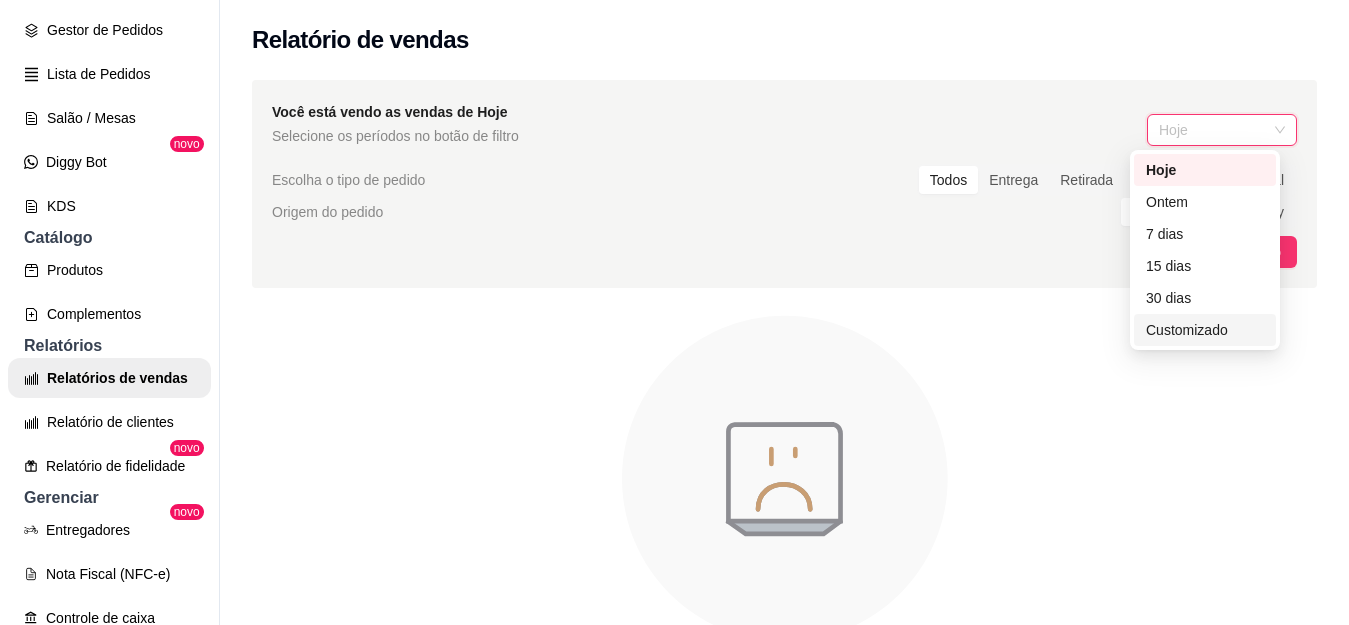 click on "Customizado" at bounding box center (1205, 330) 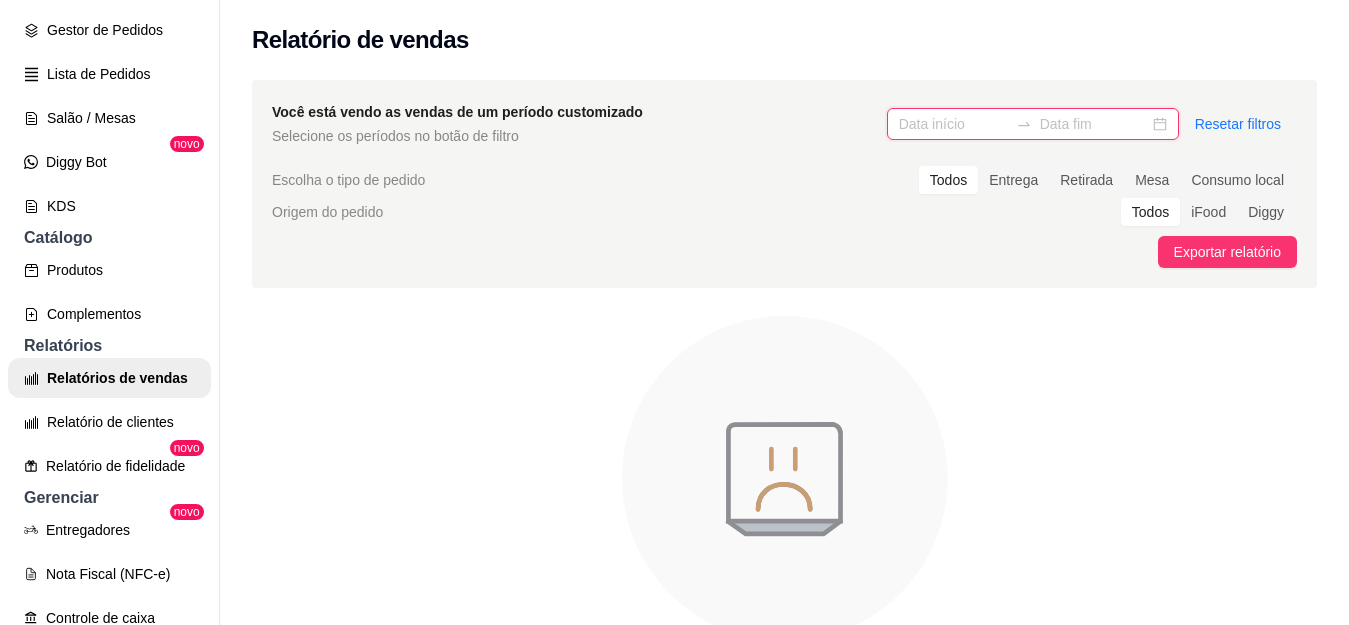 click at bounding box center [953, 124] 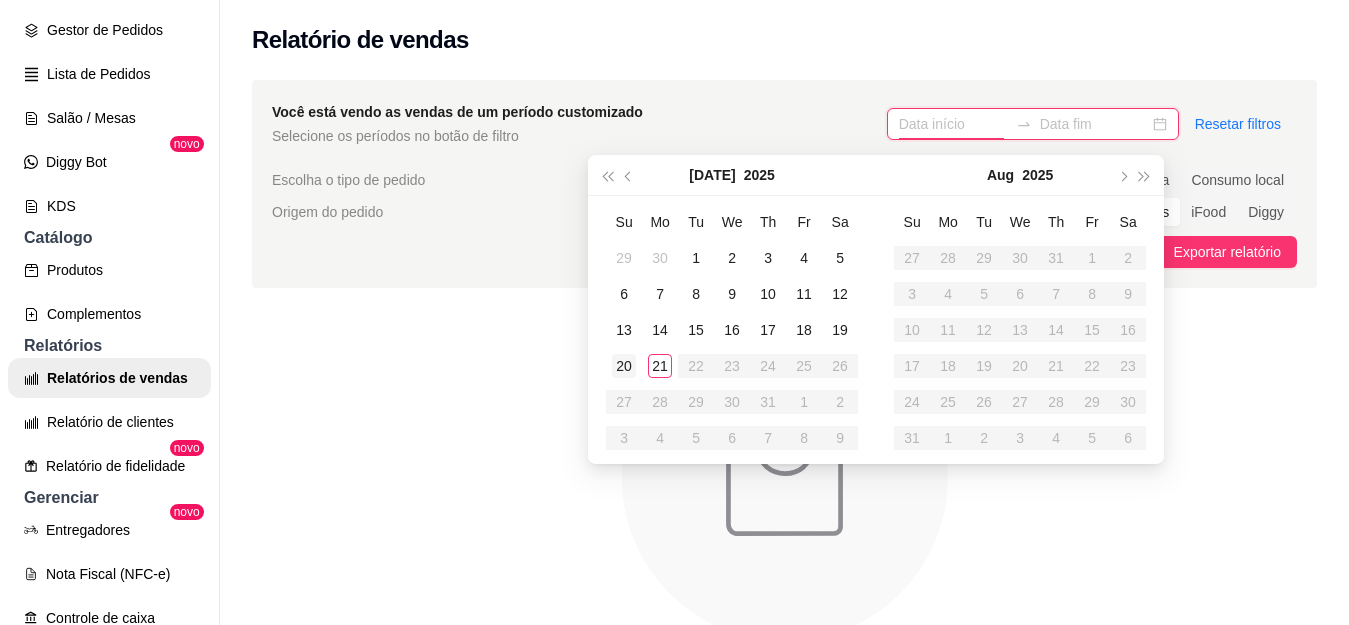 type on "[DATE]" 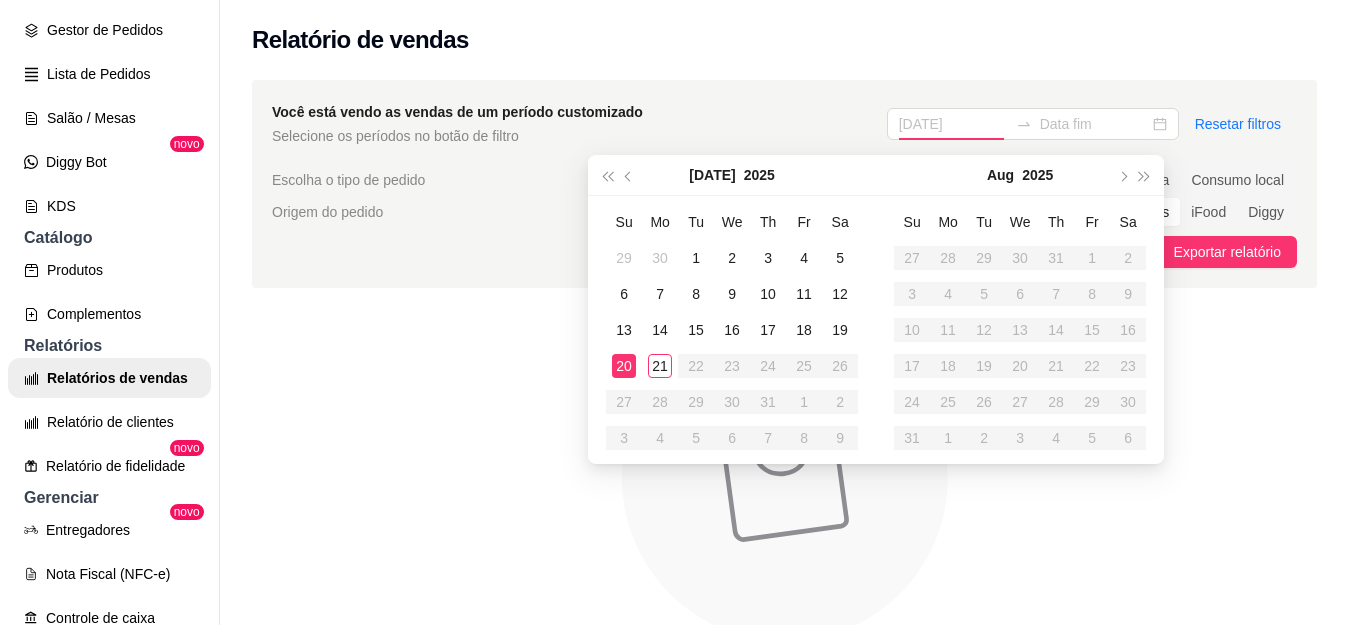 click on "20" at bounding box center (624, 366) 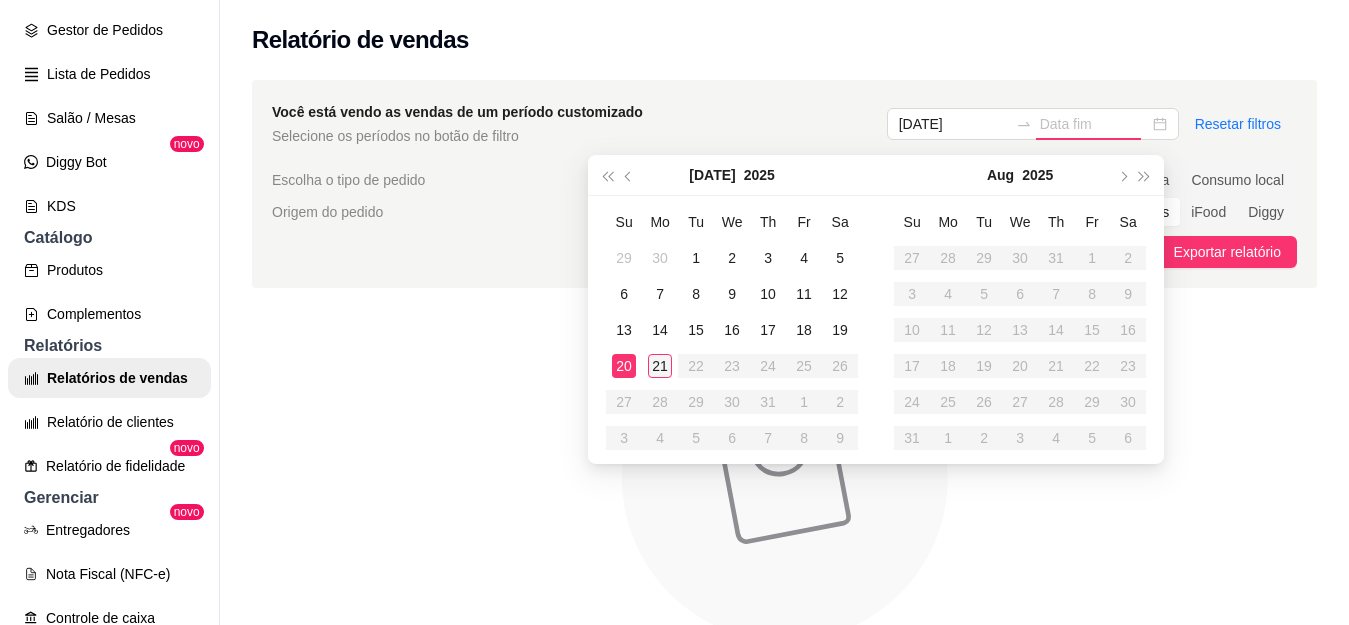 click on "21" at bounding box center [660, 366] 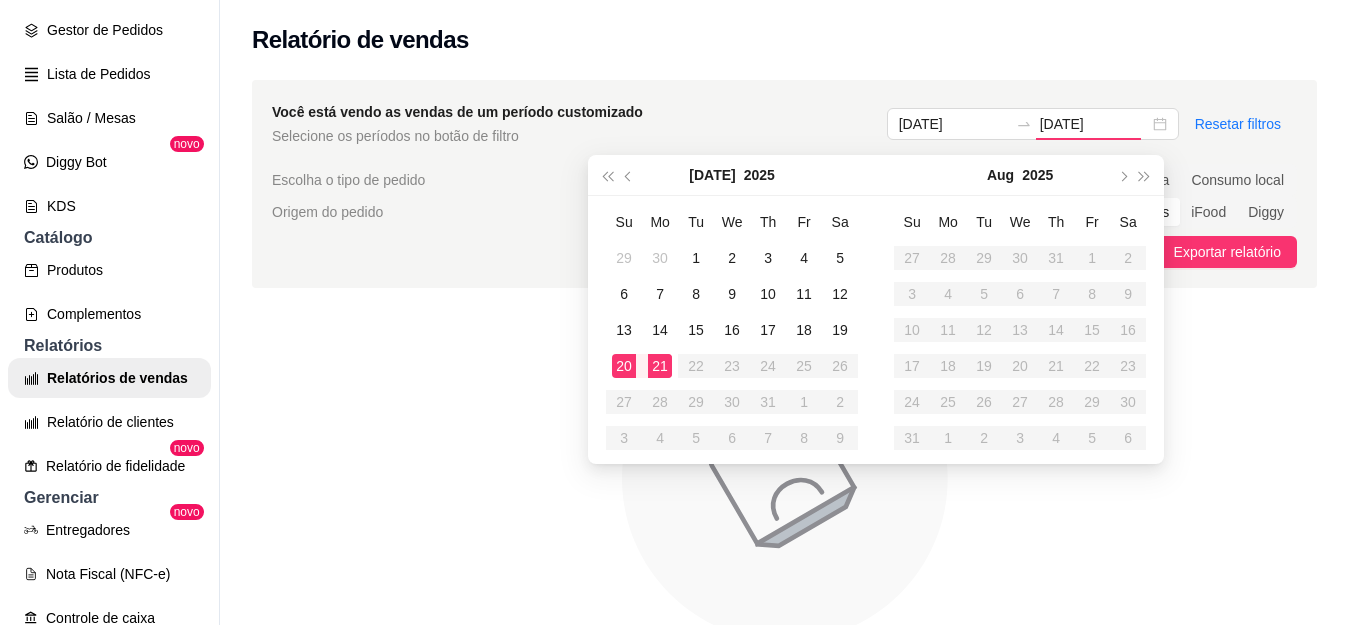 type on "[DATE]" 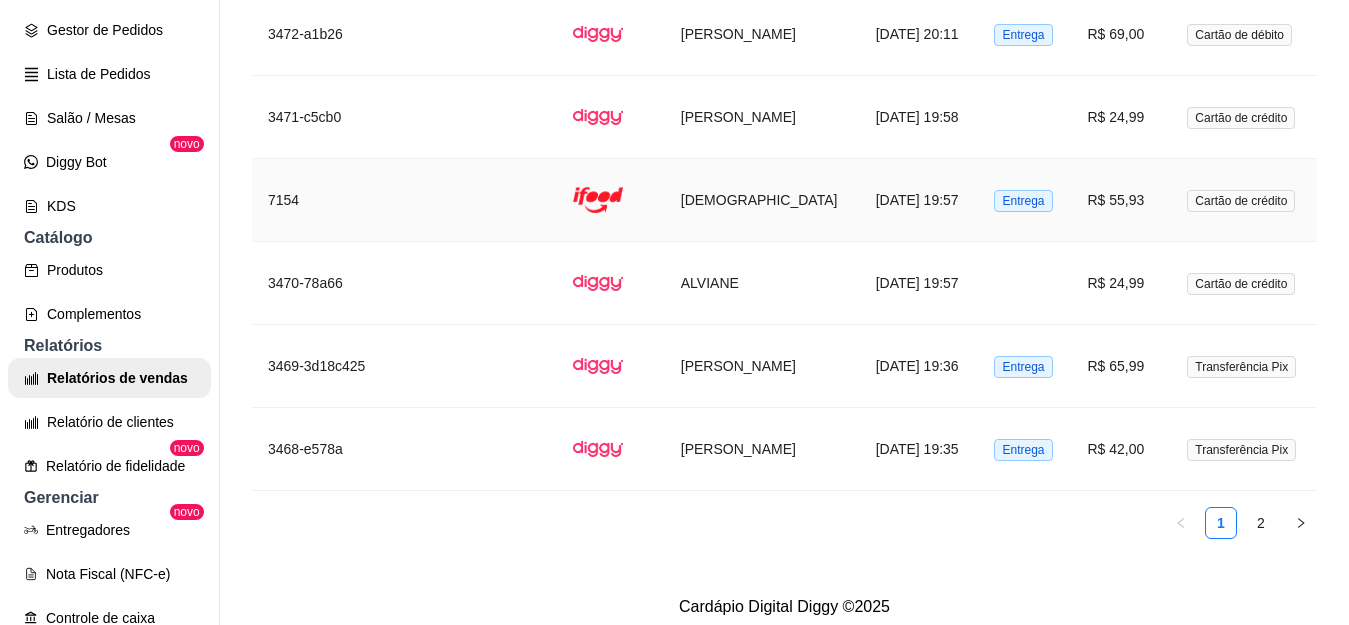 scroll, scrollTop: 4701, scrollLeft: 0, axis: vertical 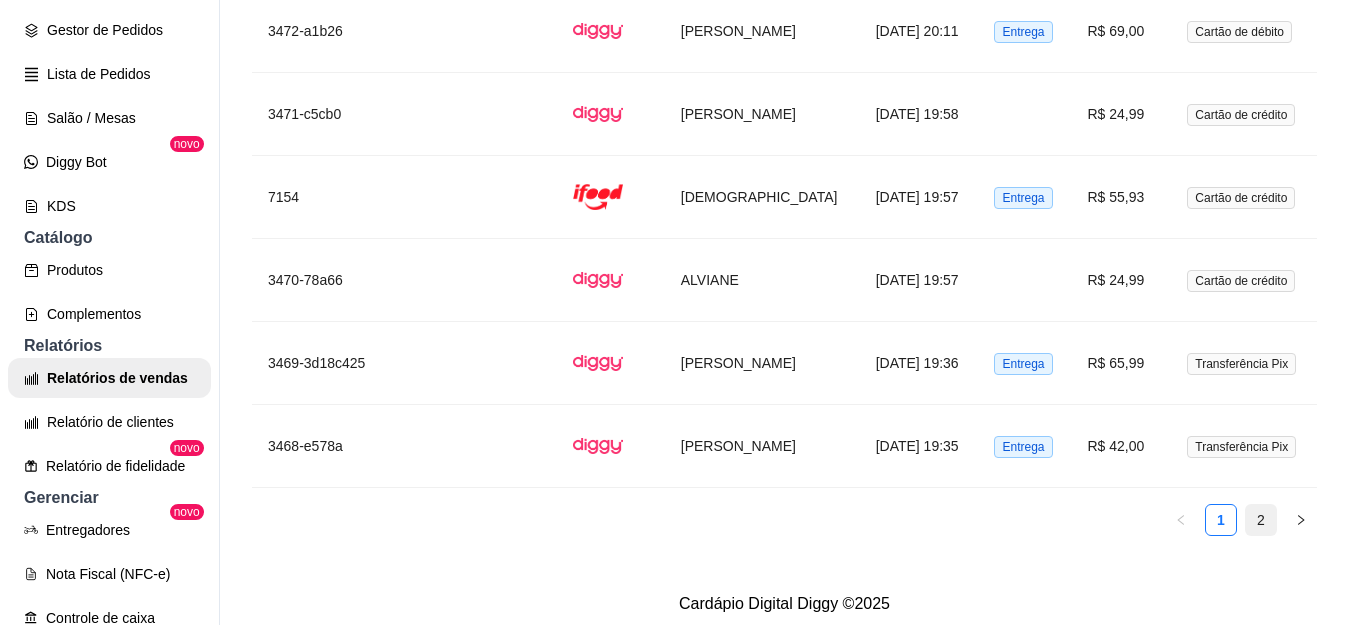 click on "2" at bounding box center [1261, 520] 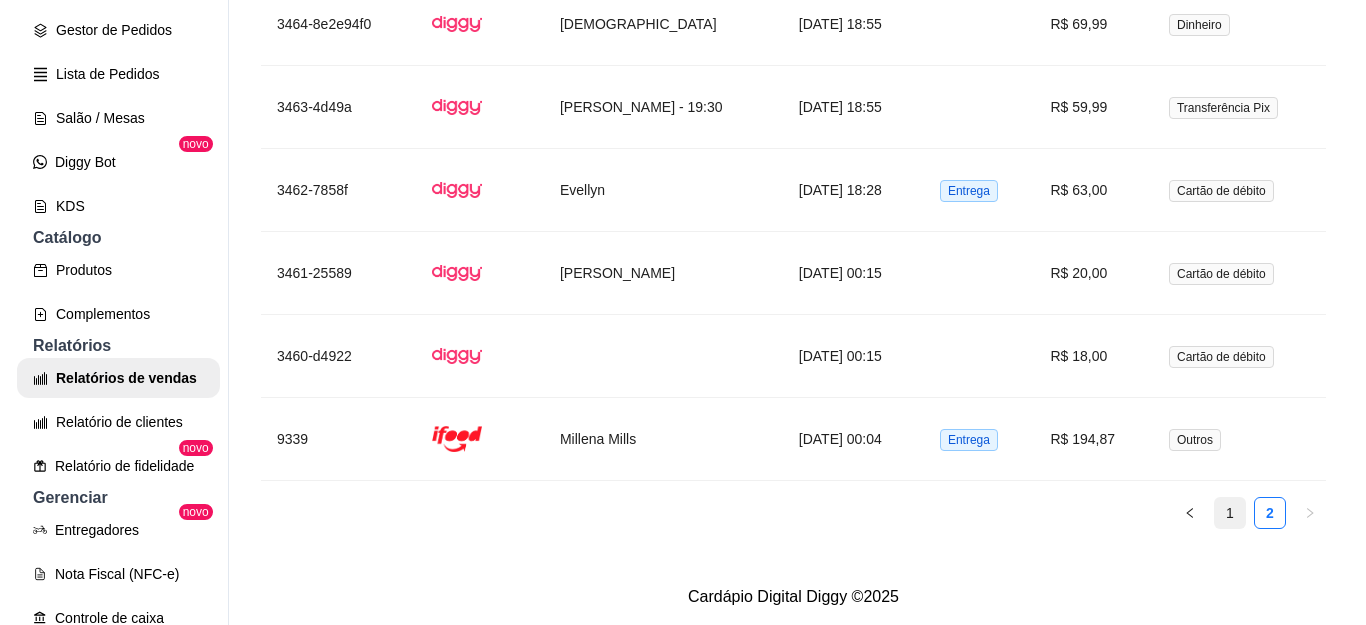 scroll, scrollTop: 3124, scrollLeft: 0, axis: vertical 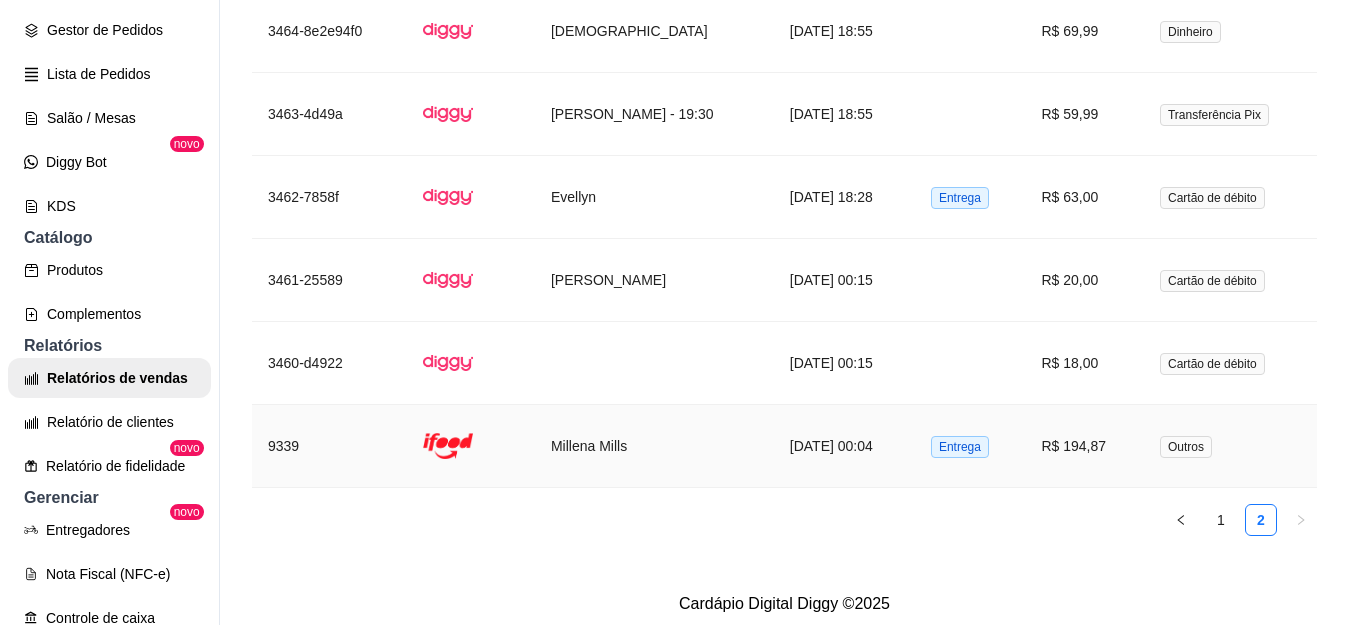 click on "Entrega" at bounding box center (960, 447) 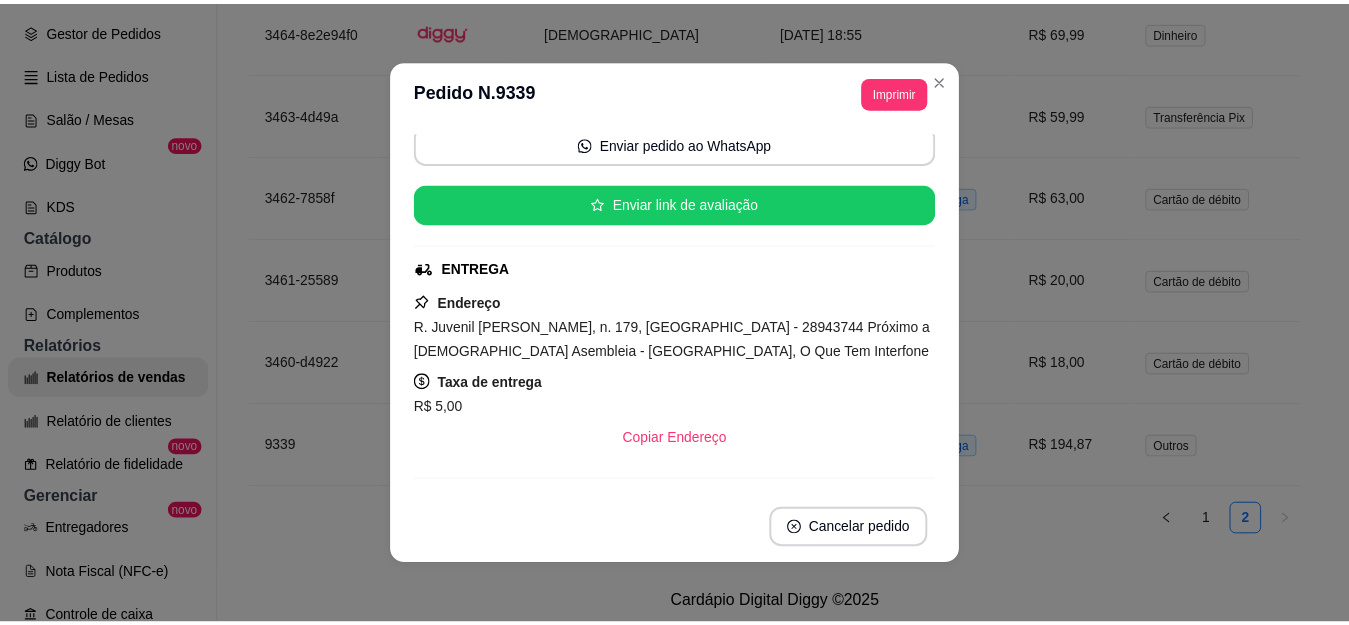 scroll, scrollTop: 300, scrollLeft: 0, axis: vertical 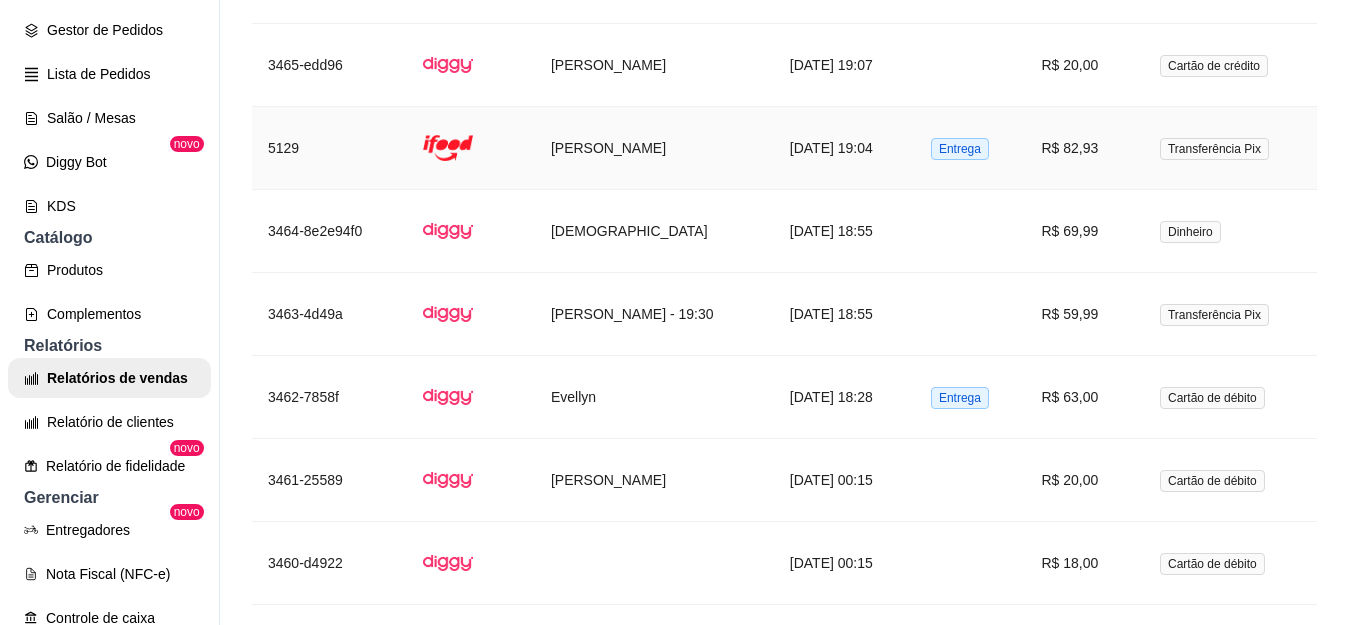 click on "[PERSON_NAME]" at bounding box center (654, 148) 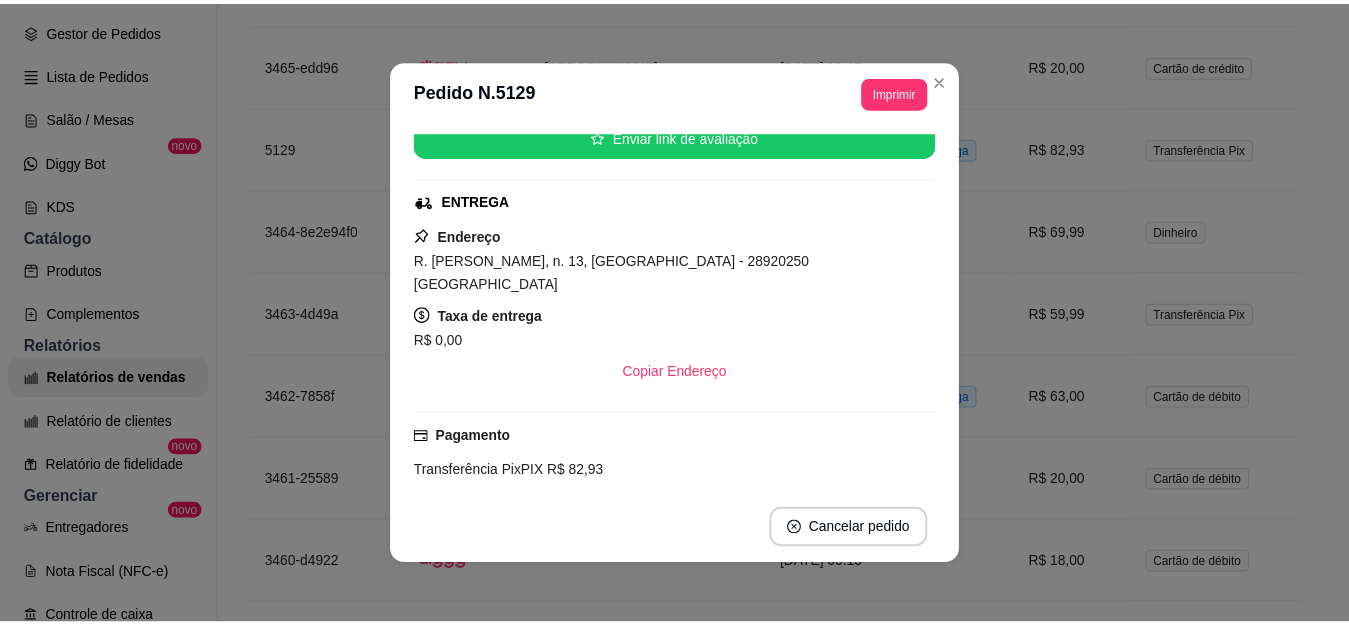 scroll, scrollTop: 300, scrollLeft: 0, axis: vertical 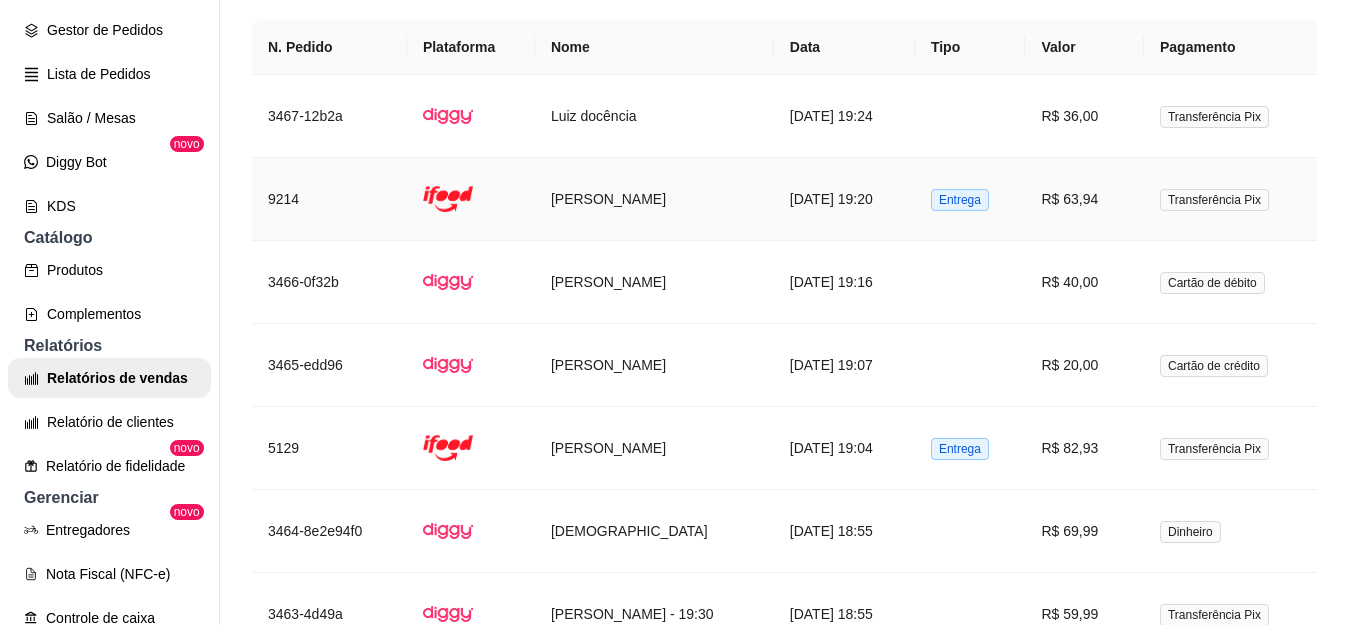 click on "[PERSON_NAME]" at bounding box center (654, 199) 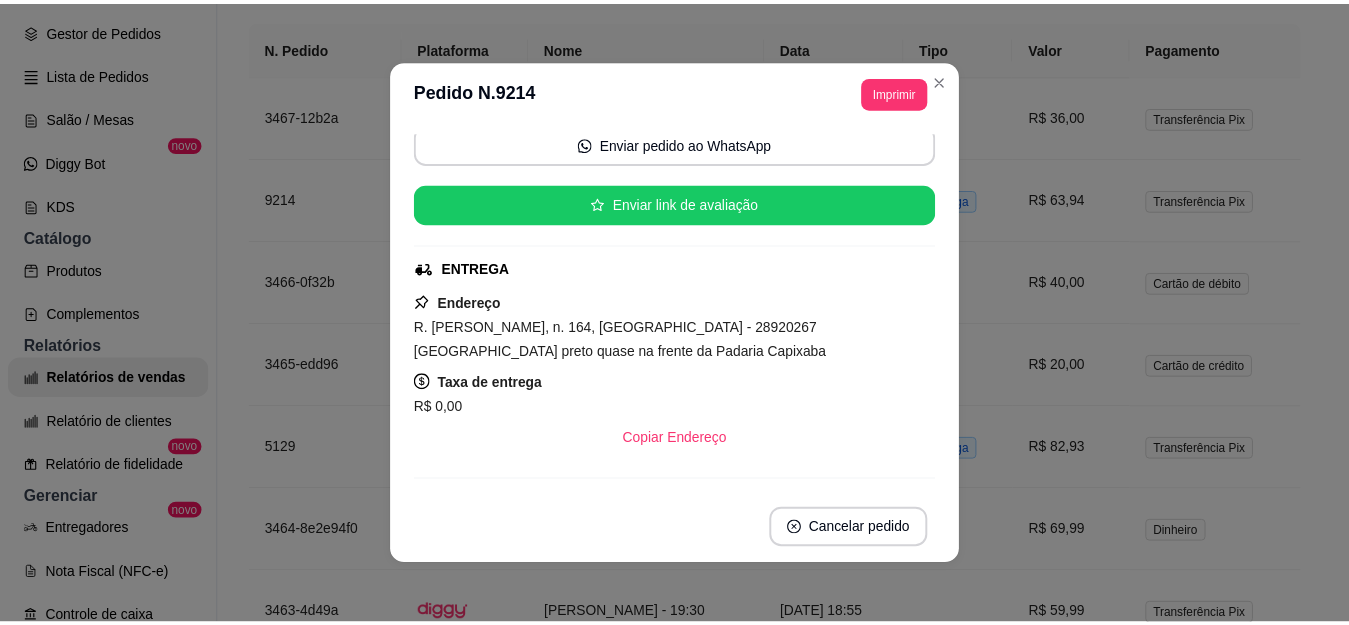 scroll, scrollTop: 300, scrollLeft: 0, axis: vertical 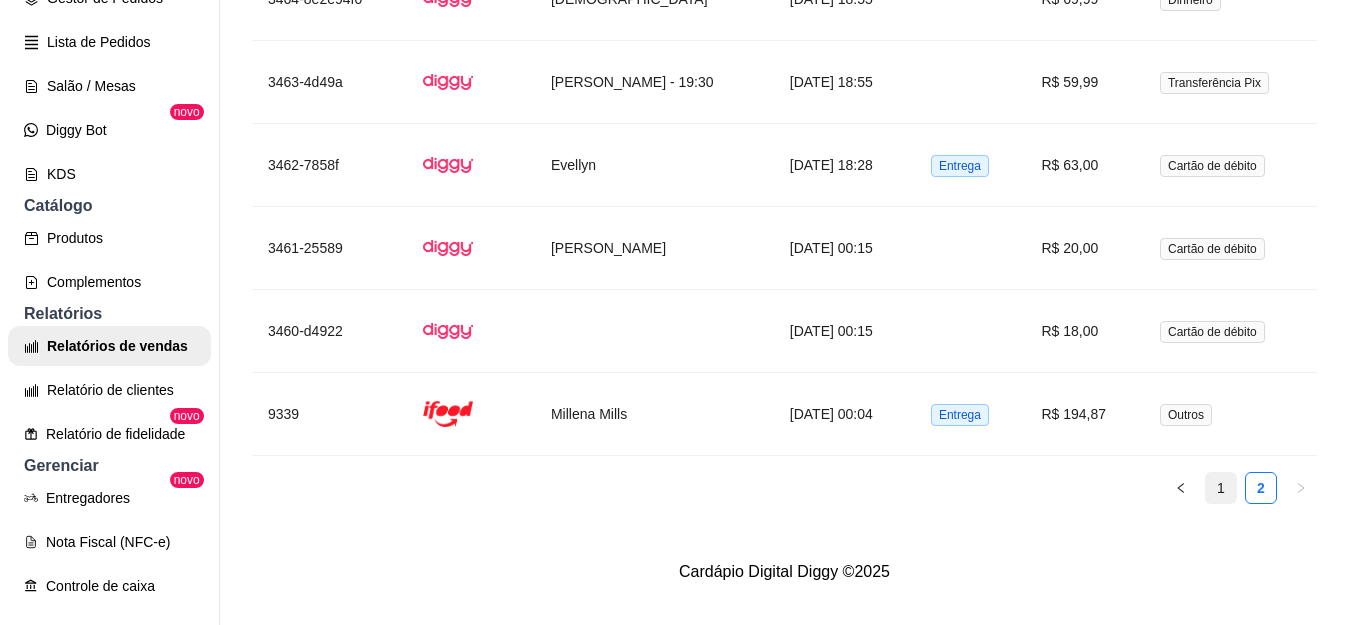 click on "1" at bounding box center [1221, 488] 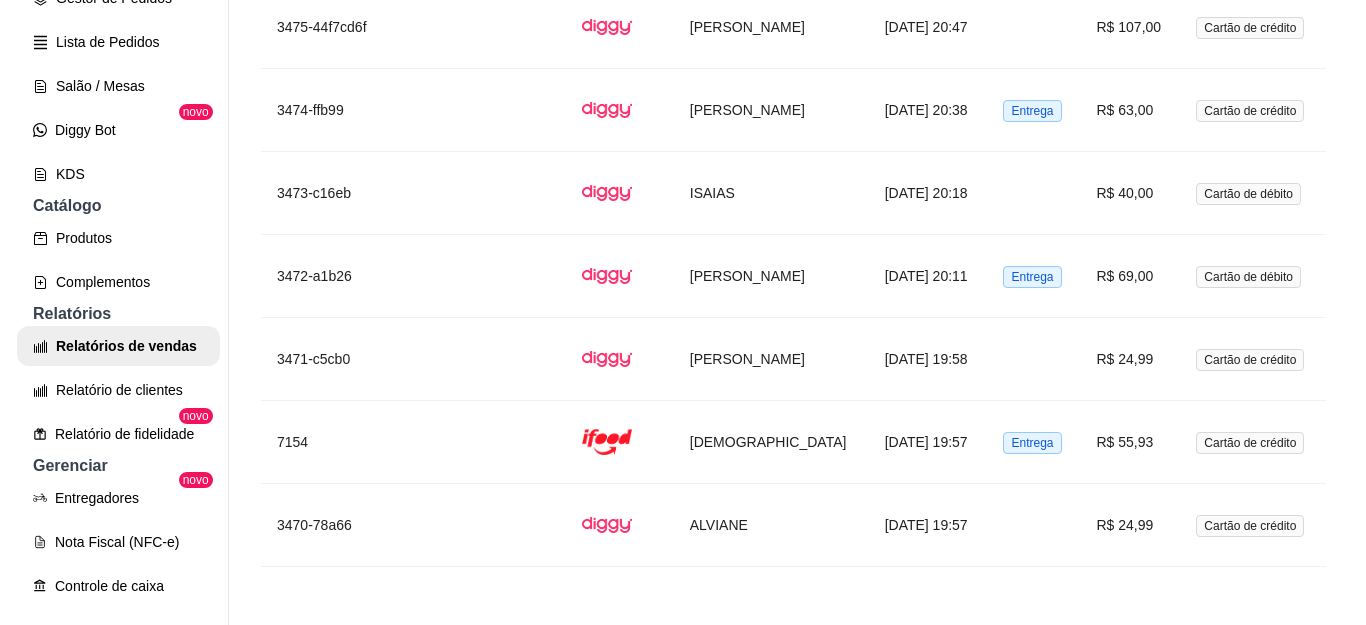 scroll, scrollTop: 4701, scrollLeft: 0, axis: vertical 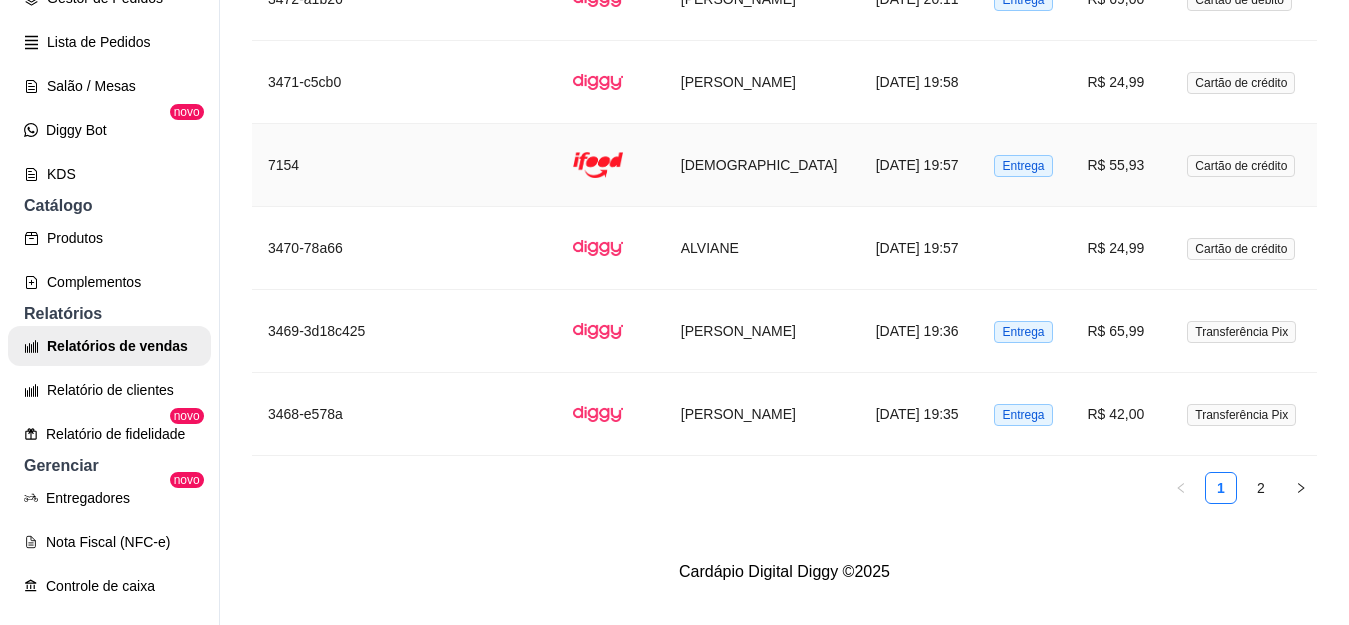 click on "[DEMOGRAPHIC_DATA]" at bounding box center (762, 165) 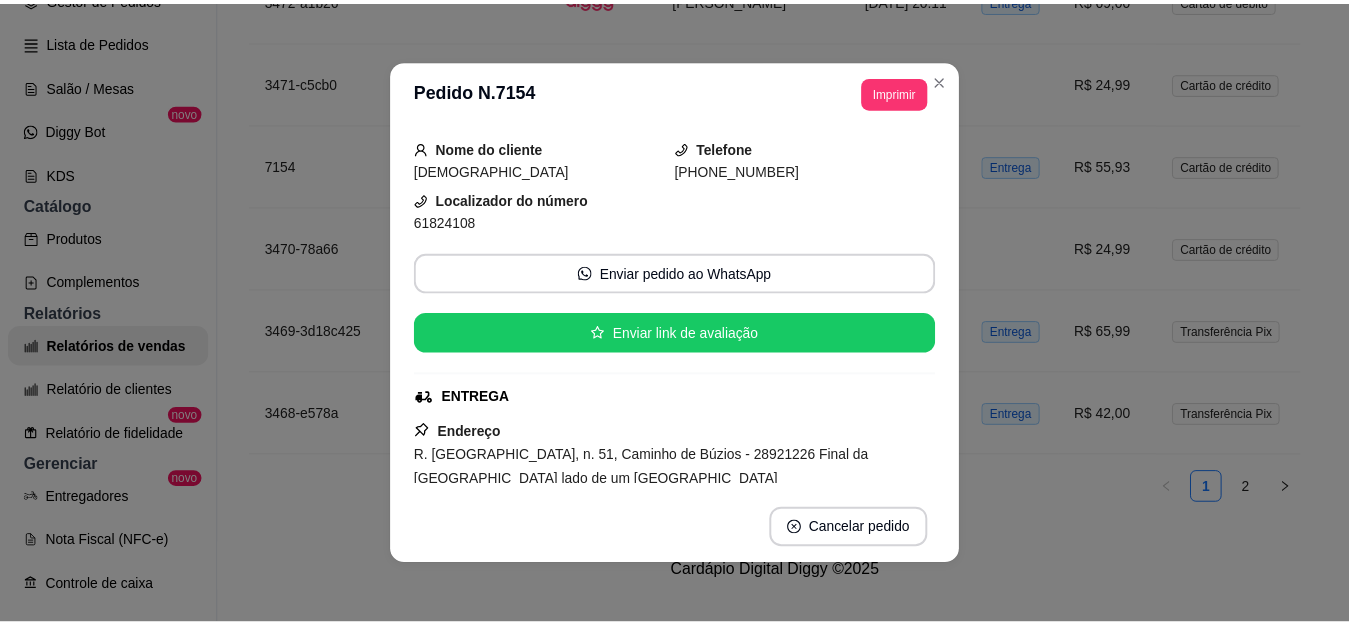scroll, scrollTop: 0, scrollLeft: 0, axis: both 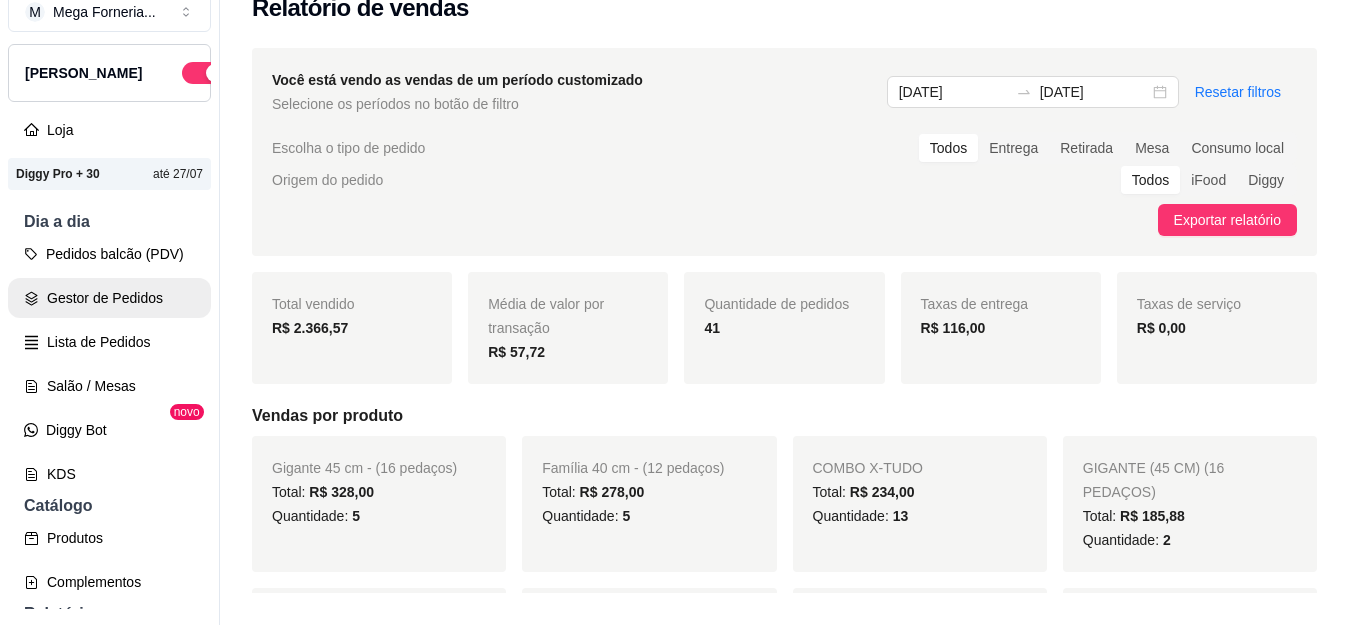 click on "Gestor de Pedidos" at bounding box center (109, 298) 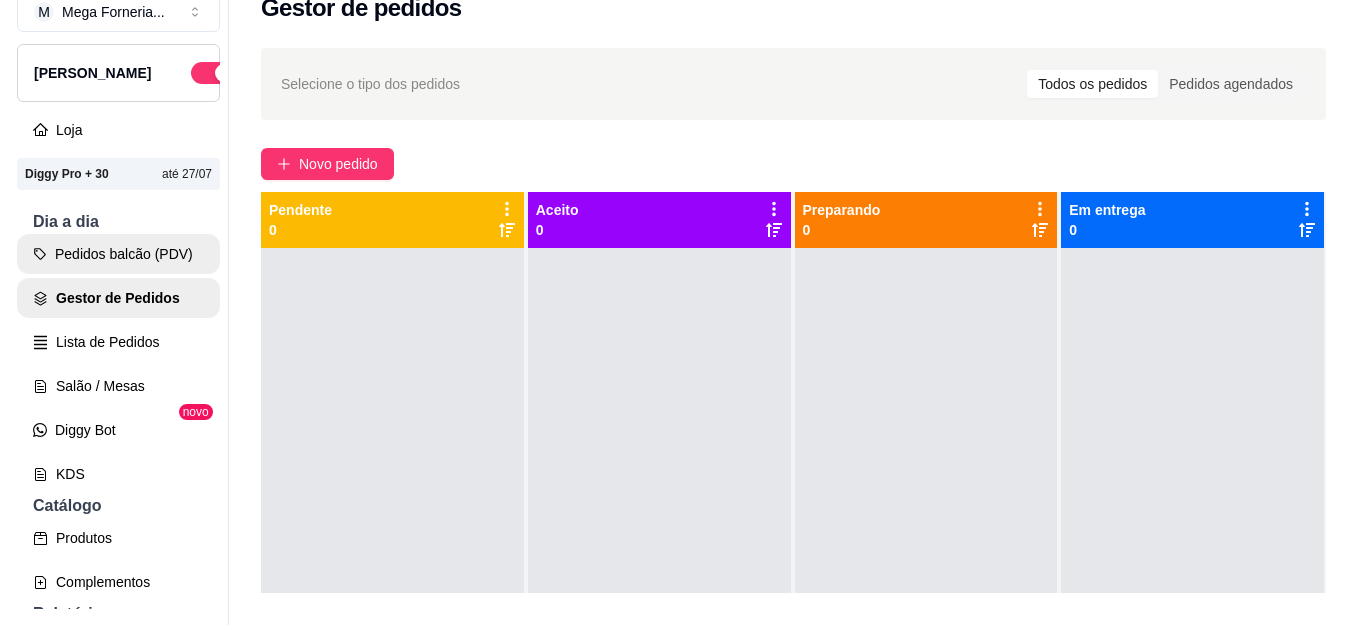 scroll, scrollTop: 0, scrollLeft: 0, axis: both 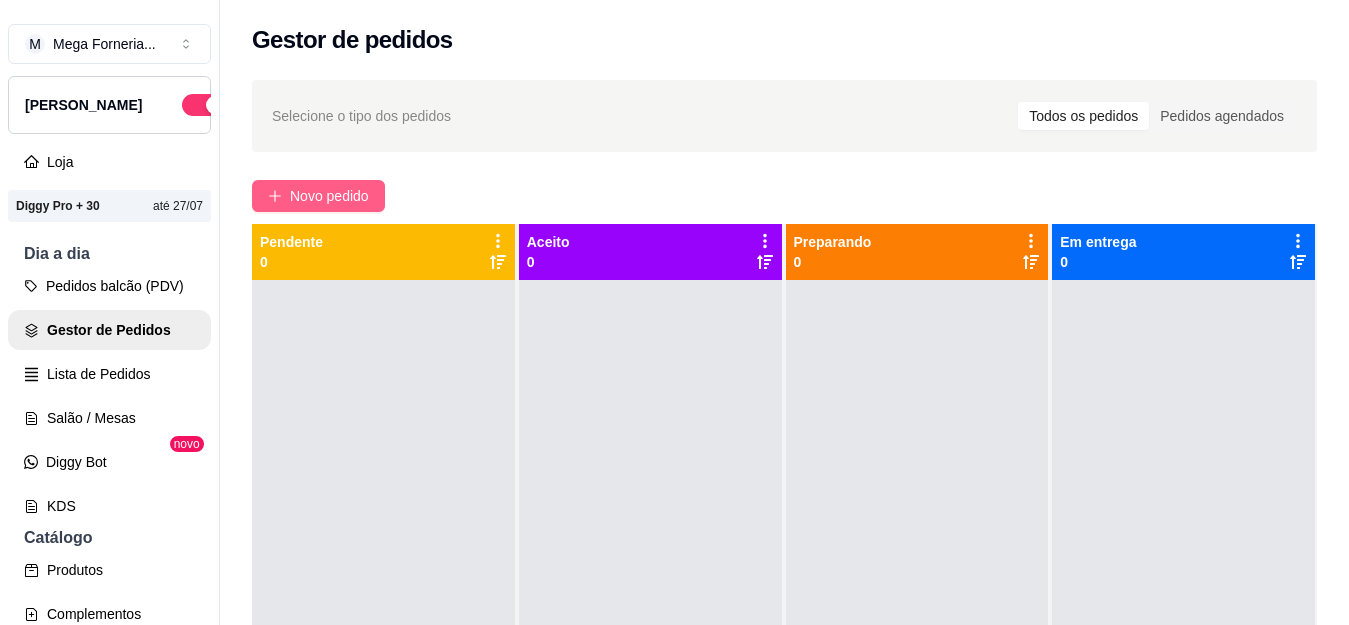 click on "Novo pedido" at bounding box center (329, 196) 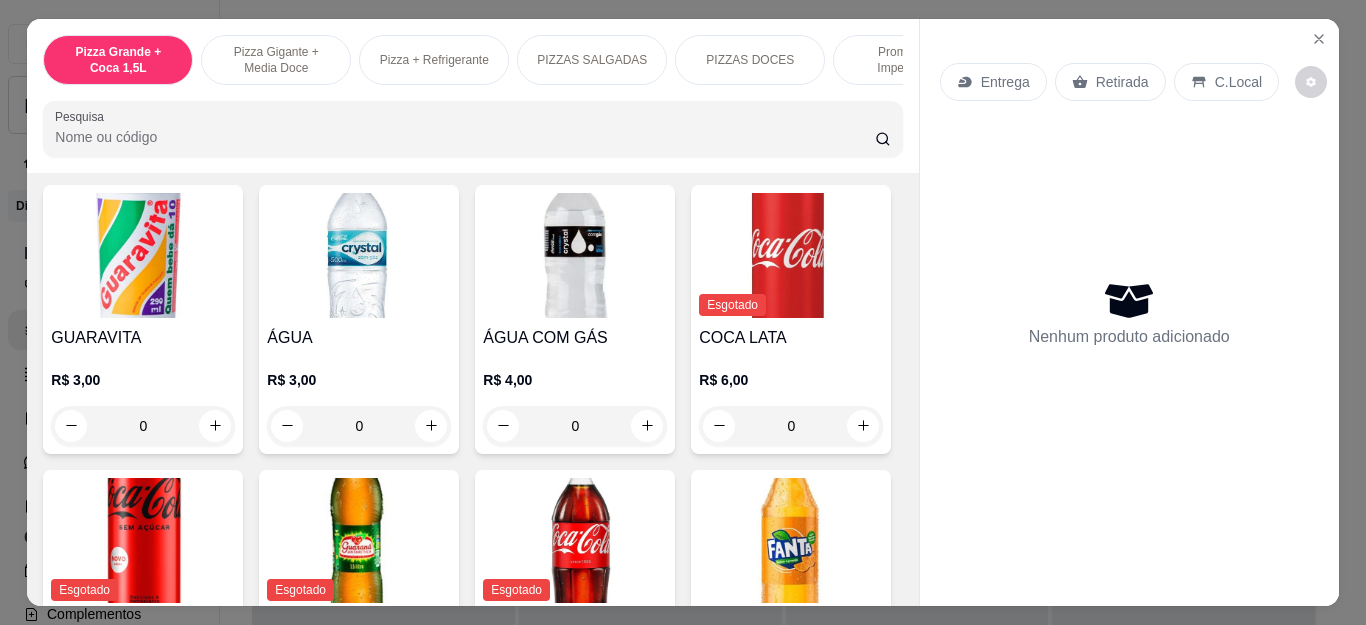 scroll, scrollTop: 3500, scrollLeft: 0, axis: vertical 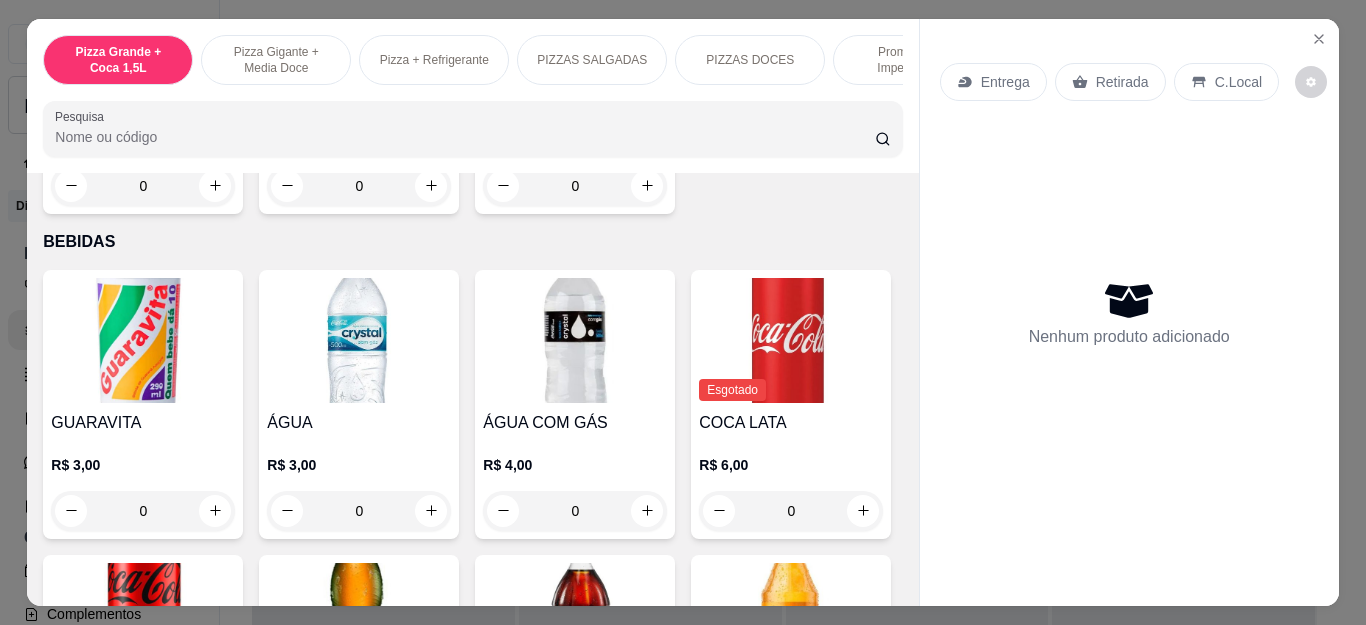 click on "0" at bounding box center (143, -139) 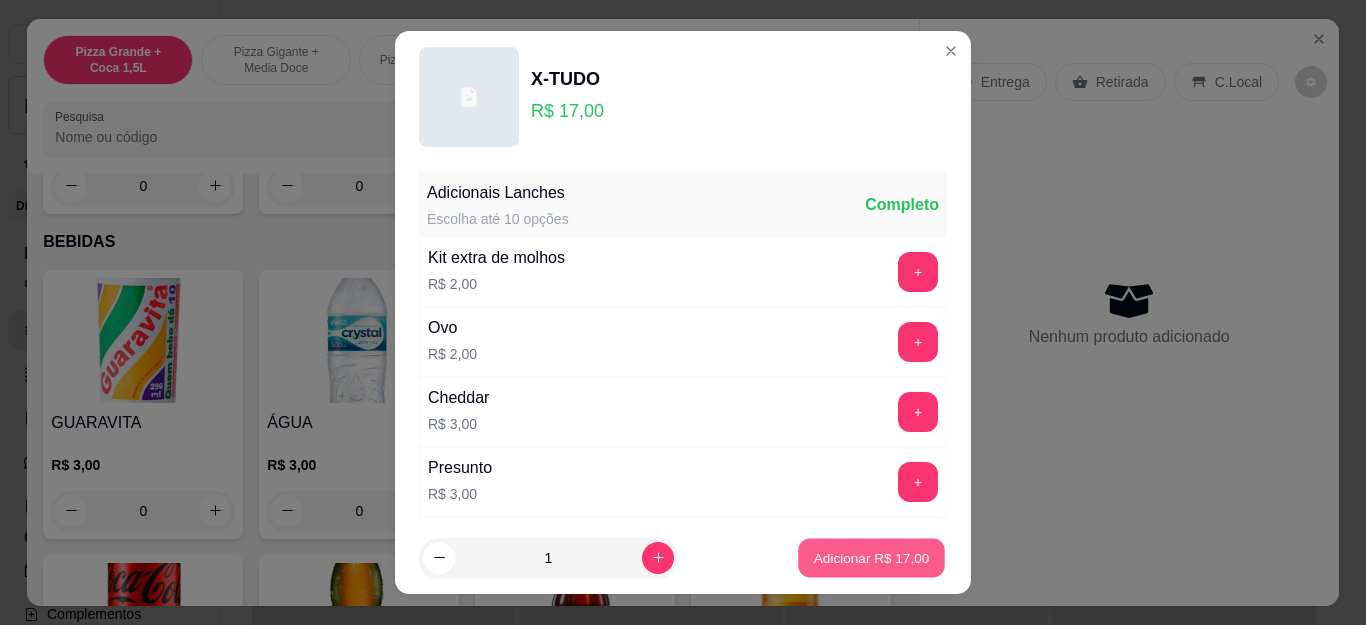 click on "Adicionar   R$ 17,00" at bounding box center (871, 557) 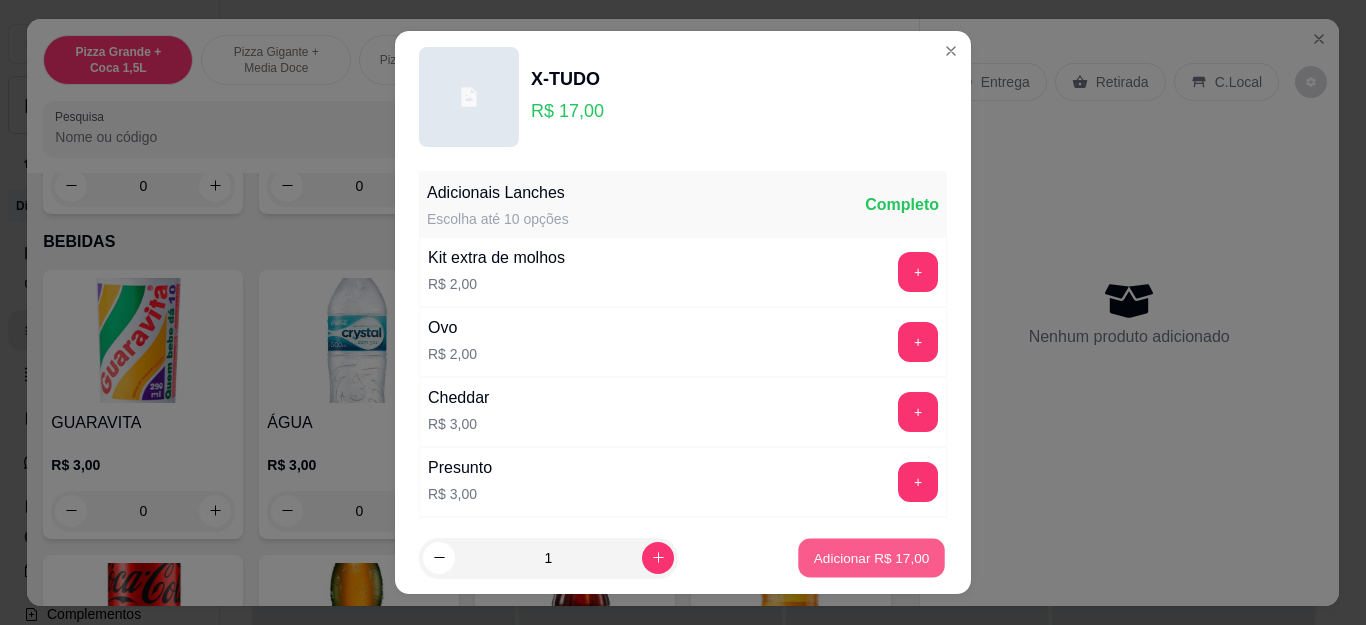 type on "1" 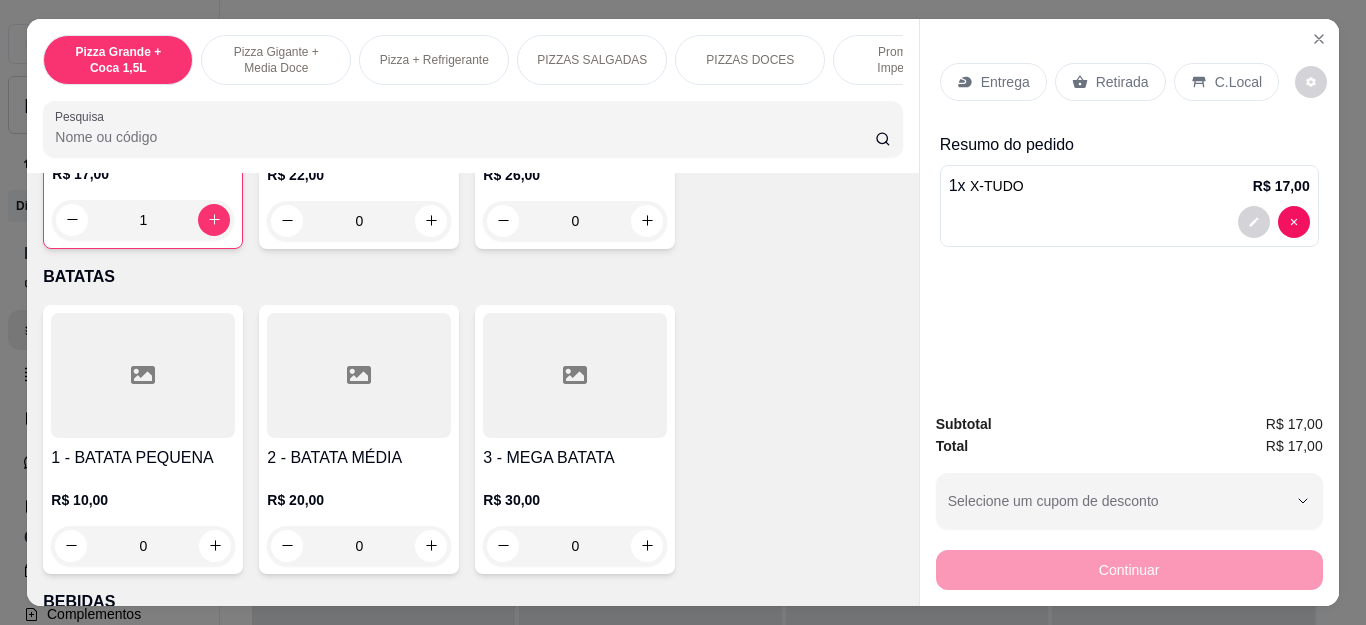 scroll, scrollTop: 3201, scrollLeft: 0, axis: vertical 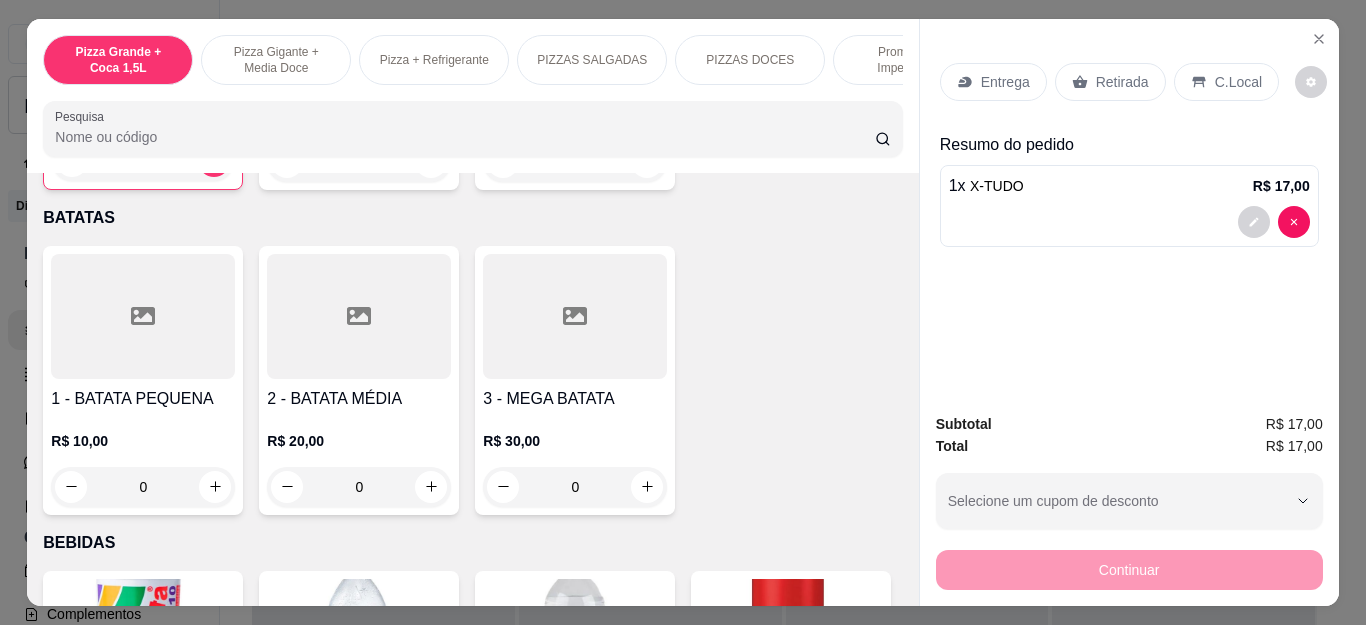 click on "0" at bounding box center [575, -125] 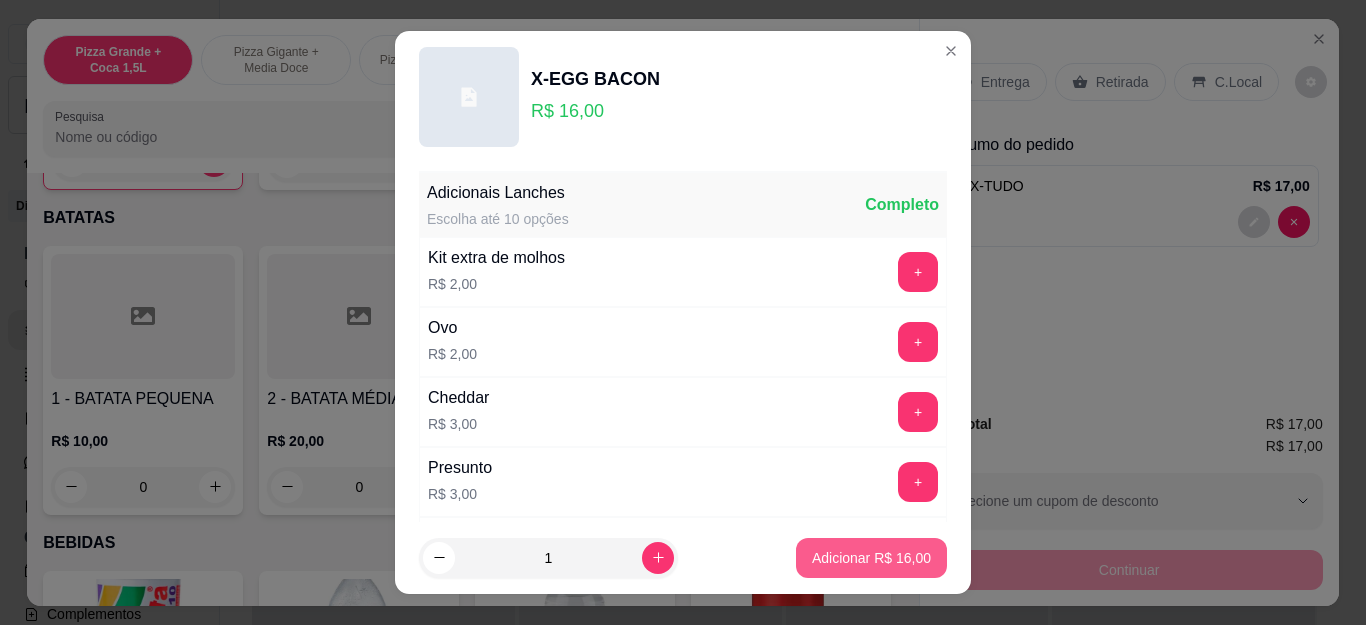 click on "Adicionar   R$ 16,00" at bounding box center [871, 558] 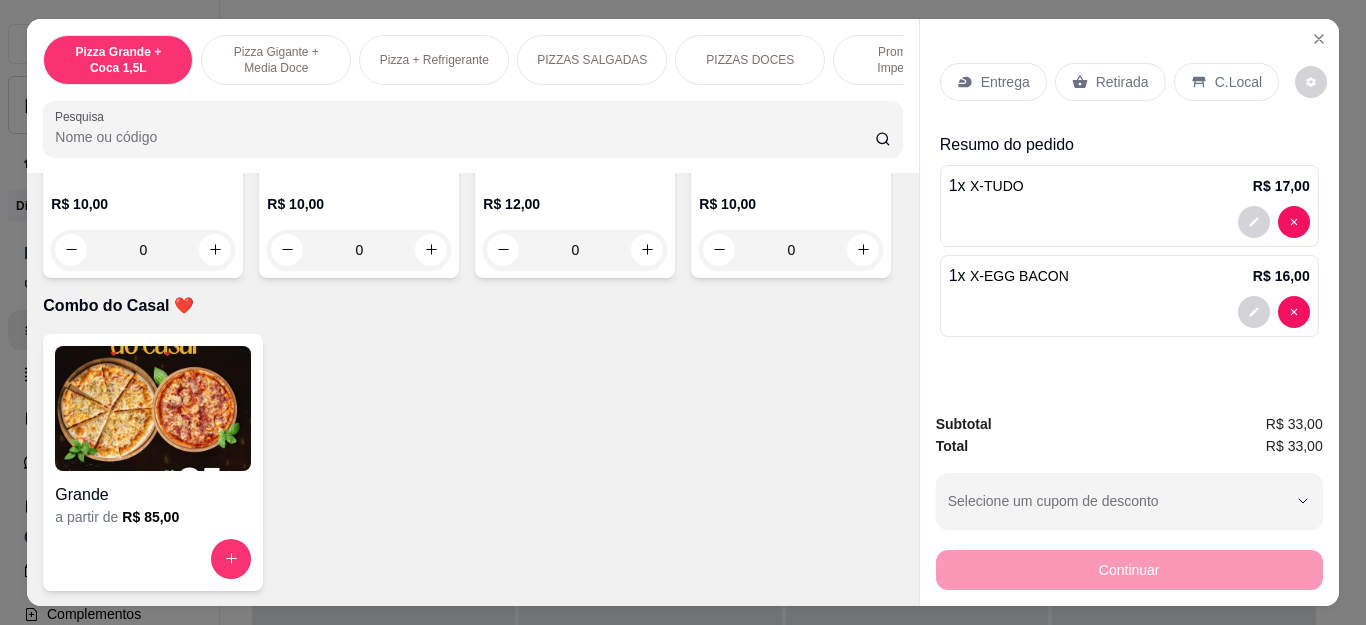 scroll, scrollTop: 4701, scrollLeft: 0, axis: vertical 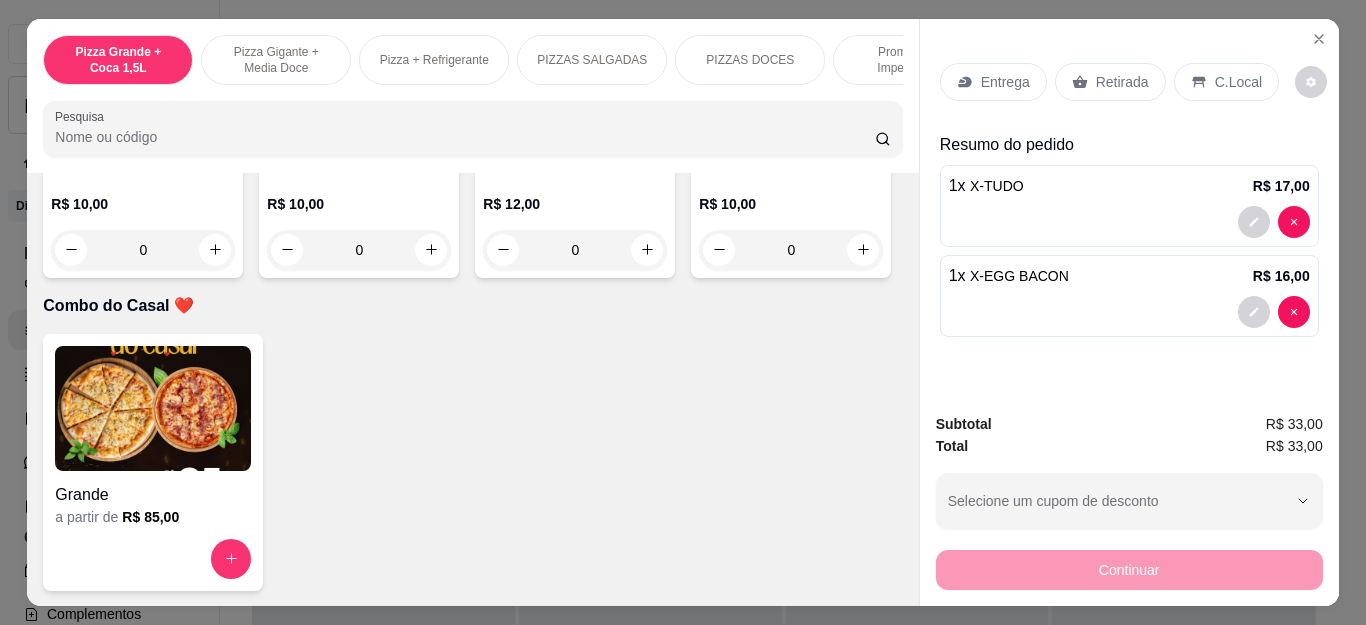 type on "1" 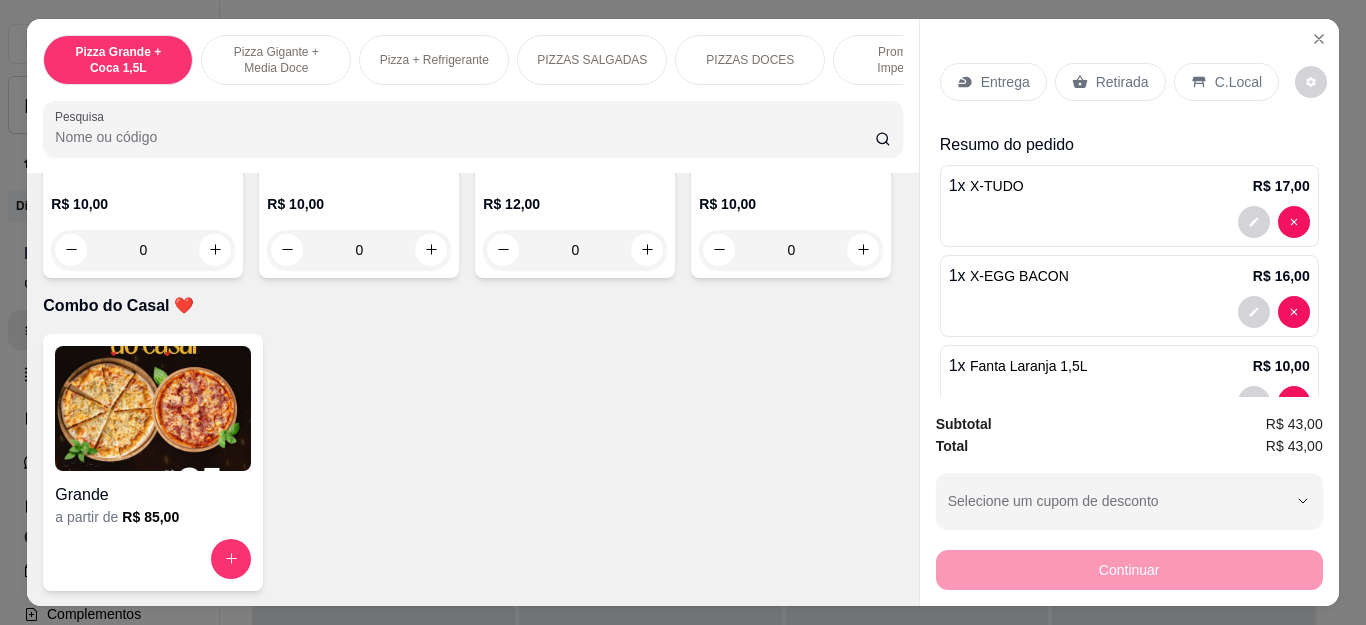 click on "Retirada" at bounding box center [1110, 82] 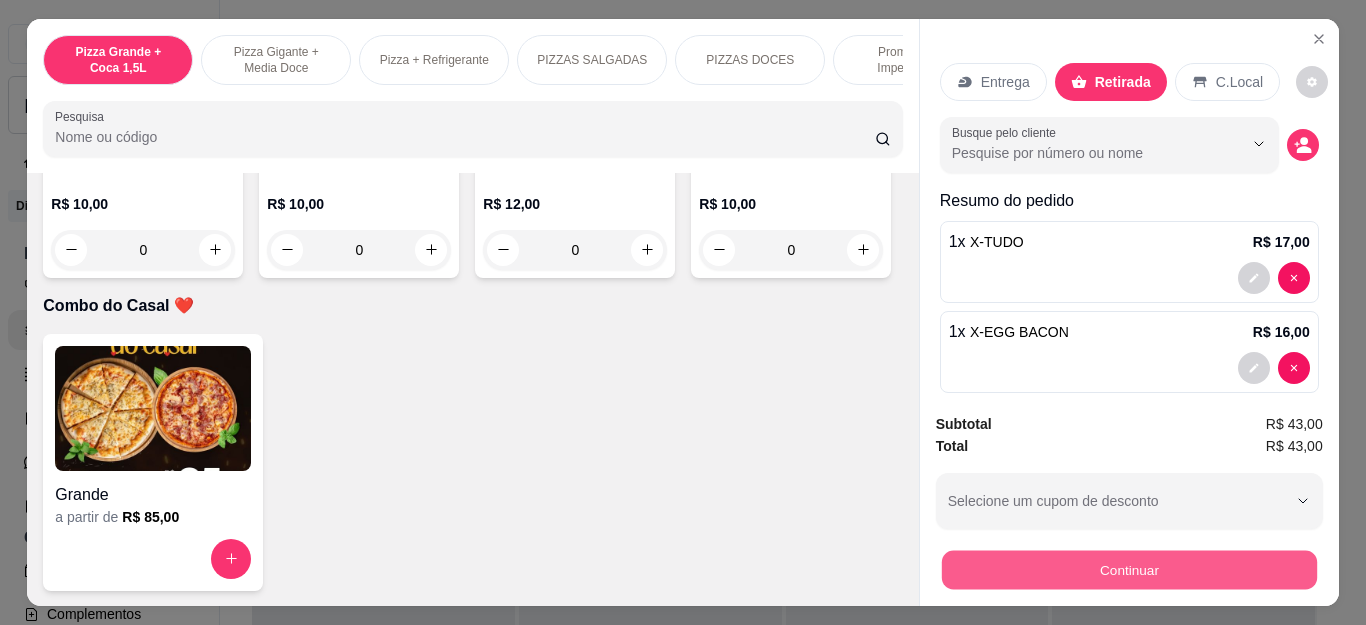 click on "Continuar" at bounding box center (1128, 570) 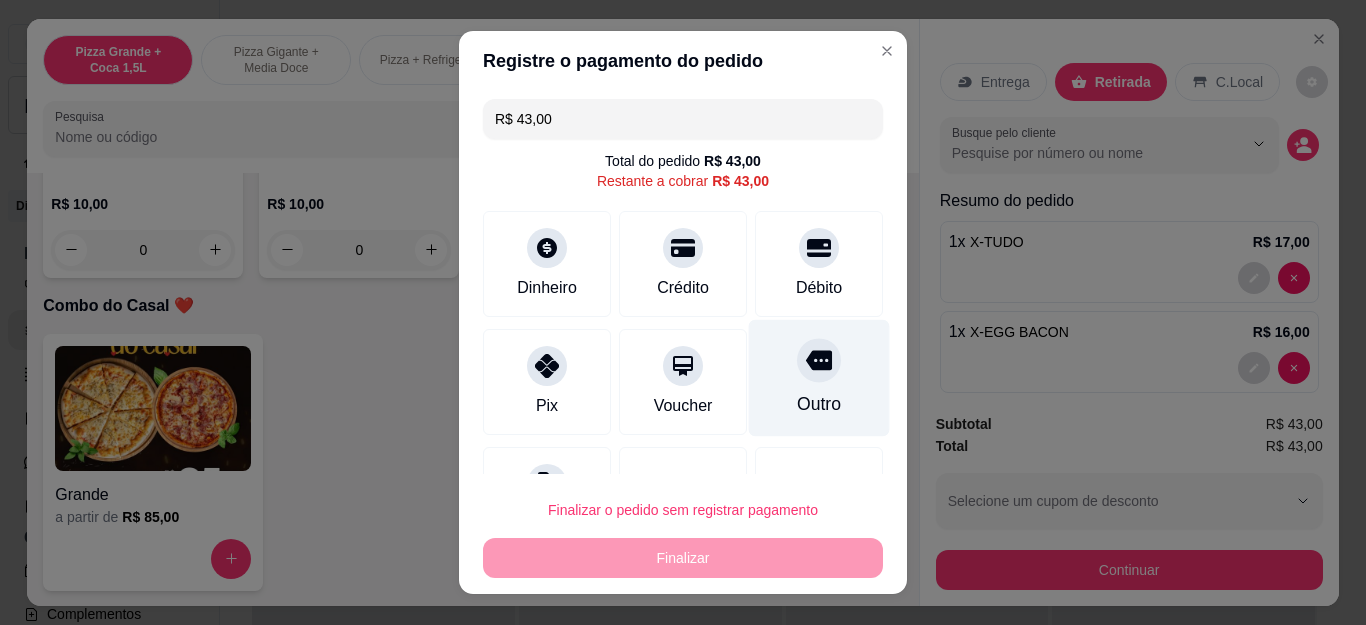 click 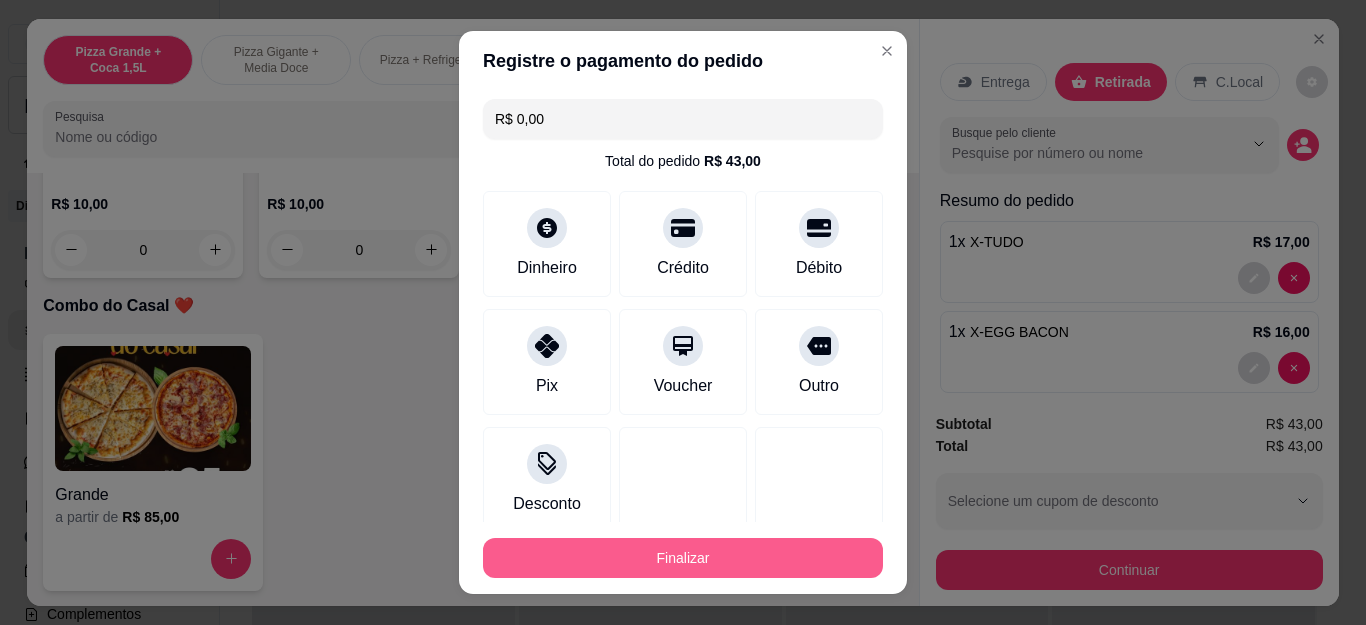 click on "Finalizar" at bounding box center [683, 558] 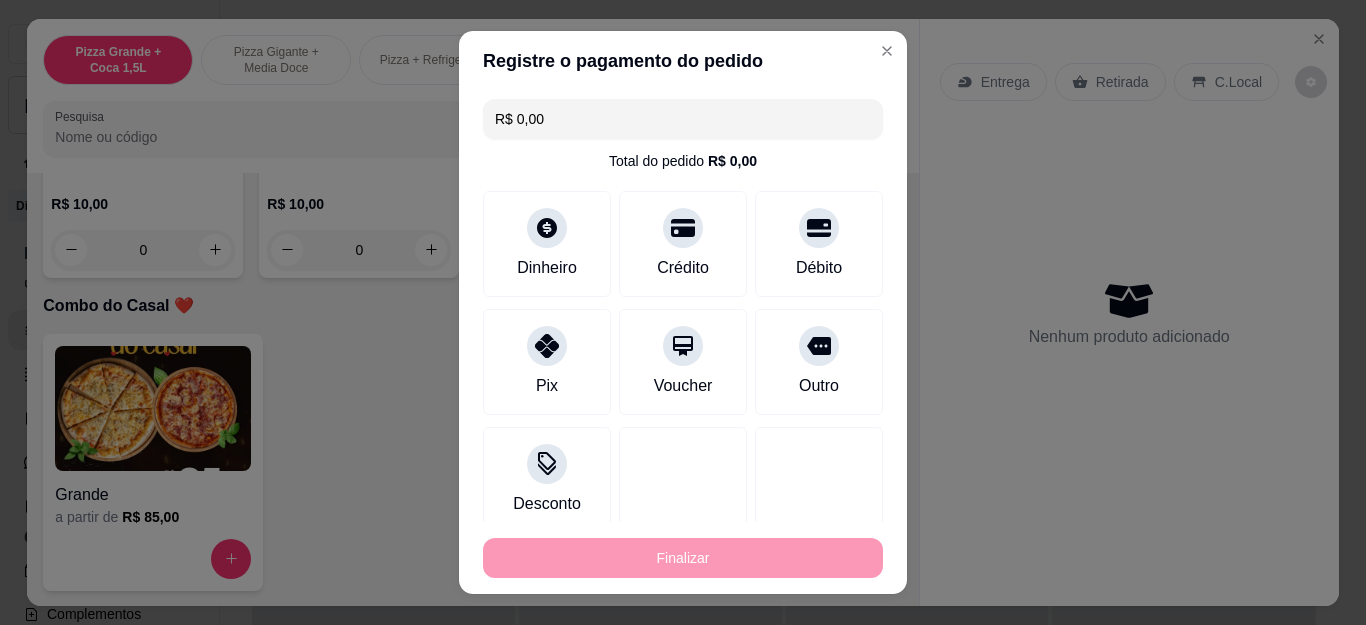 type on "0" 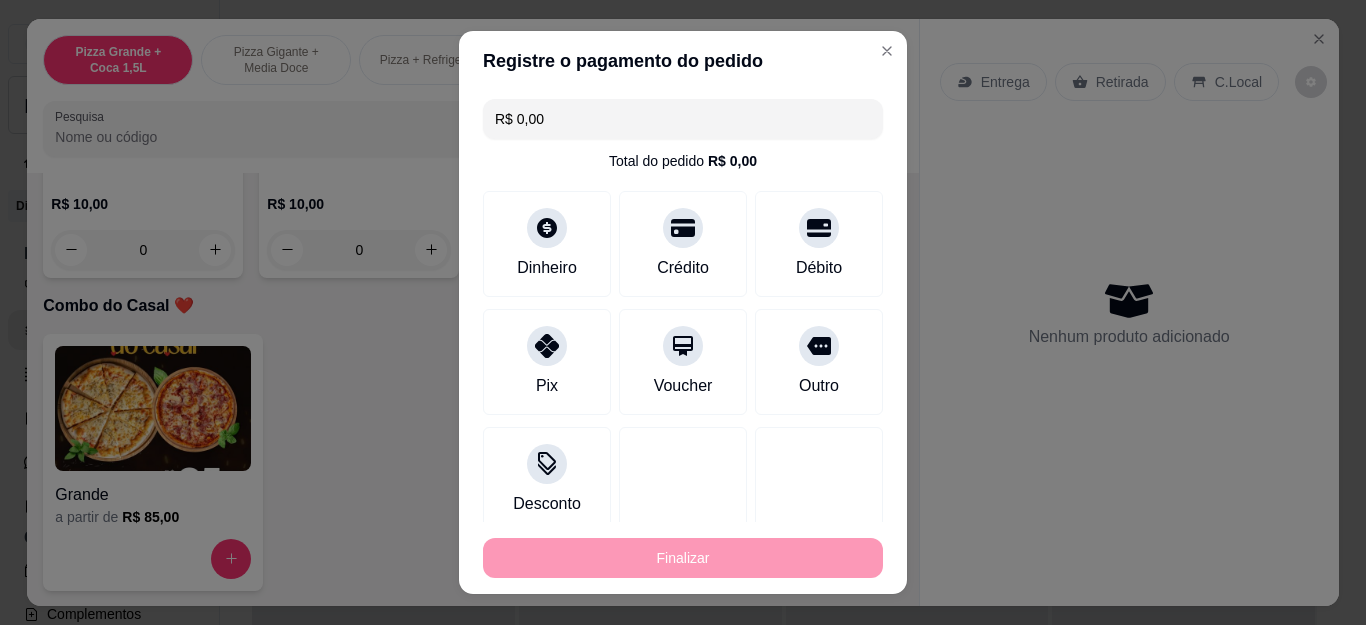 type on "0" 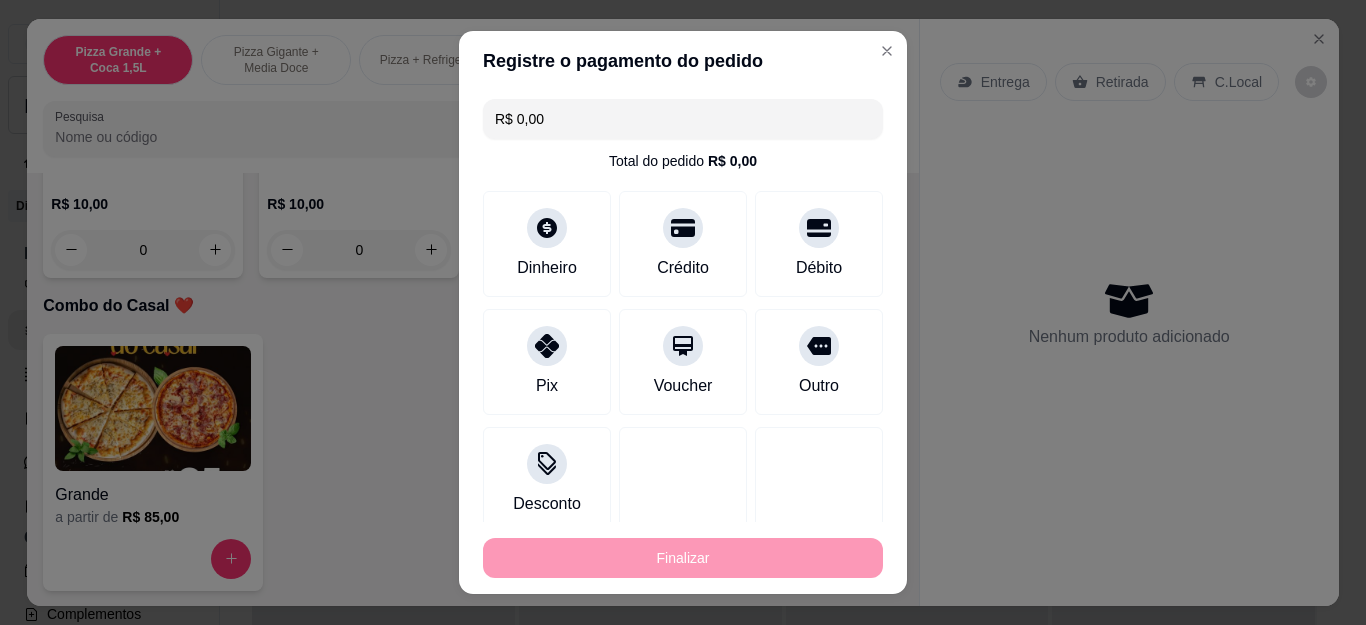 type on "-R$ 43,00" 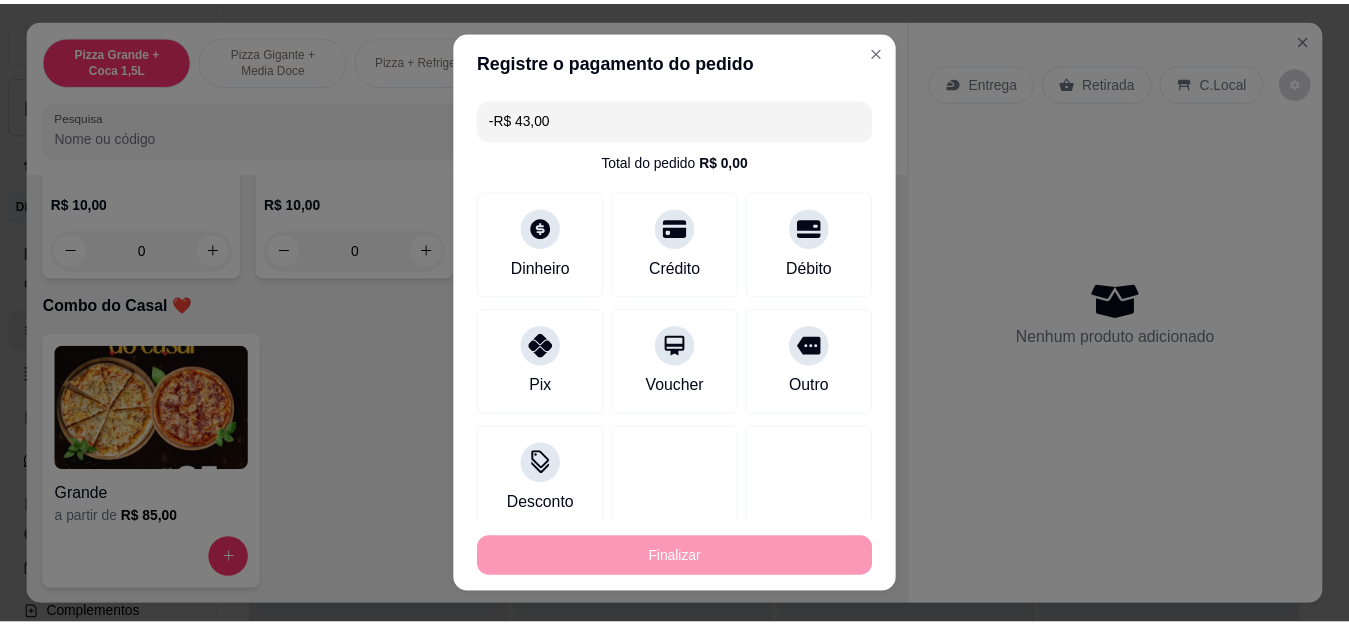 scroll, scrollTop: 4697, scrollLeft: 0, axis: vertical 